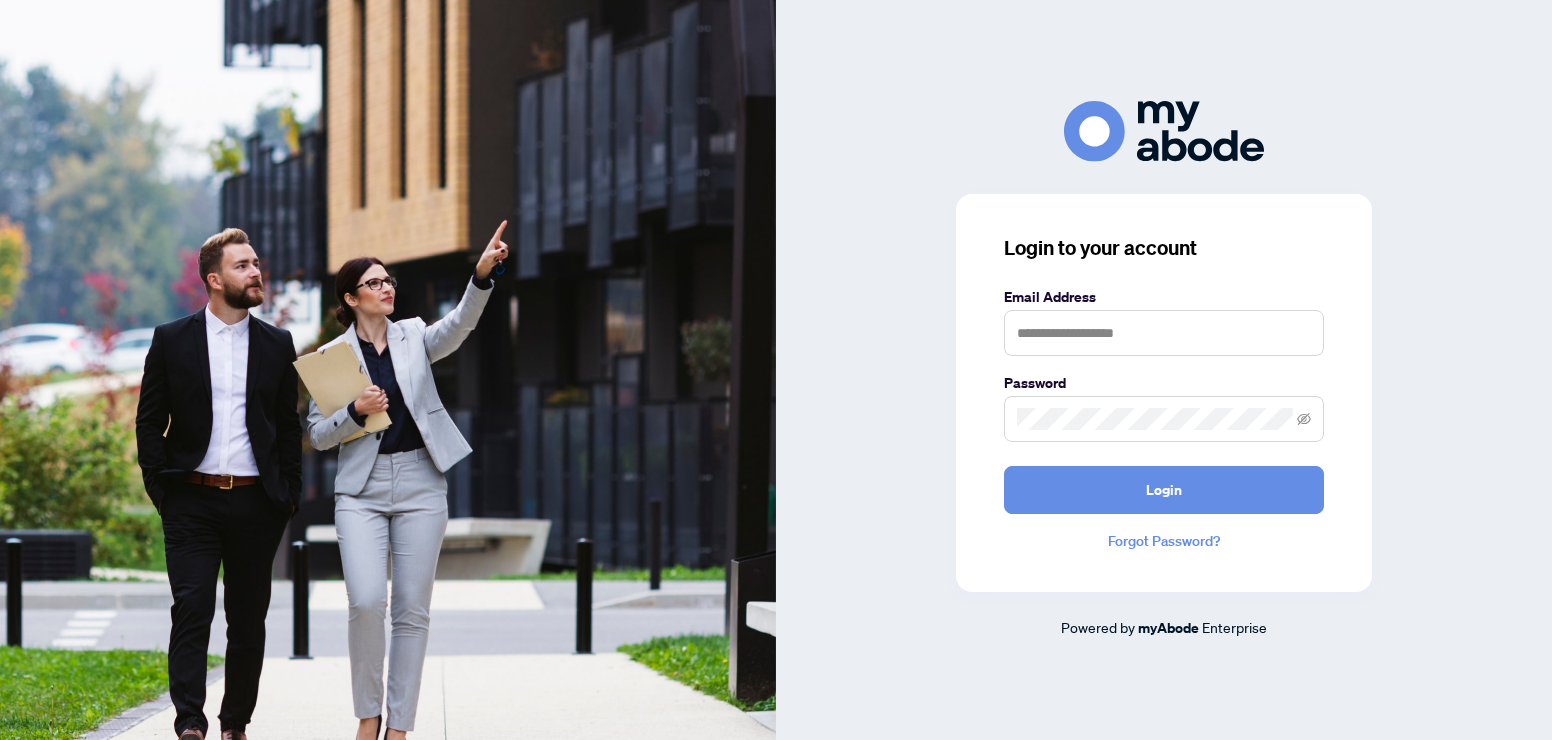 scroll, scrollTop: 0, scrollLeft: 0, axis: both 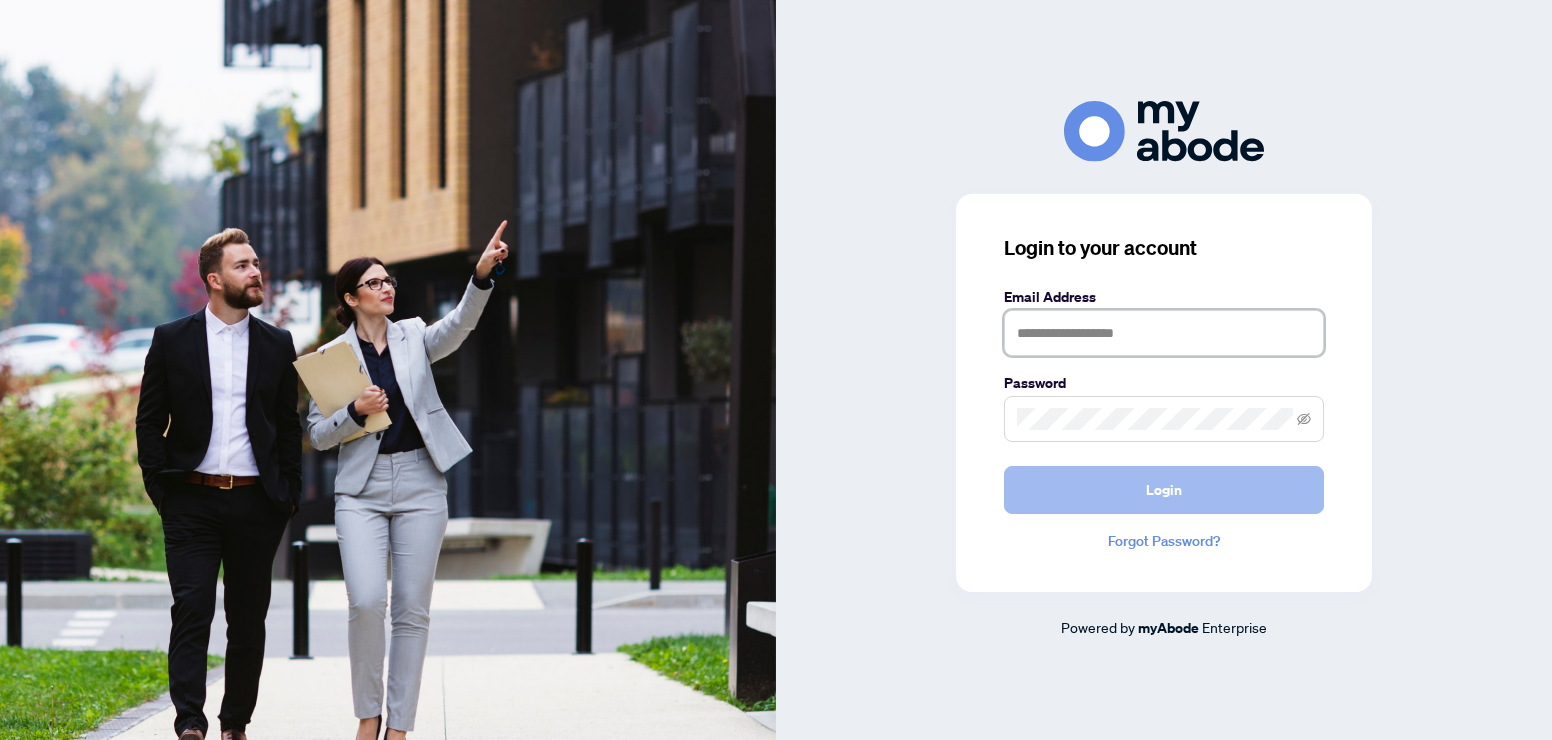 type on "**********" 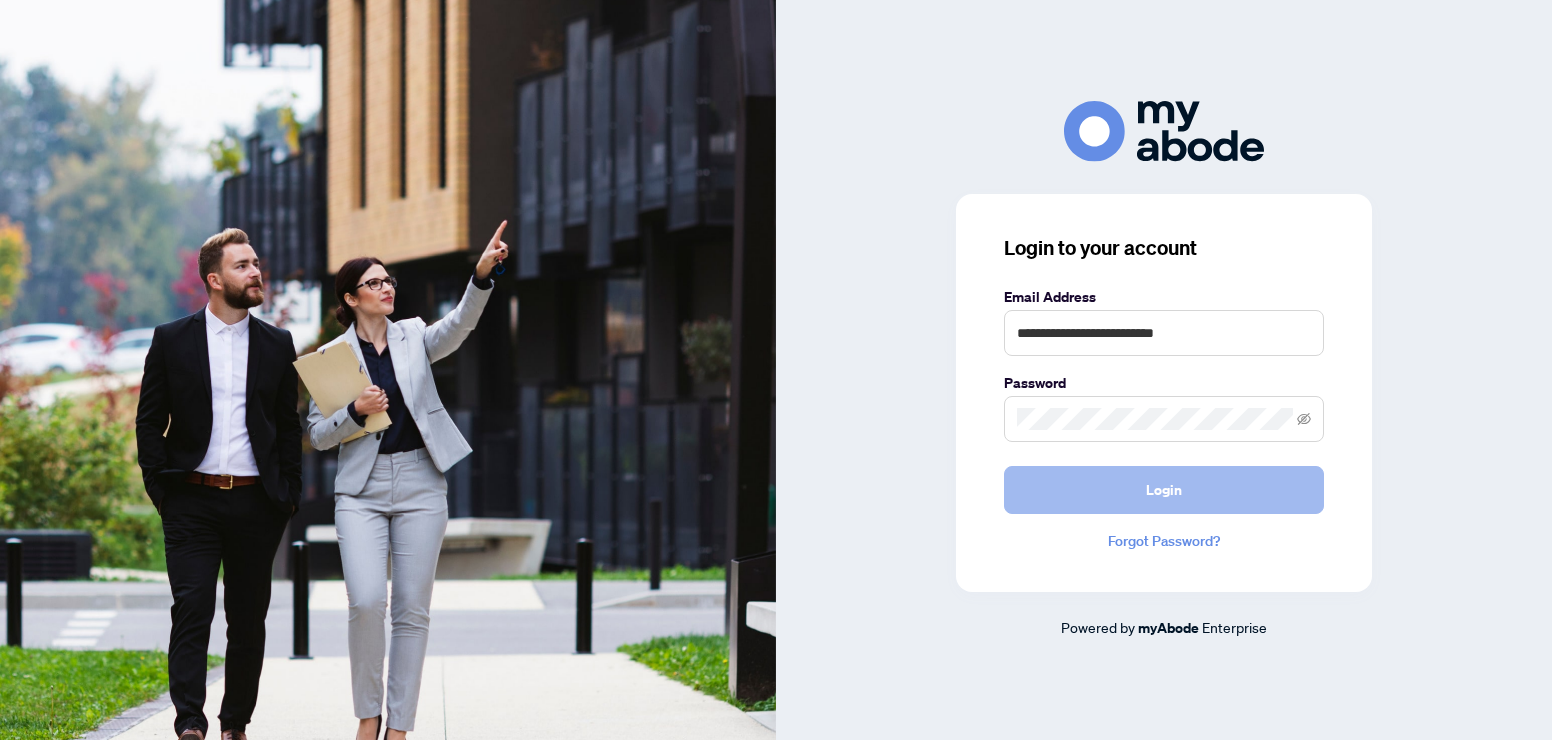 click on "Login" at bounding box center [1164, 490] 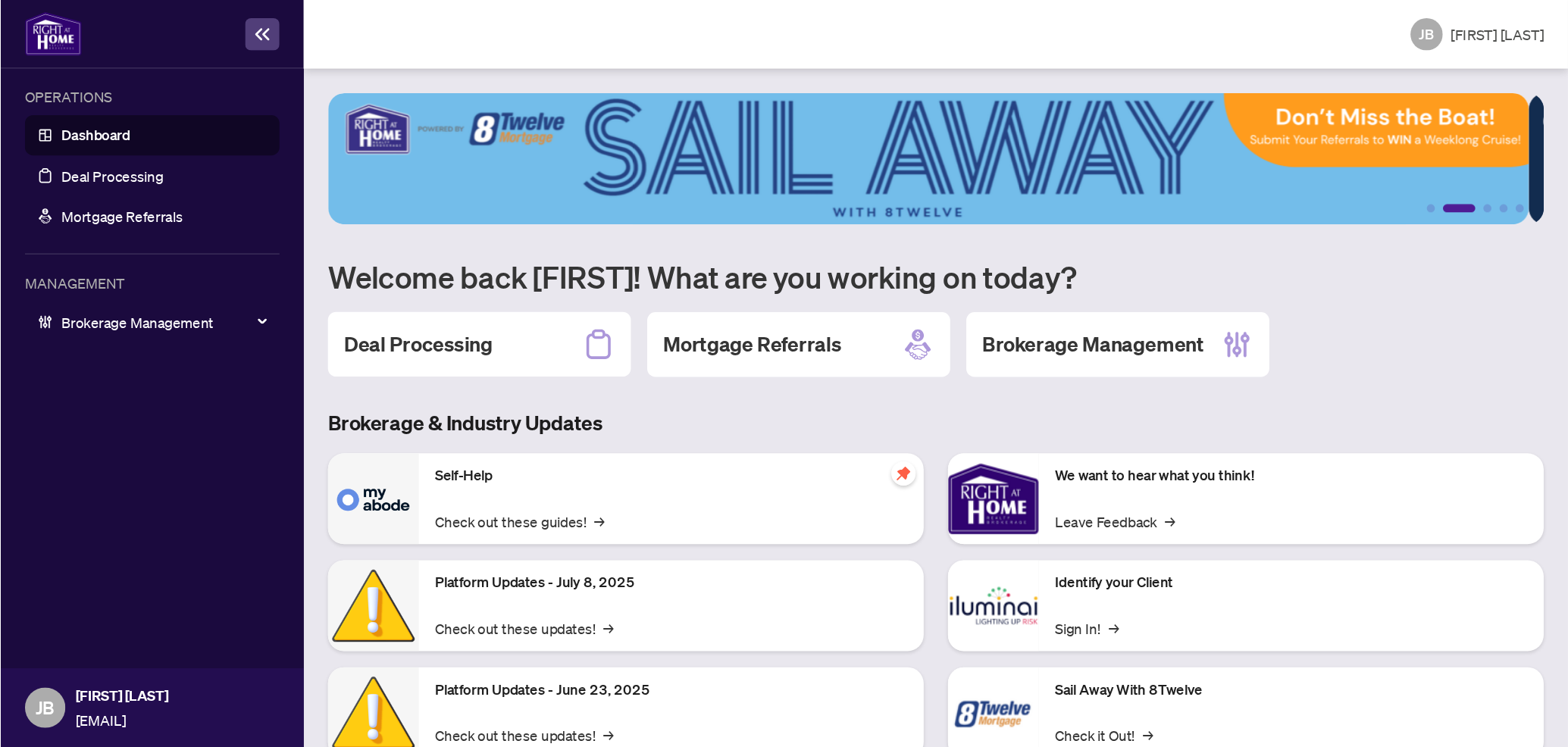 scroll, scrollTop: 0, scrollLeft: 0, axis: both 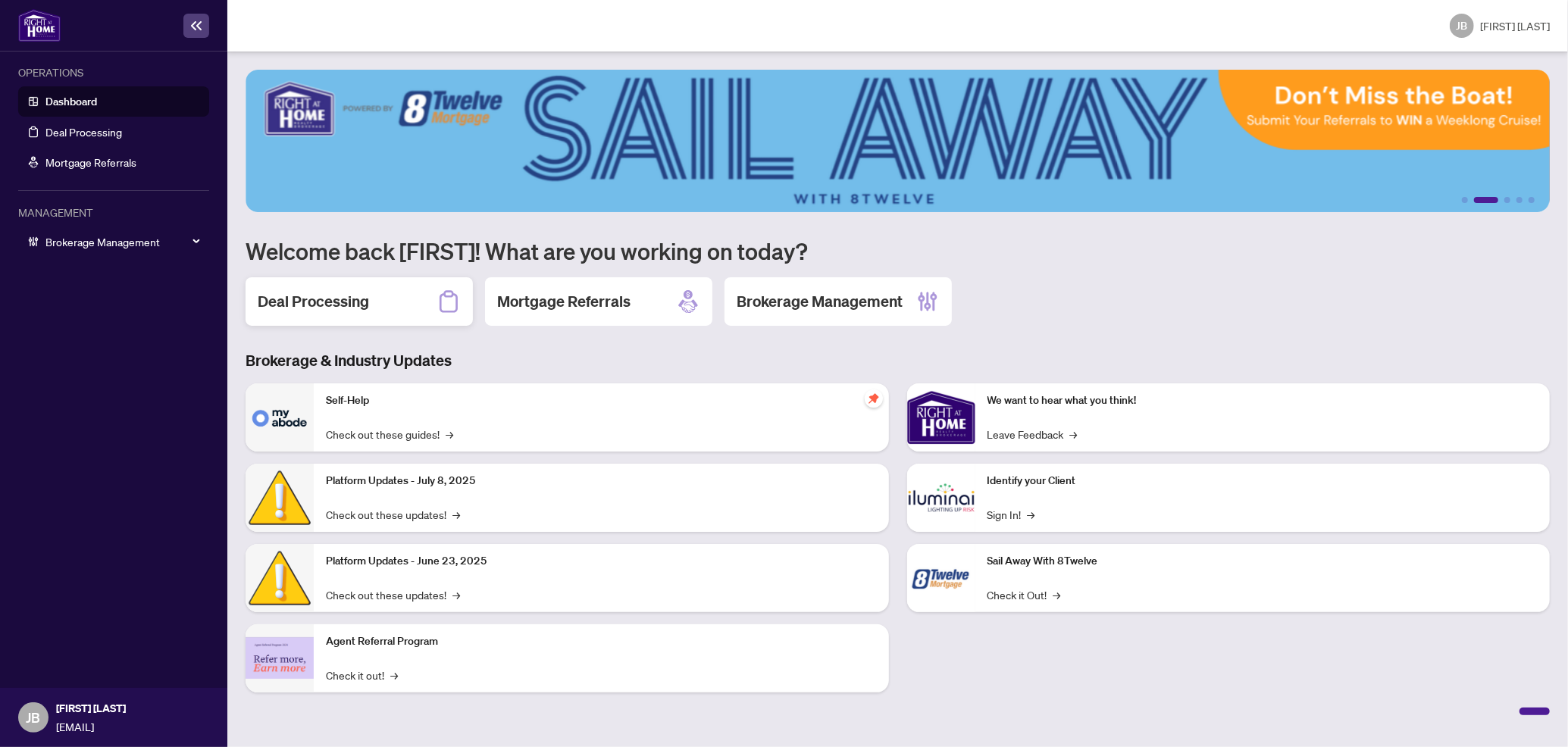 click on "Deal Processing" at bounding box center [313, 302] 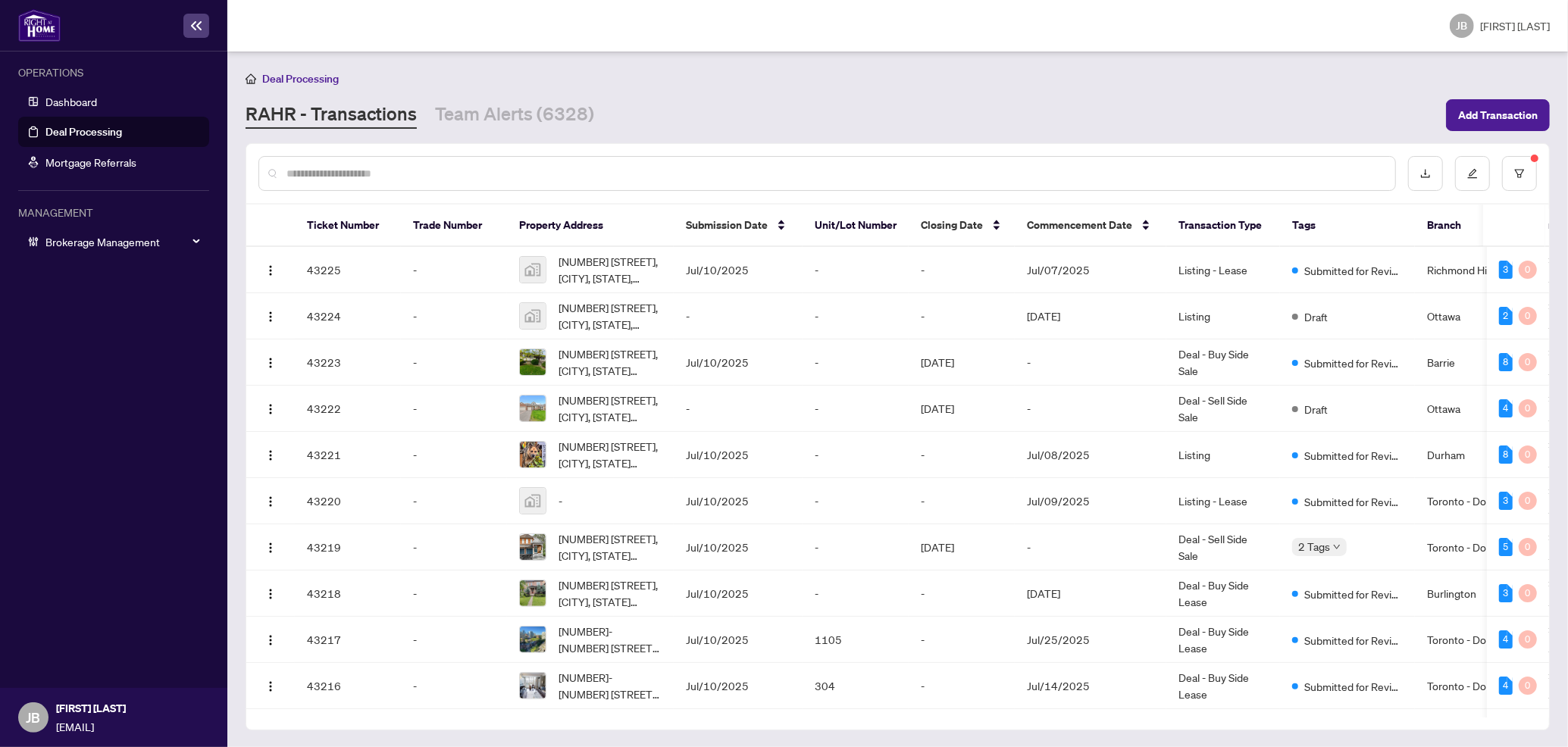 click 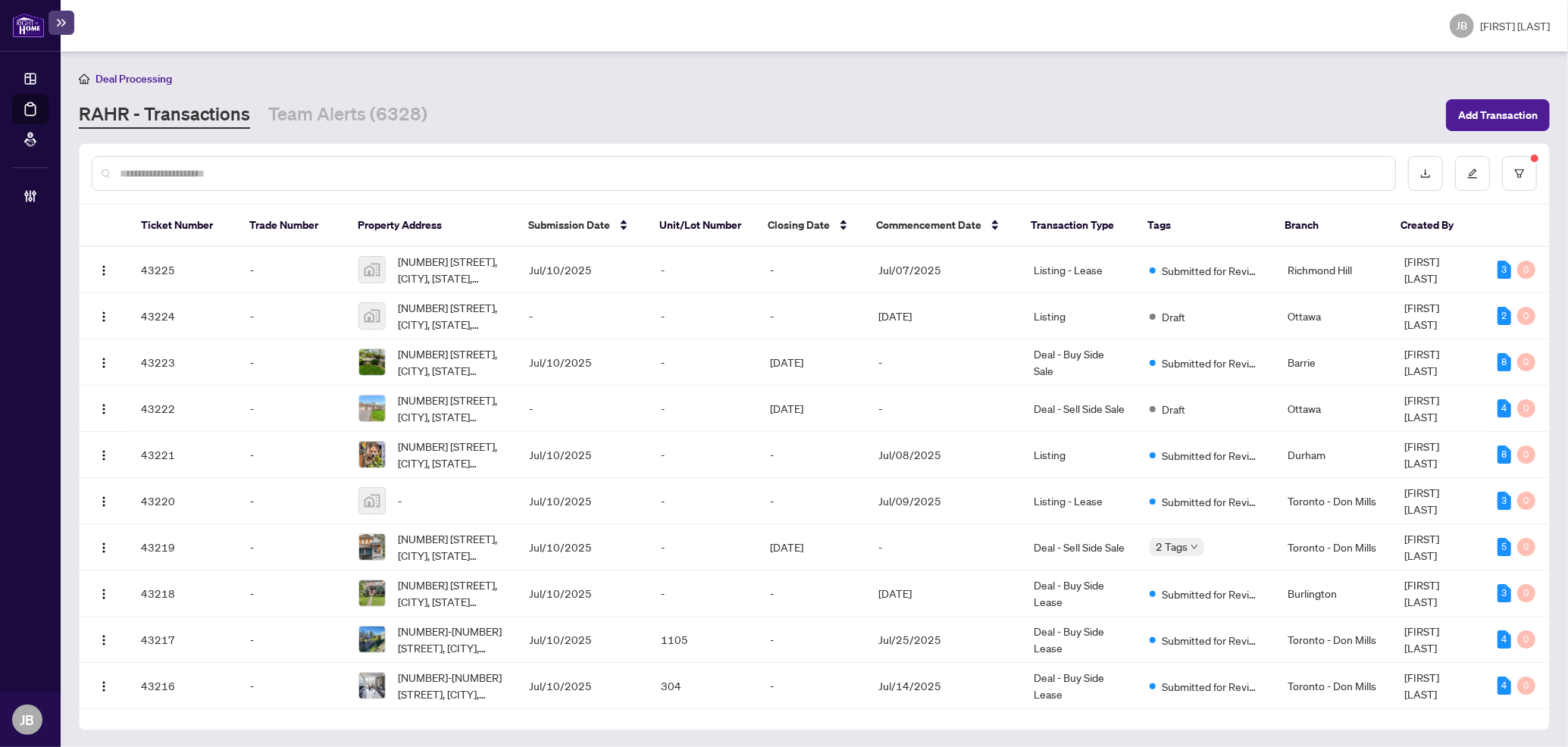 click at bounding box center [751, 173] 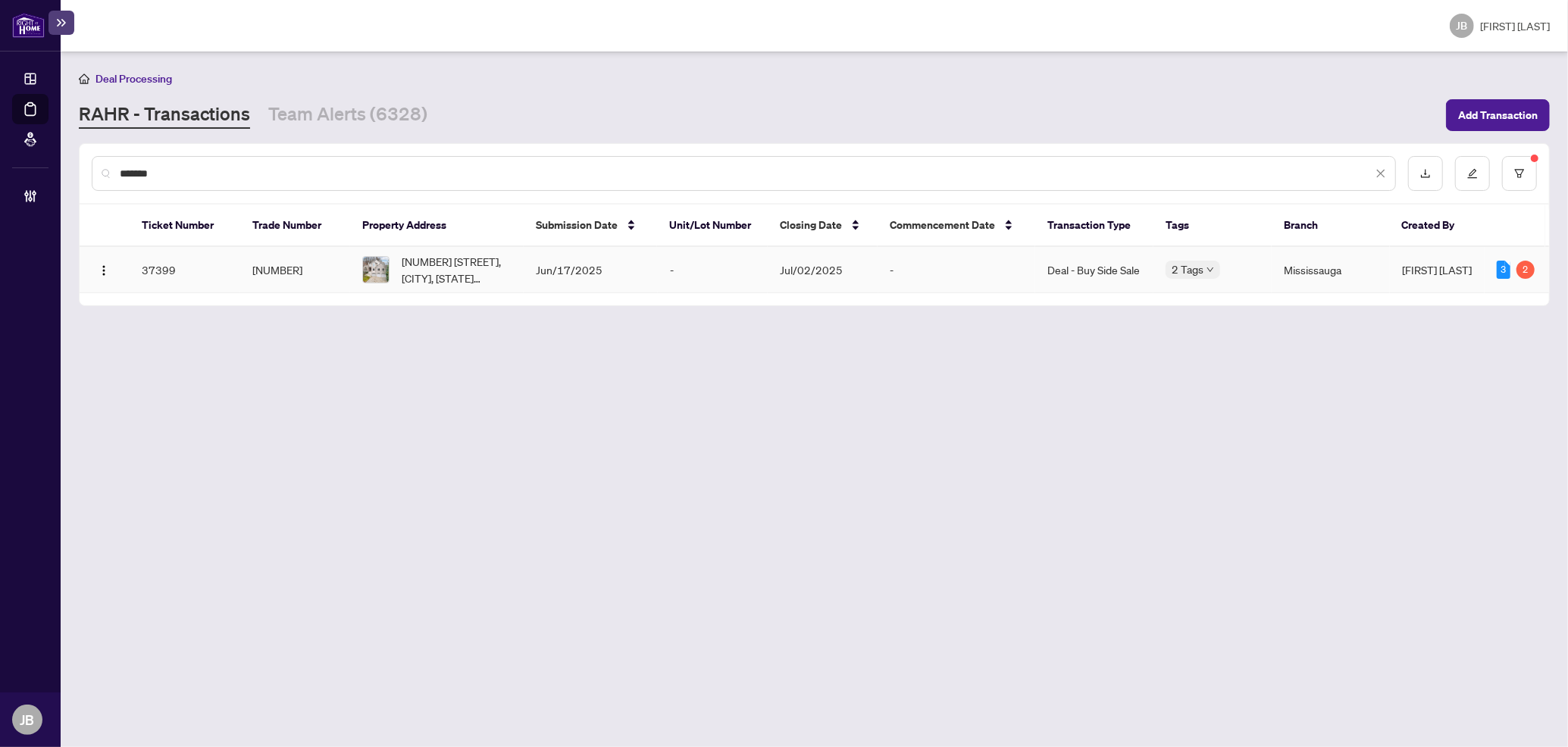 type on "*******" 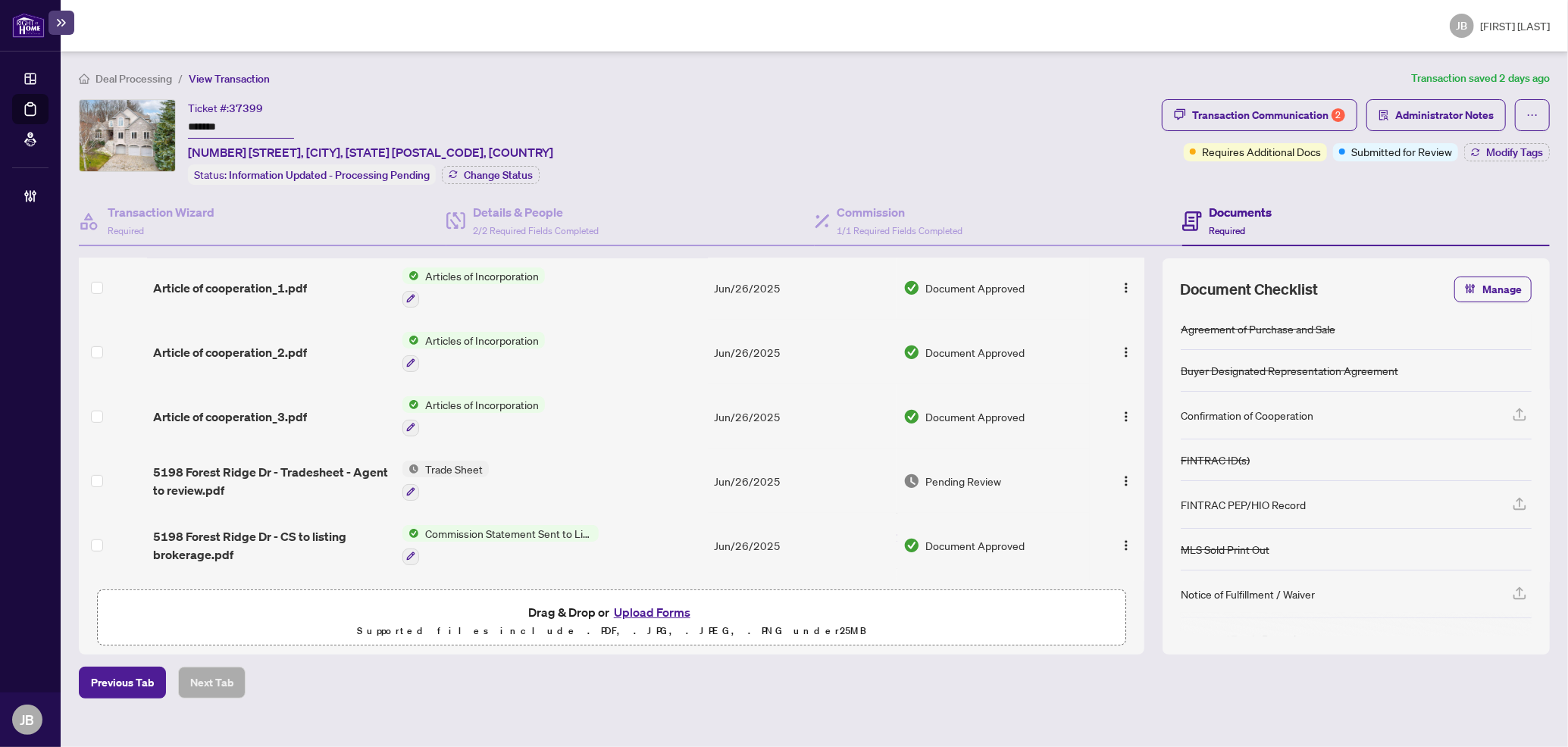 scroll, scrollTop: 707, scrollLeft: 0, axis: vertical 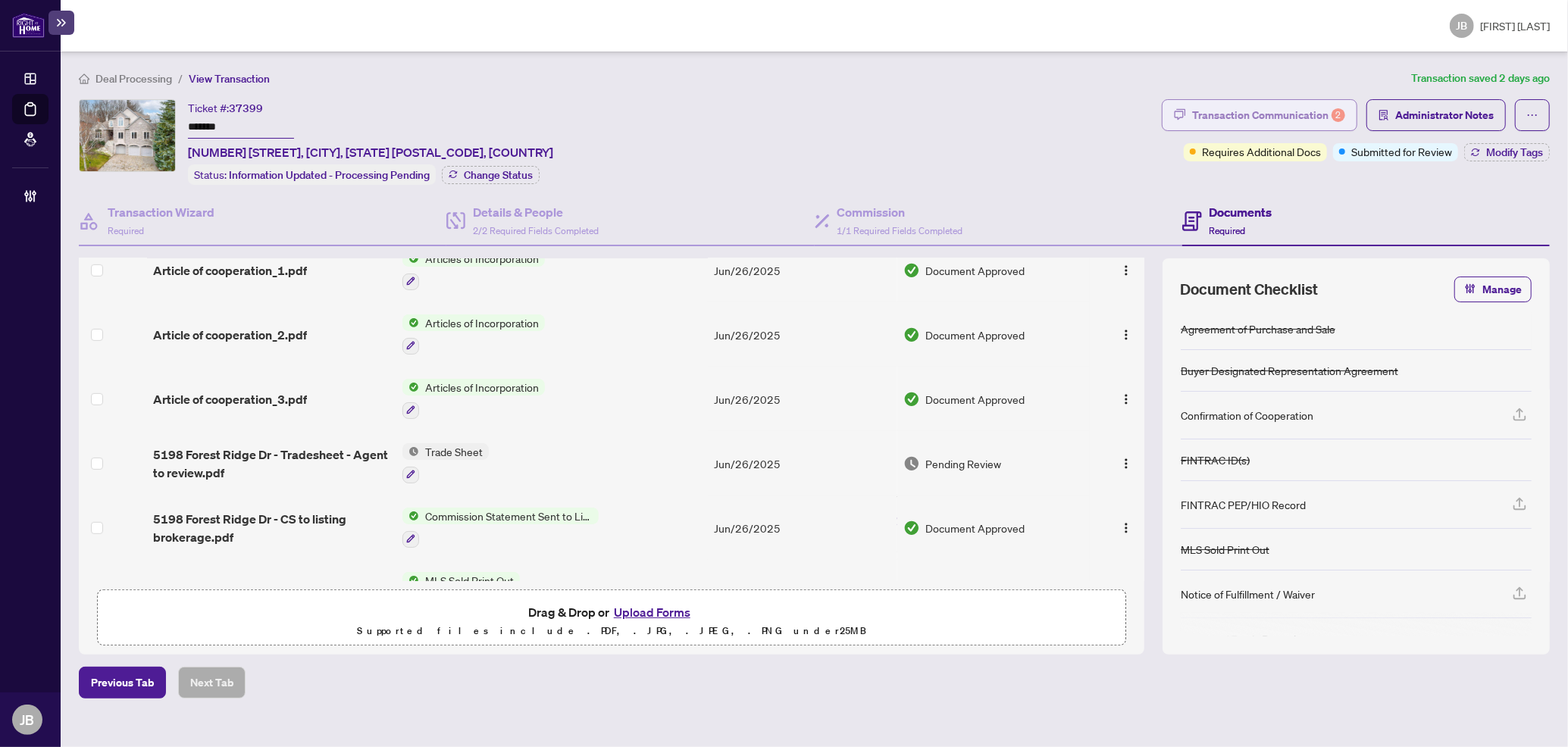 click on "Transaction Communication 2" at bounding box center (1269, 115) 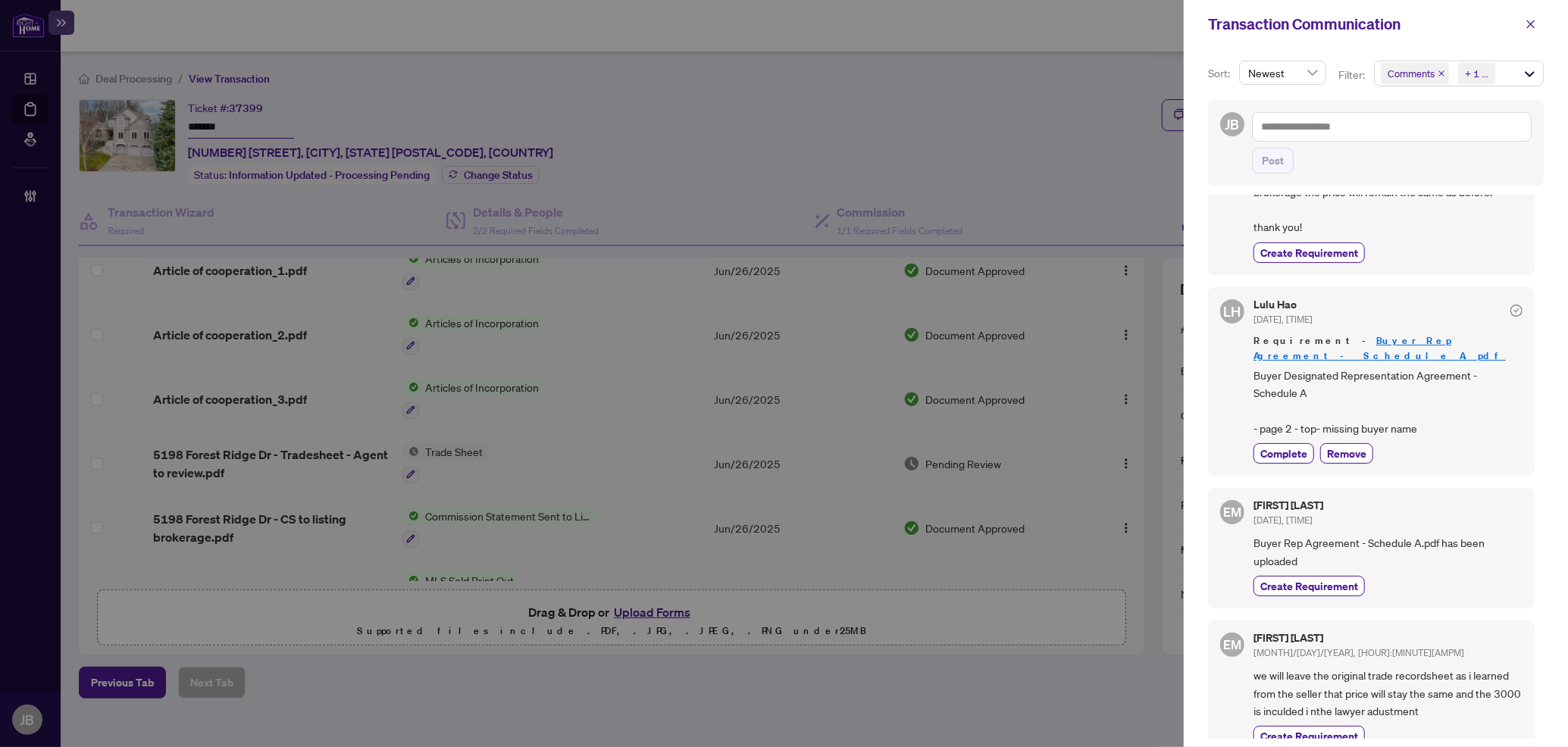 scroll, scrollTop: 303, scrollLeft: 0, axis: vertical 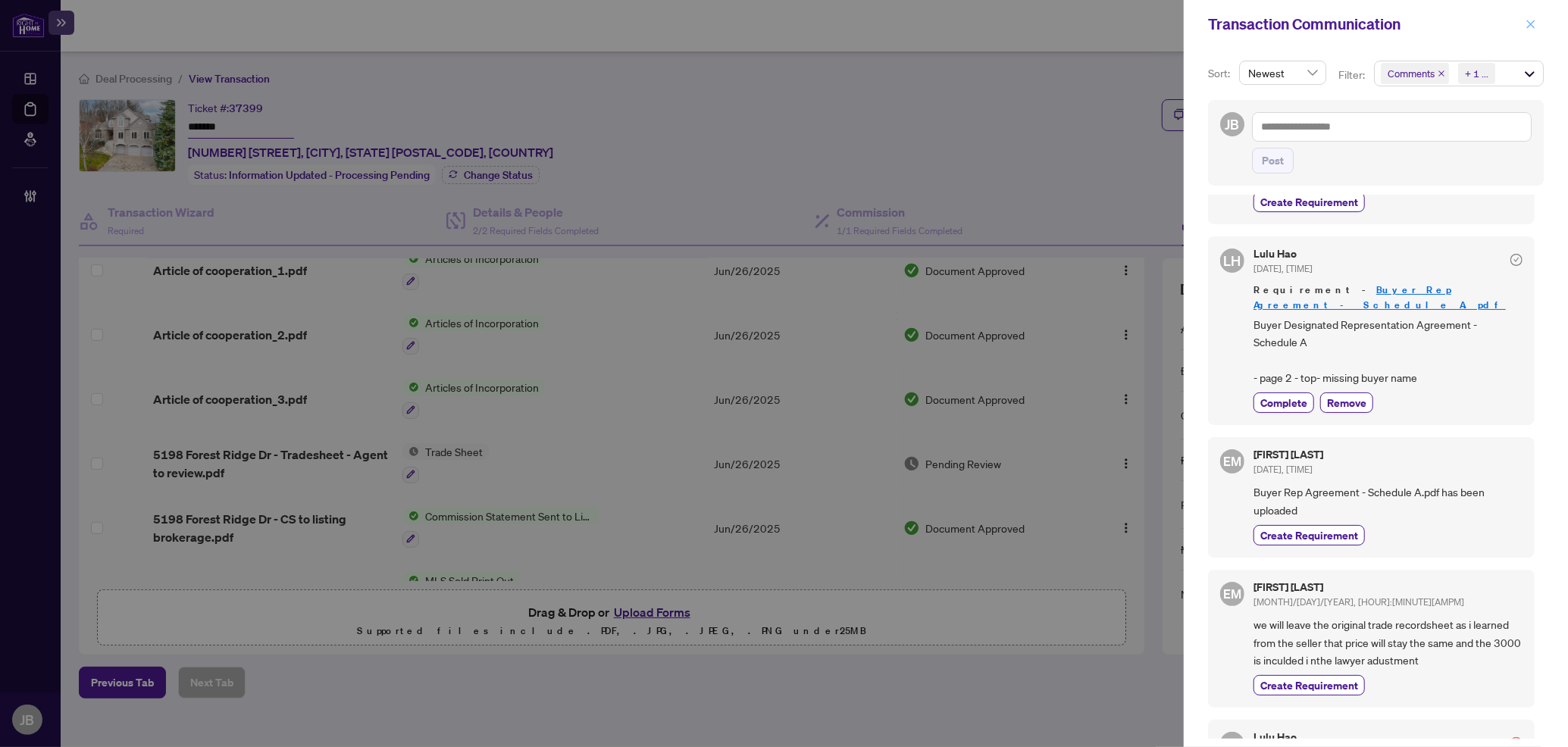 click 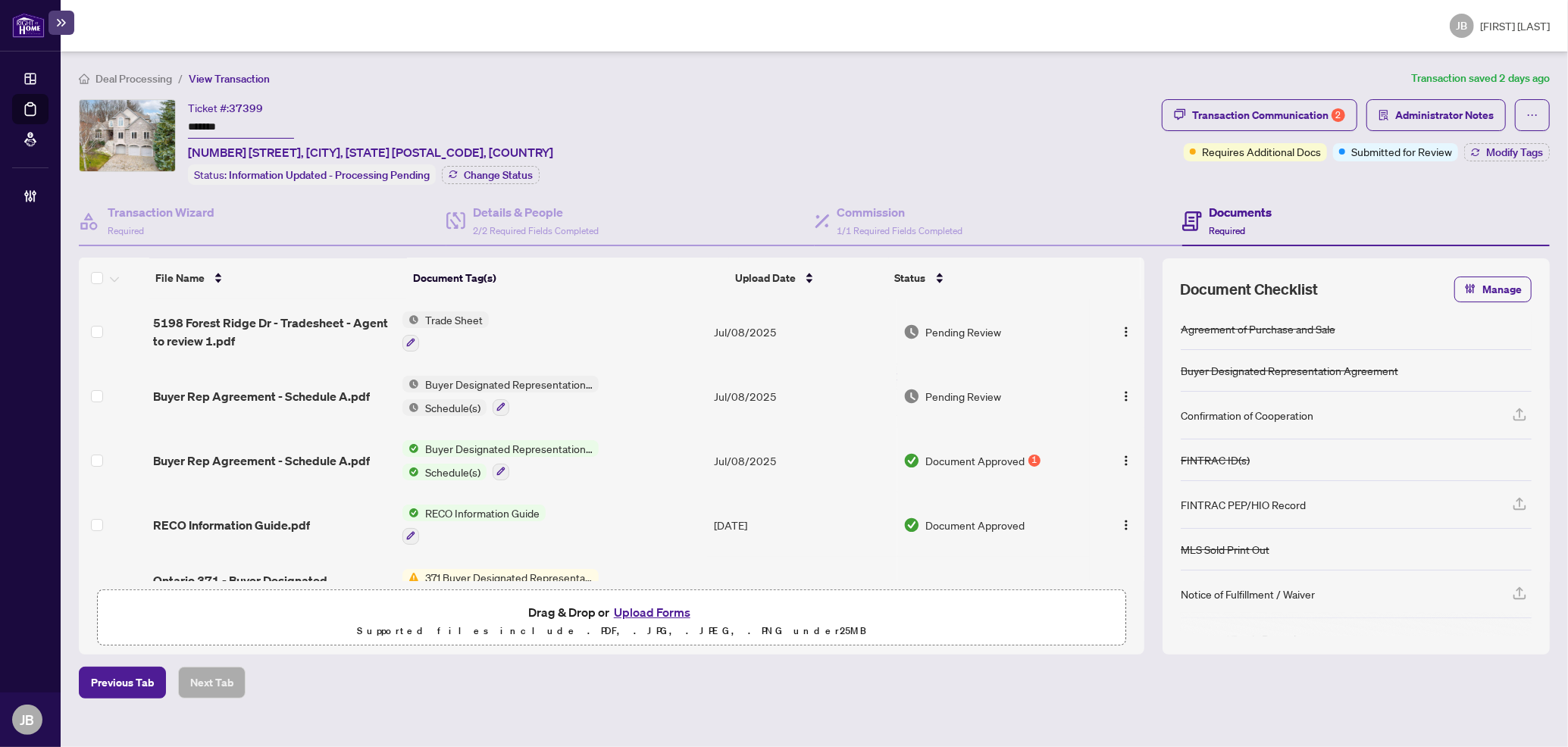 scroll, scrollTop: 0, scrollLeft: 0, axis: both 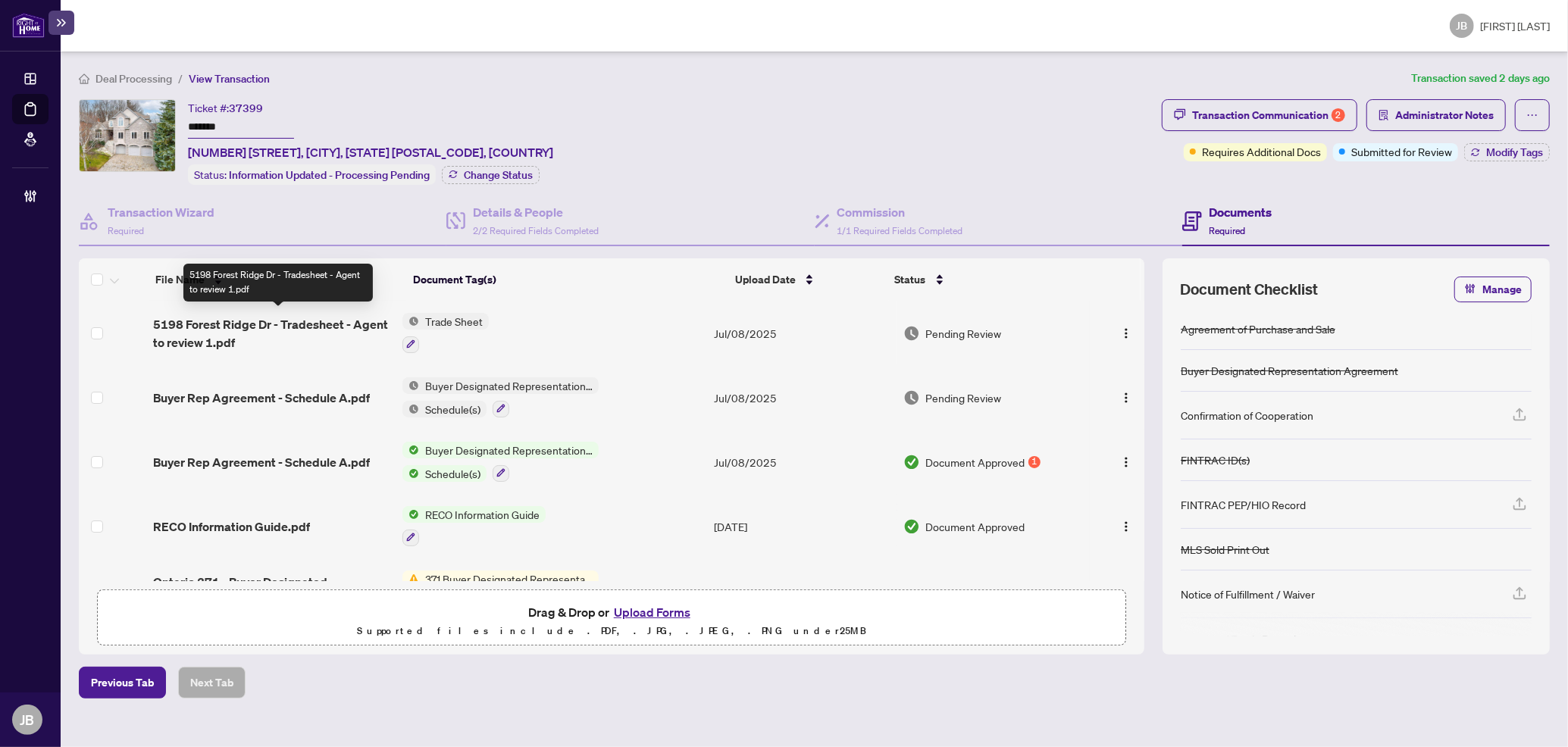 click on "5198 Forest Ridge Dr - Tradesheet - Agent to review 1.pdf" at bounding box center [271, 333] 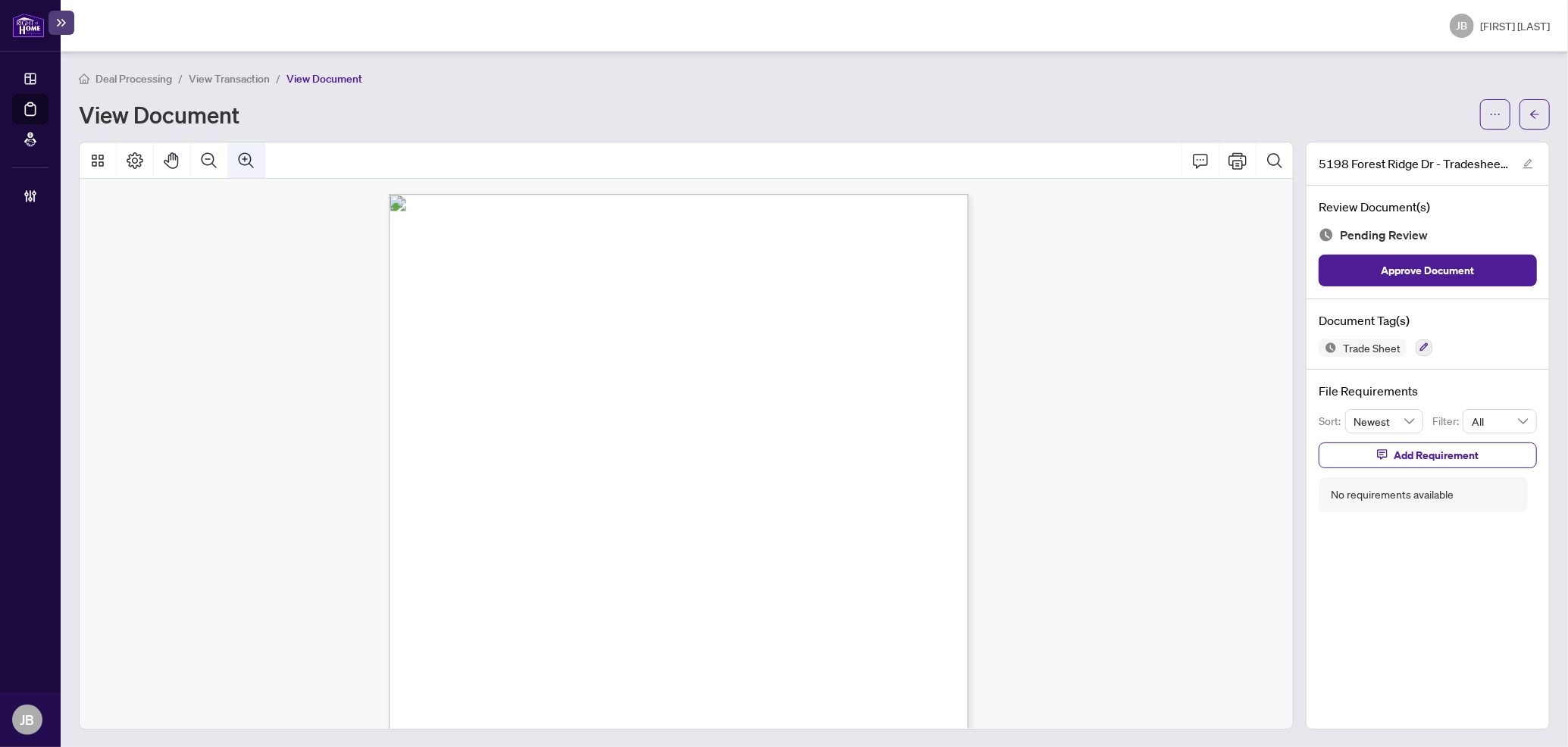 click 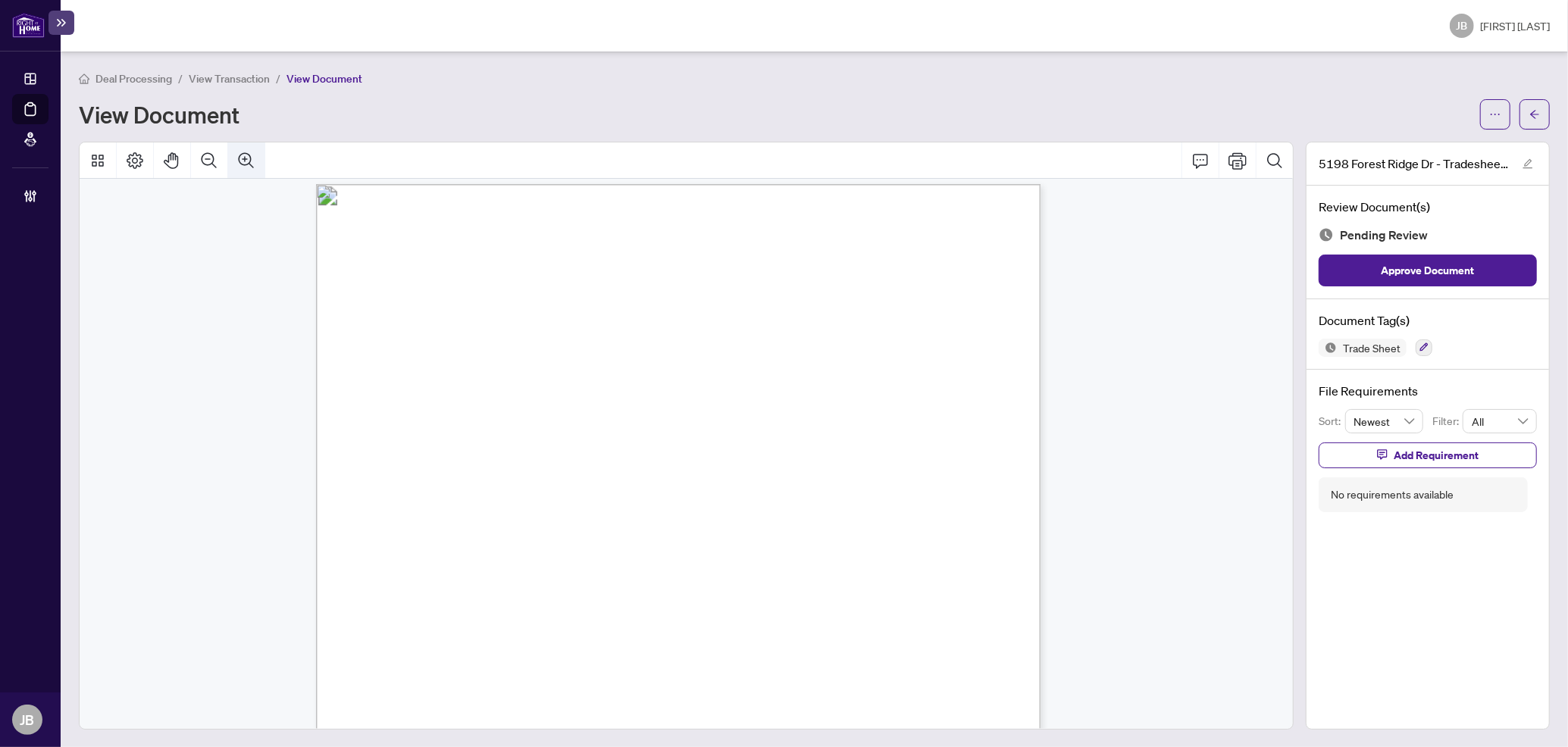 click 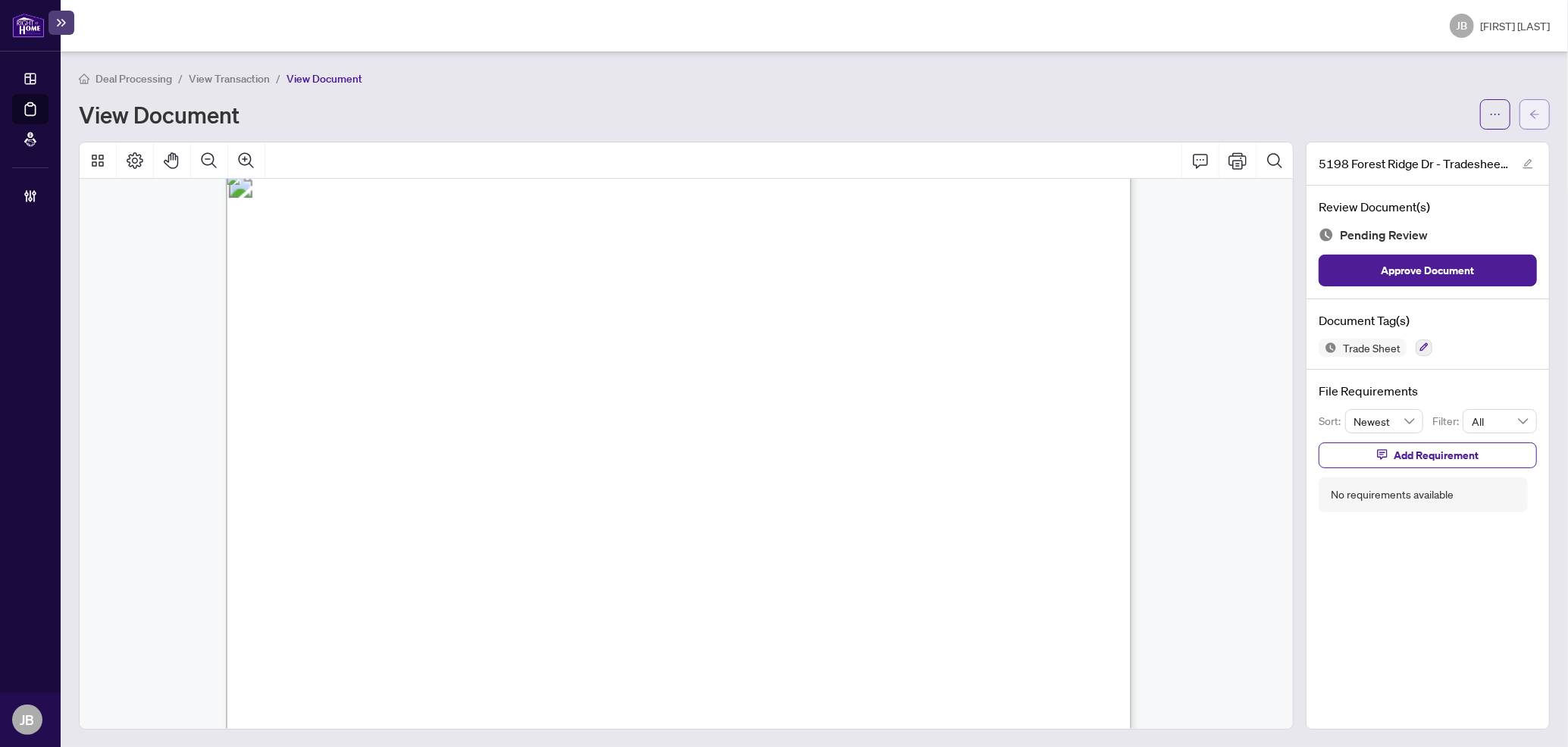 click at bounding box center [1535, 114] 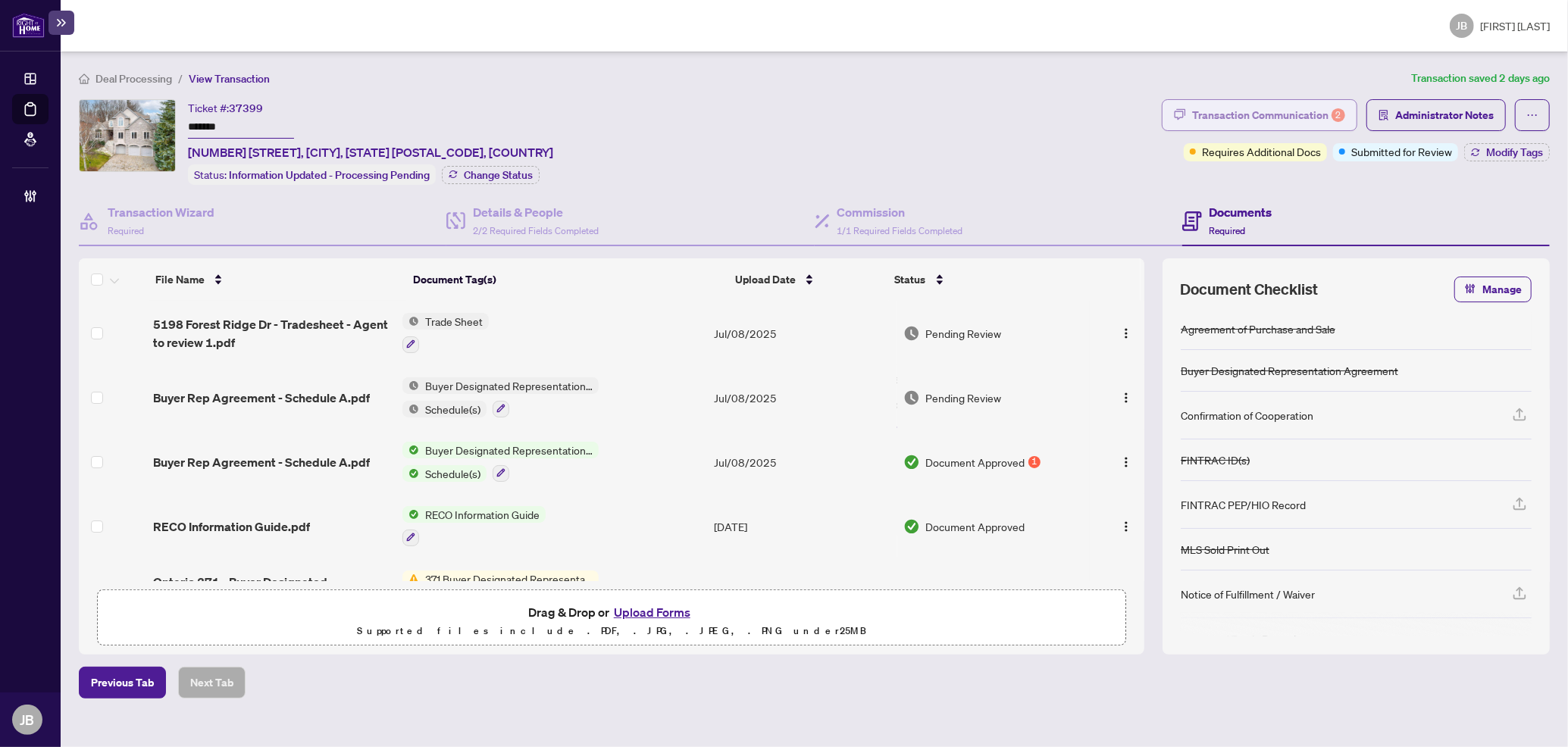 click on "Transaction Communication 2" at bounding box center [1269, 115] 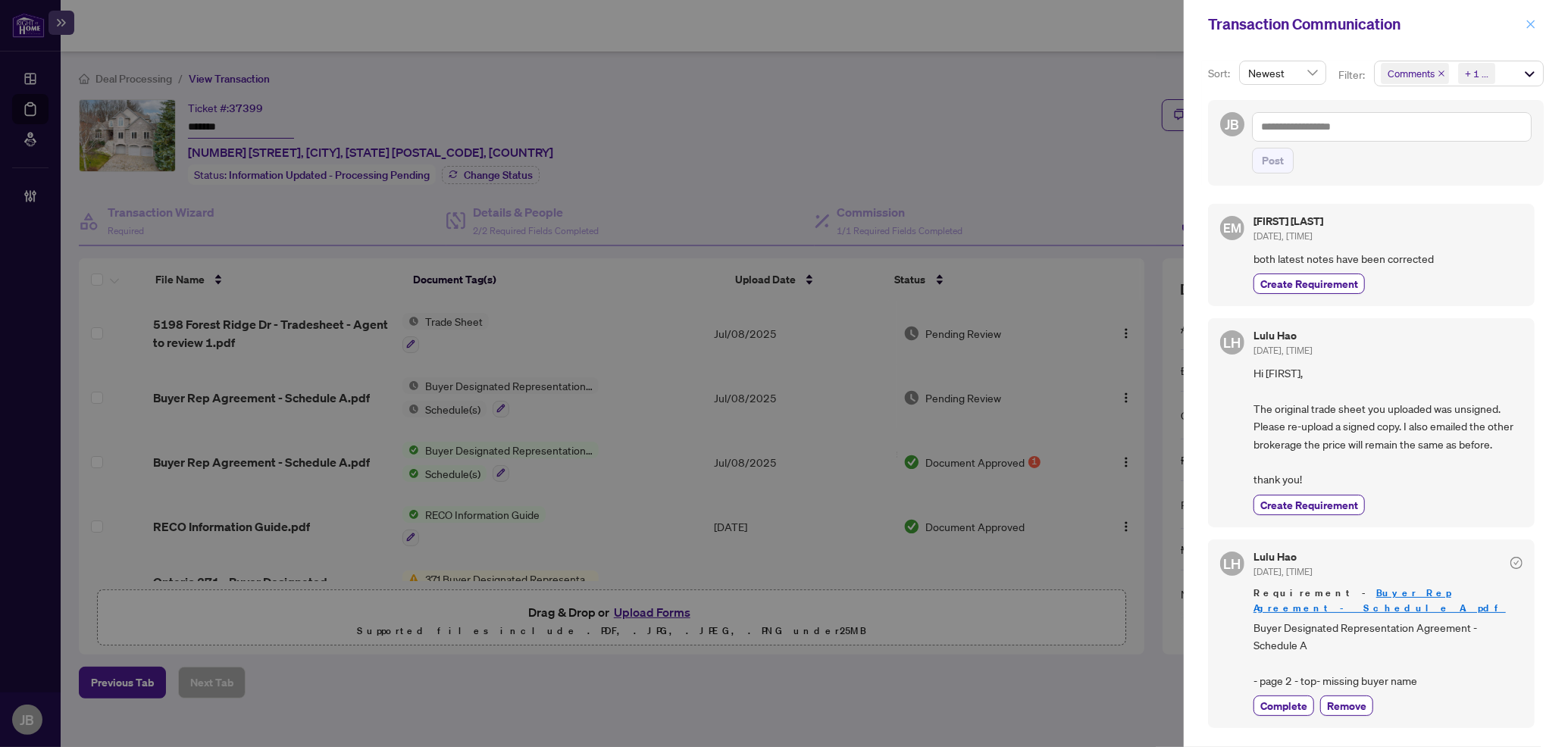 click 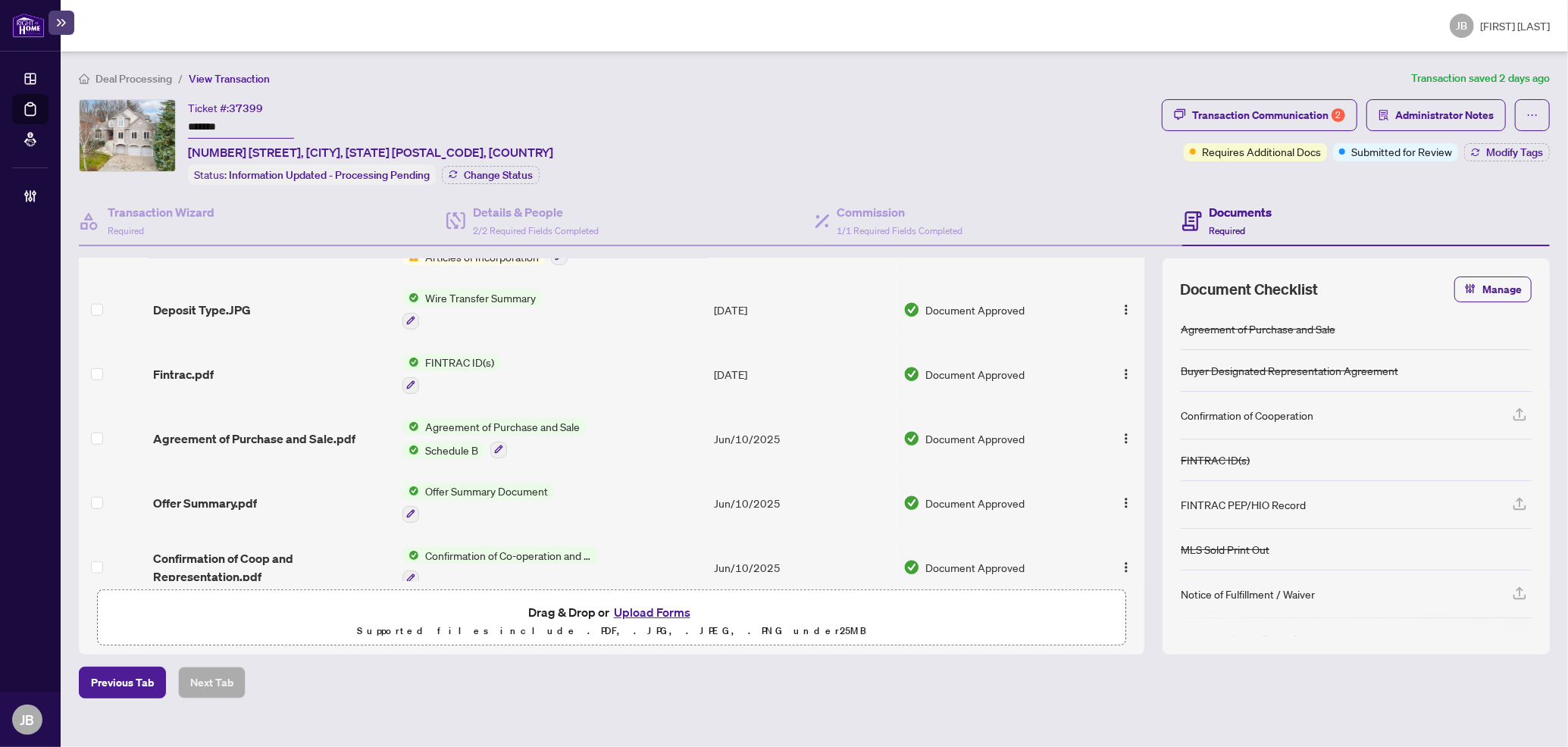 scroll, scrollTop: 1212, scrollLeft: 0, axis: vertical 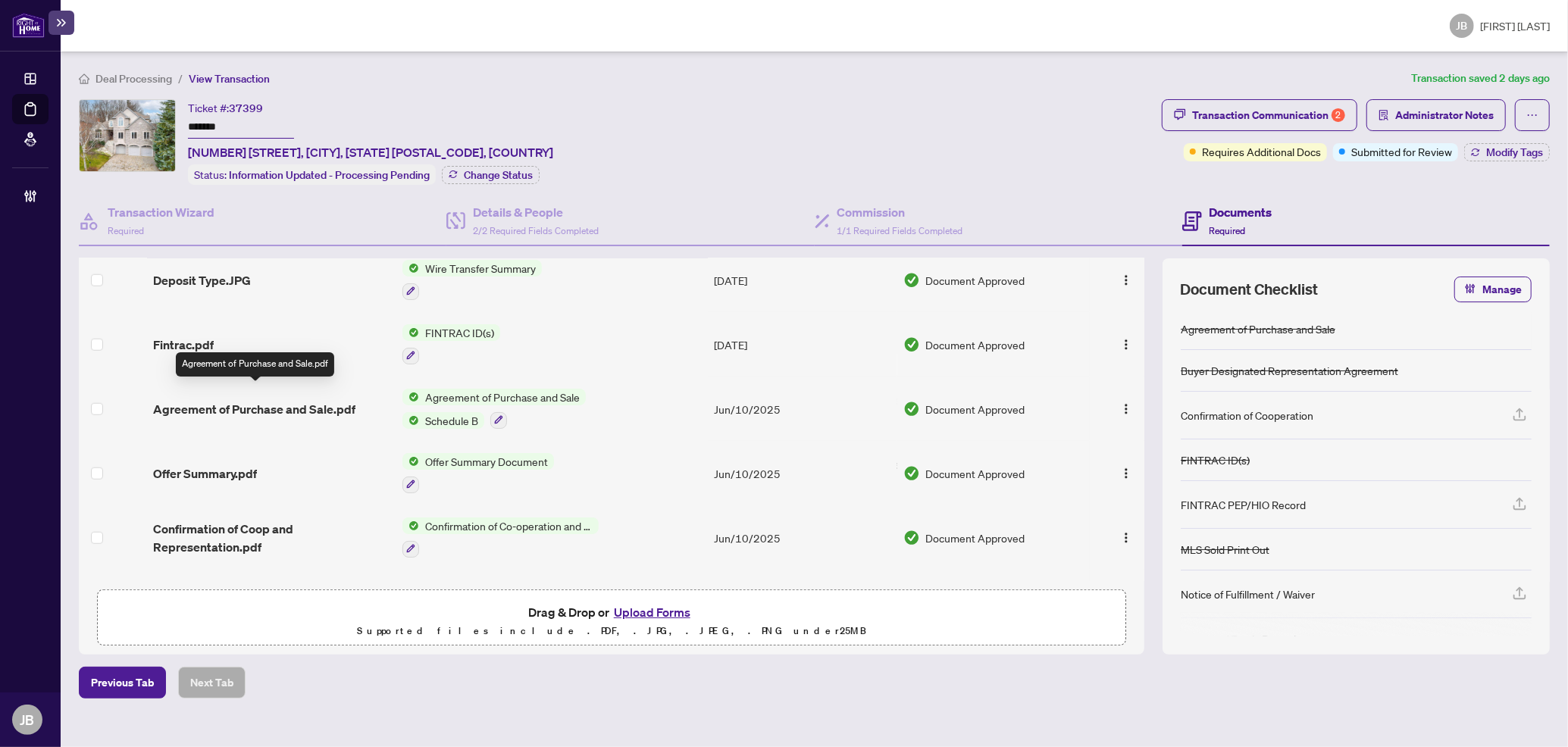 click on "Agreement of Purchase and Sale.pdf" at bounding box center [254, 409] 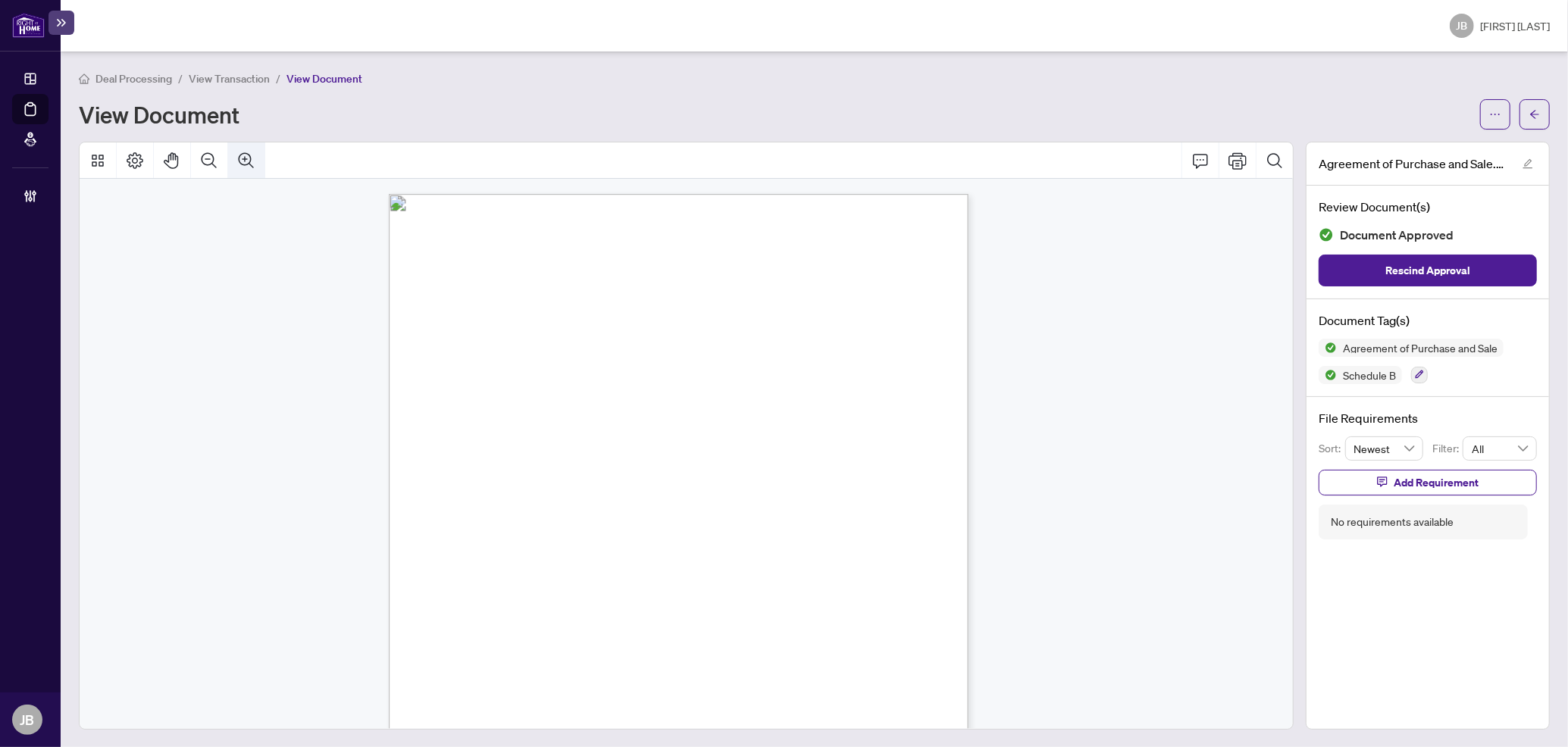 click 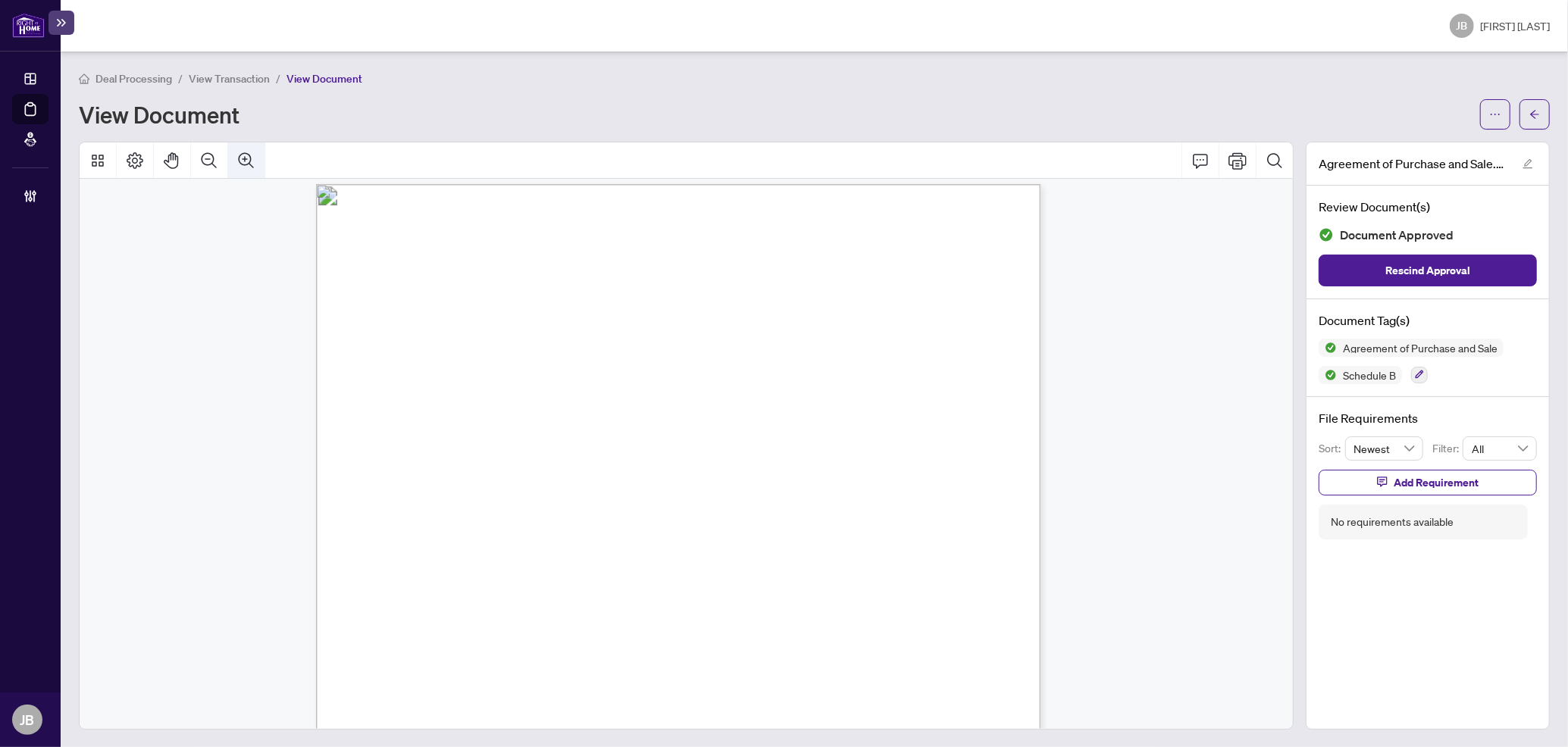 click 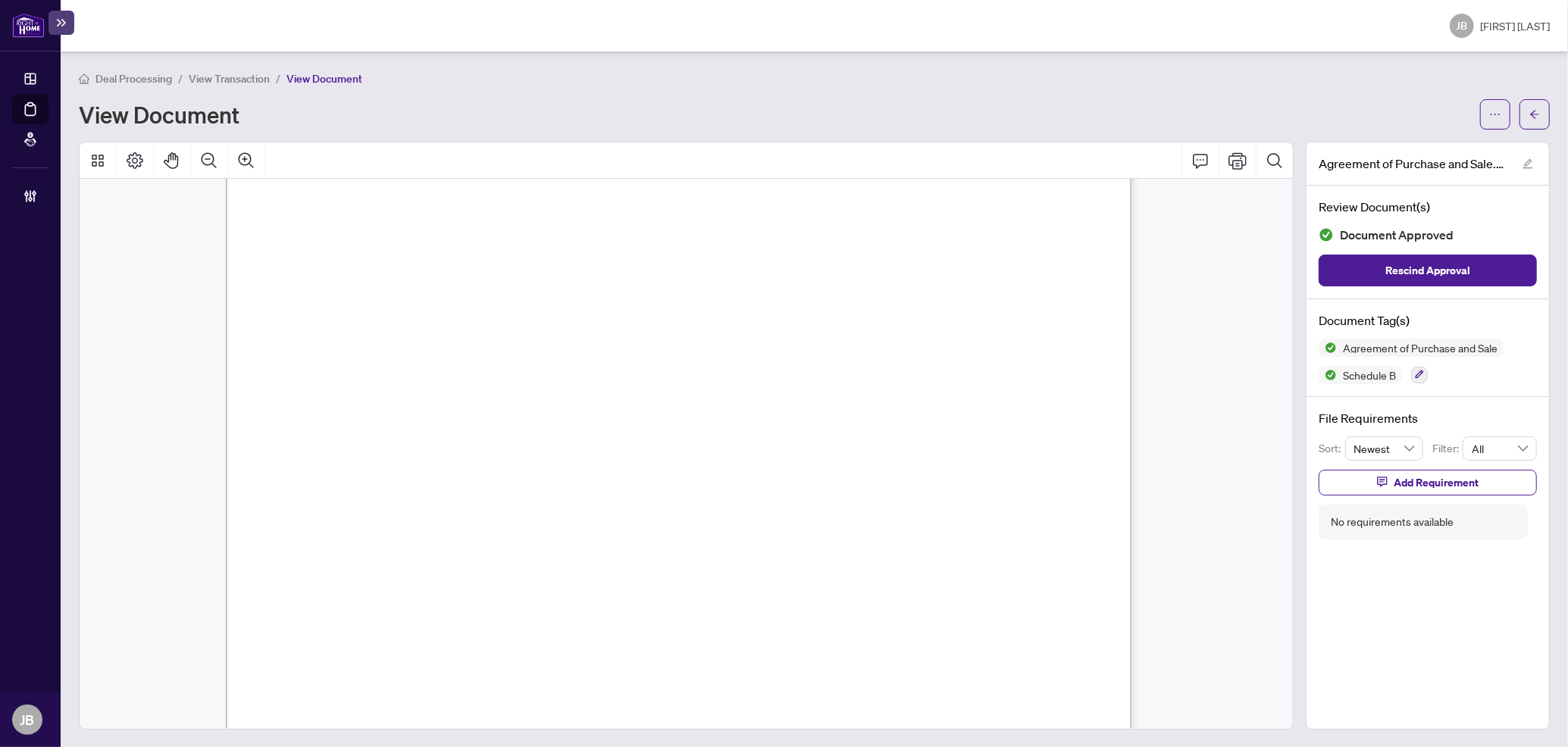 scroll, scrollTop: 7484, scrollLeft: 0, axis: vertical 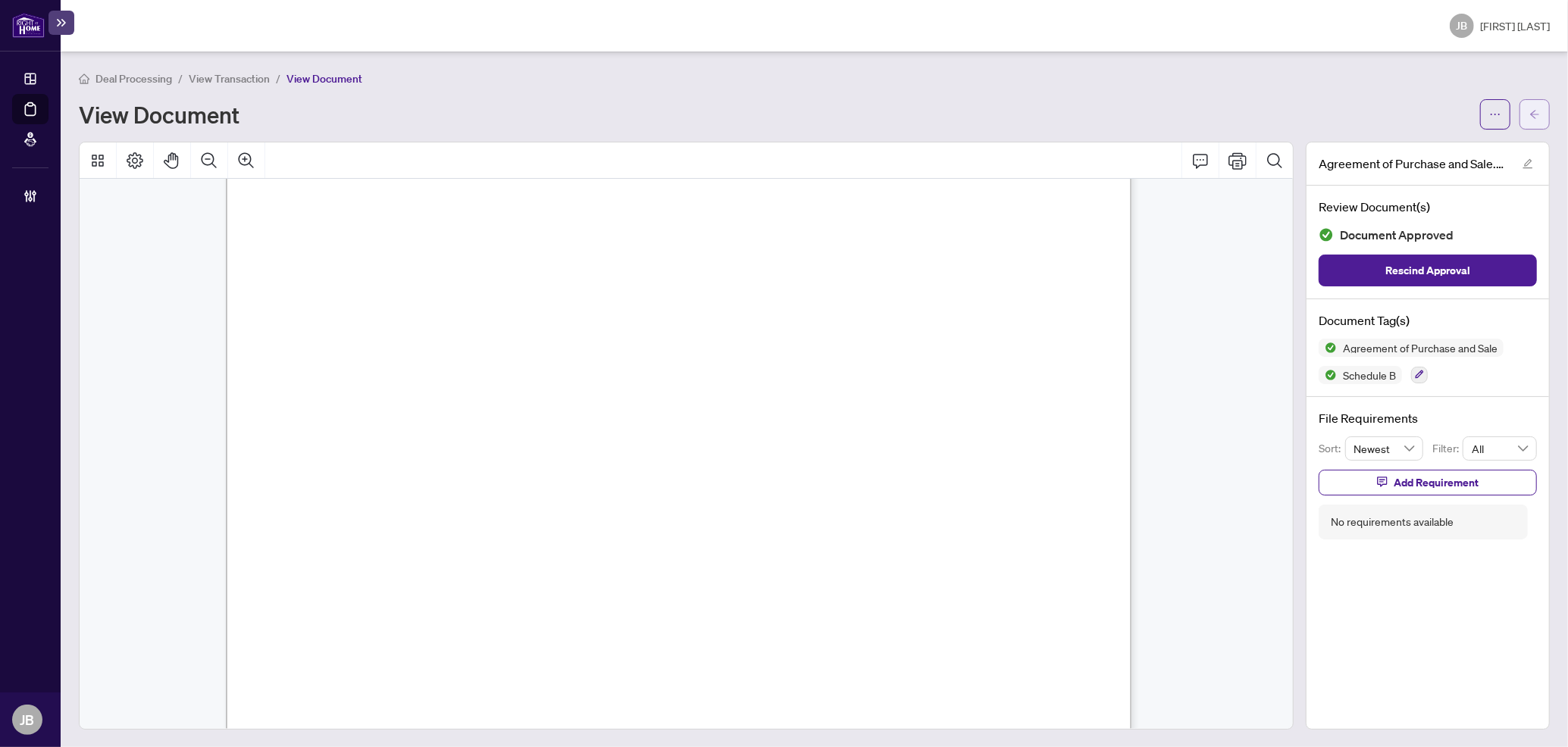 click 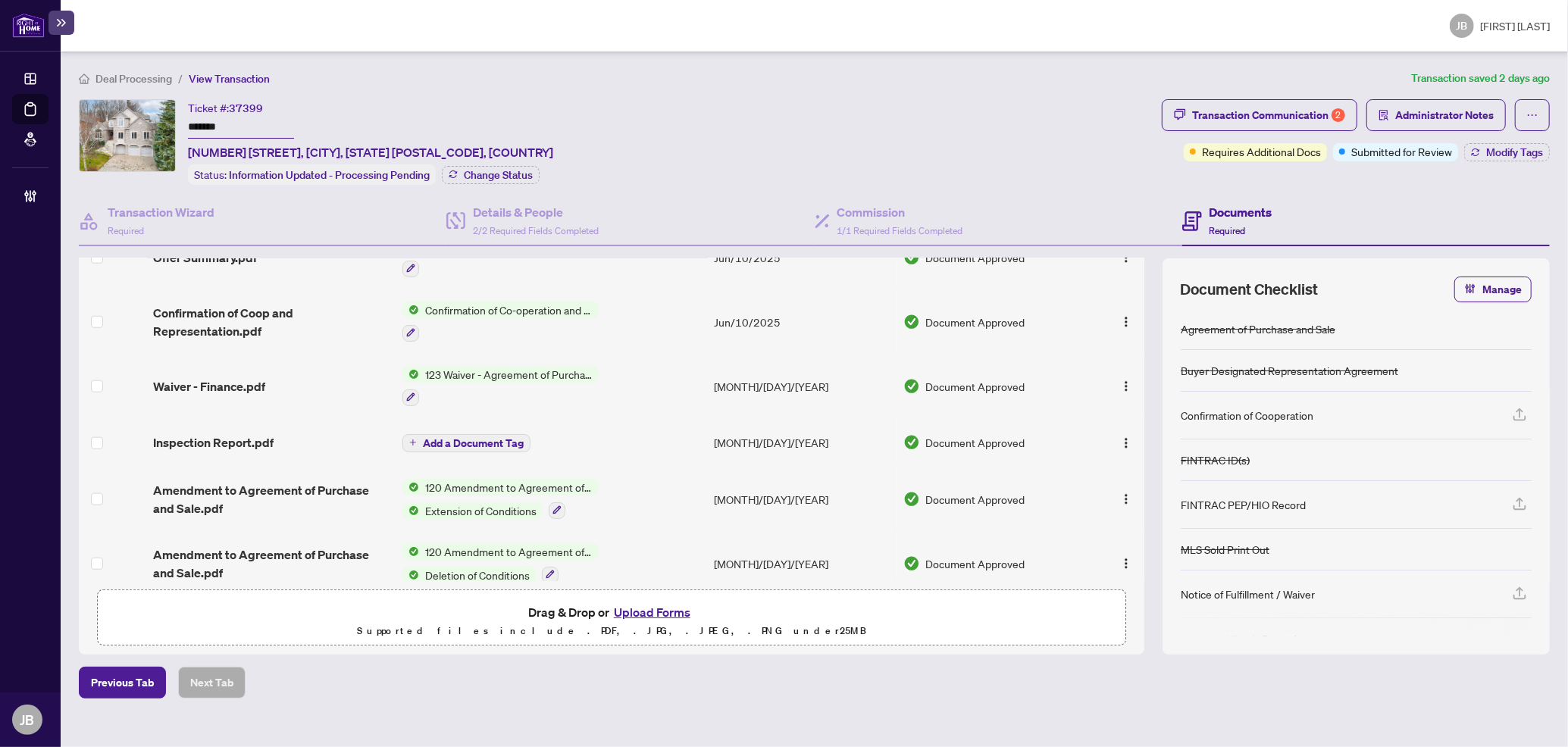 scroll, scrollTop: 1433, scrollLeft: 0, axis: vertical 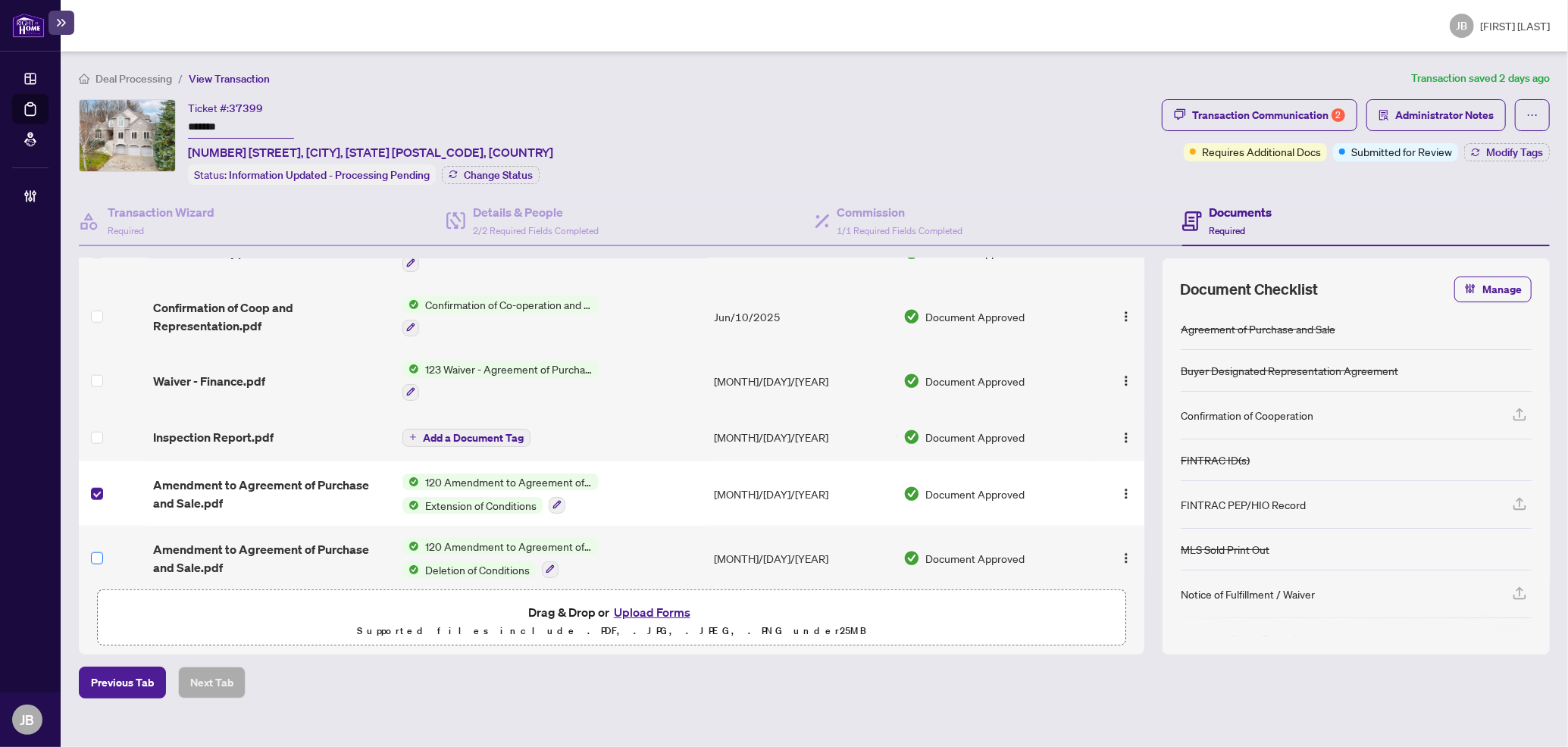 click at bounding box center (97, 558) 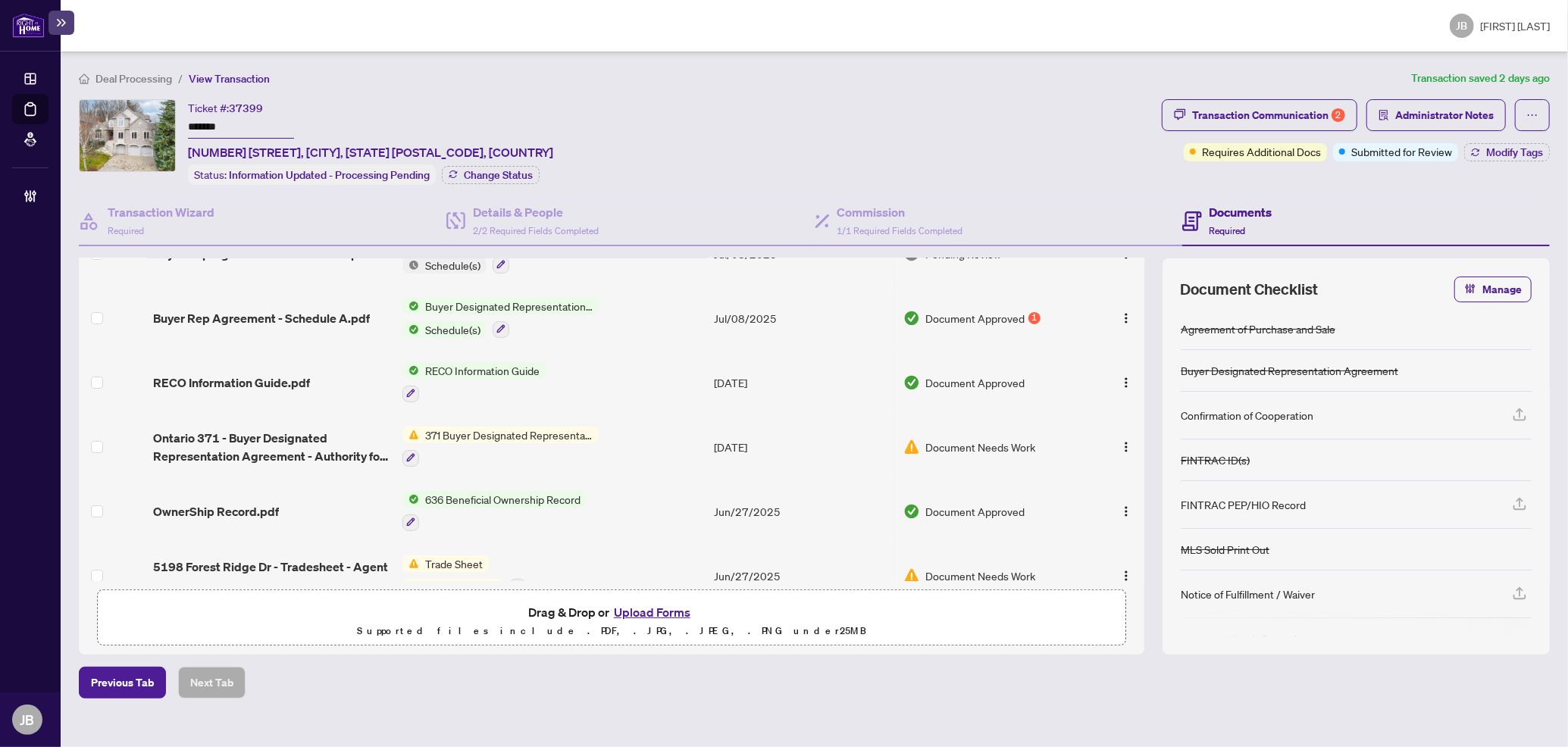 scroll, scrollTop: 0, scrollLeft: 0, axis: both 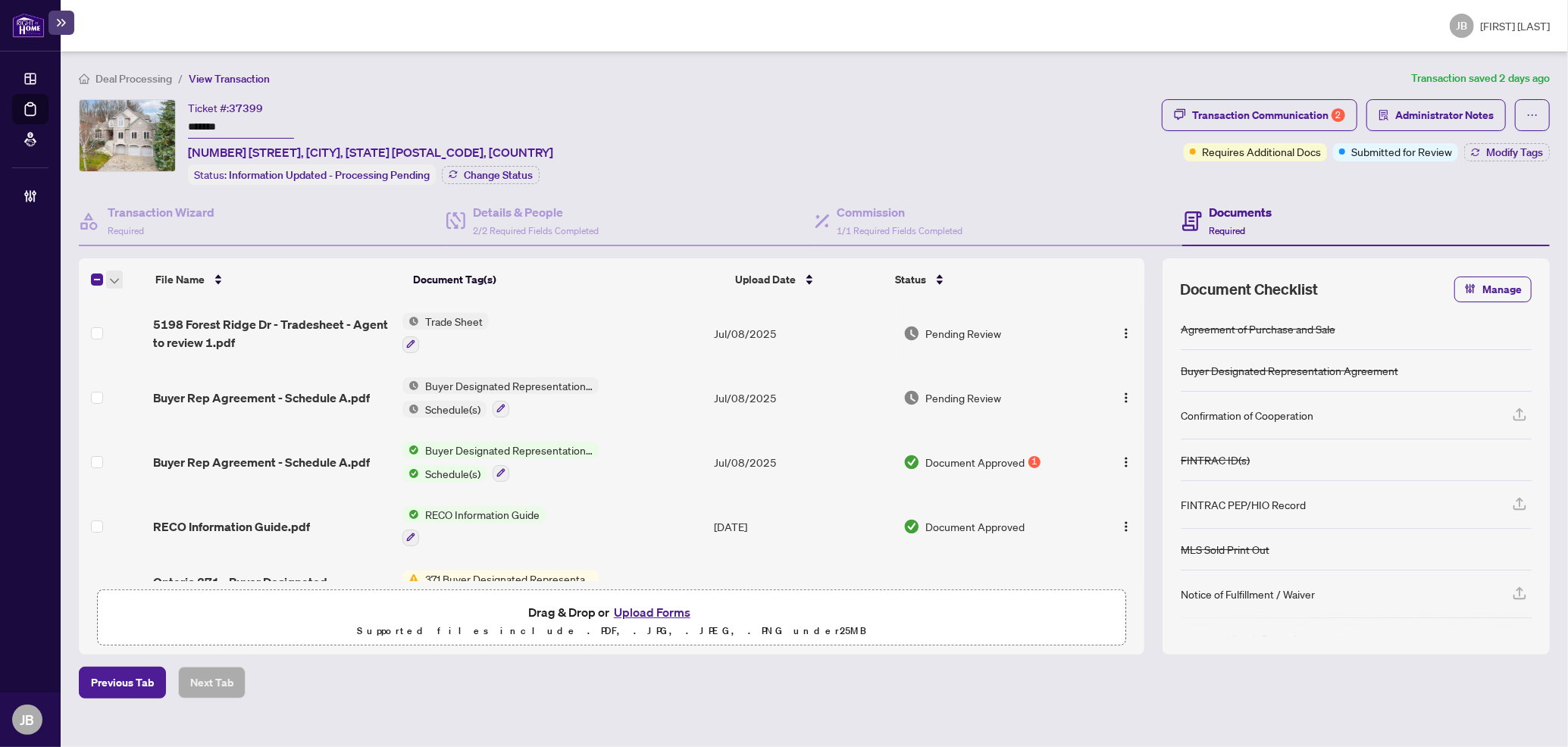 click at bounding box center [114, 280] 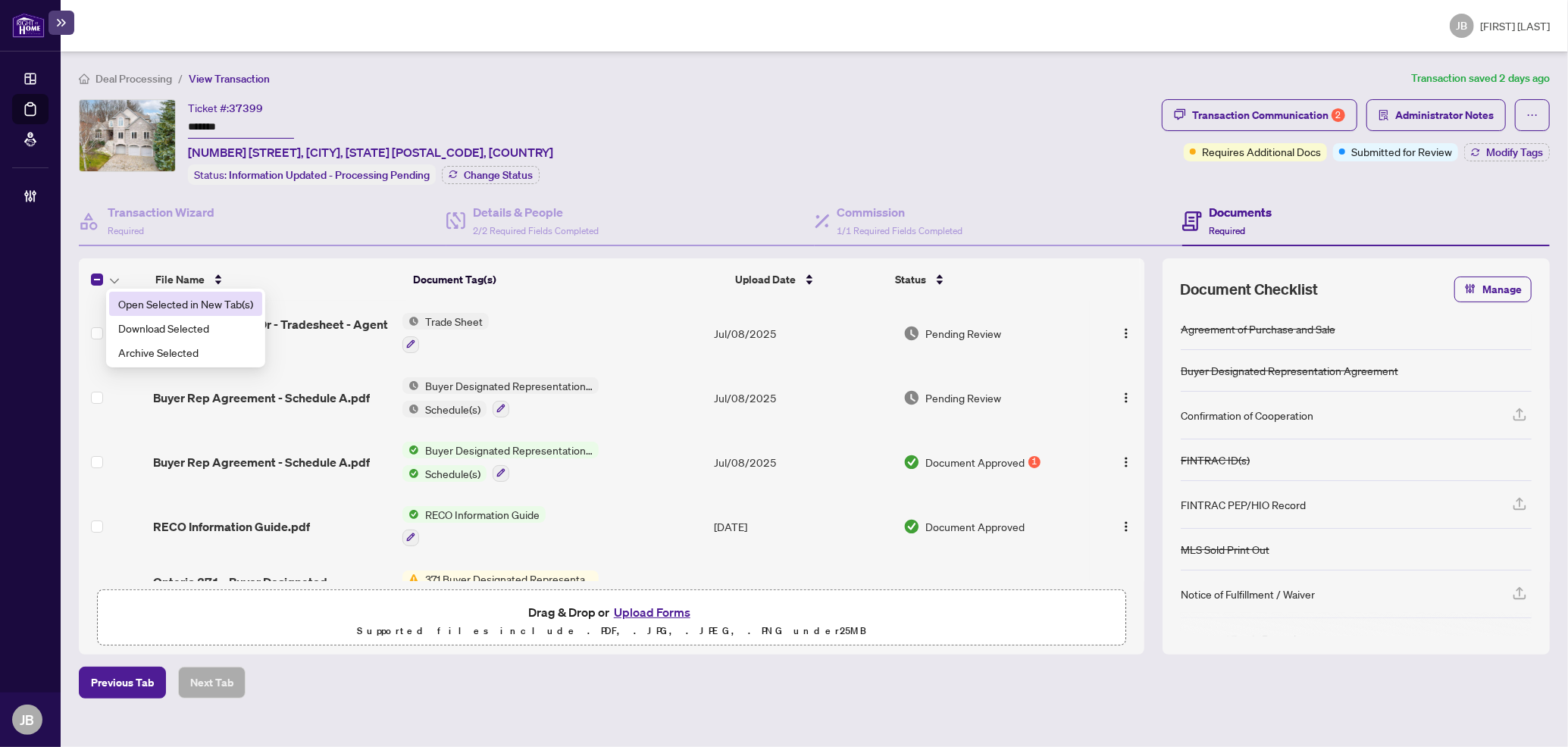 click on "Open Selected in New Tab(s)" at bounding box center (186, 304) 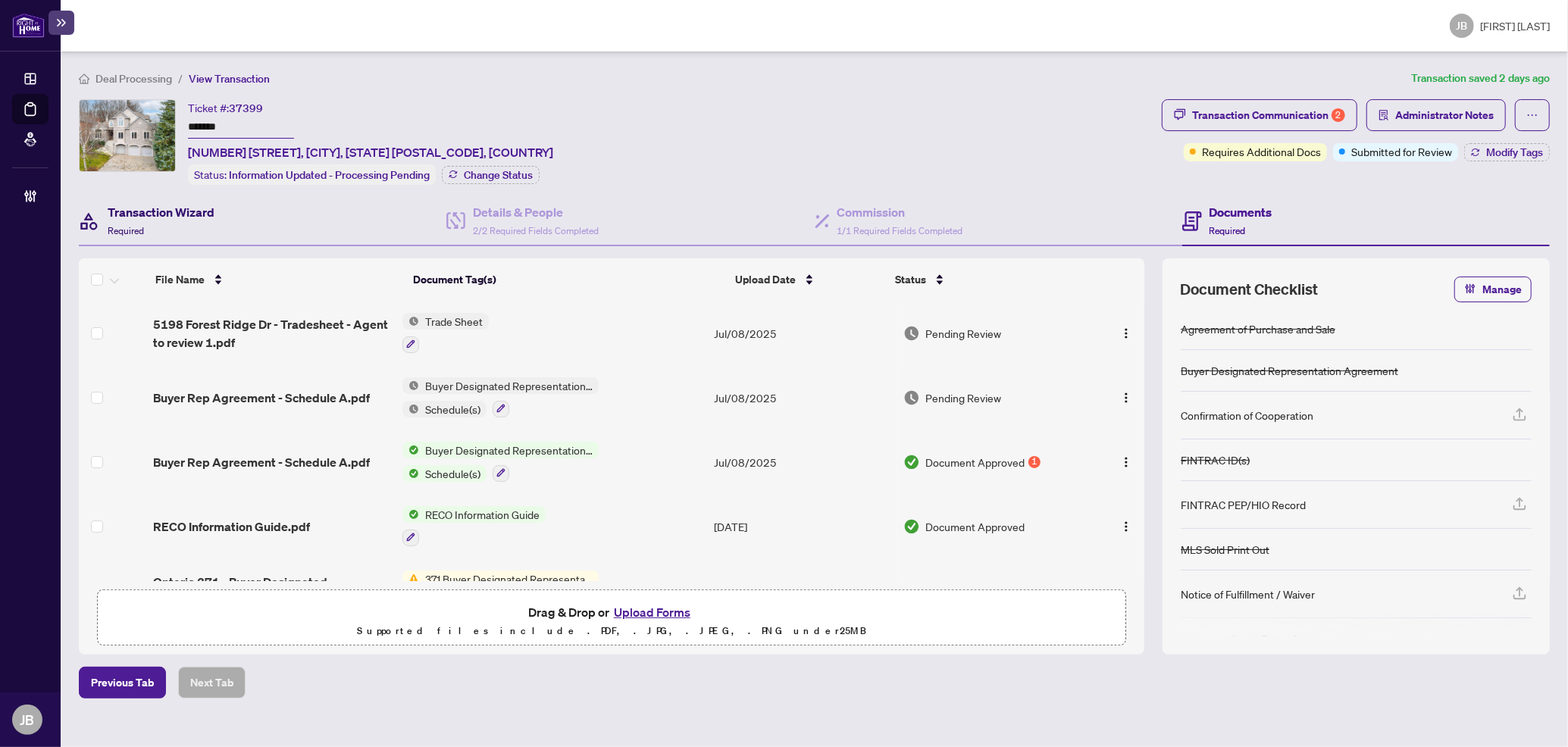 click on "Transaction Wizard" at bounding box center (161, 212) 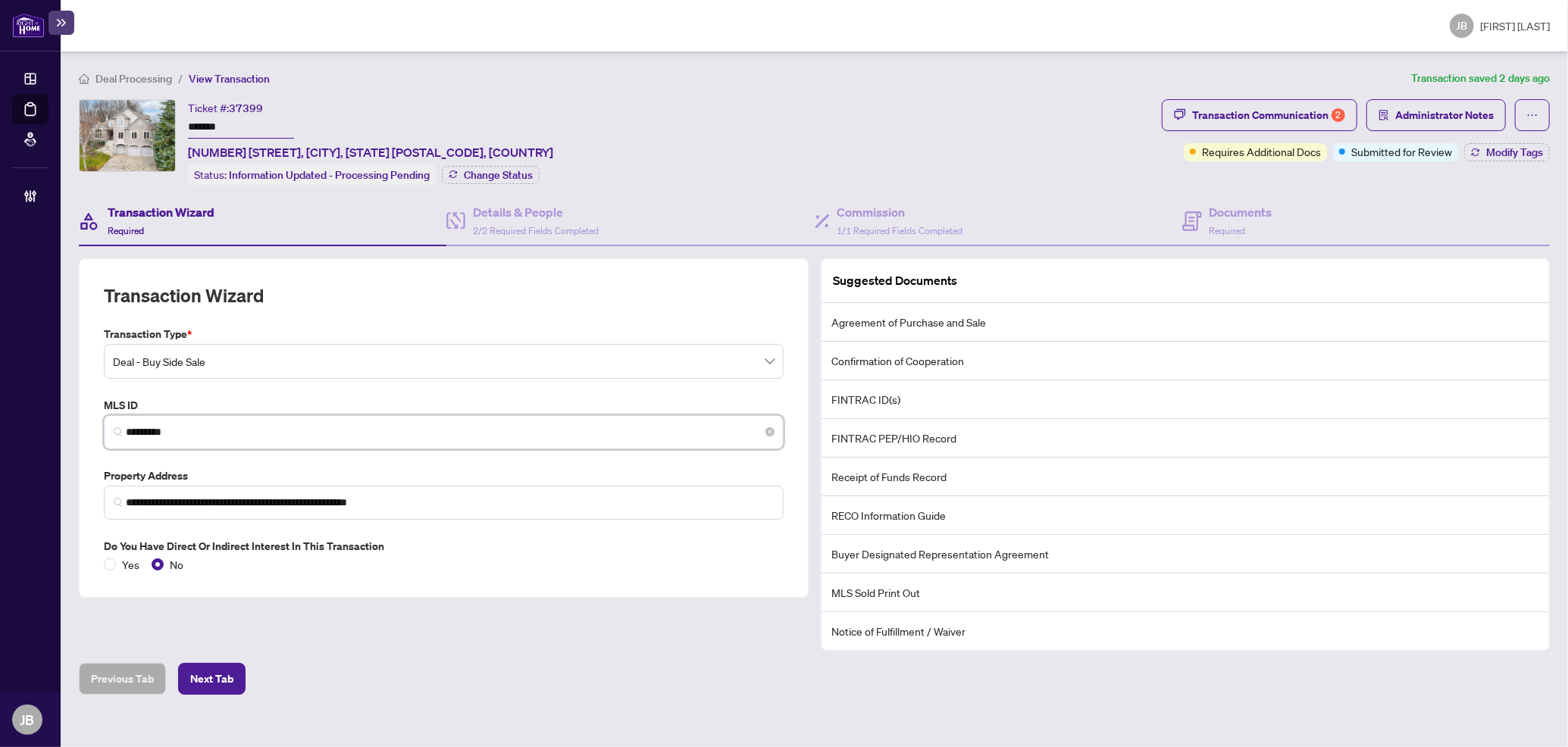 drag, startPoint x: 183, startPoint y: 433, endPoint x: 122, endPoint y: 427, distance: 61.294 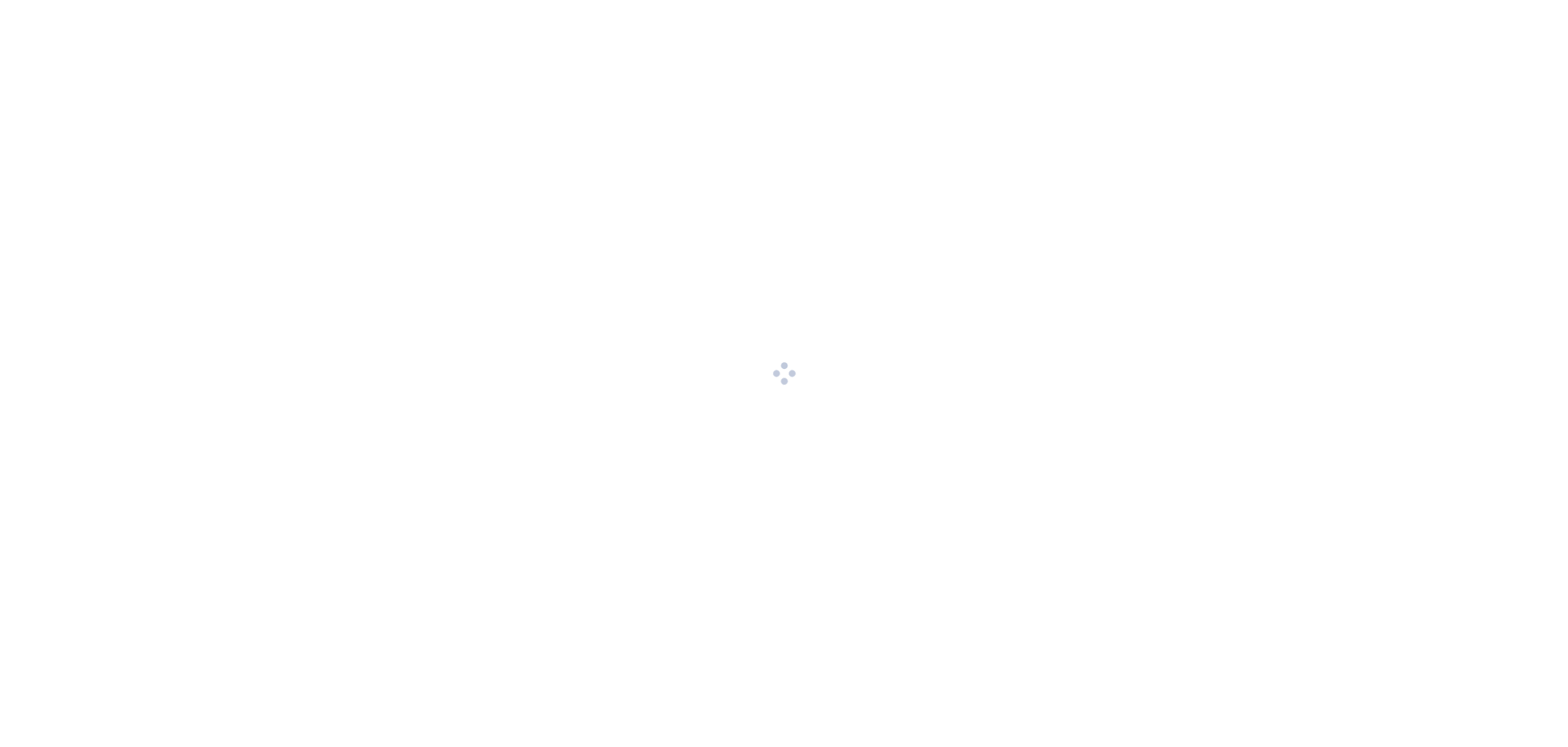 scroll, scrollTop: 0, scrollLeft: 0, axis: both 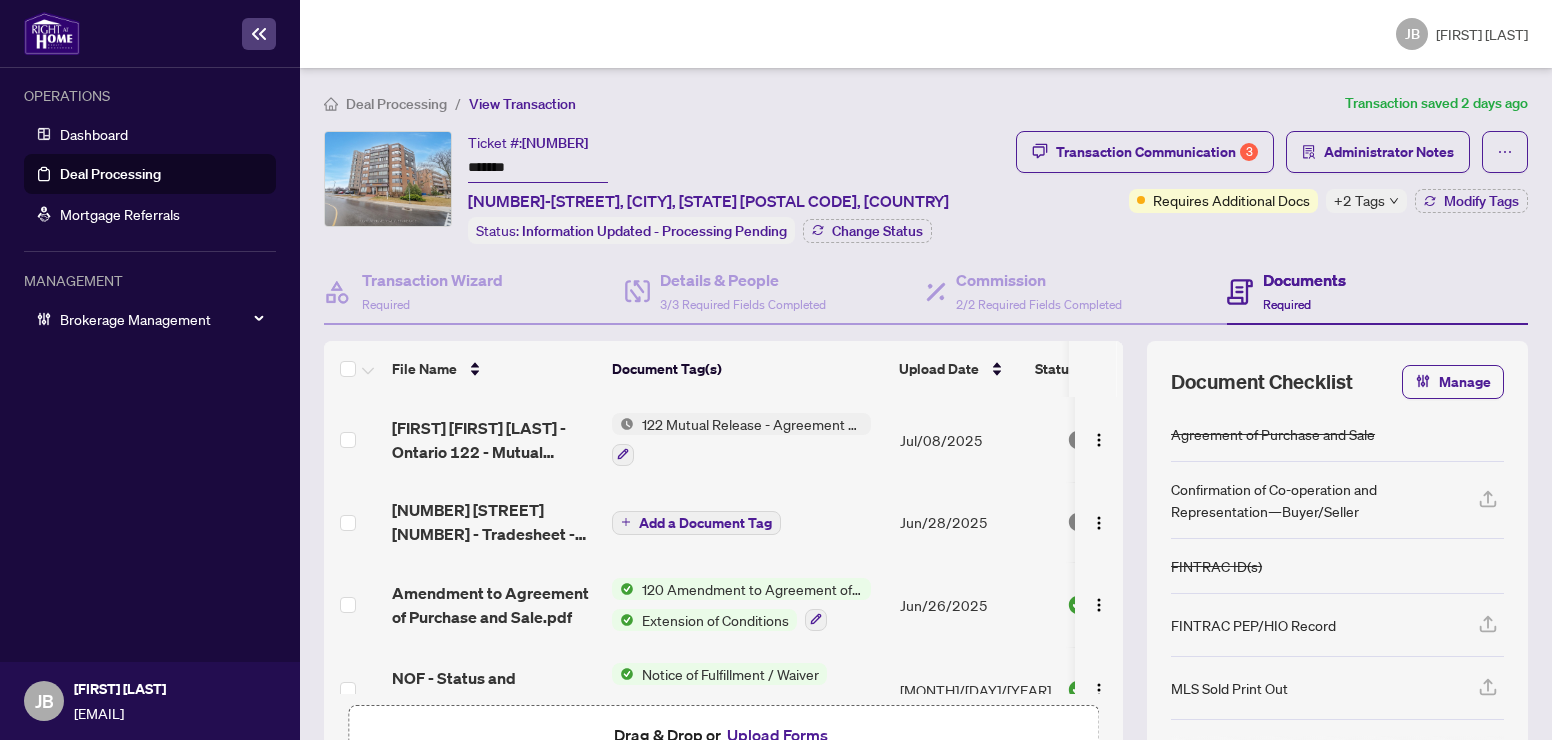 click 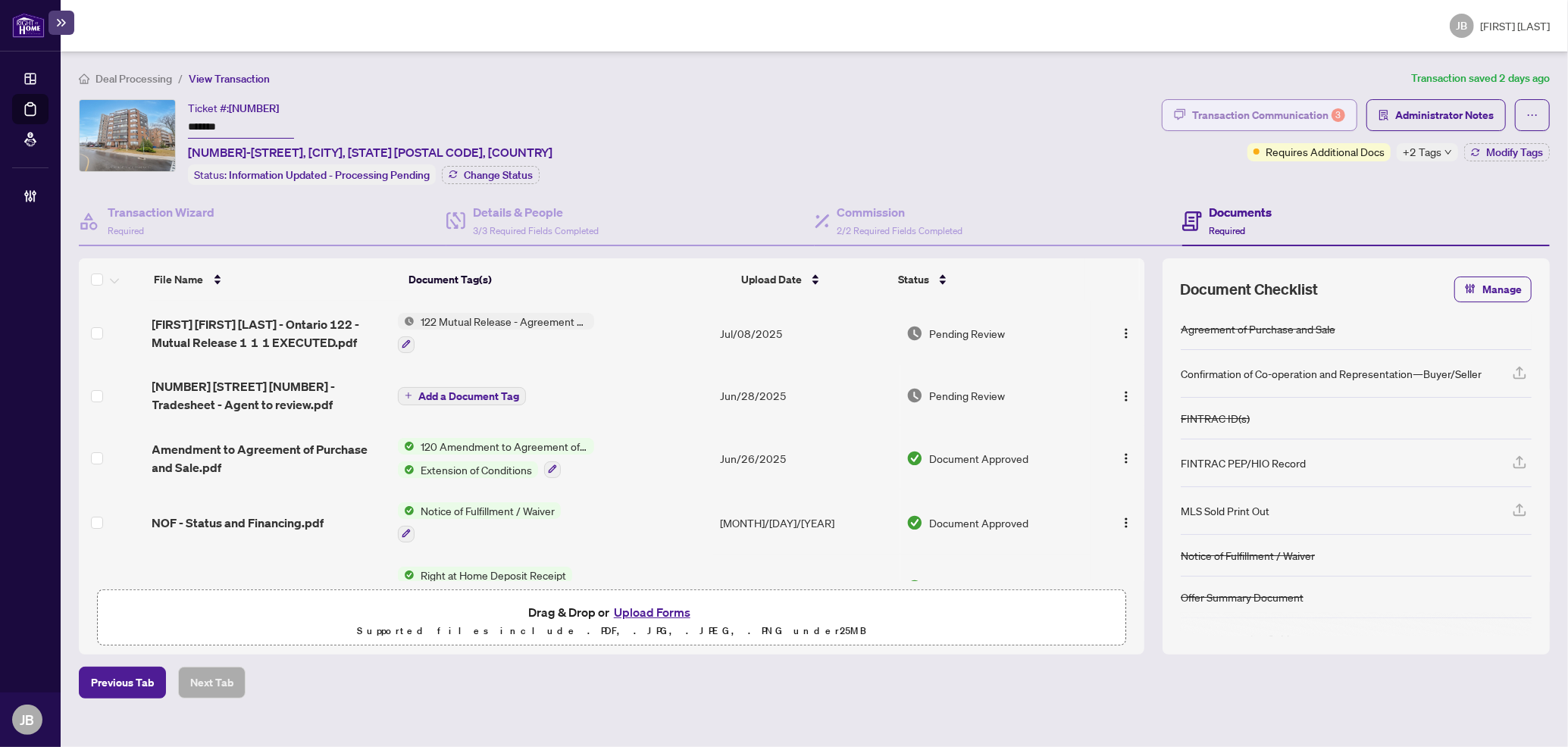 click on "Transaction Communication 3" at bounding box center (1260, 115) 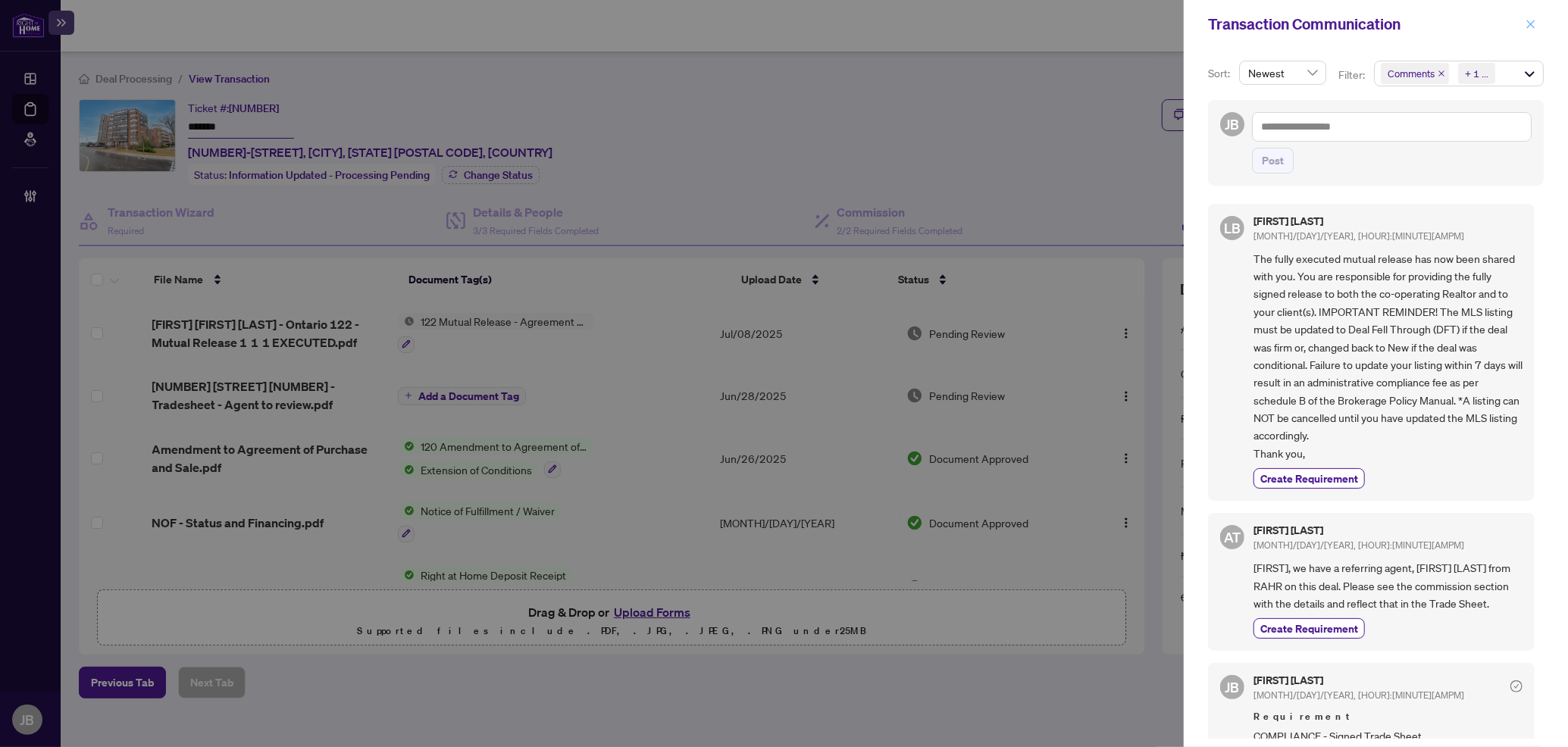 click at bounding box center (1531, 24) 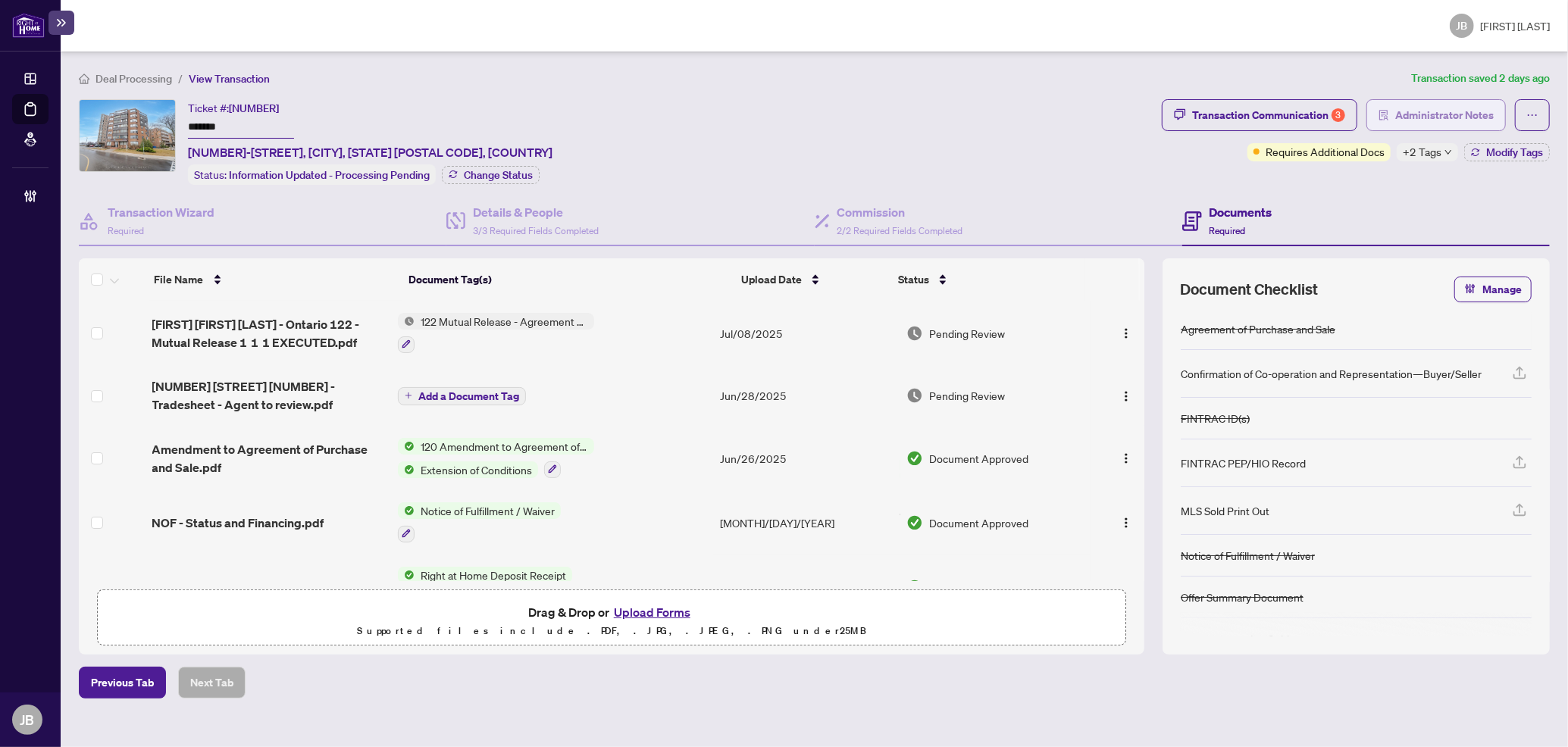 click on "Administrator Notes" at bounding box center [1444, 115] 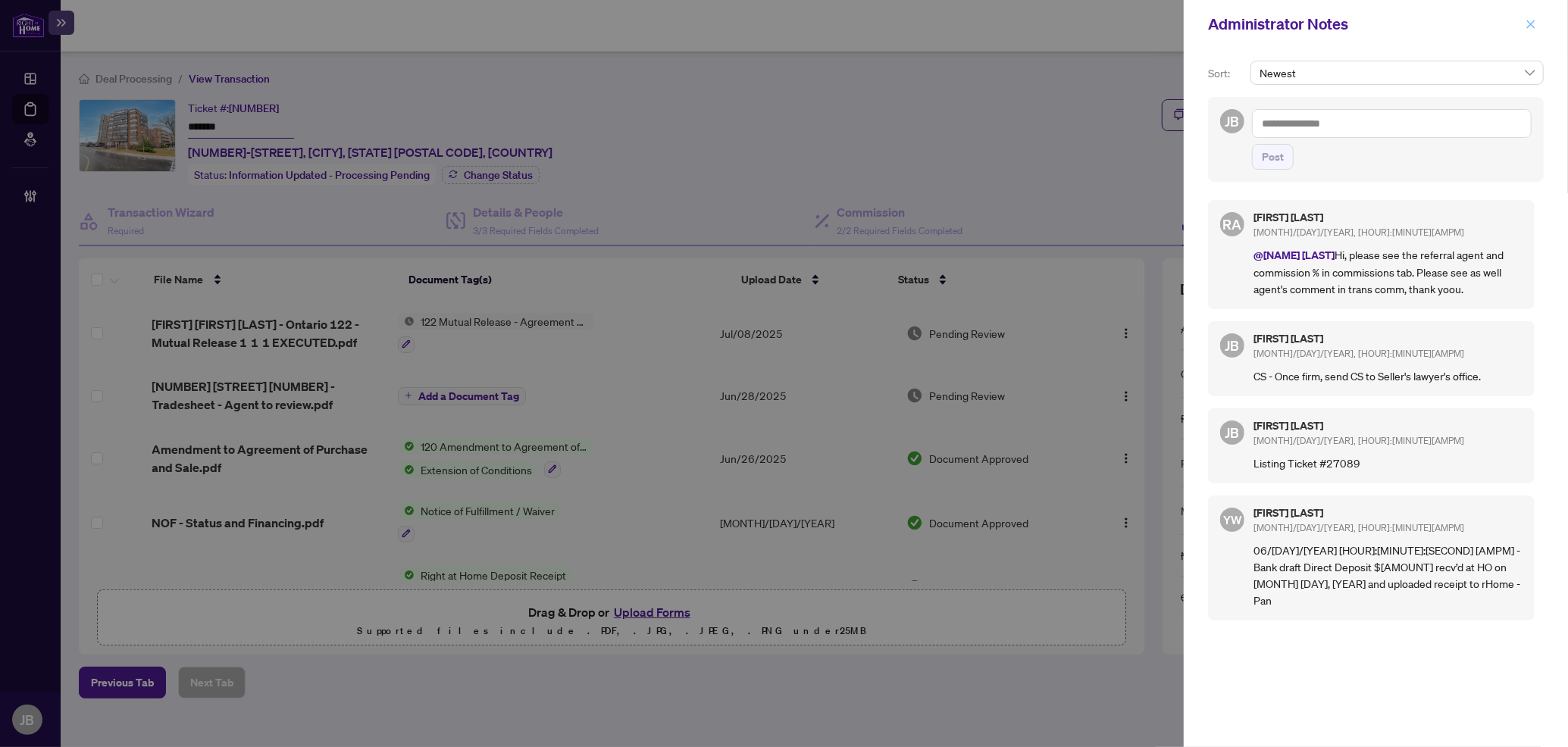 click at bounding box center [1531, 24] 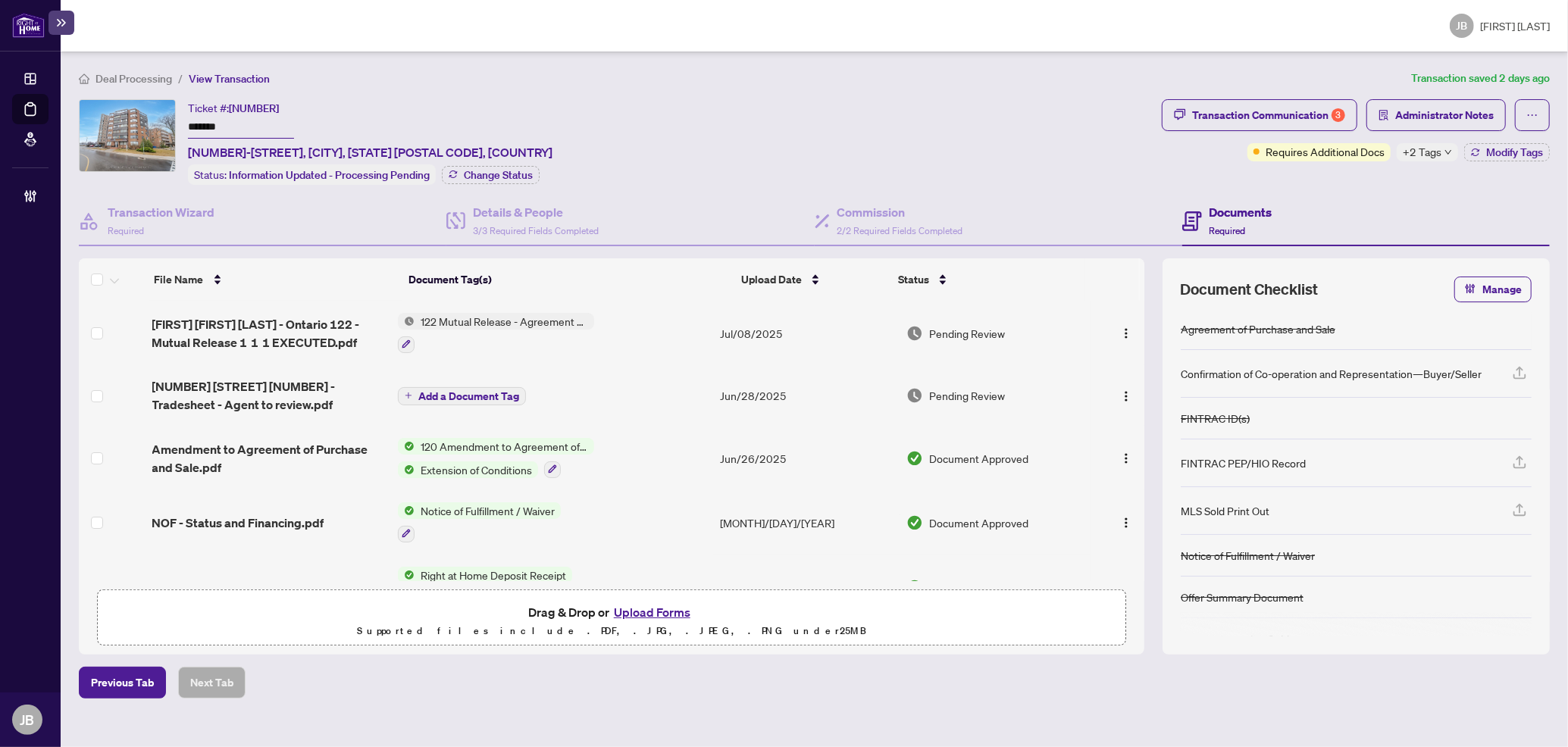 click on "David  Vicky McClung - Ontario 122 - Mutual Release 1 1 1 EXECUTED.pdf" at bounding box center (269, 333) 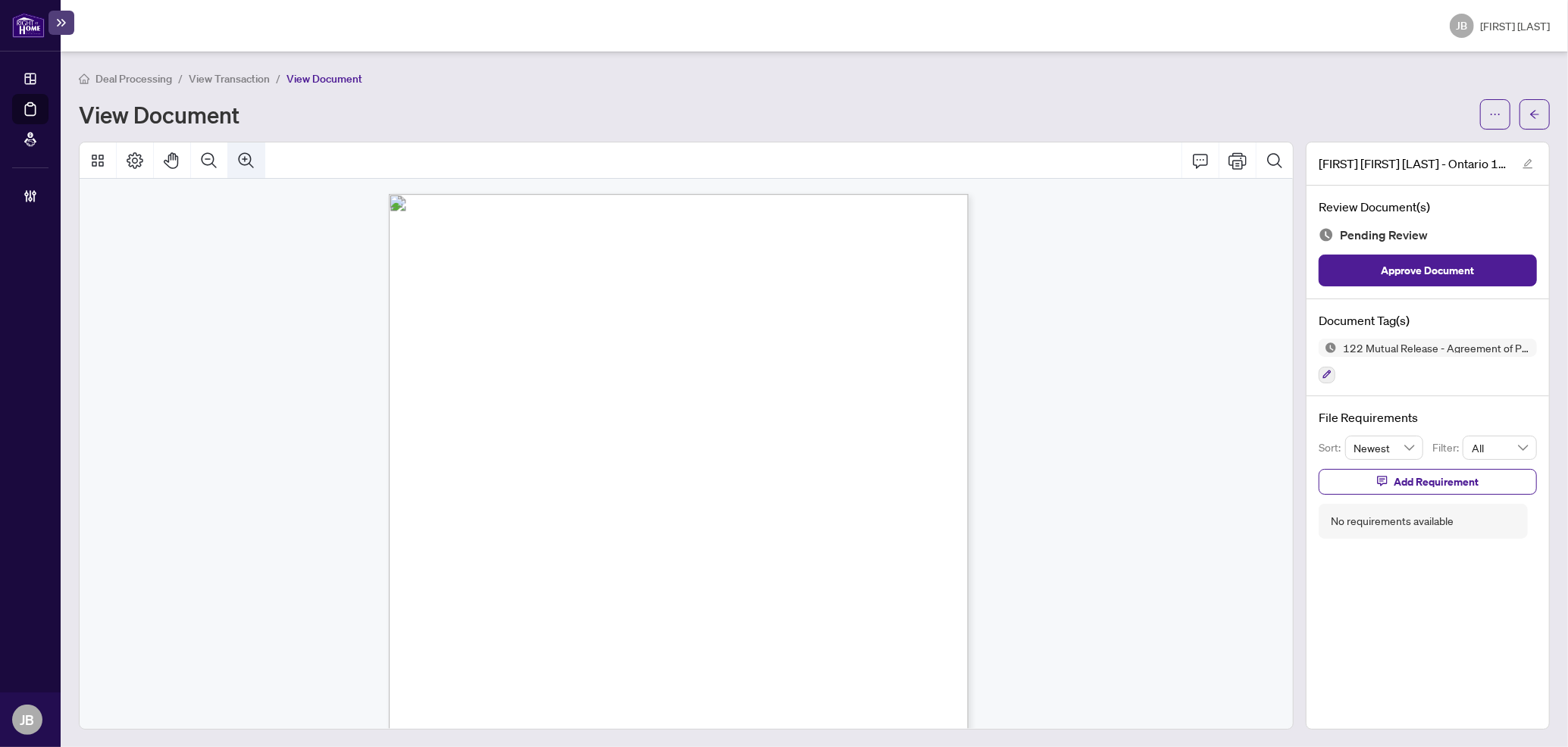 click 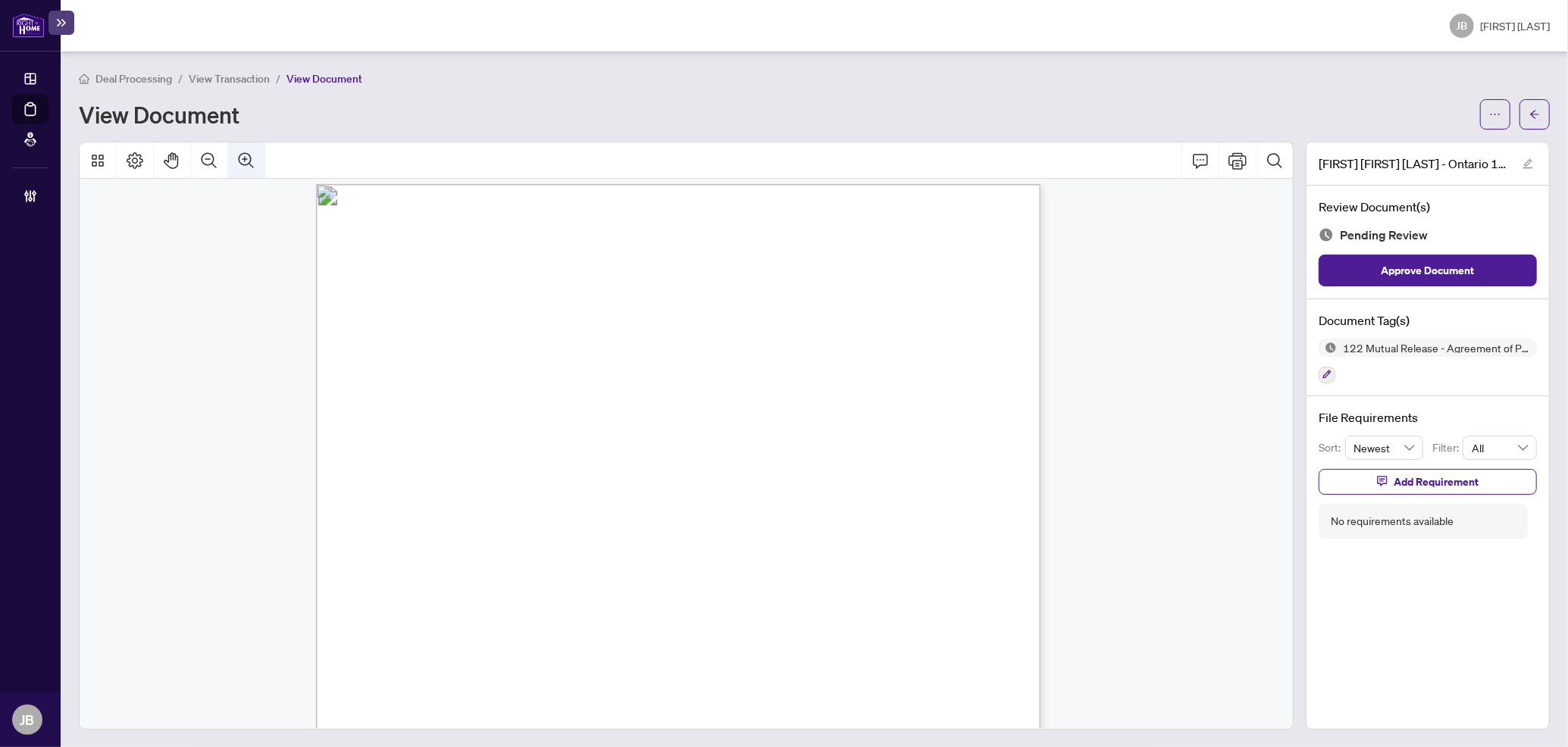 click 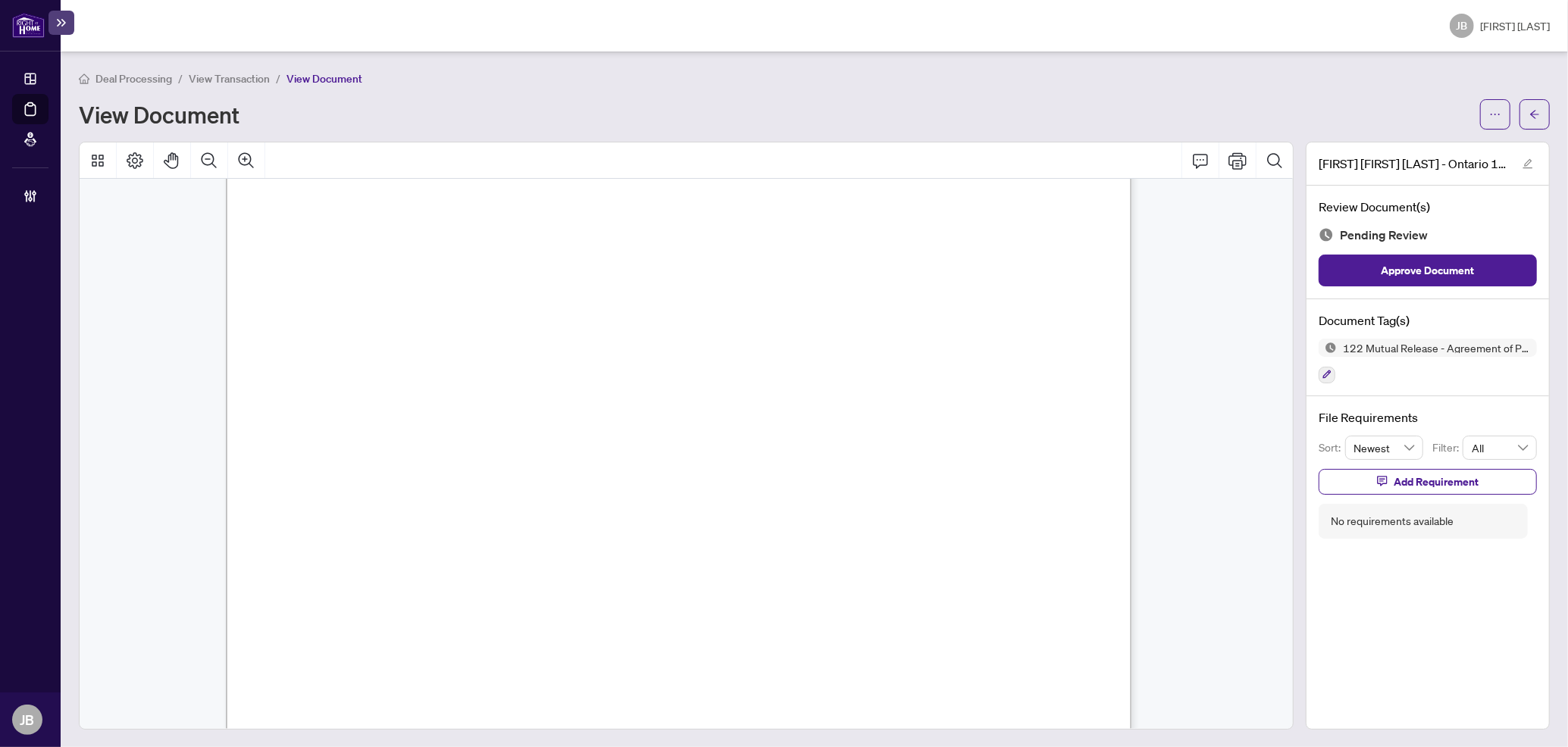 scroll, scrollTop: 0, scrollLeft: 0, axis: both 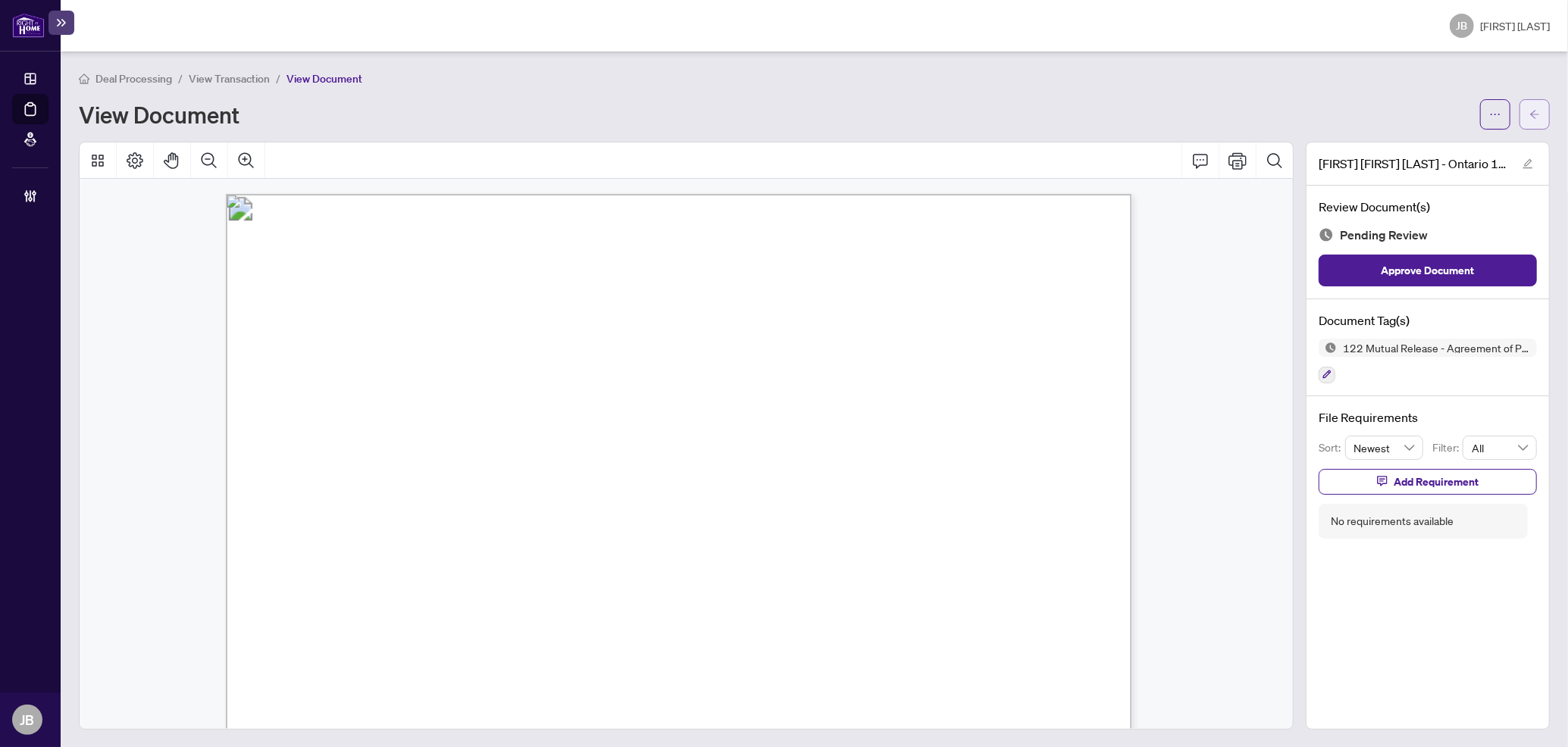 click at bounding box center (1535, 114) 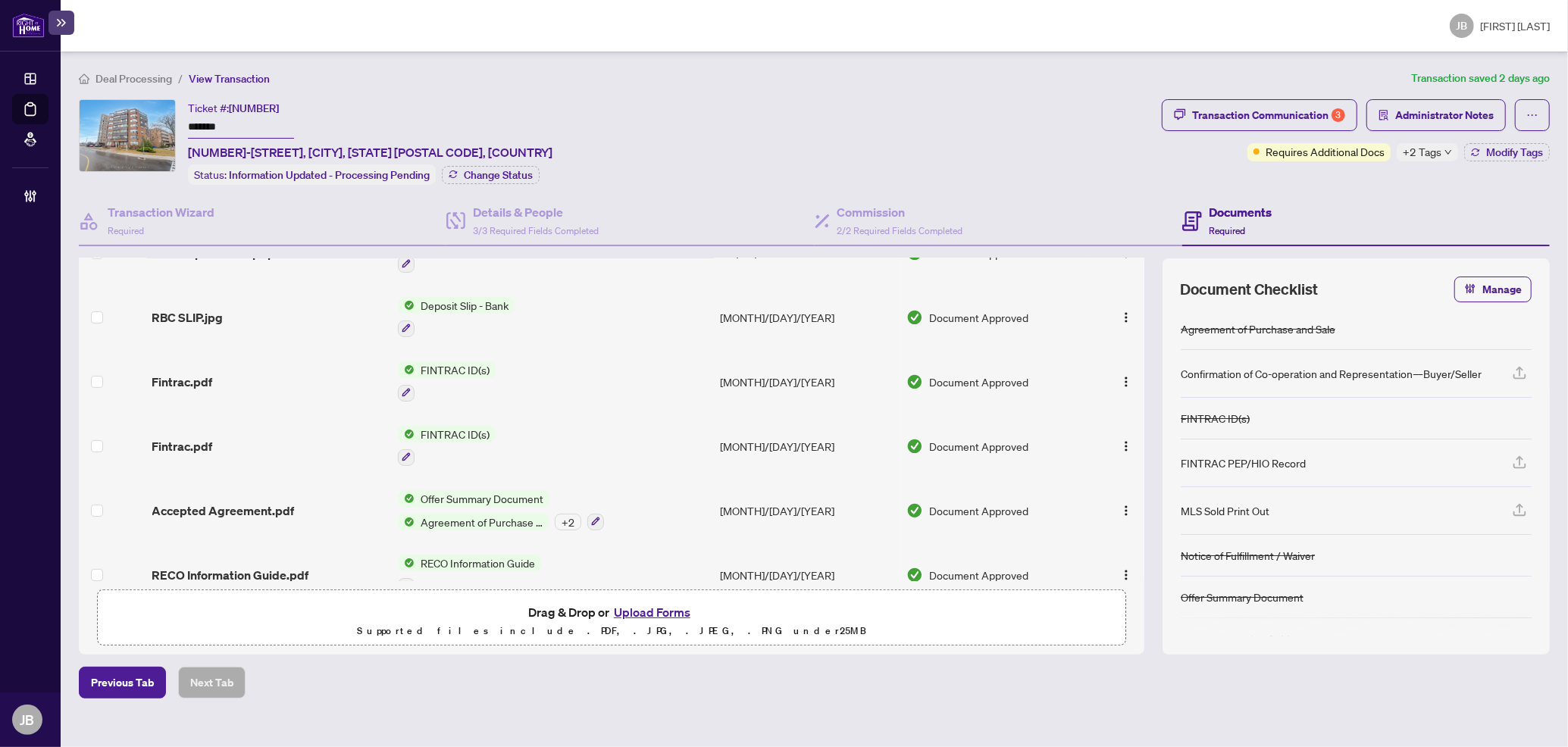 scroll, scrollTop: 359, scrollLeft: 0, axis: vertical 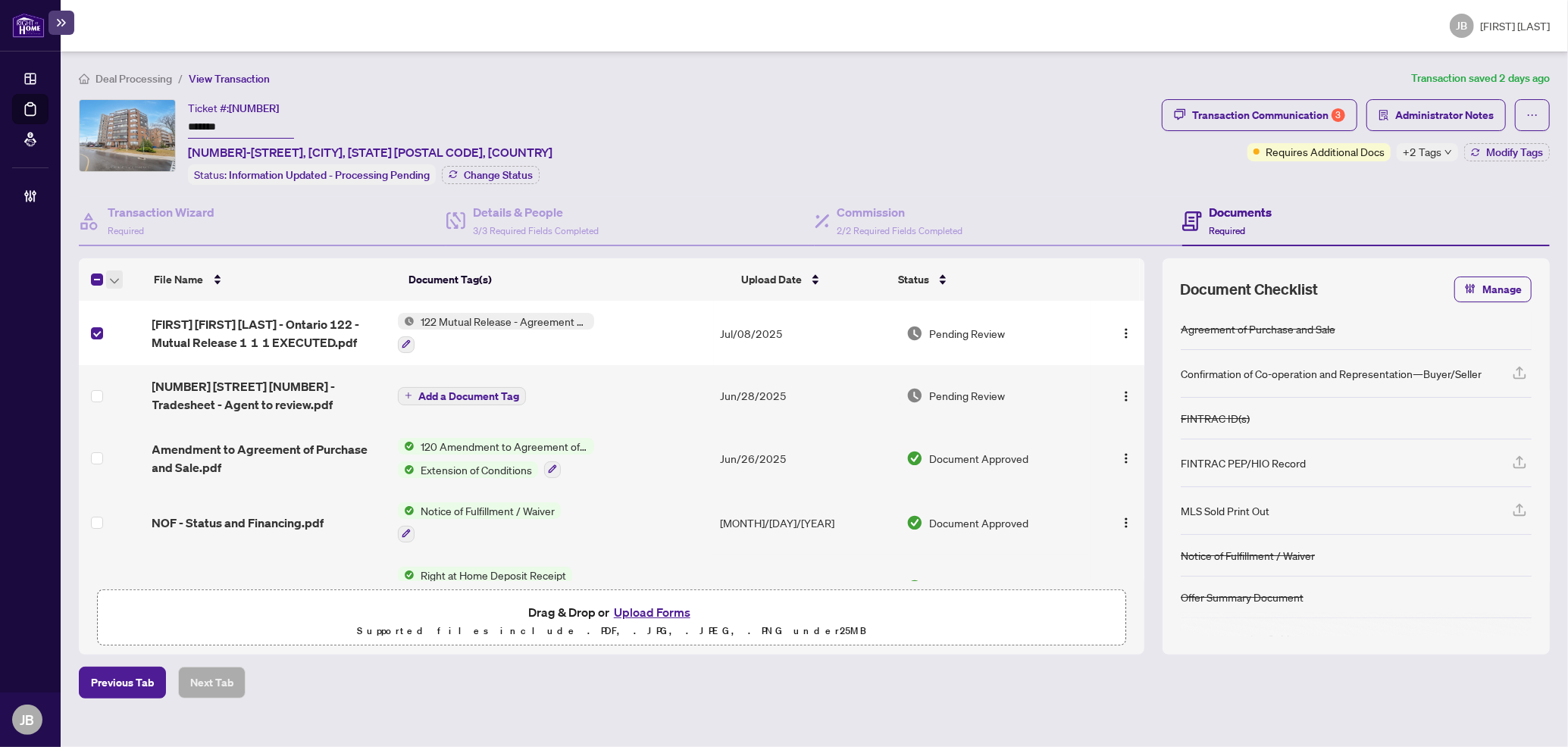click 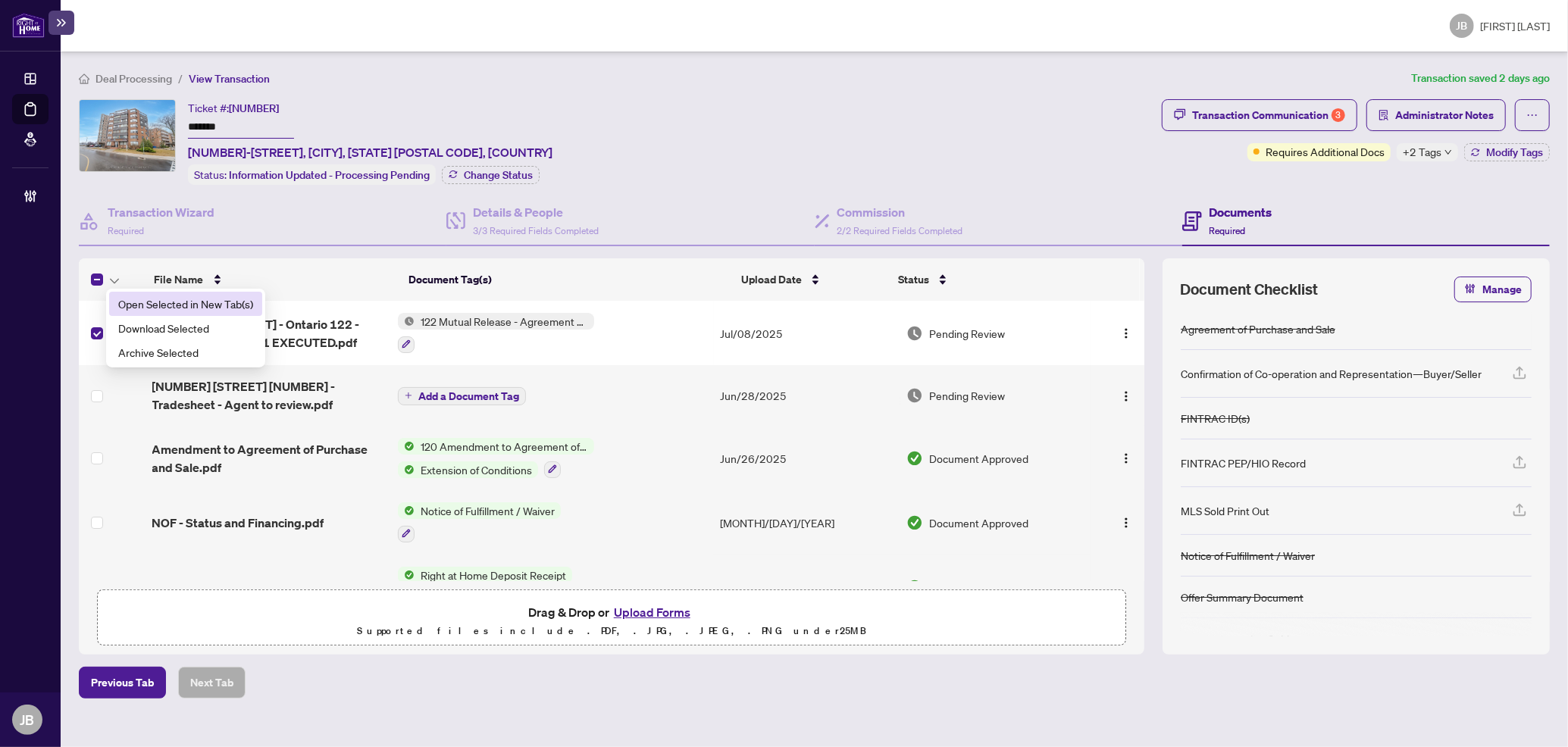 click on "Open Selected in New Tab(s)" at bounding box center [186, 304] 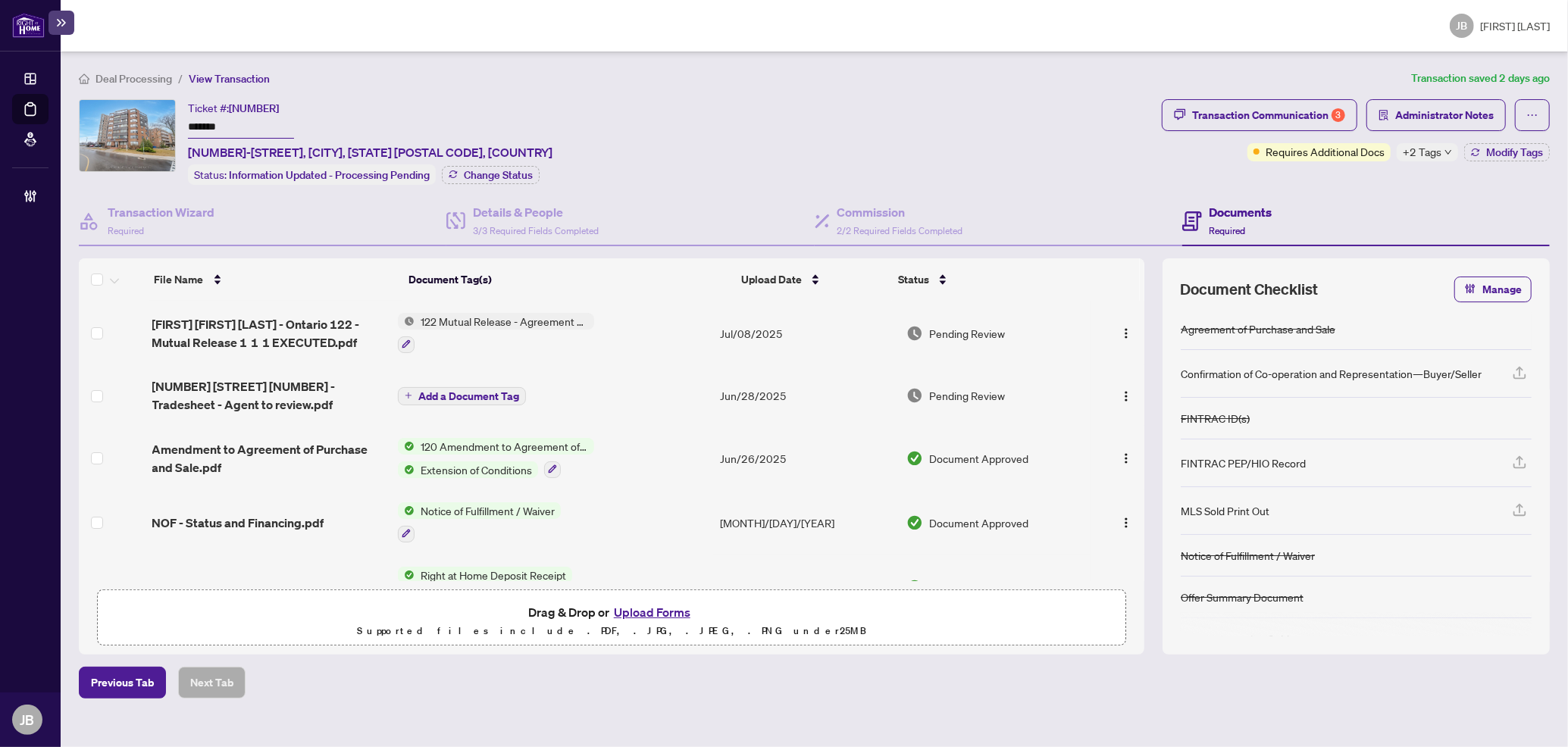click on "Amendment to Agreement of Purchase and Sale.pdf" at bounding box center [269, 458] 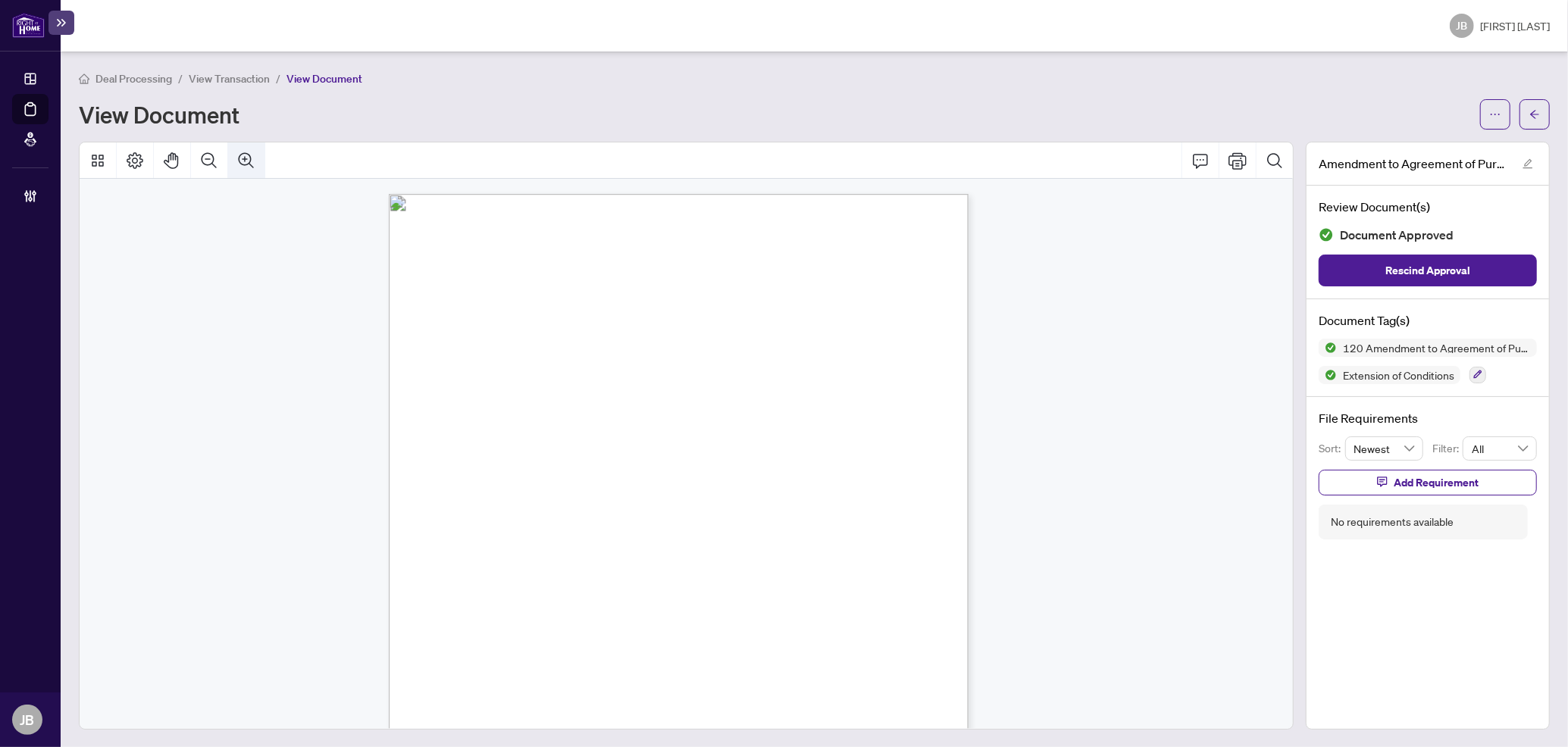 click 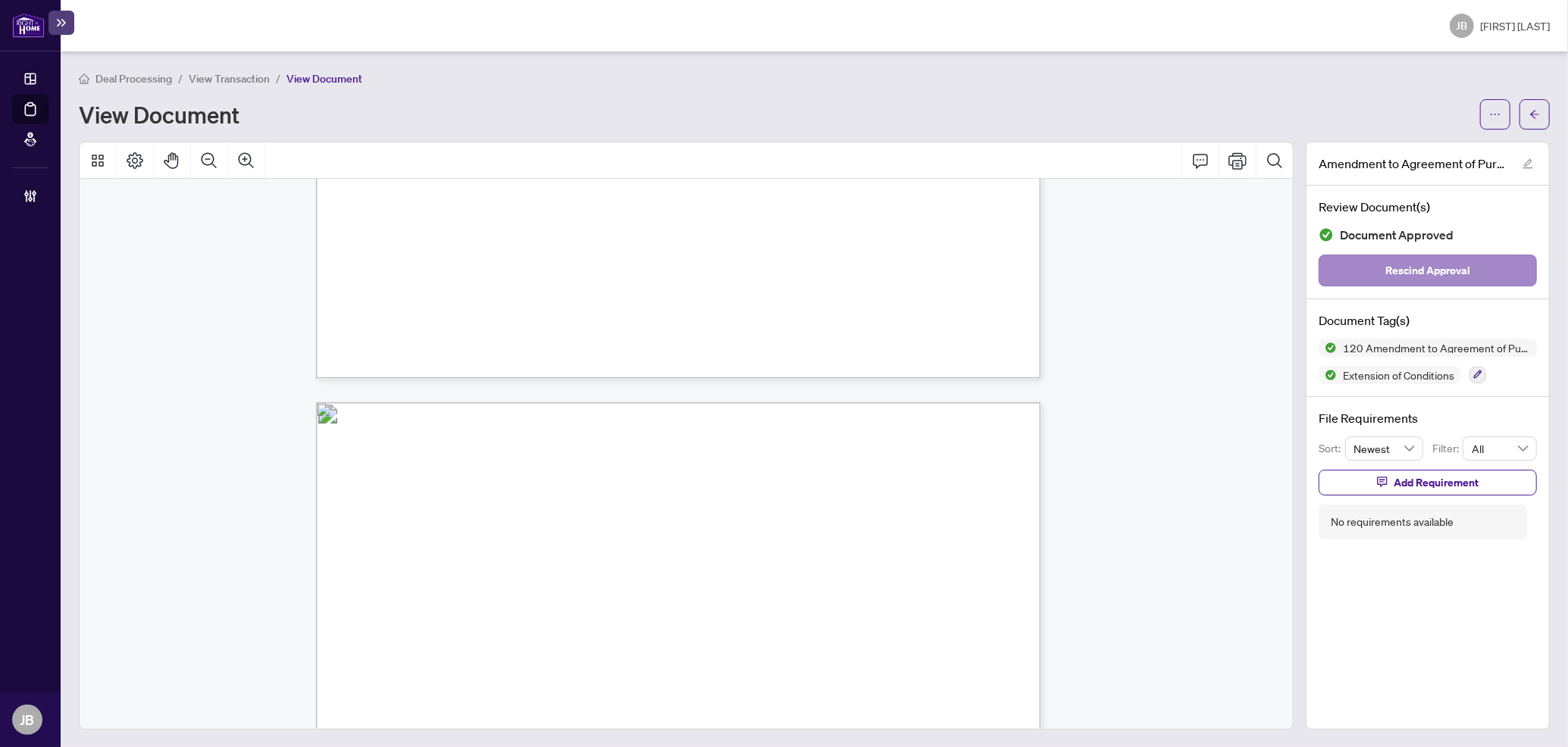 scroll, scrollTop: 671, scrollLeft: 0, axis: vertical 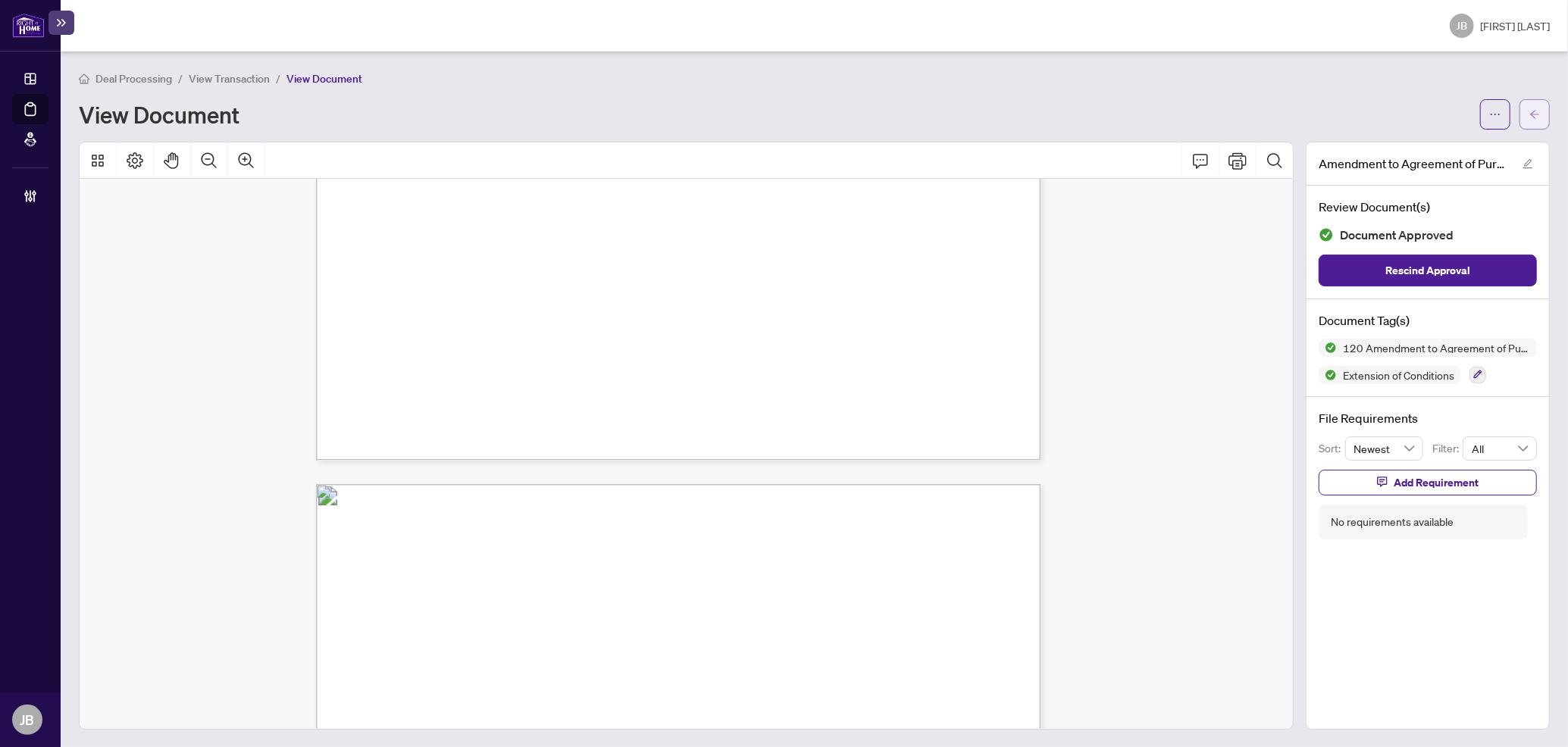 click 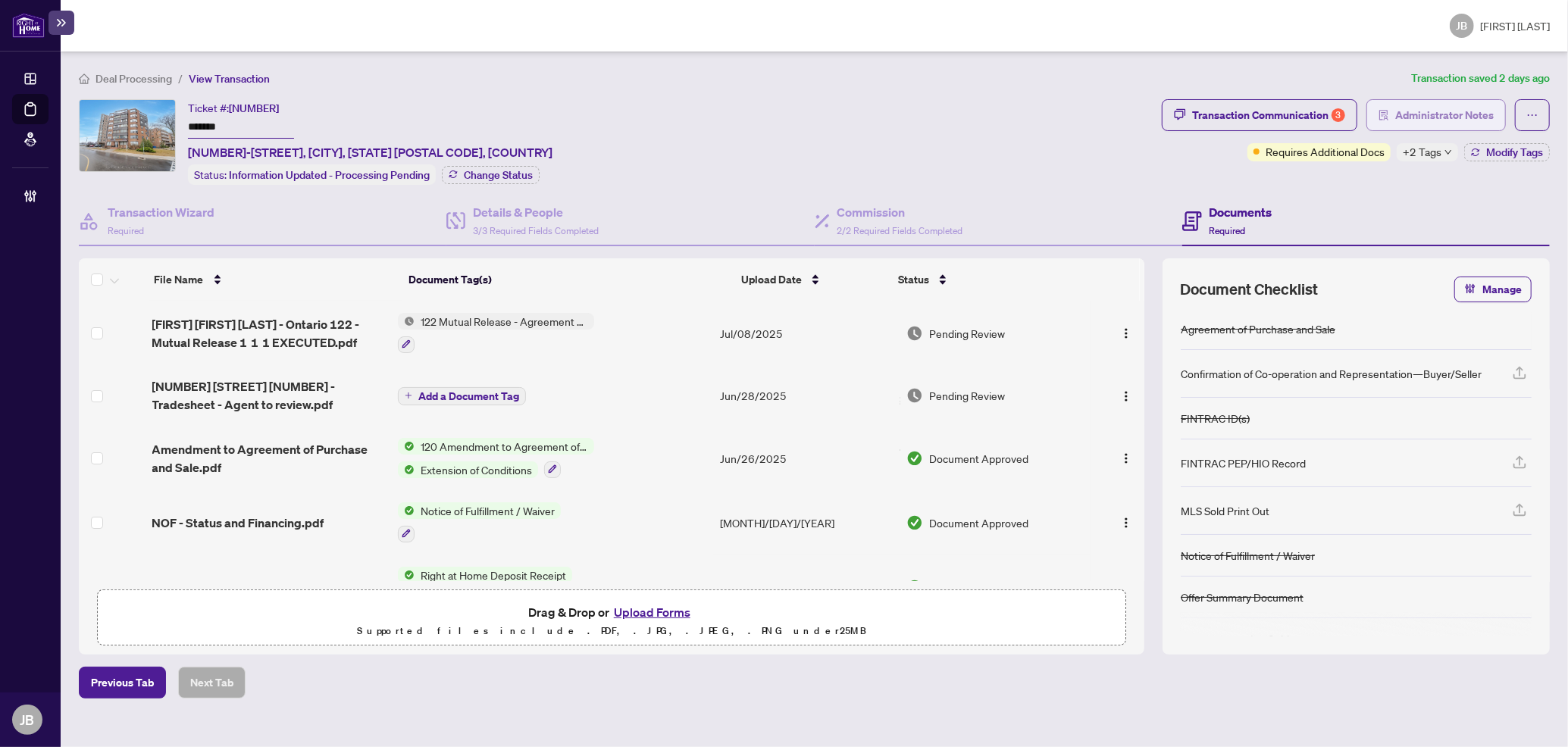 click on "Administrator Notes" at bounding box center (1444, 115) 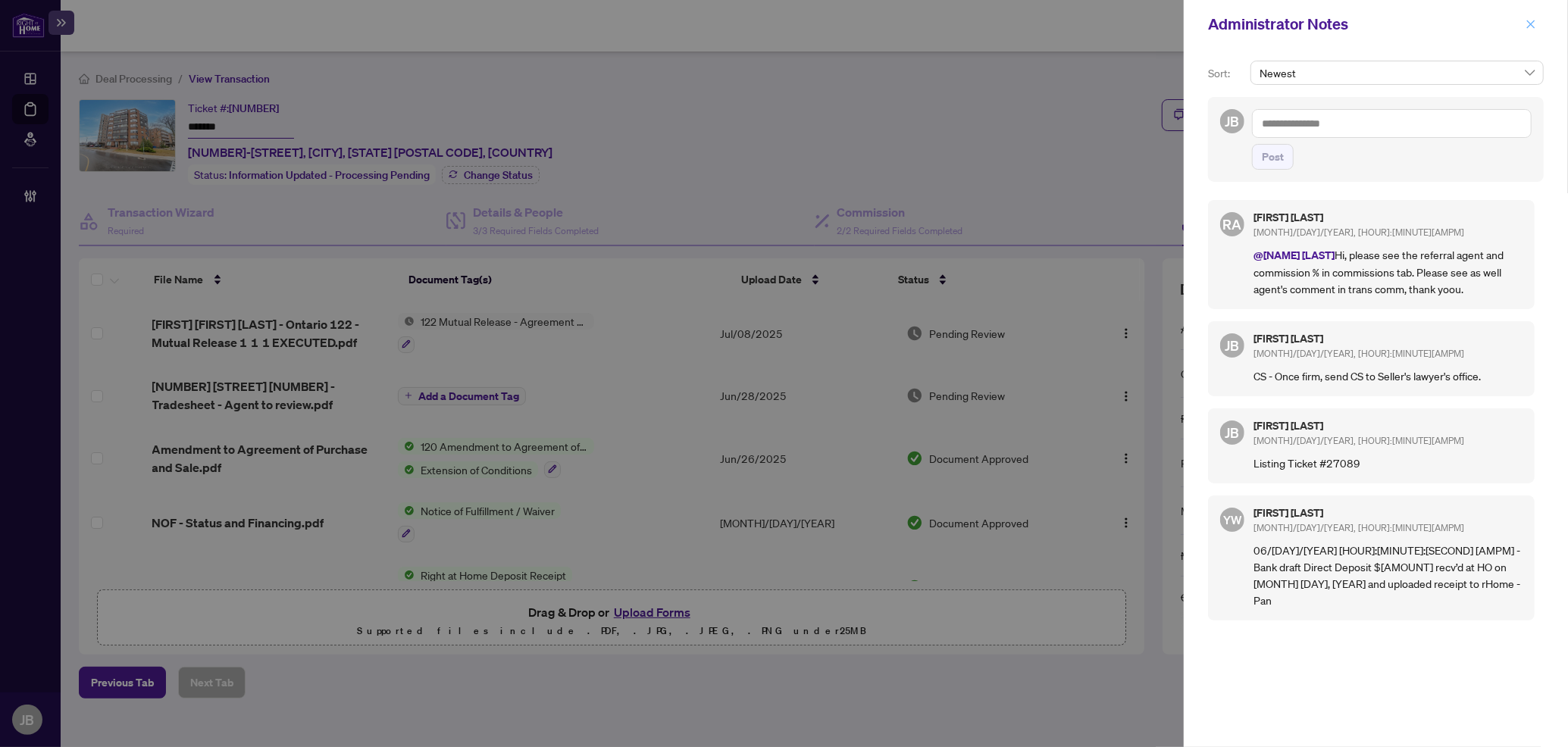 click 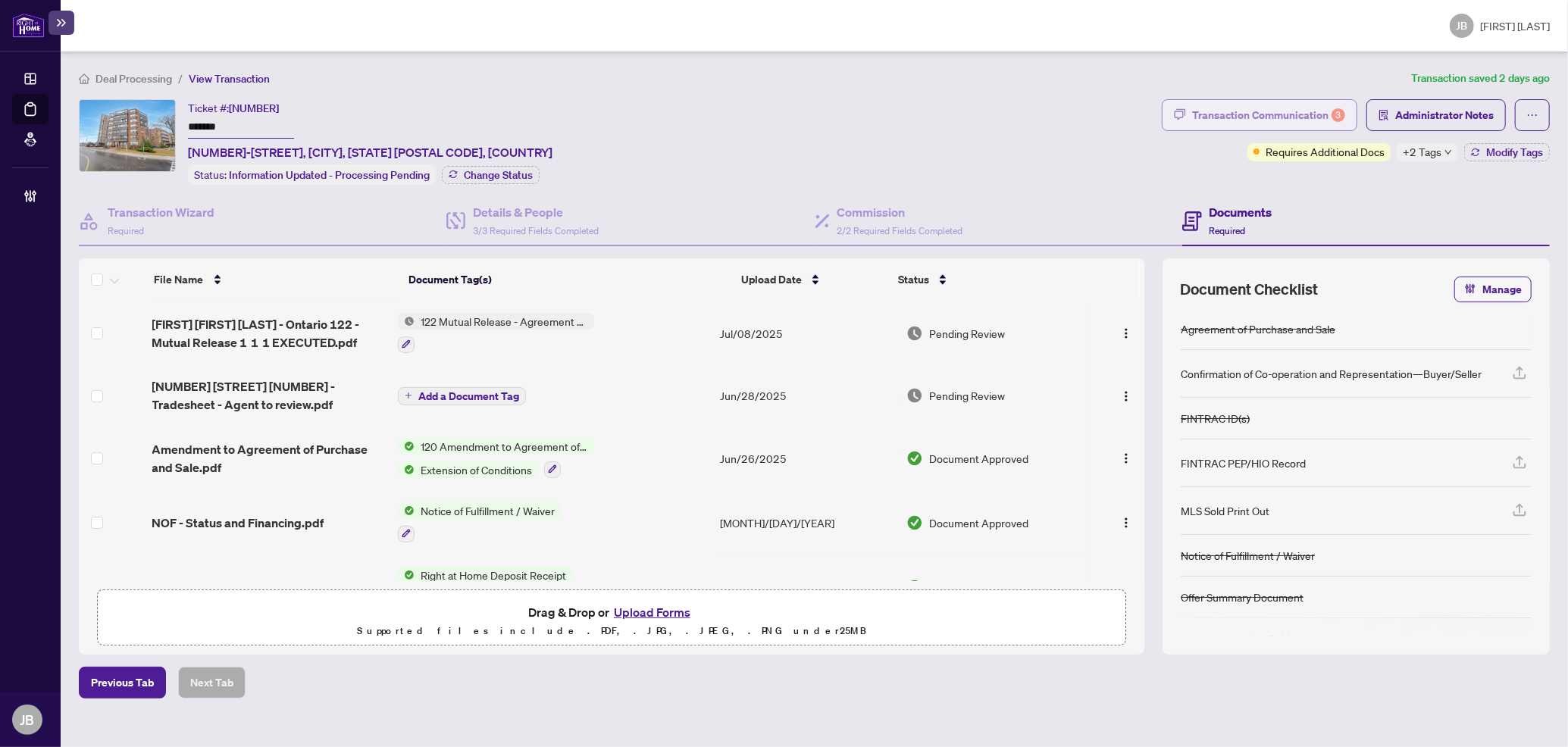 click on "Transaction Communication 3" at bounding box center [1269, 115] 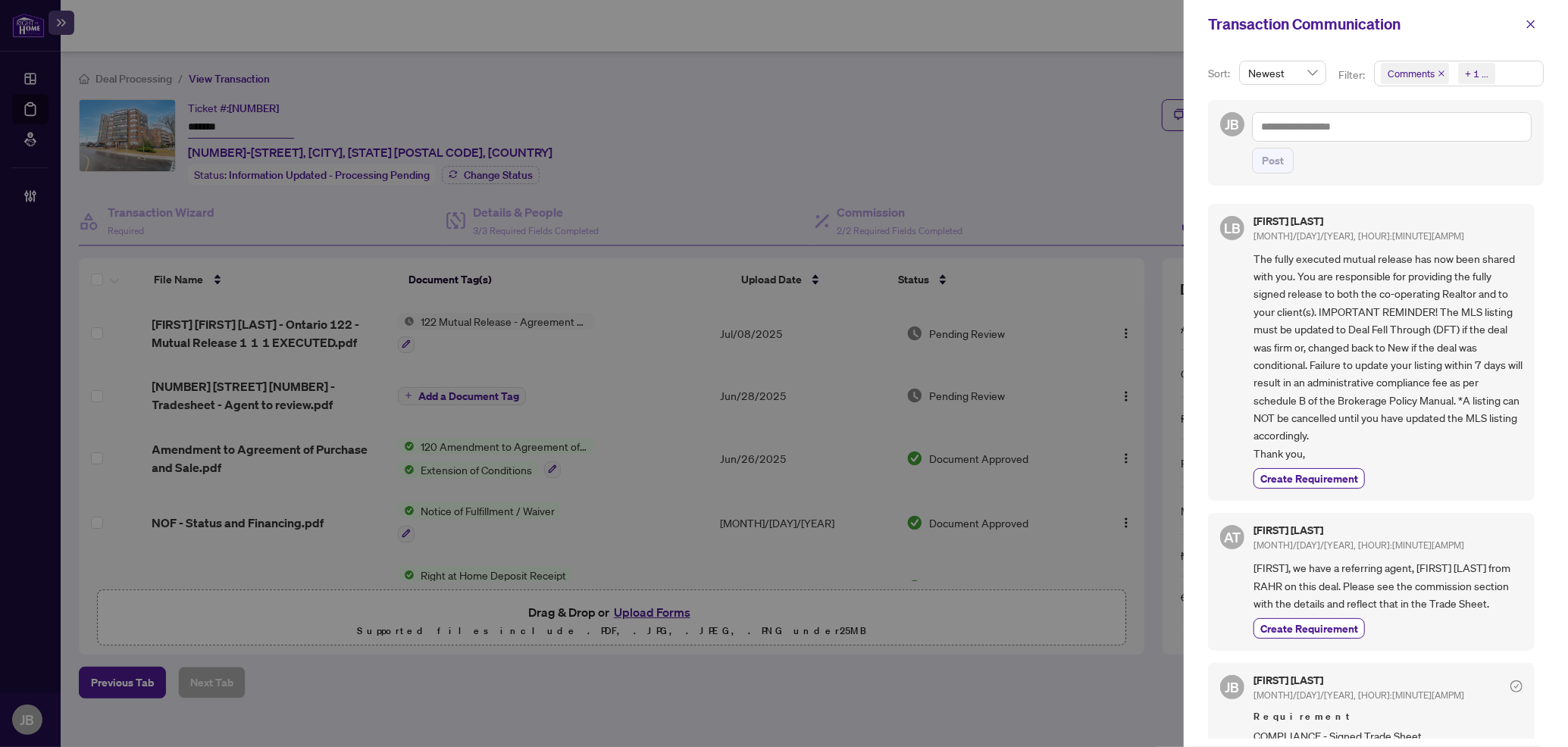 click on "Comments Requirements + 1 ..." at bounding box center [1459, 73] 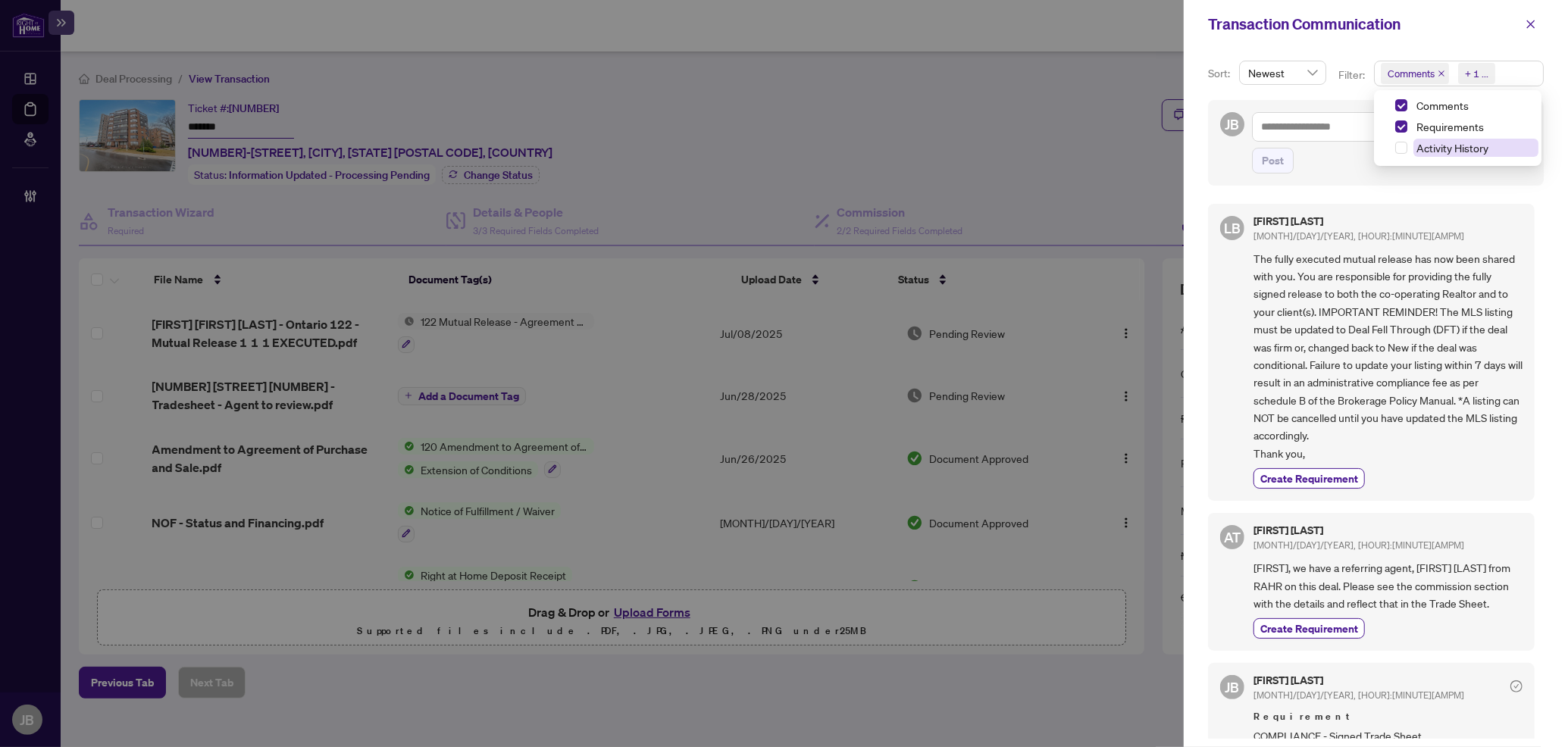 click on "Activity History" at bounding box center (1452, 148) 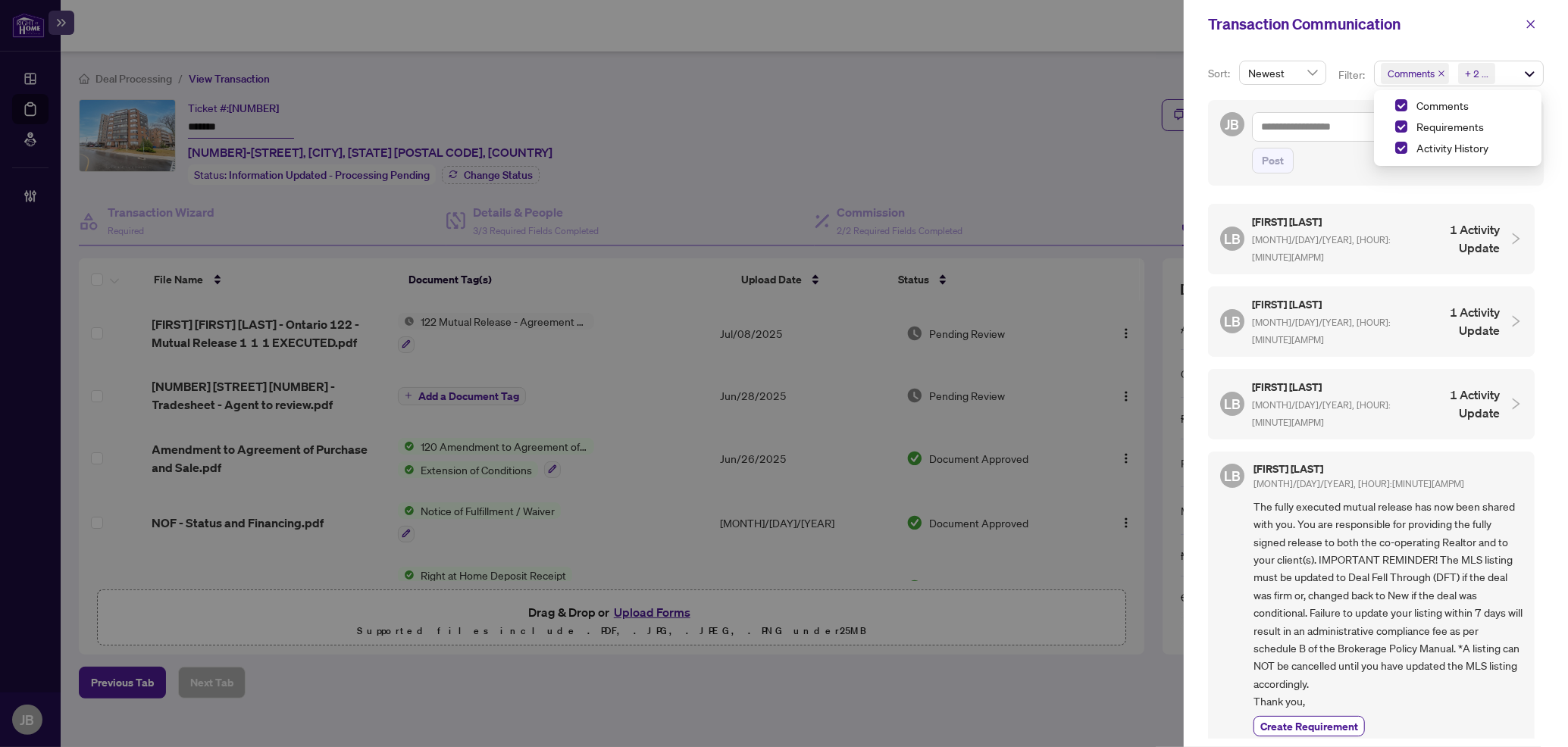 click on "LB Linda Bujupi   Jul/08/2025, 04:18pm 1 Activity Update" at bounding box center [1360, 239] 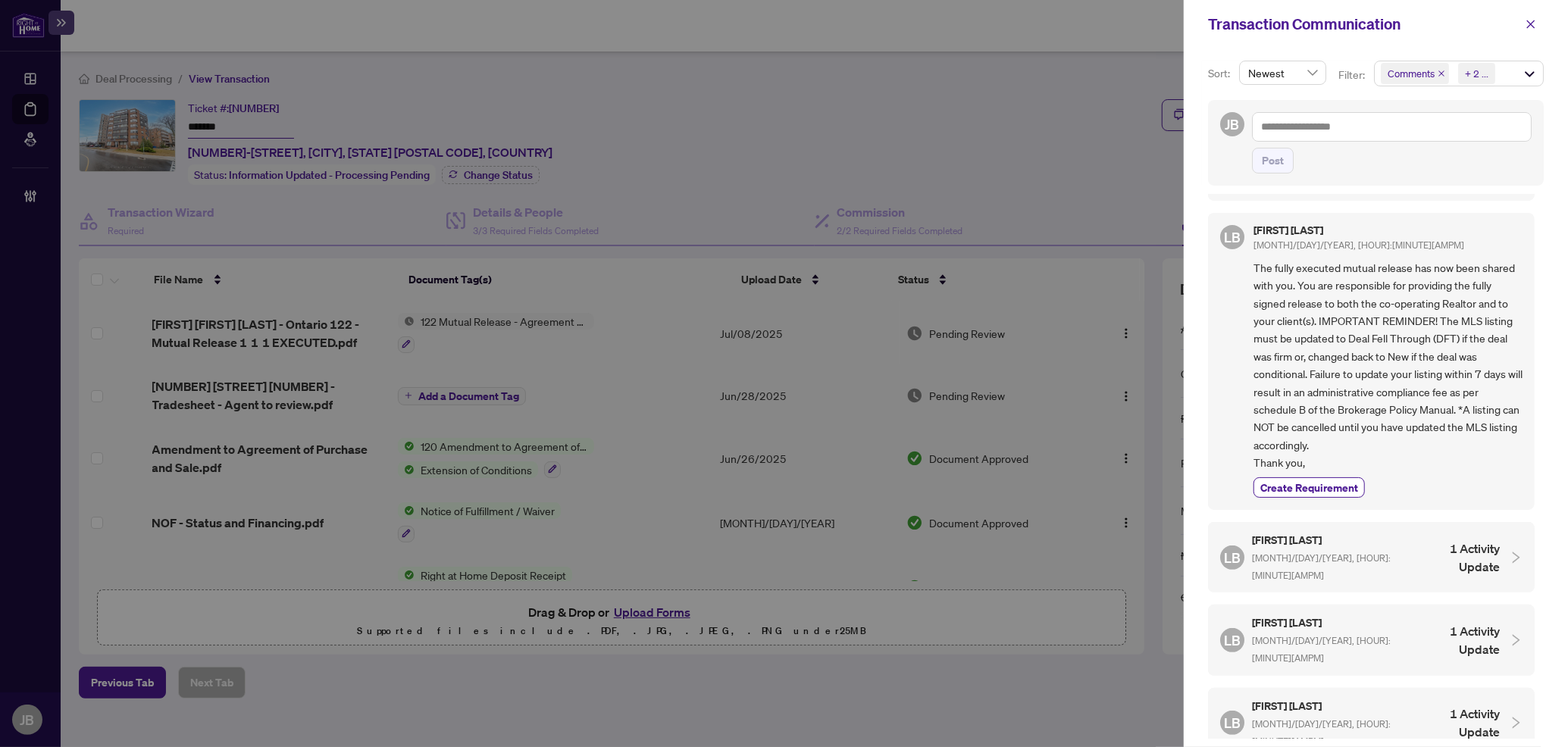 scroll, scrollTop: 0, scrollLeft: 0, axis: both 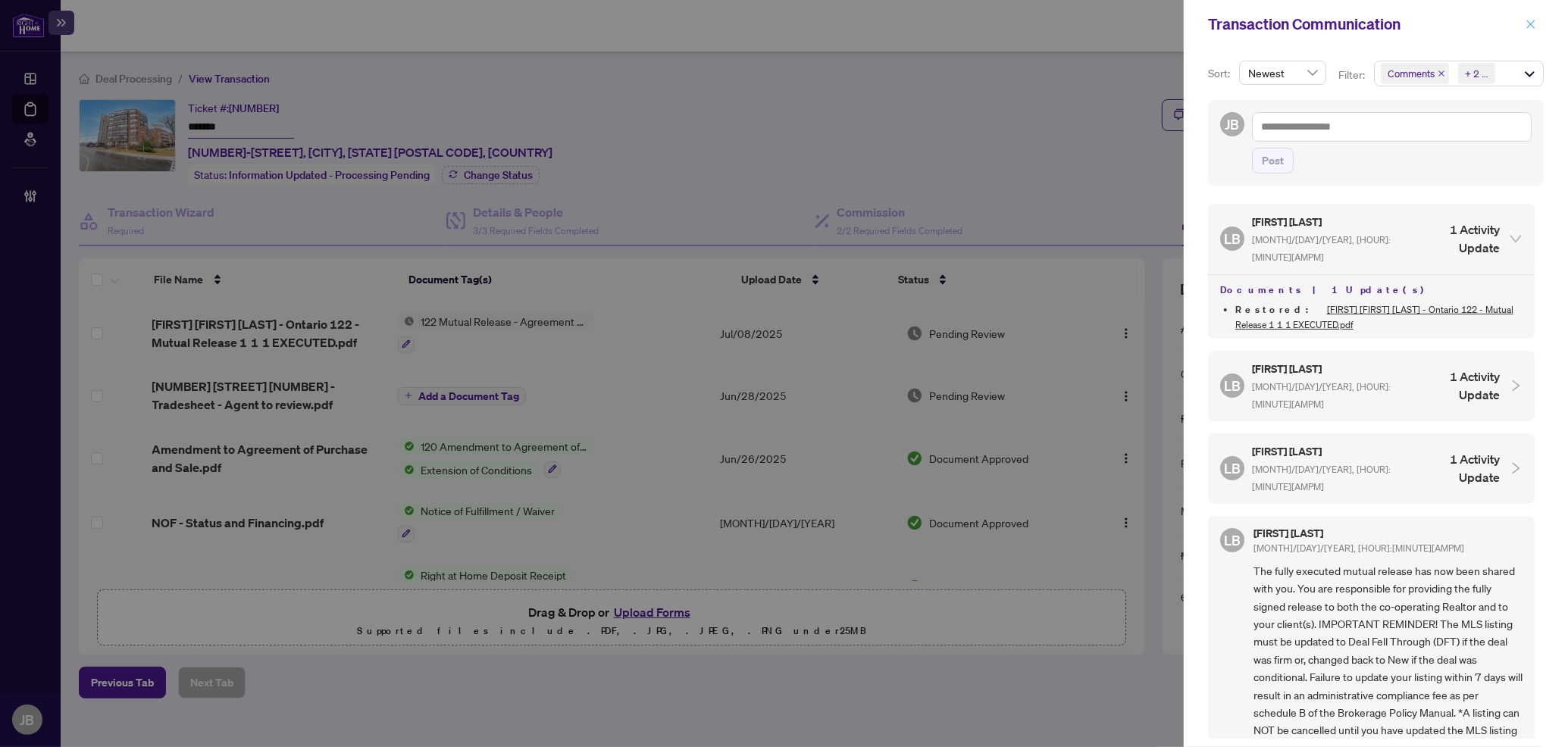 click at bounding box center (1531, 24) 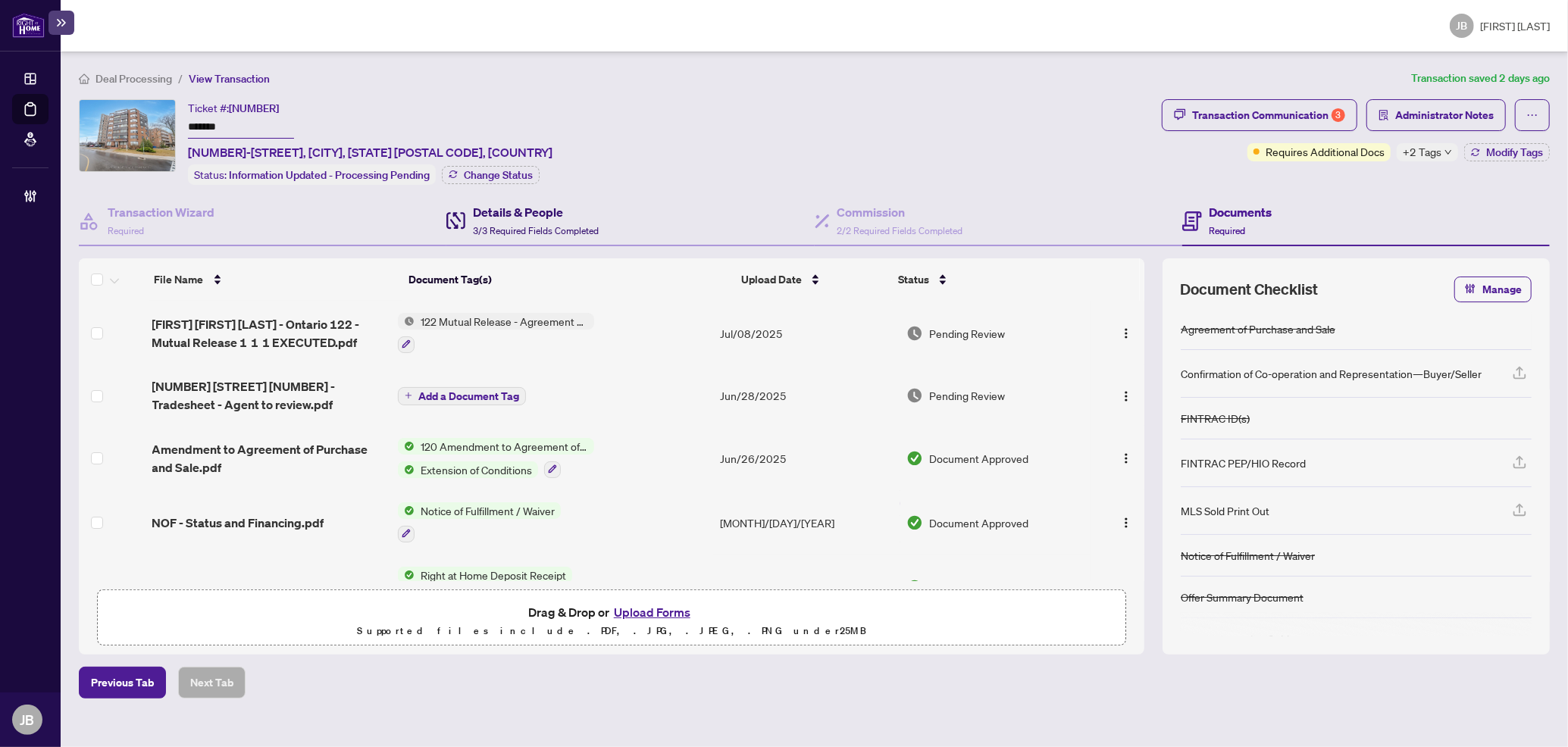 click on "Details & People" at bounding box center (536, 212) 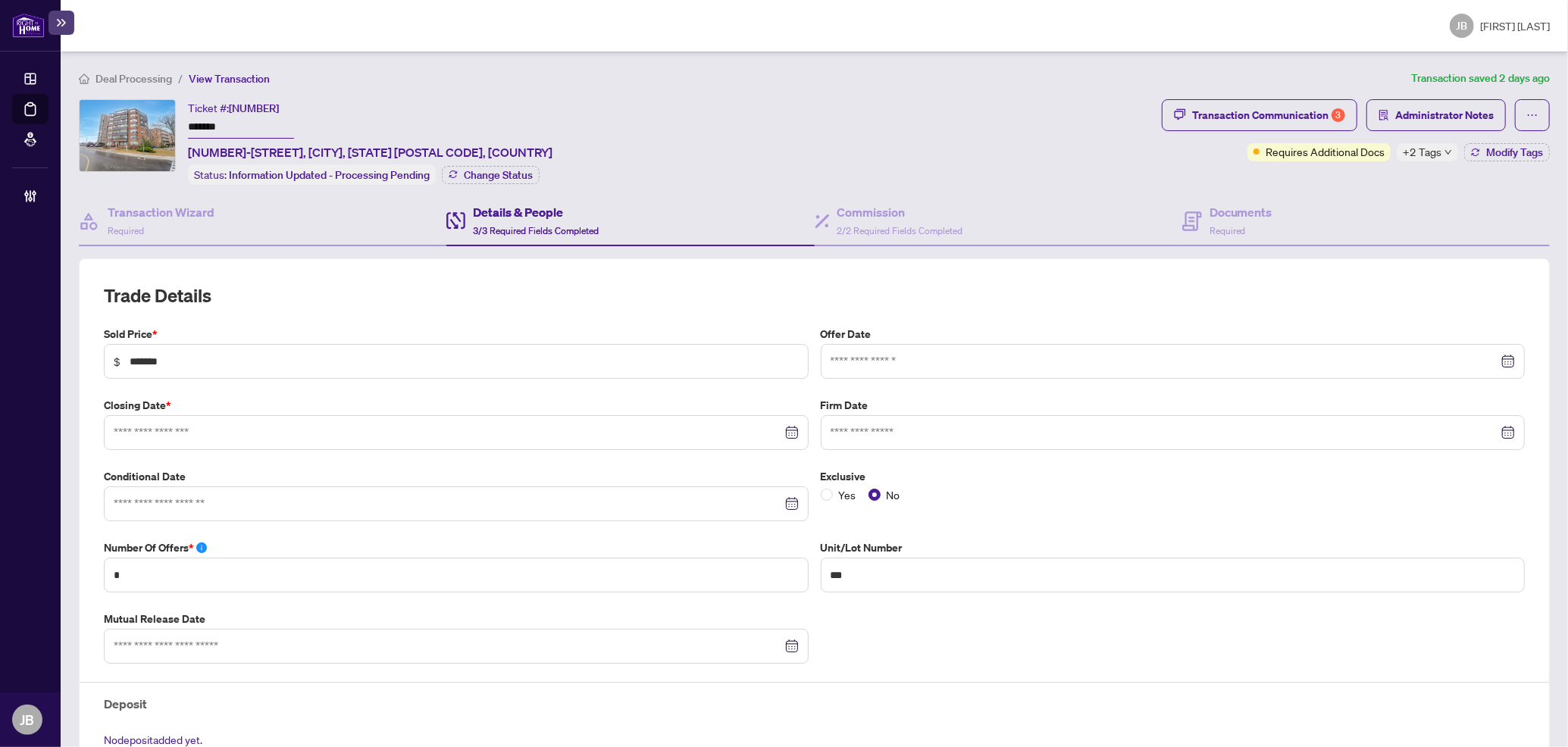 type on "**********" 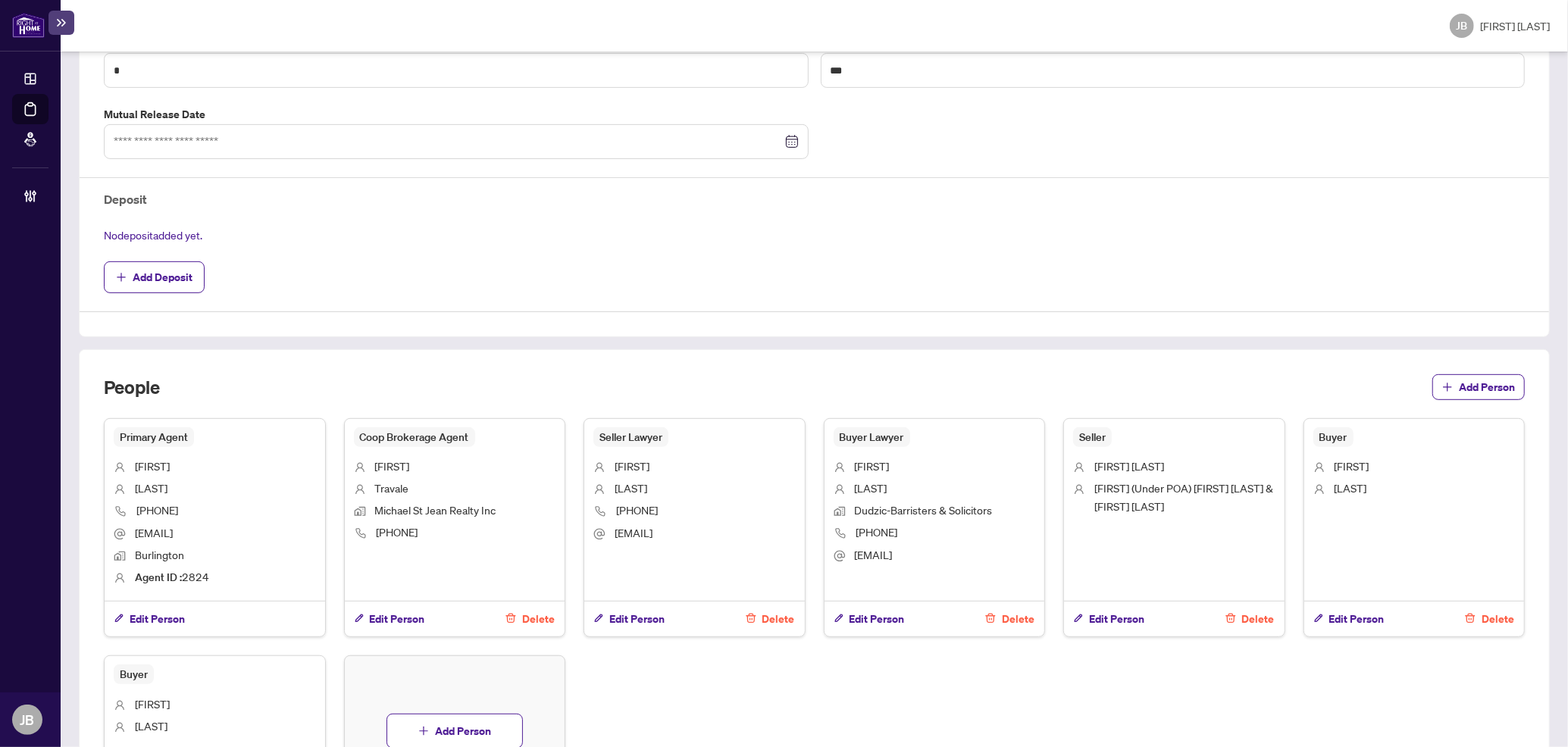 scroll, scrollTop: 0, scrollLeft: 0, axis: both 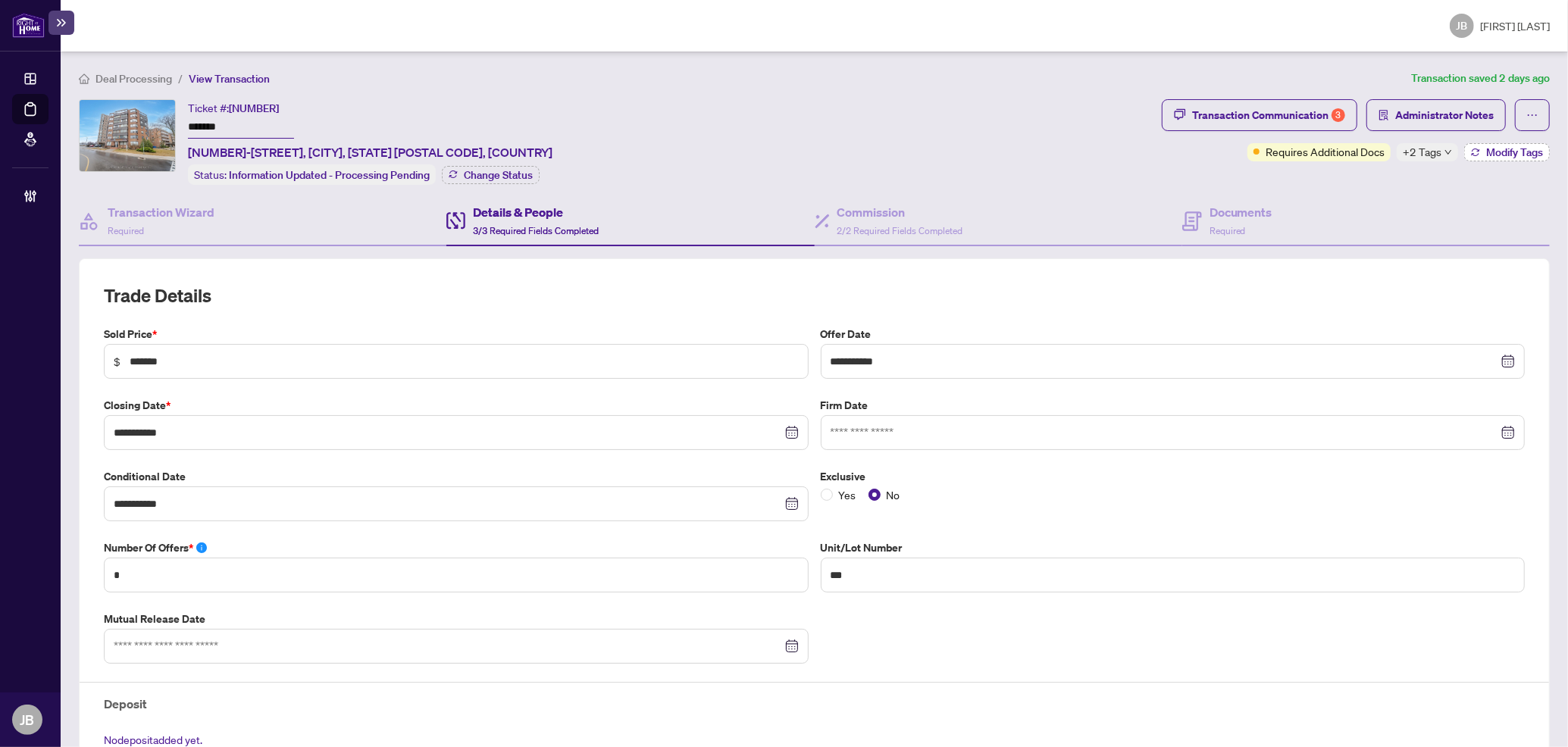 click on "Modify Tags" at bounding box center (1514, 152) 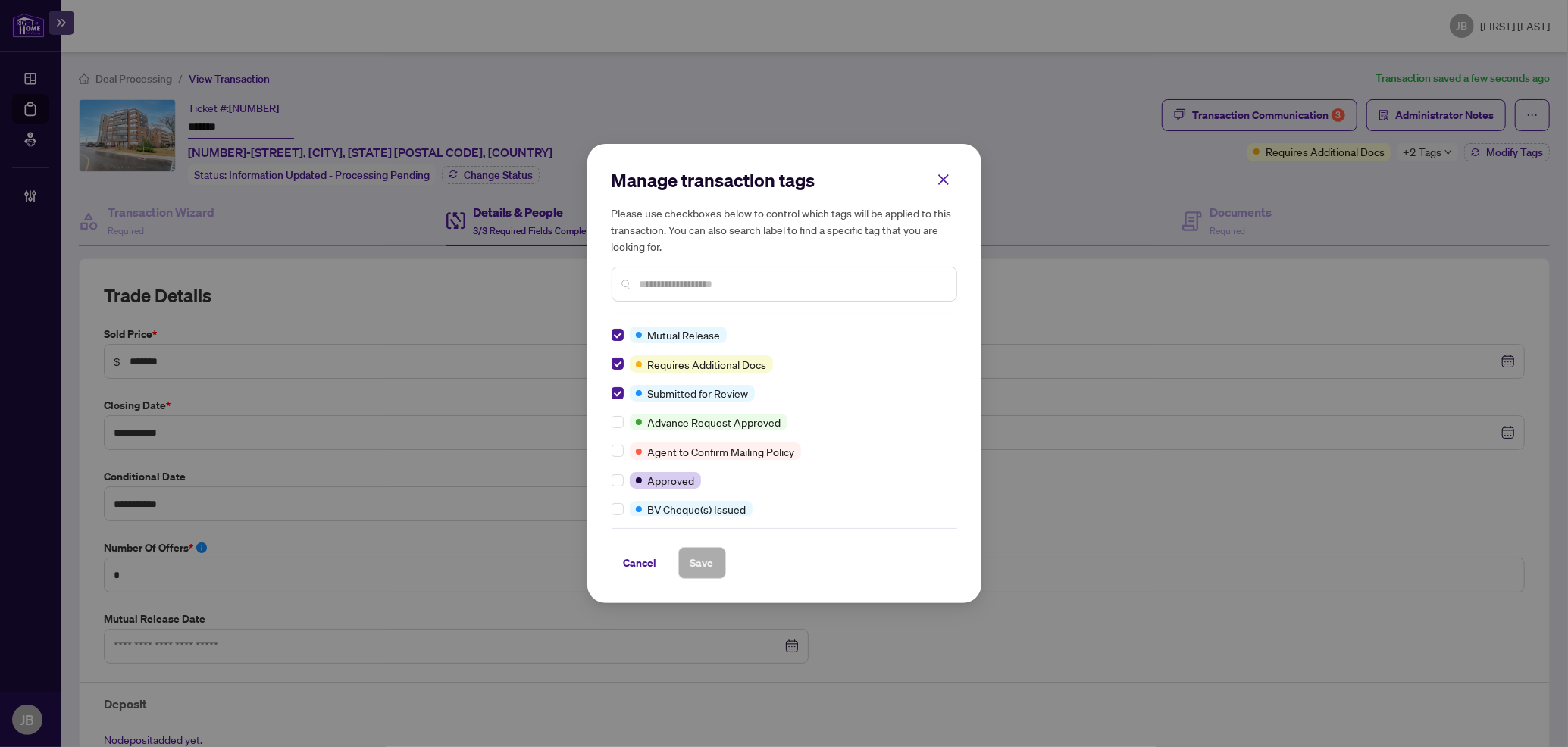 scroll, scrollTop: 0, scrollLeft: 0, axis: both 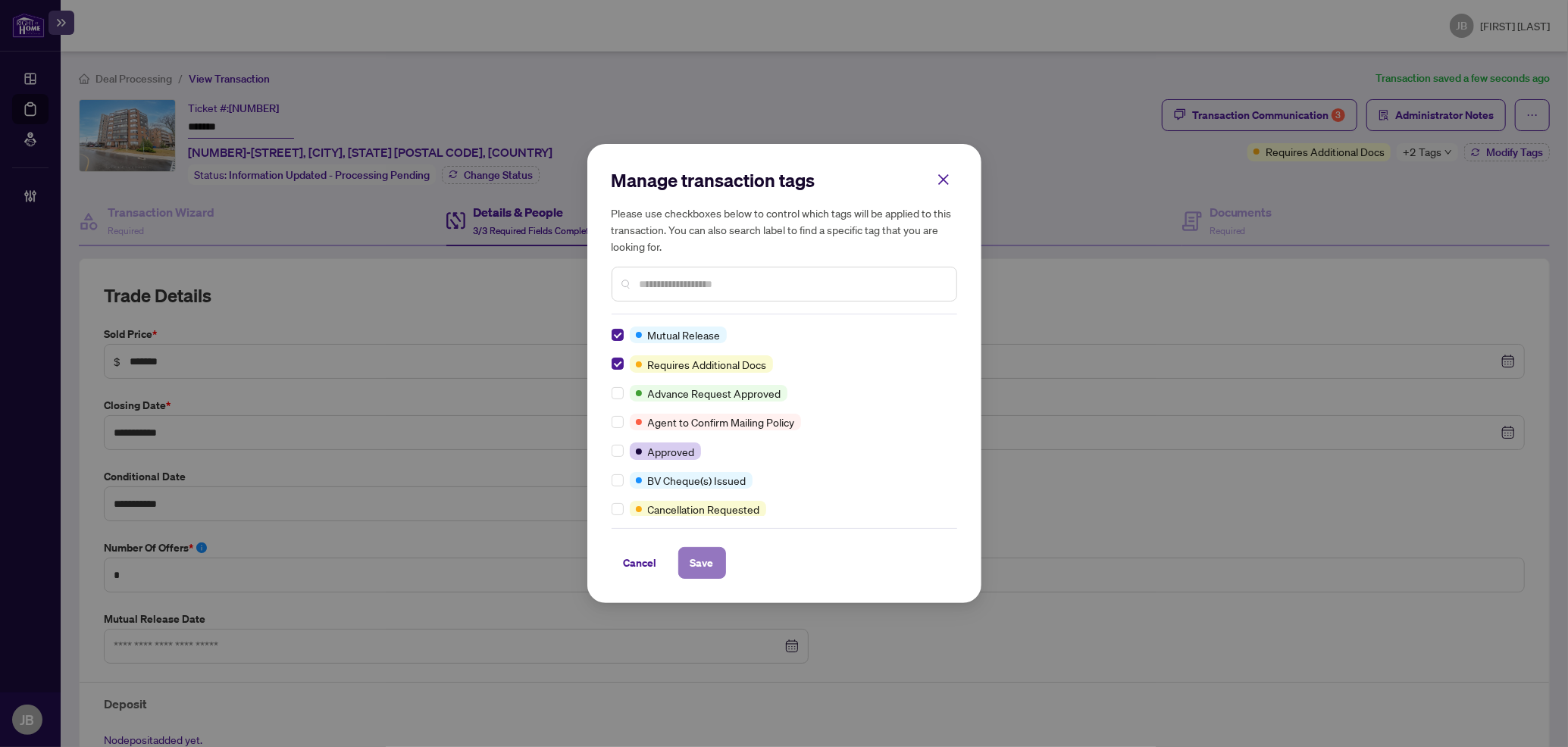 click on "Save" at bounding box center [702, 563] 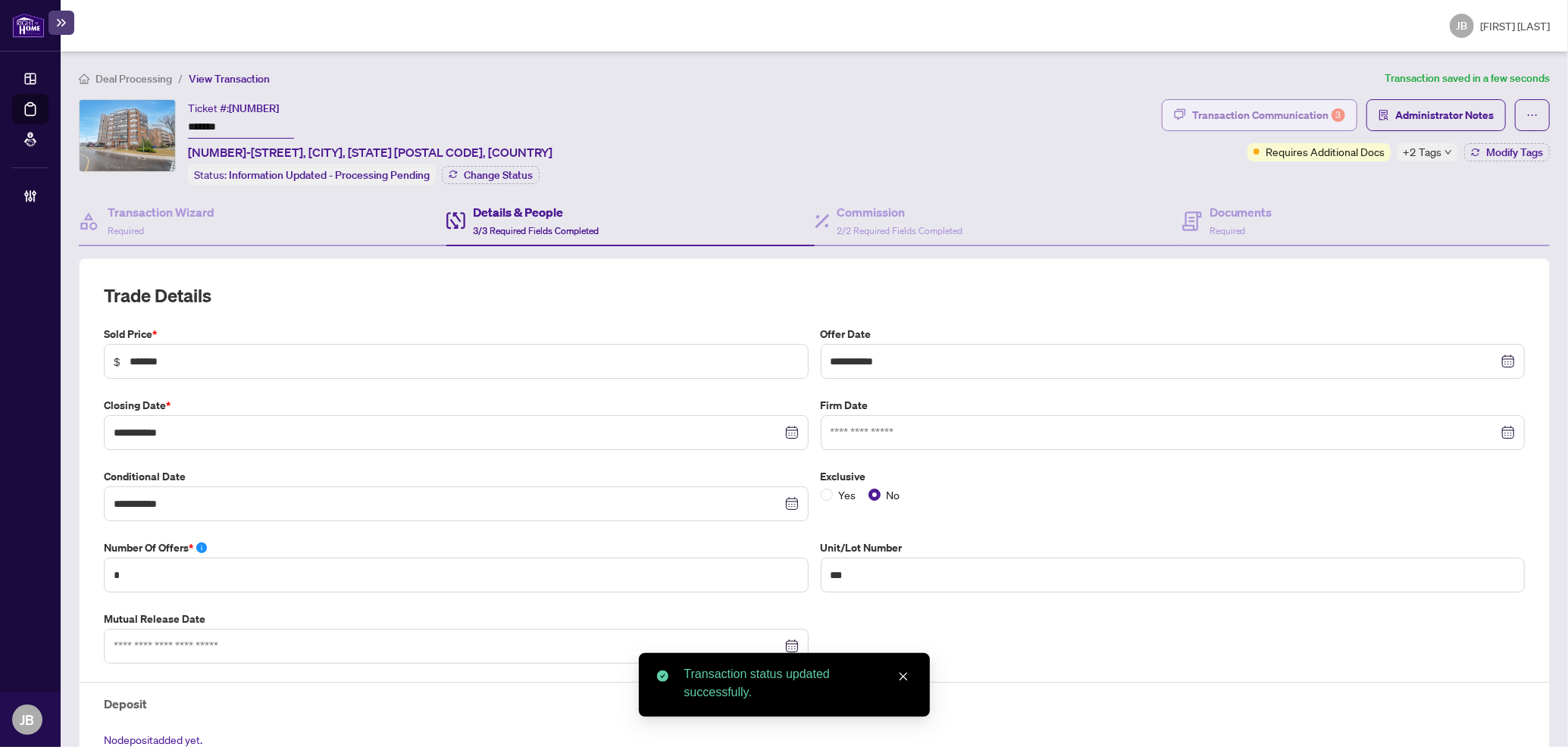click on "Transaction Communication 3" at bounding box center [1269, 115] 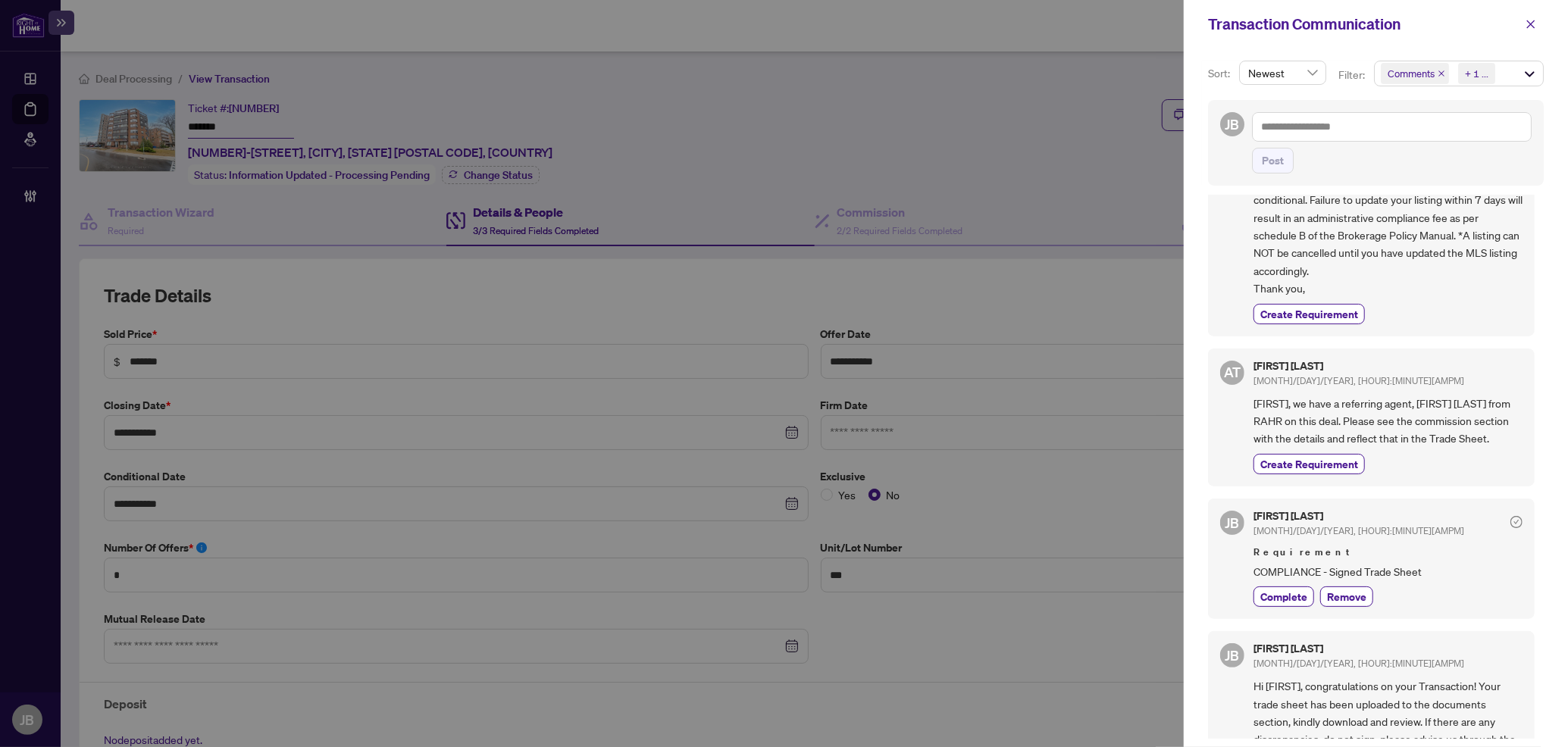 scroll, scrollTop: 404, scrollLeft: 0, axis: vertical 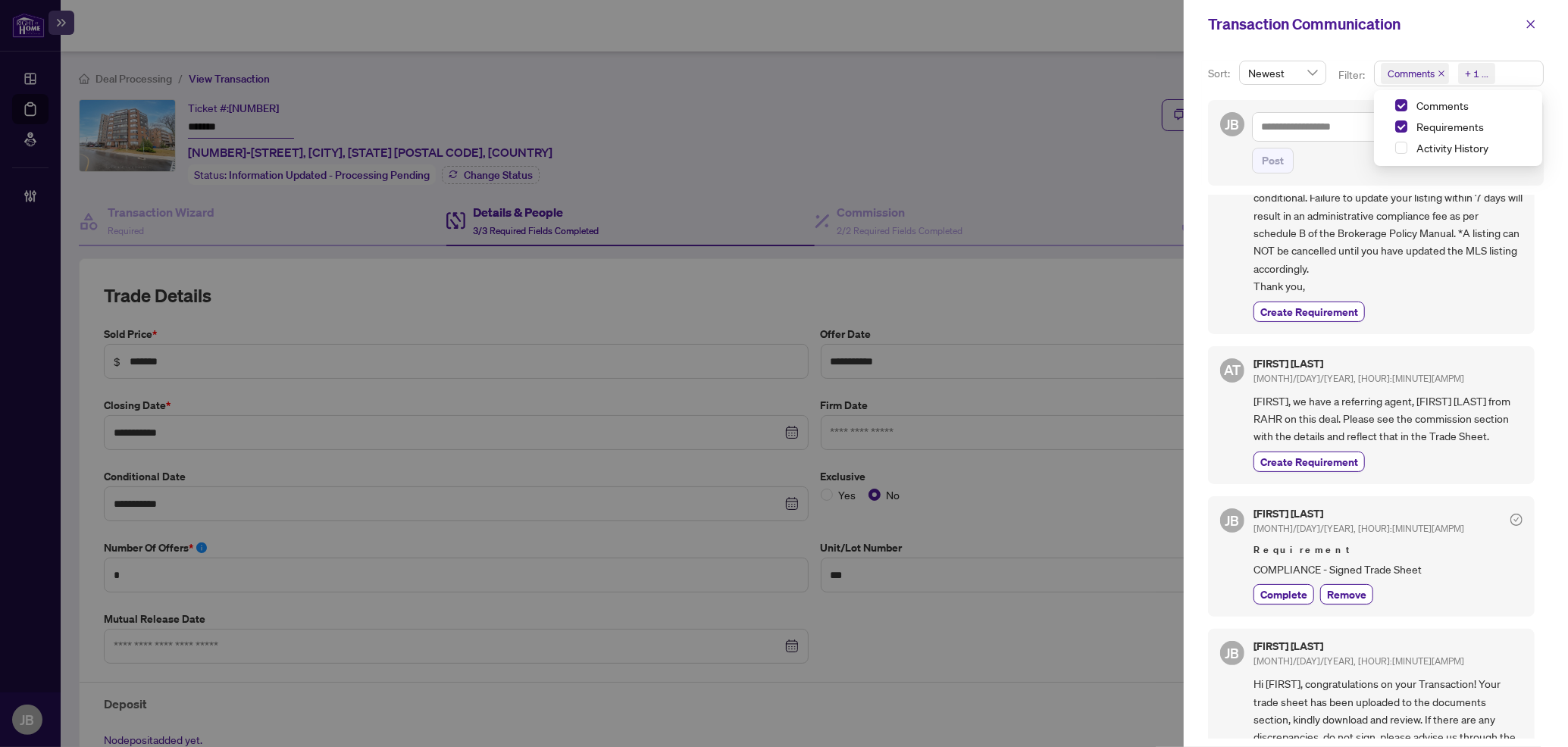 click on "Comments Requirements + 1 ..." at bounding box center (1459, 73) 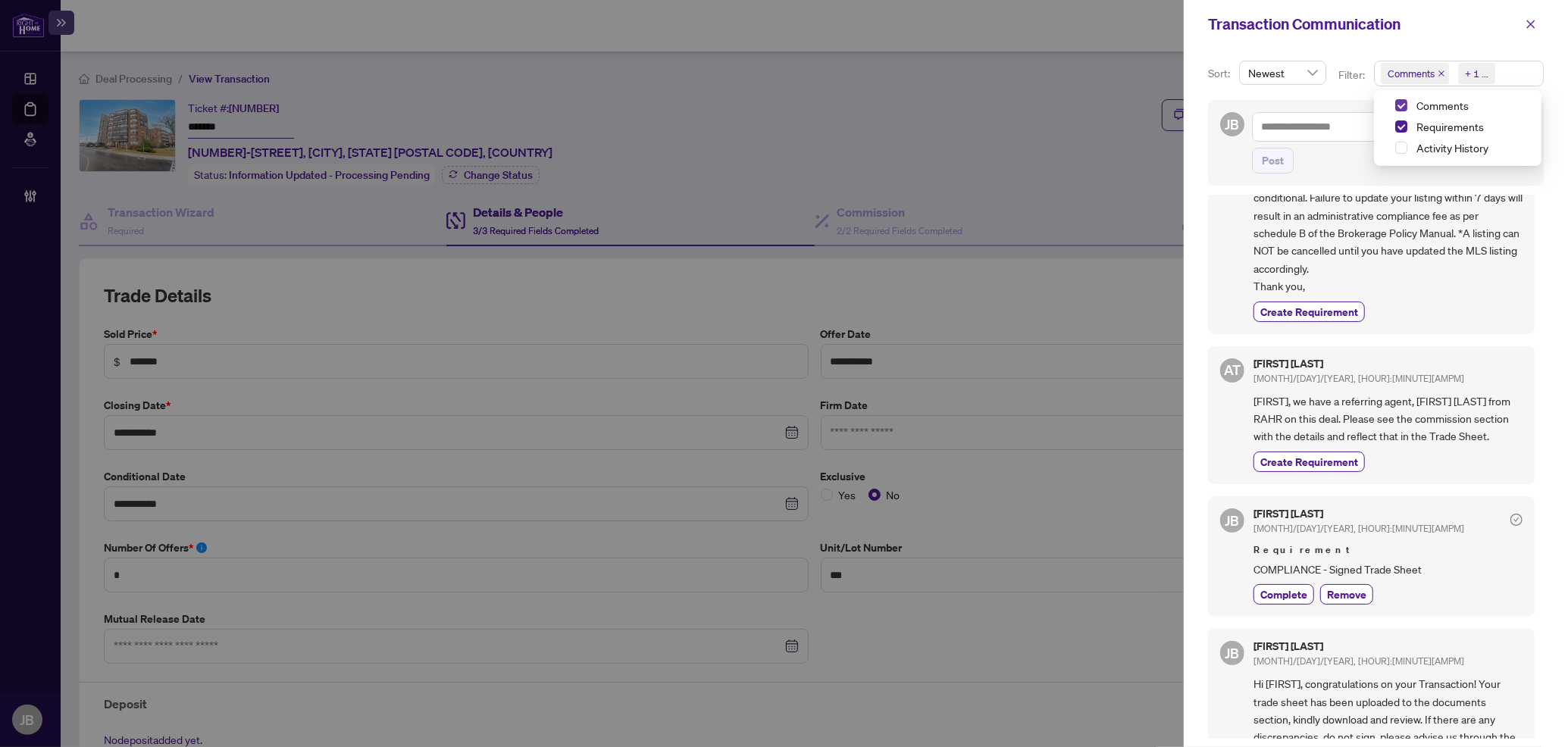 drag, startPoint x: 1396, startPoint y: 106, endPoint x: 1472, endPoint y: 152, distance: 88.83693 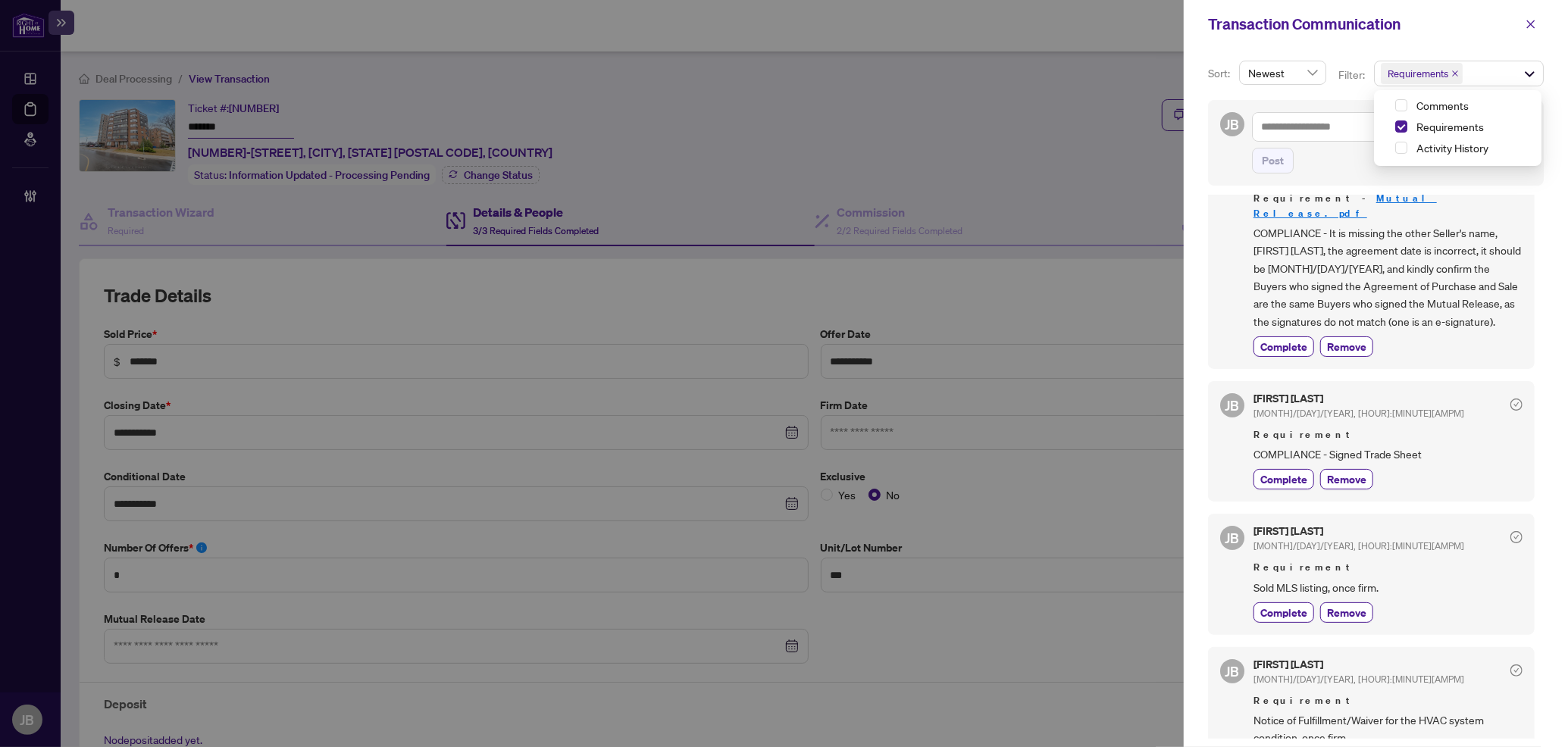 scroll, scrollTop: 89, scrollLeft: 0, axis: vertical 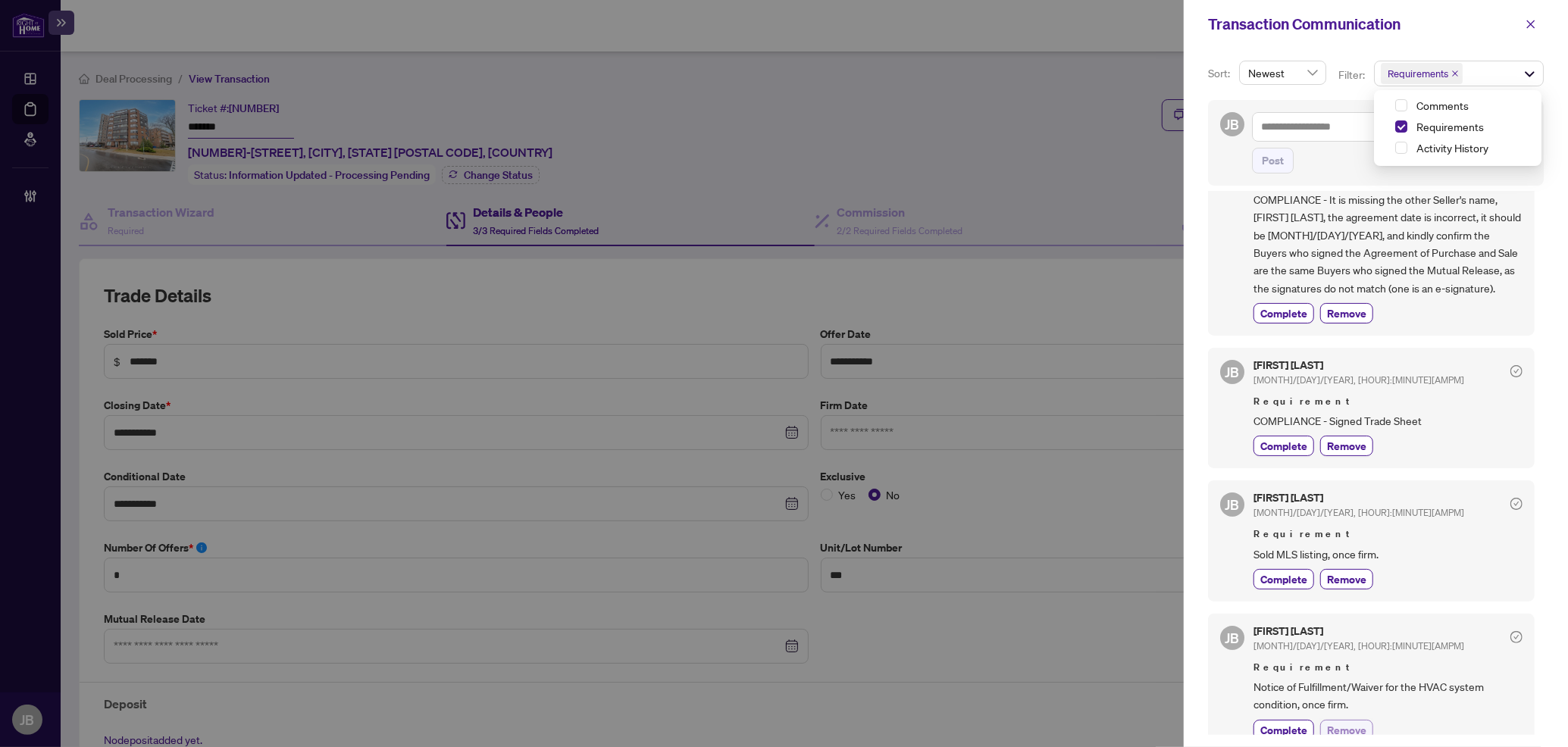 click on "Remove" at bounding box center (1347, 730) 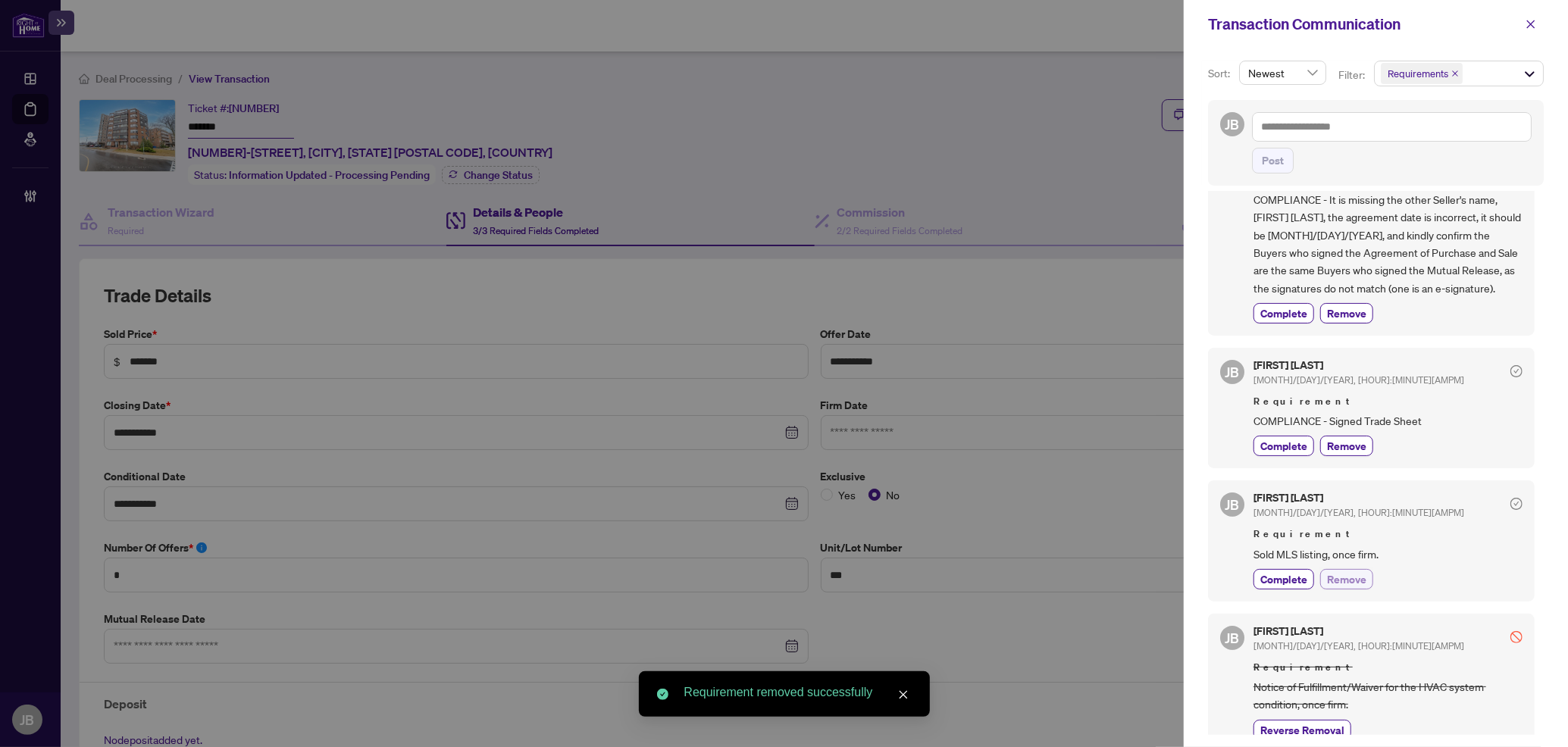 click on "Remove" at bounding box center [1347, 579] 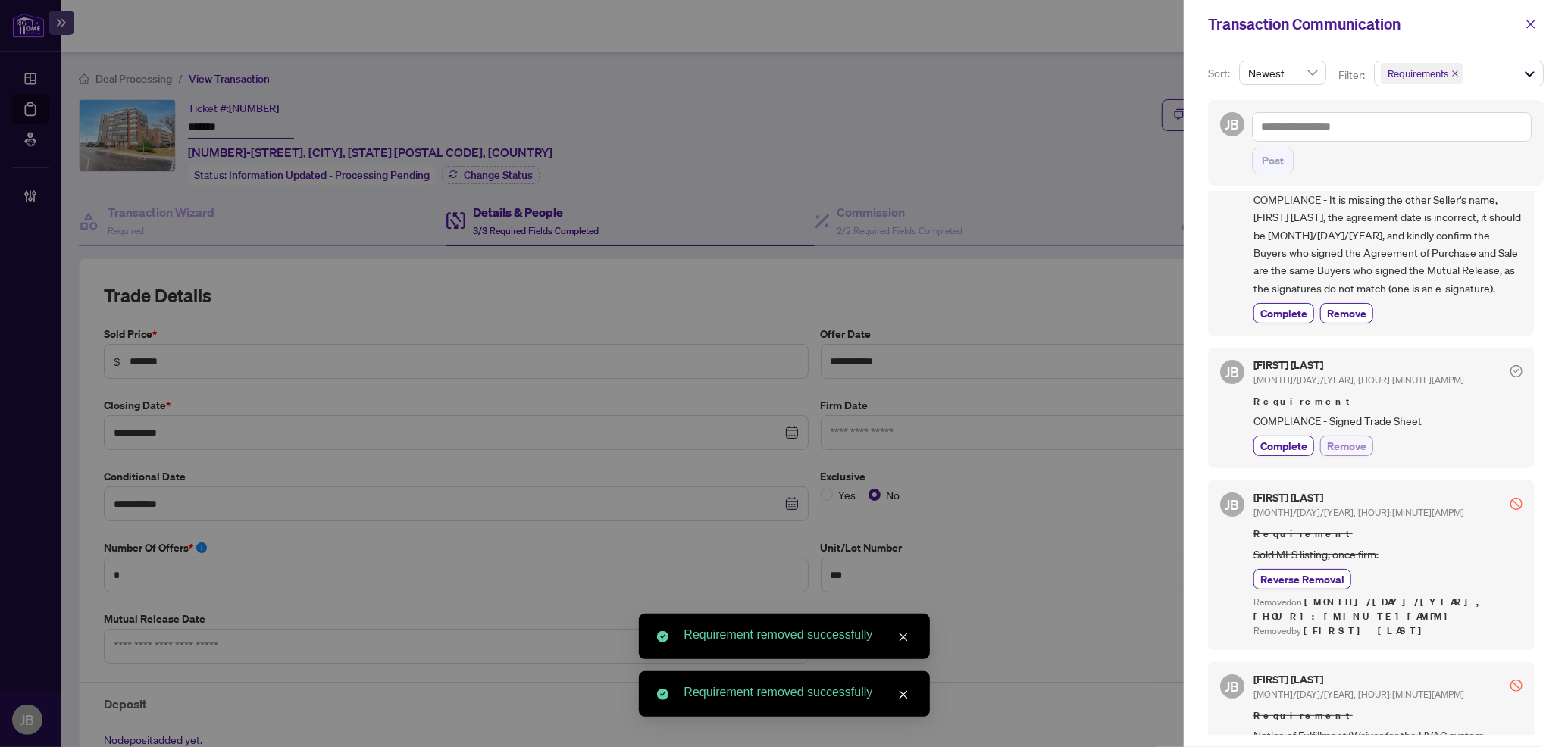 click on "Remove" at bounding box center (1347, 445) 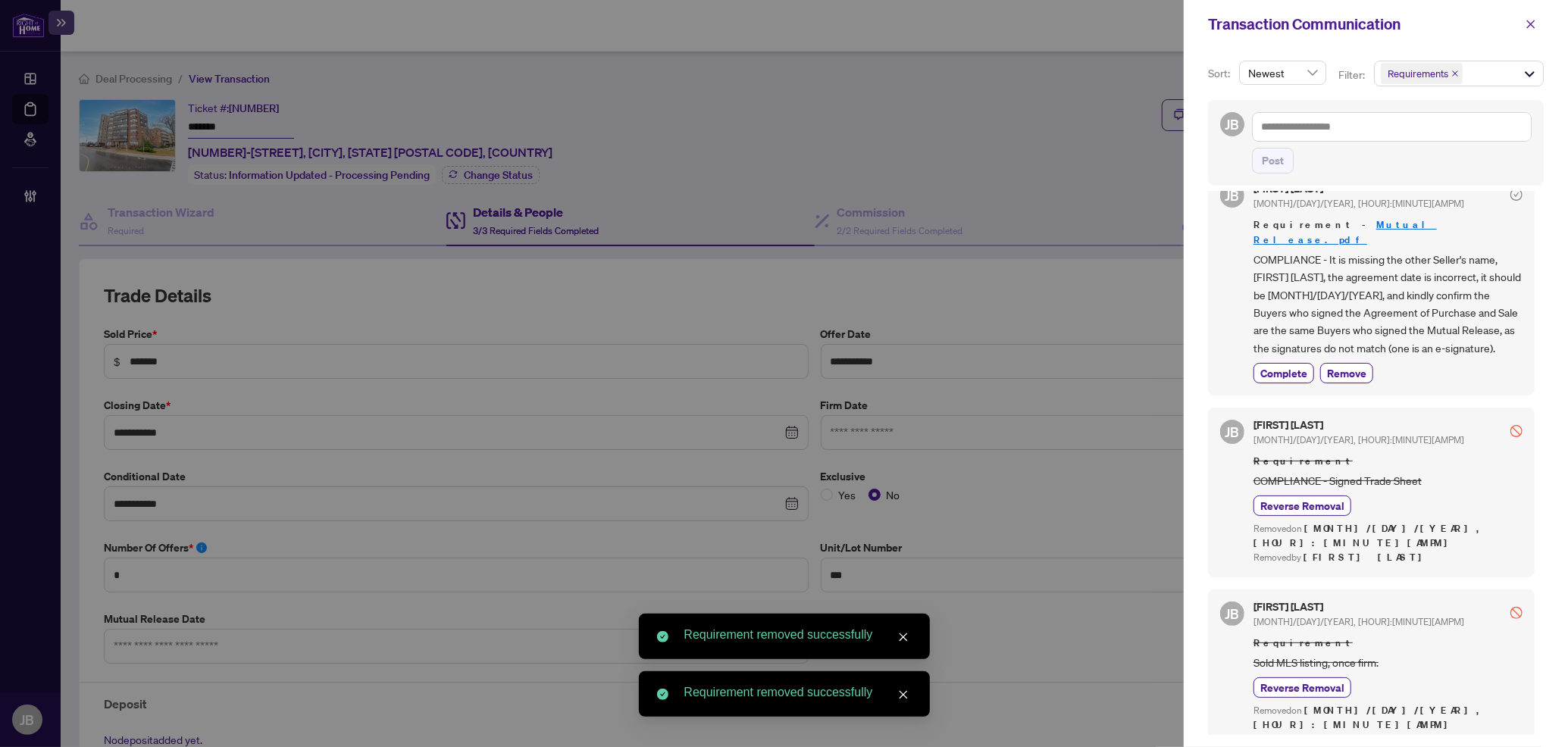 scroll, scrollTop: 0, scrollLeft: 0, axis: both 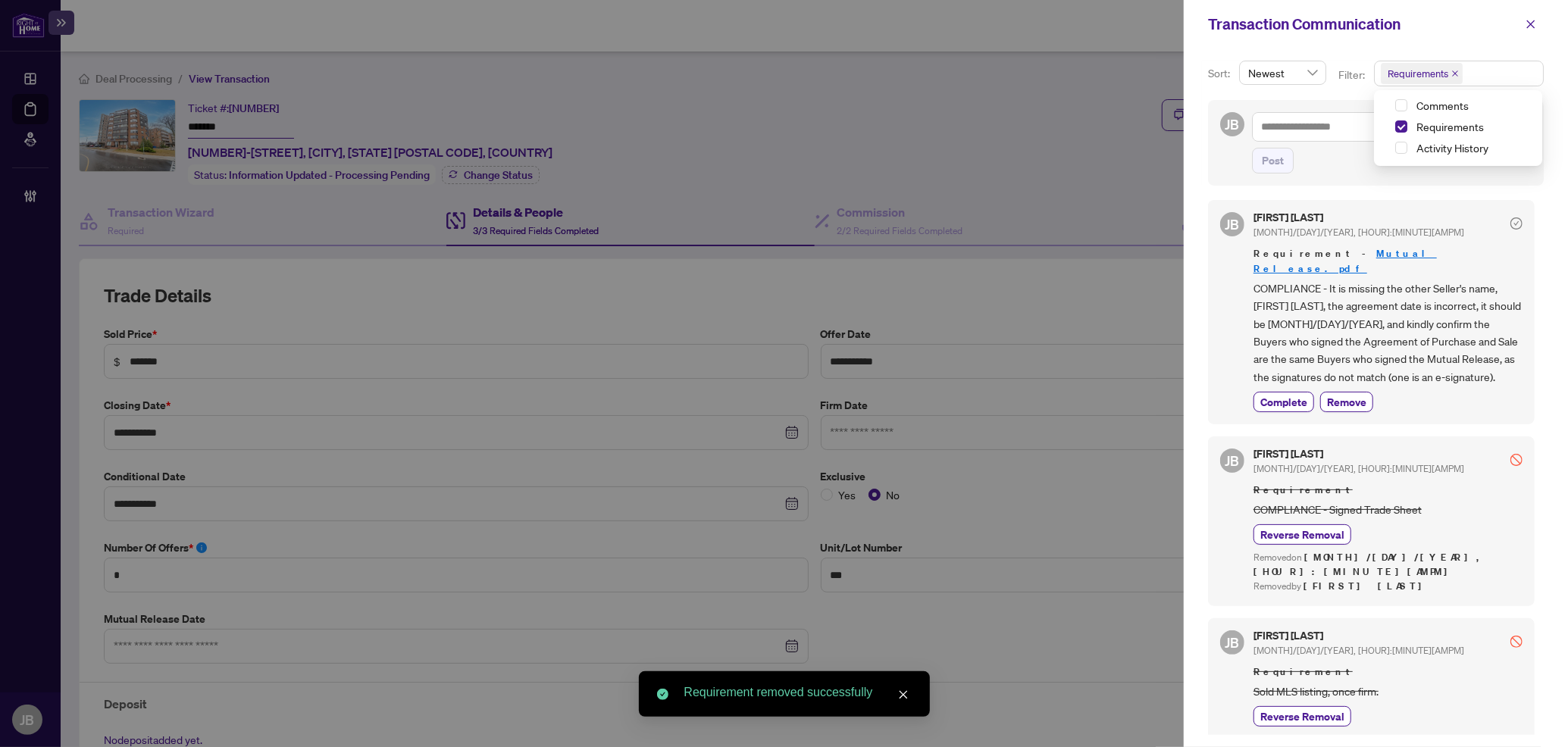 drag, startPoint x: 1525, startPoint y: 65, endPoint x: 1495, endPoint y: 86, distance: 36.619667 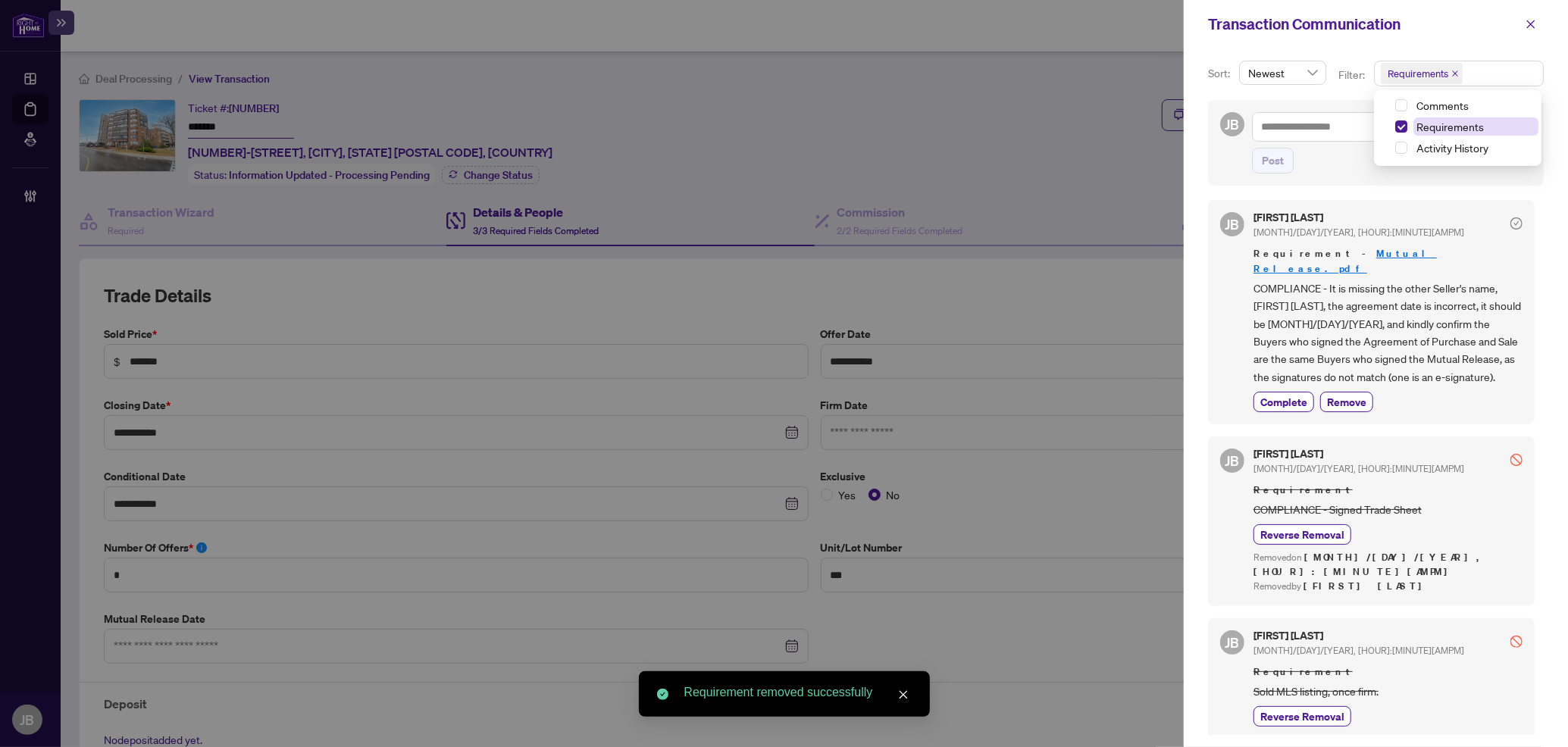 click on "Comments" at bounding box center [1442, 105] 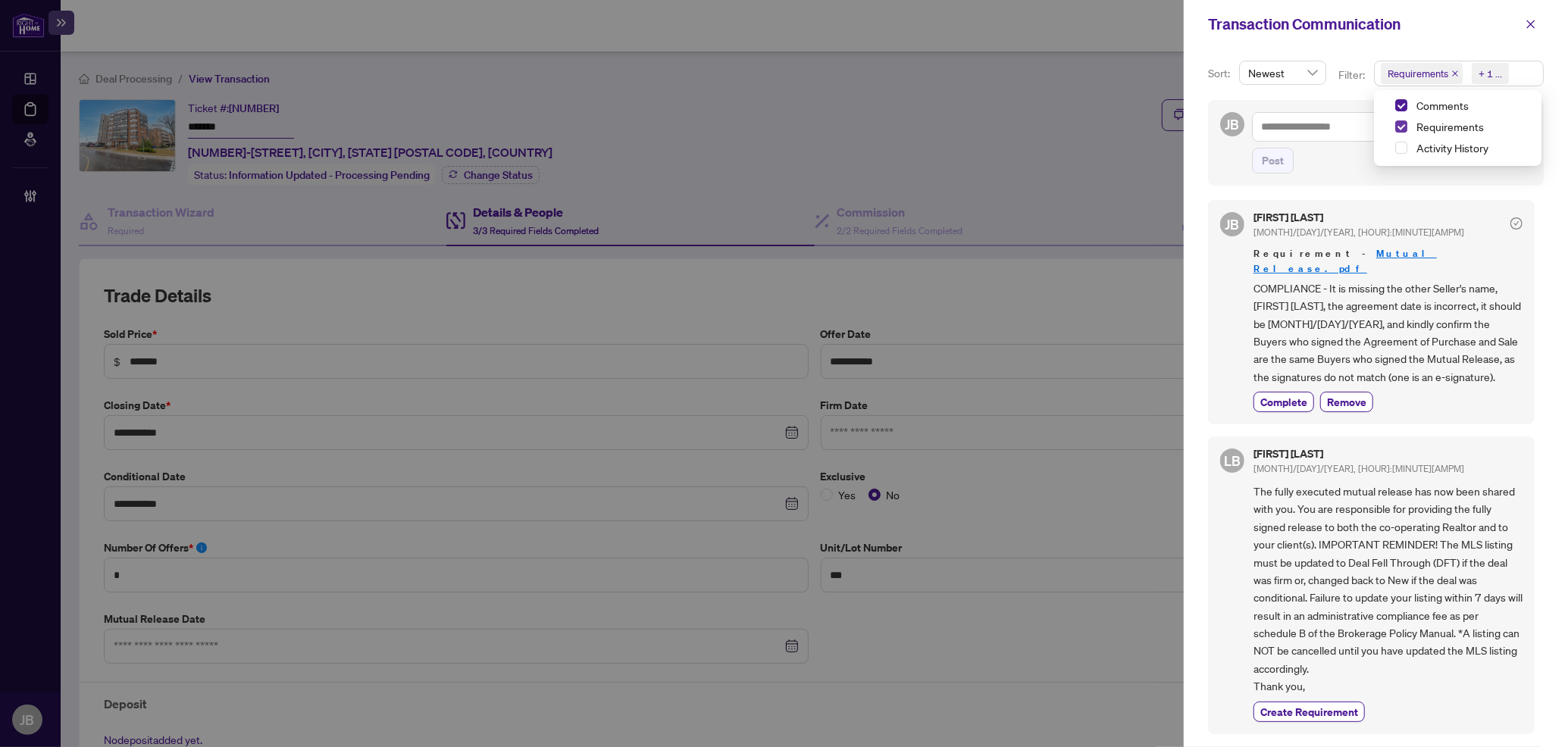 click at bounding box center [1401, 127] 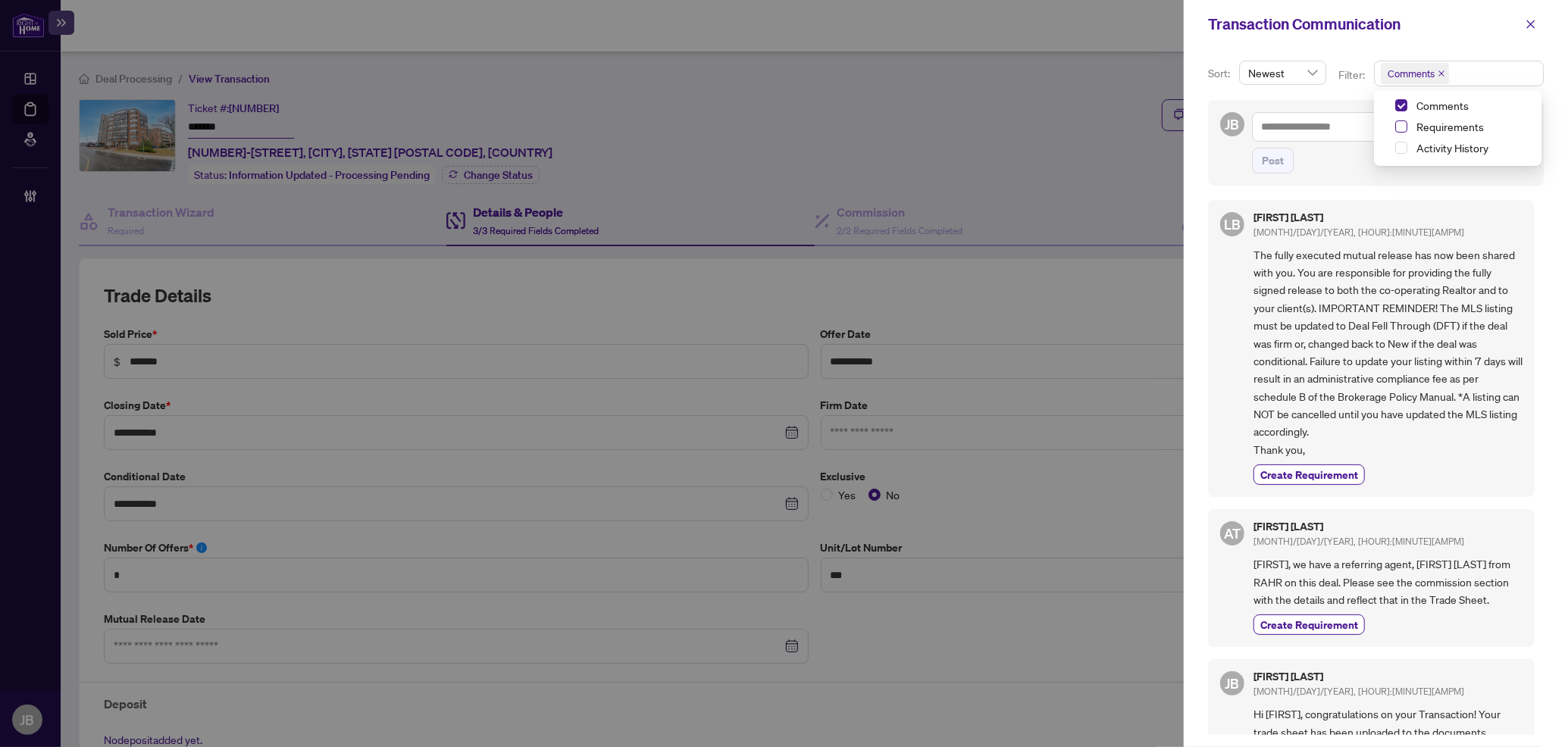 click at bounding box center (1401, 127) 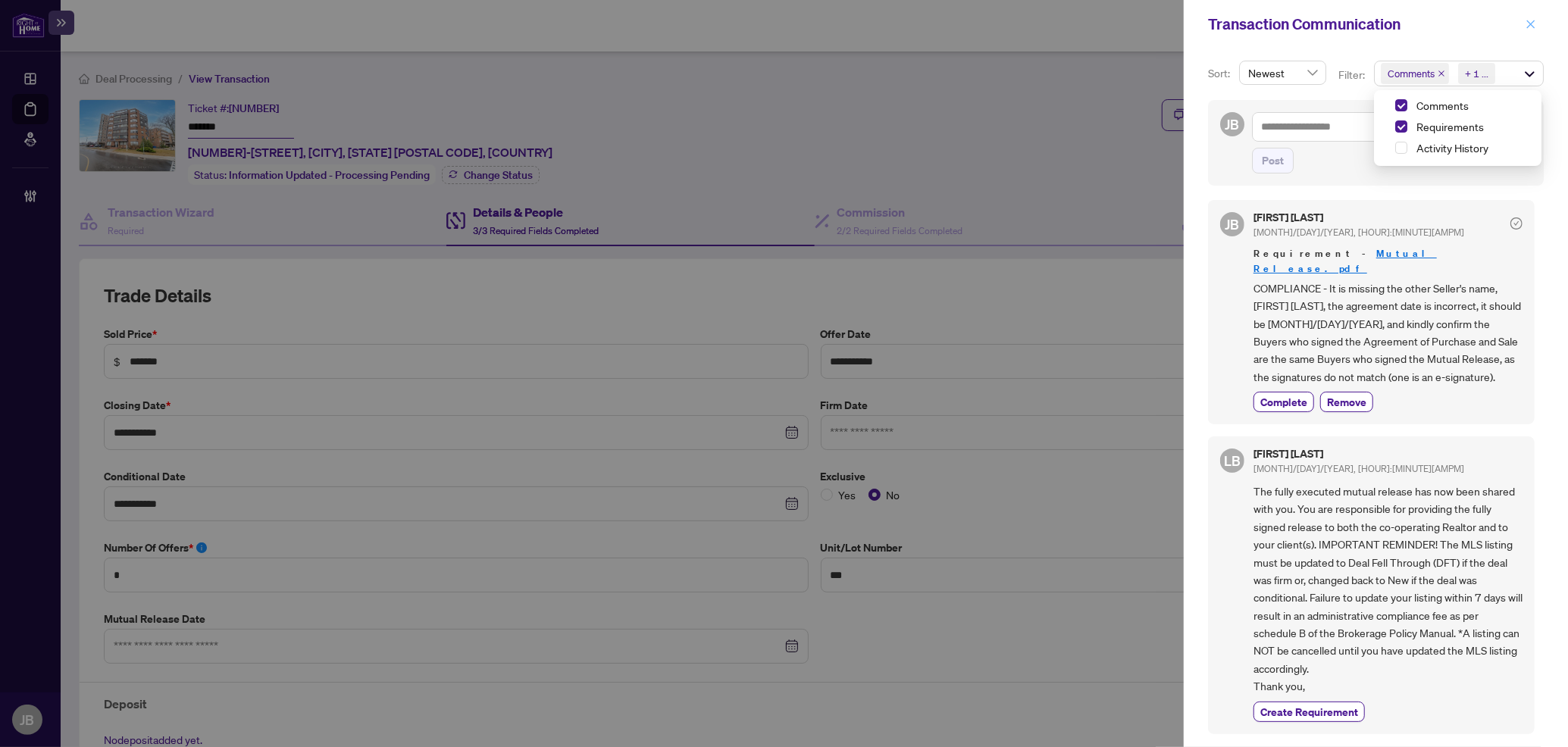 click 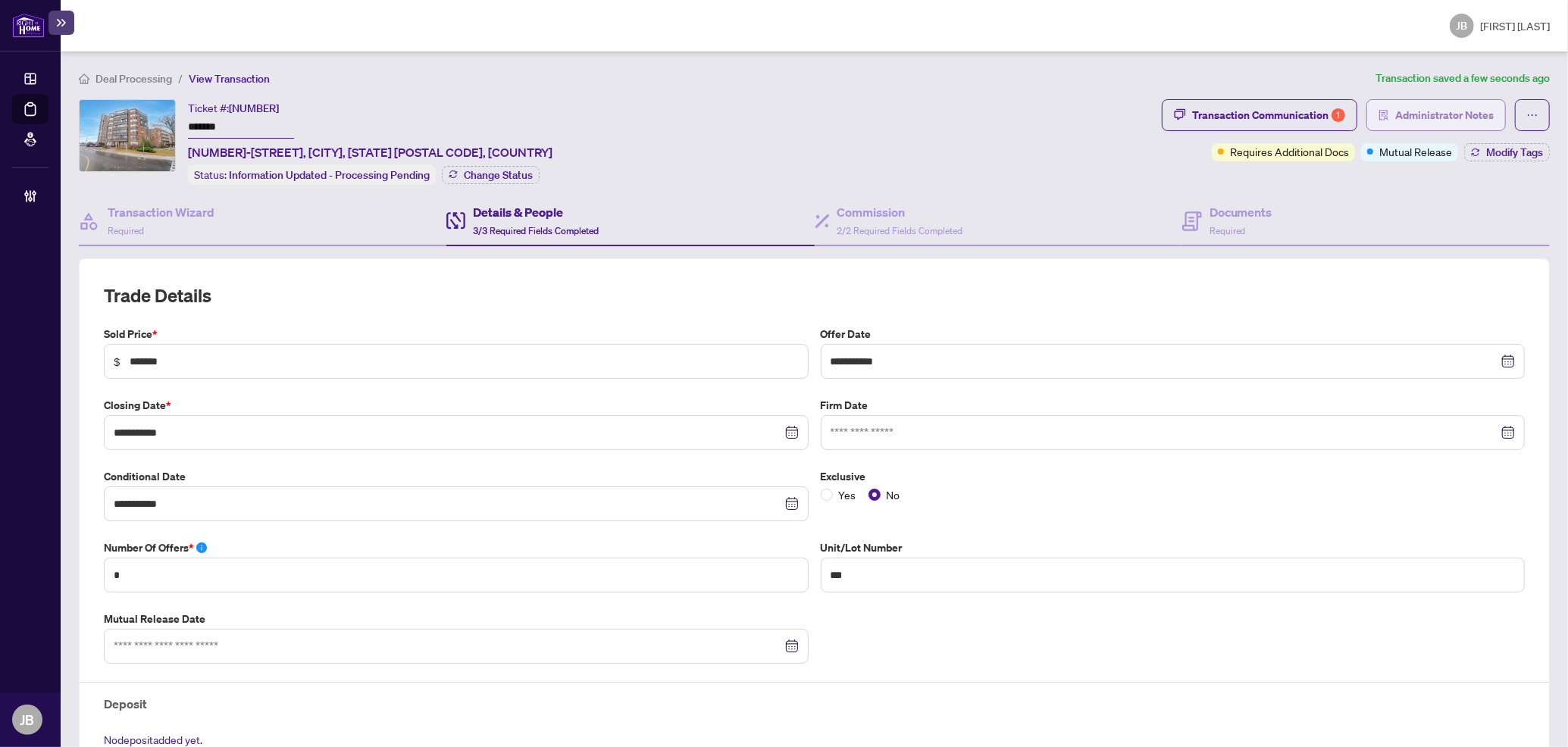 click on "Administrator Notes" at bounding box center (1444, 115) 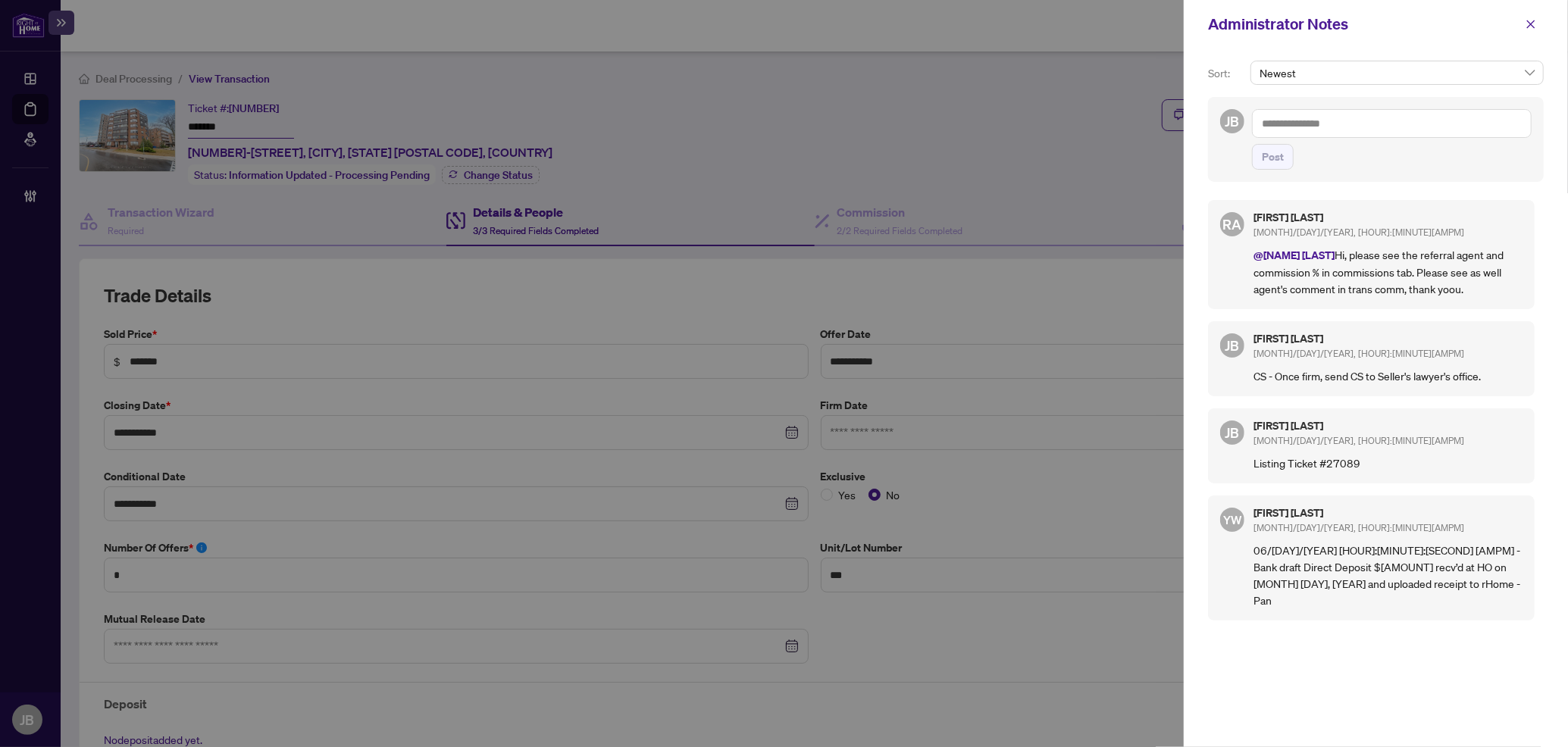 click at bounding box center (1391, 123) 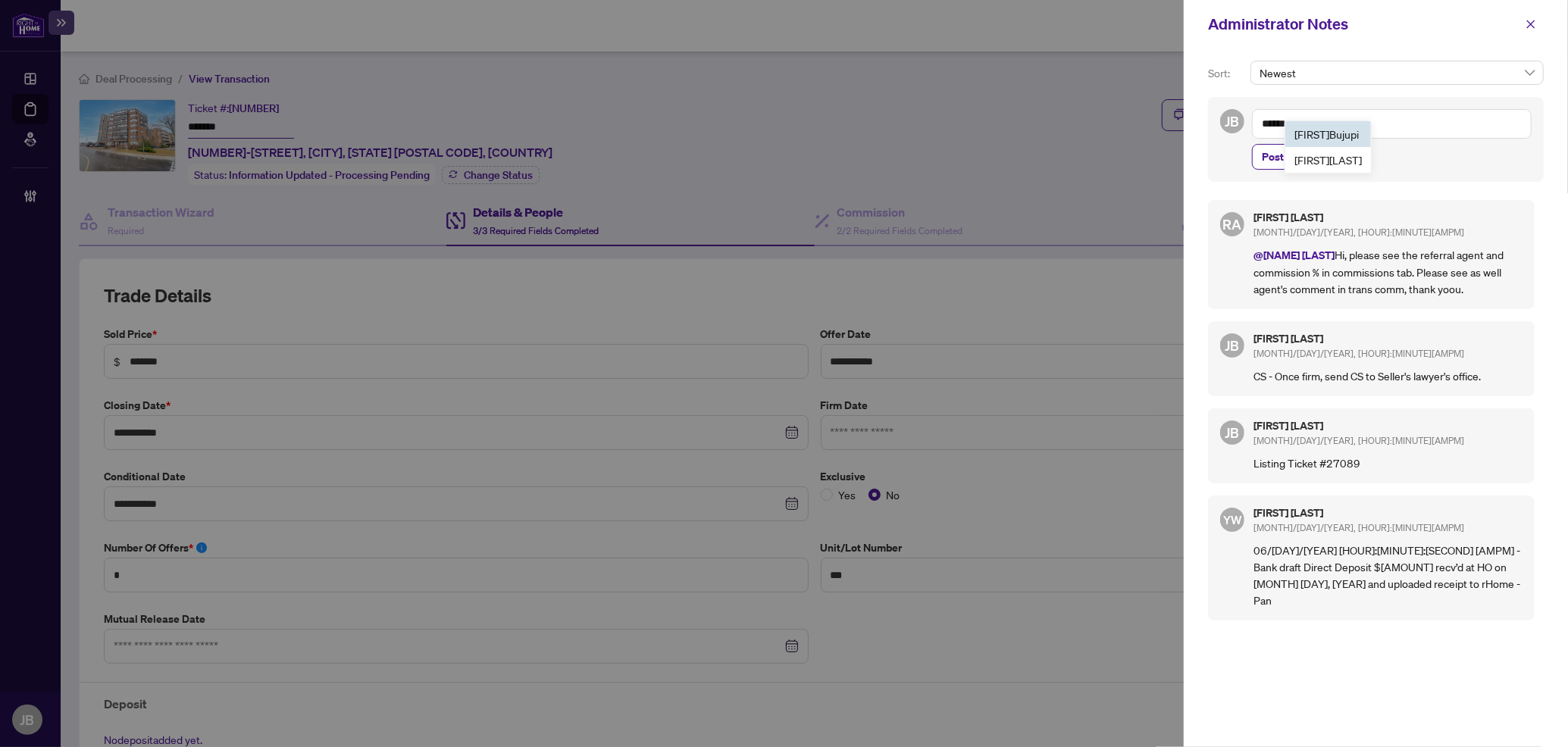 click on "Linda  Bujupi" at bounding box center [1326, 134] 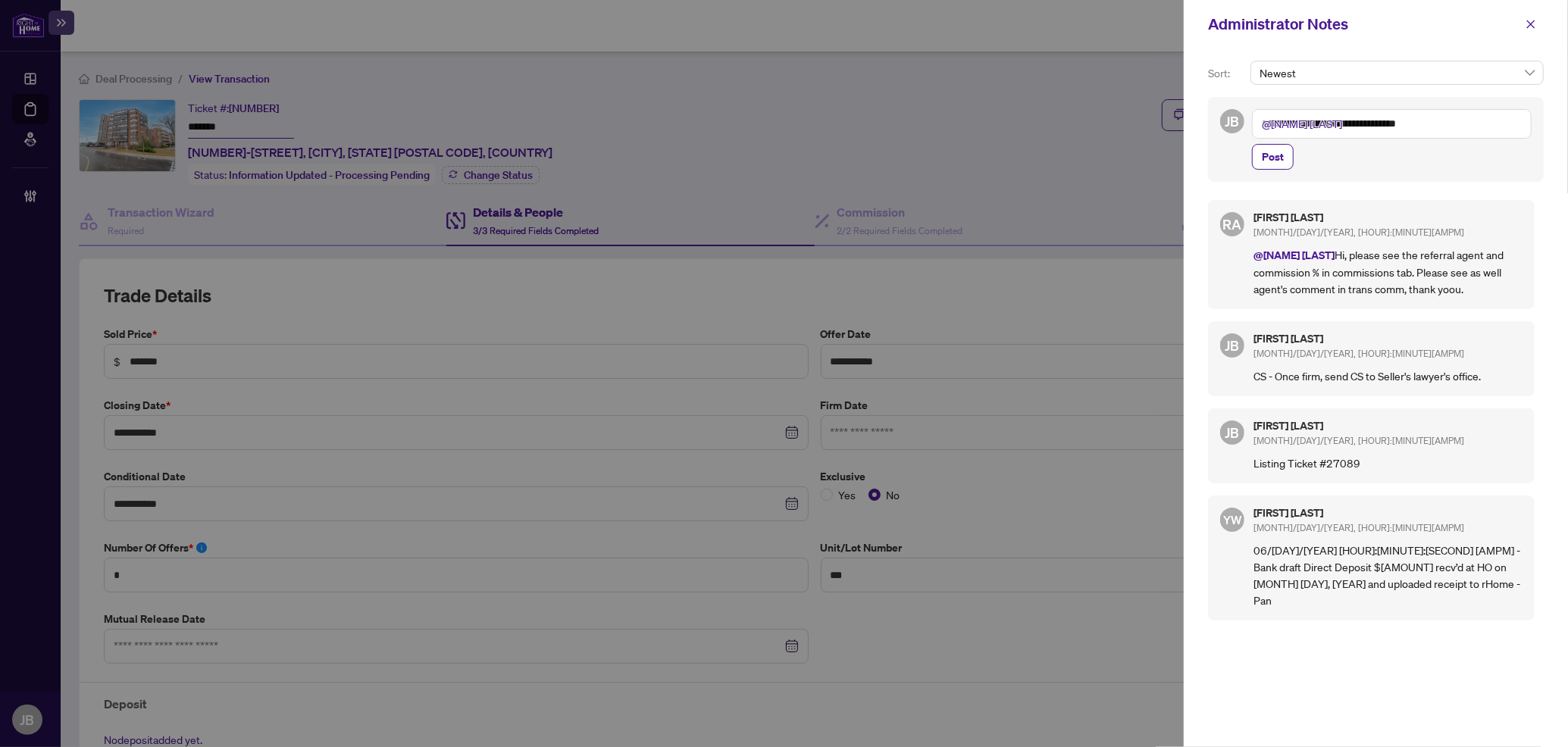 type on "**********" 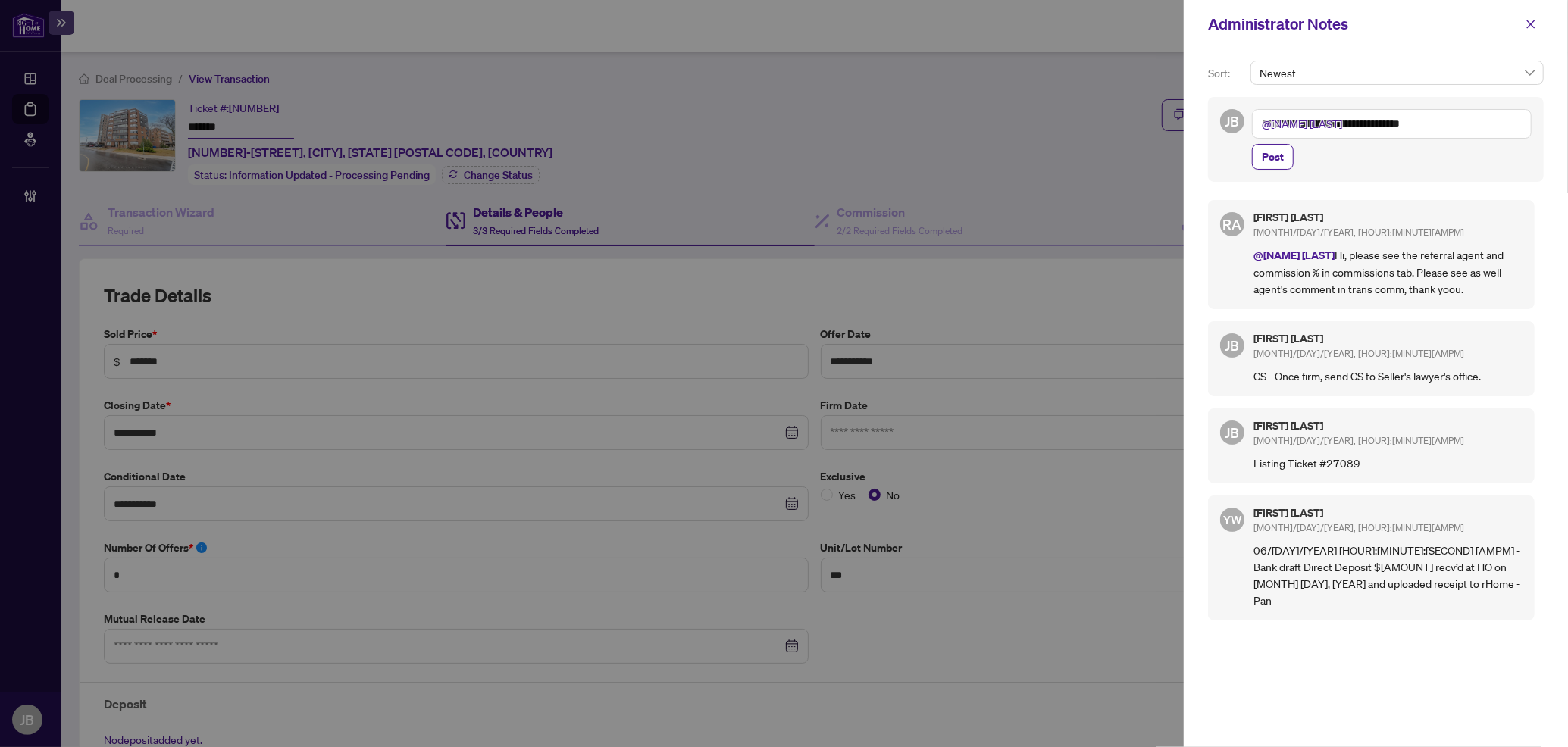 click on "**********" at bounding box center [1391, 123] 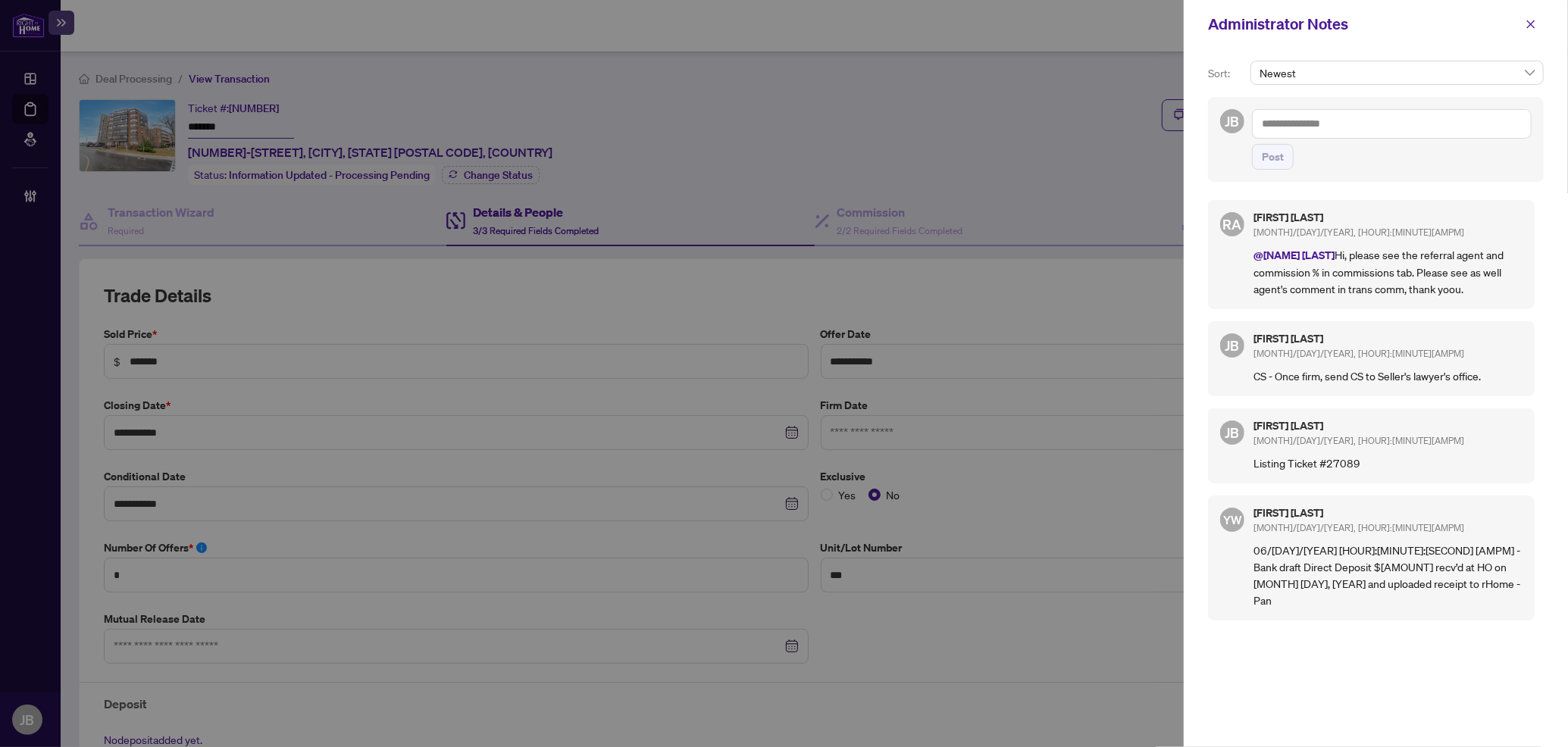 type 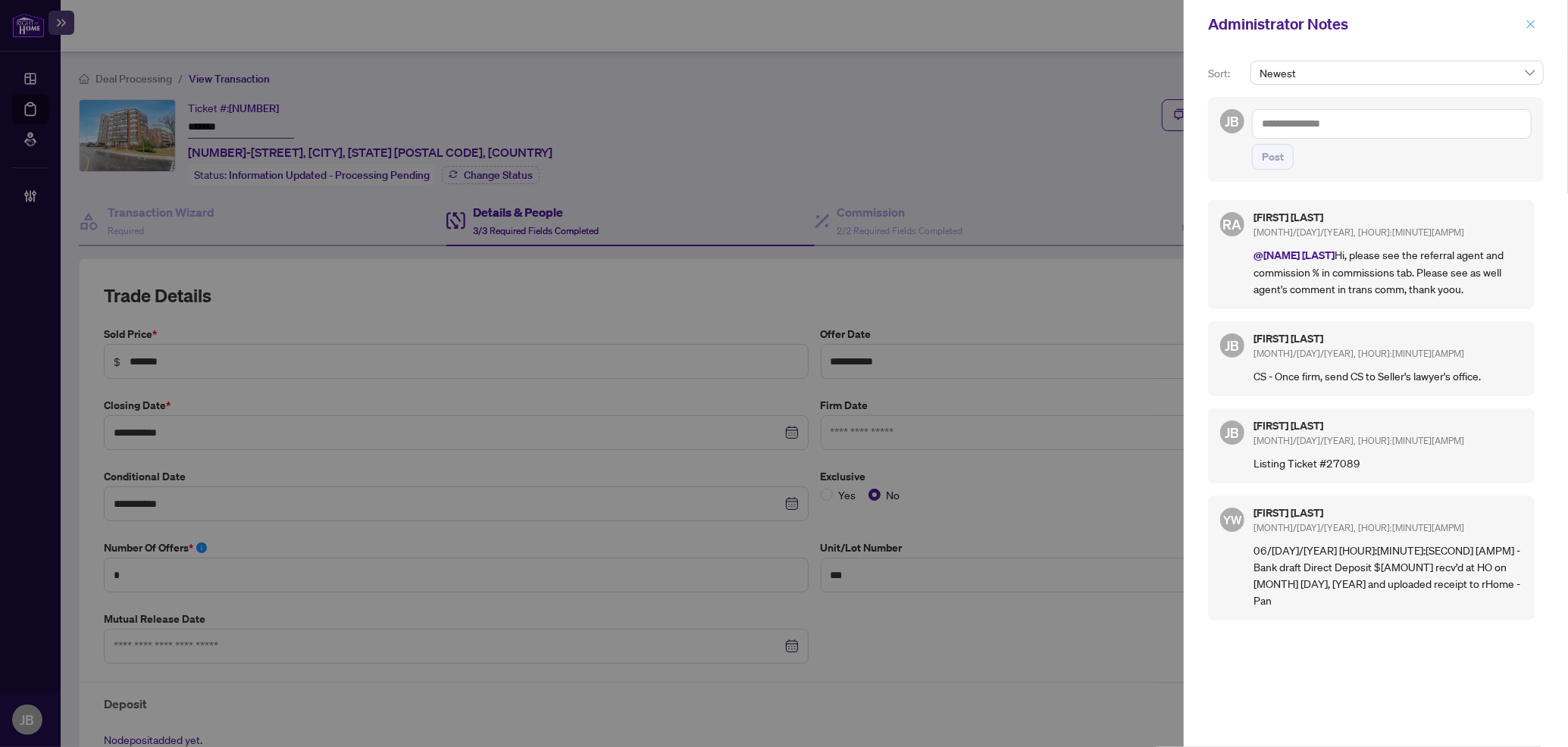 click 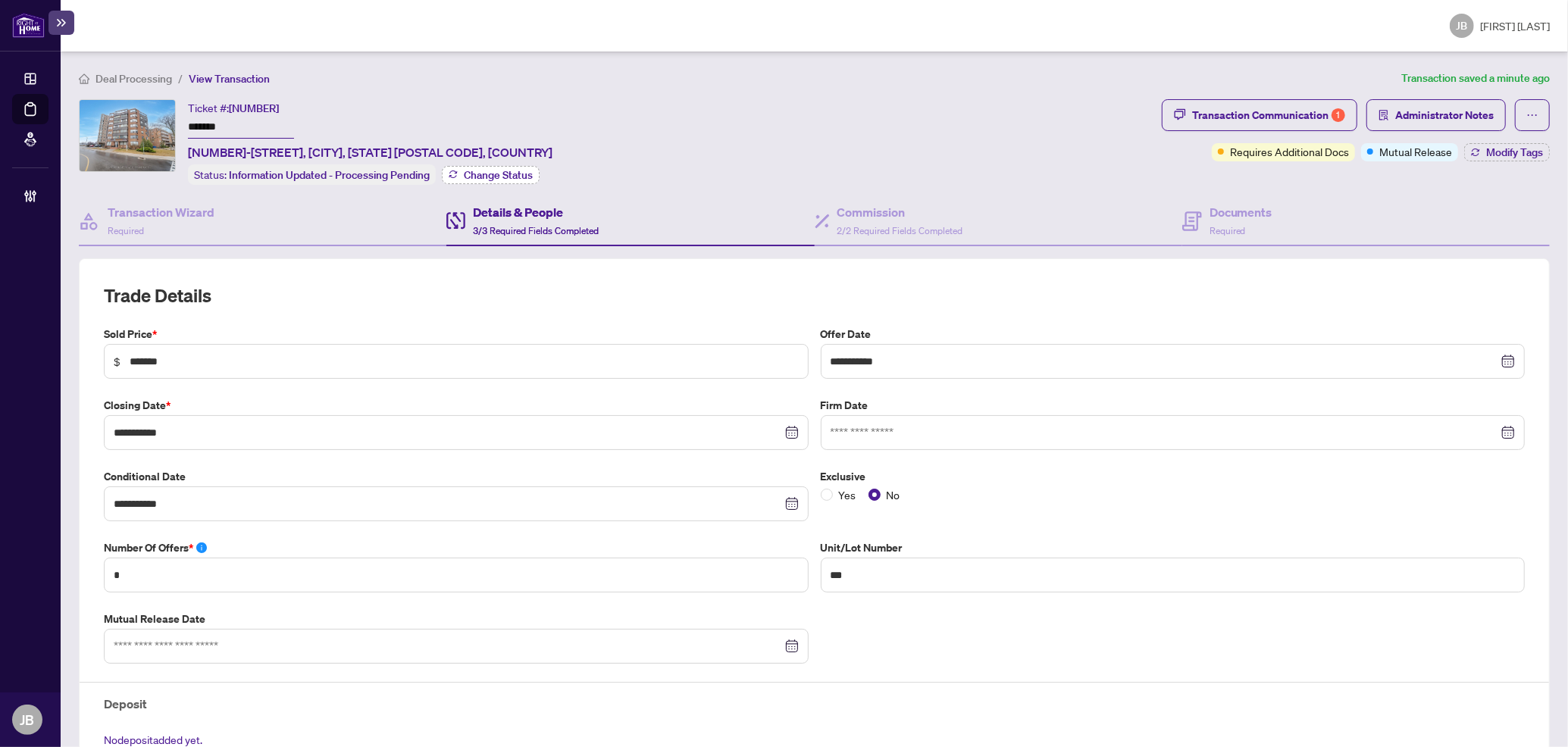 click on "Change Status" at bounding box center (498, 175) 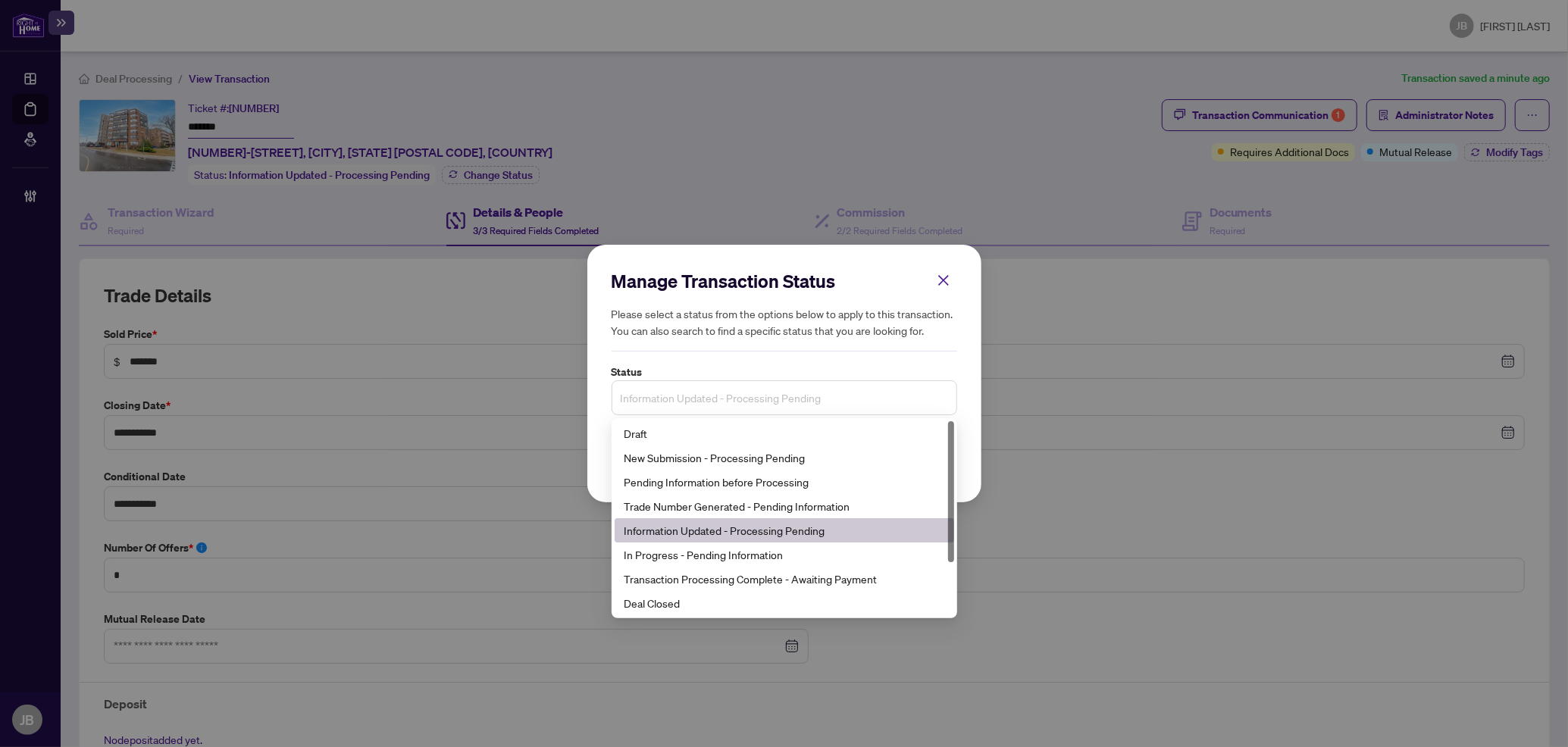 click on "Information Updated - Processing Pending" at bounding box center (784, 398) 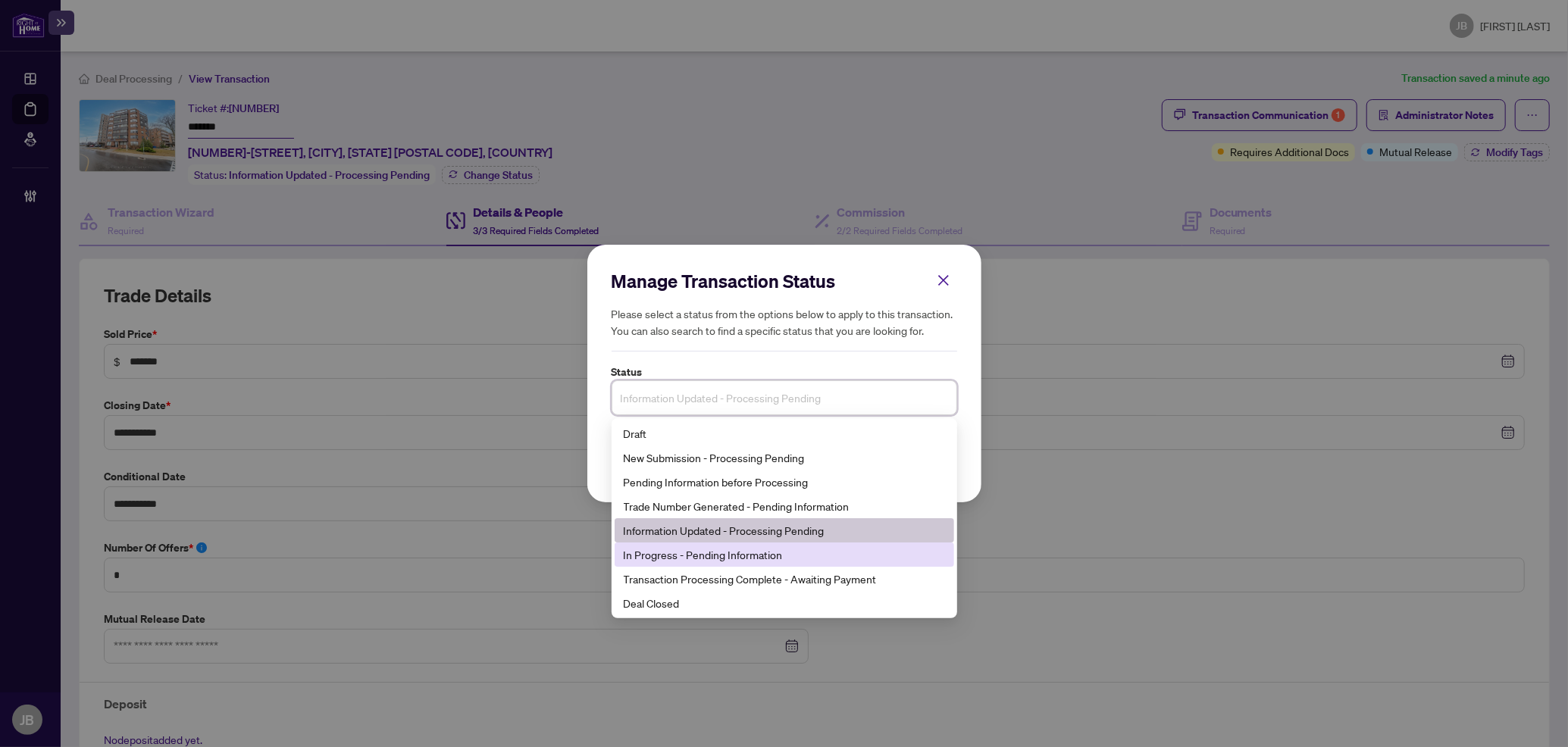 click on "In Progress - Pending Information" at bounding box center (784, 555) 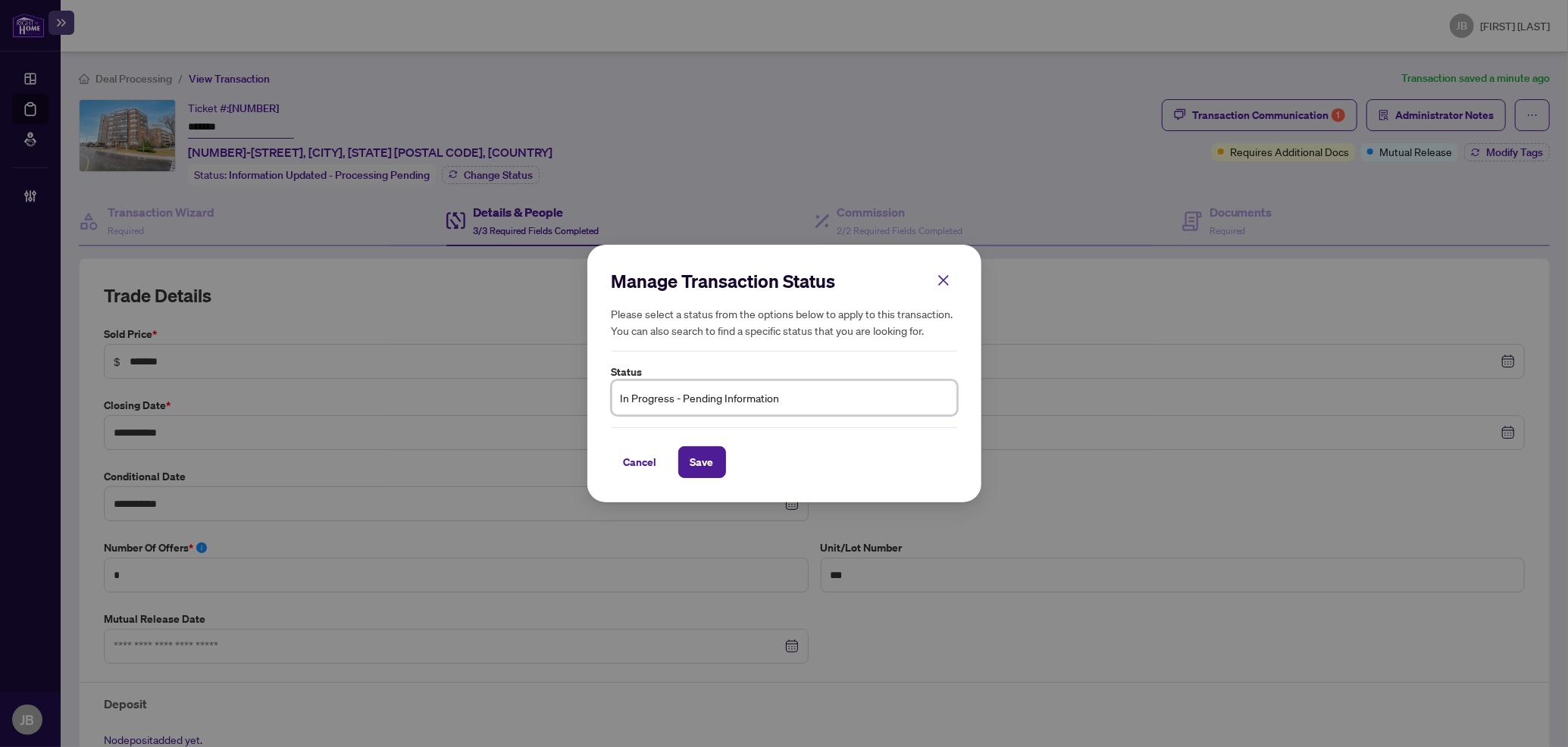 click on "In Progress - Pending Information" at bounding box center (784, 398) 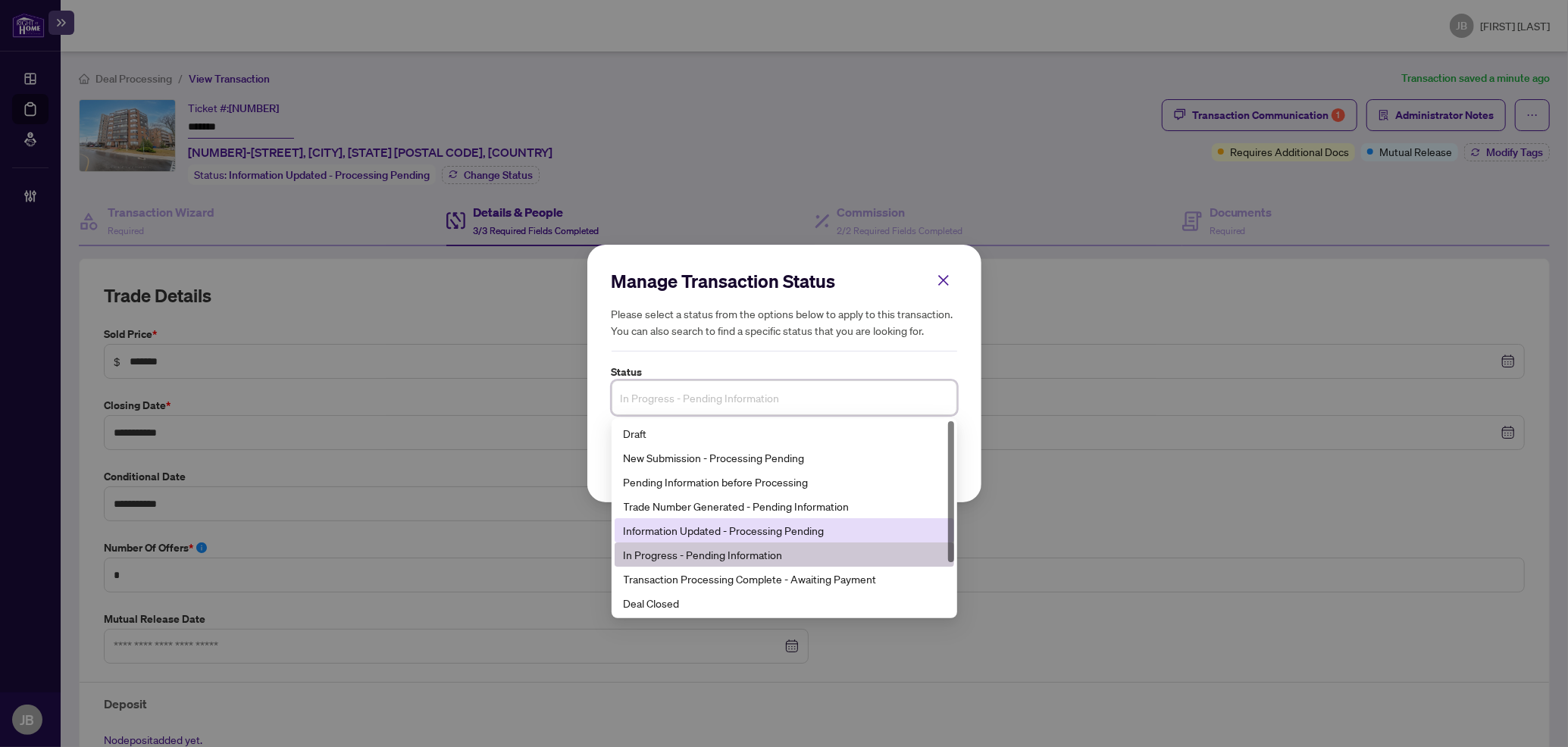 scroll, scrollTop: 73, scrollLeft: 0, axis: vertical 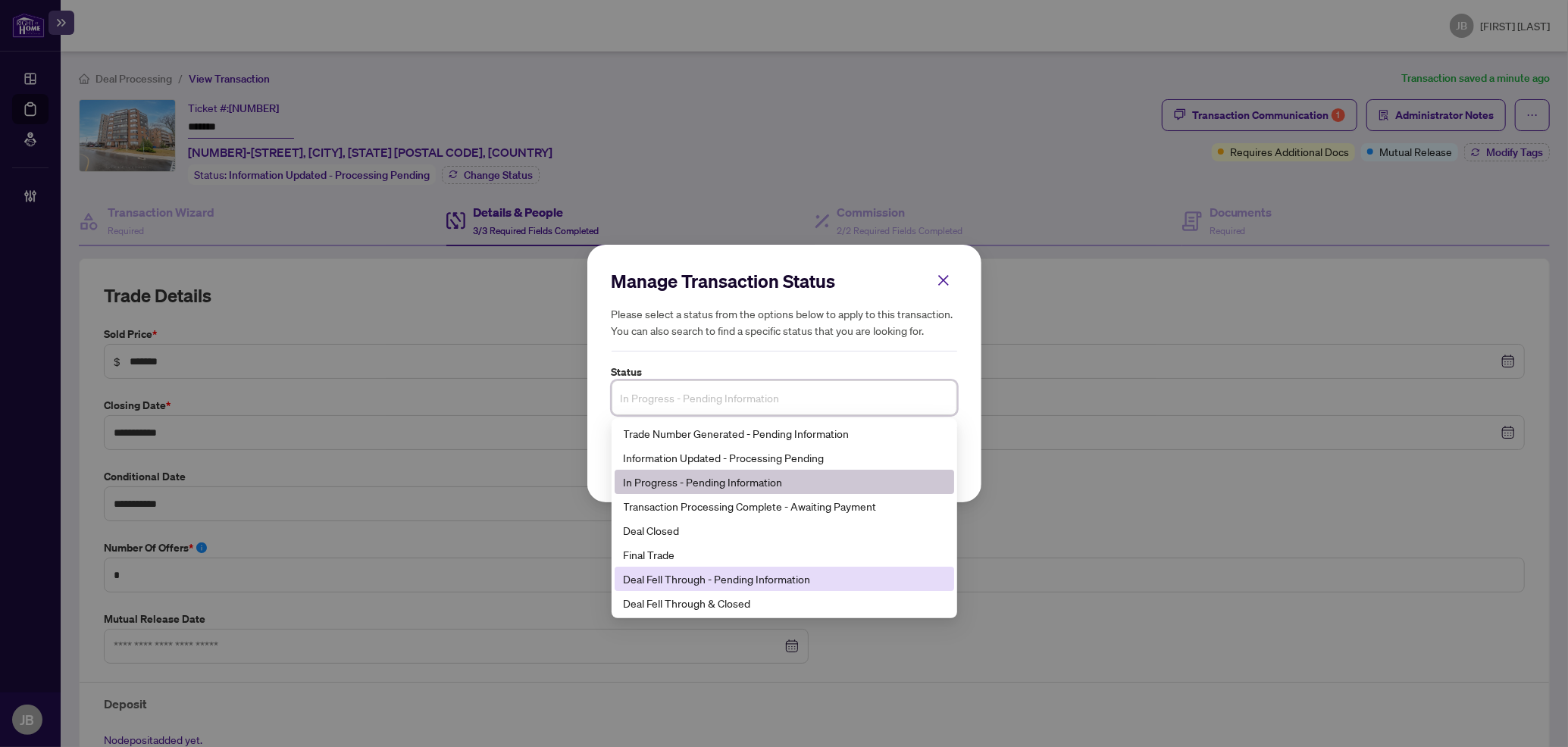 click on "Deal Fell Through - Pending Information" at bounding box center (784, 579) 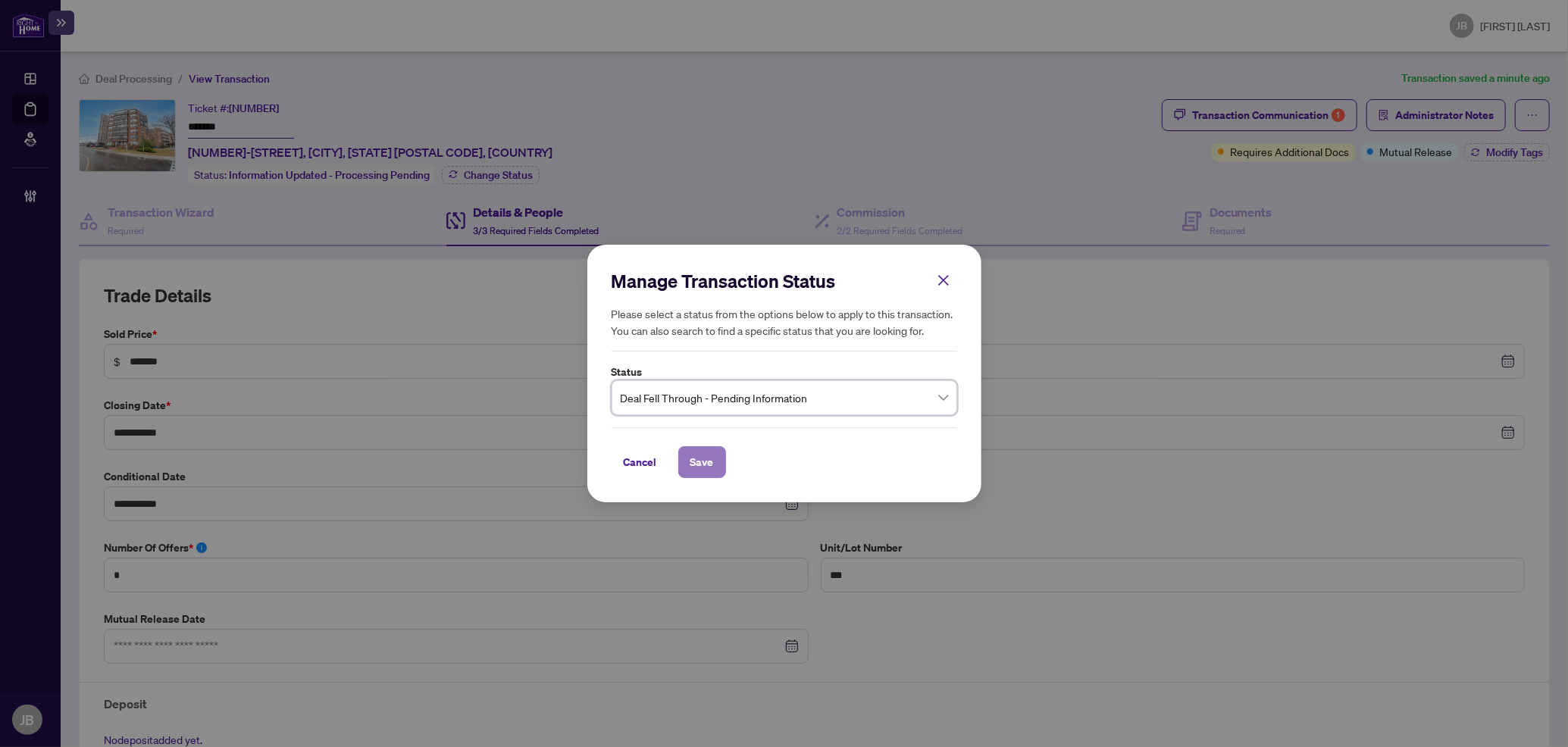 click on "Save" at bounding box center [702, 462] 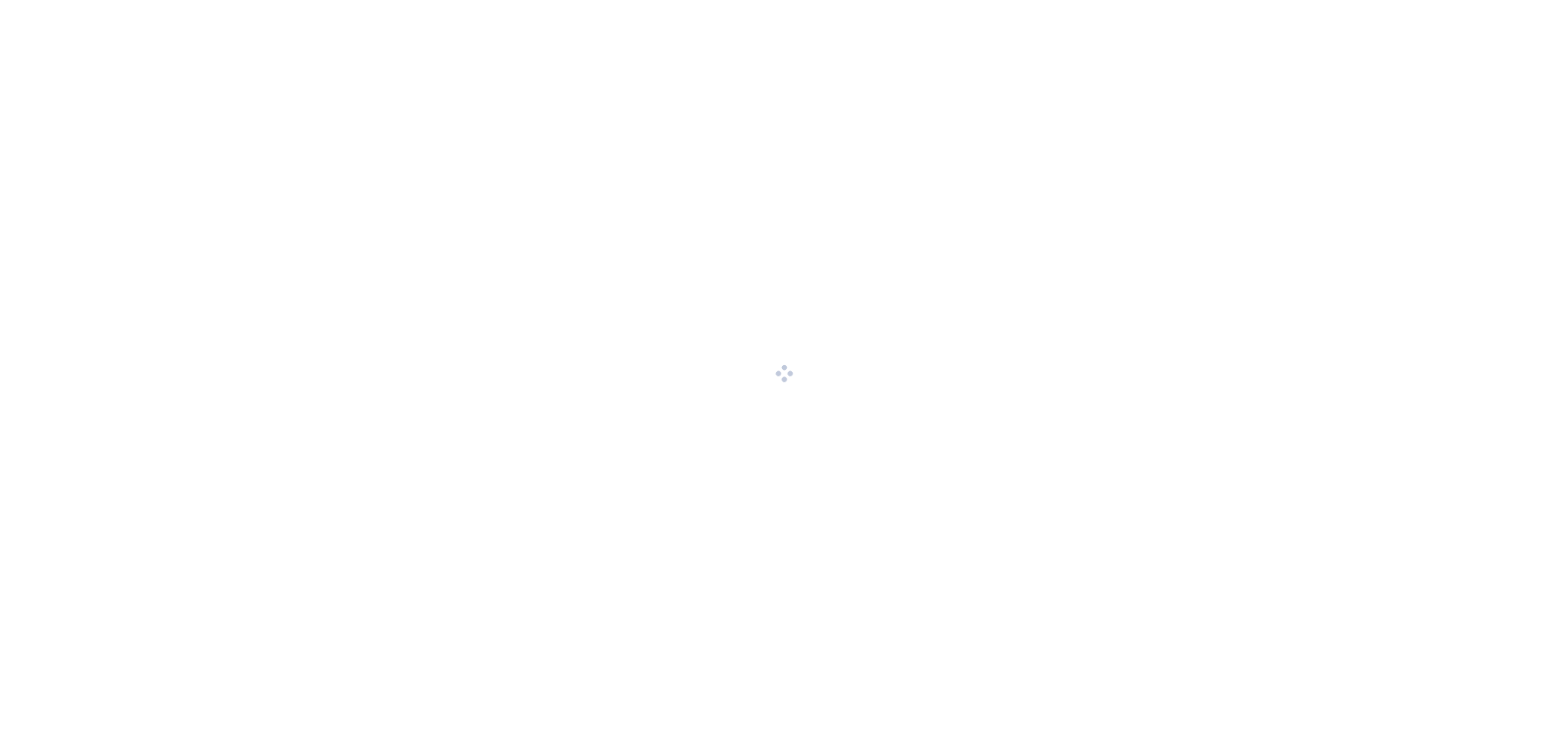 scroll, scrollTop: 0, scrollLeft: 0, axis: both 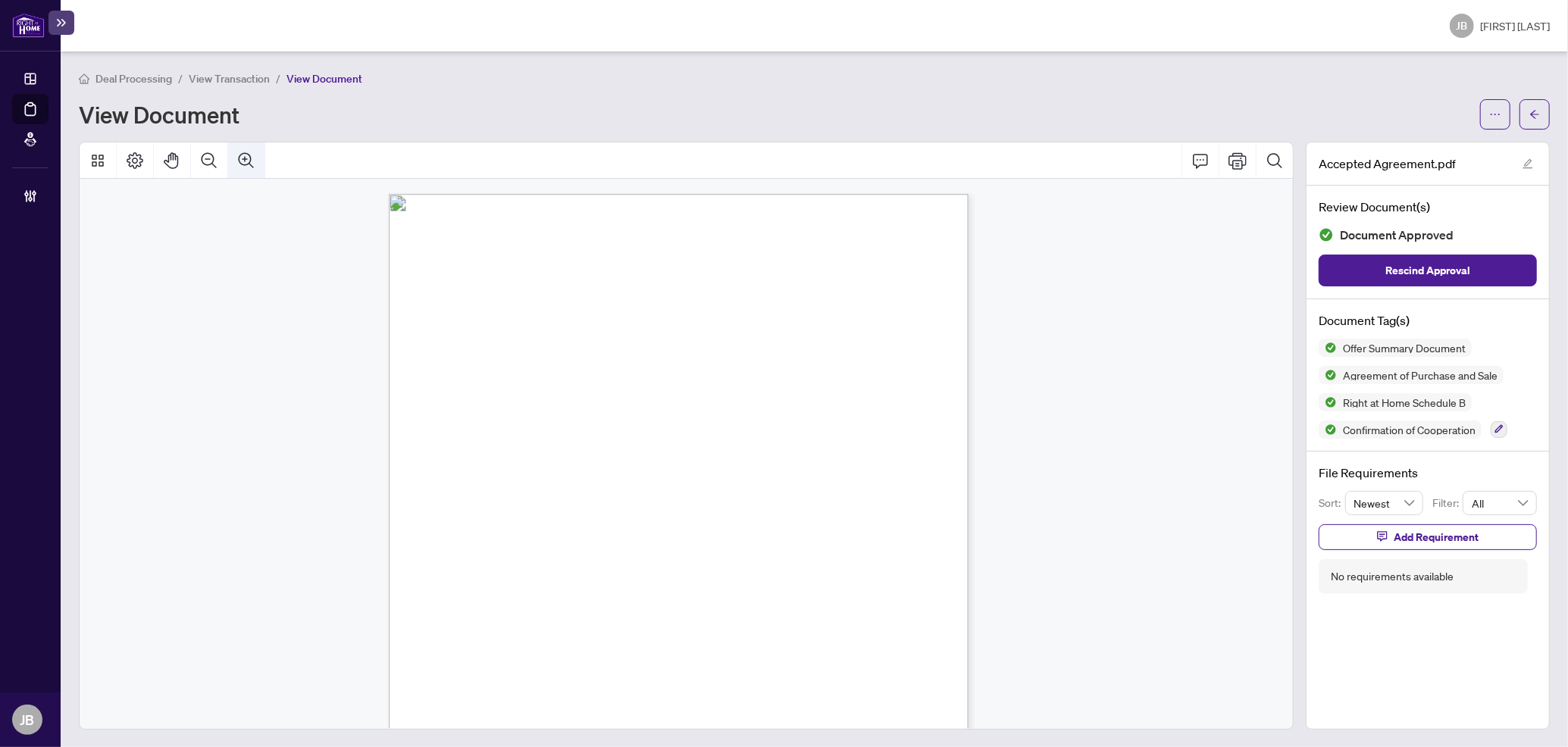 click 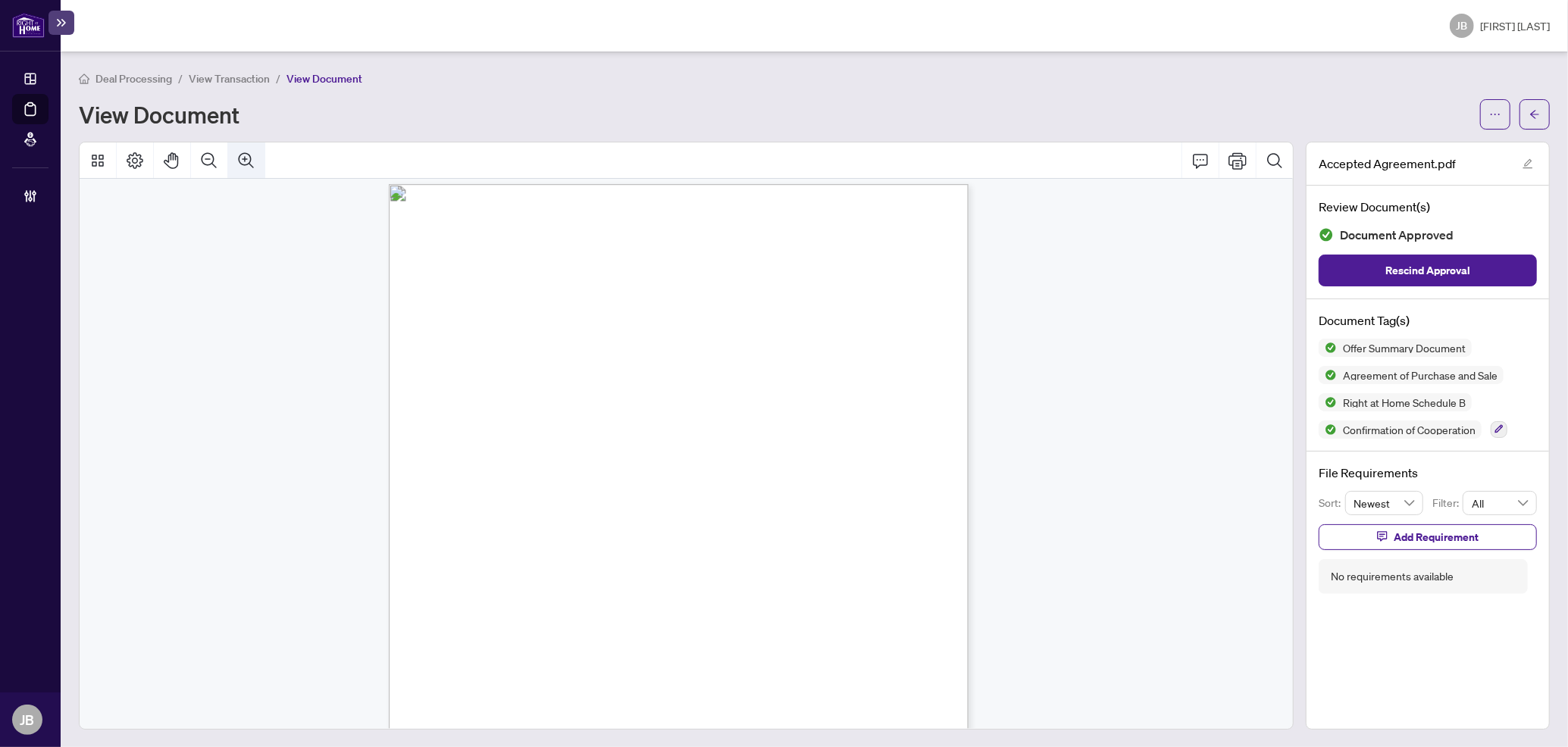 click 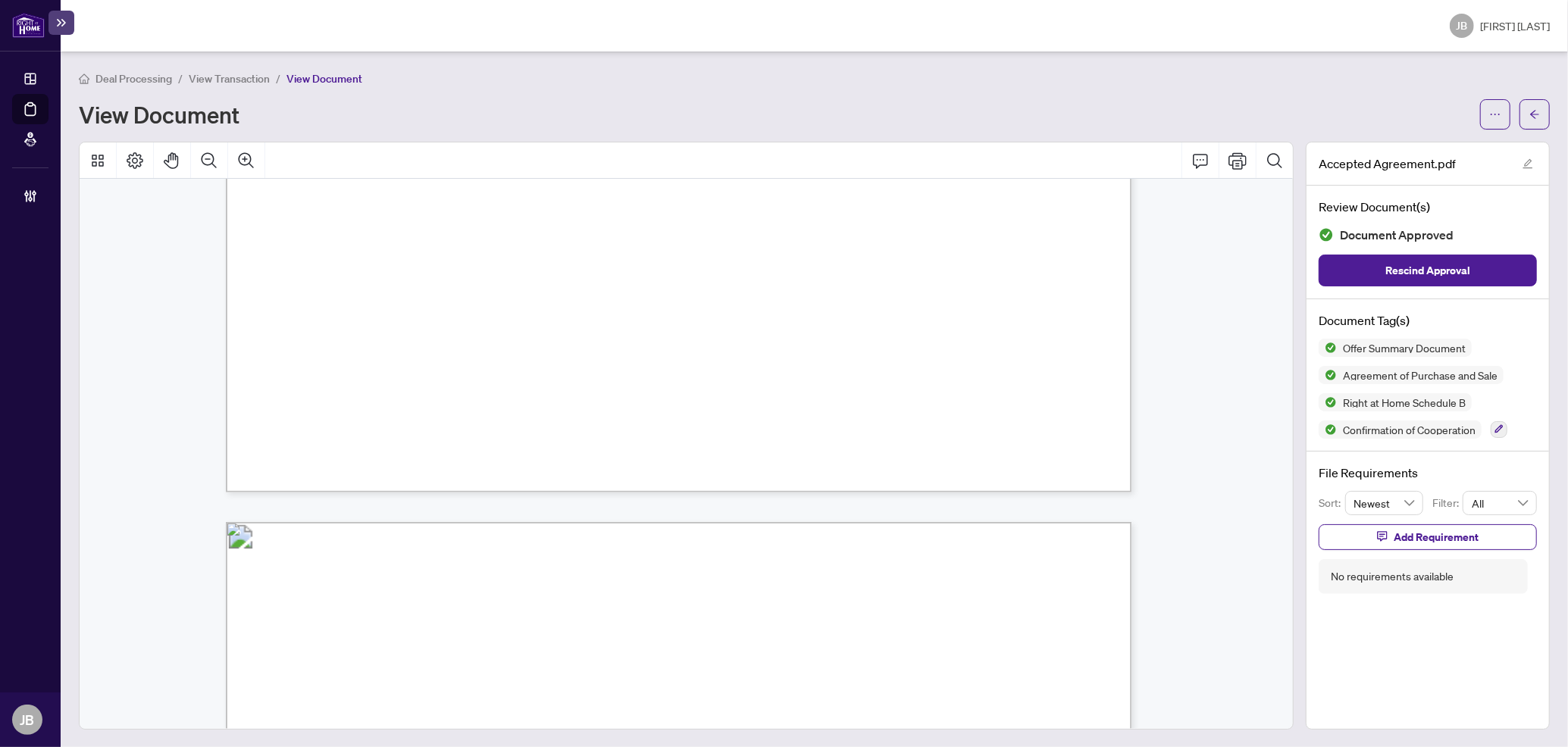 scroll, scrollTop: 5074, scrollLeft: 0, axis: vertical 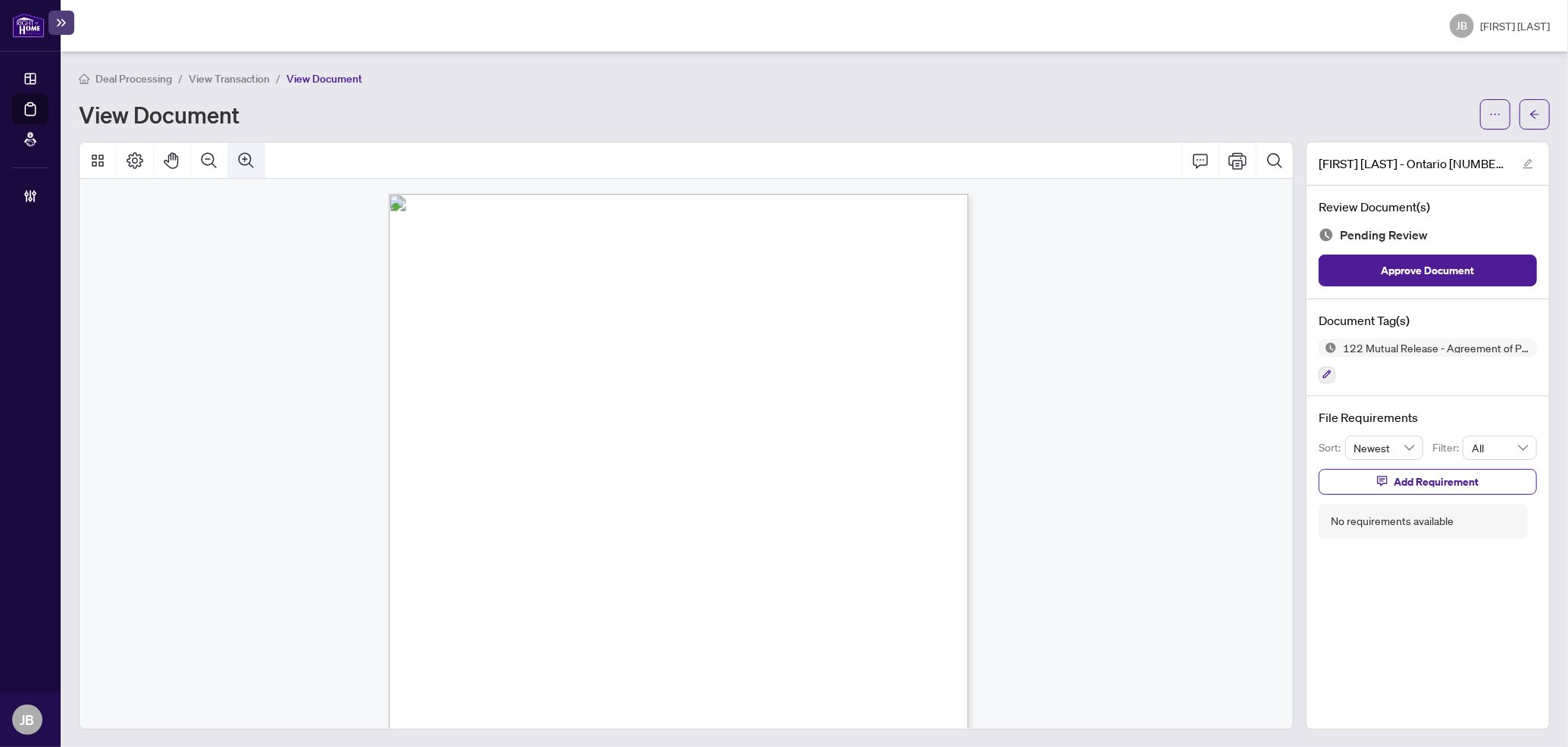 click 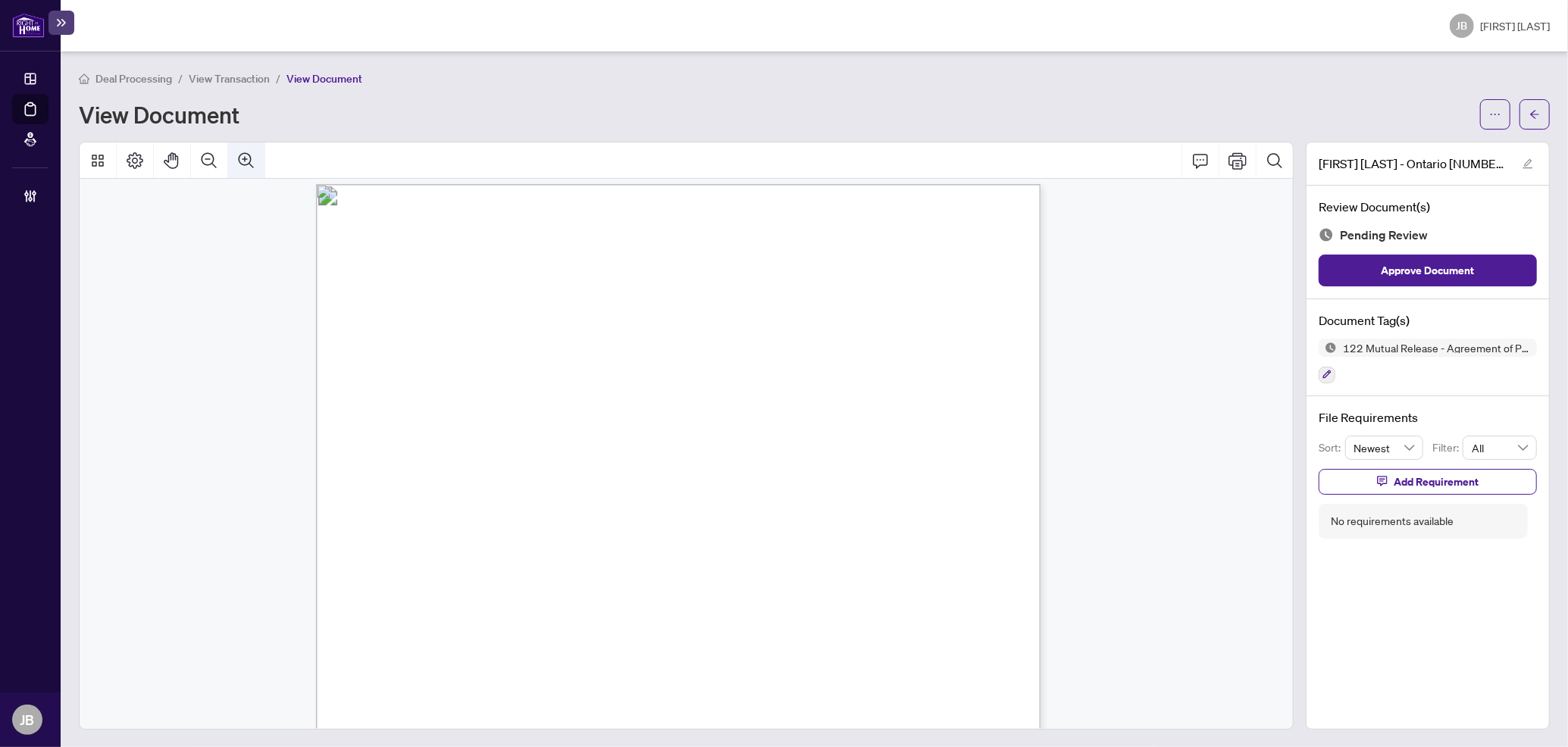 click 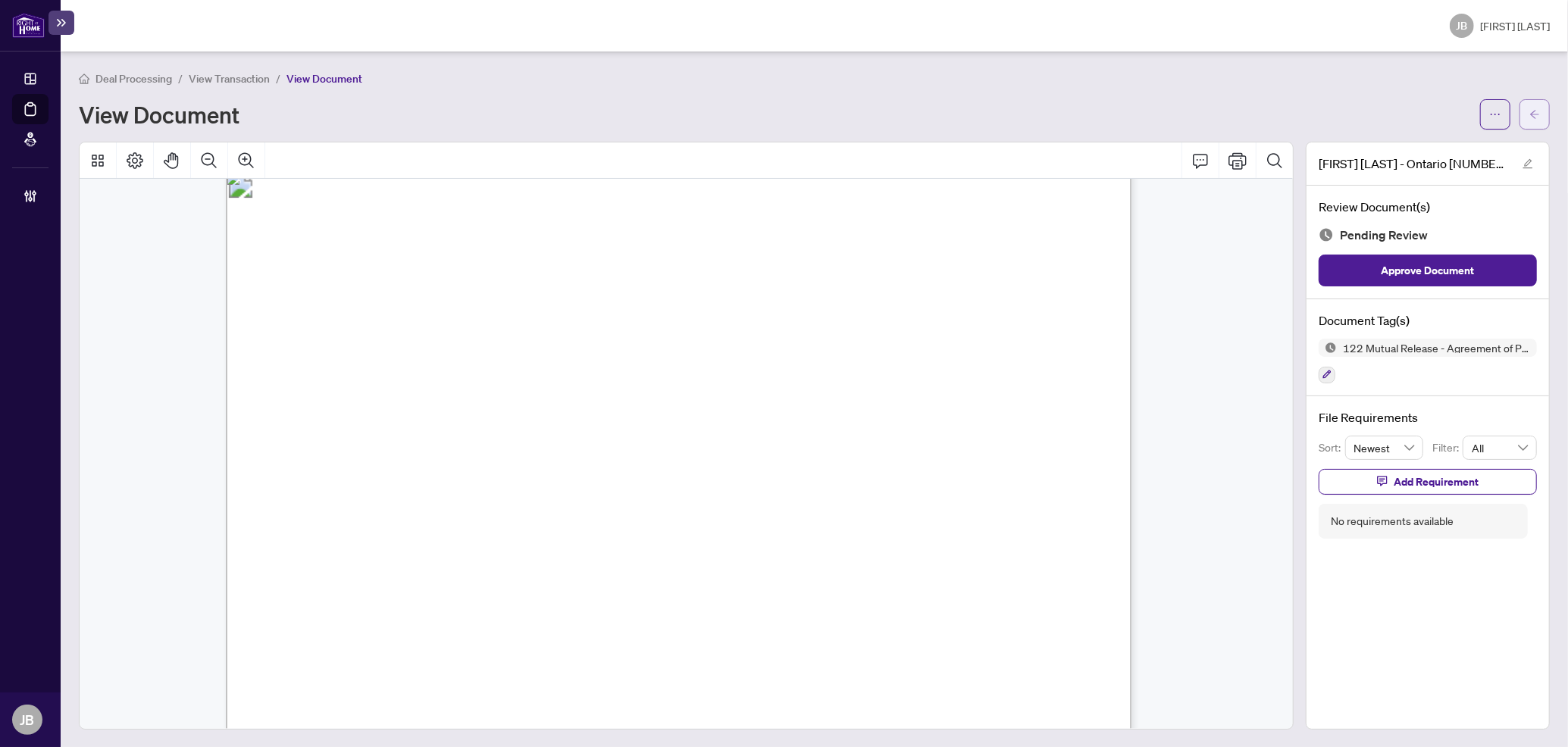 click 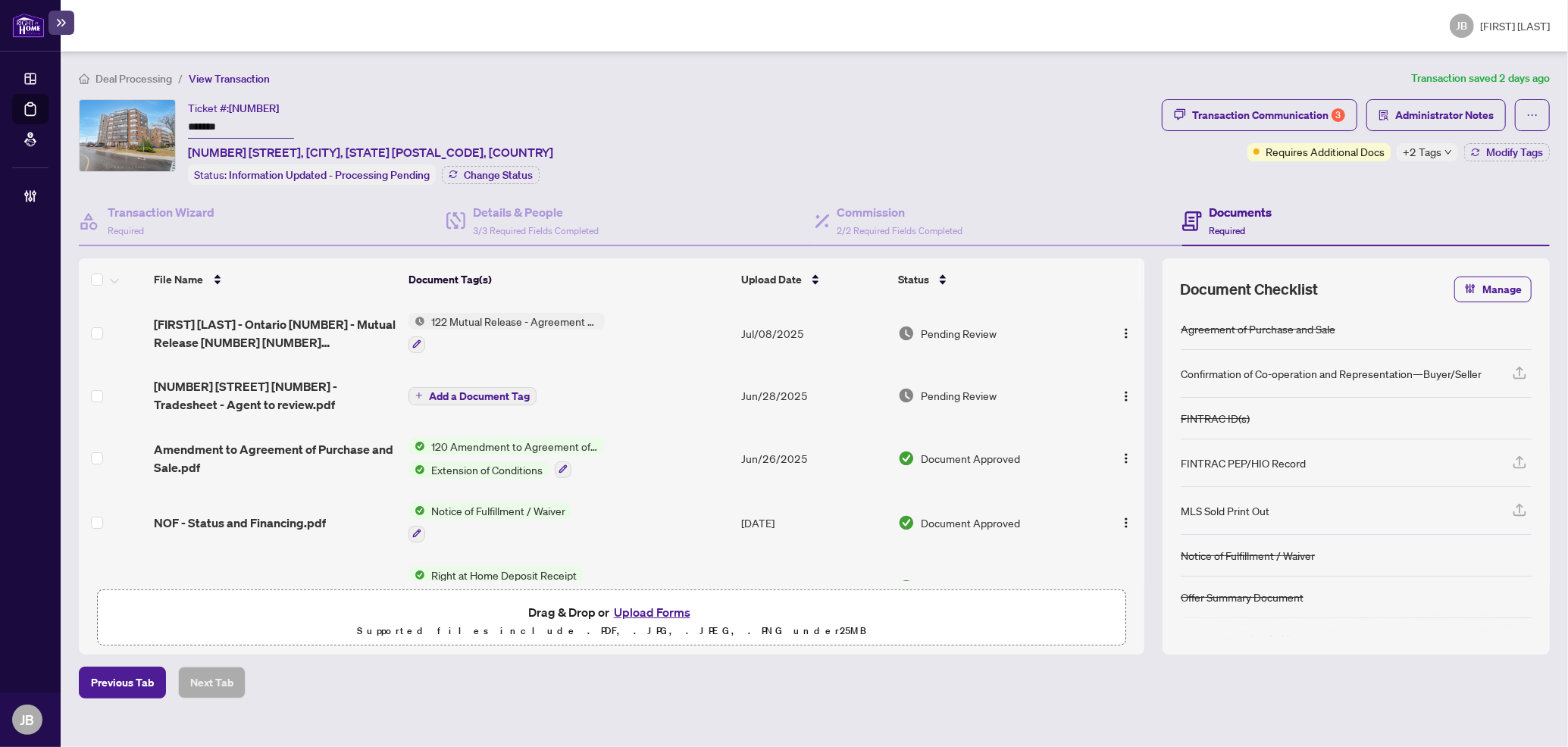 click on "David  Vicky McClung - Ontario 122 - Mutual Release 1 1 1 EXECUTED.pdf" at bounding box center [274, 333] 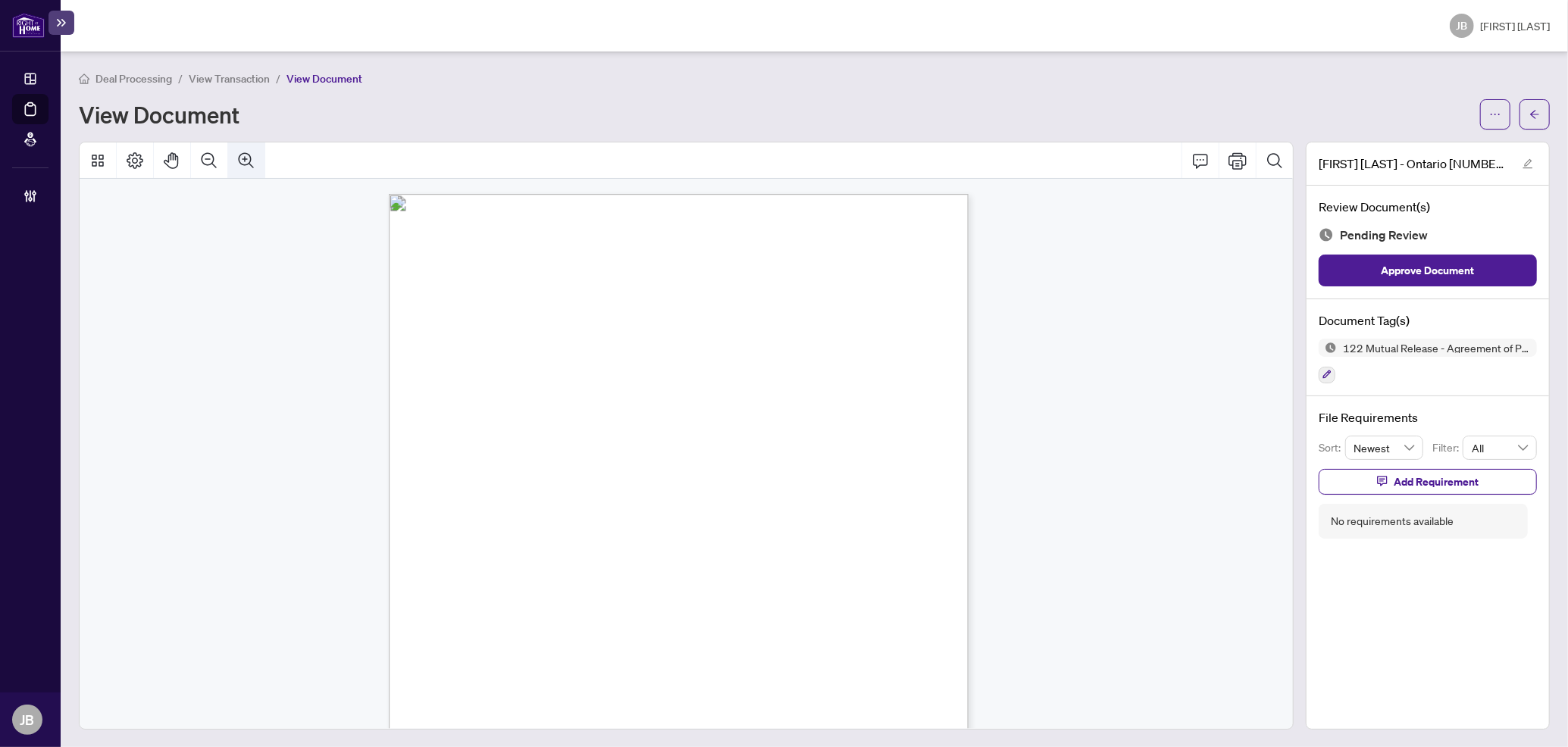 click 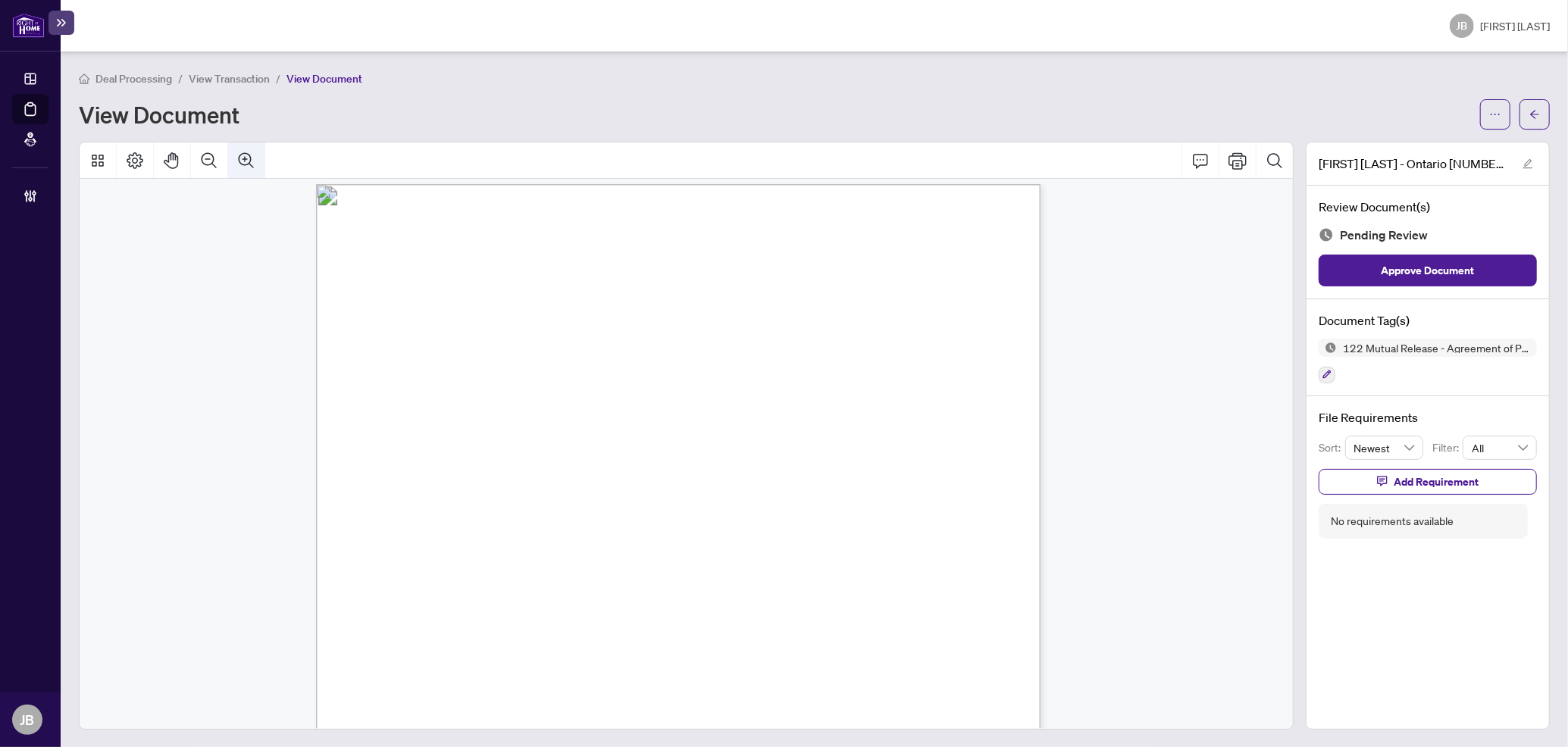 click 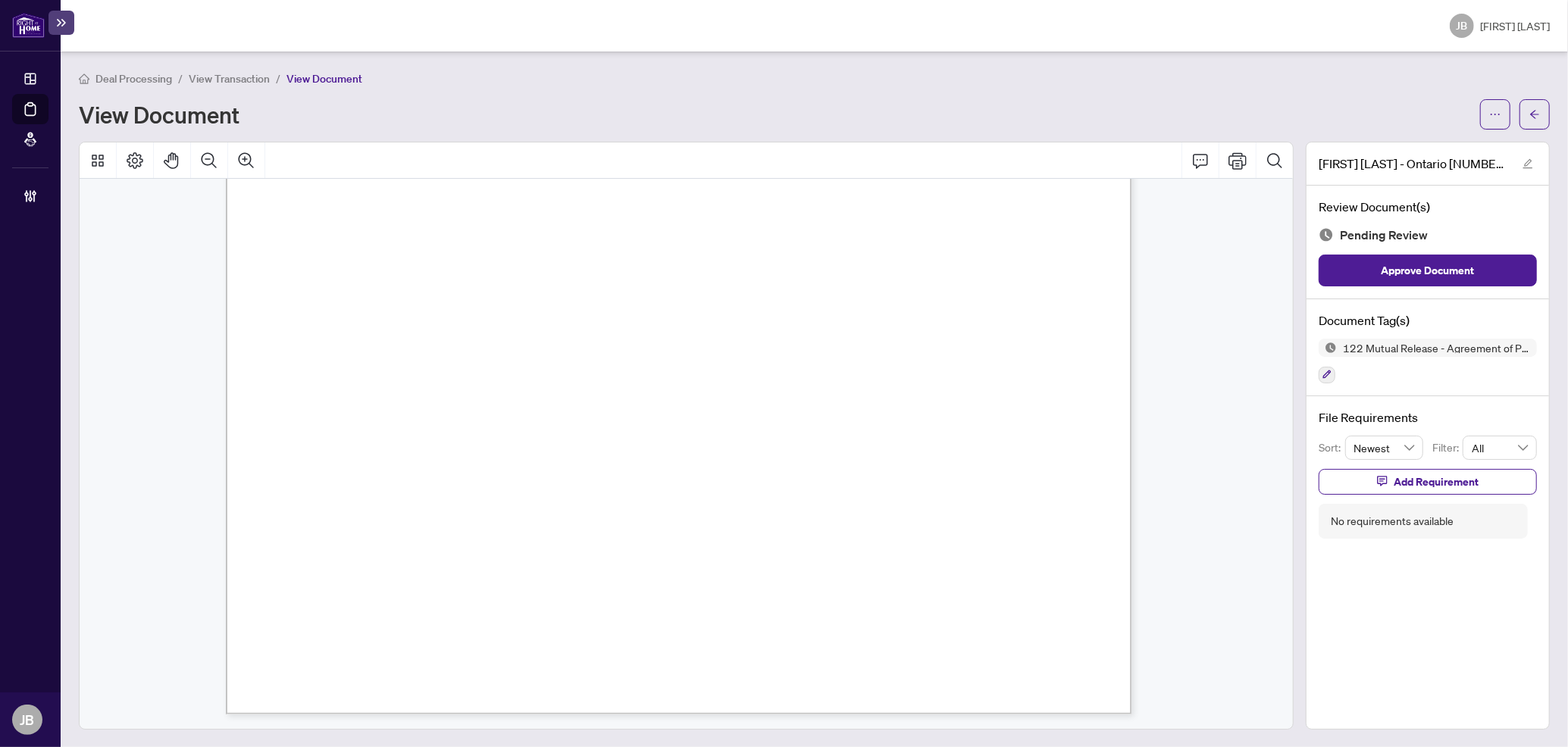 scroll, scrollTop: 0, scrollLeft: 0, axis: both 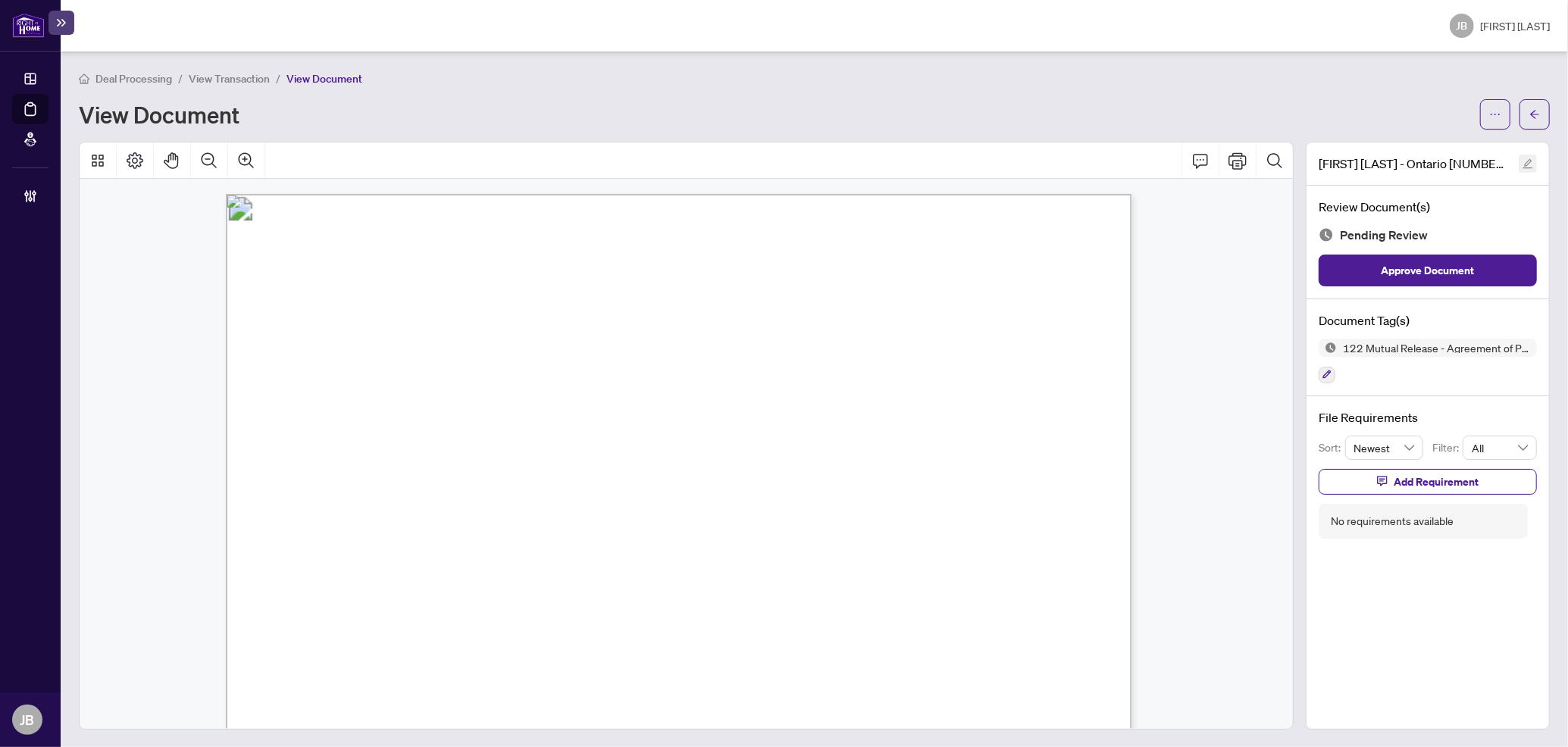click 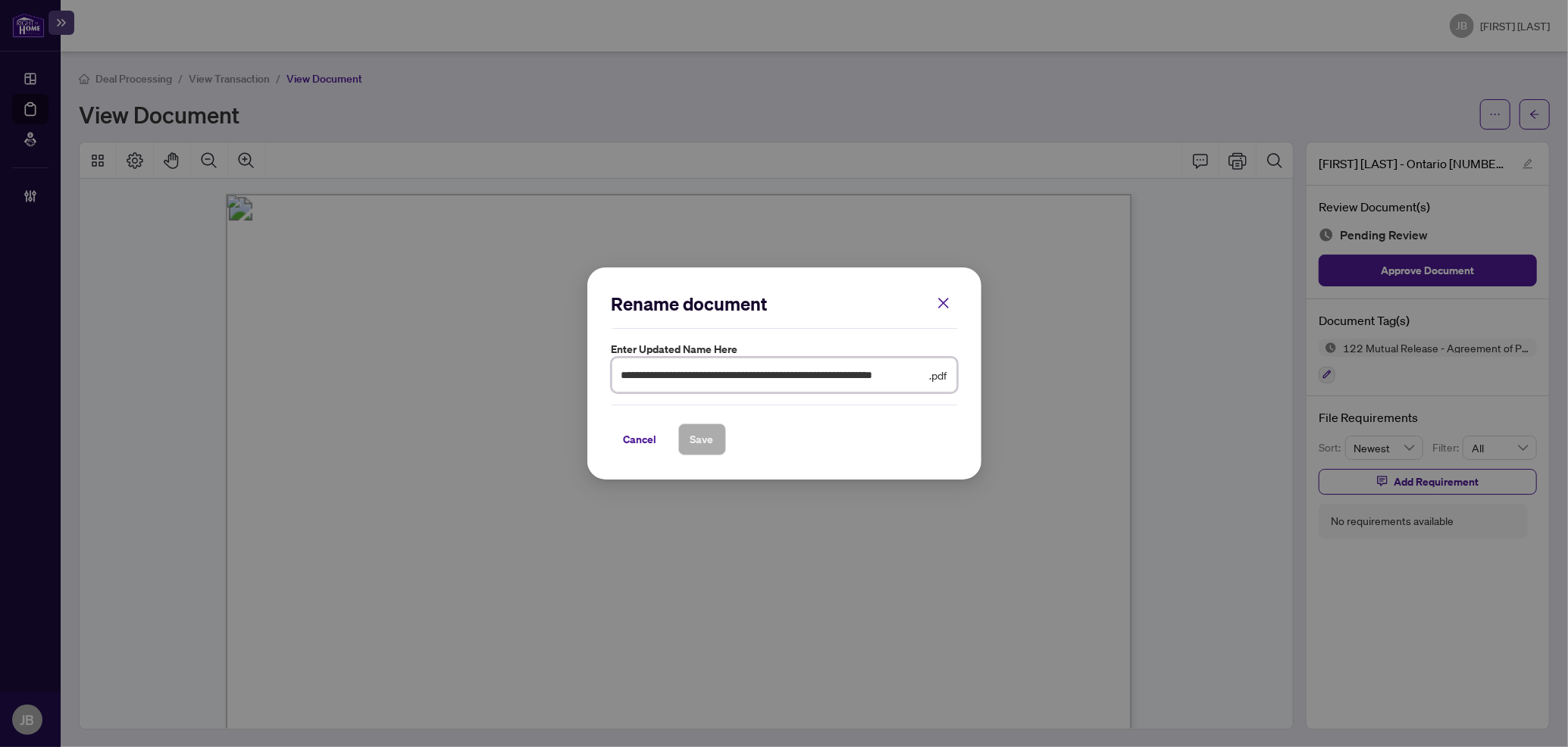 click on "**********" at bounding box center [774, 375] 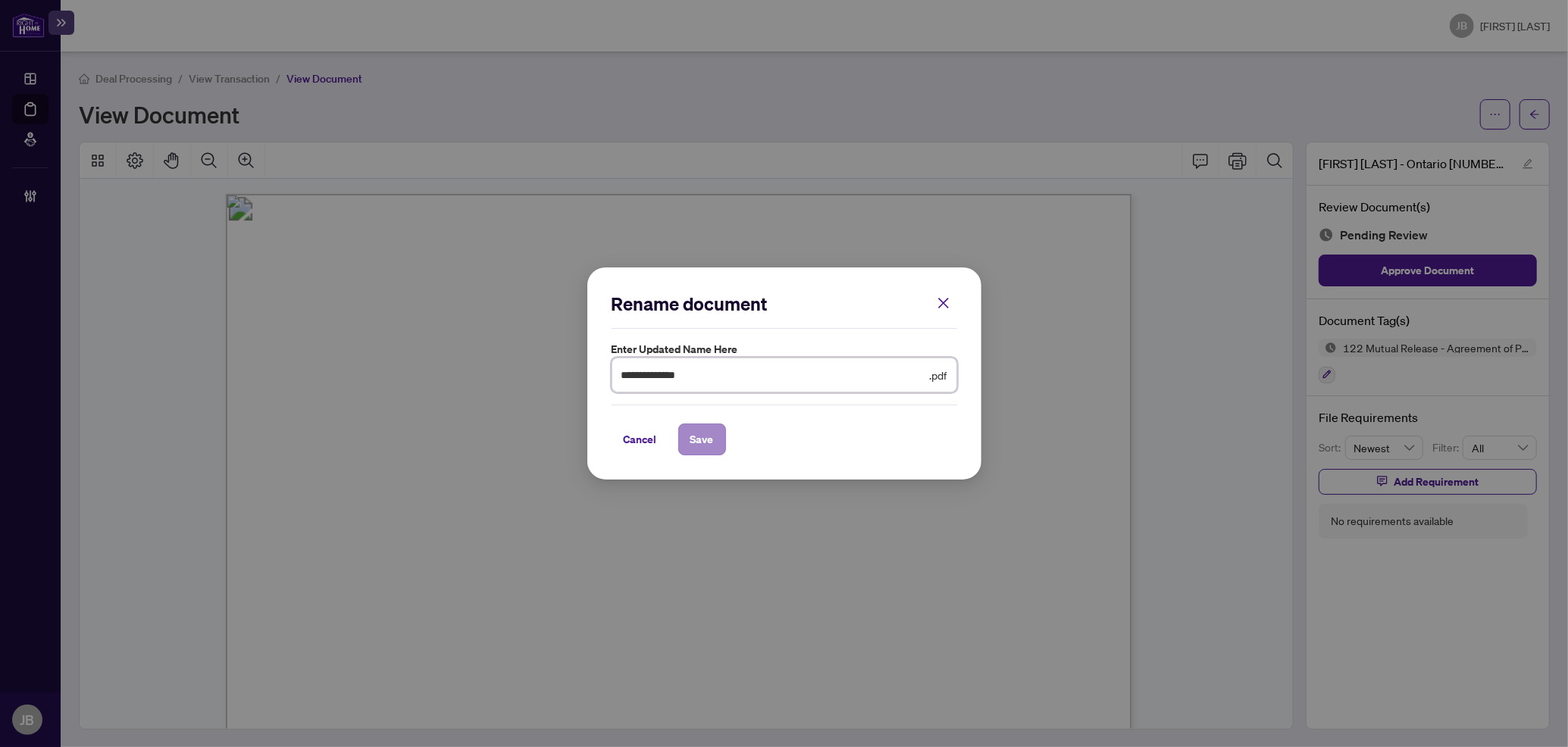 type on "**********" 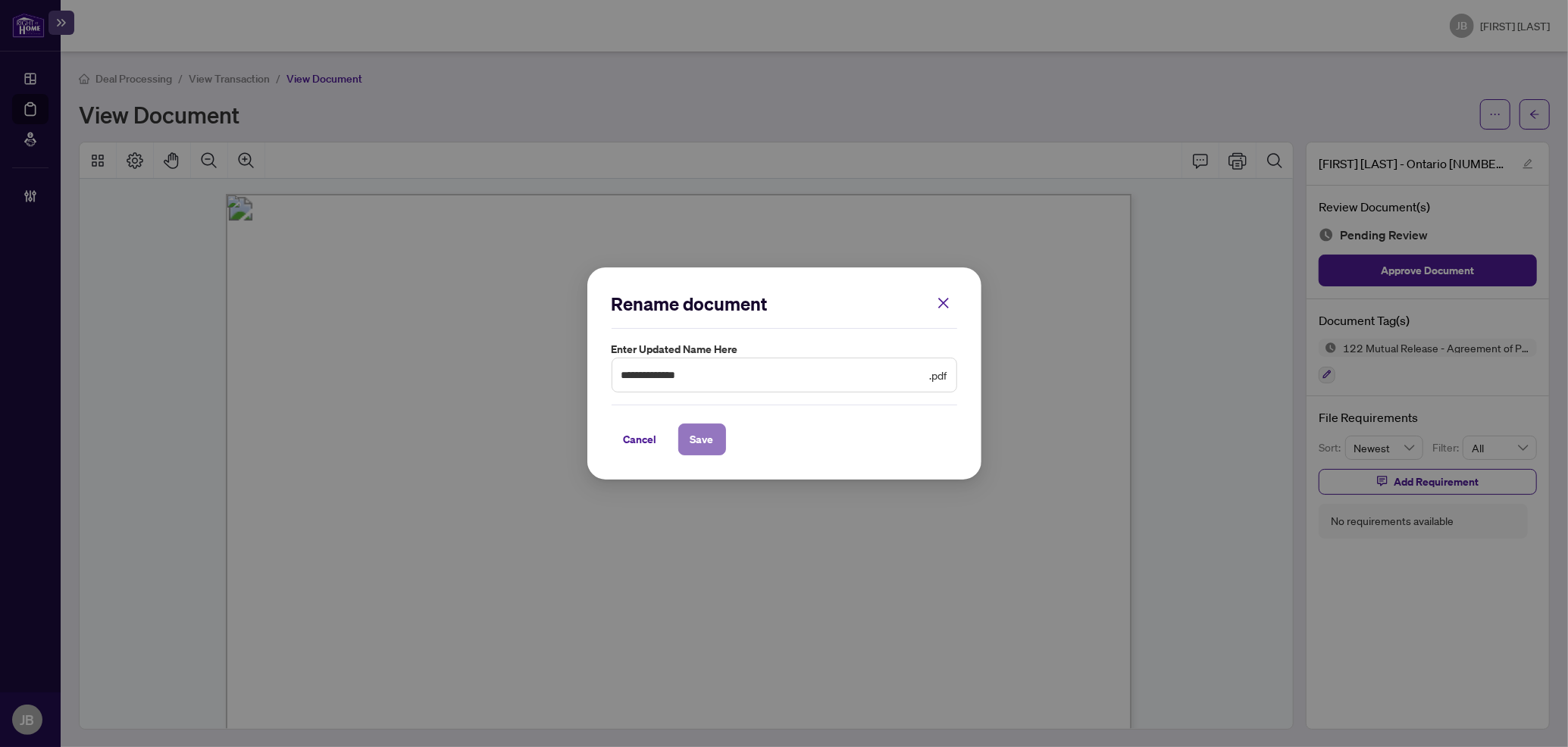 click on "Save" at bounding box center [702, 439] 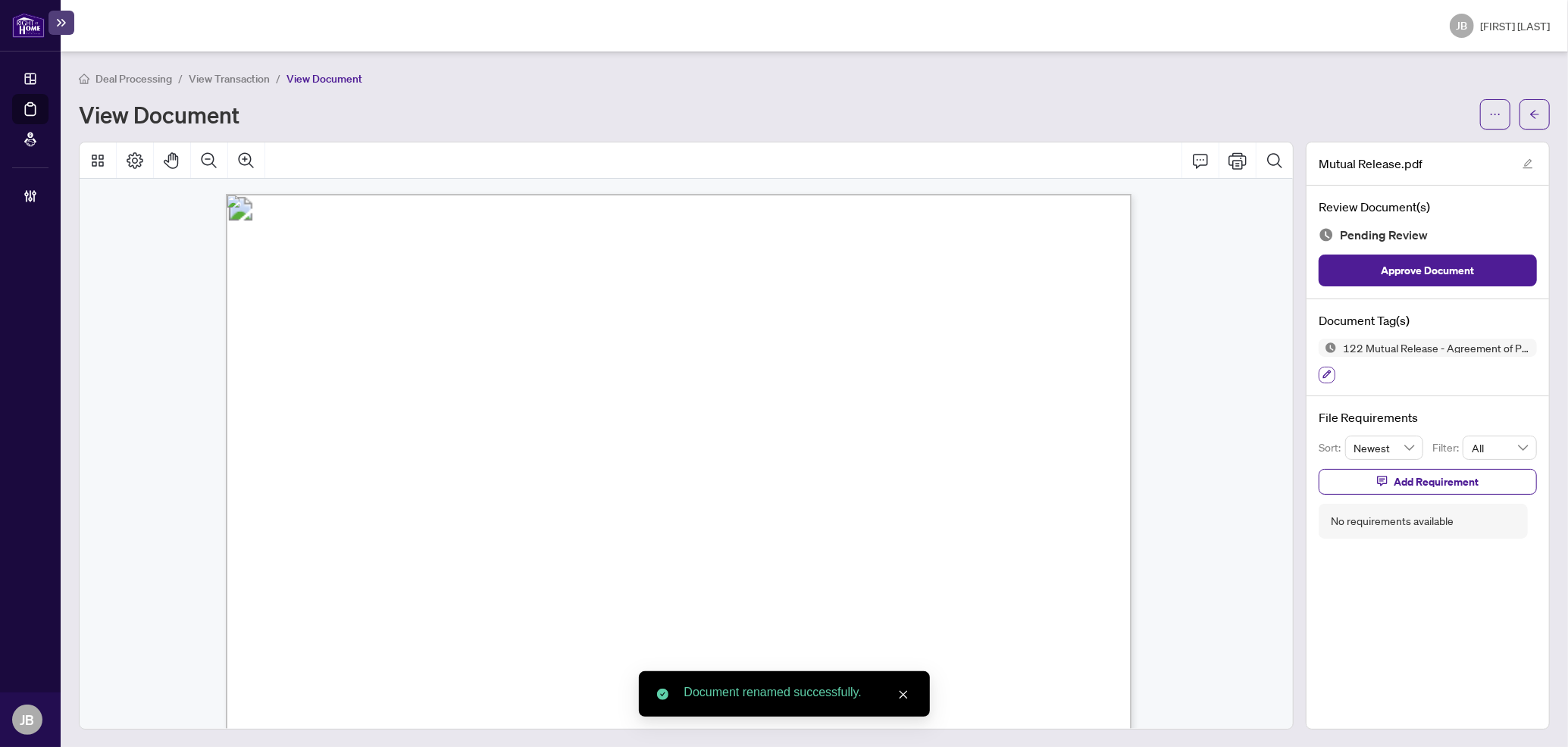 click 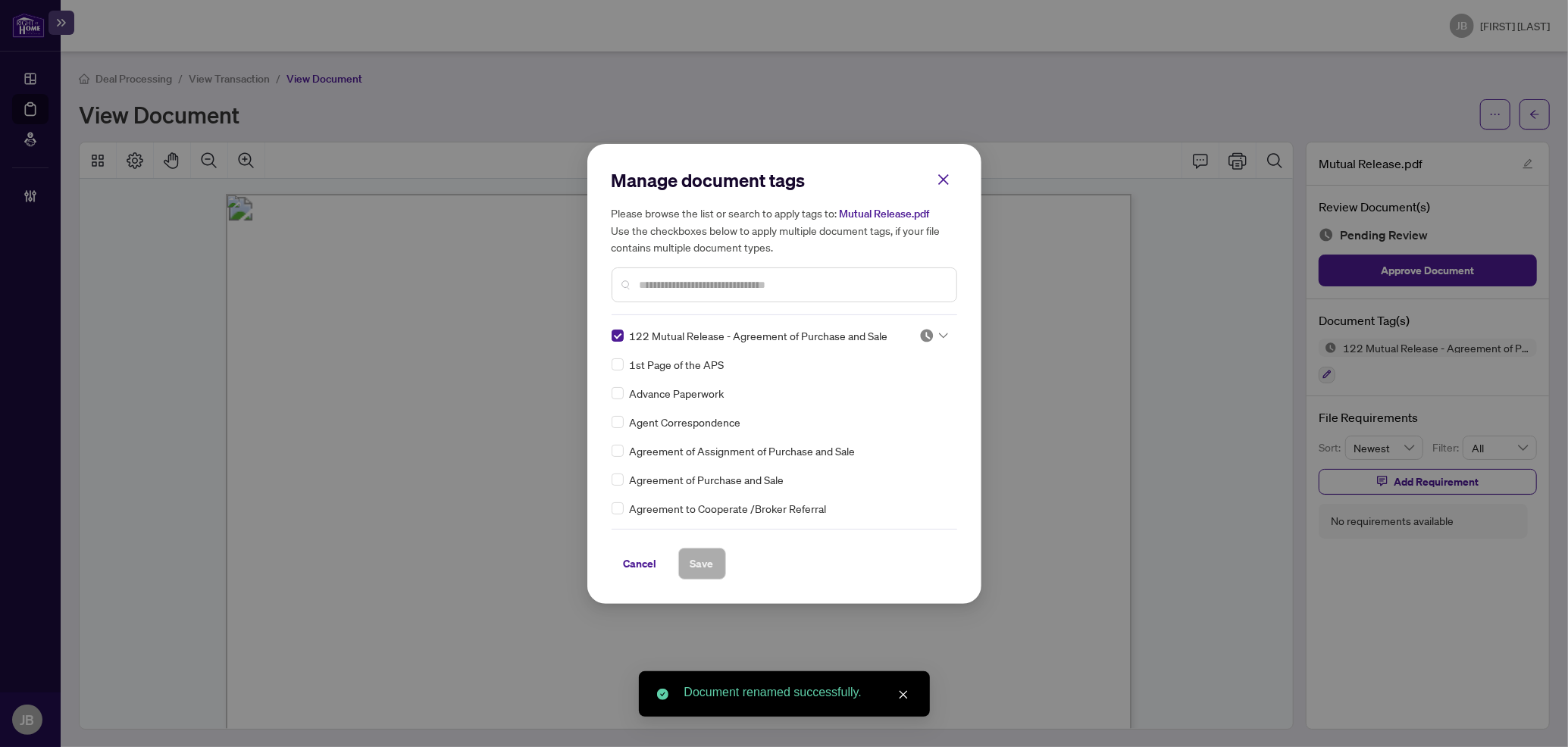 click 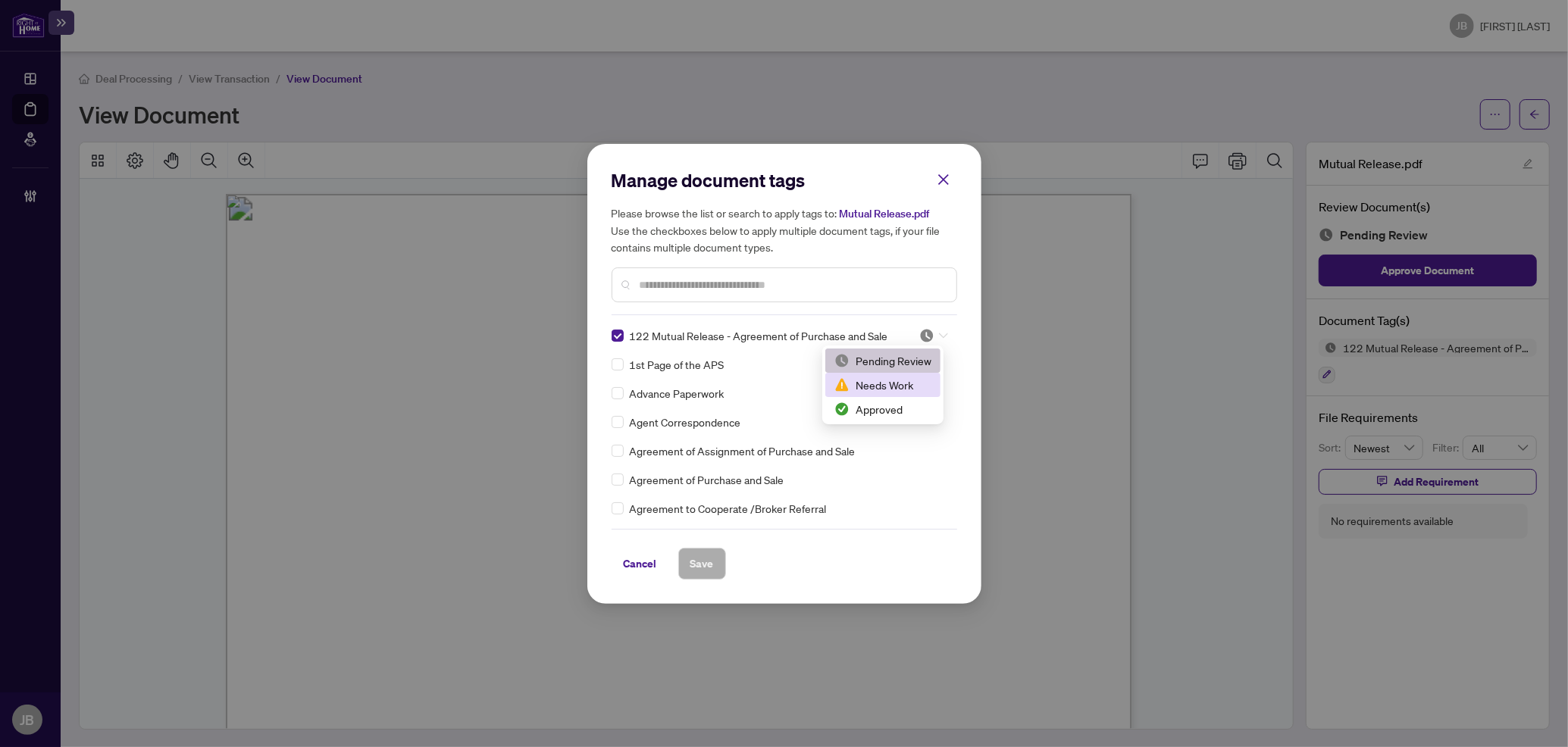 click on "Needs Work" at bounding box center [883, 385] 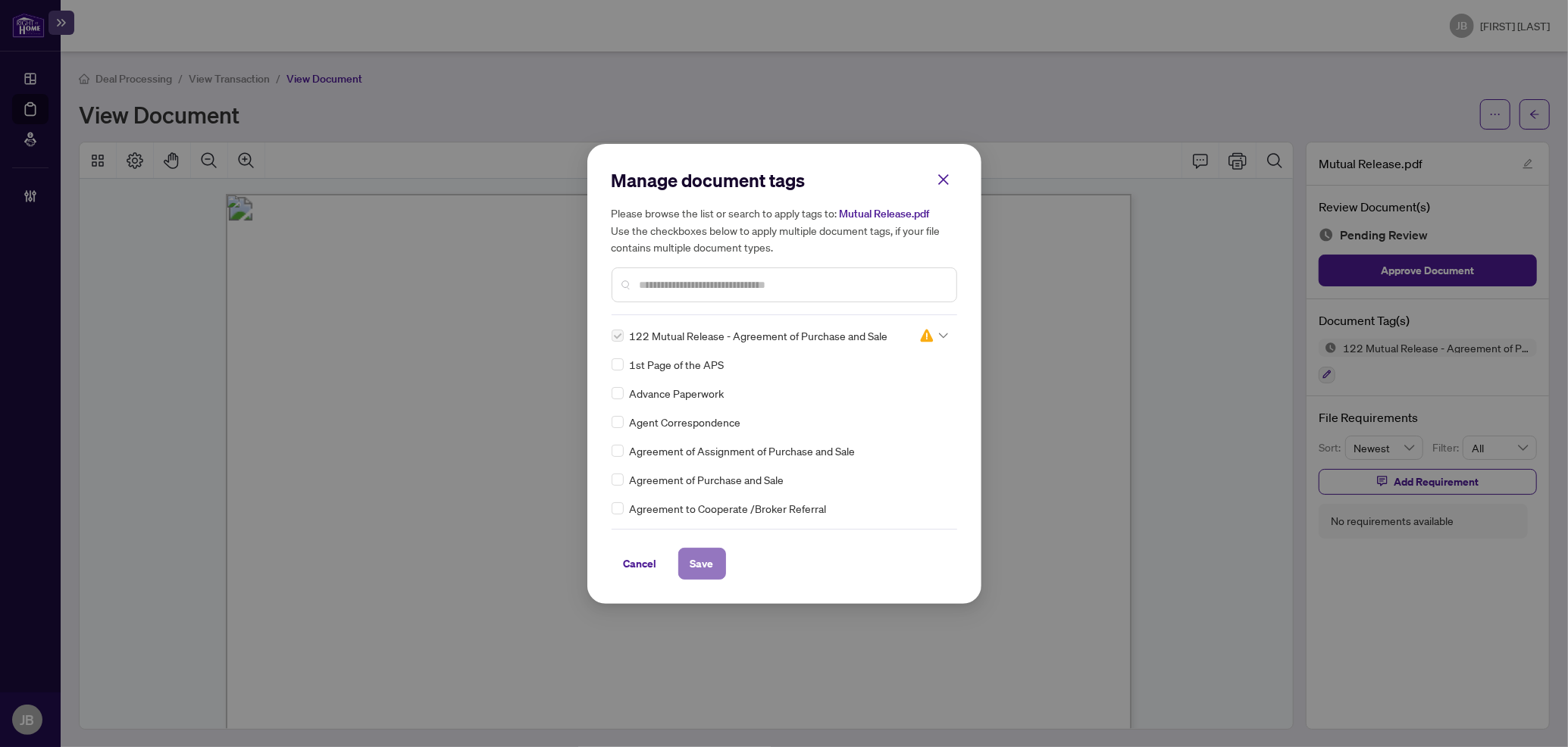 click on "Save" at bounding box center [702, 564] 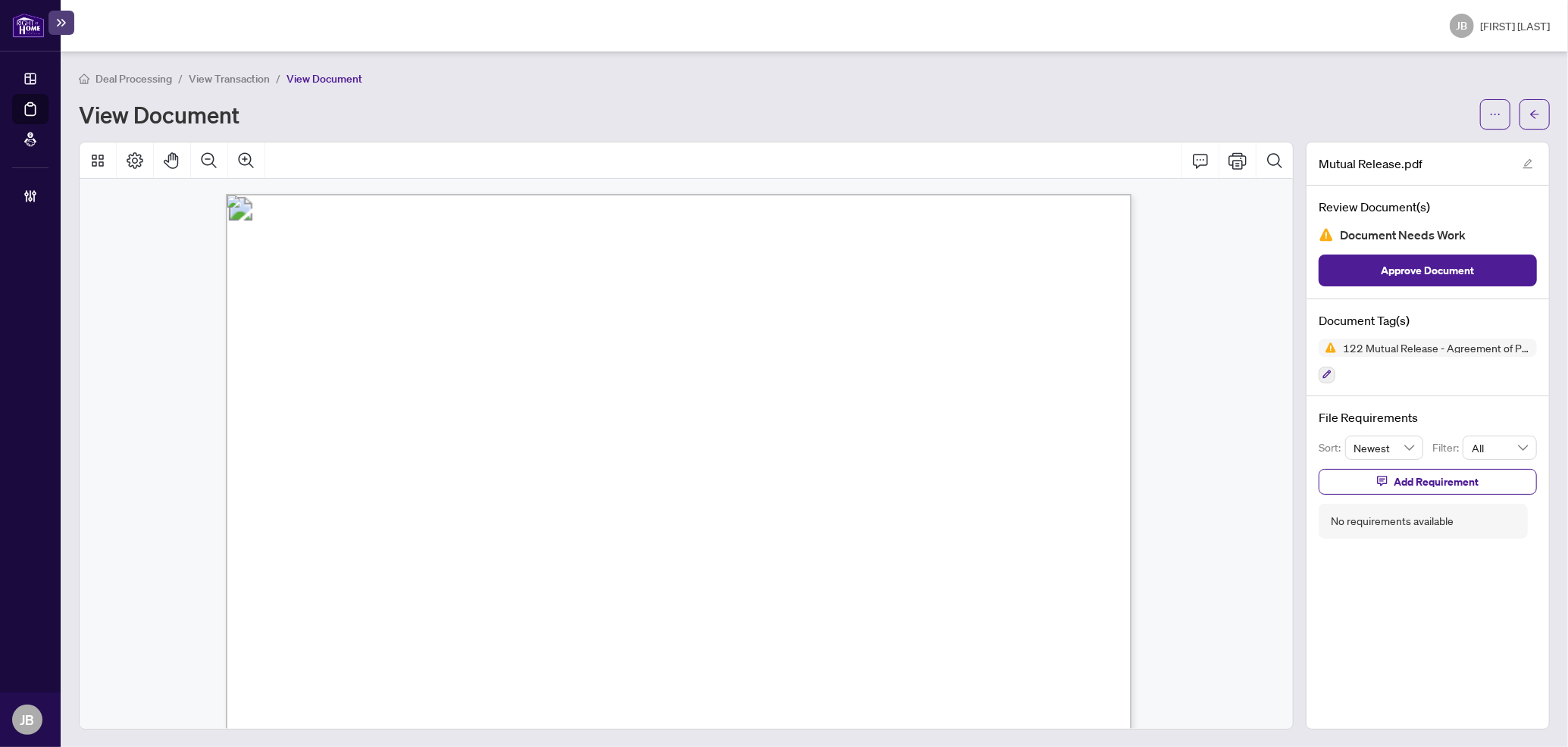 scroll, scrollTop: 101, scrollLeft: 0, axis: vertical 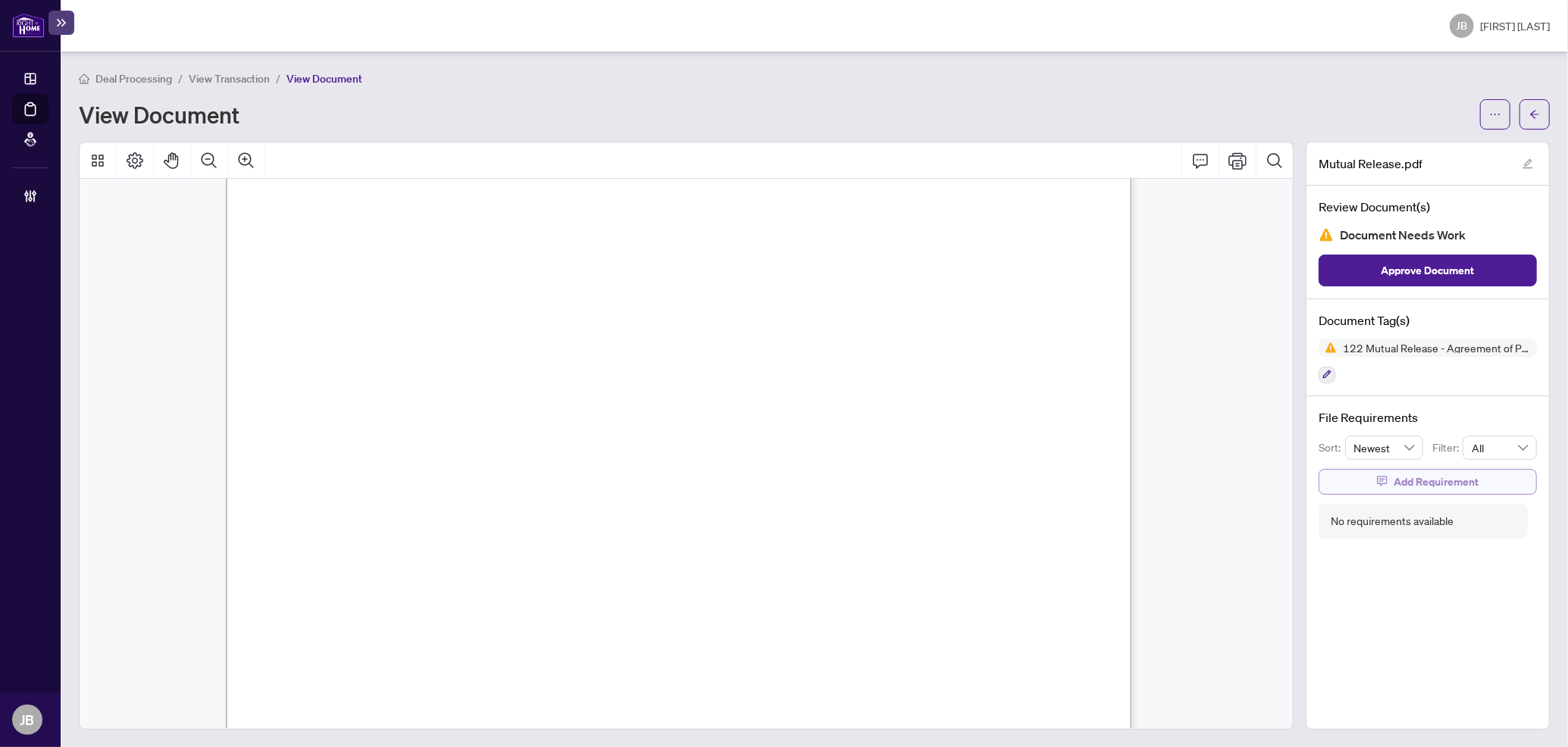click on "Add Requirement" at bounding box center [1436, 482] 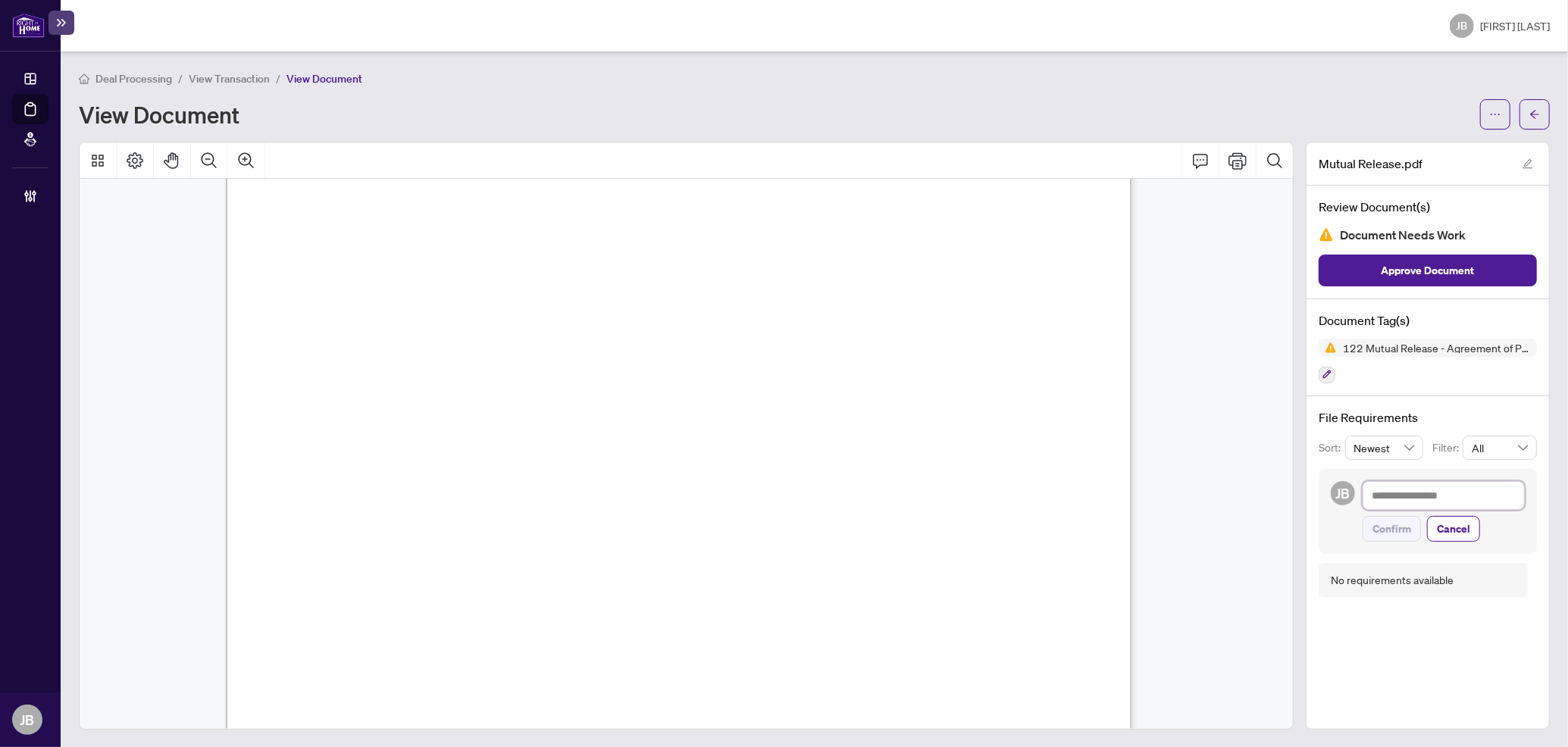 click at bounding box center (1444, 495) 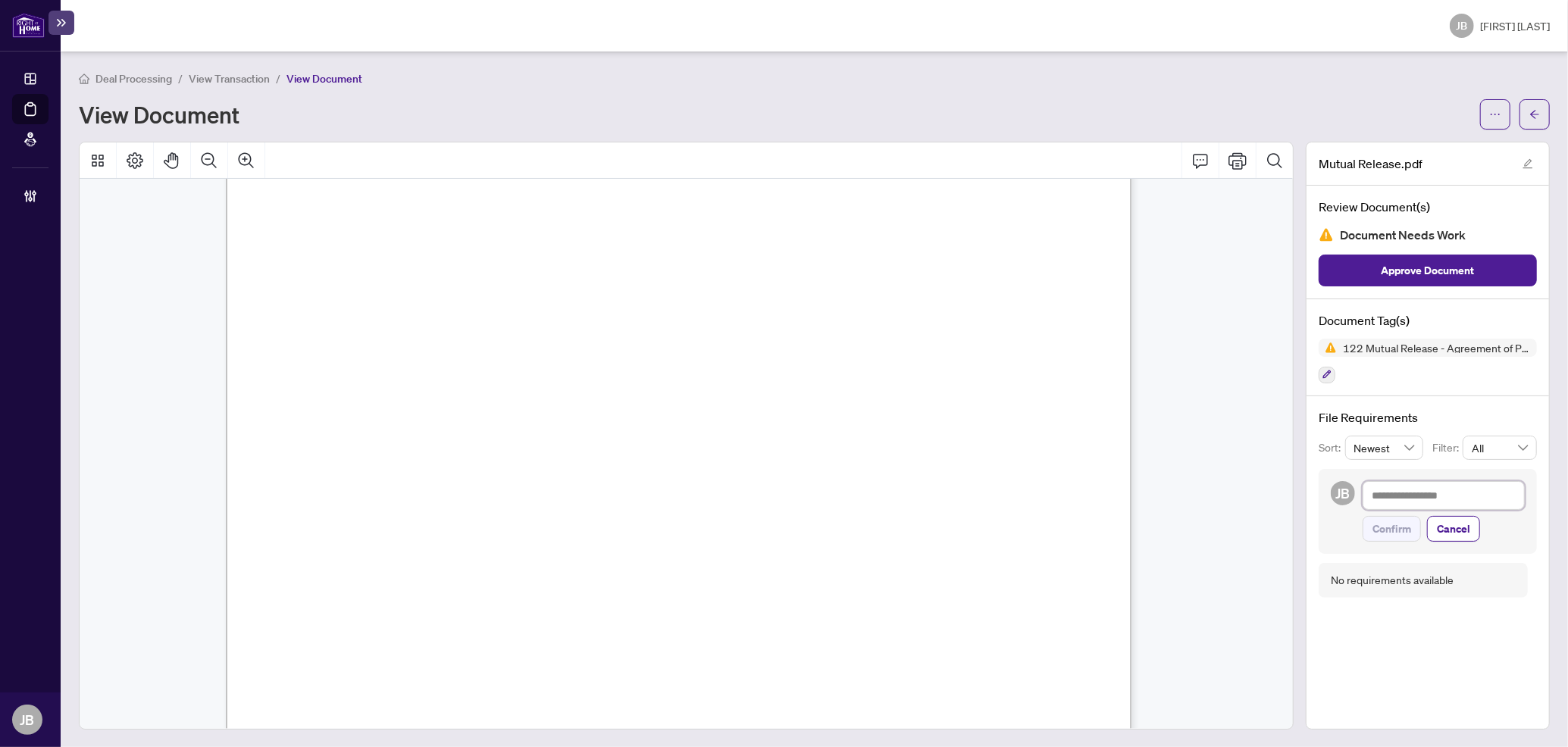 type on "*" 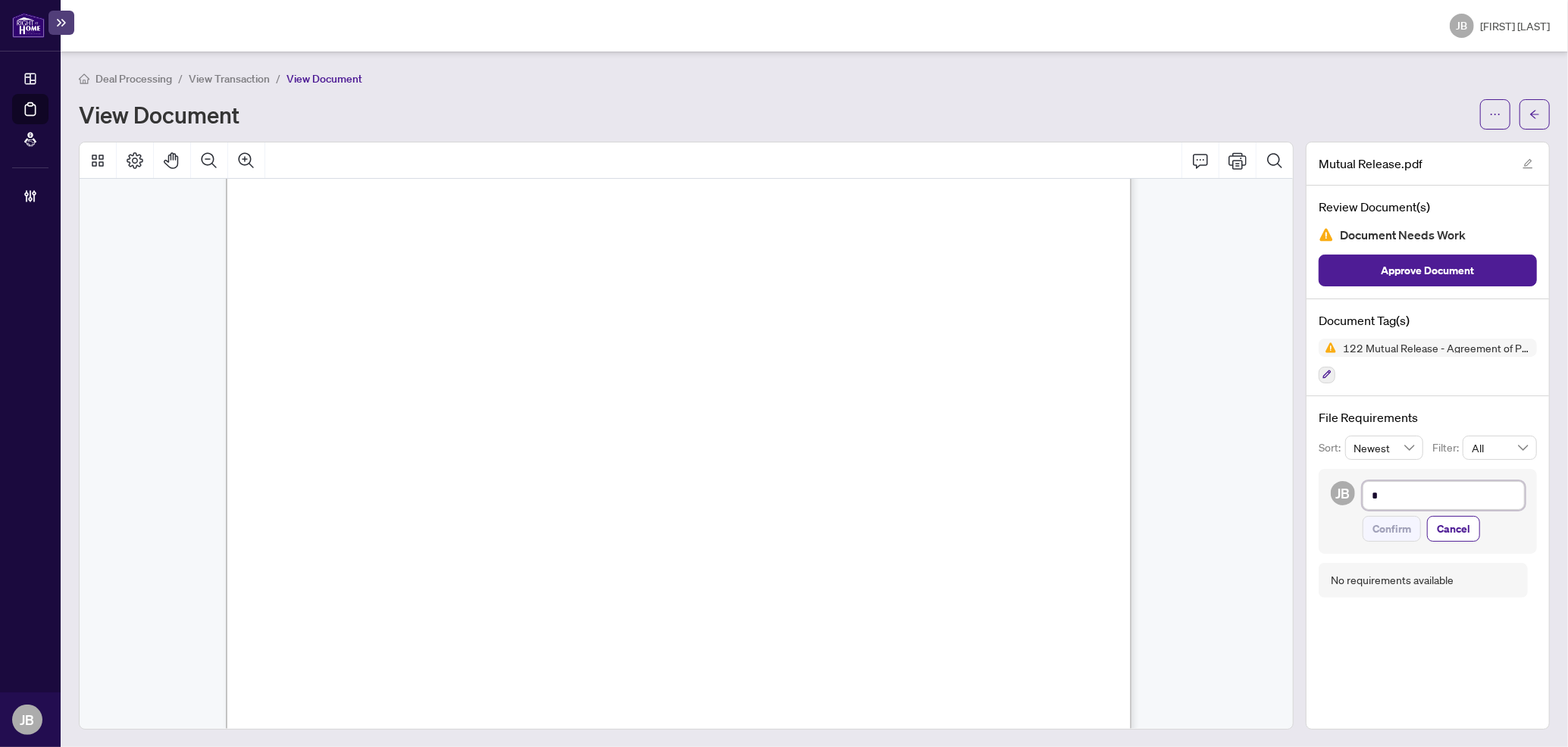 type on "**" 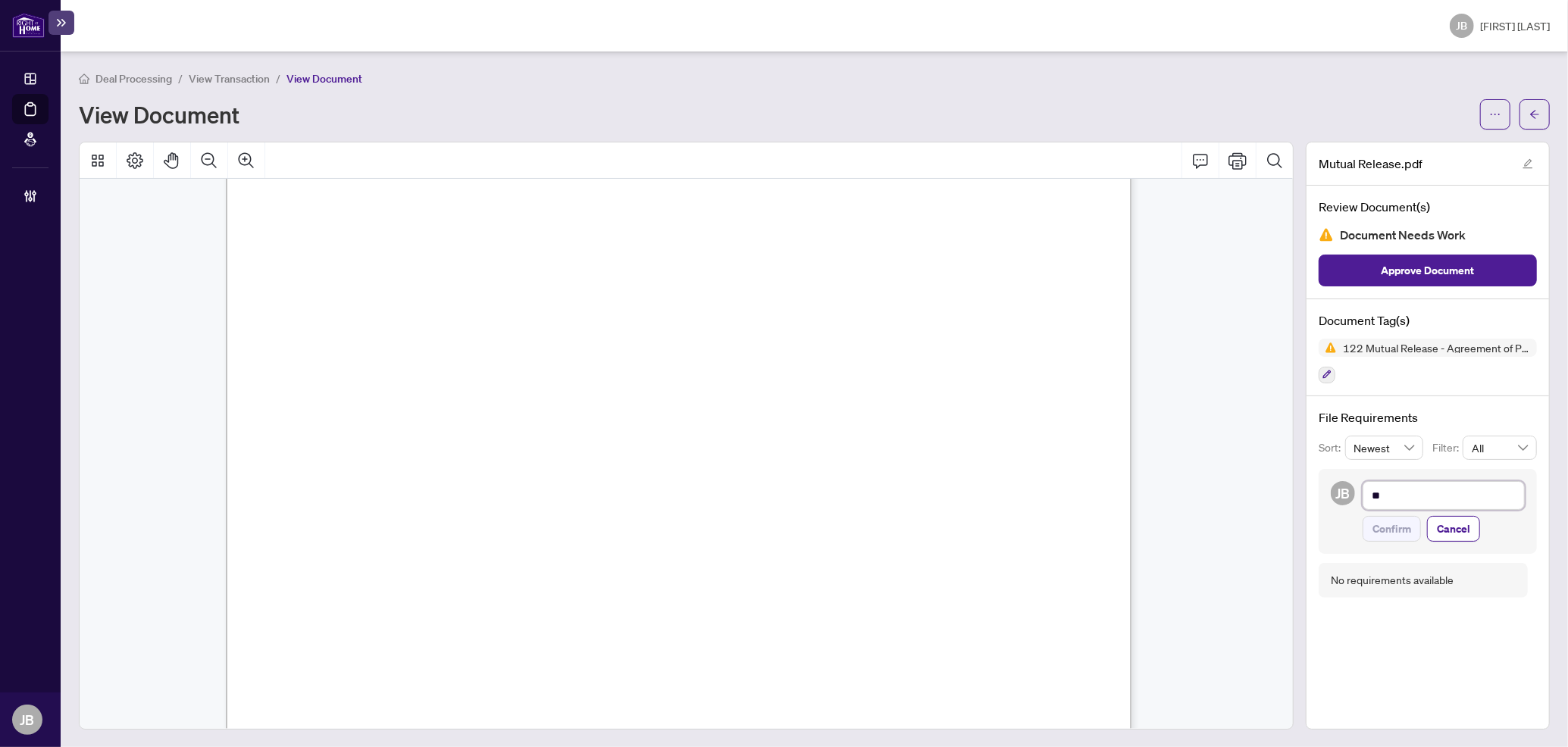 type on "***" 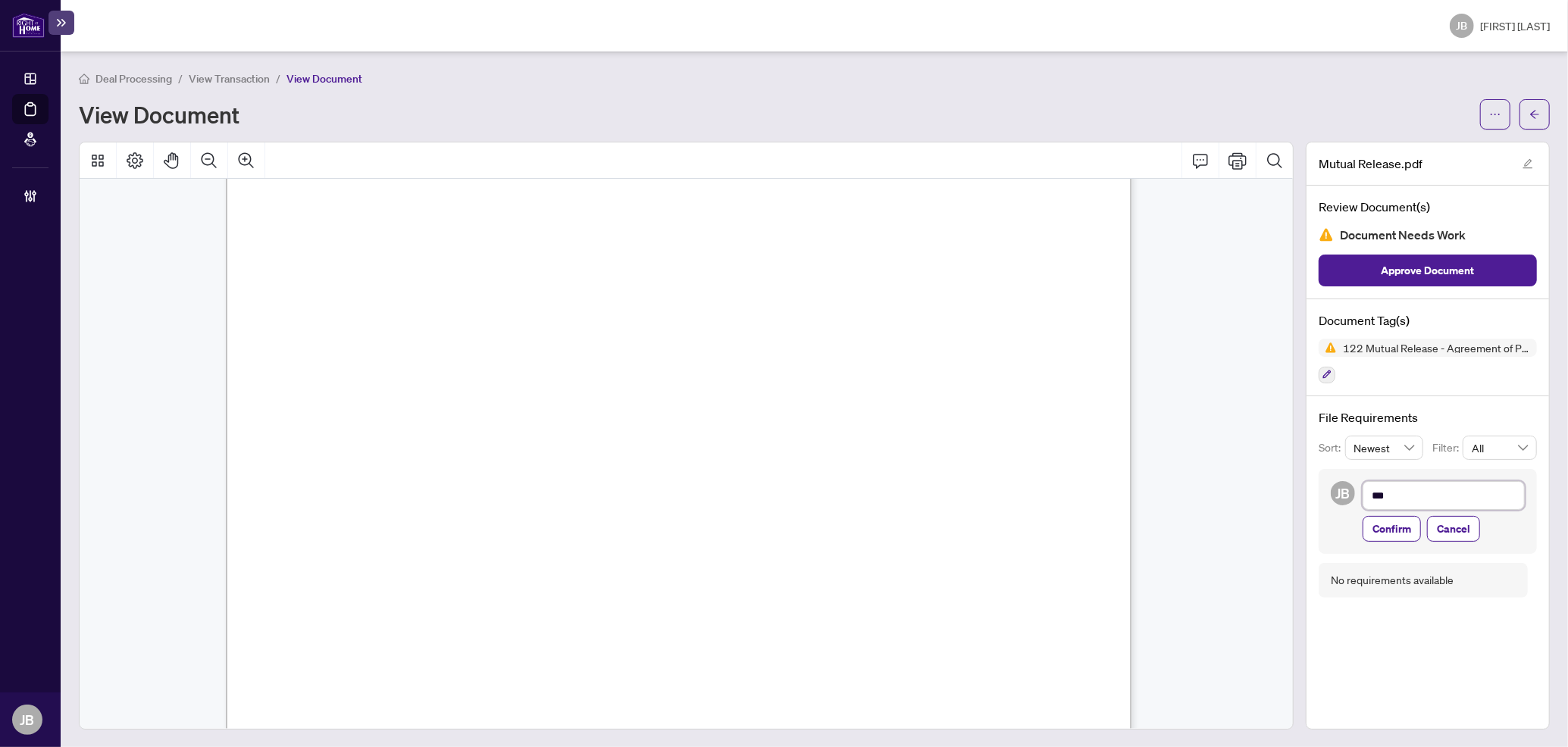 type on "****" 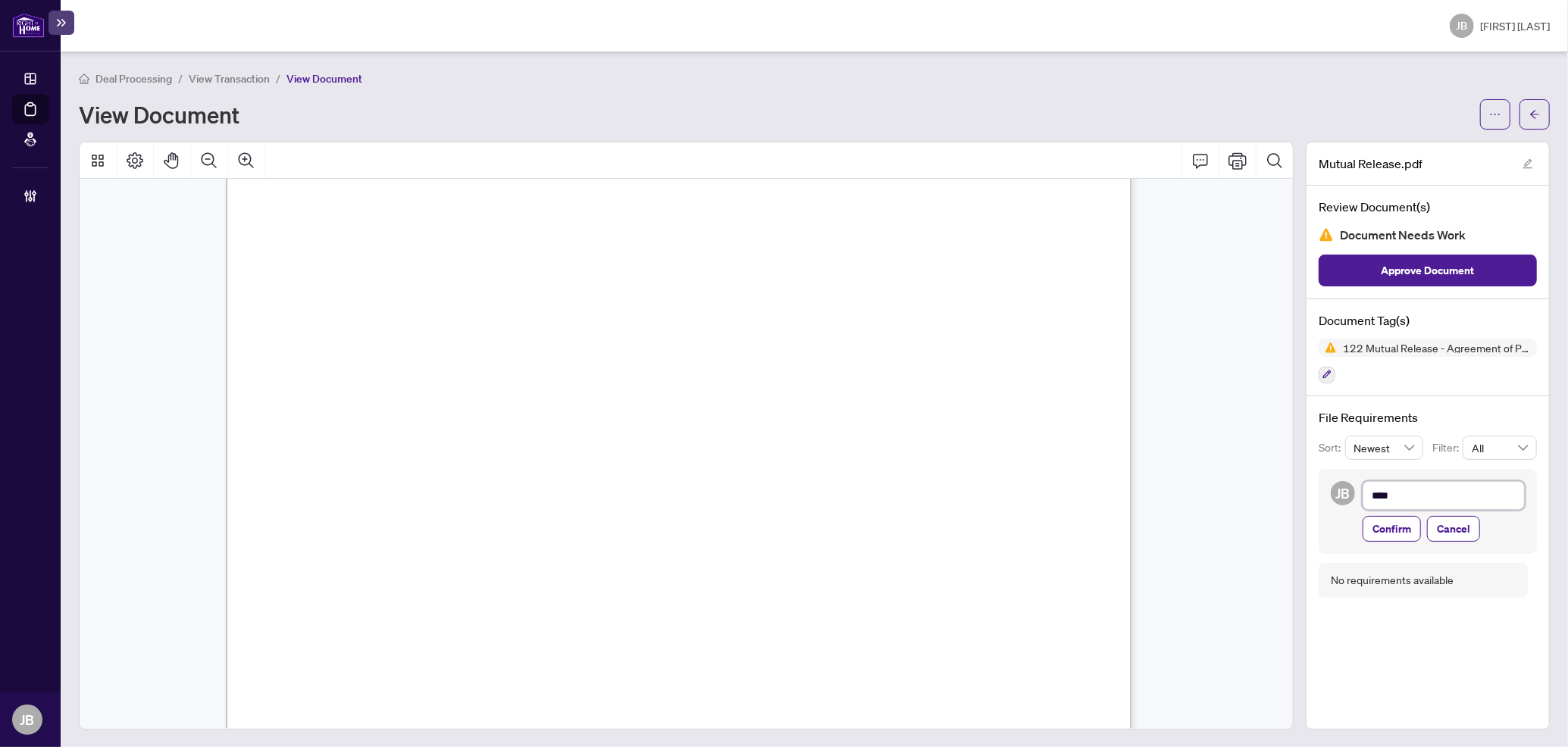 type on "*****" 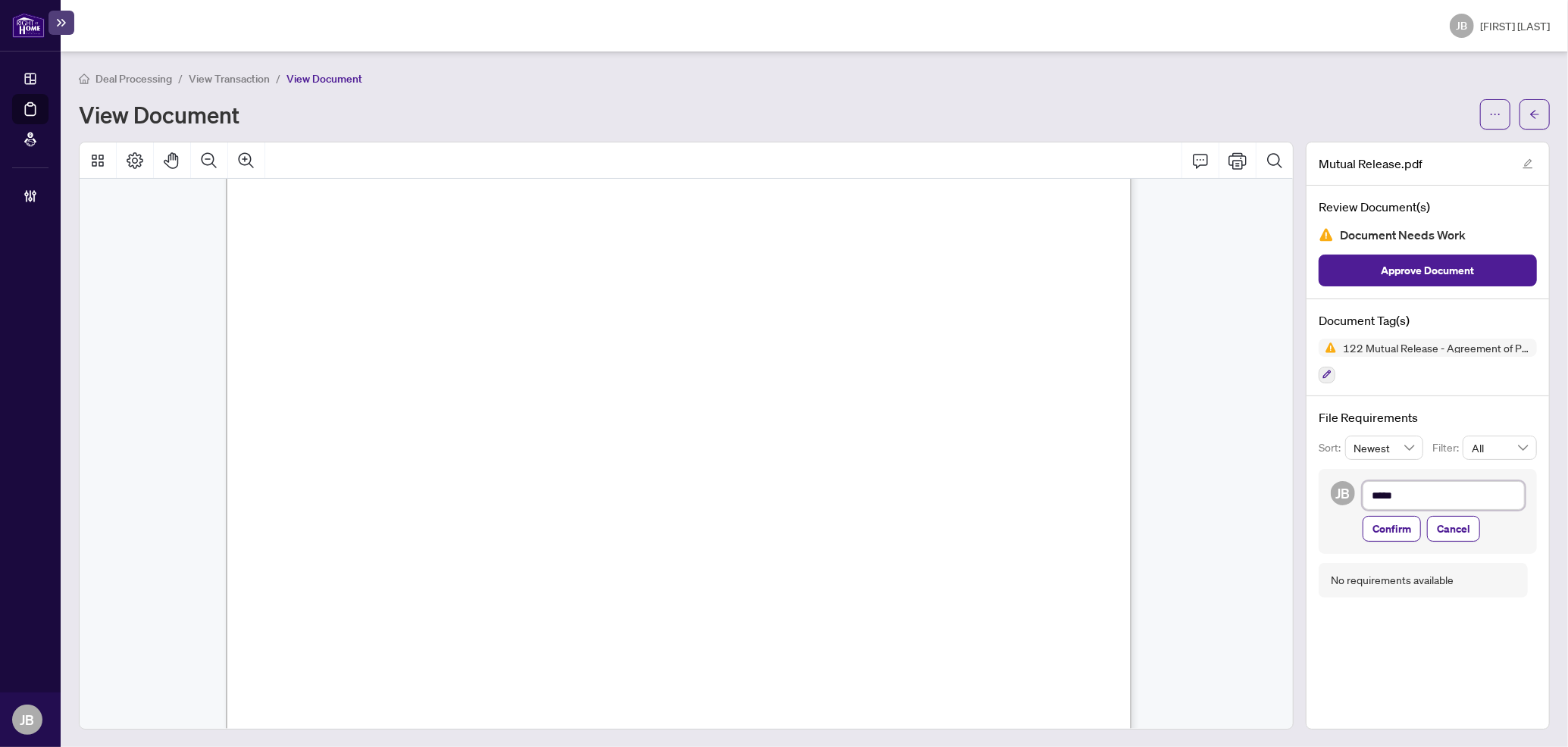 type on "******" 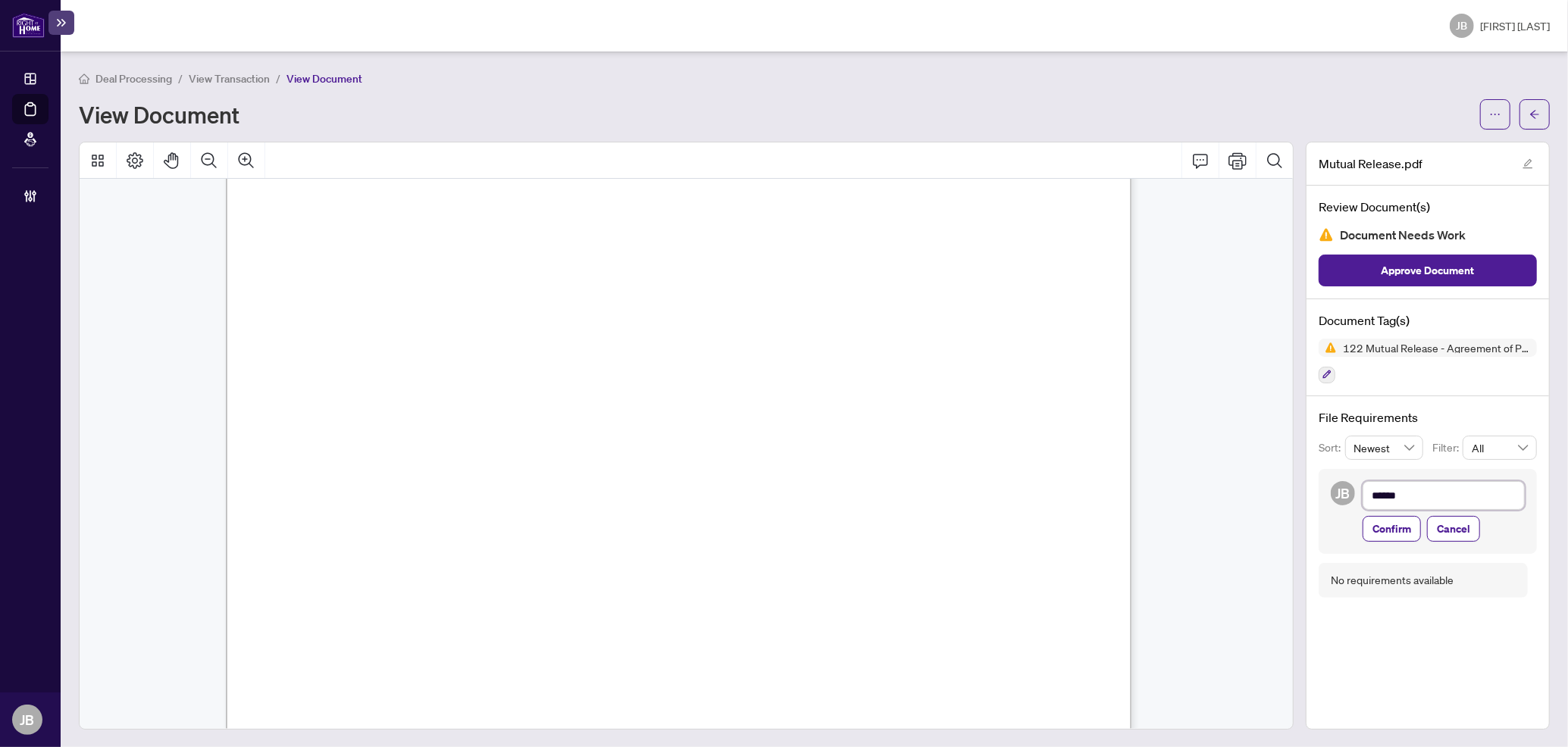 type on "*******" 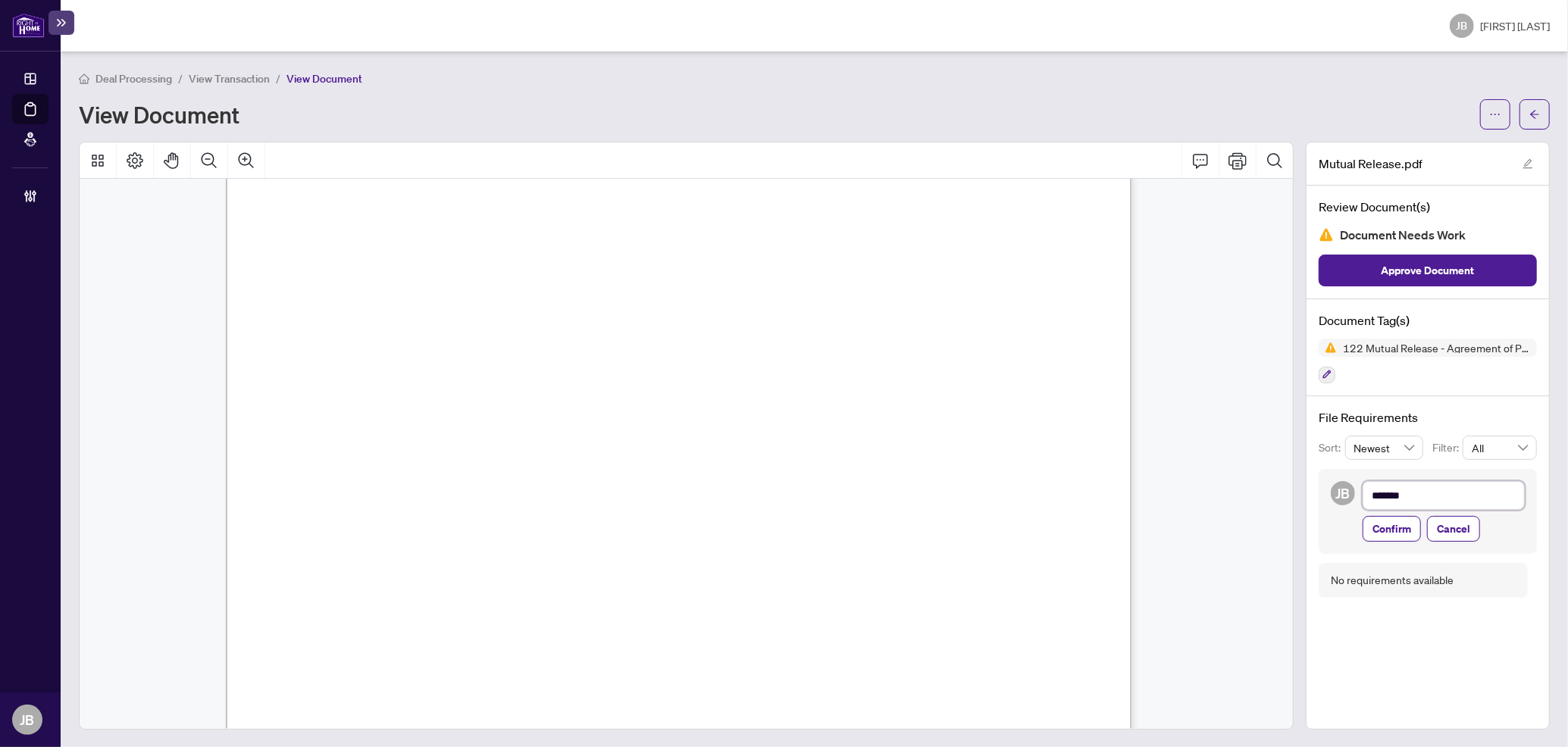 type on "******" 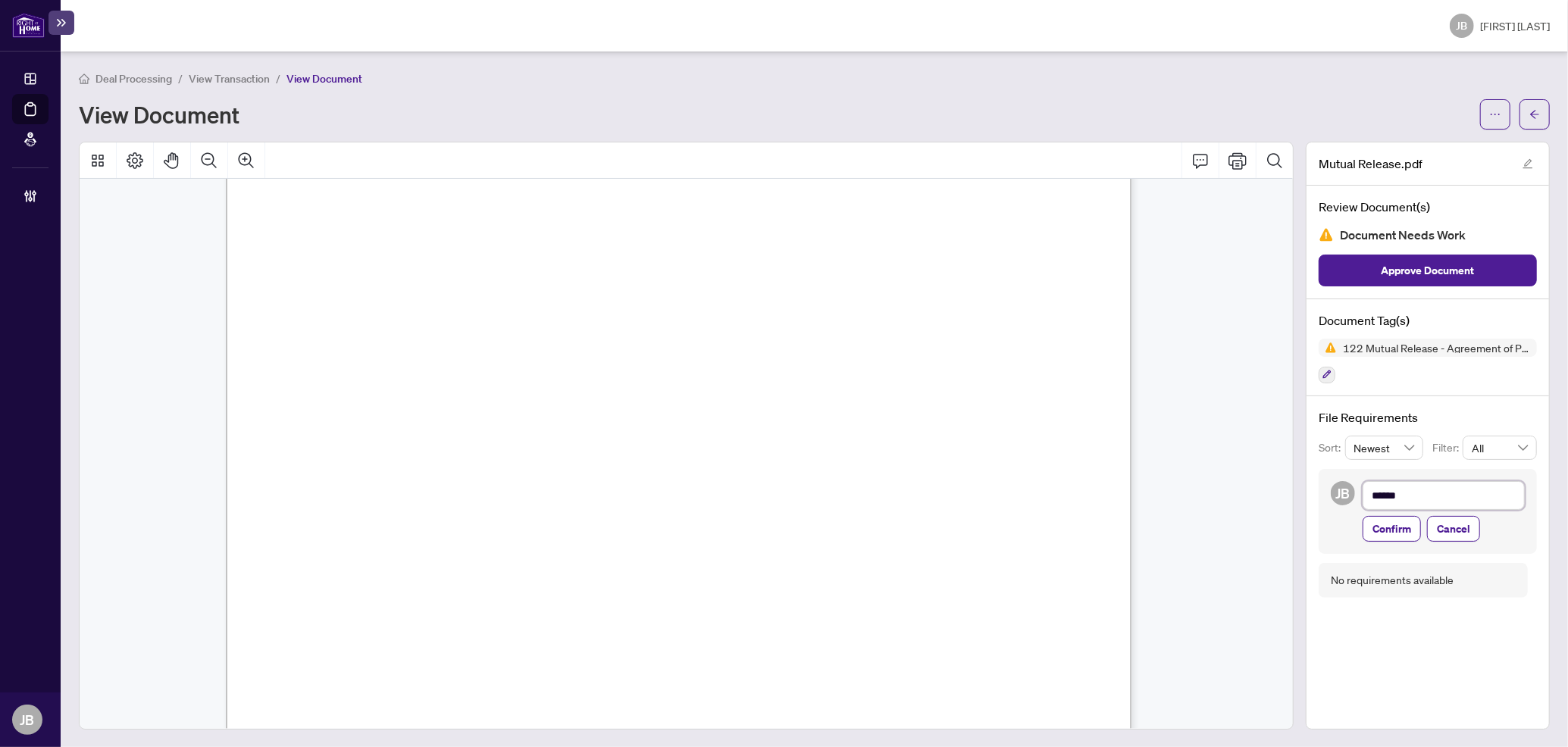 type on "*****" 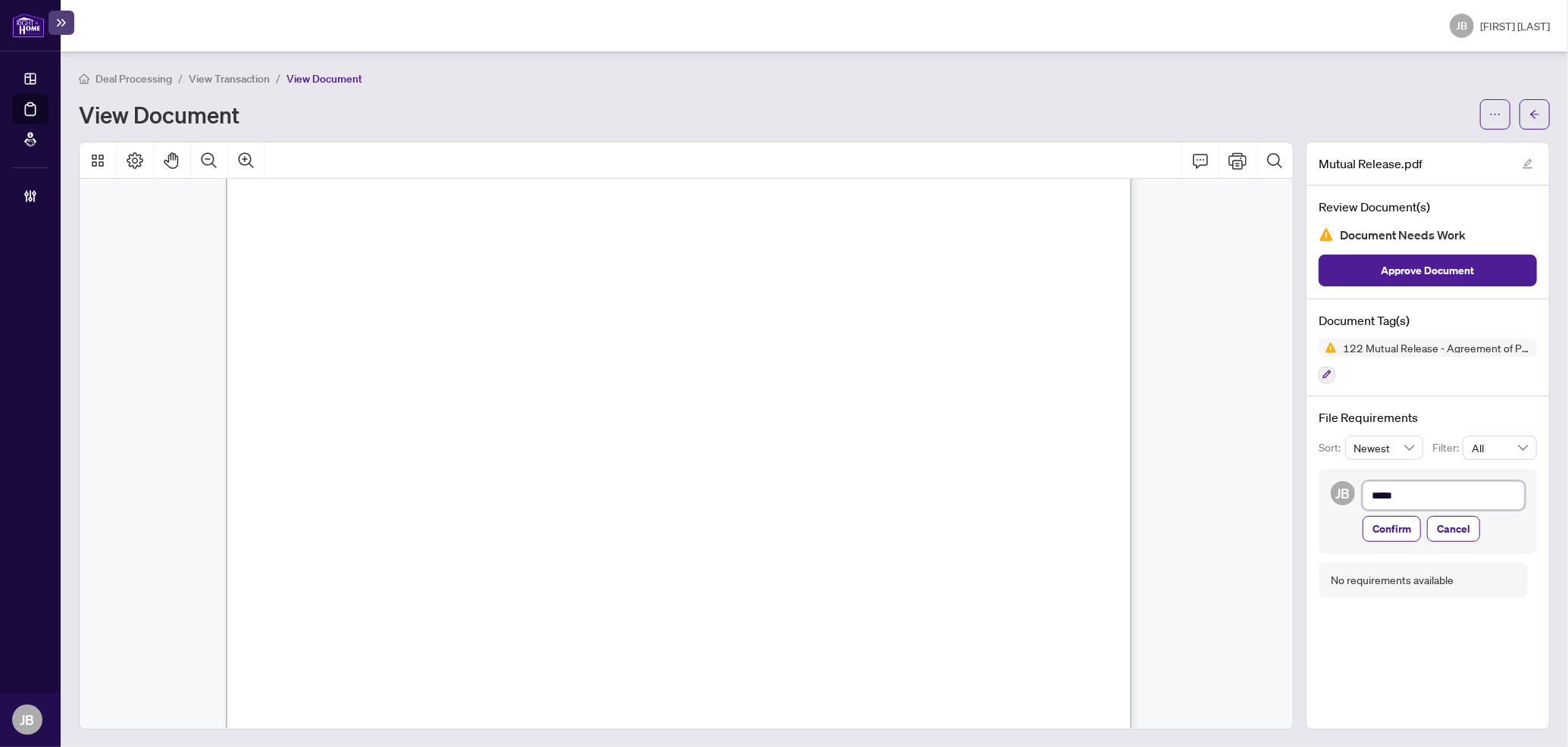 type on "******" 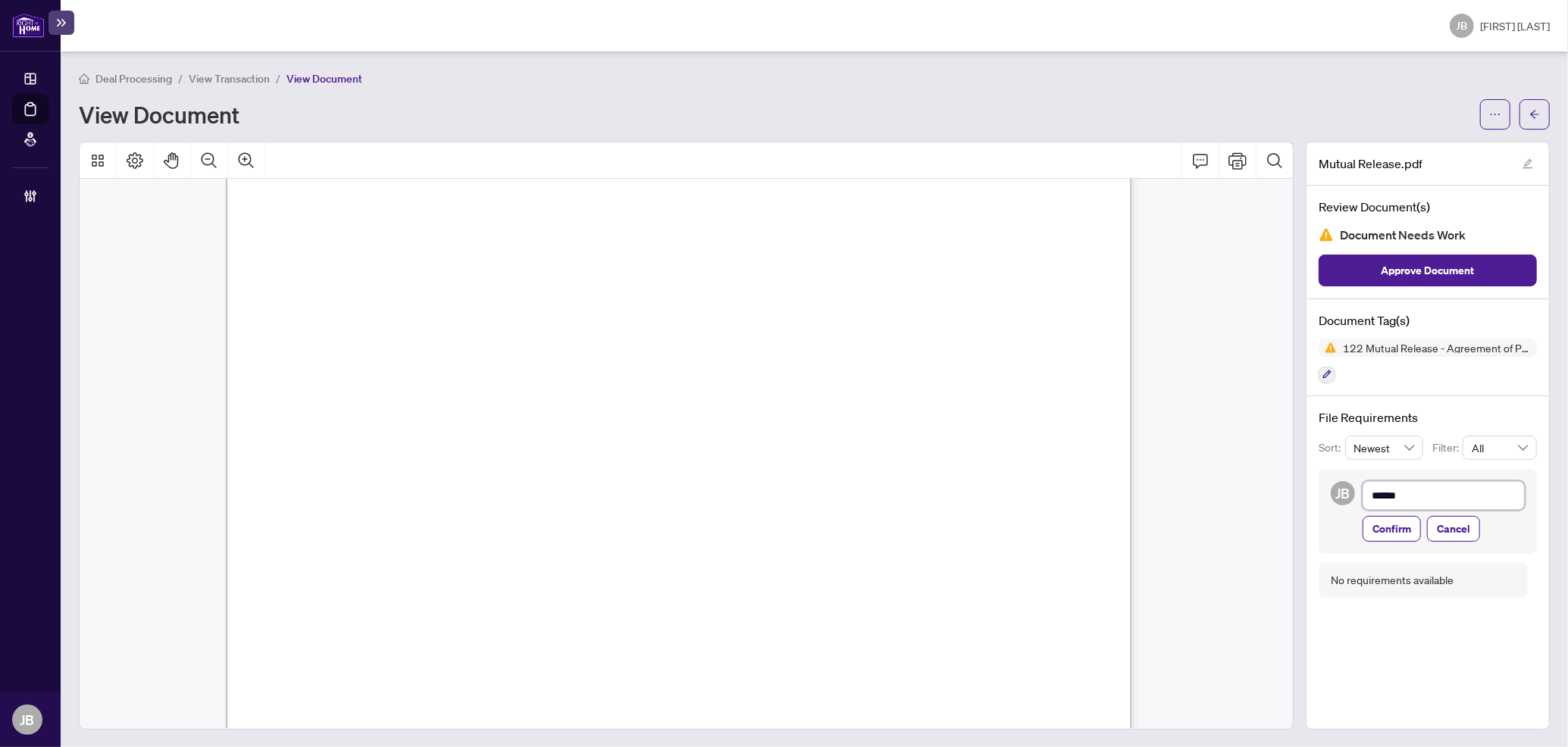 type on "*******" 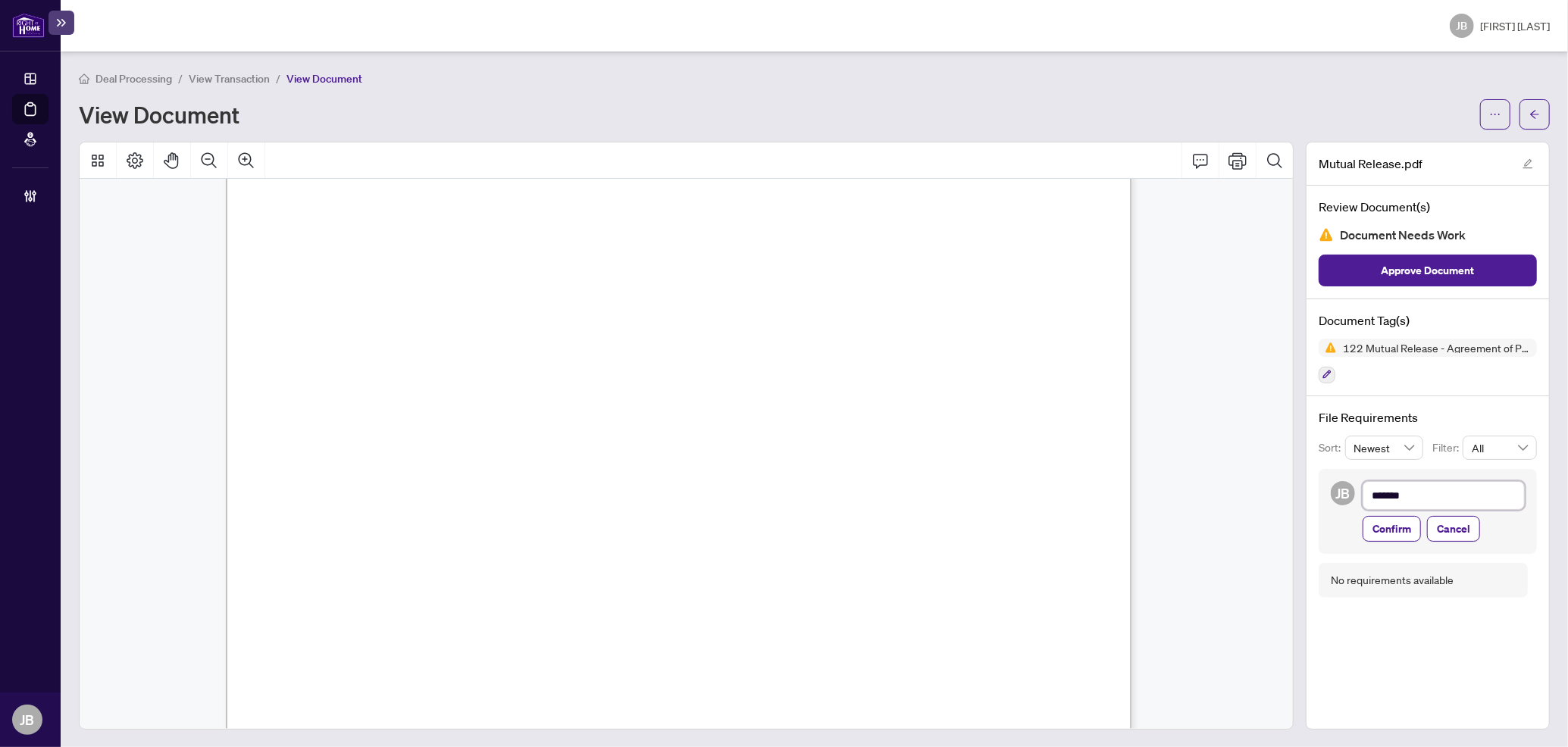 type on "********" 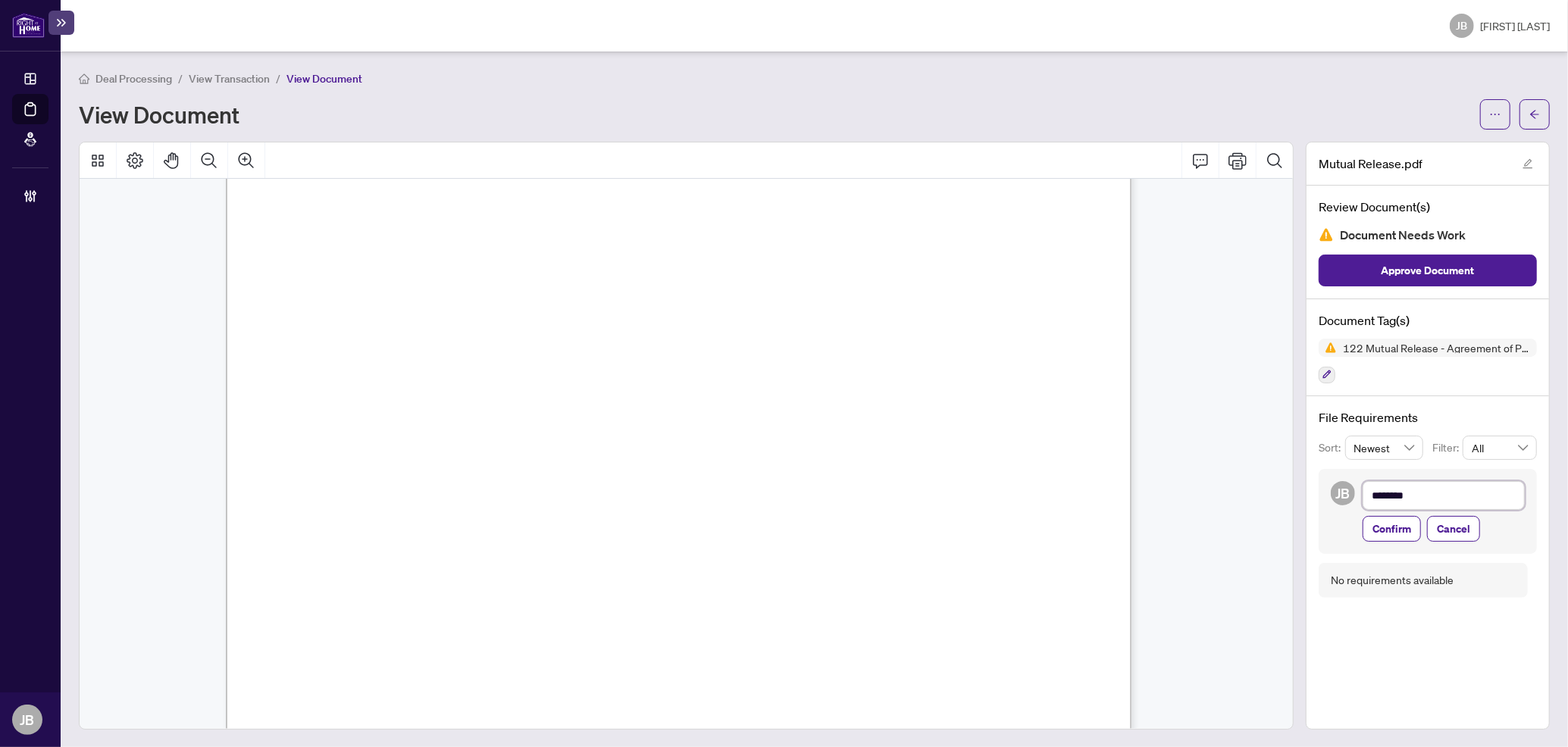 type on "*********" 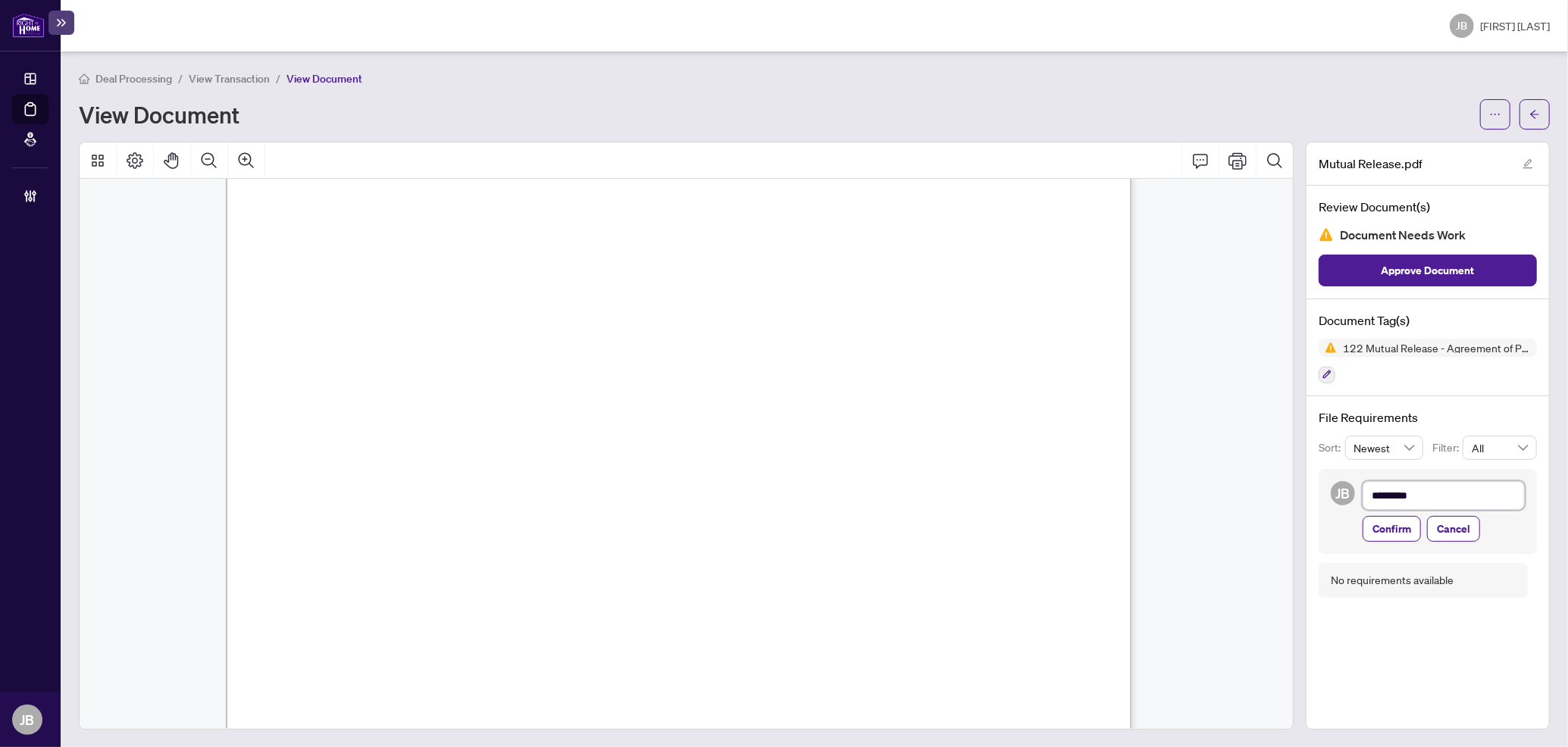 type on "**********" 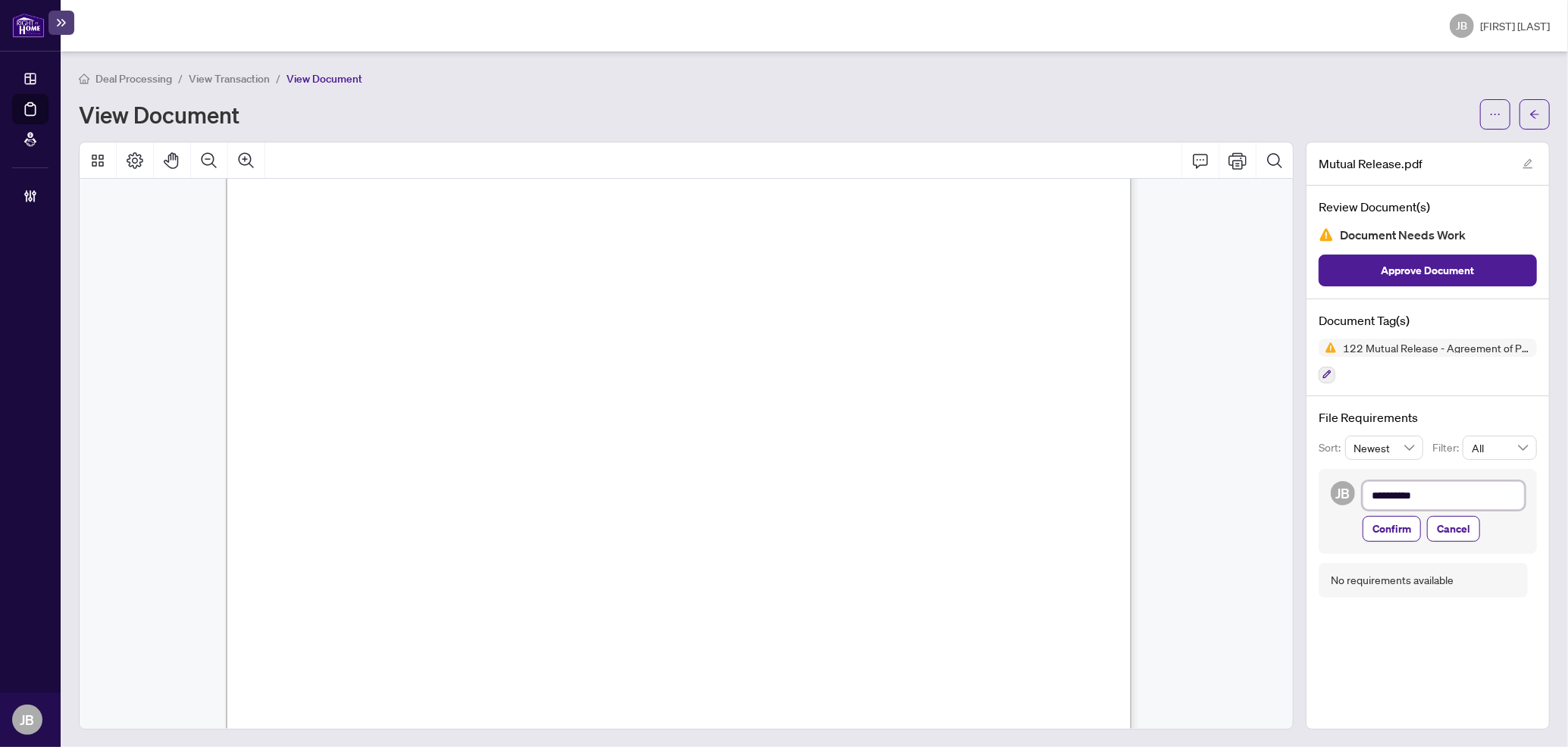 type on "**********" 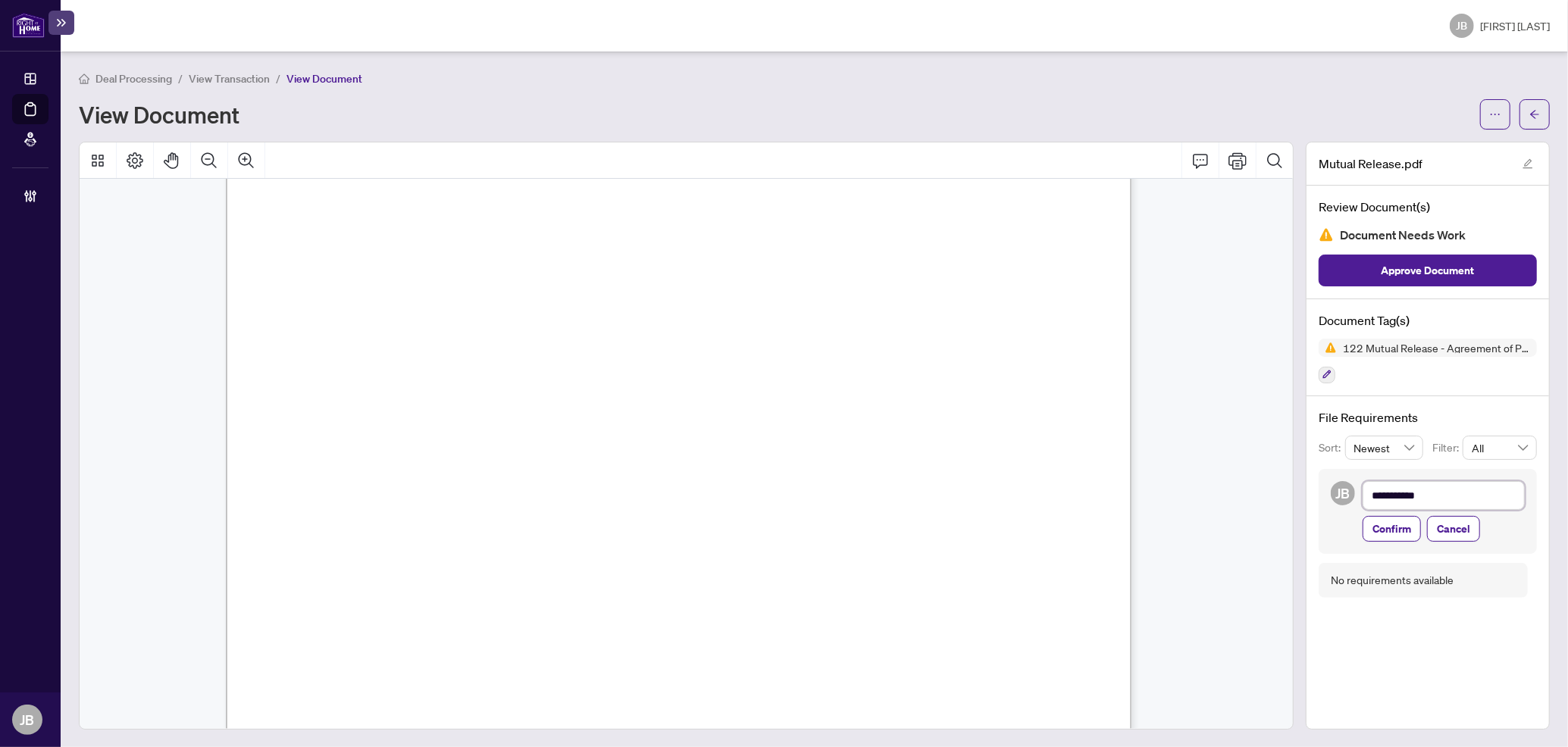 type on "**********" 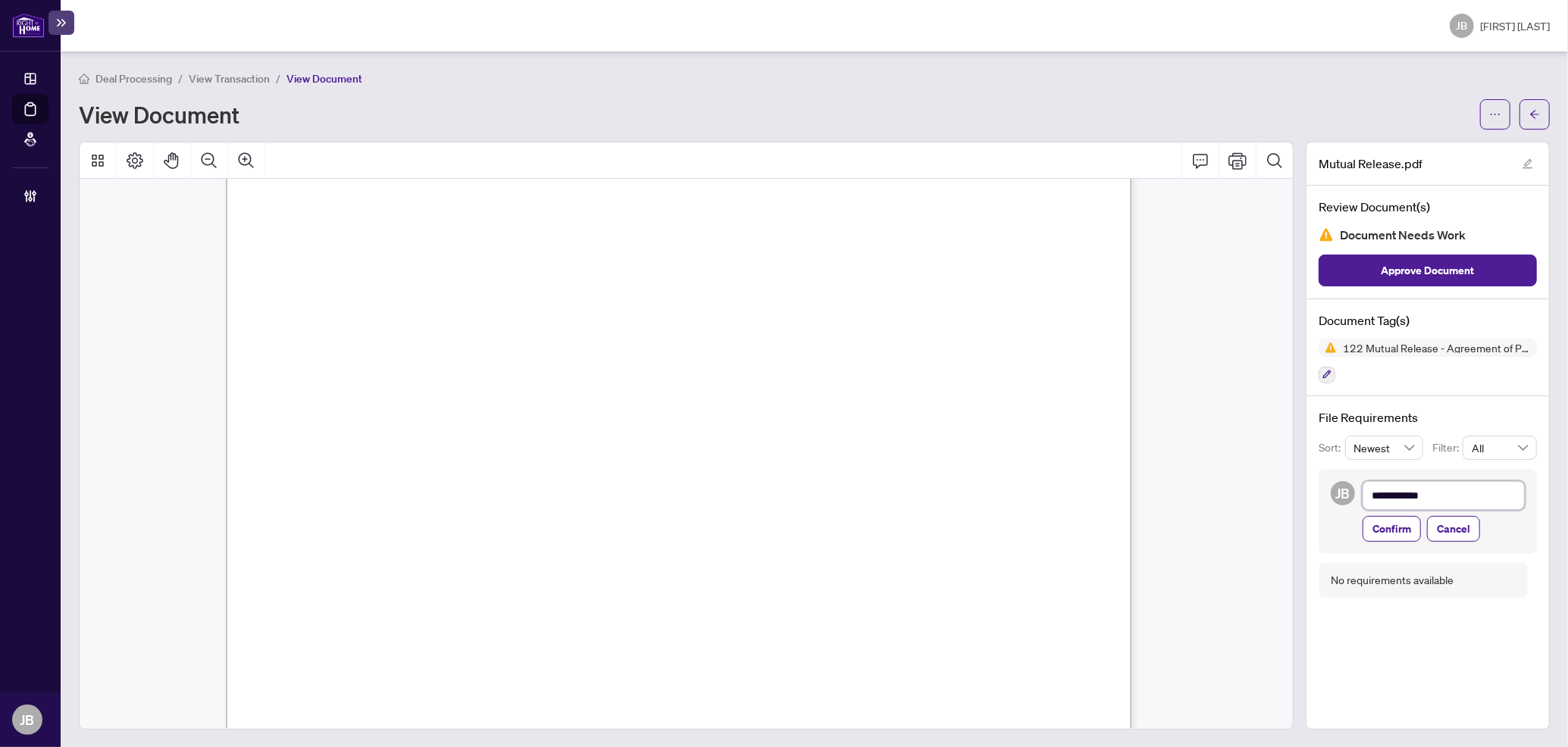 type on "**********" 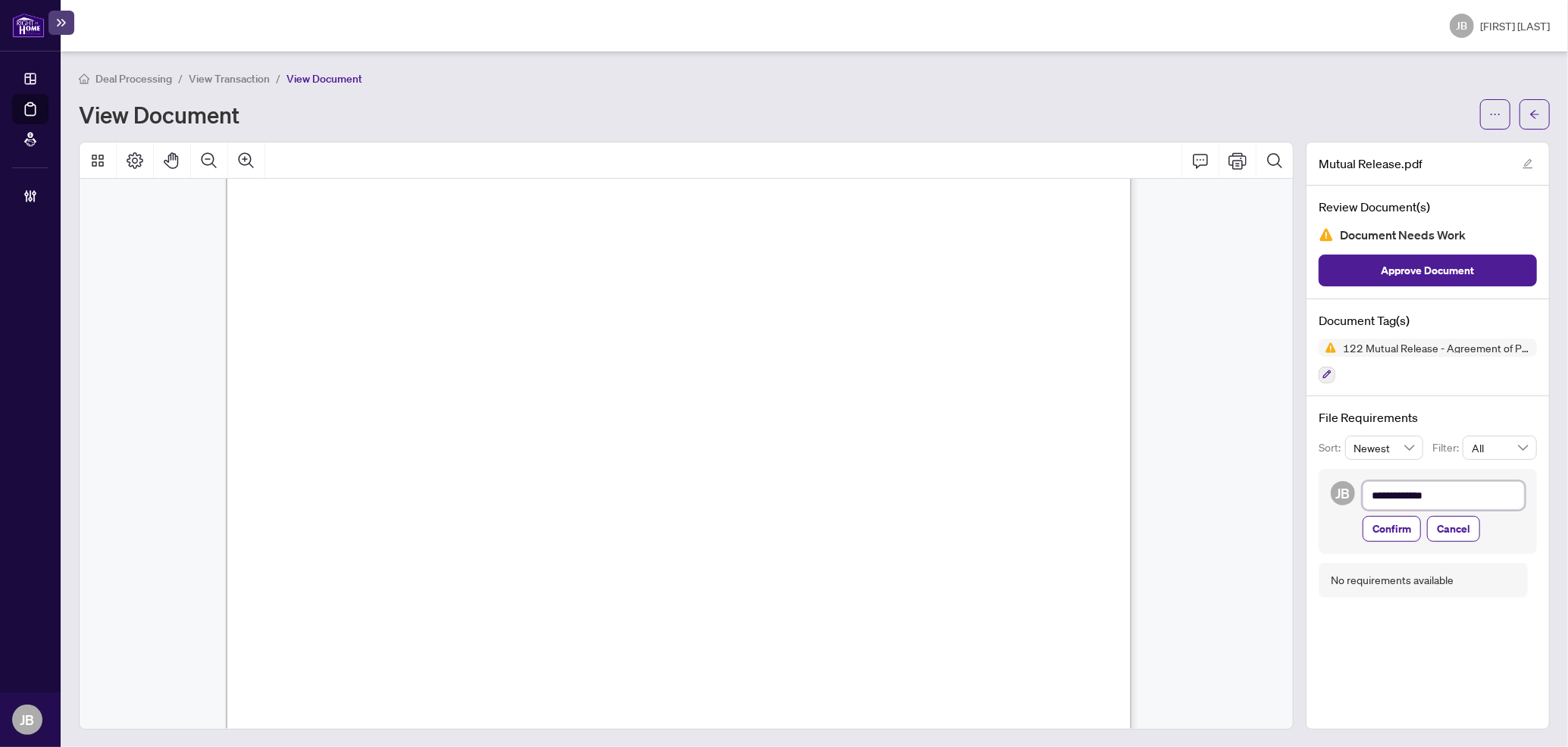 type on "**********" 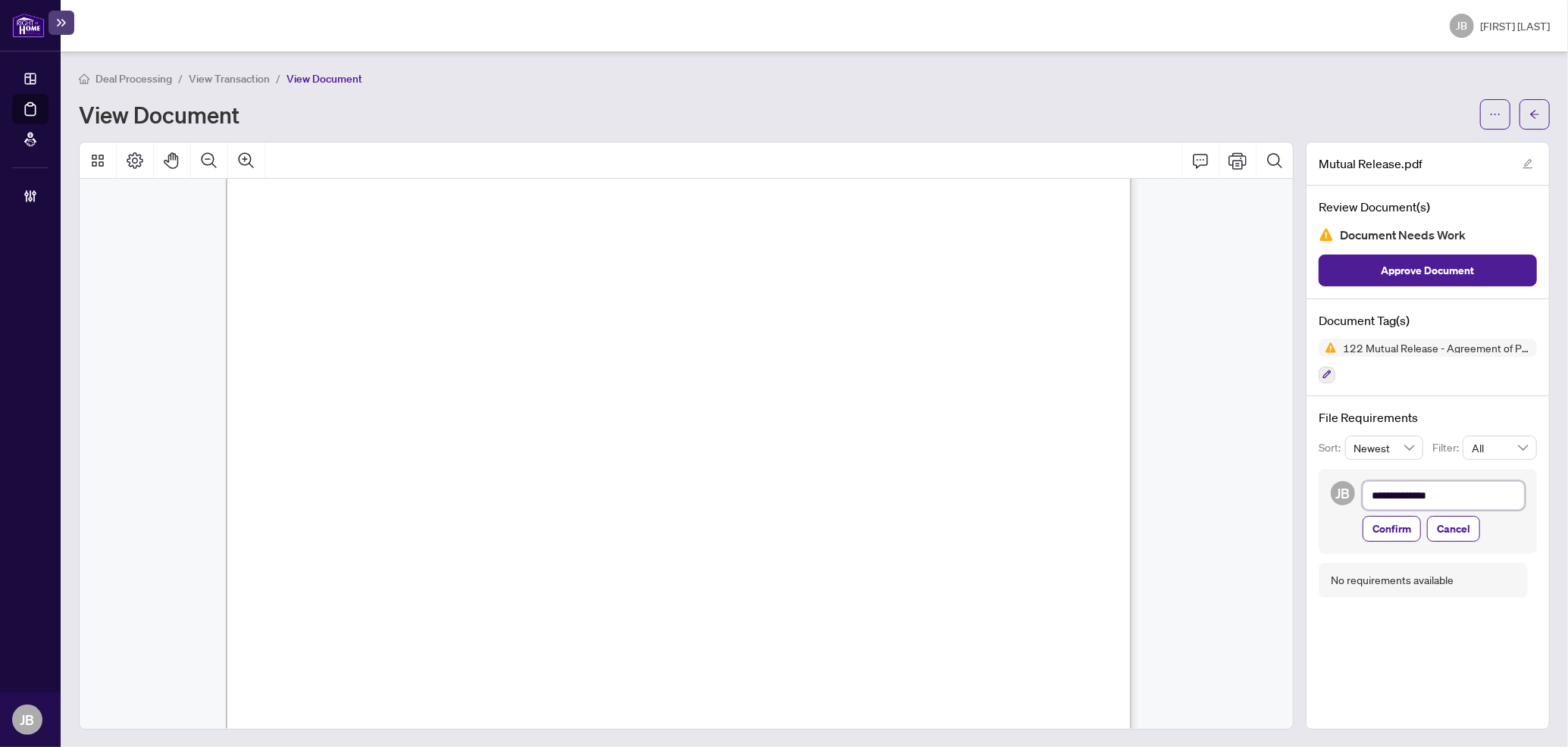 type on "**********" 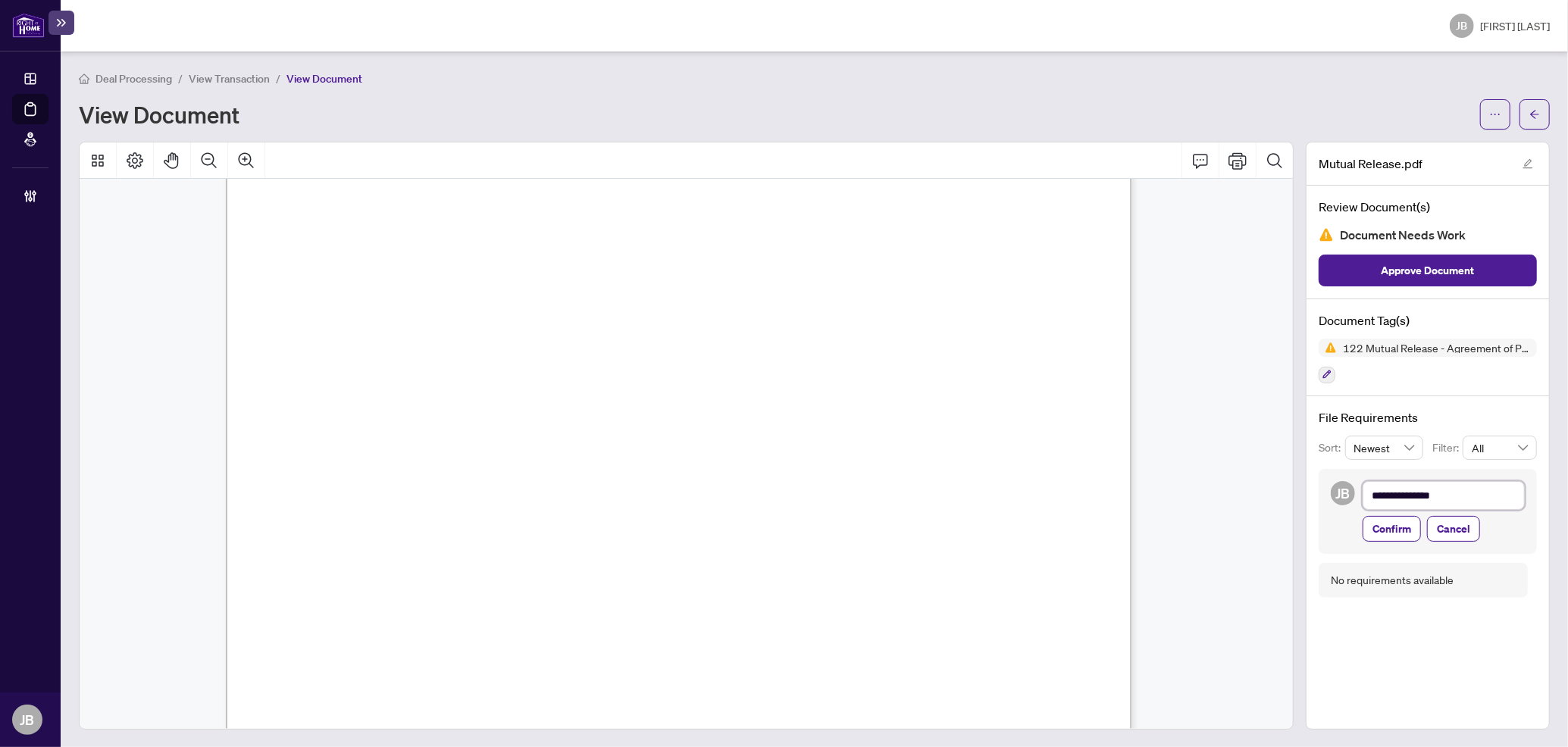 type on "**********" 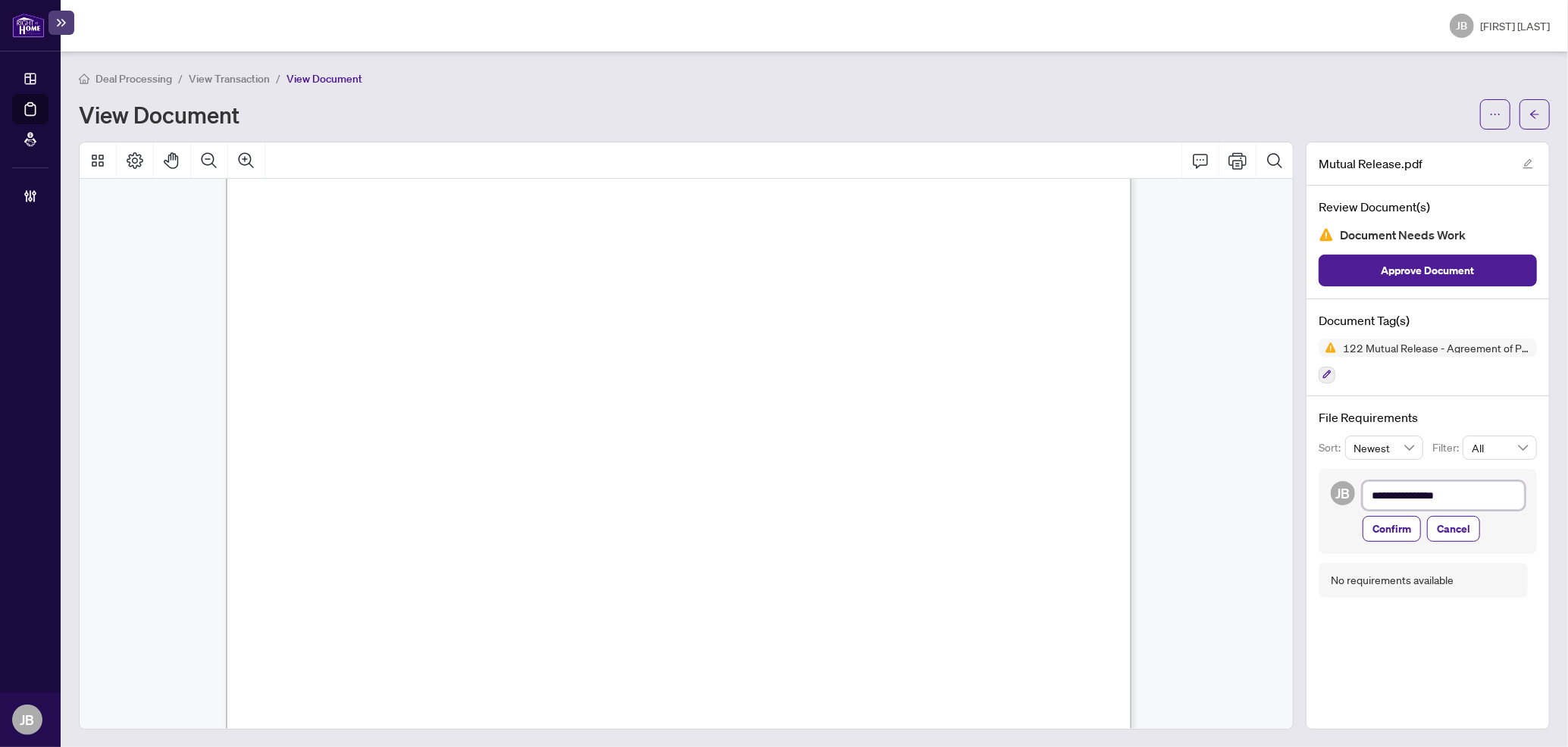 type on "**********" 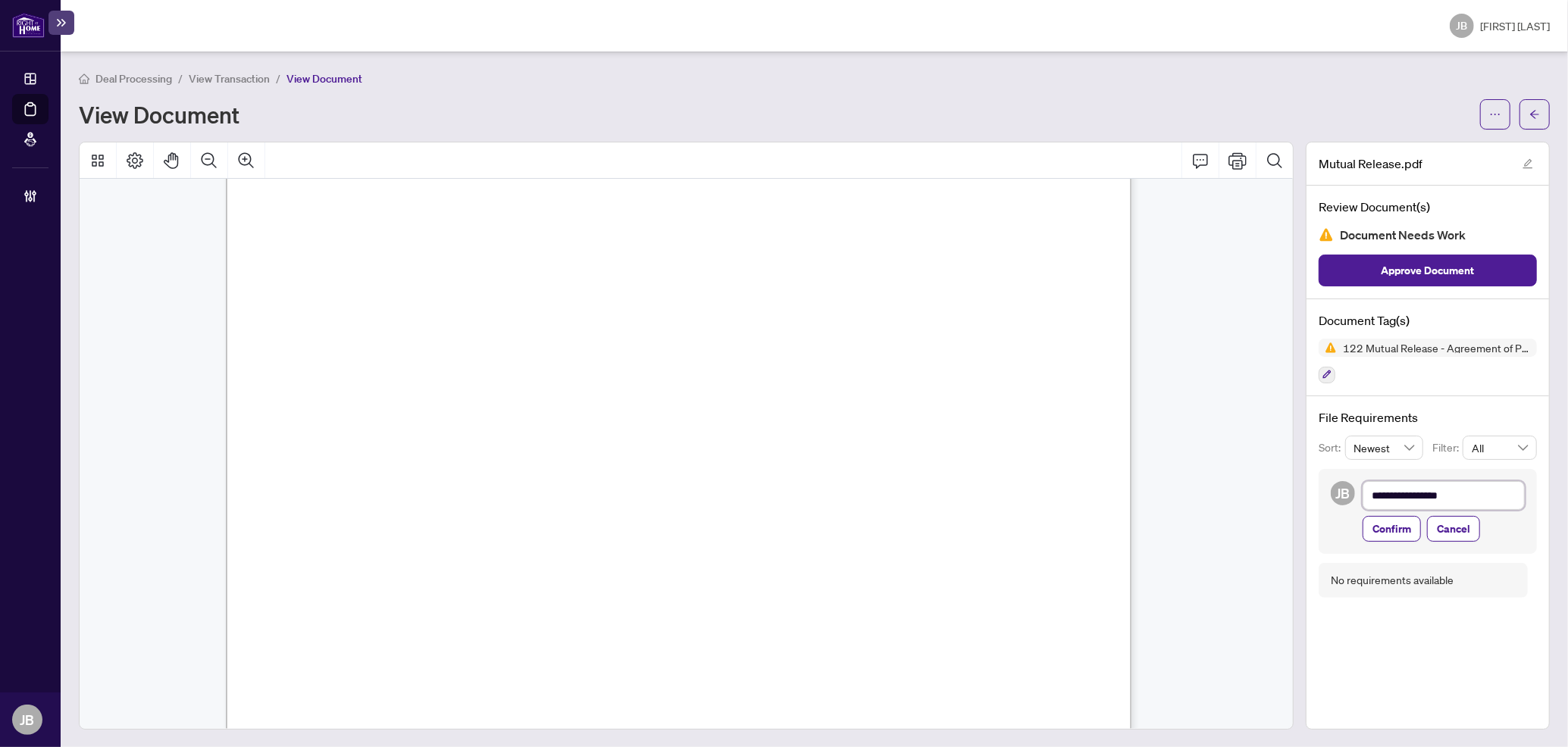 type on "**********" 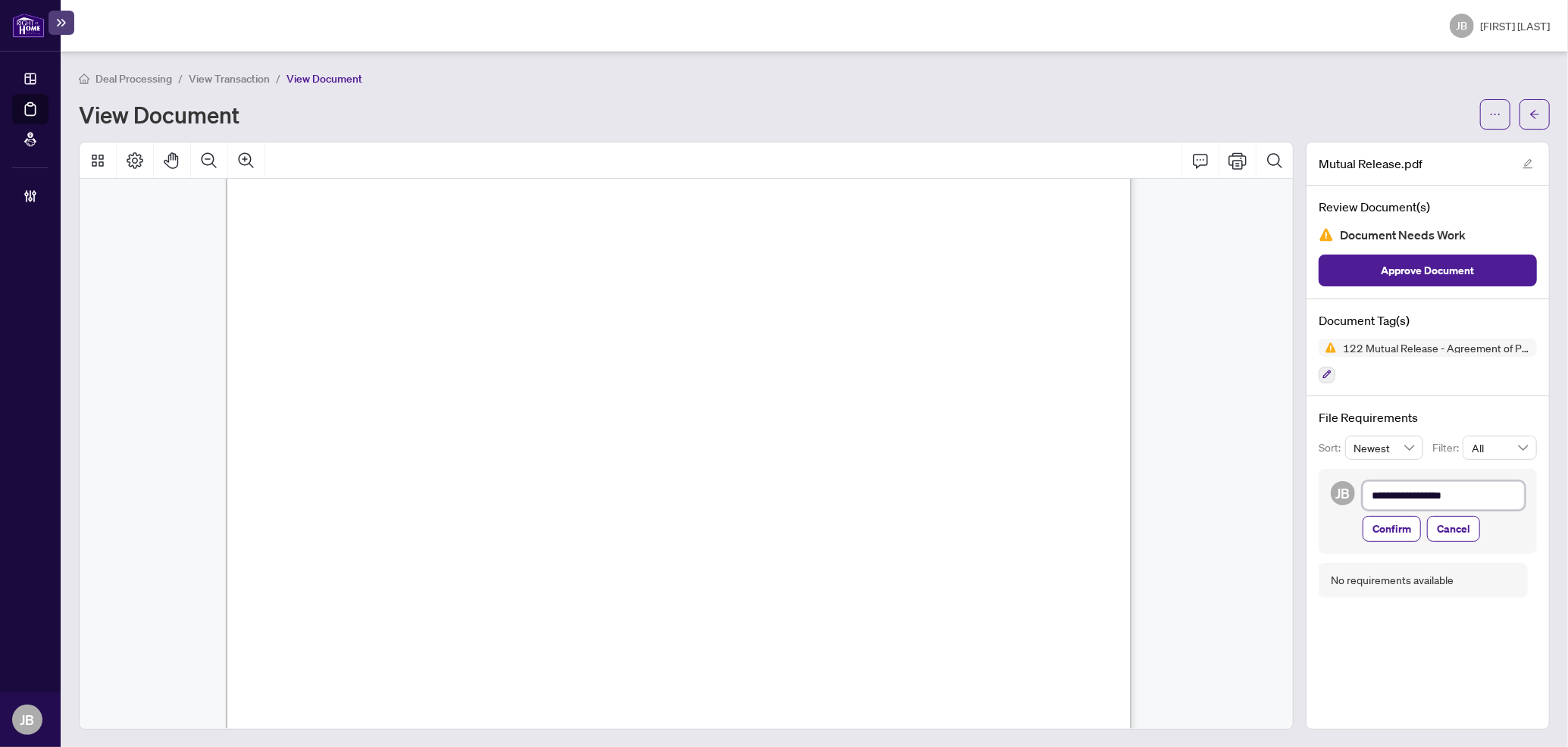type on "**********" 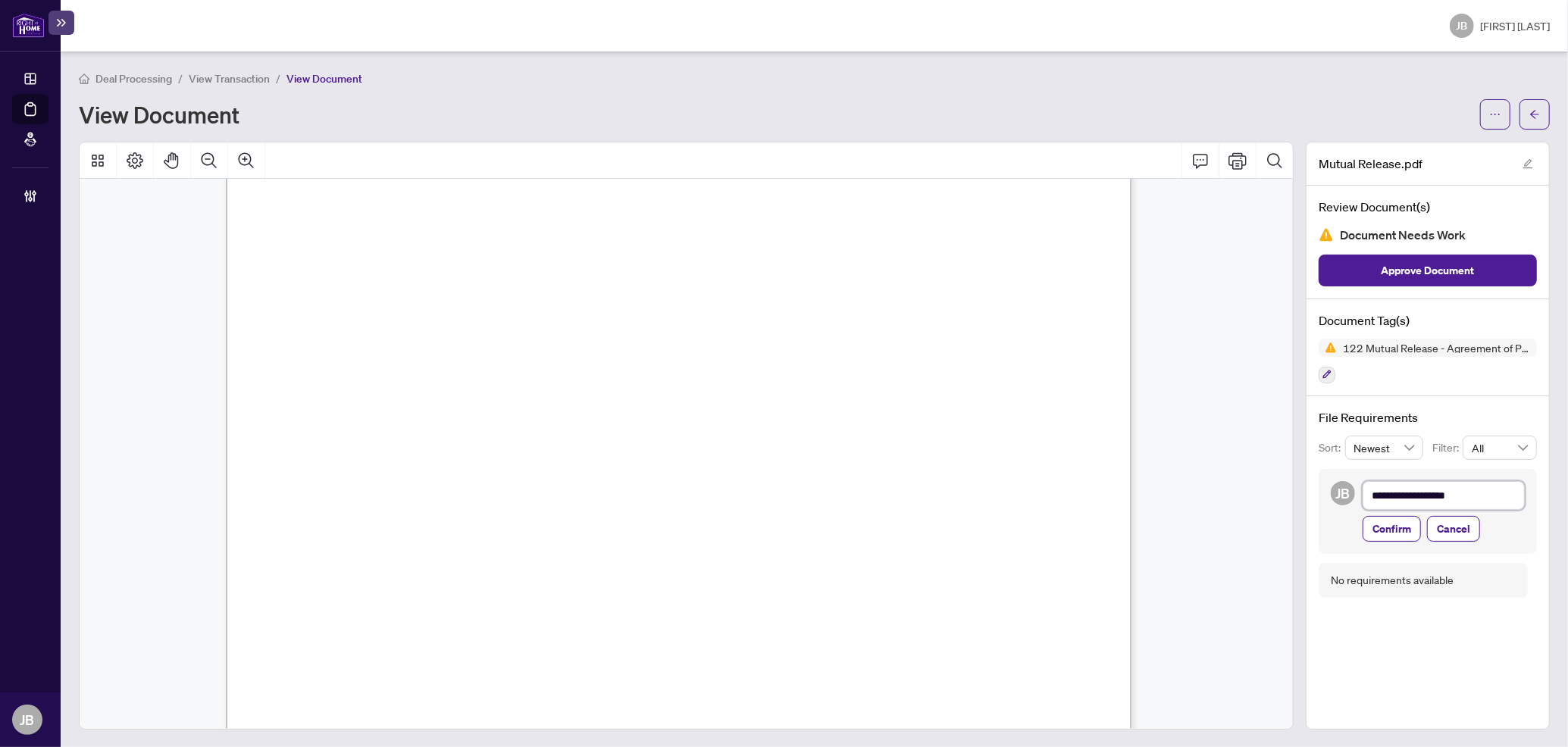 type on "**********" 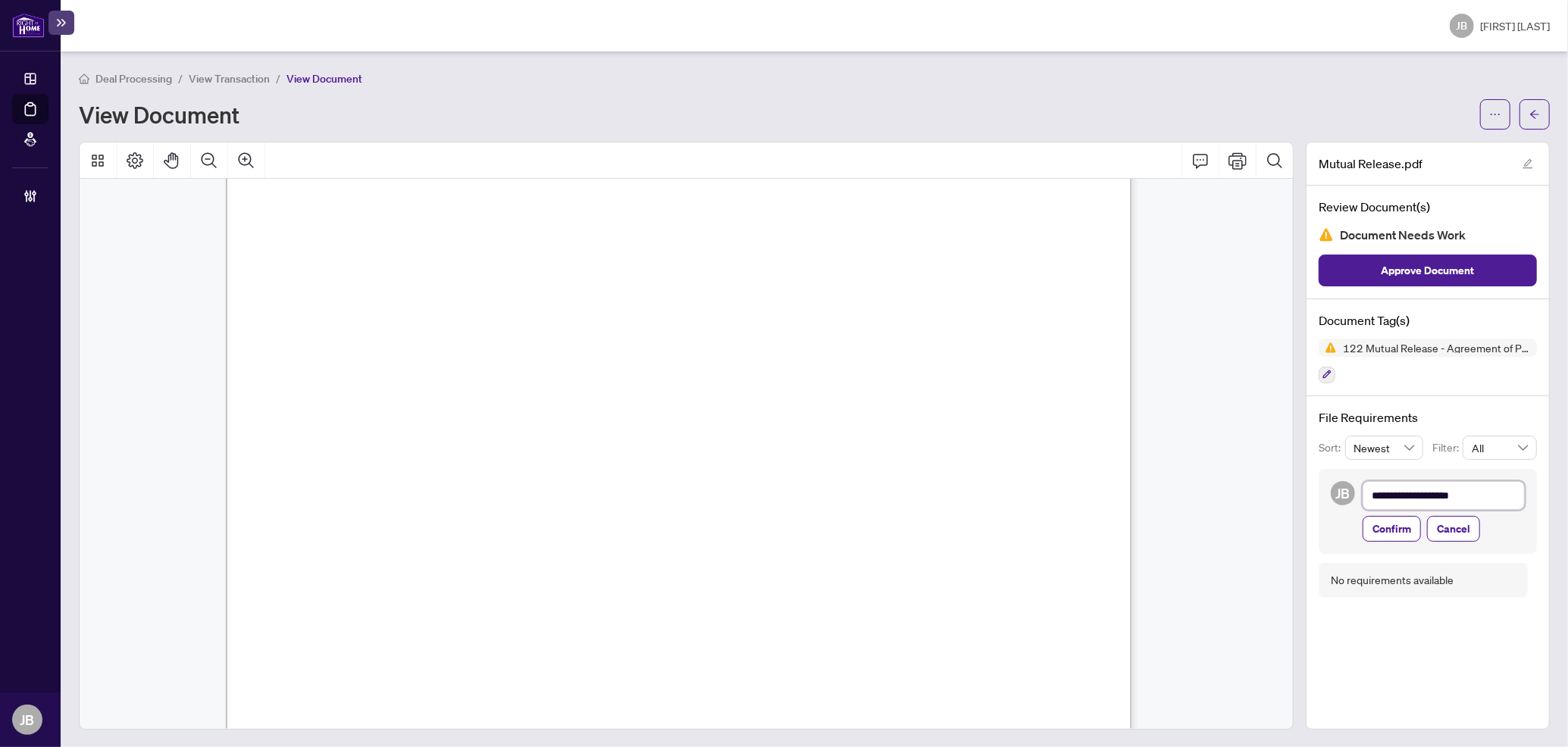 type on "**********" 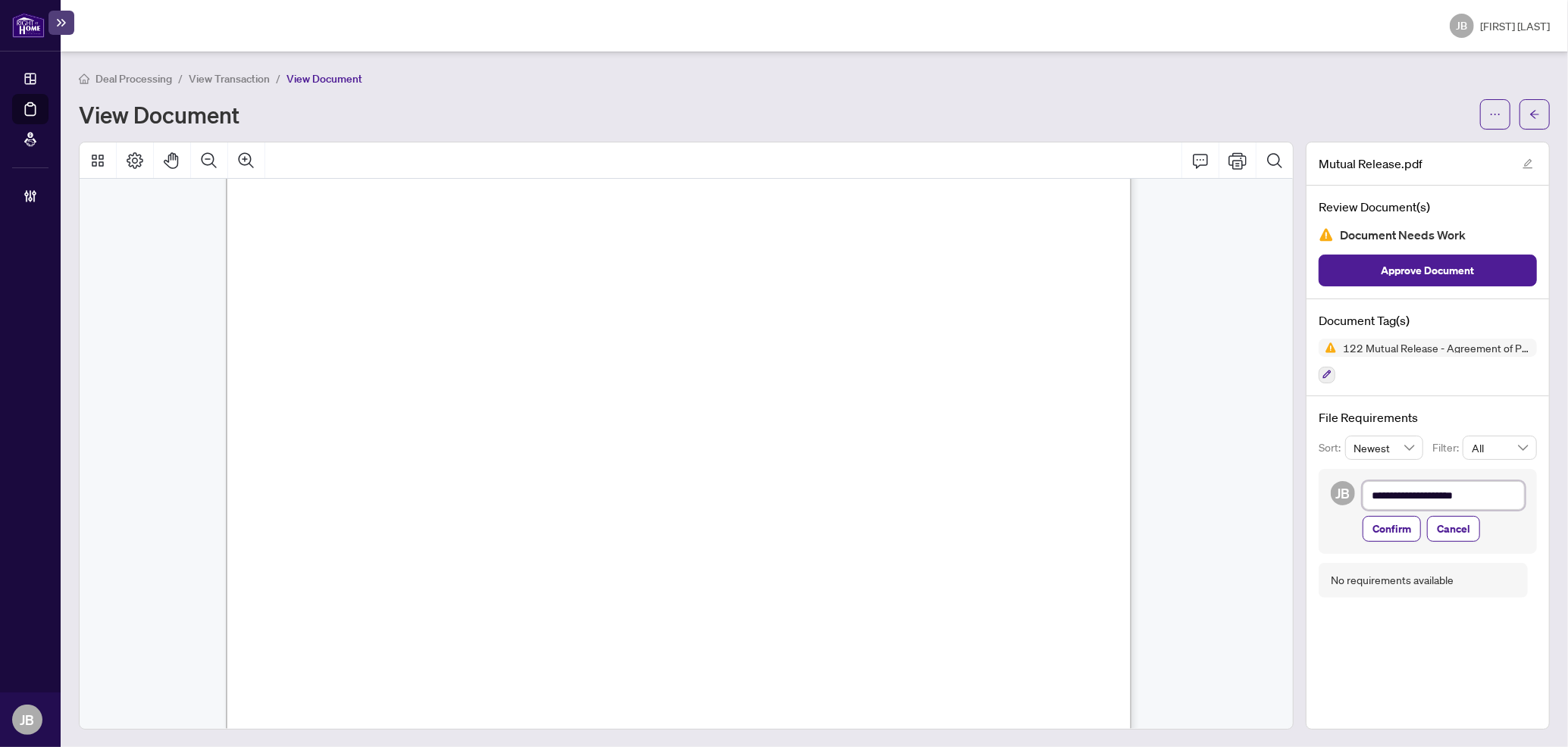 type on "**********" 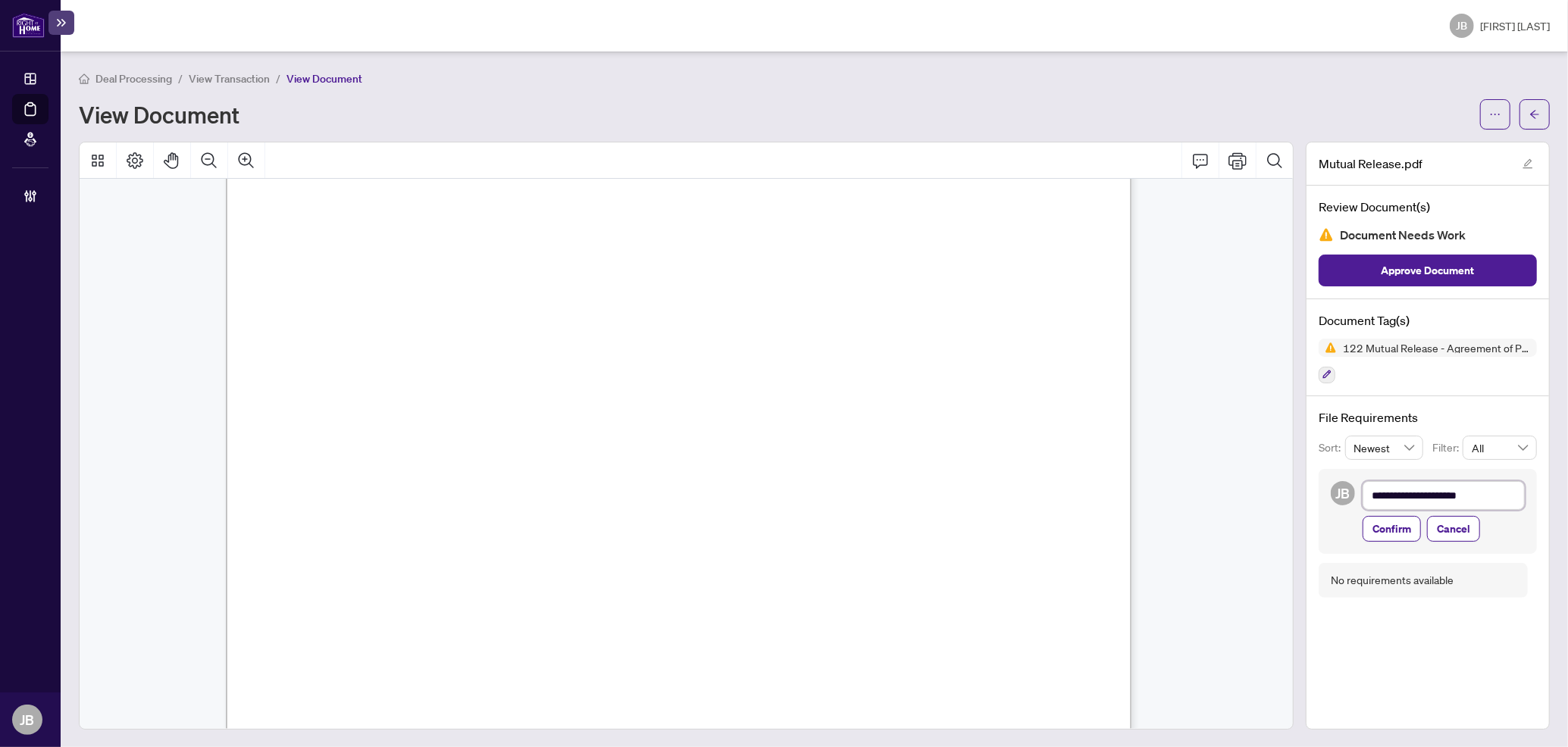 type on "**********" 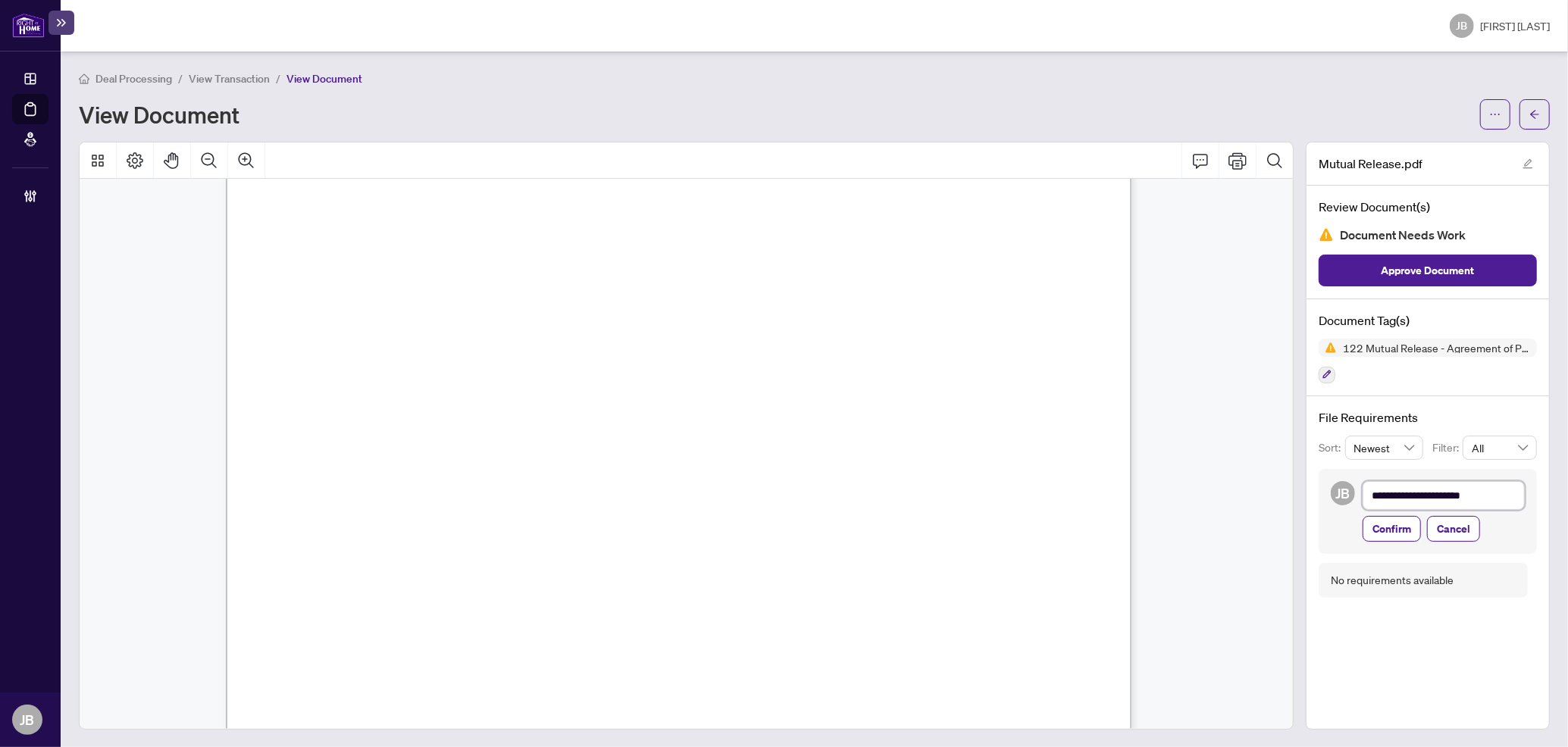 type on "**********" 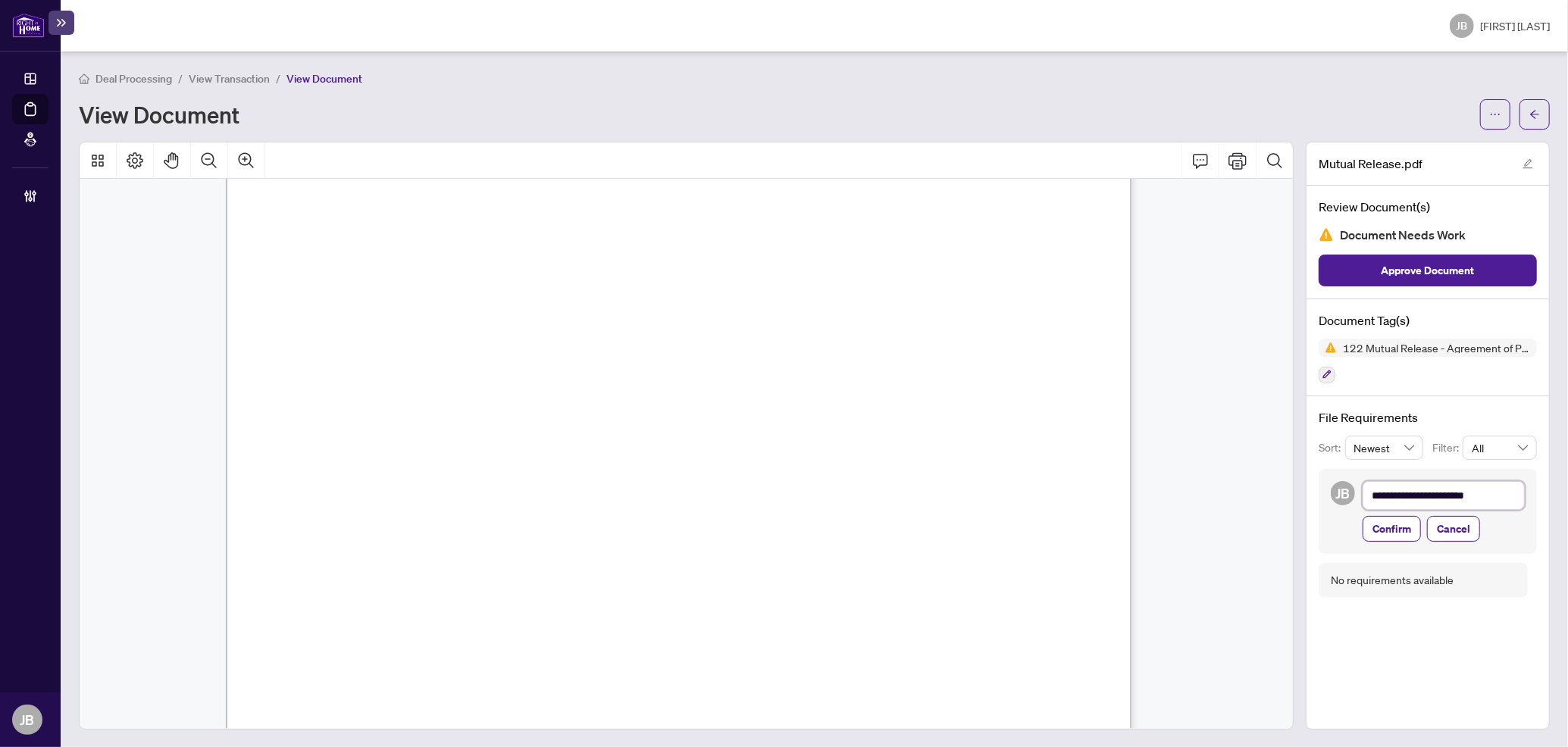 type on "**********" 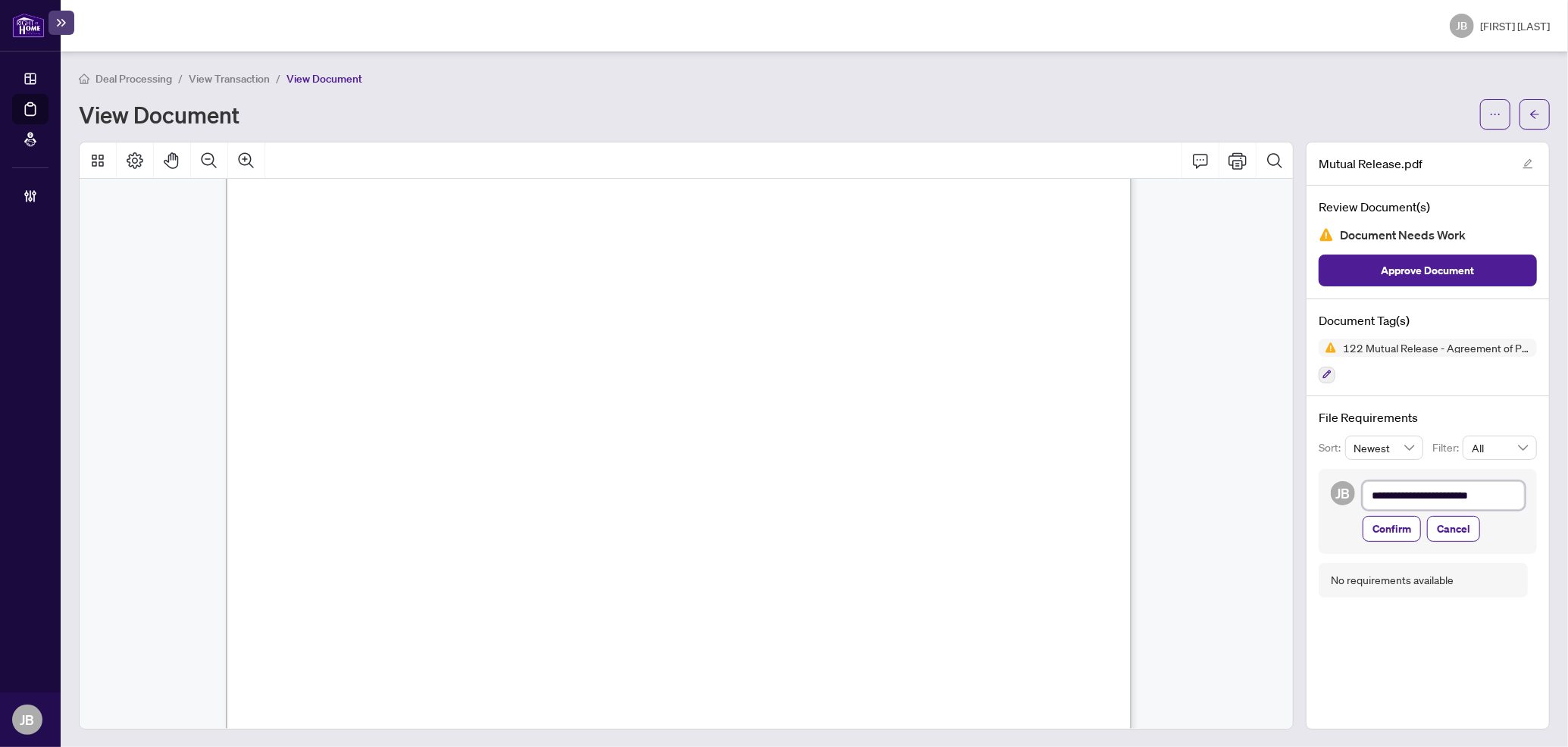 type on "**********" 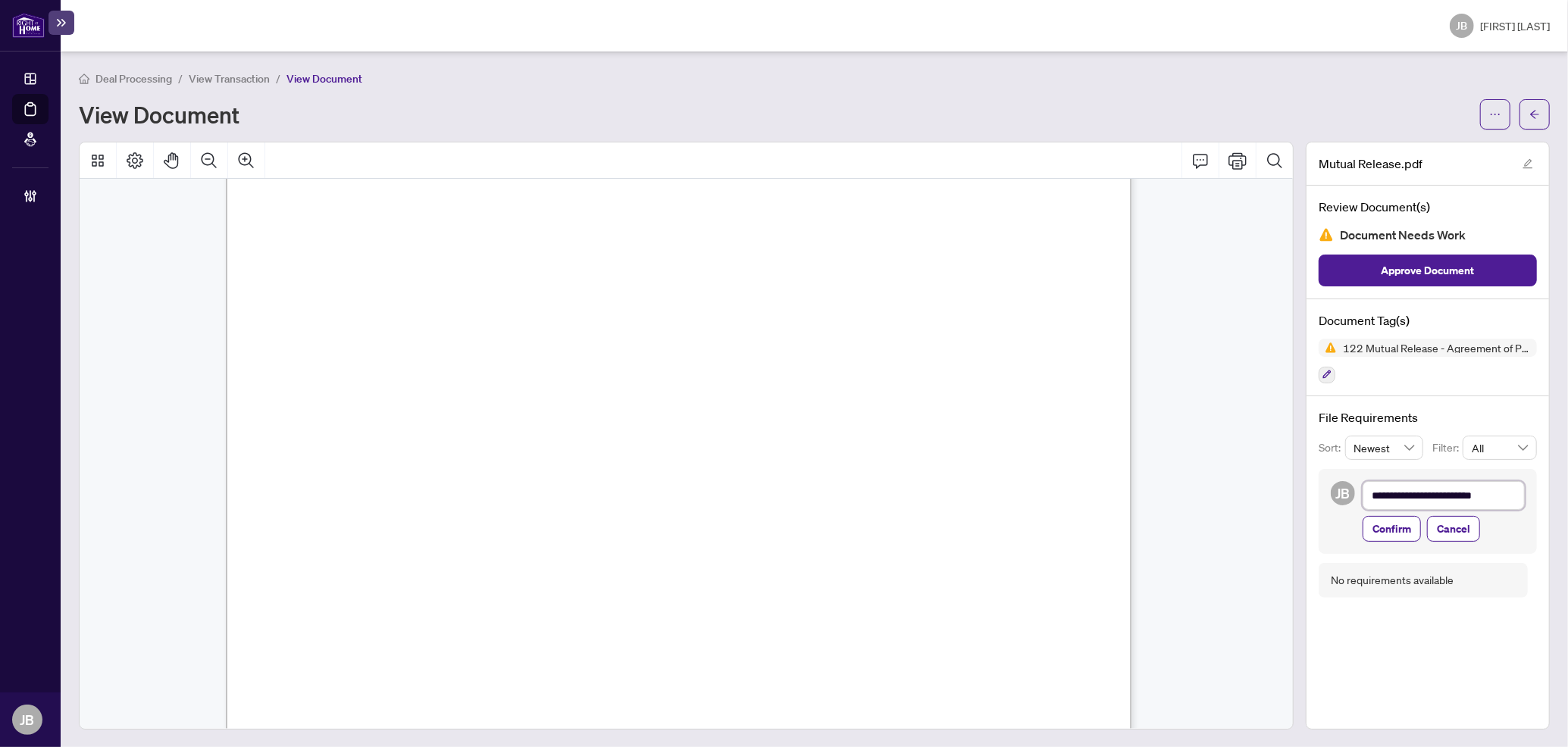 type on "**********" 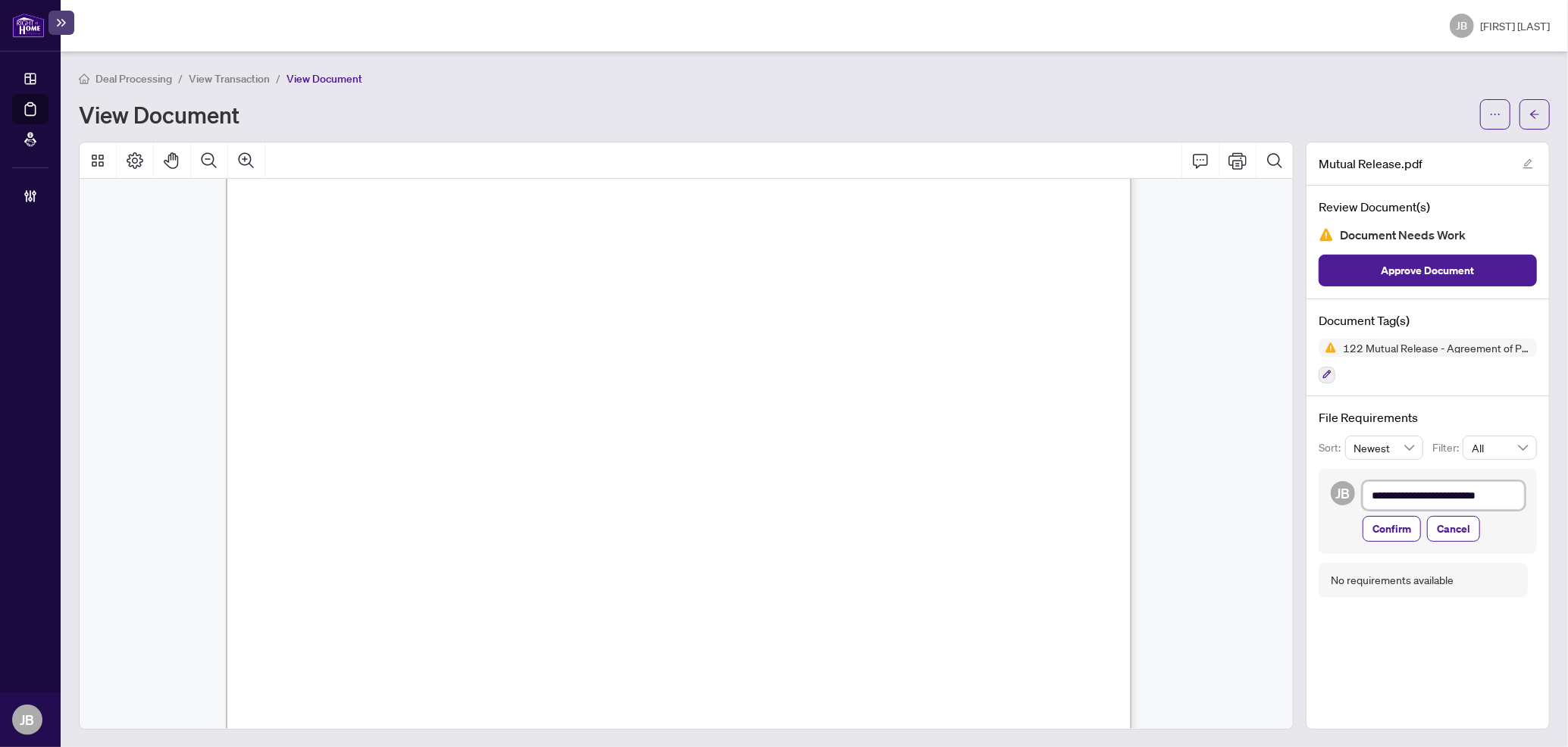 type on "**********" 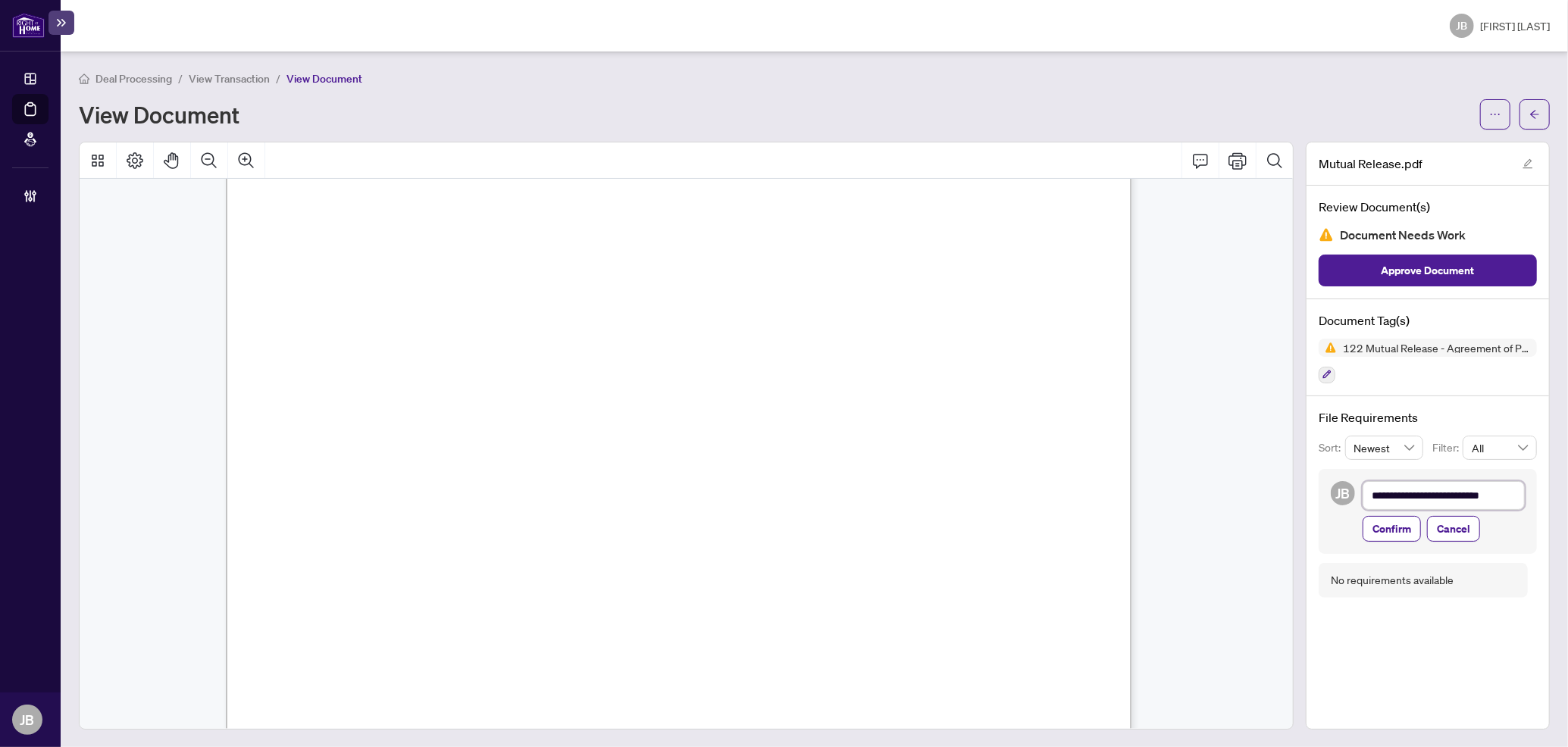 type on "**********" 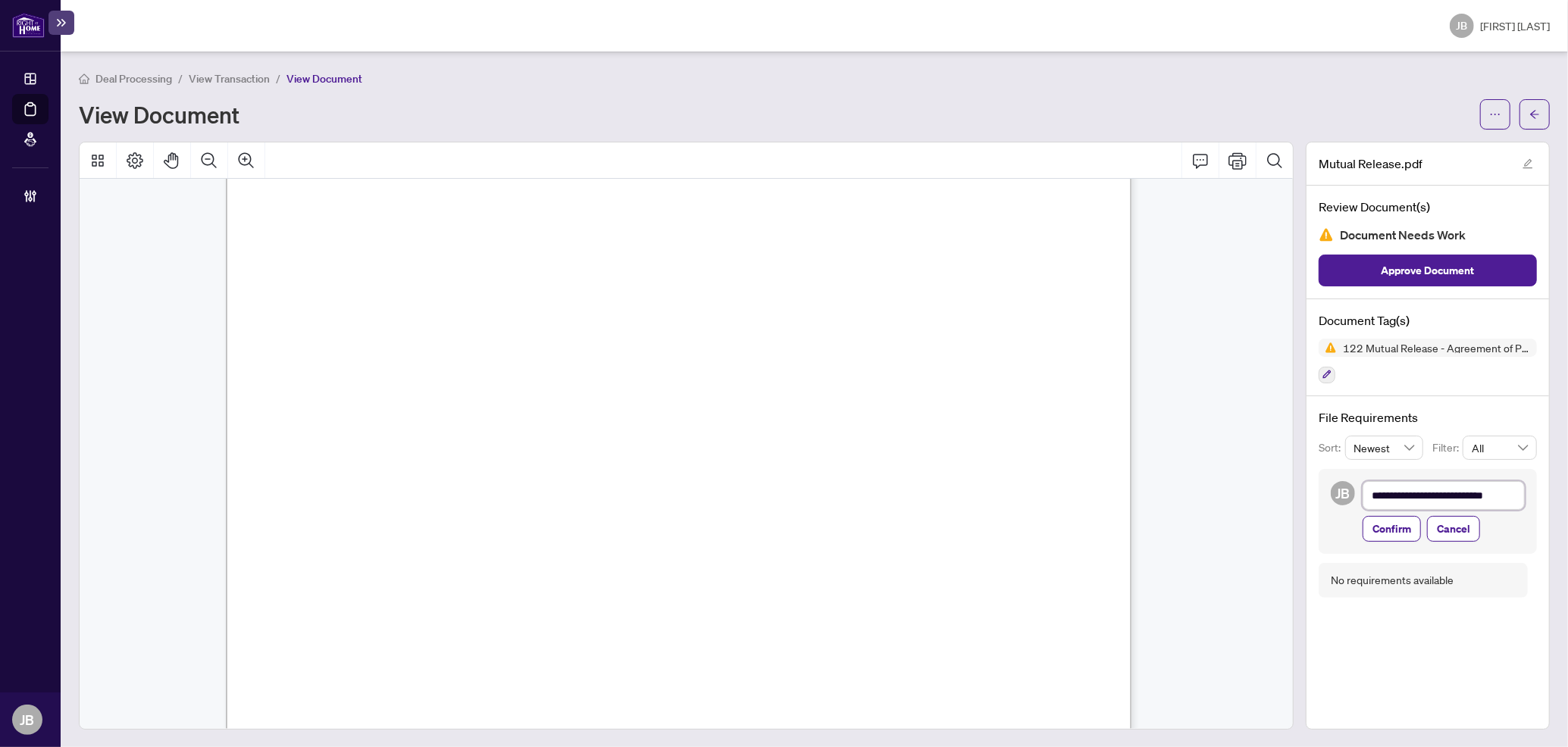 type on "**********" 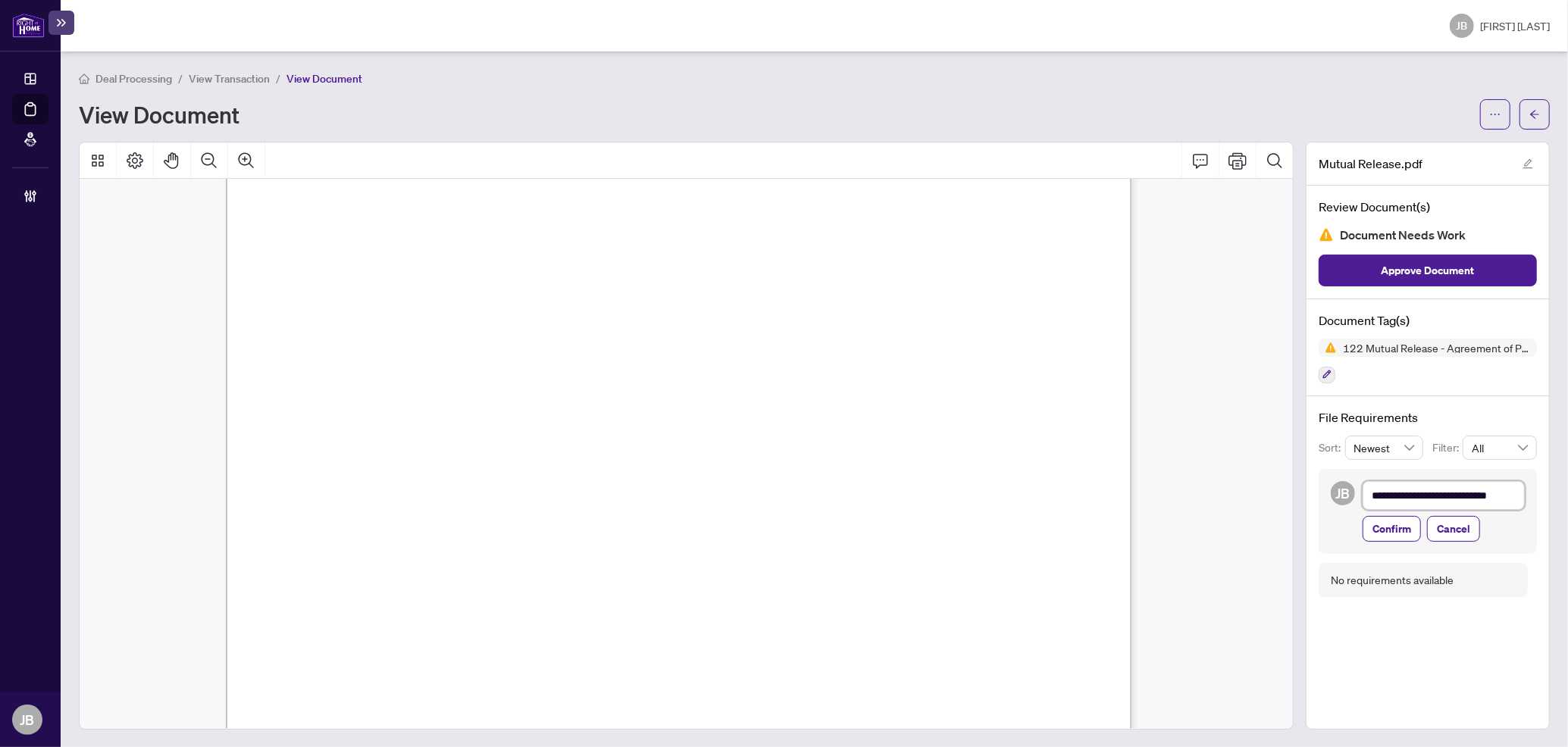 type on "**********" 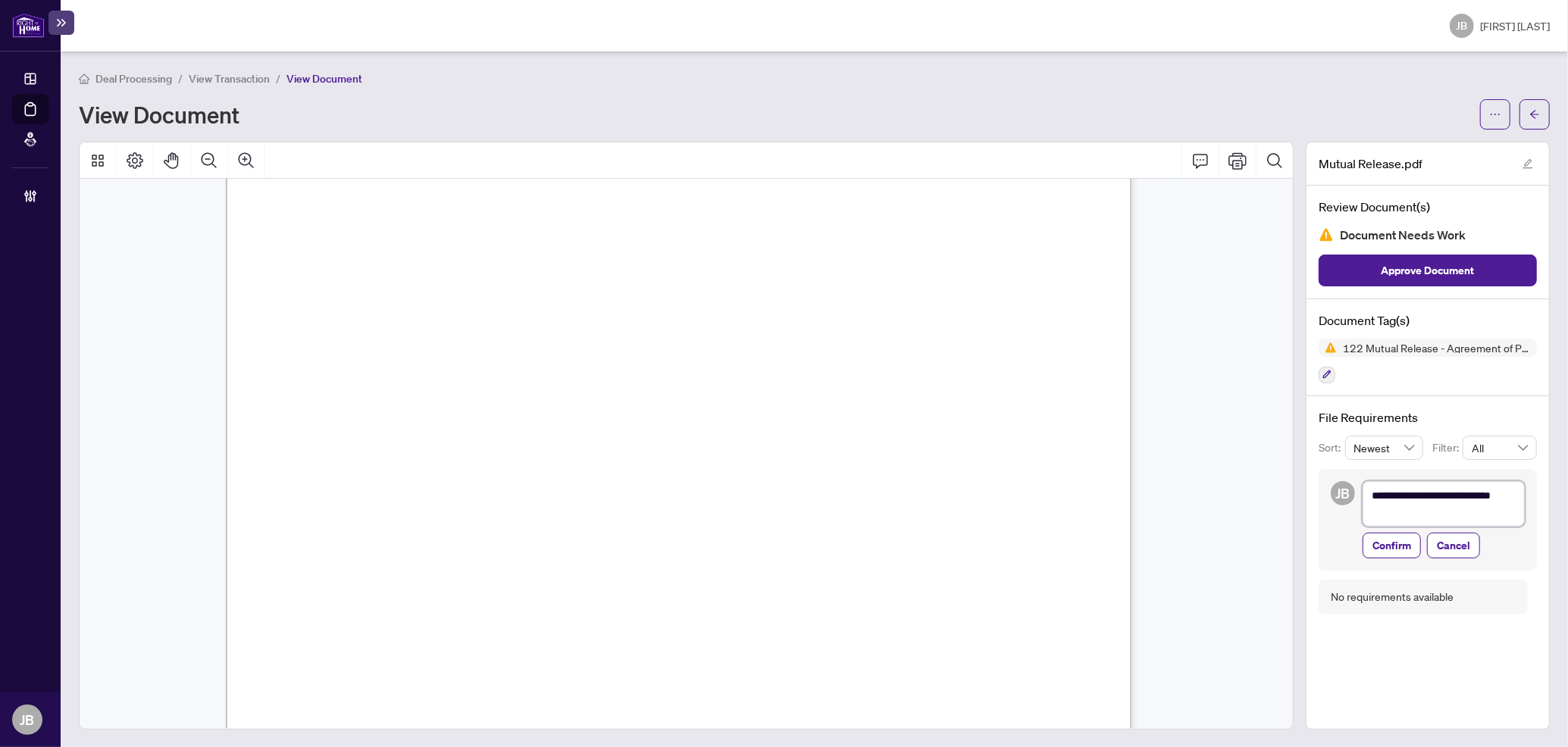 type on "**********" 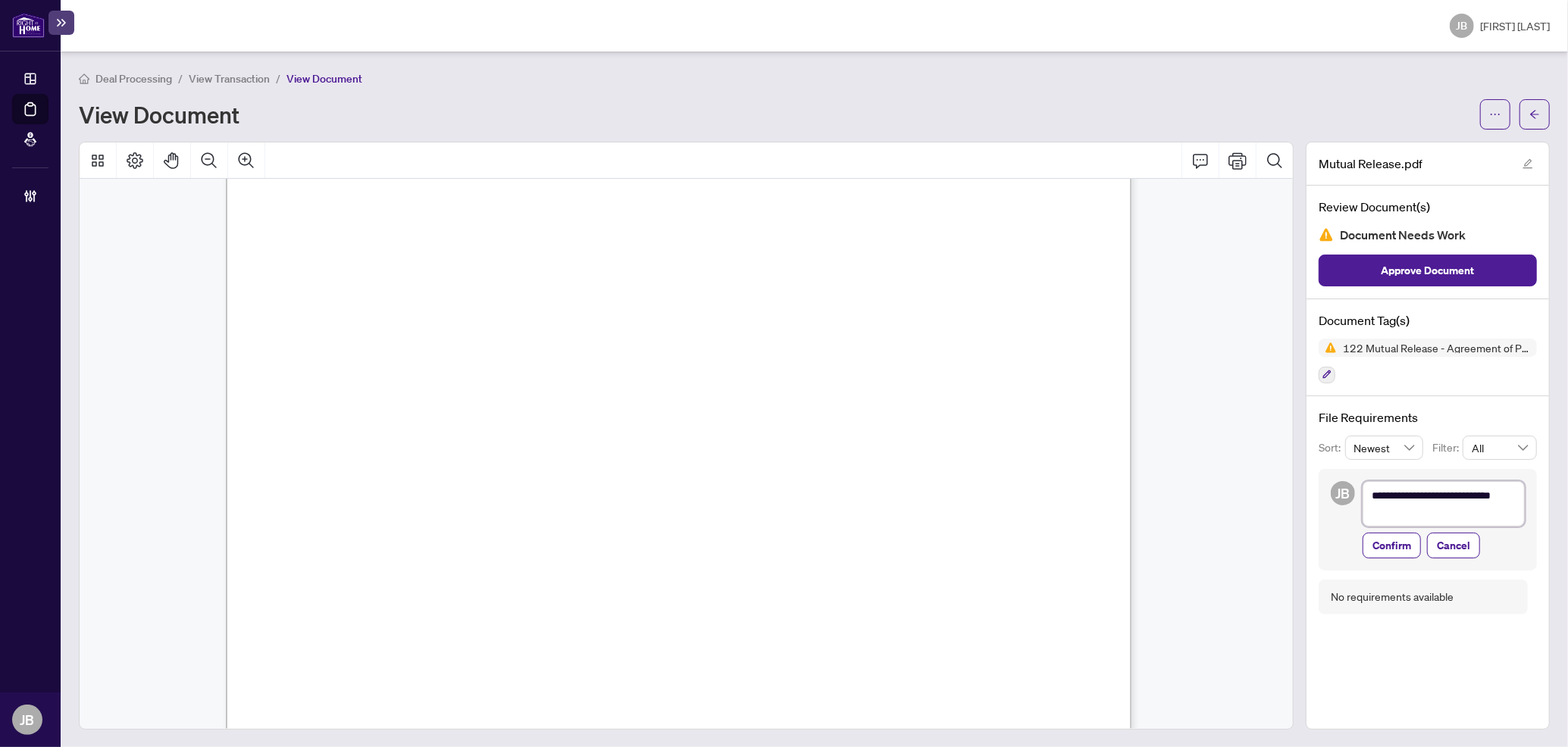 click on "**********" at bounding box center (1444, 504) 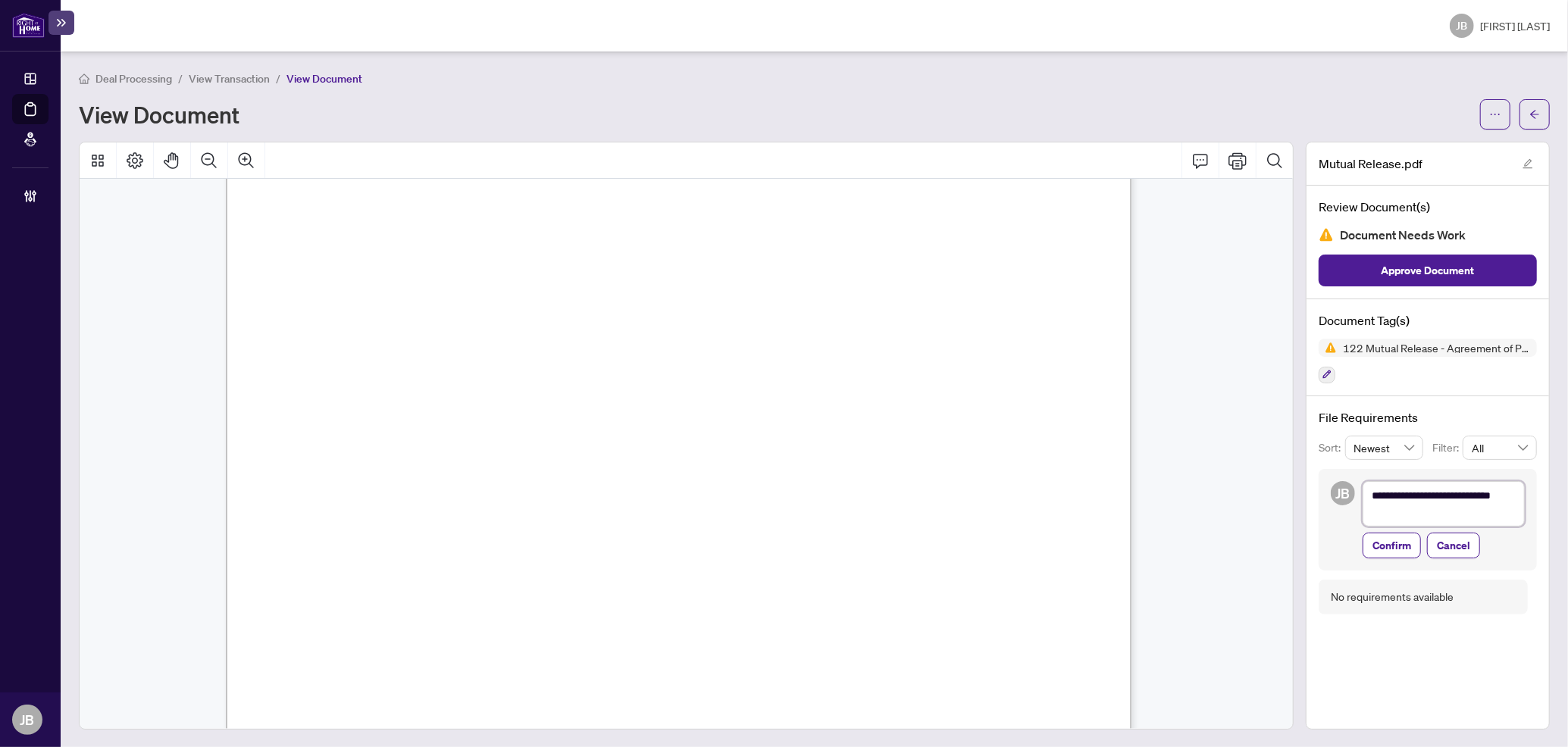 type on "**********" 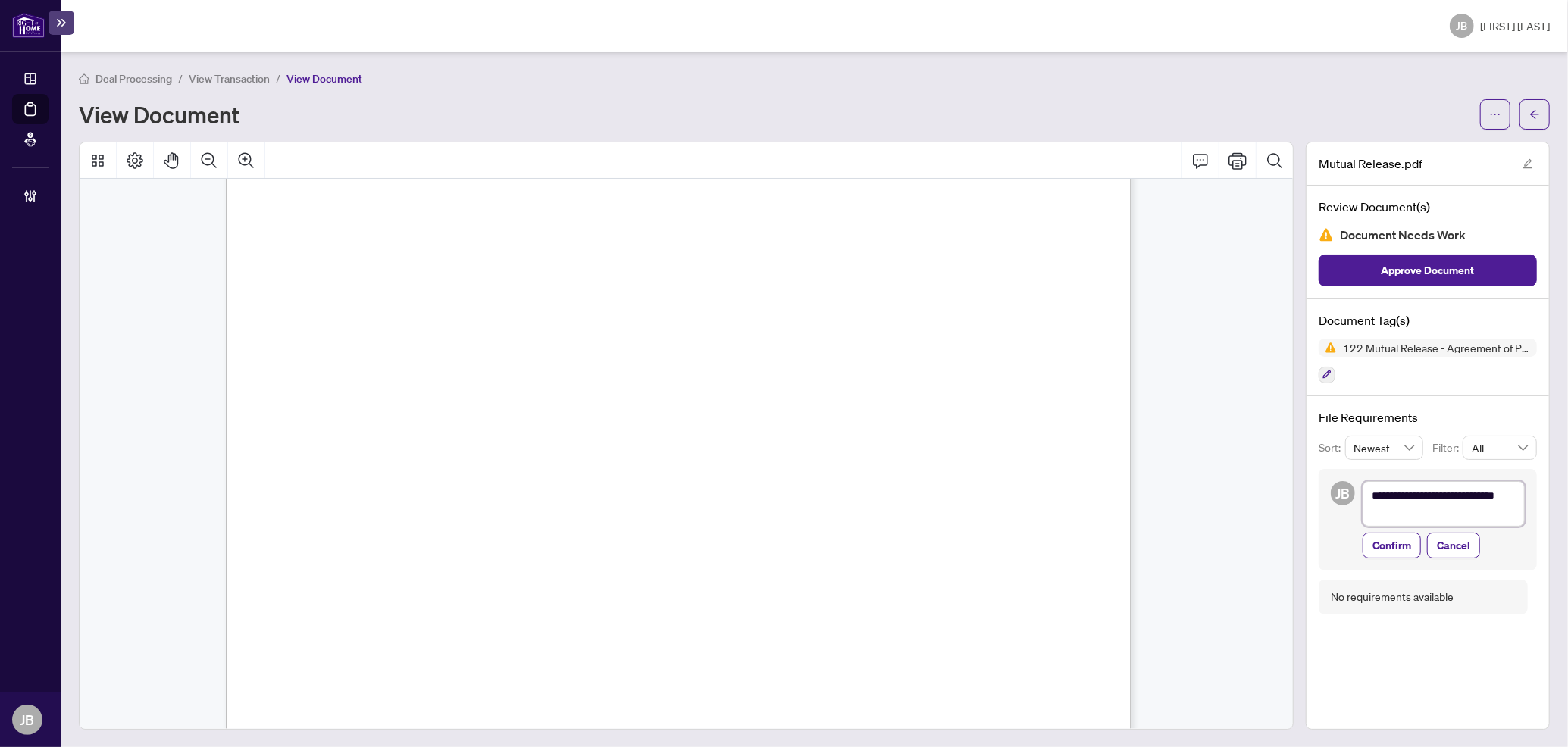 type on "**********" 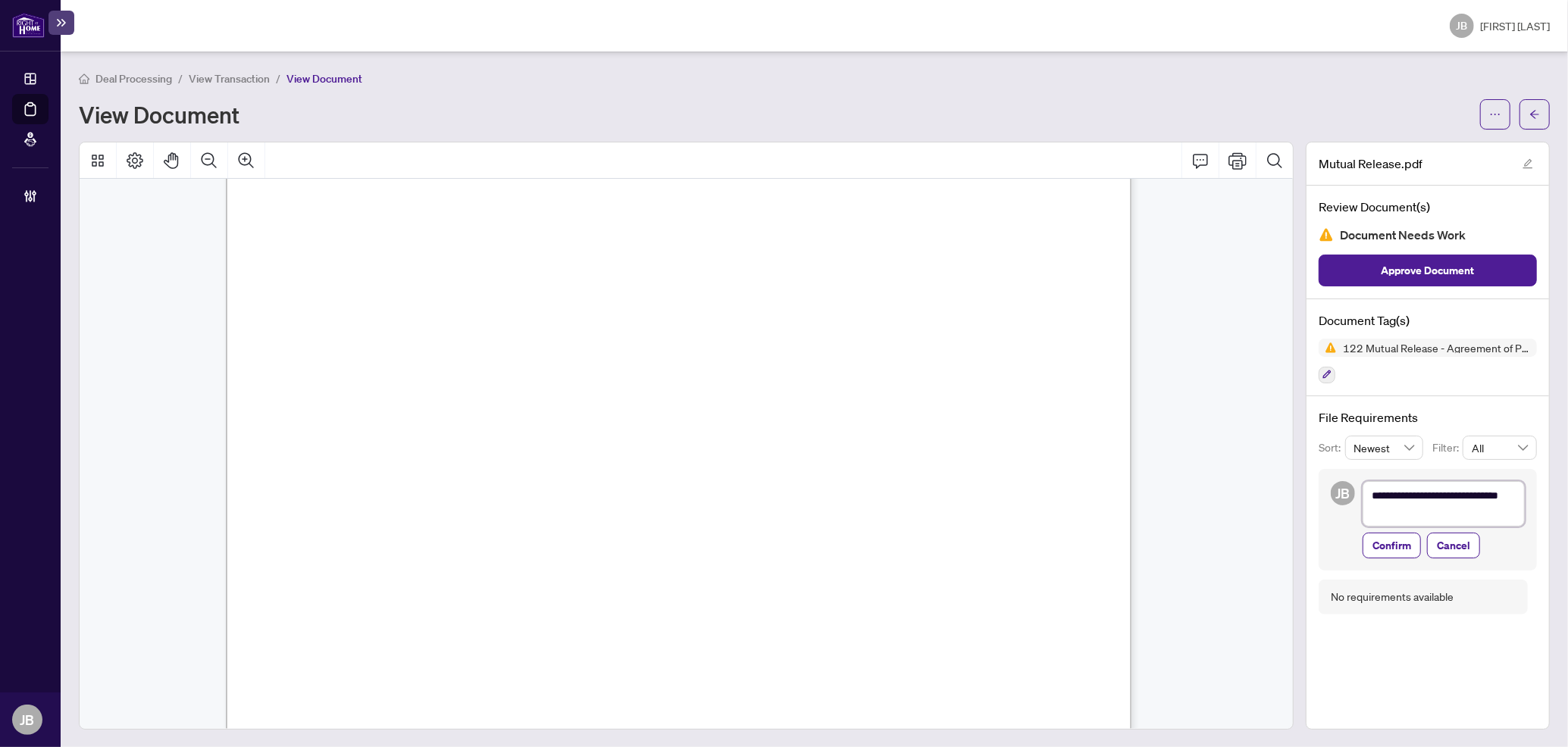 type on "**********" 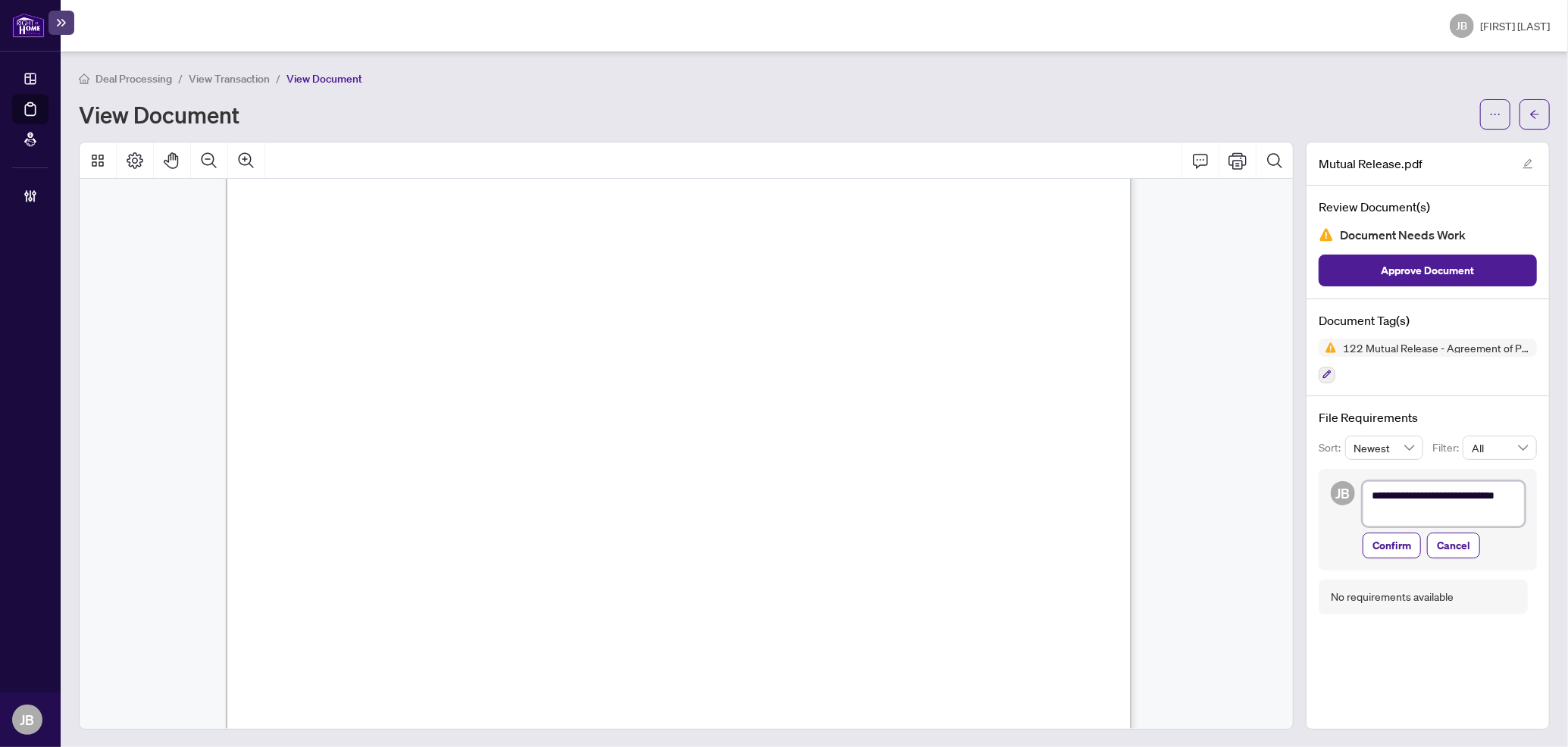 type on "**********" 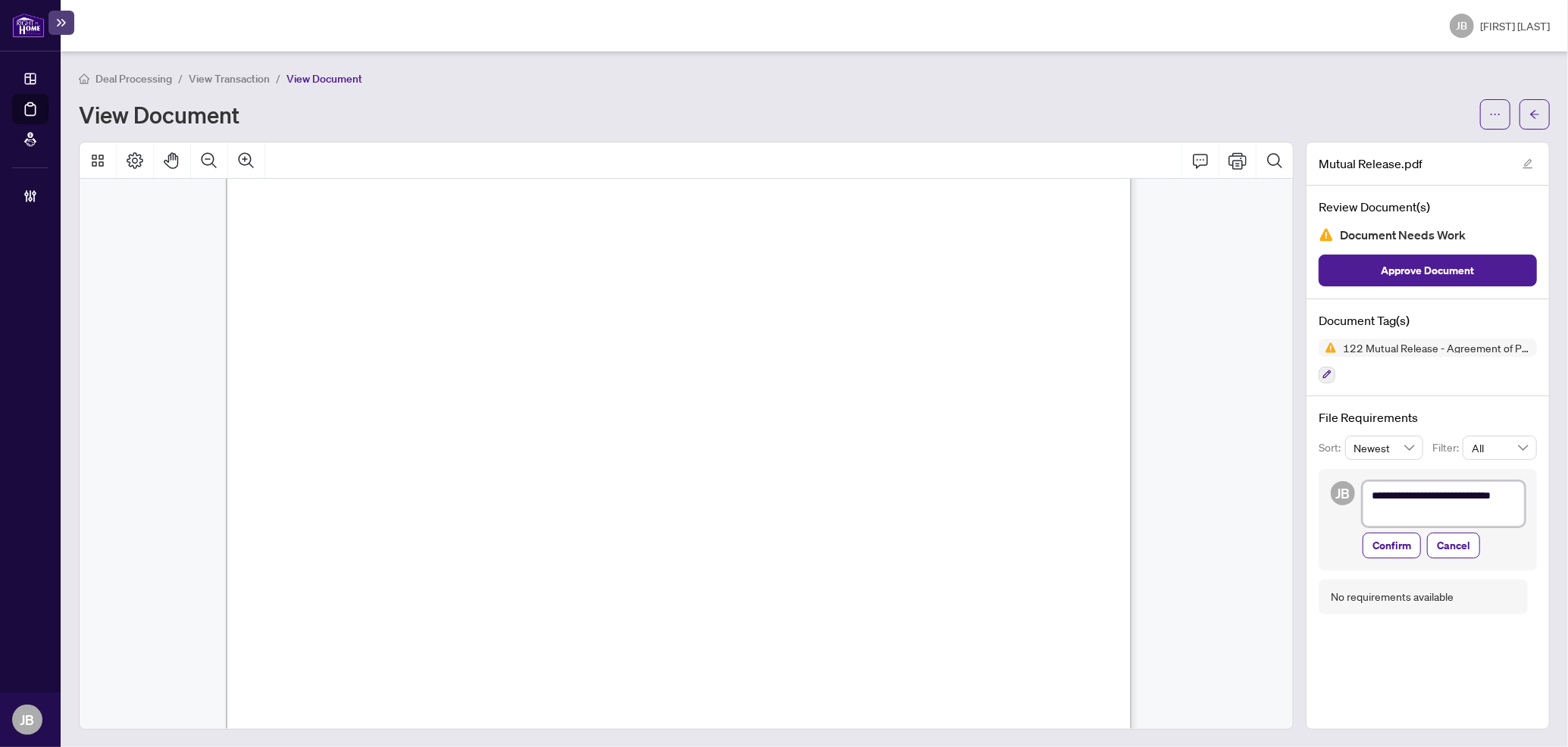 type on "**********" 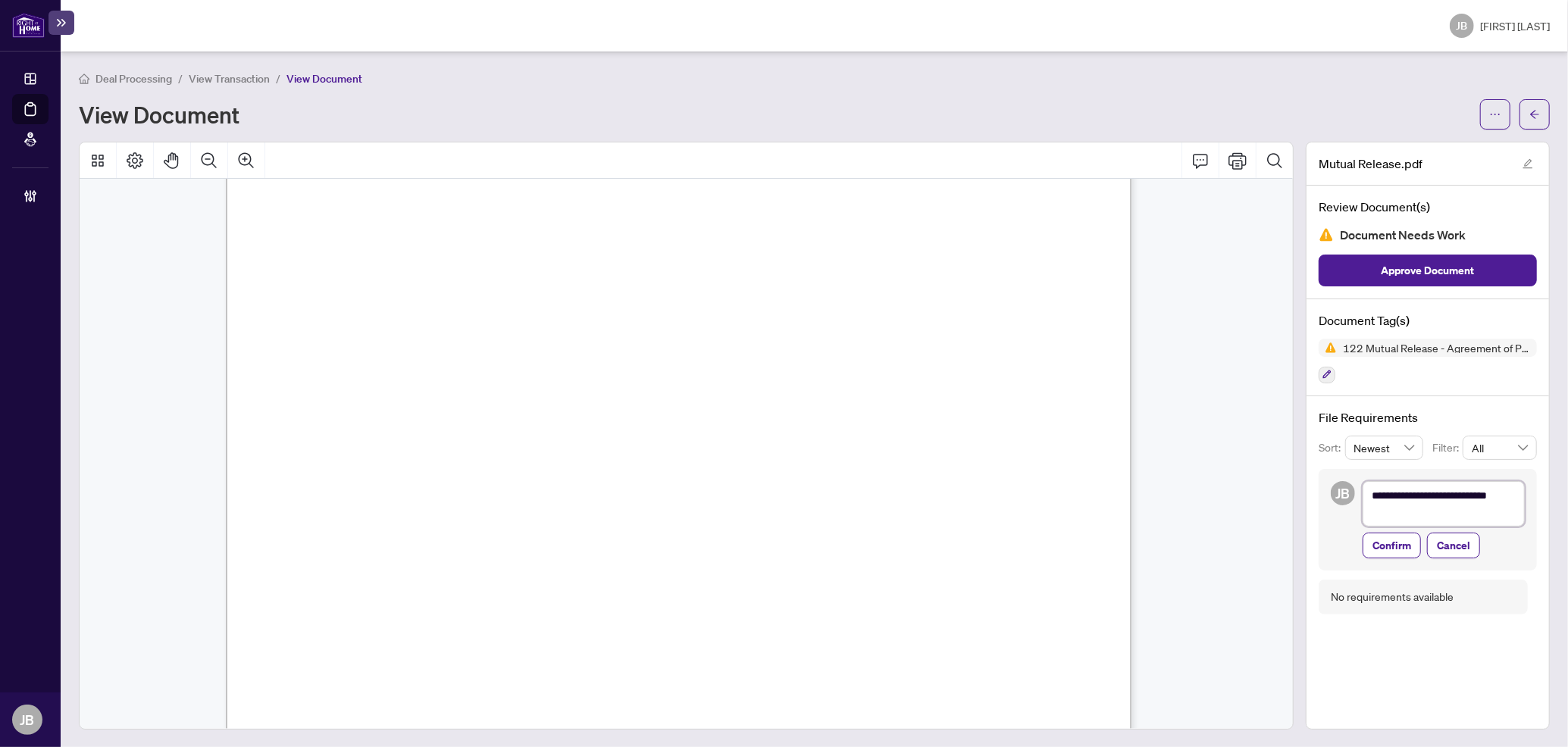 type on "**********" 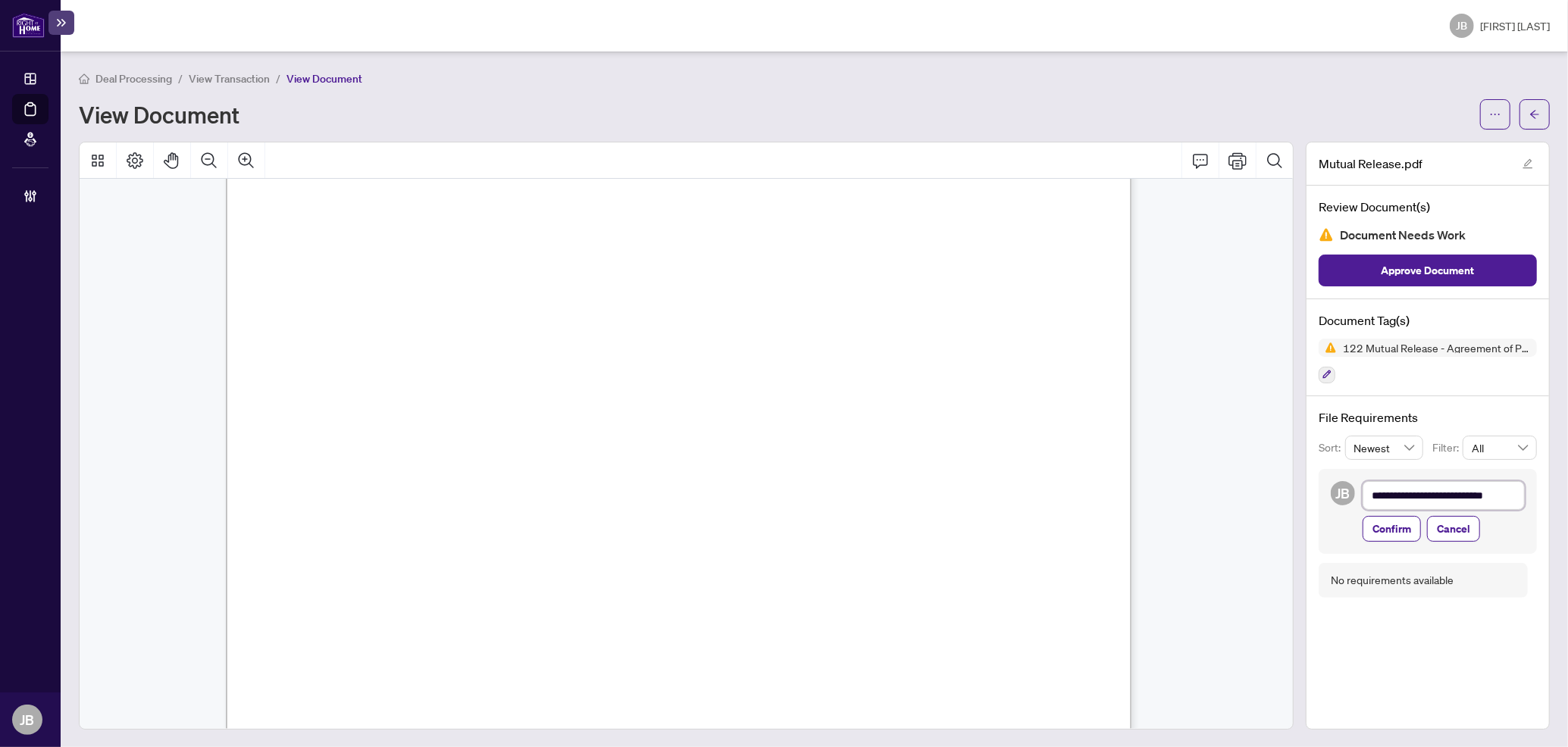type on "**********" 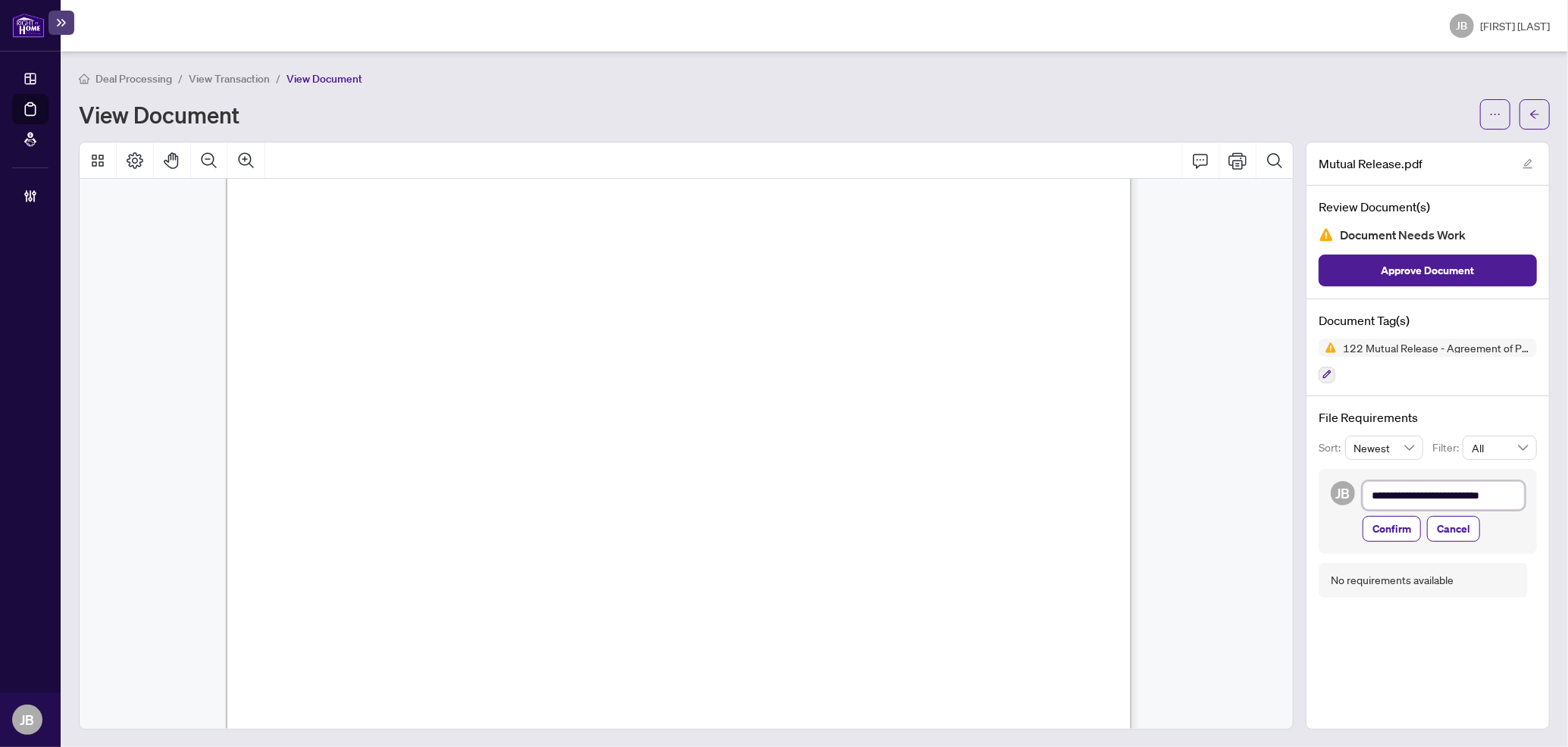 type on "**********" 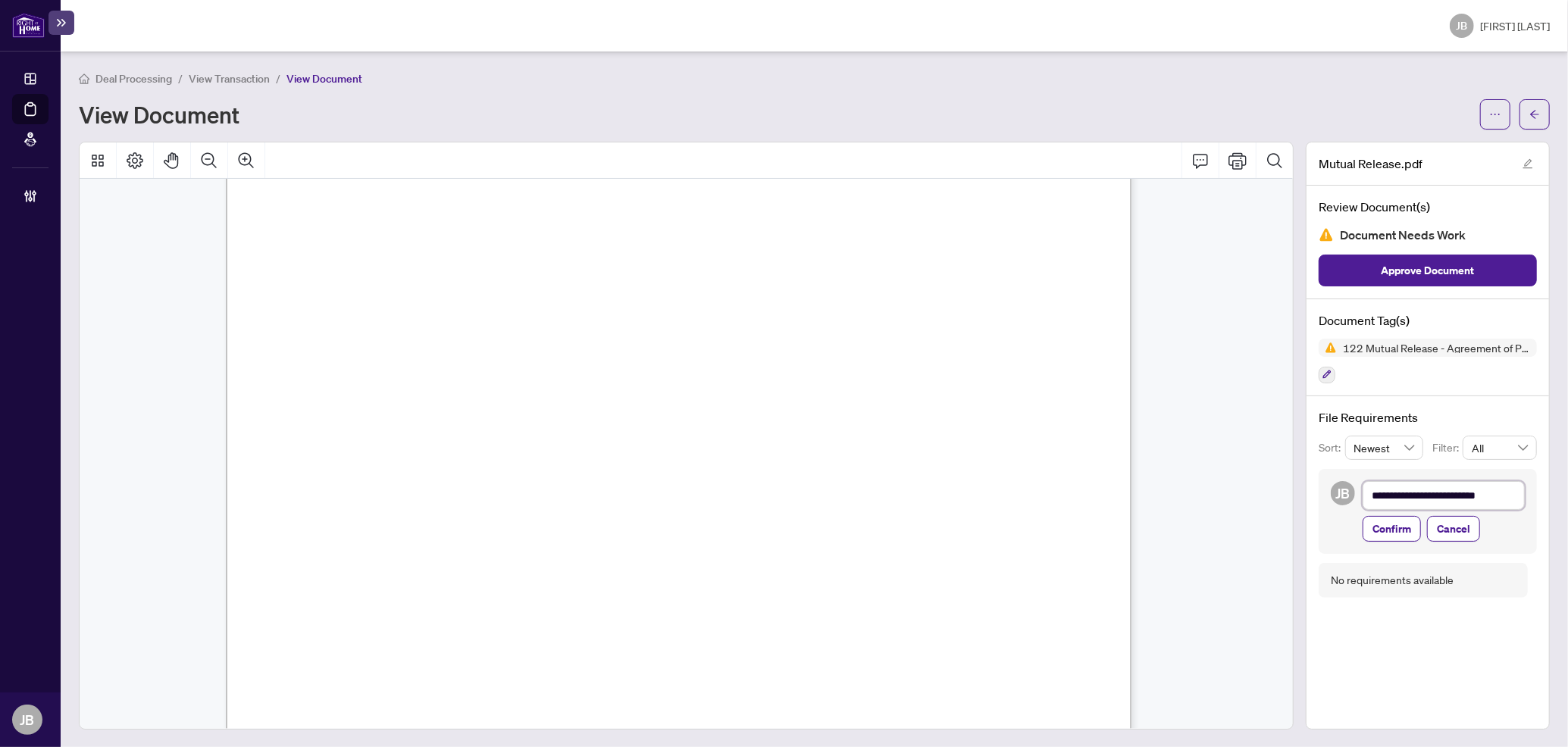 type on "**********" 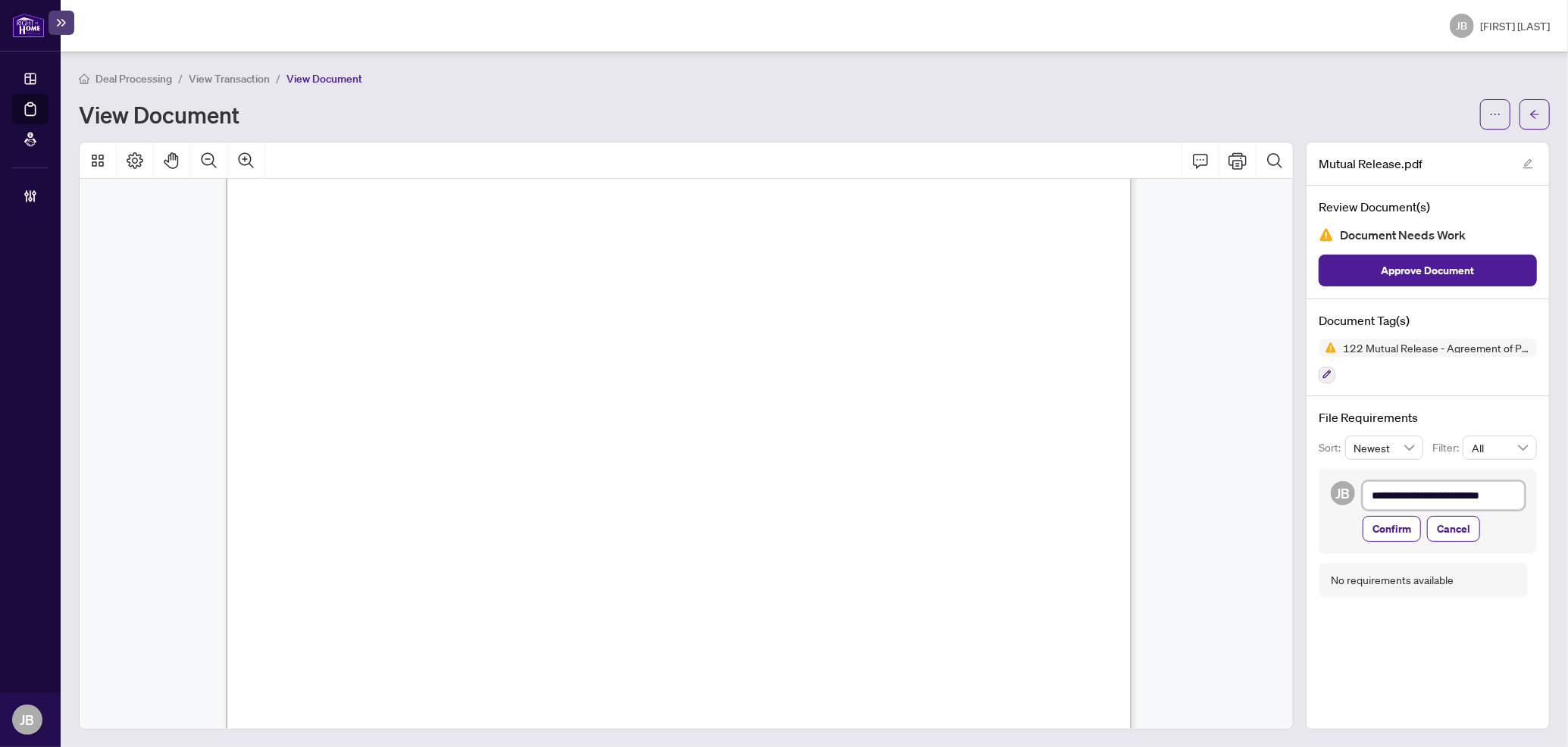 type on "**********" 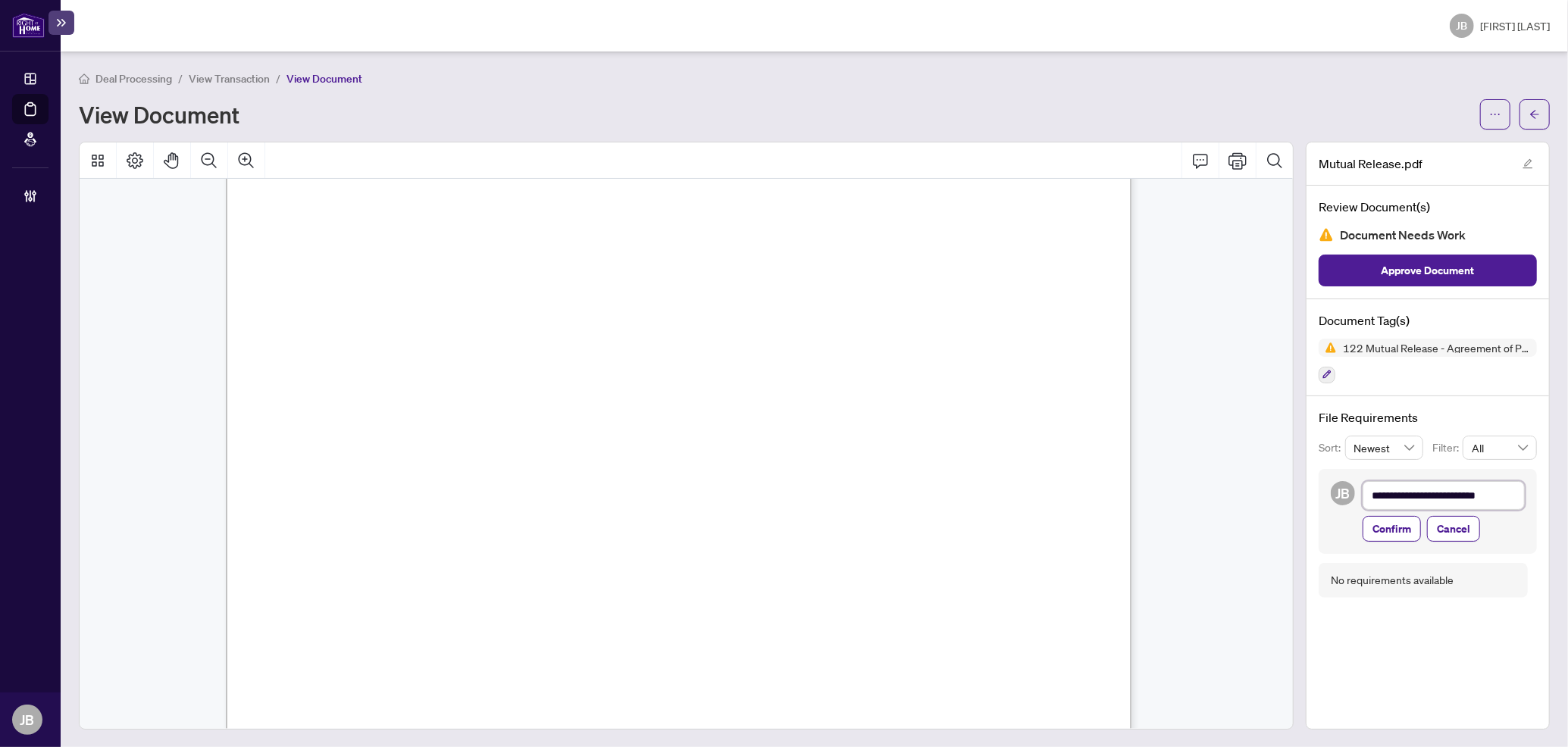 type on "**********" 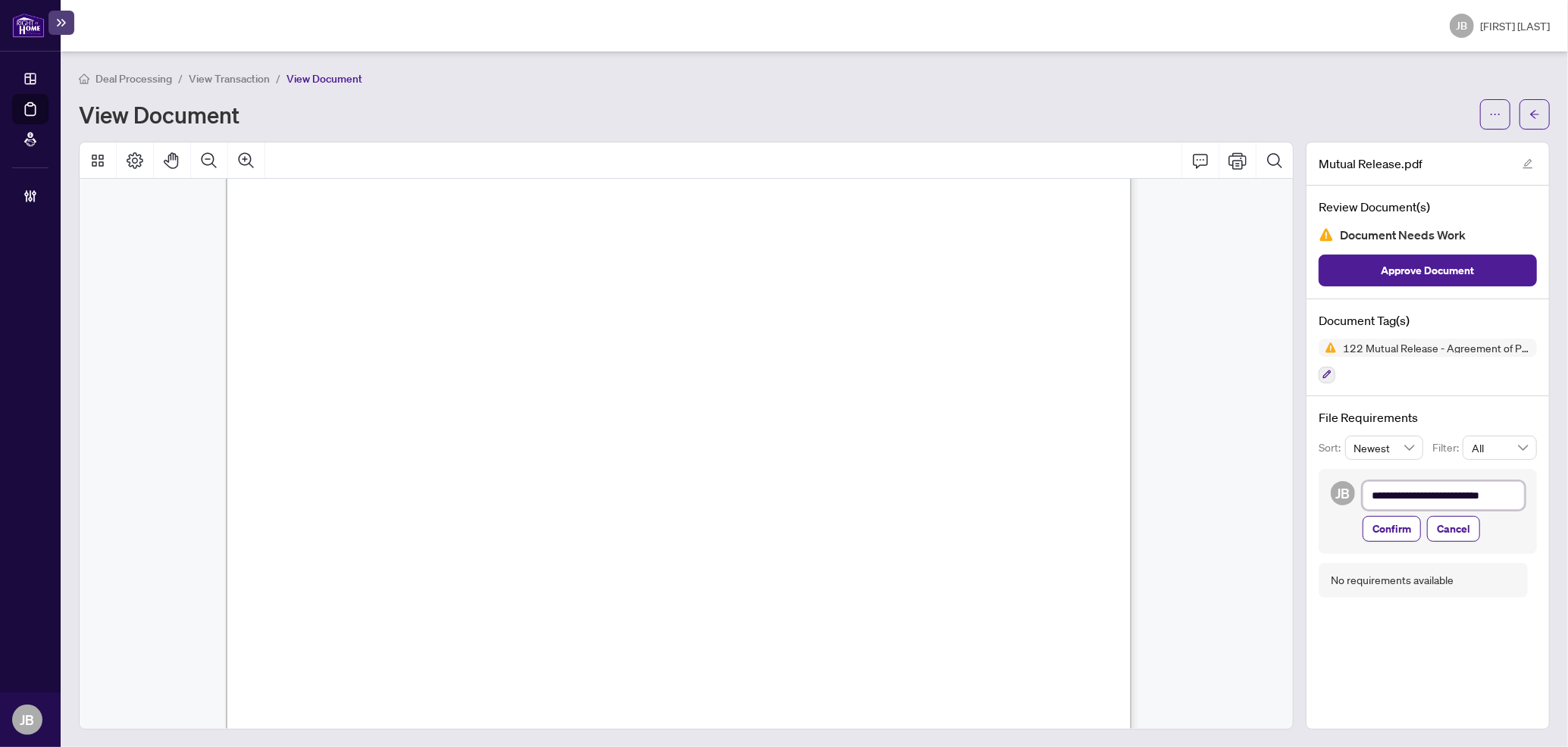 type on "**********" 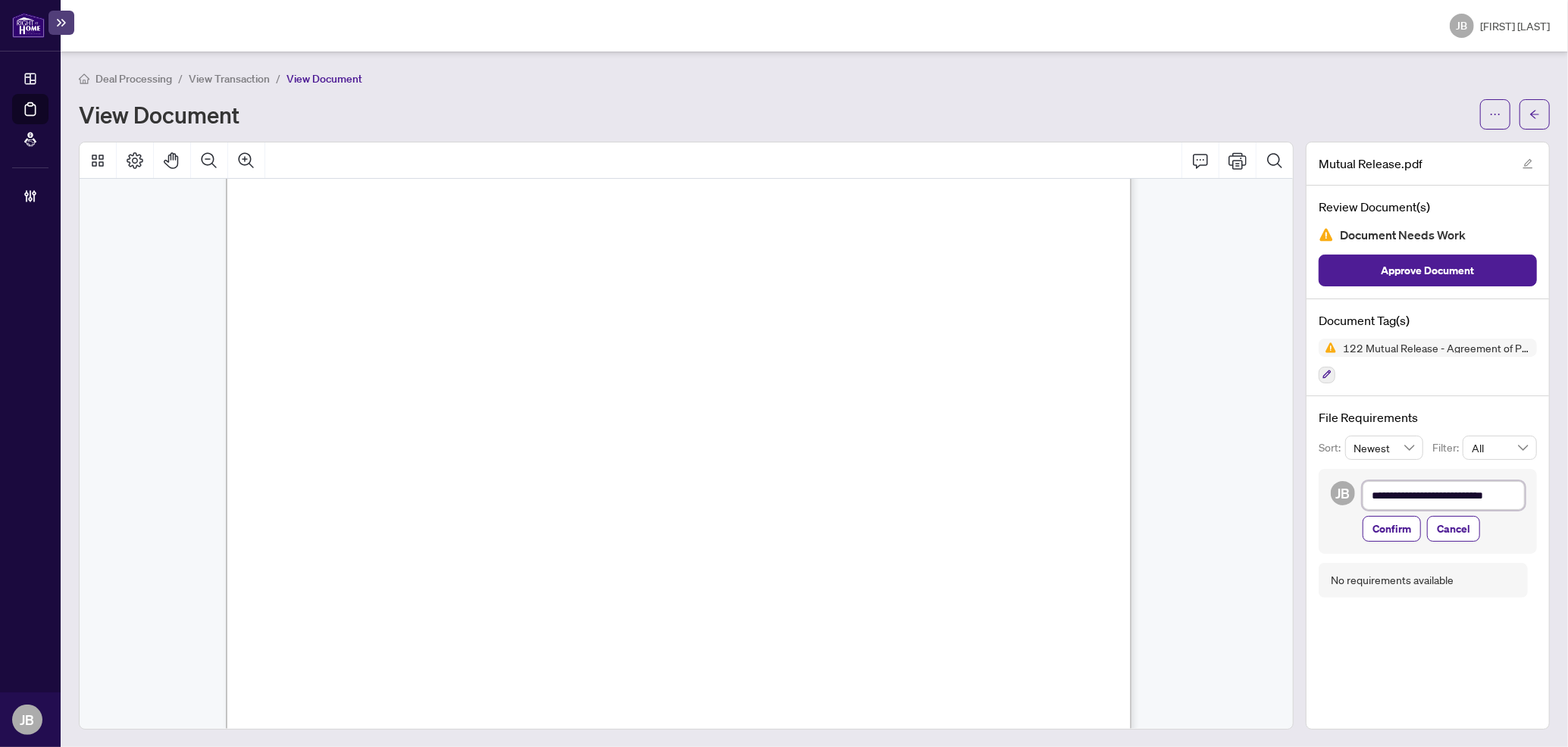 type on "**********" 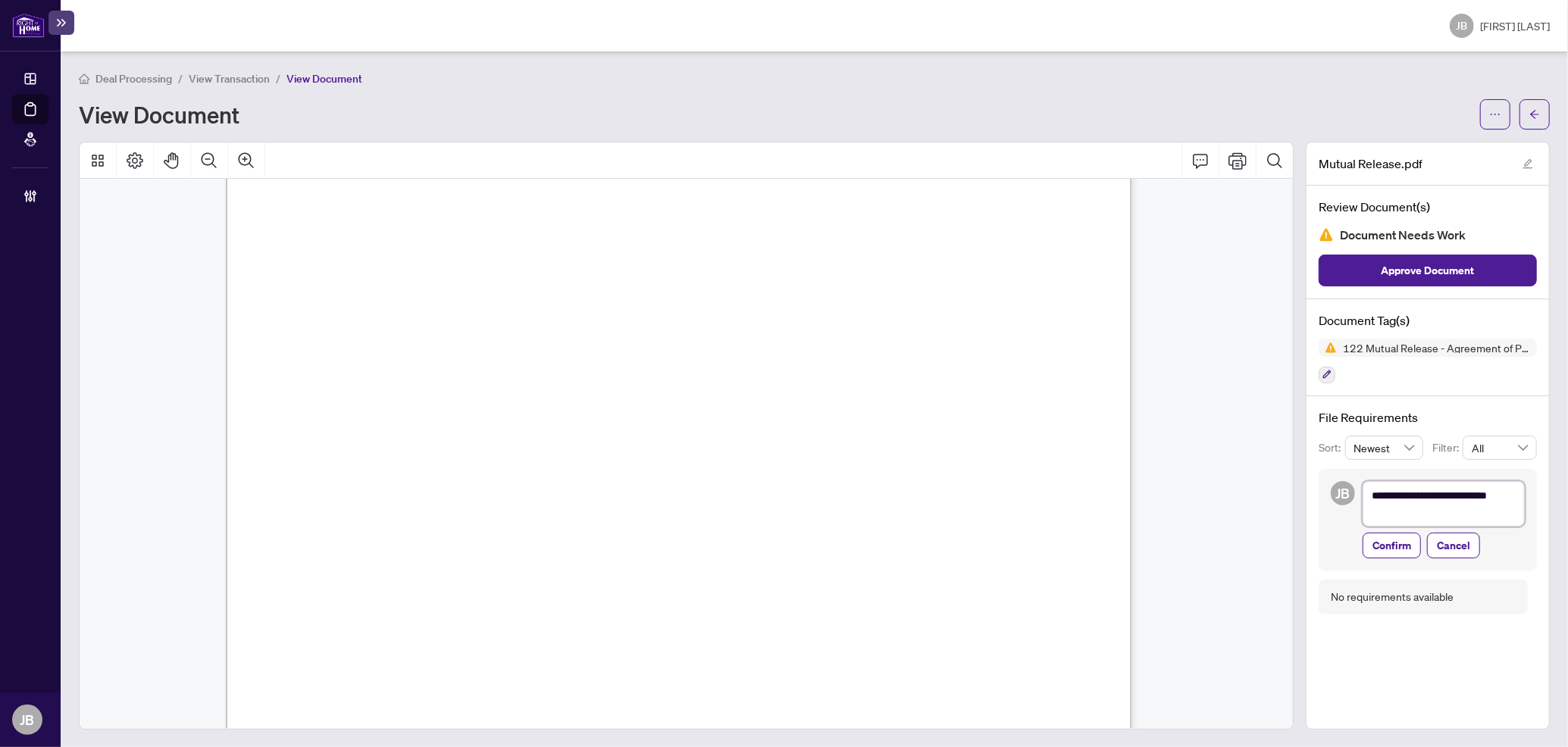 type on "**********" 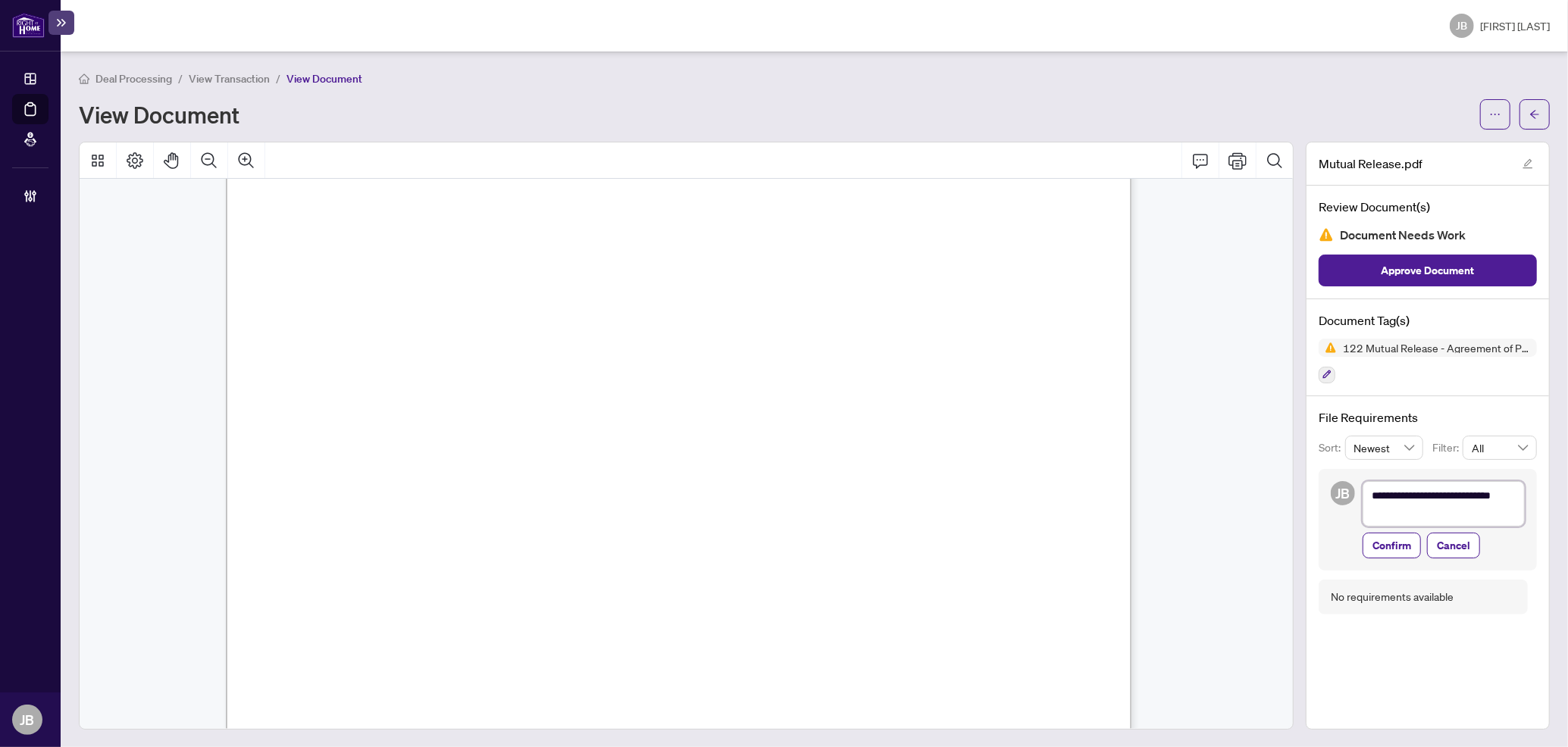 type on "**********" 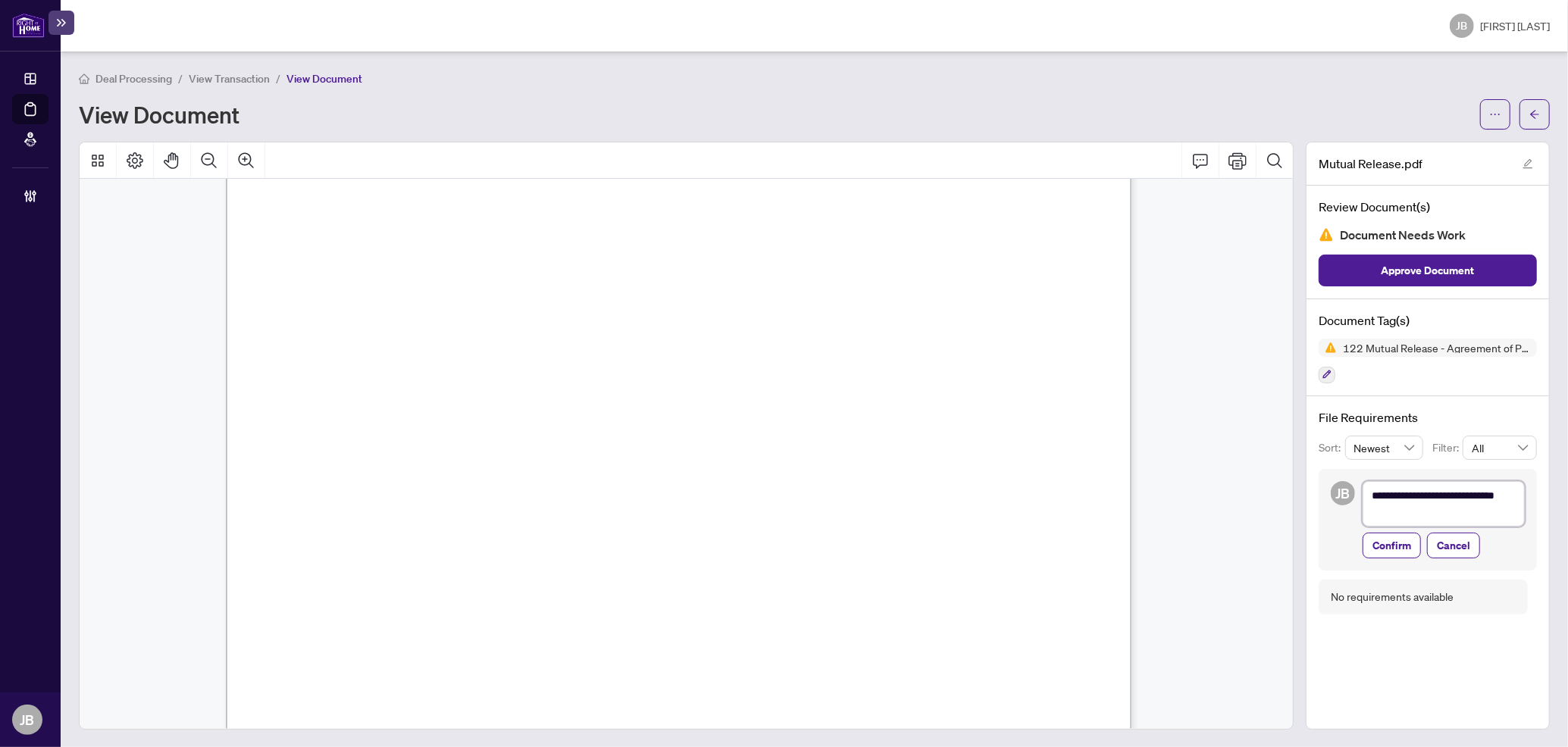 type on "**********" 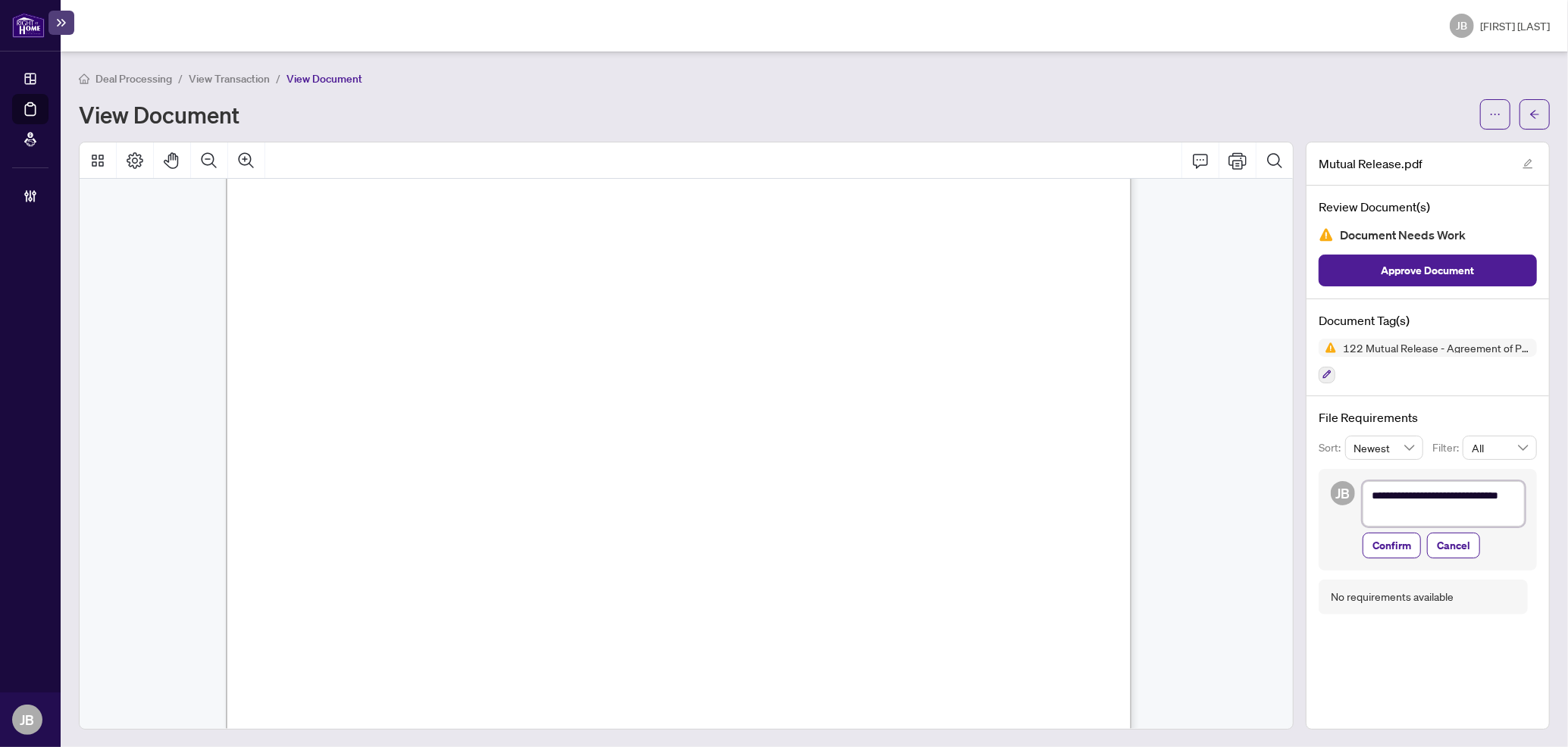 type on "**********" 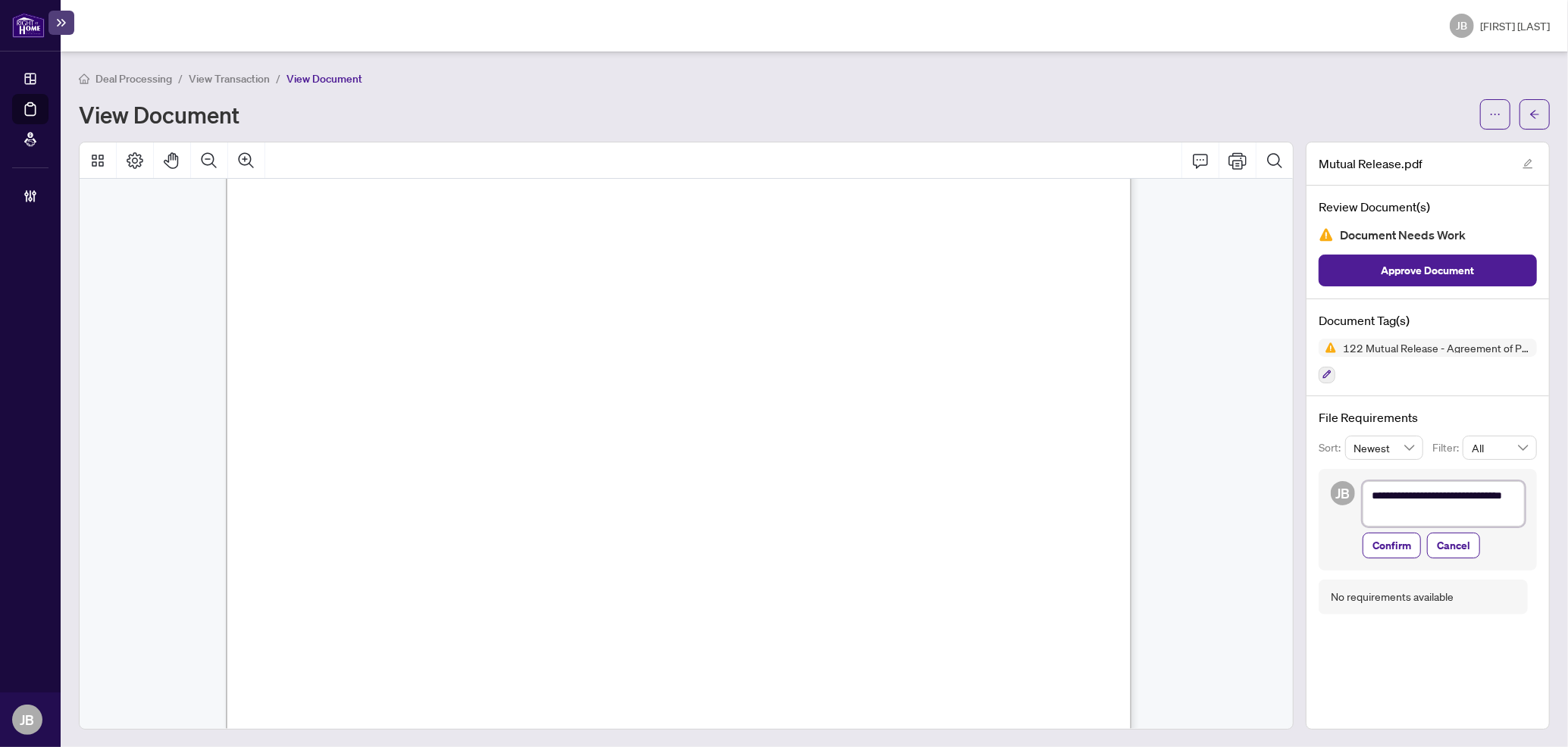 type on "**********" 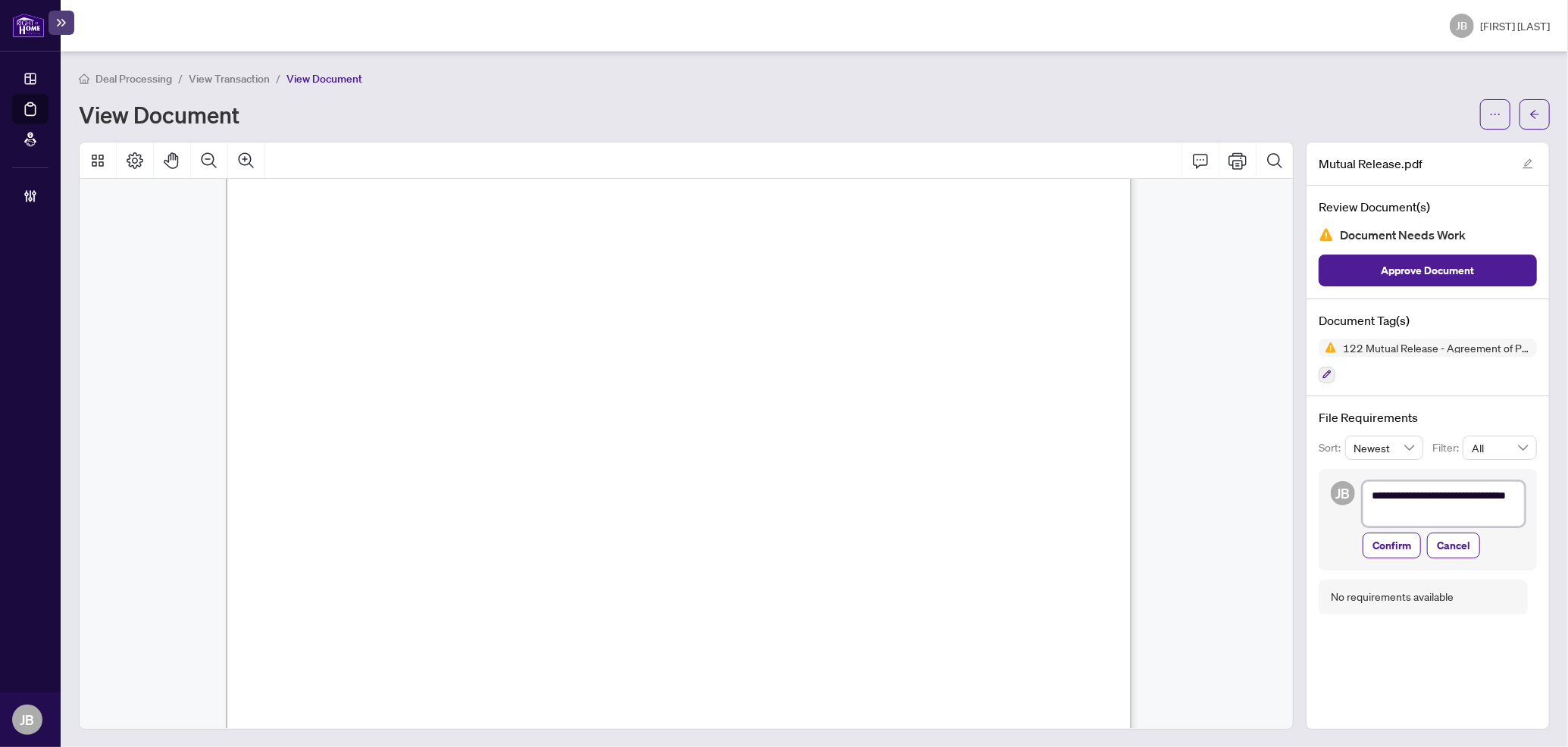 type on "**********" 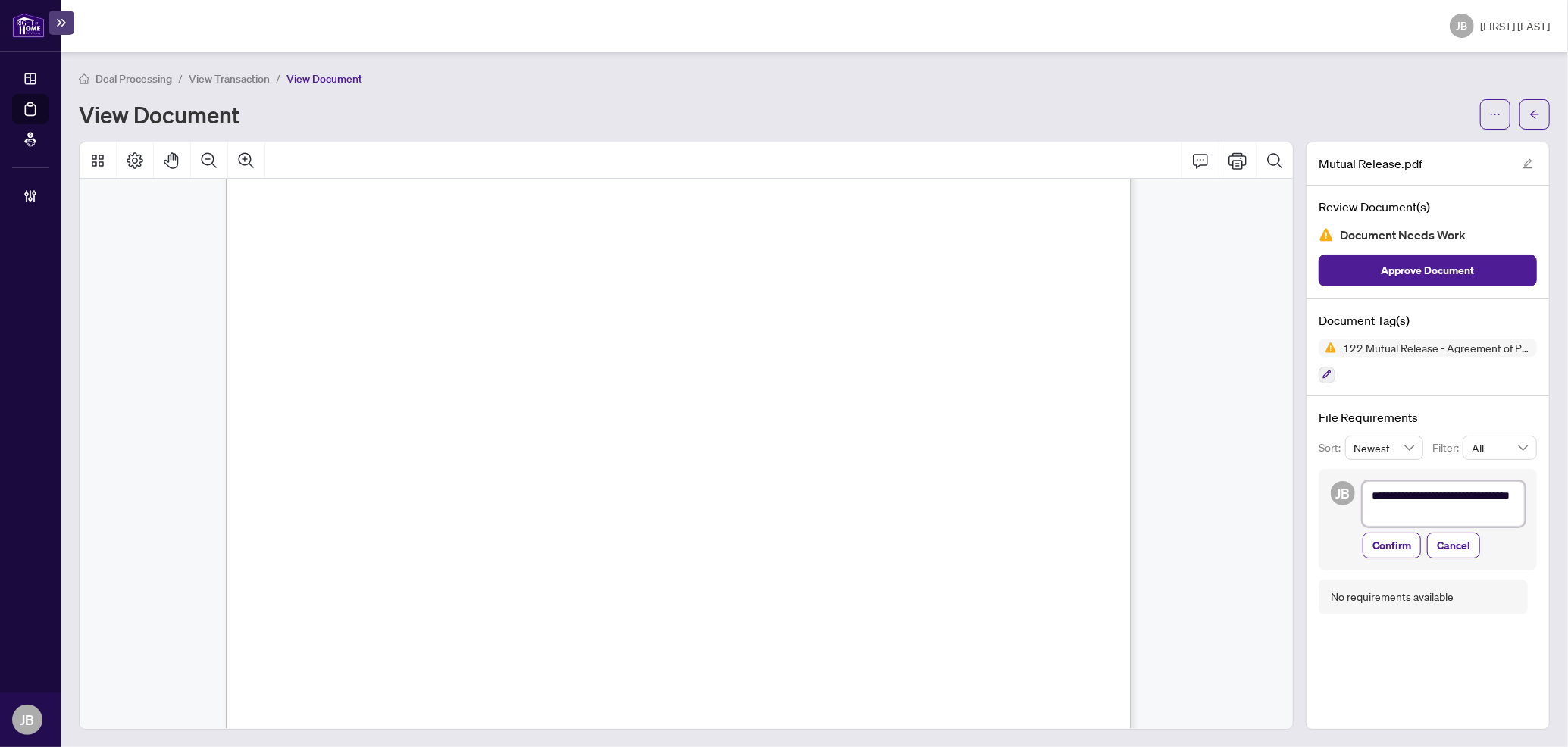 type on "**********" 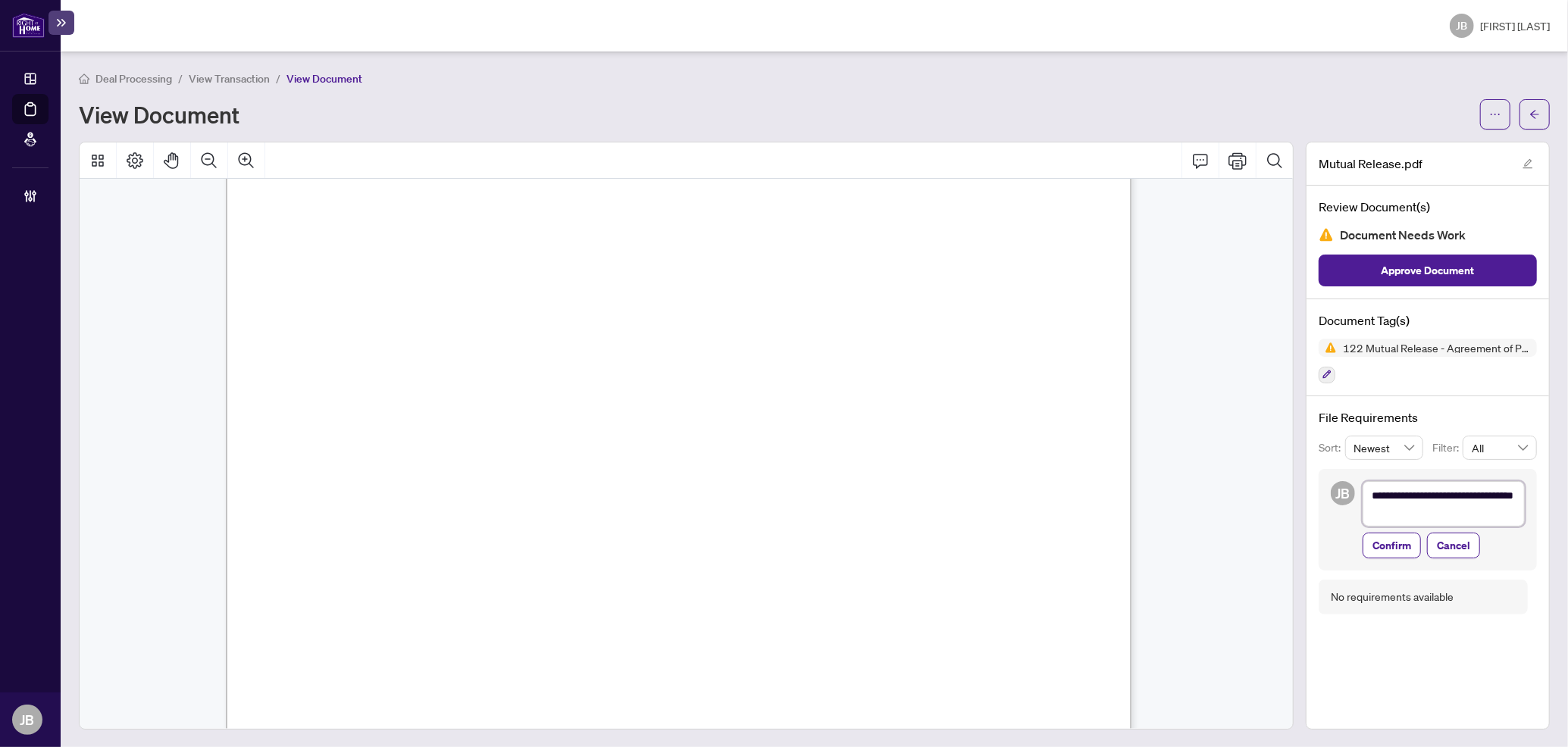 type on "**********" 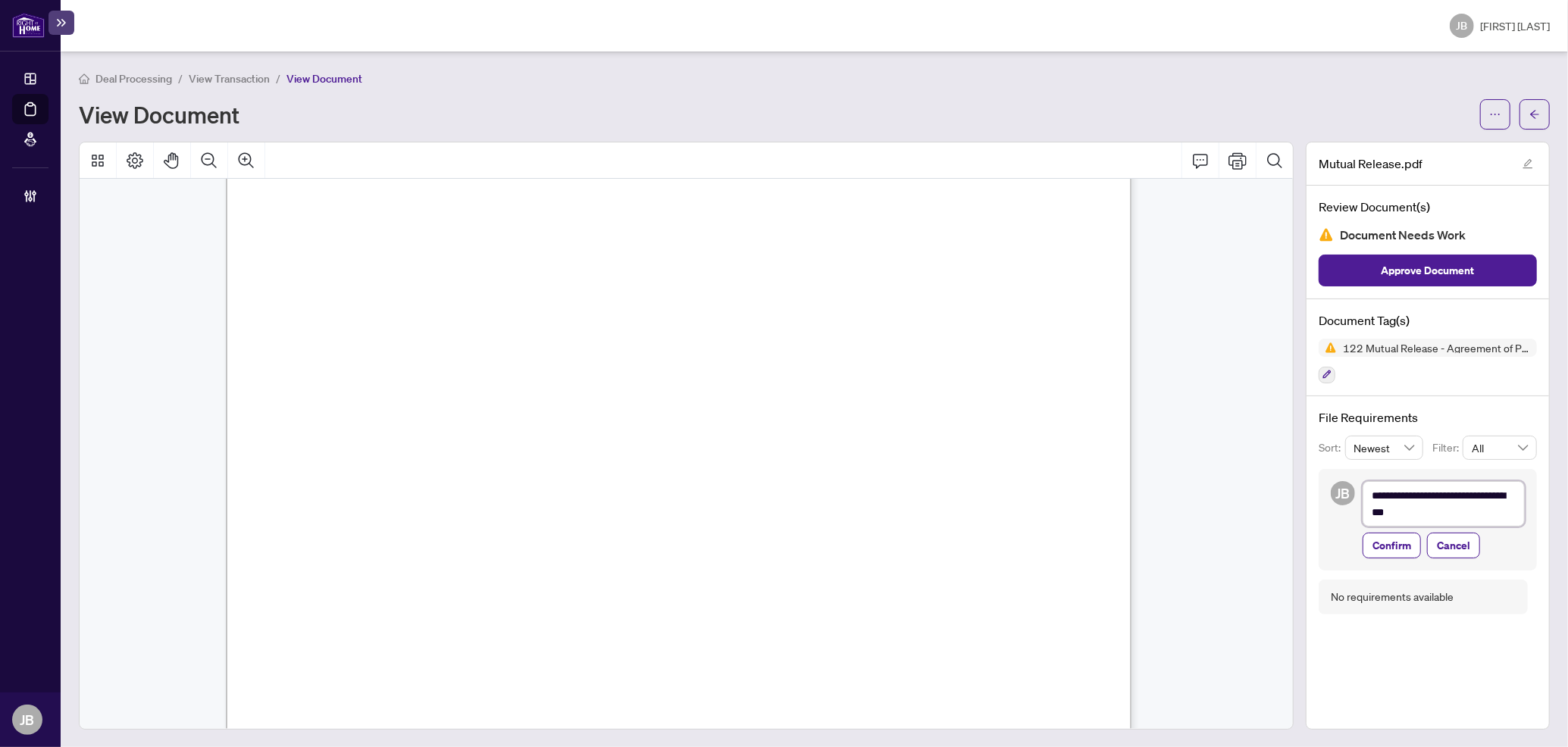 type on "**********" 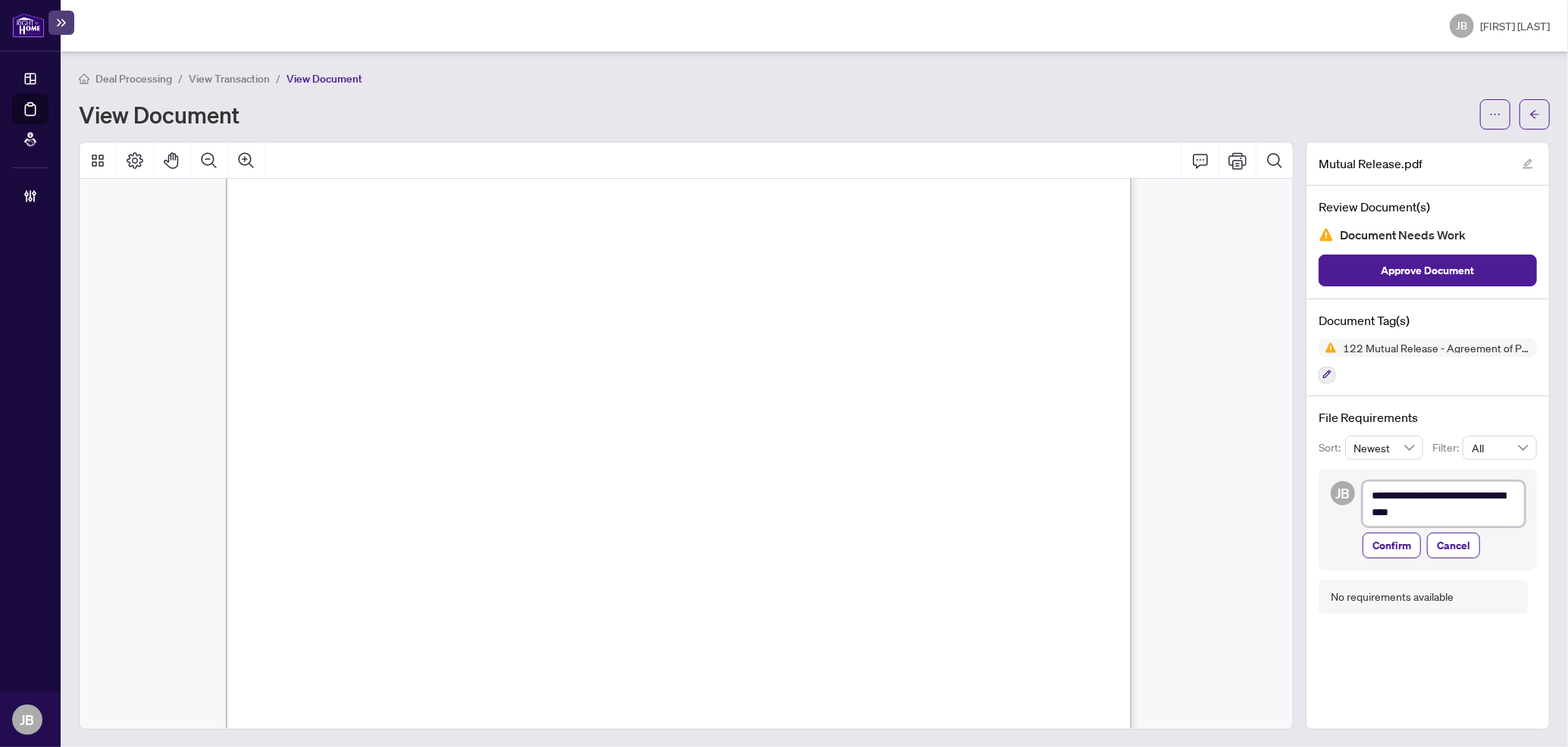 type on "**********" 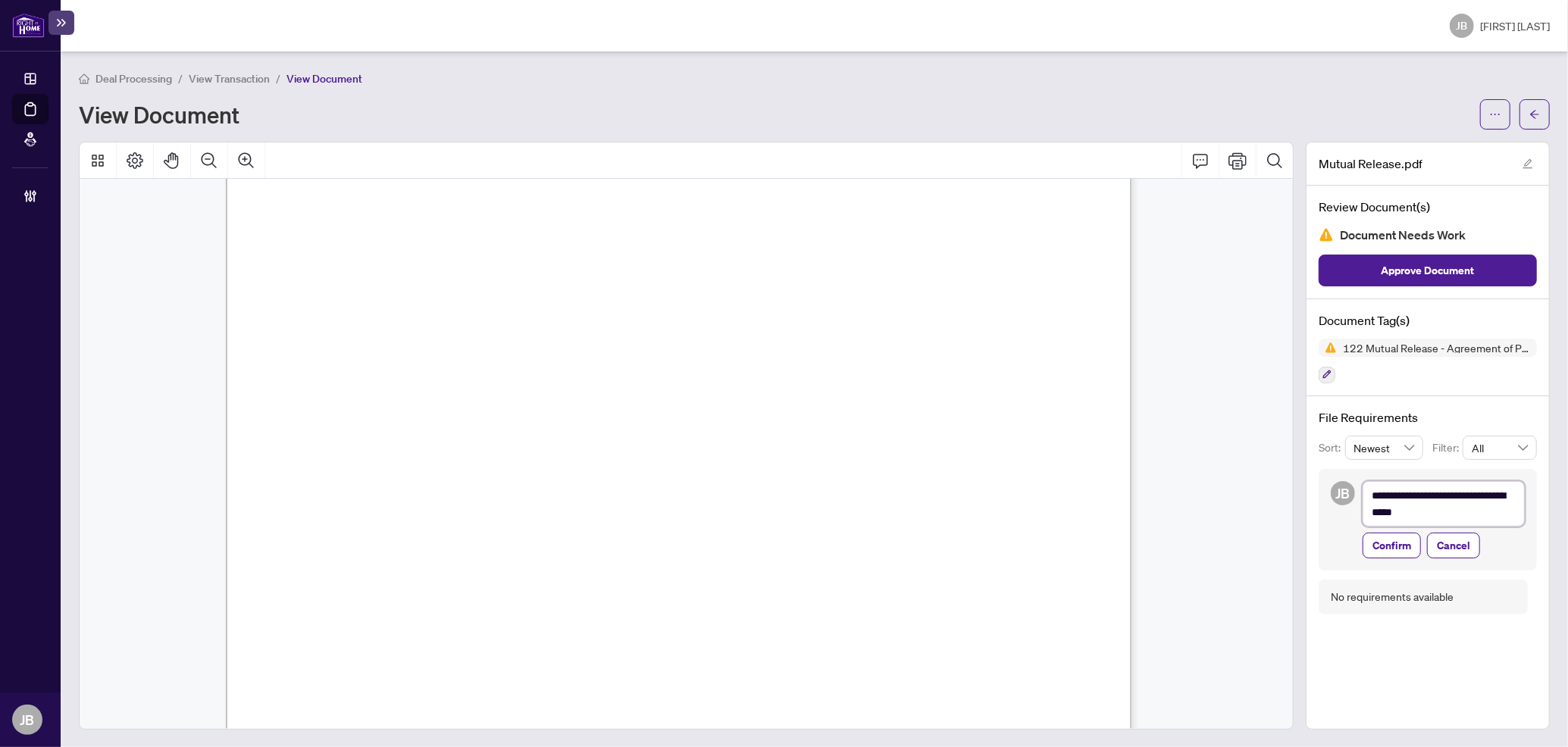 type on "**********" 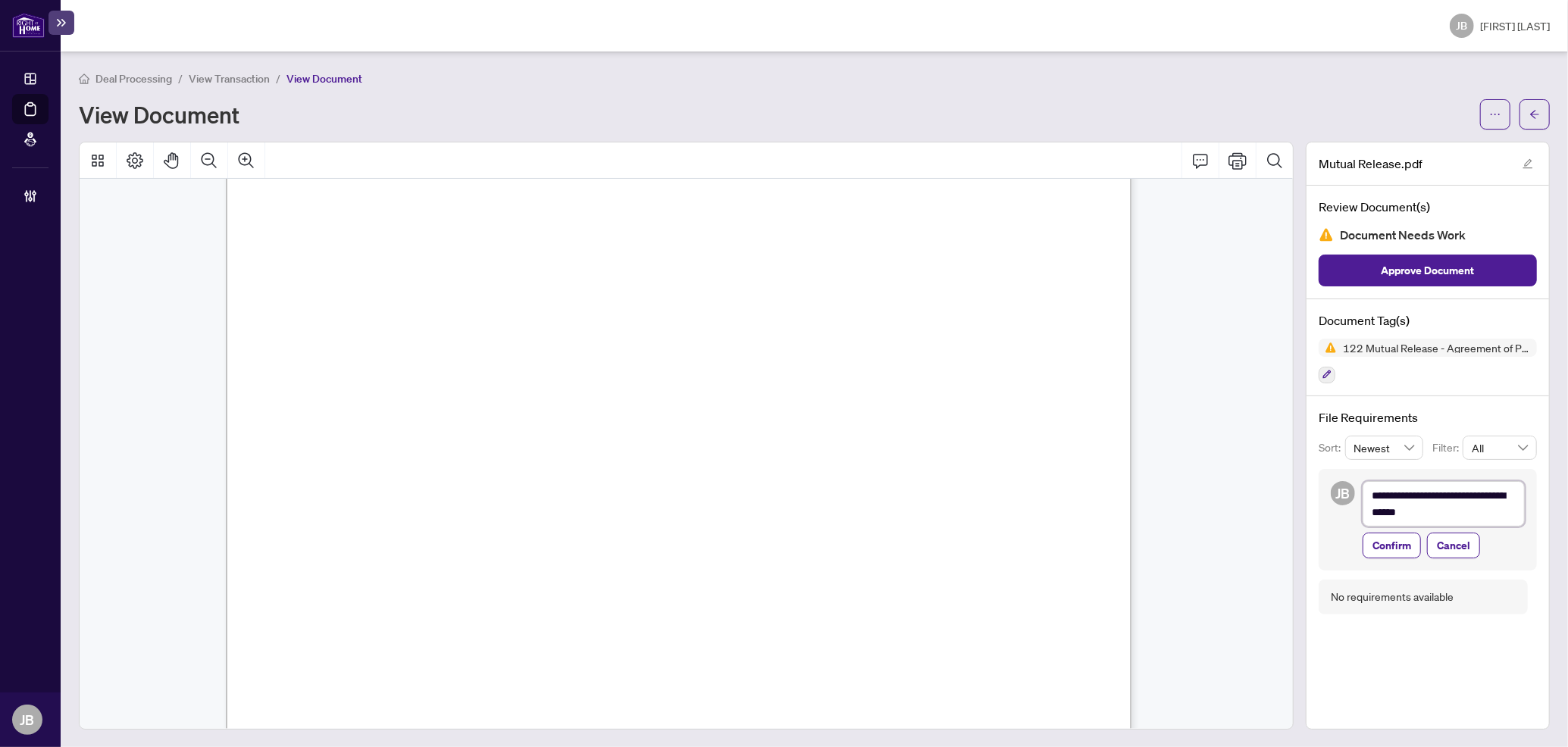 type on "**********" 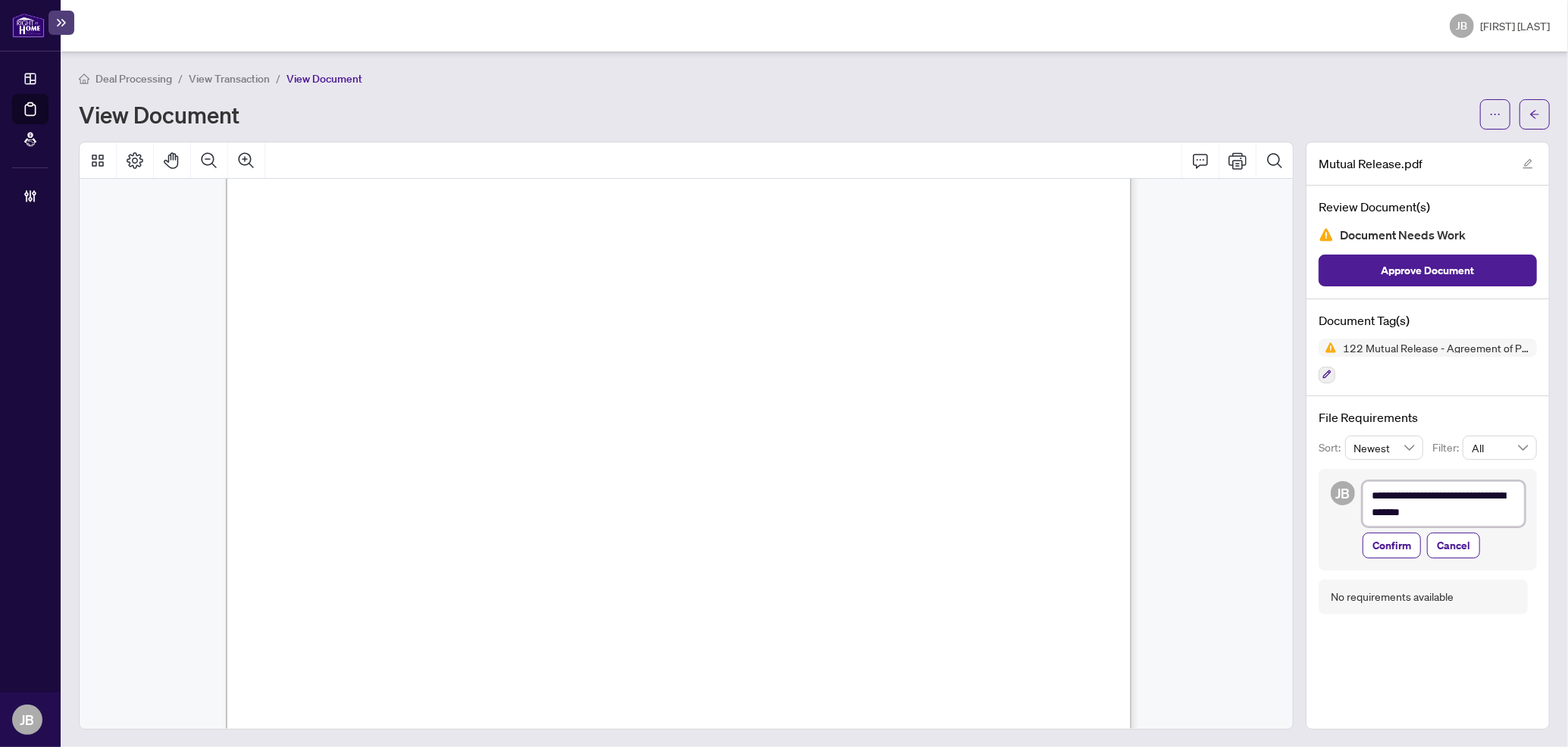 type on "**********" 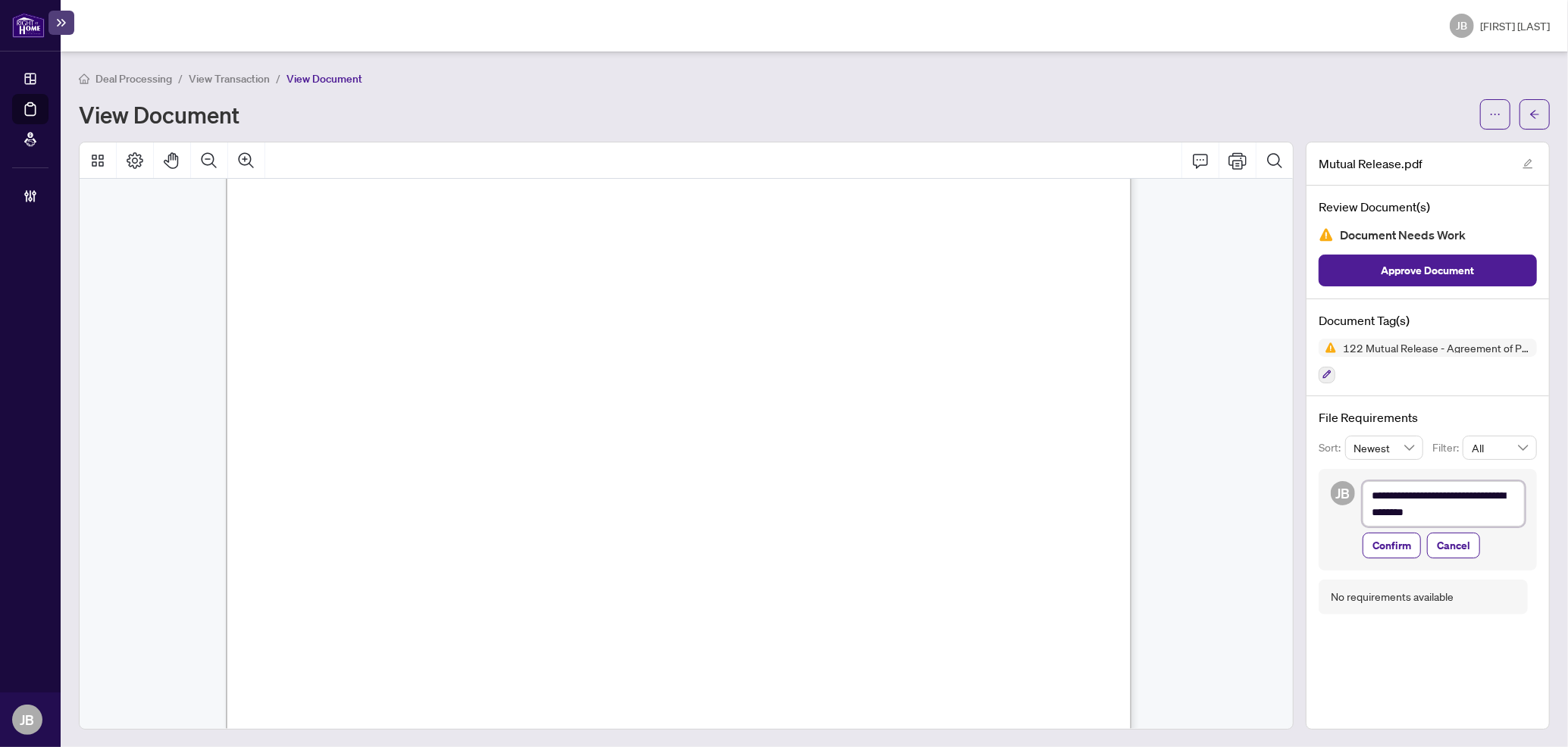 type on "**********" 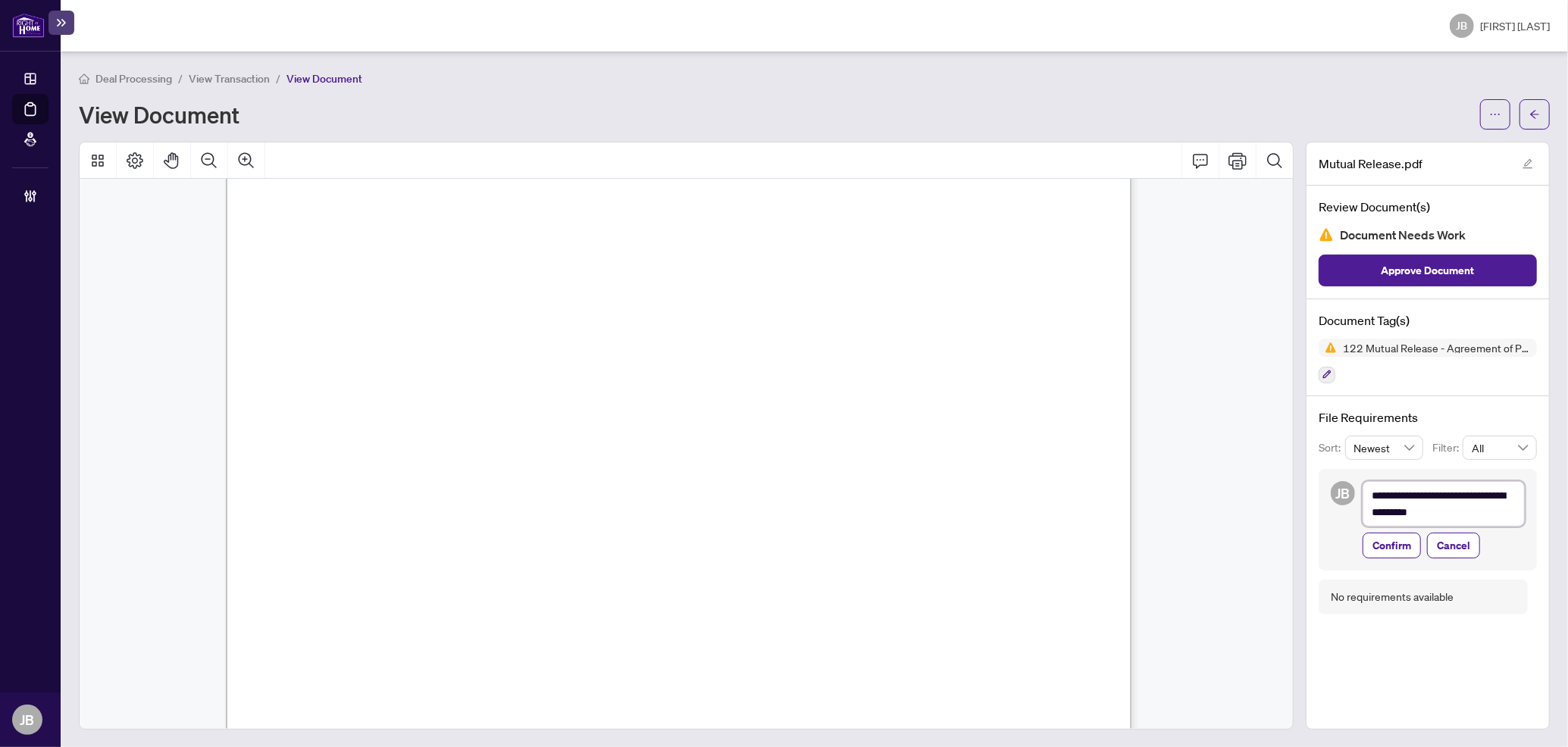 type on "**********" 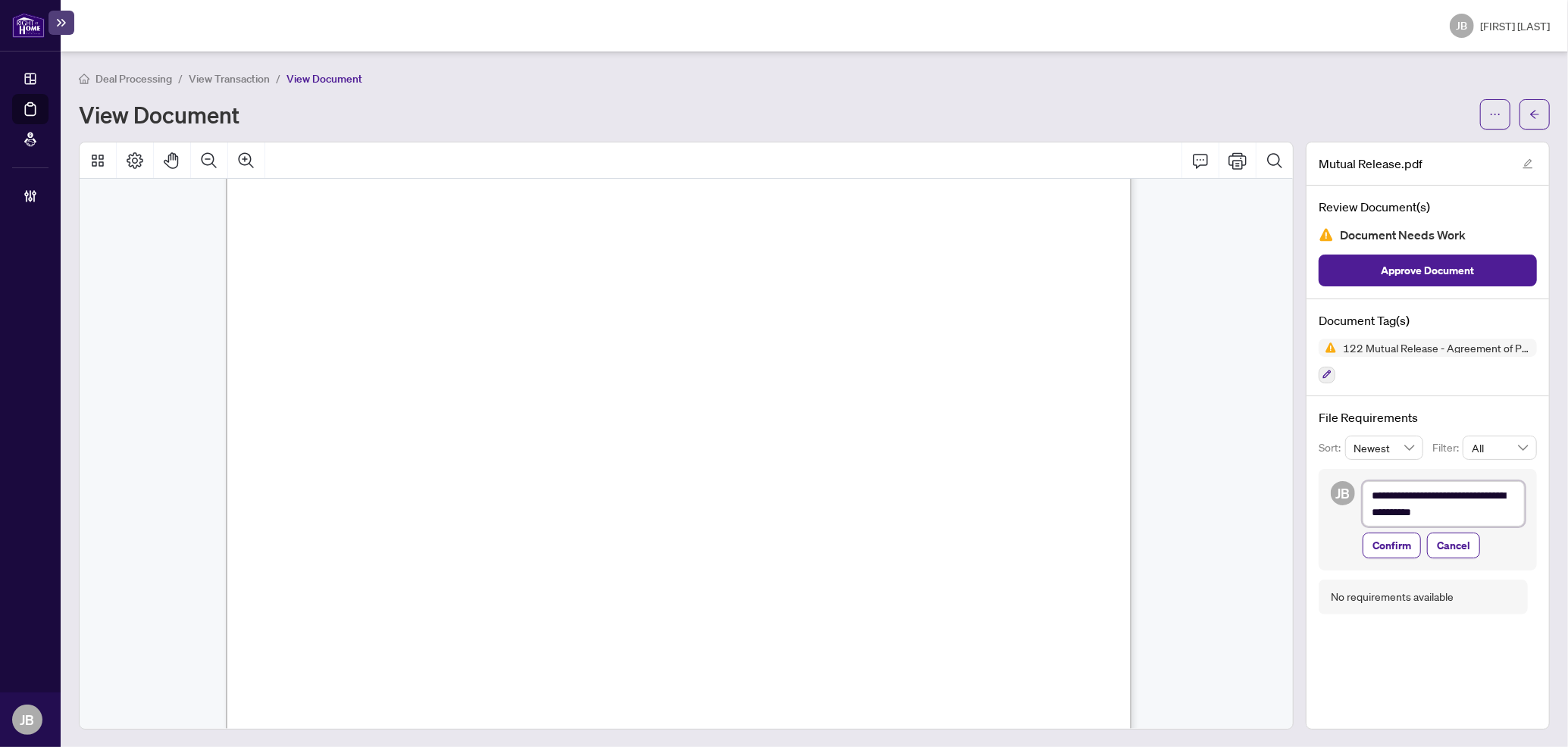type on "**********" 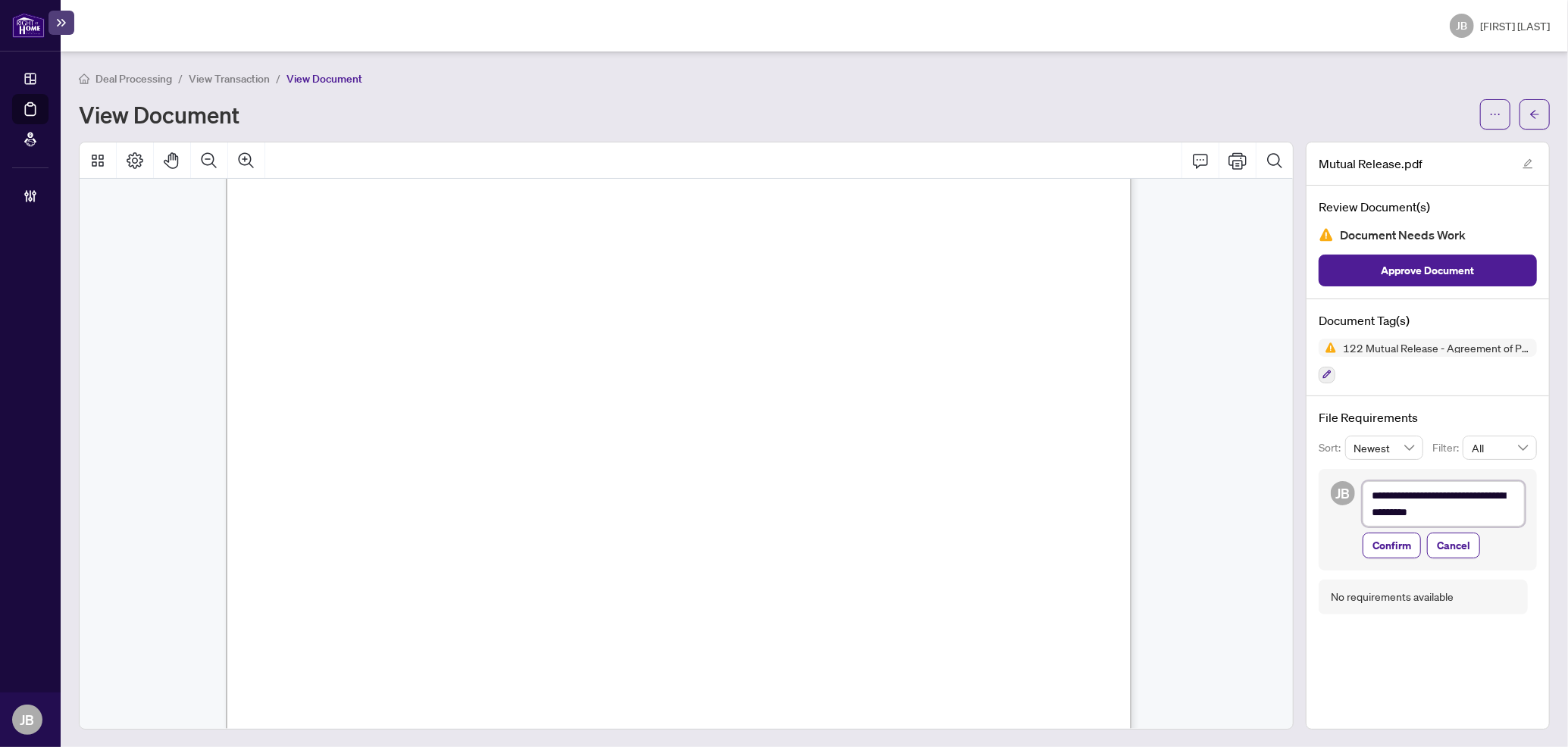 type on "**********" 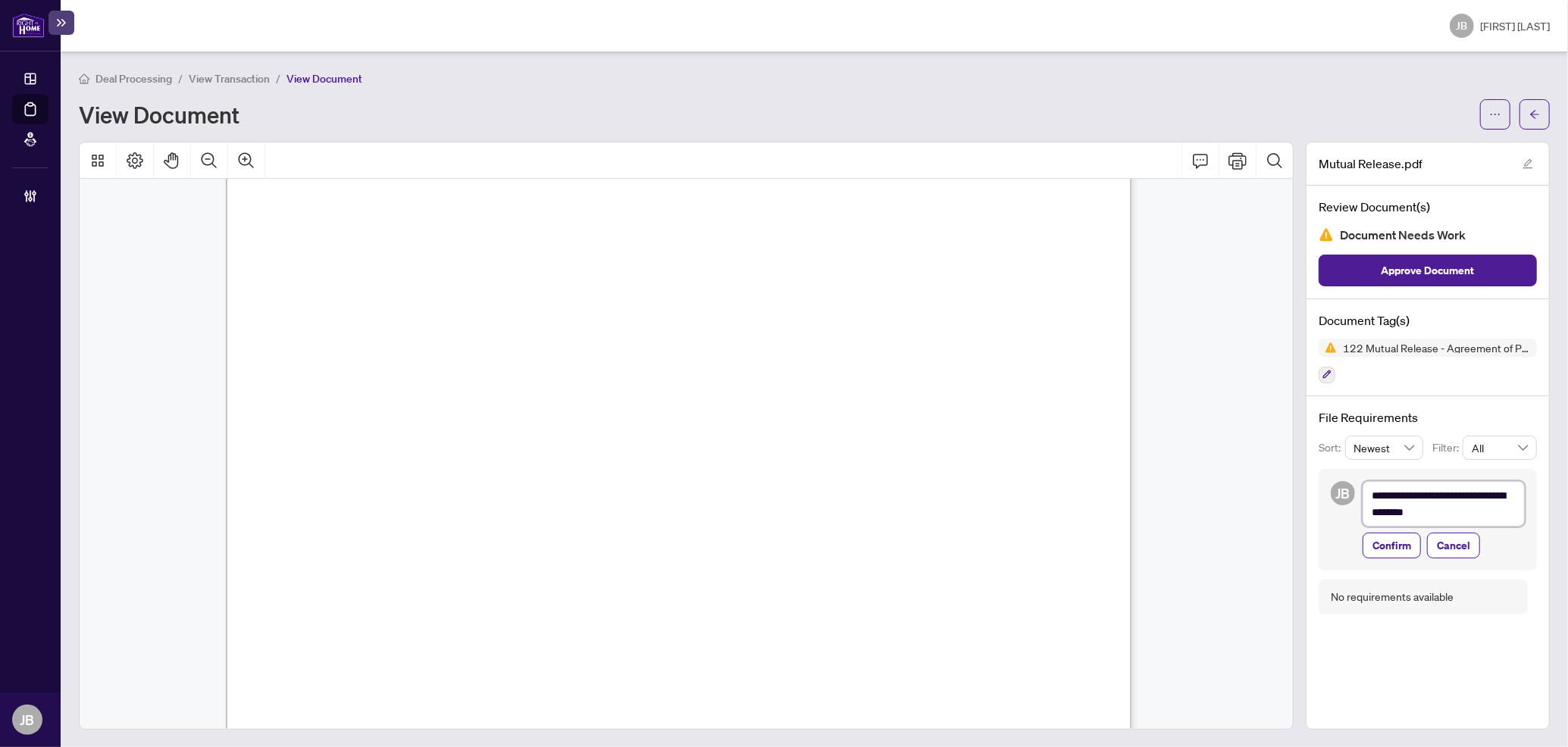 type on "**********" 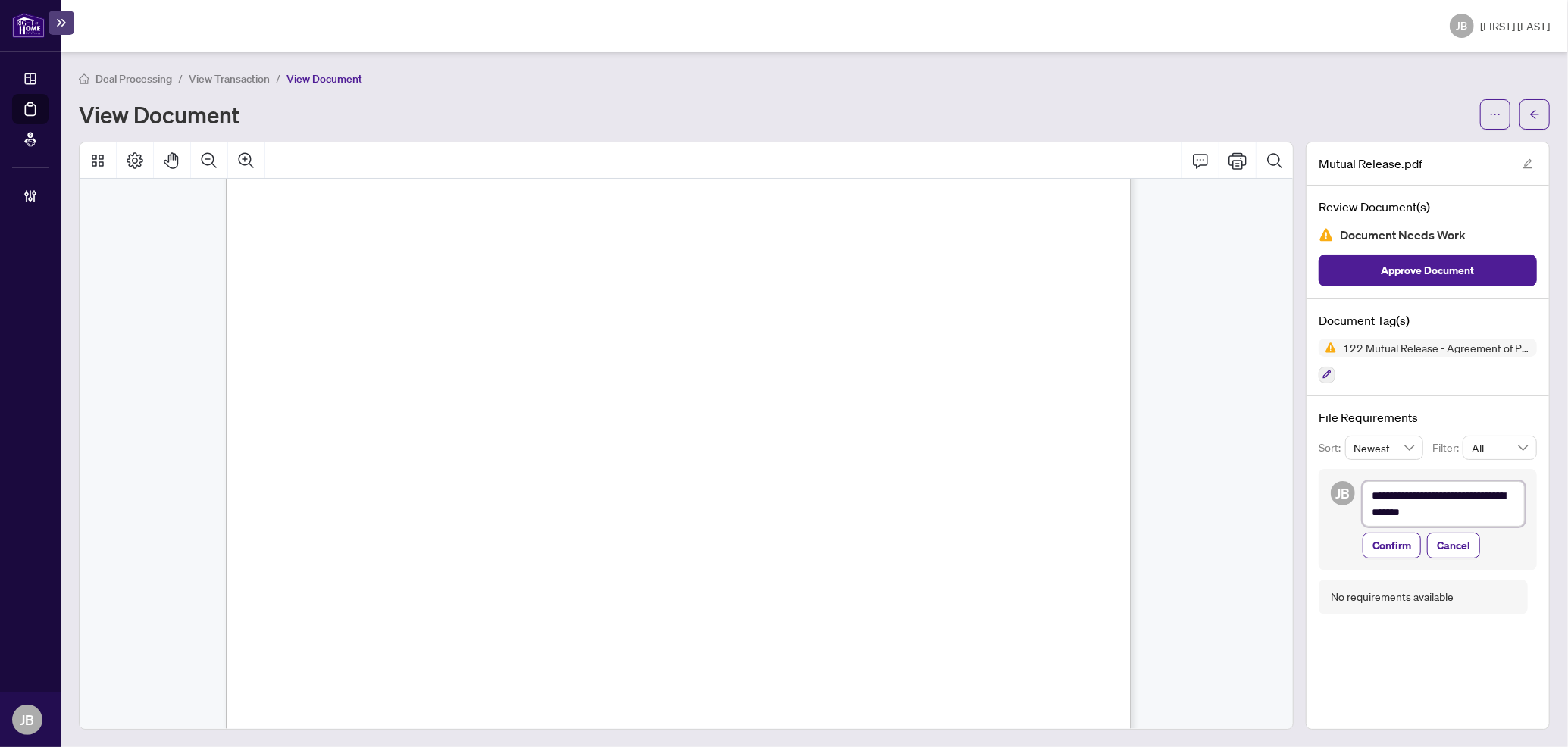type on "**********" 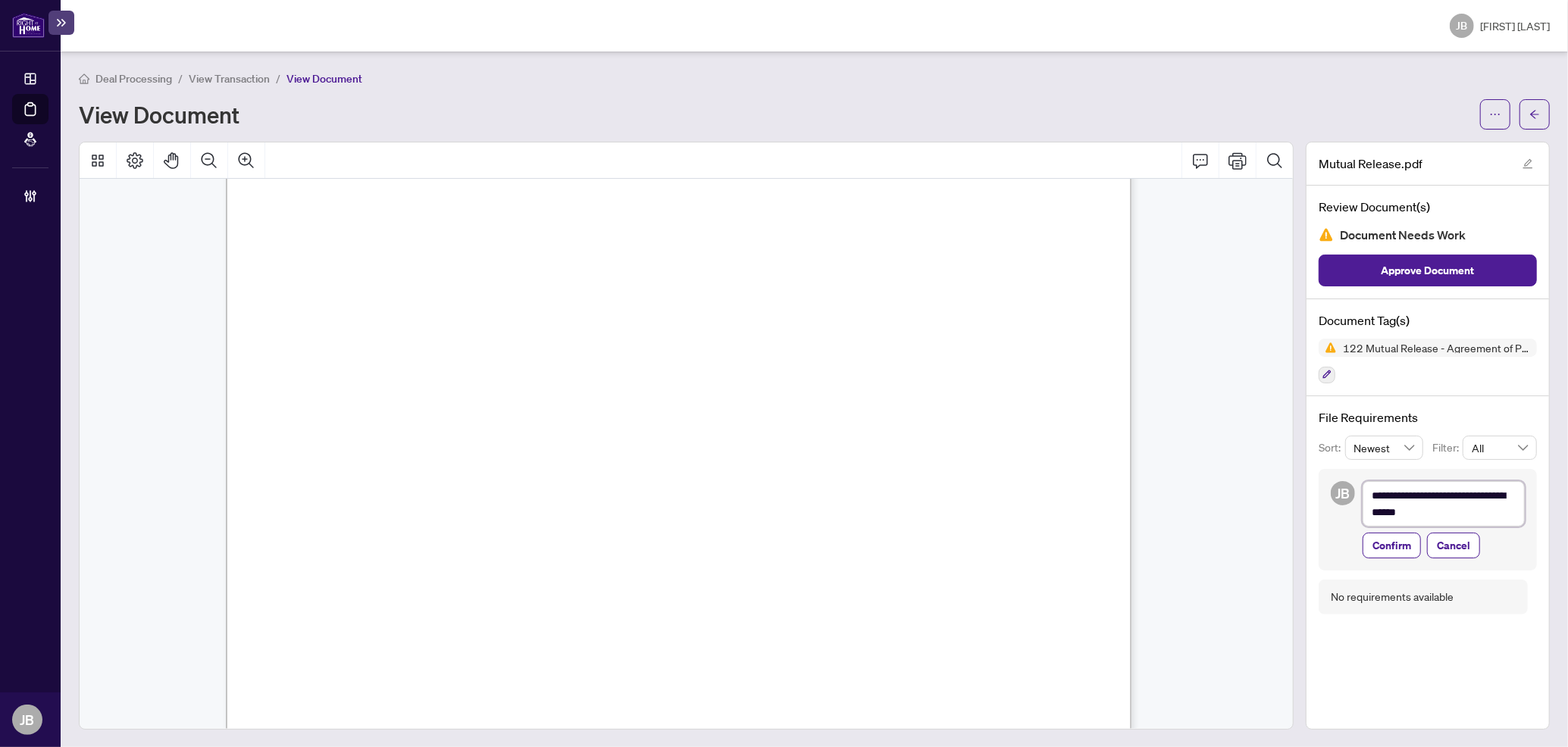 type on "**********" 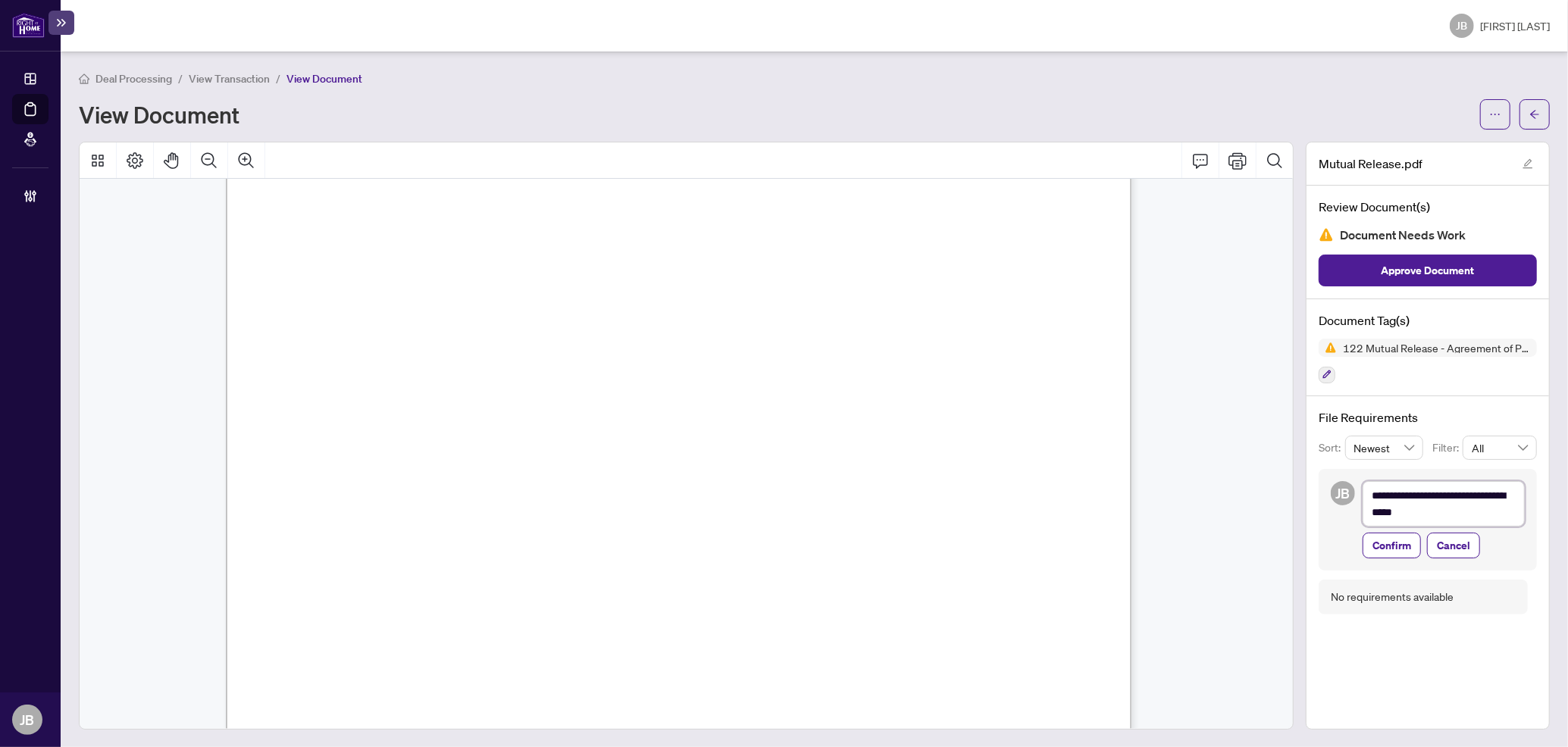 type on "**********" 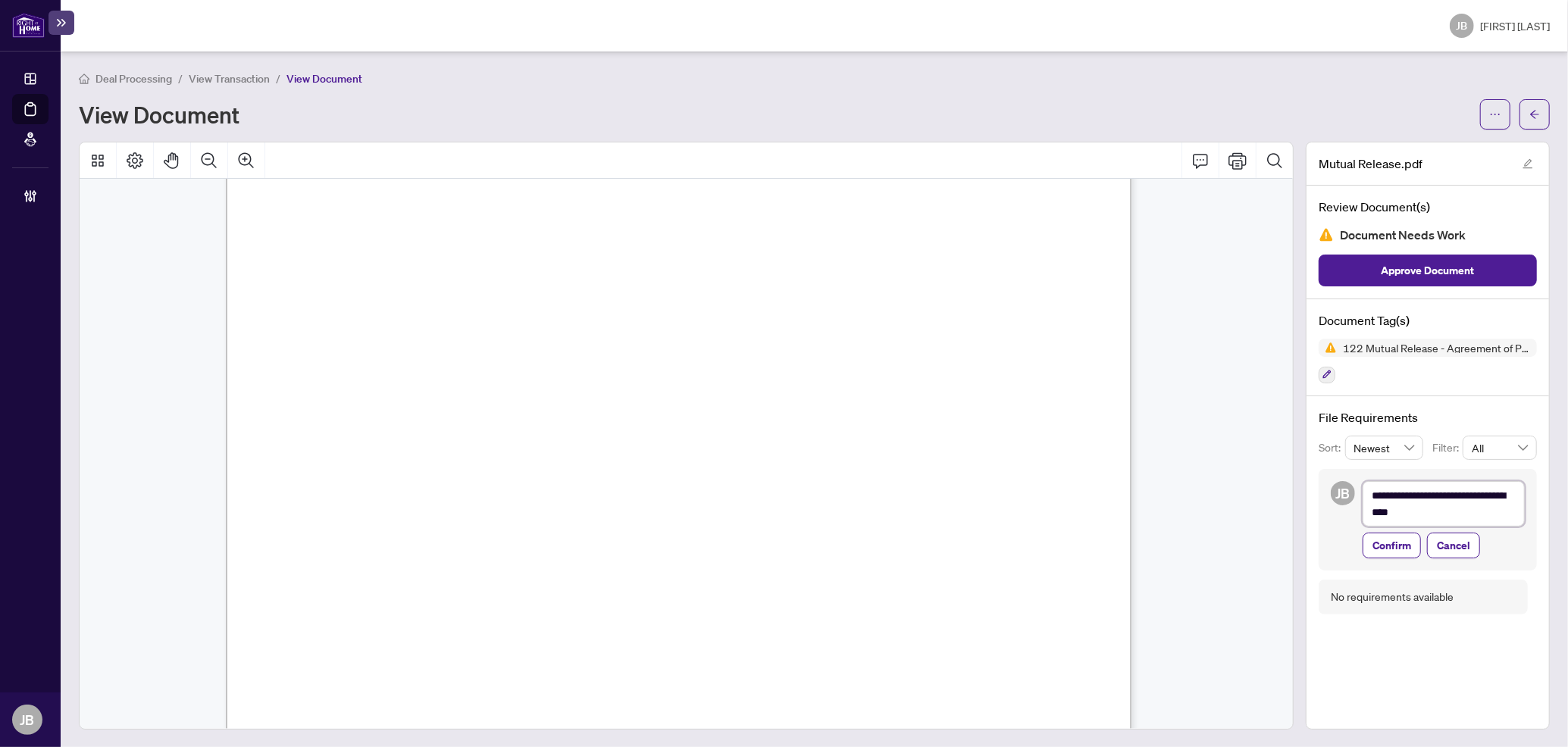 type on "**********" 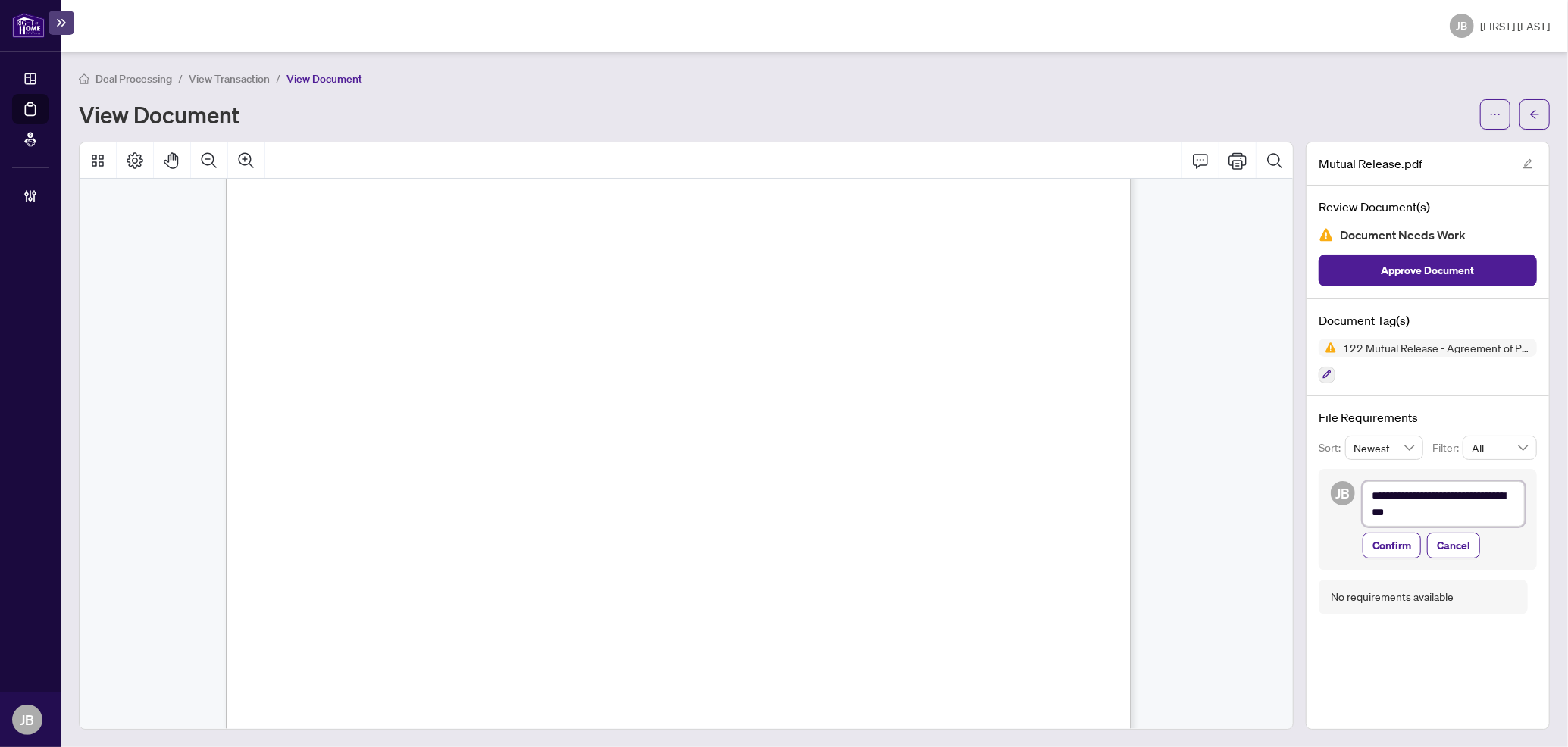 type on "**********" 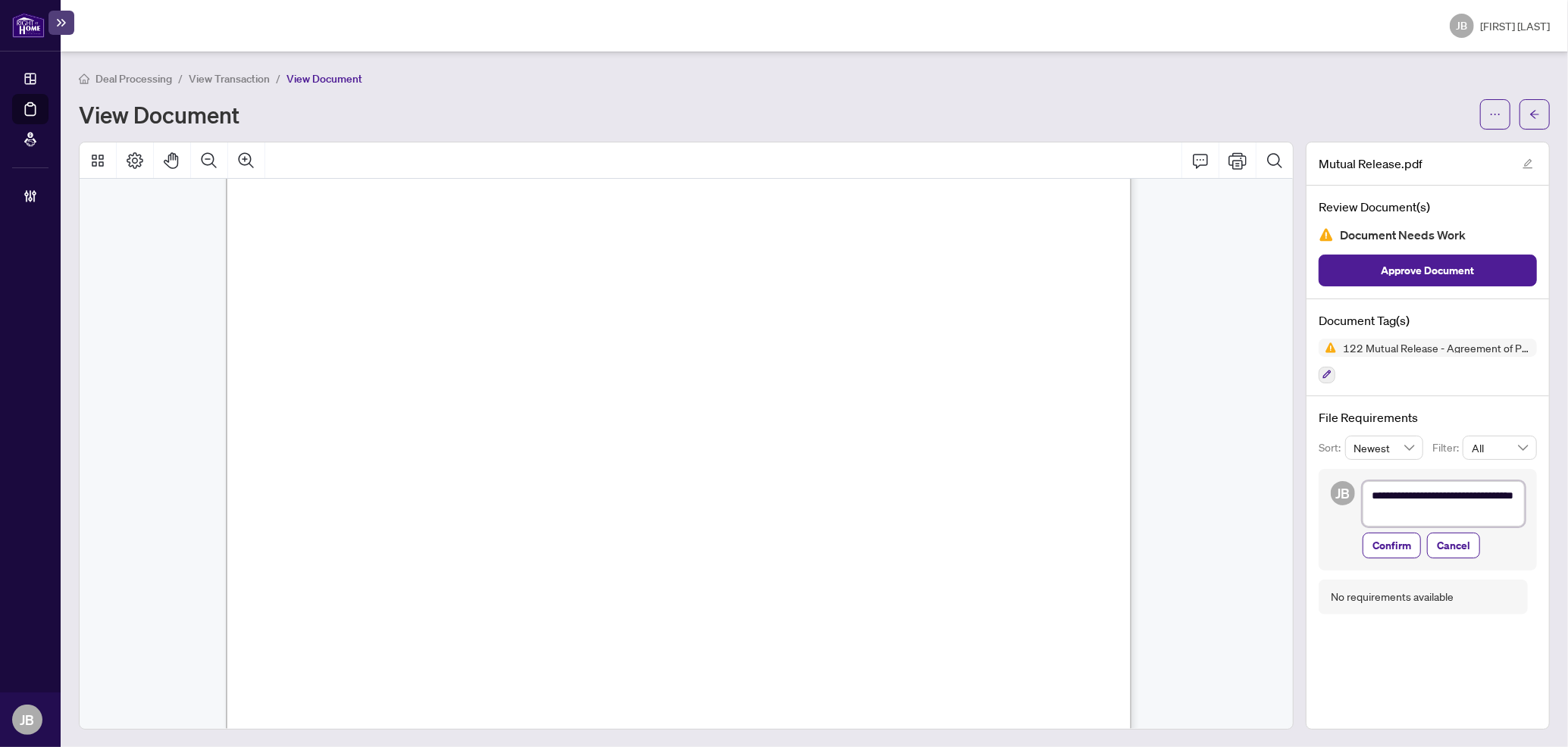 type on "**********" 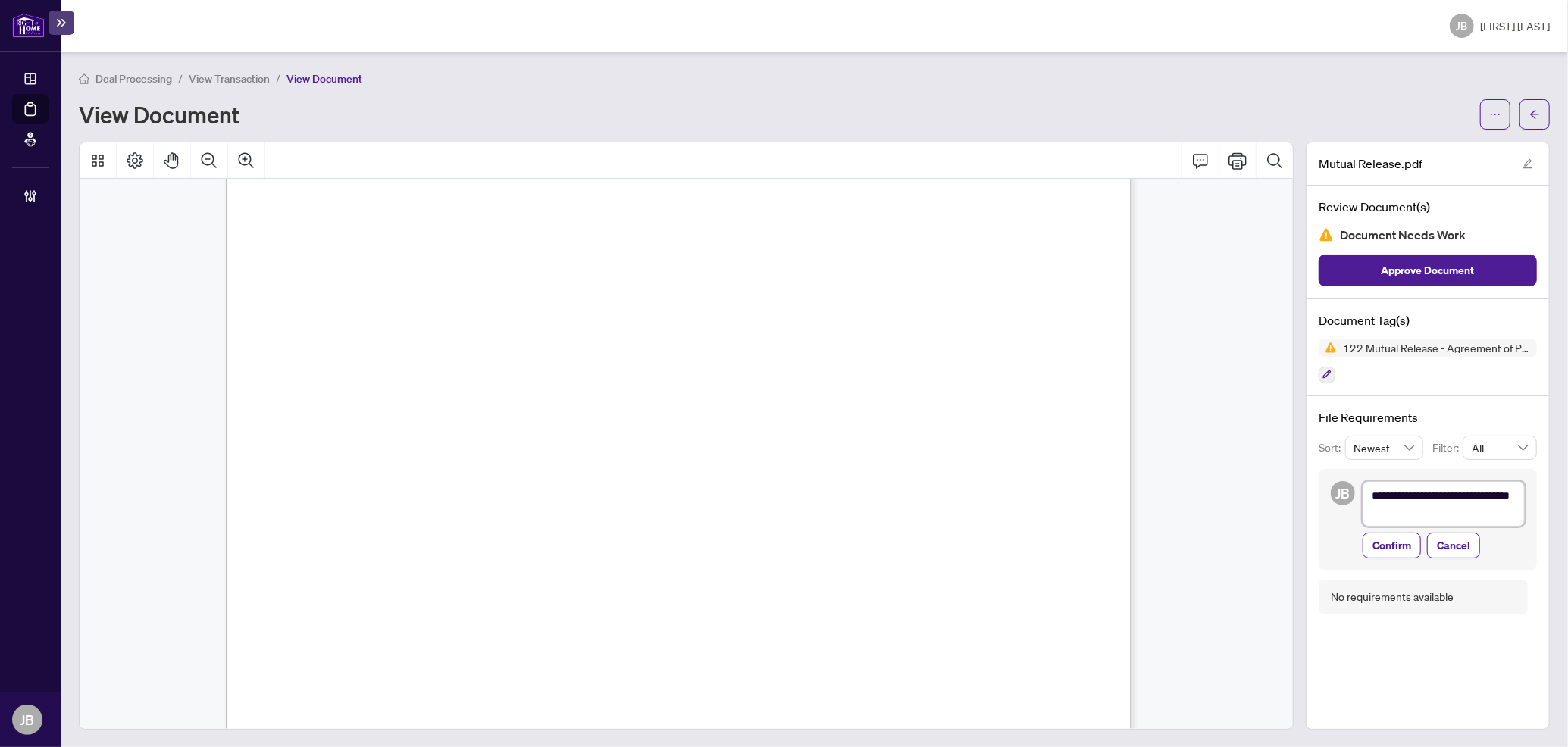 type on "**********" 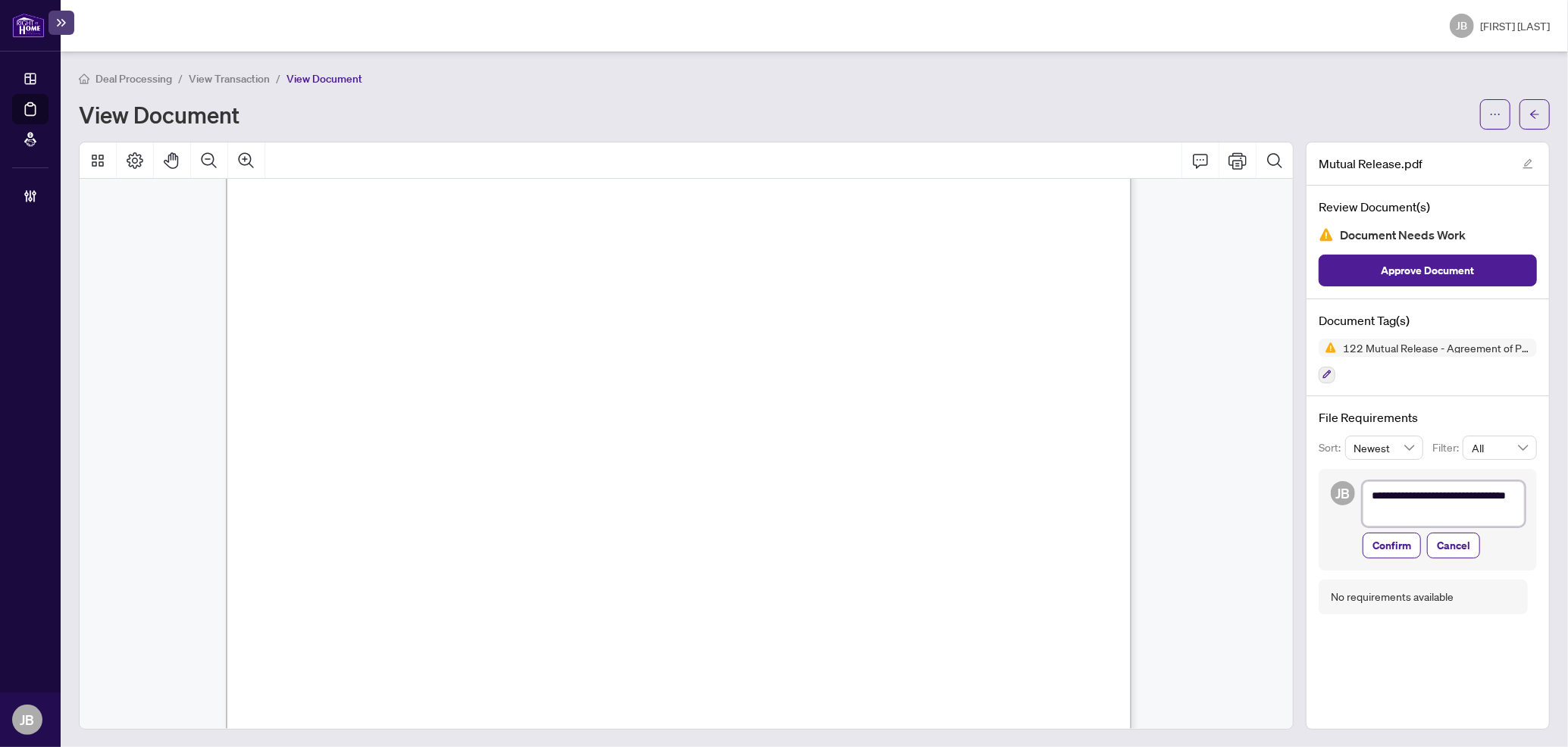 type on "**********" 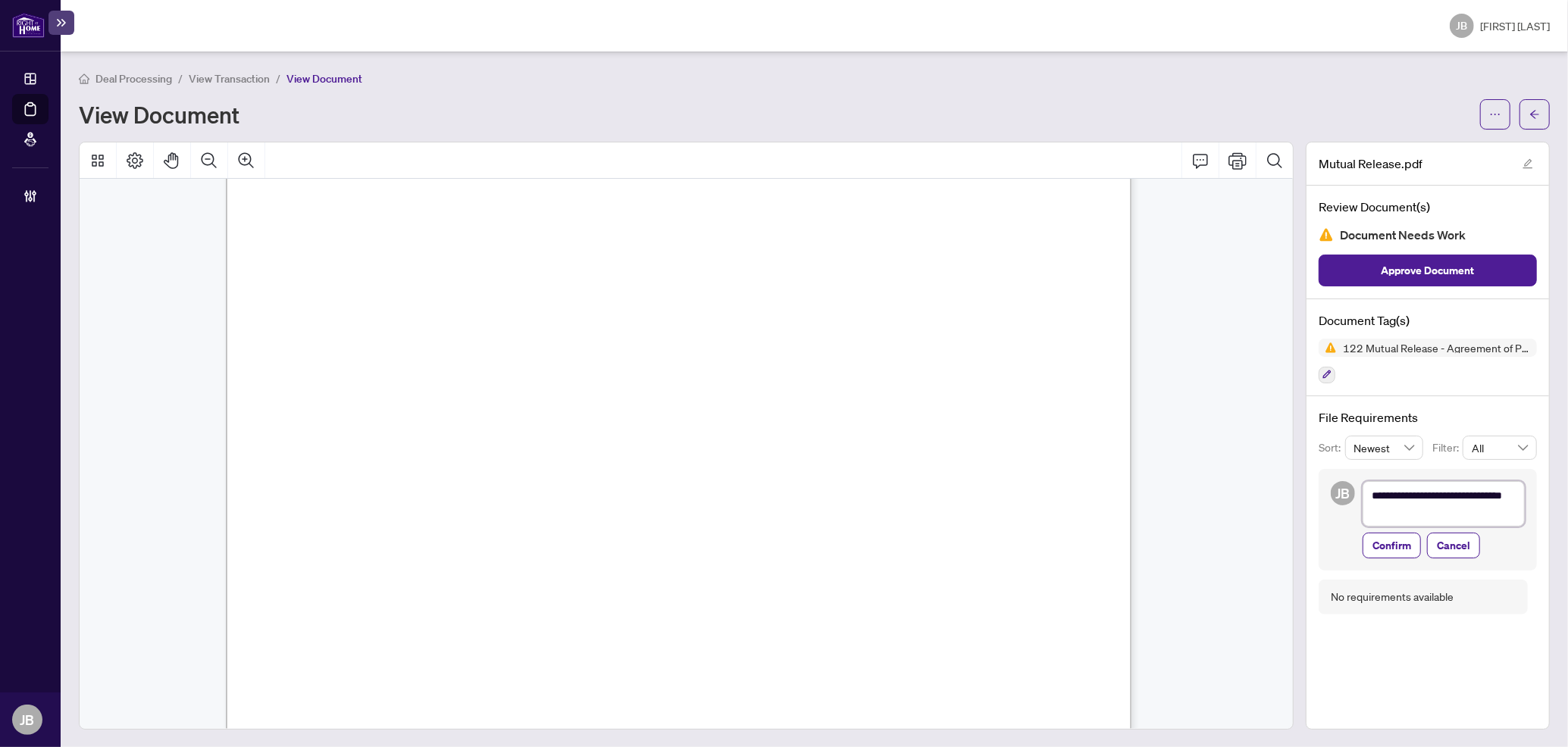 type on "**********" 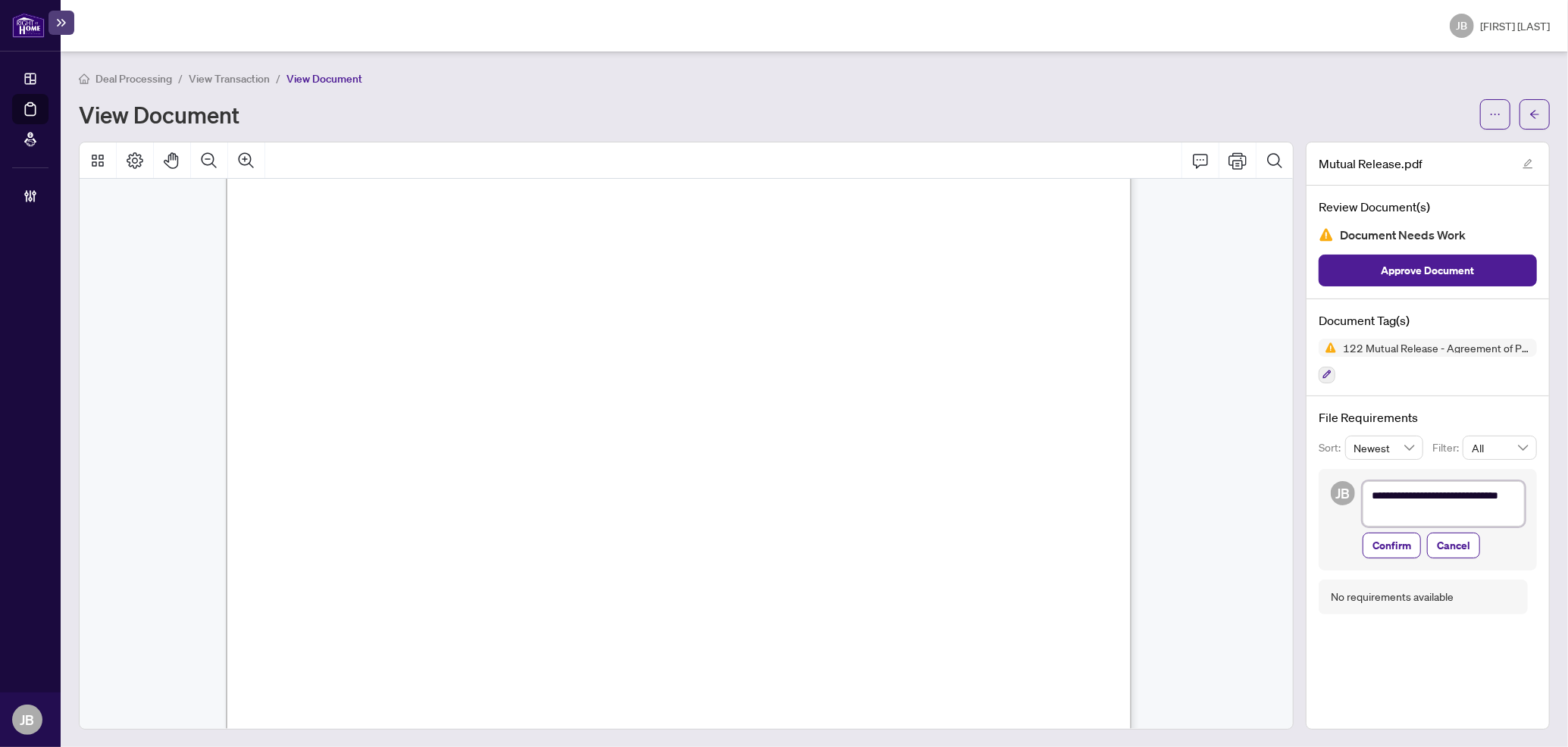 type on "**********" 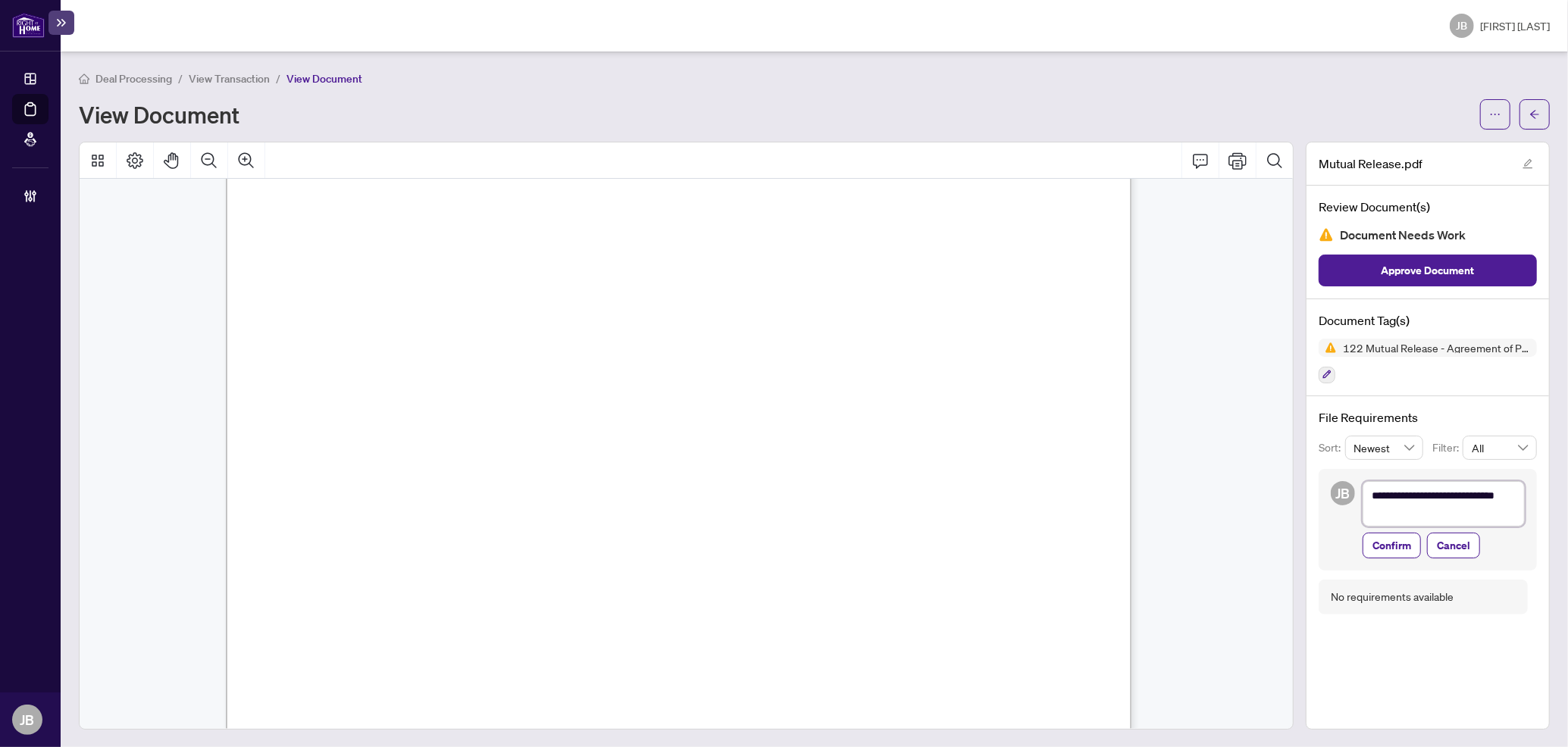 type on "**********" 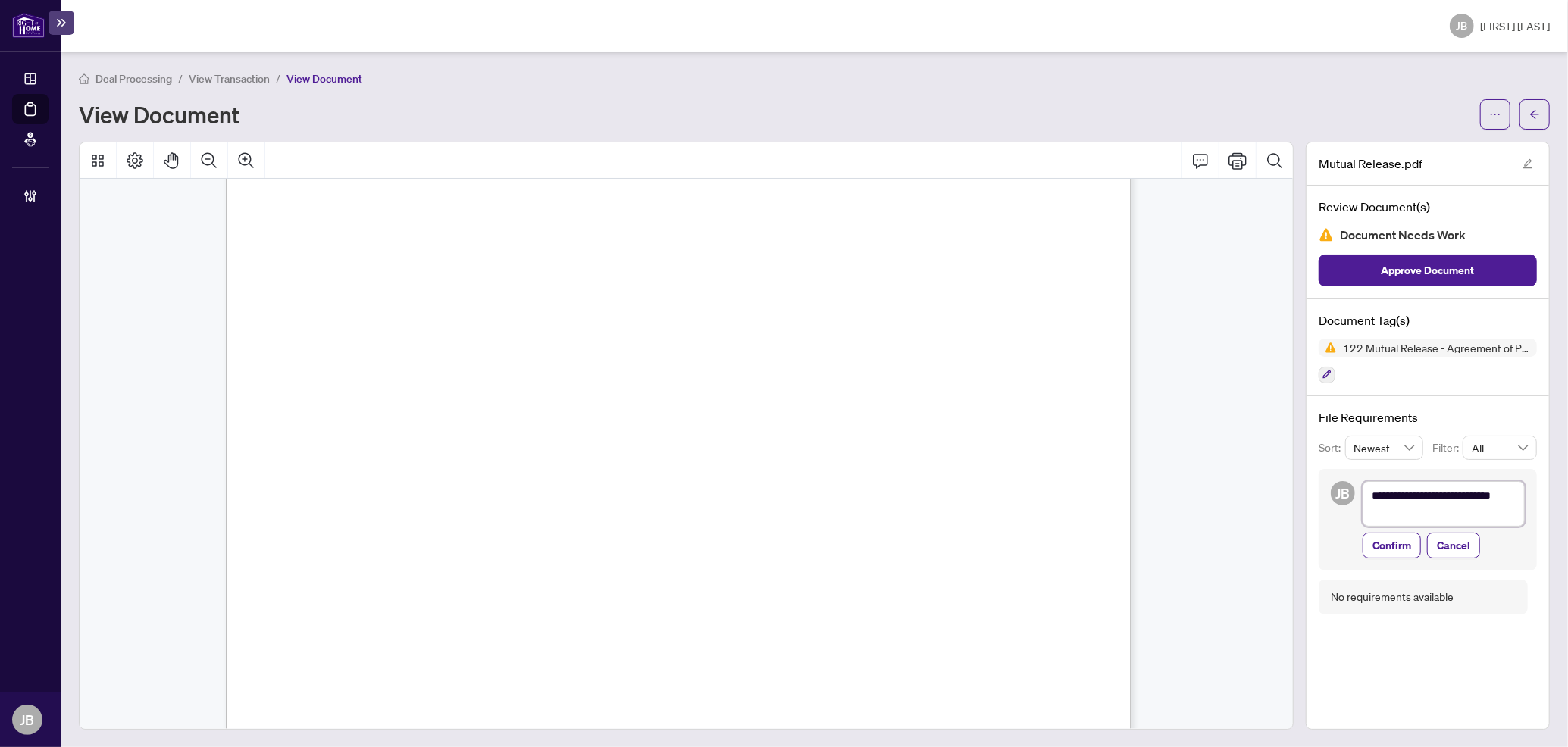 type on "**********" 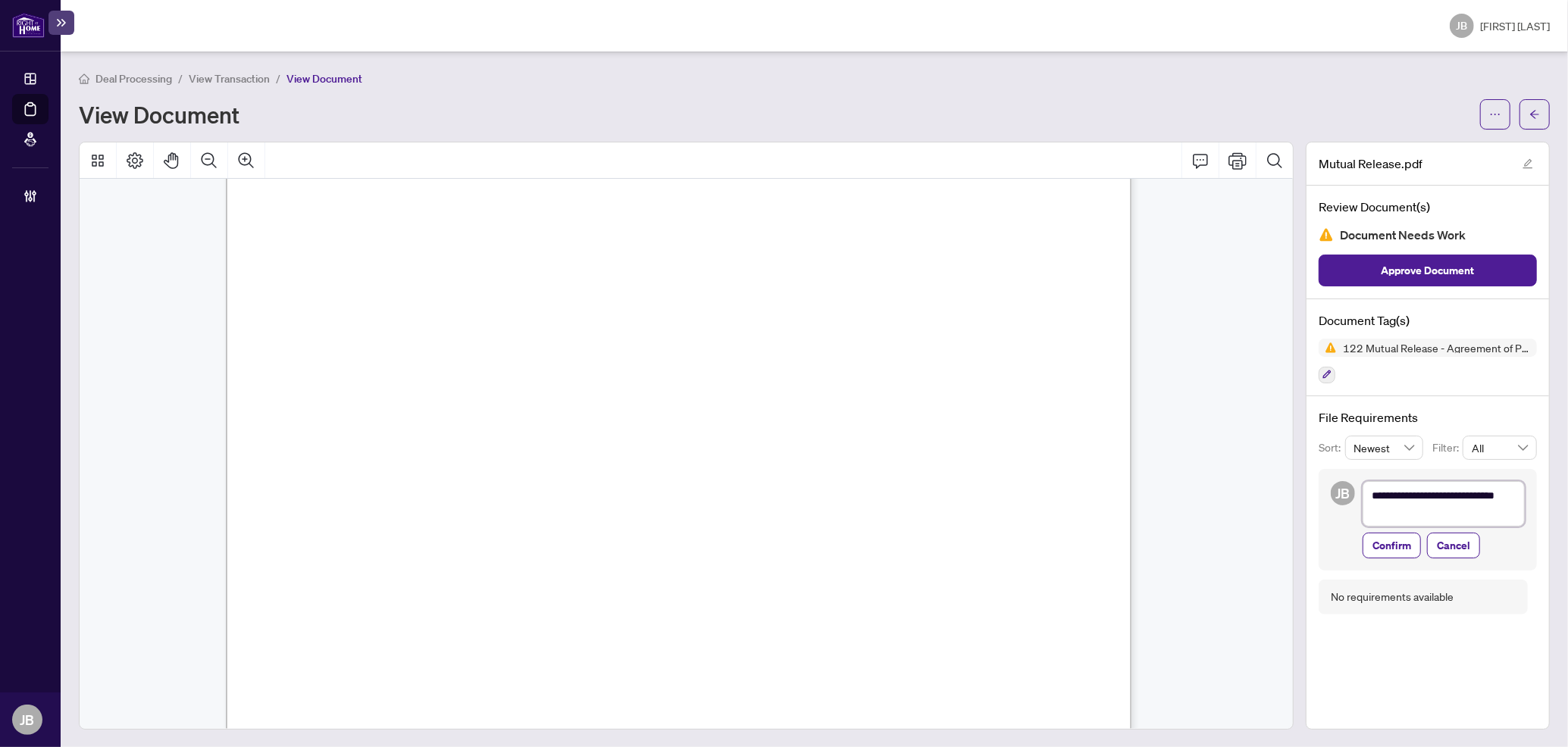 type on "**********" 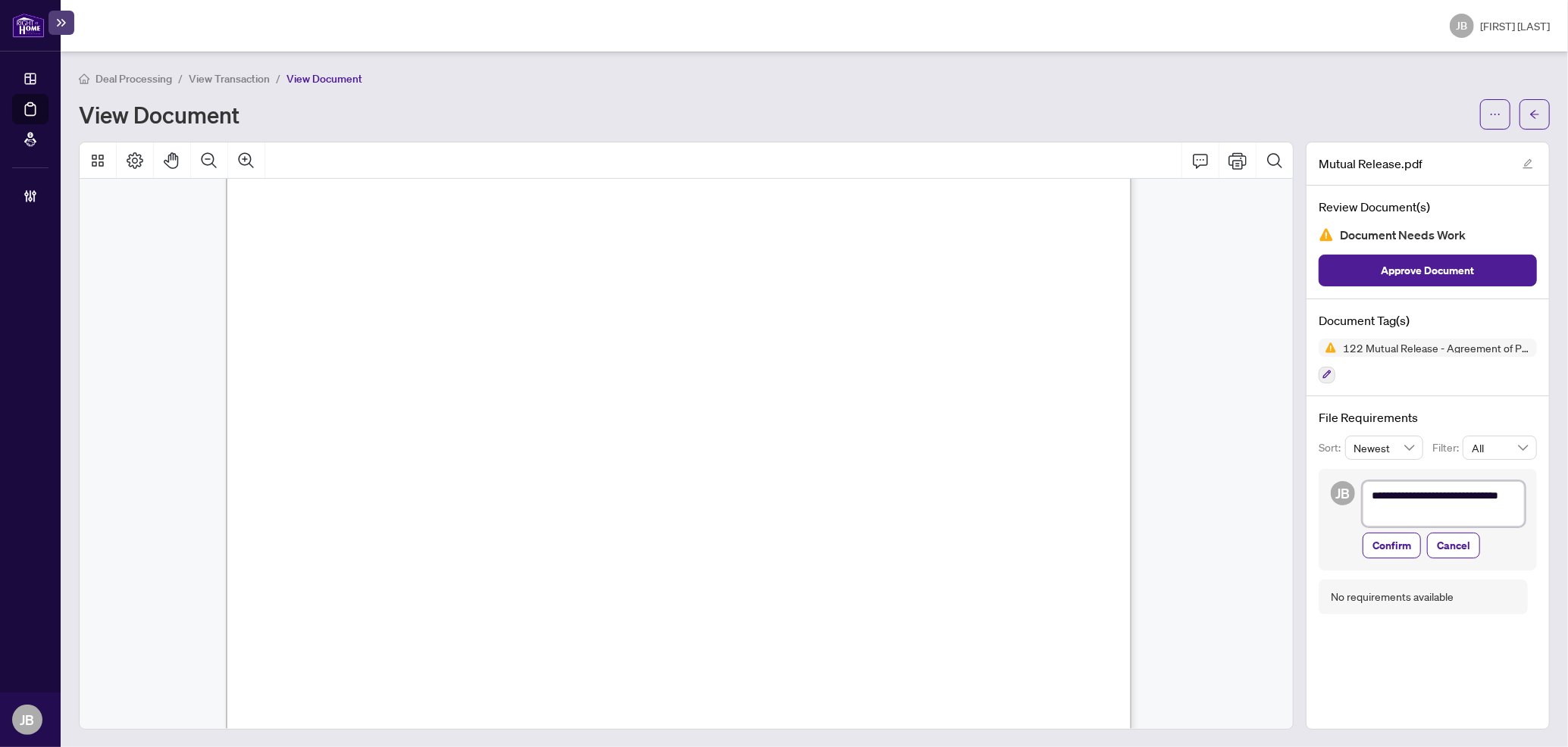 type on "**********" 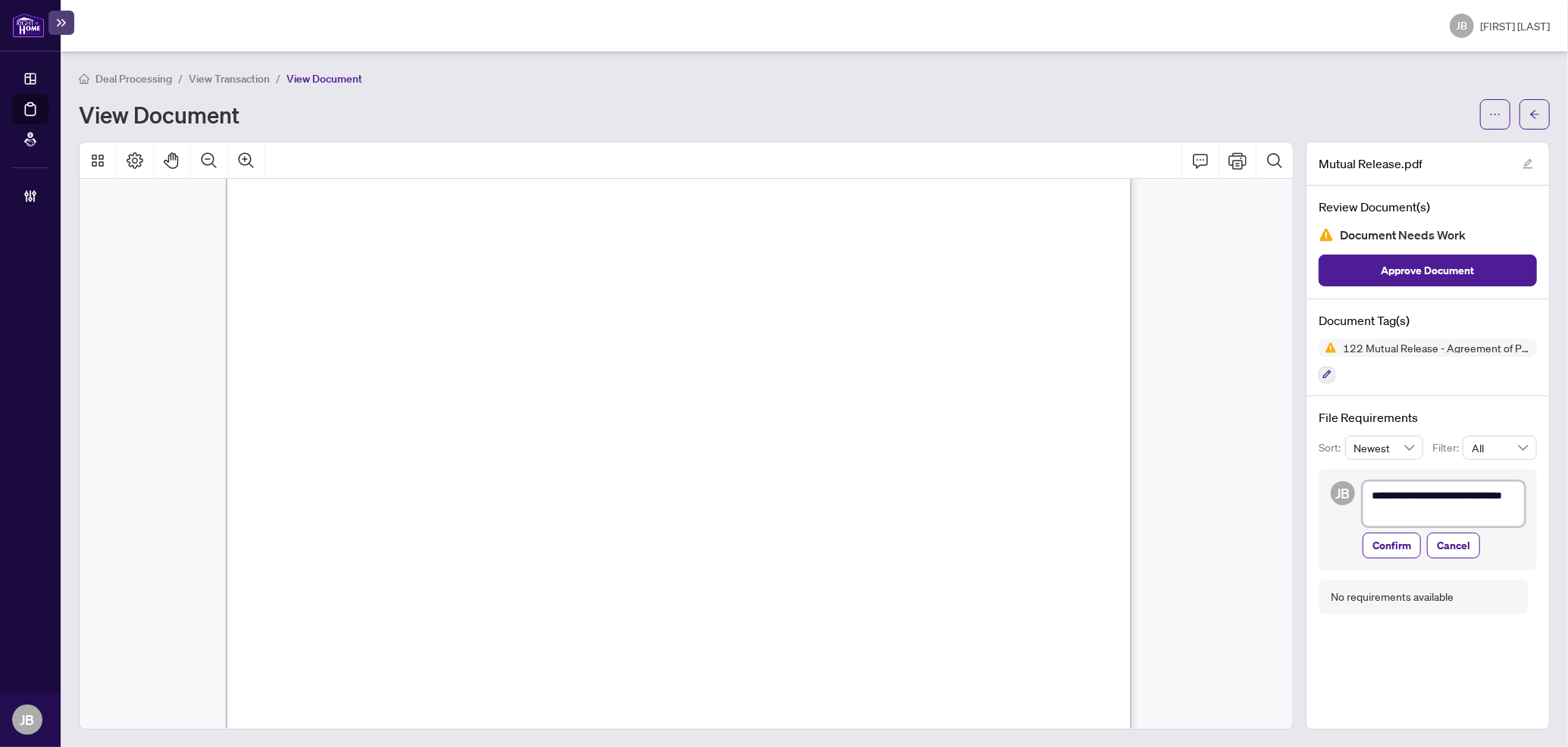 type on "**********" 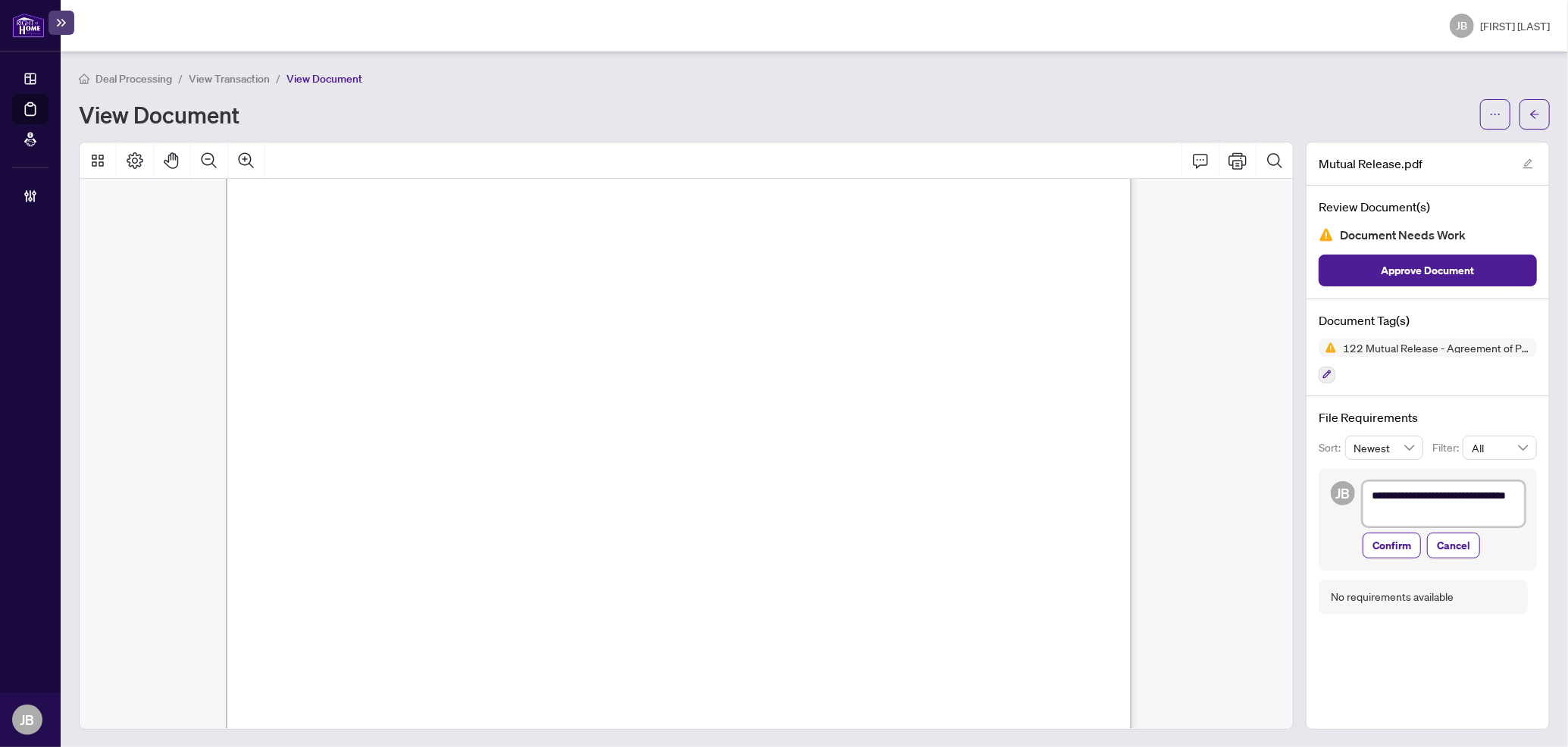 type on "**********" 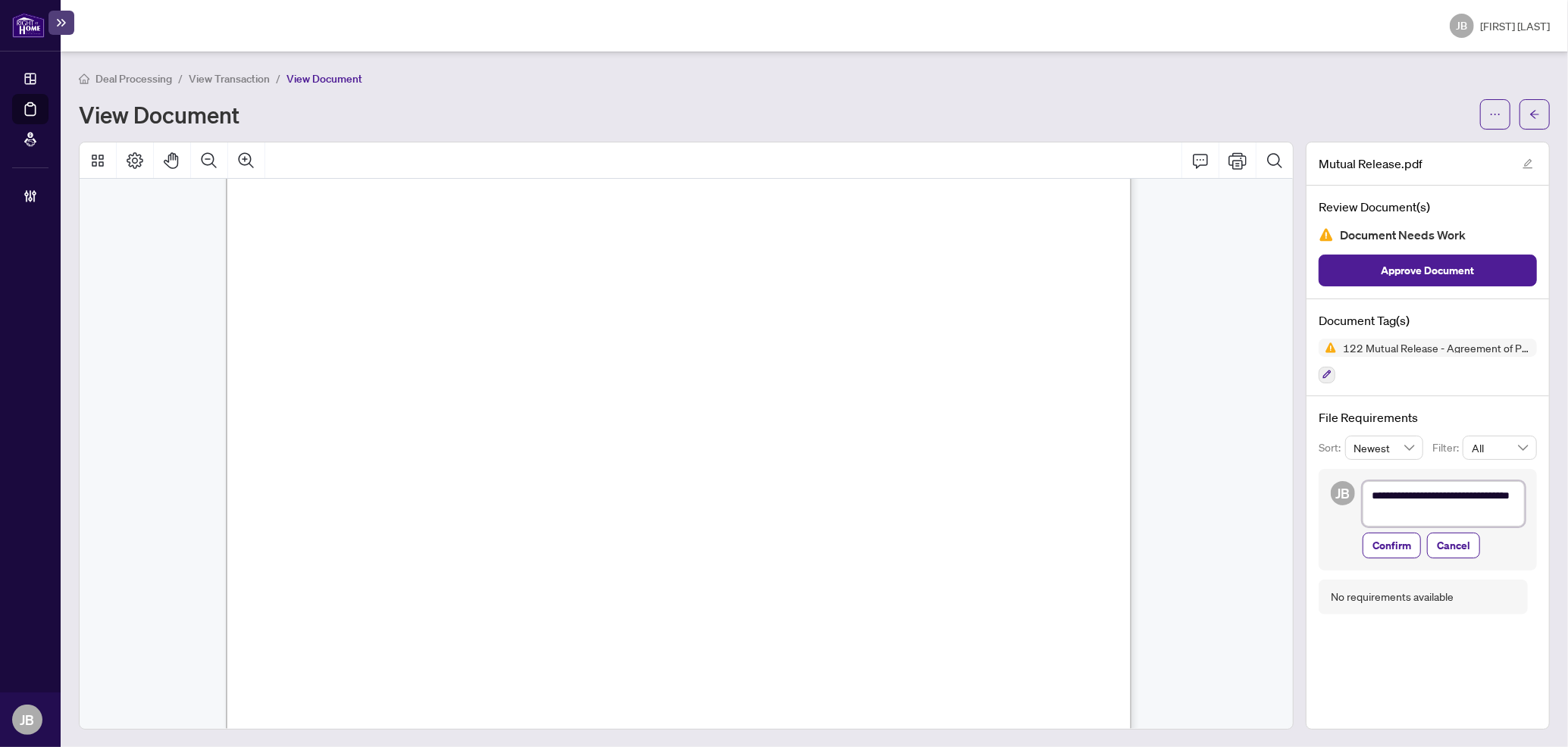 type on "**********" 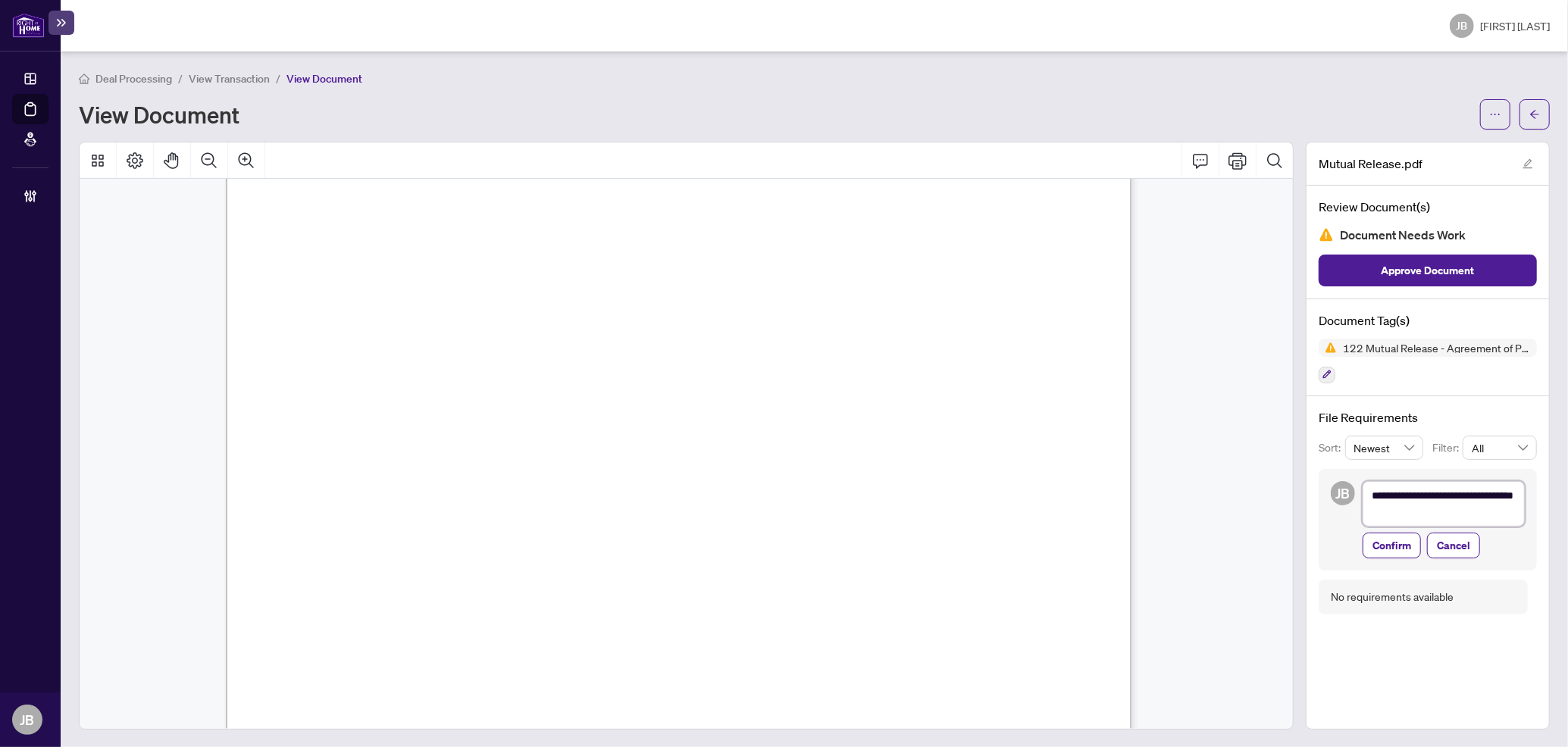 type on "**********" 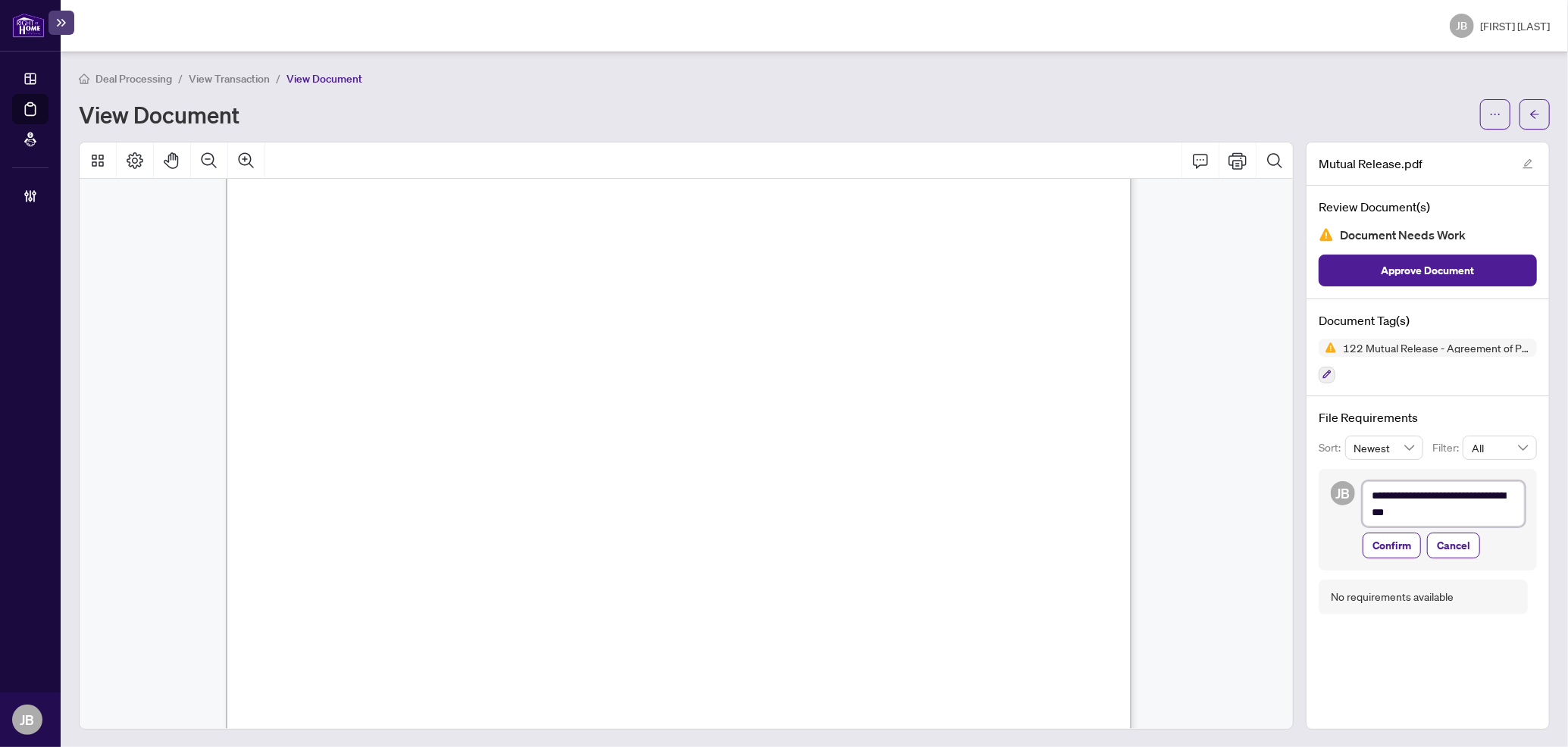 type on "**********" 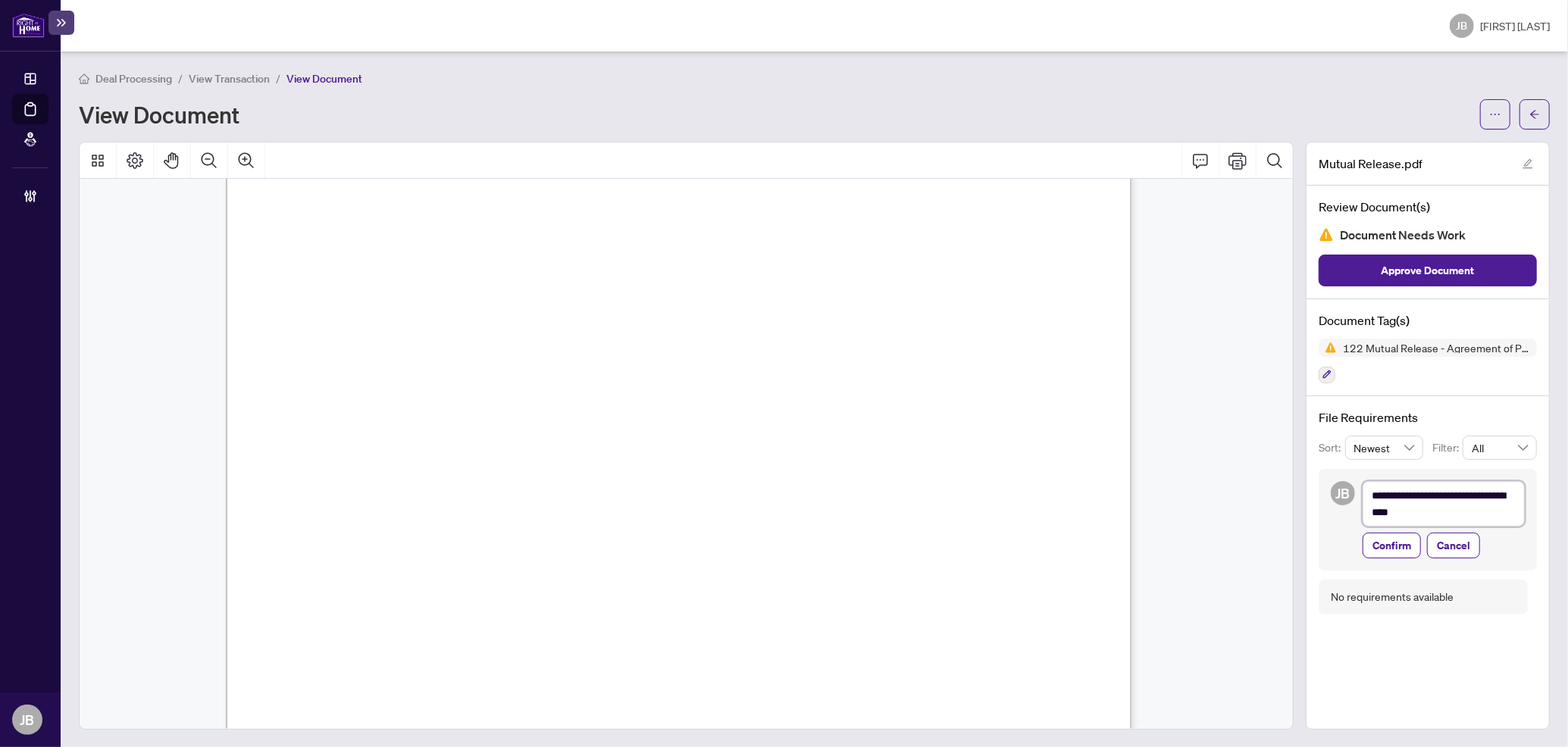 type on "**********" 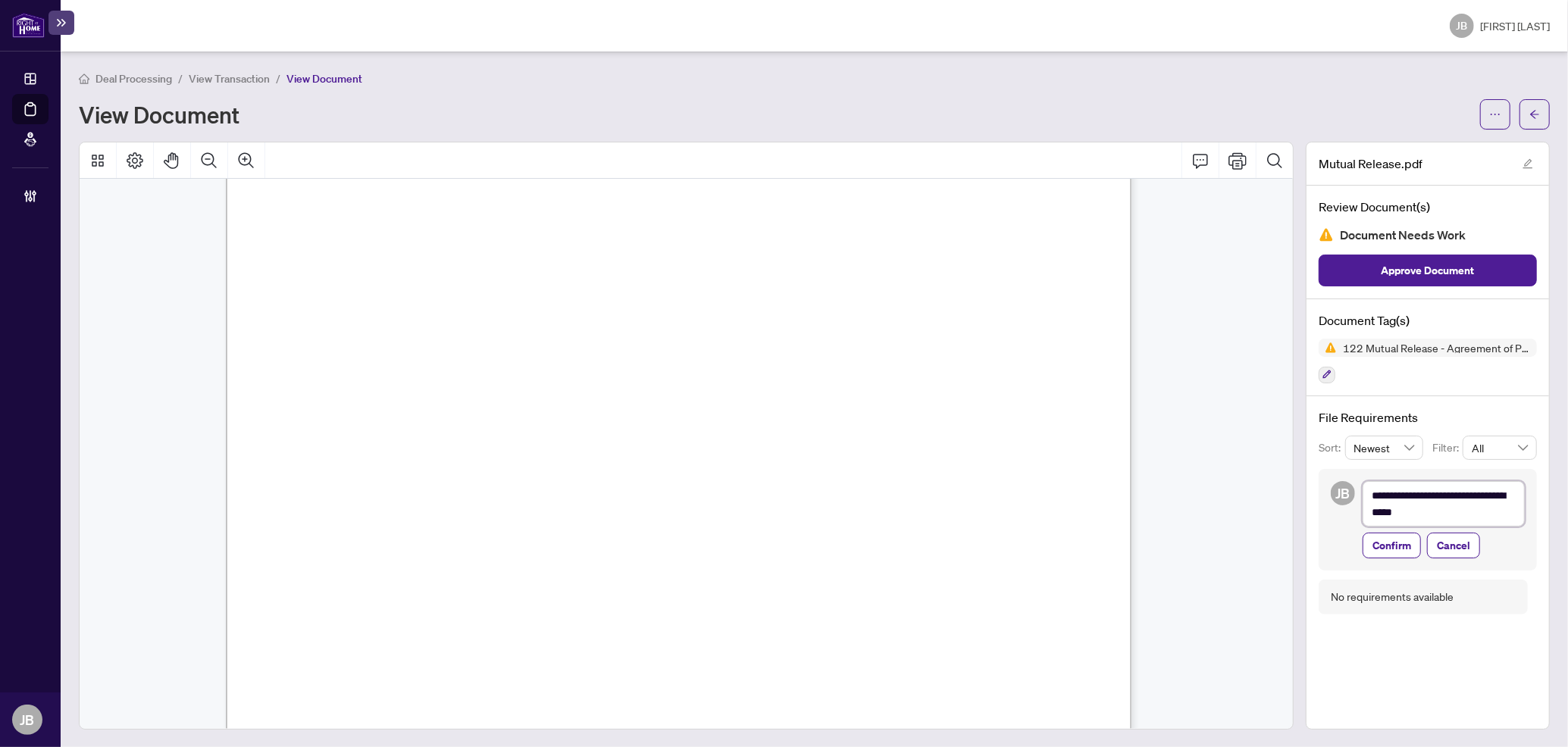 type on "**********" 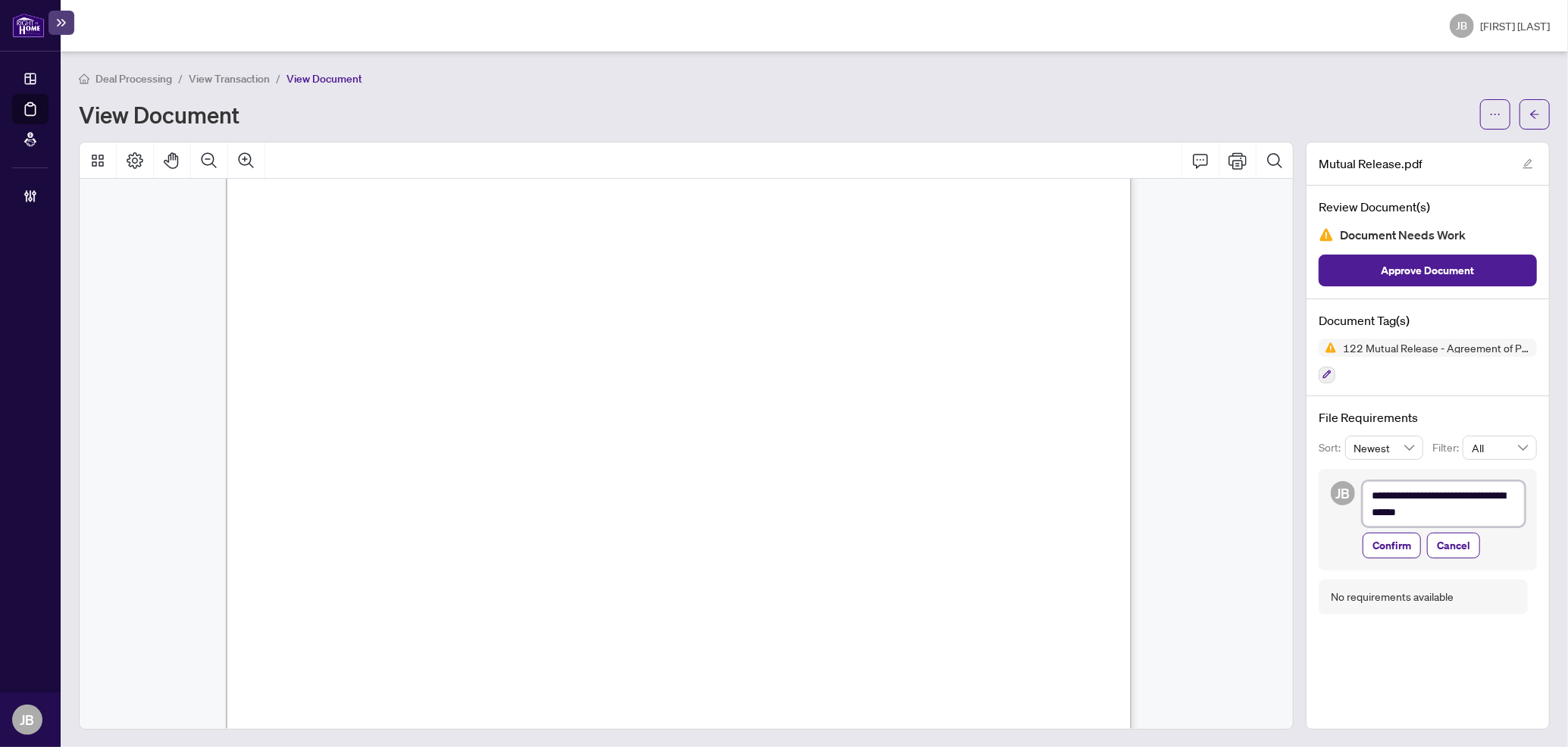 type on "**********" 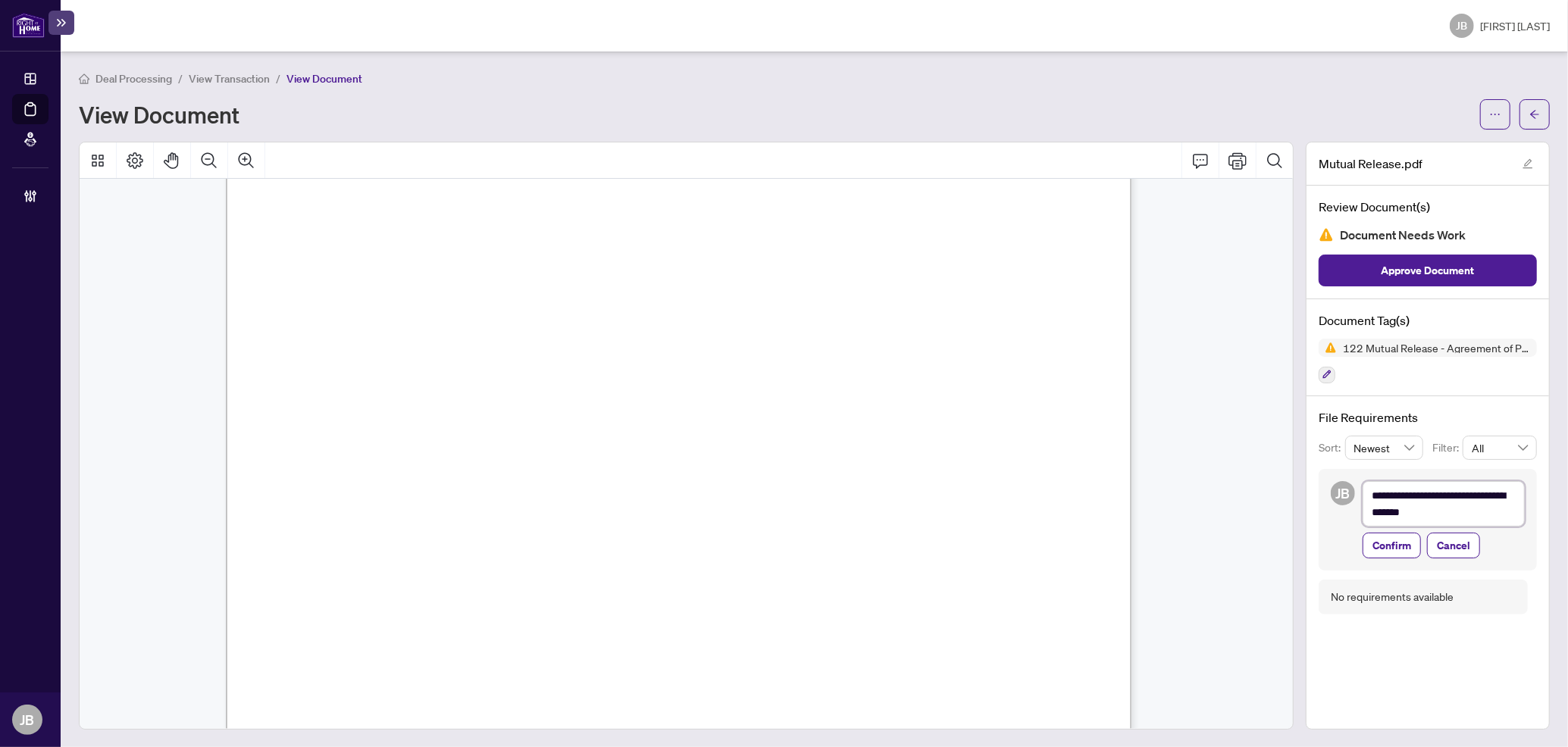 type on "**********" 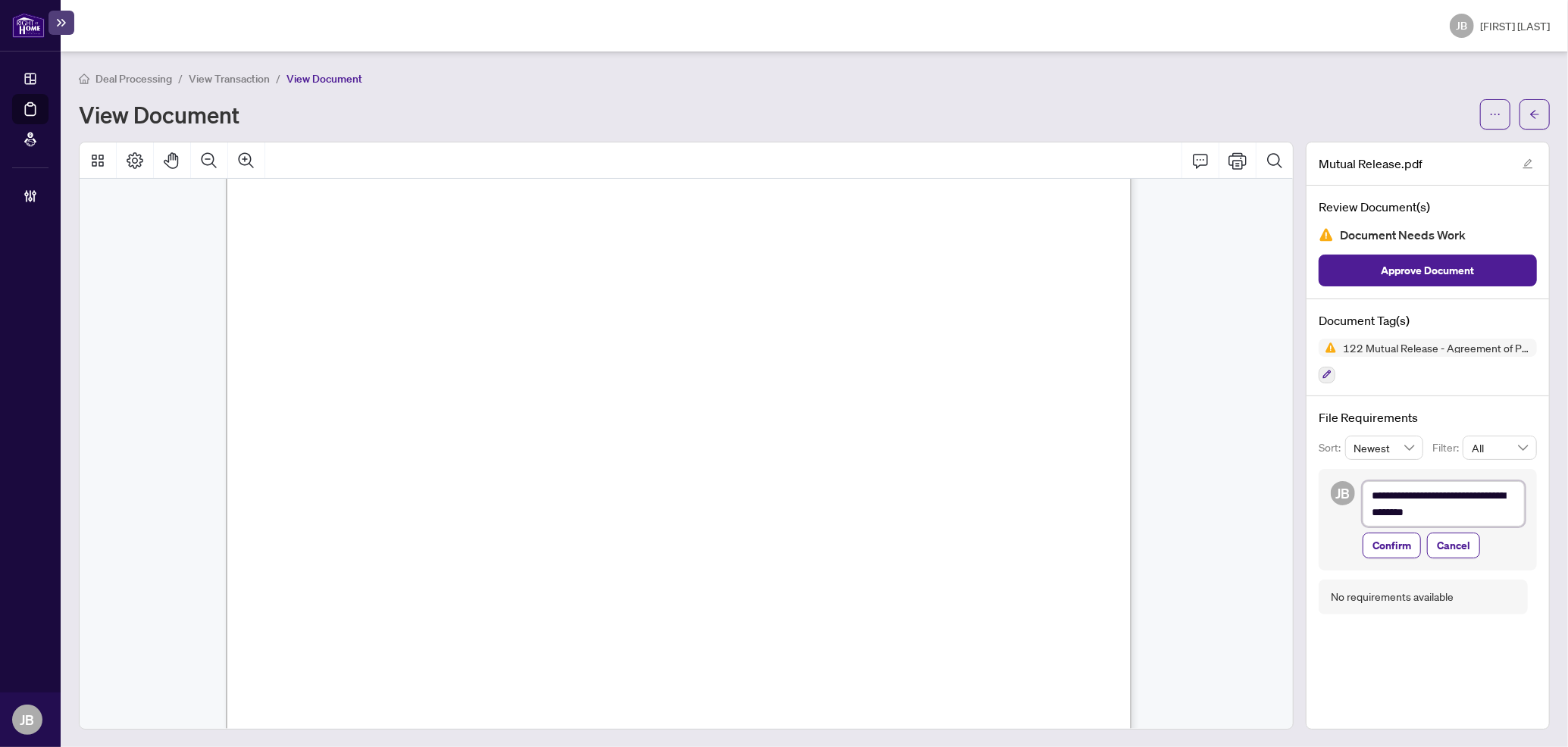 type on "**********" 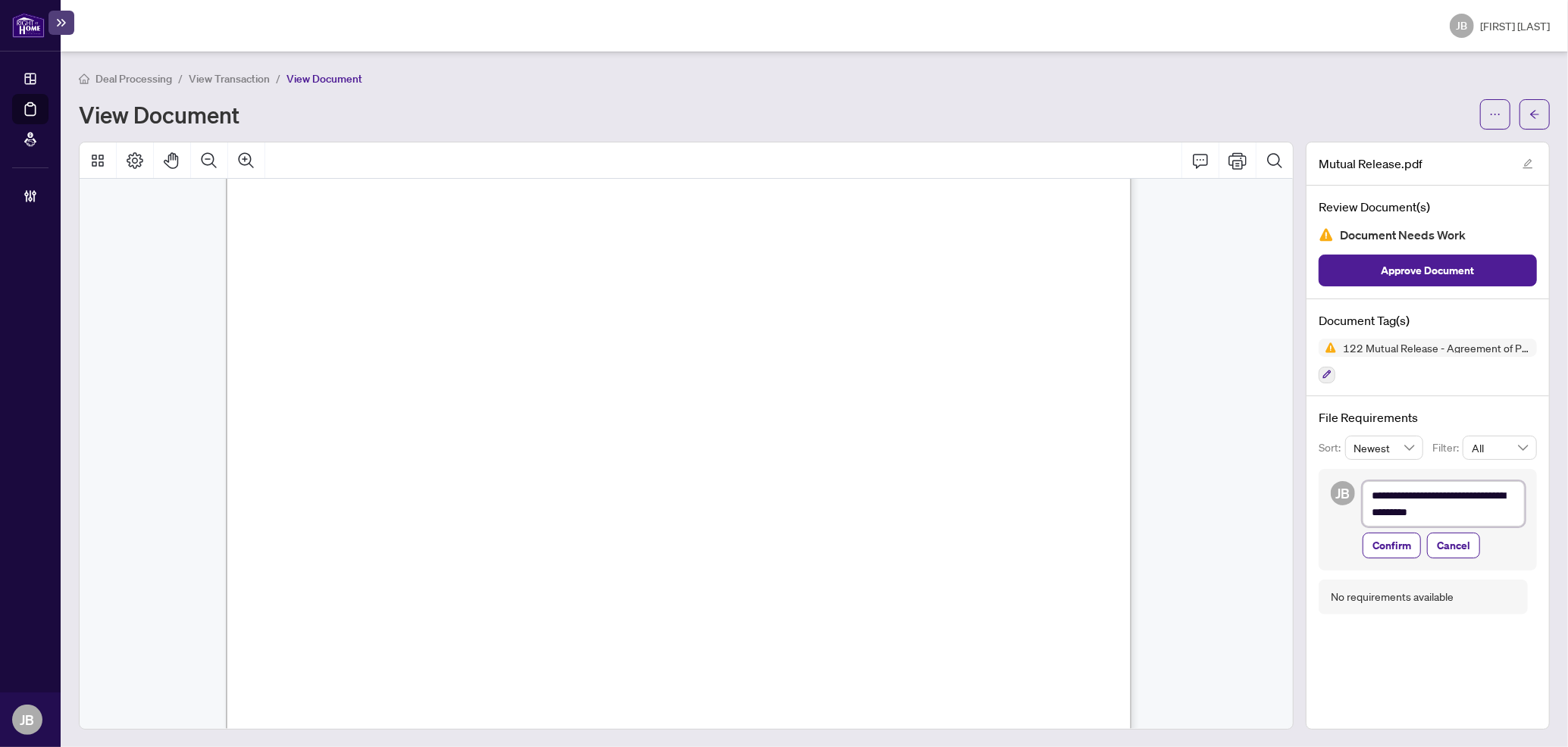 type on "**********" 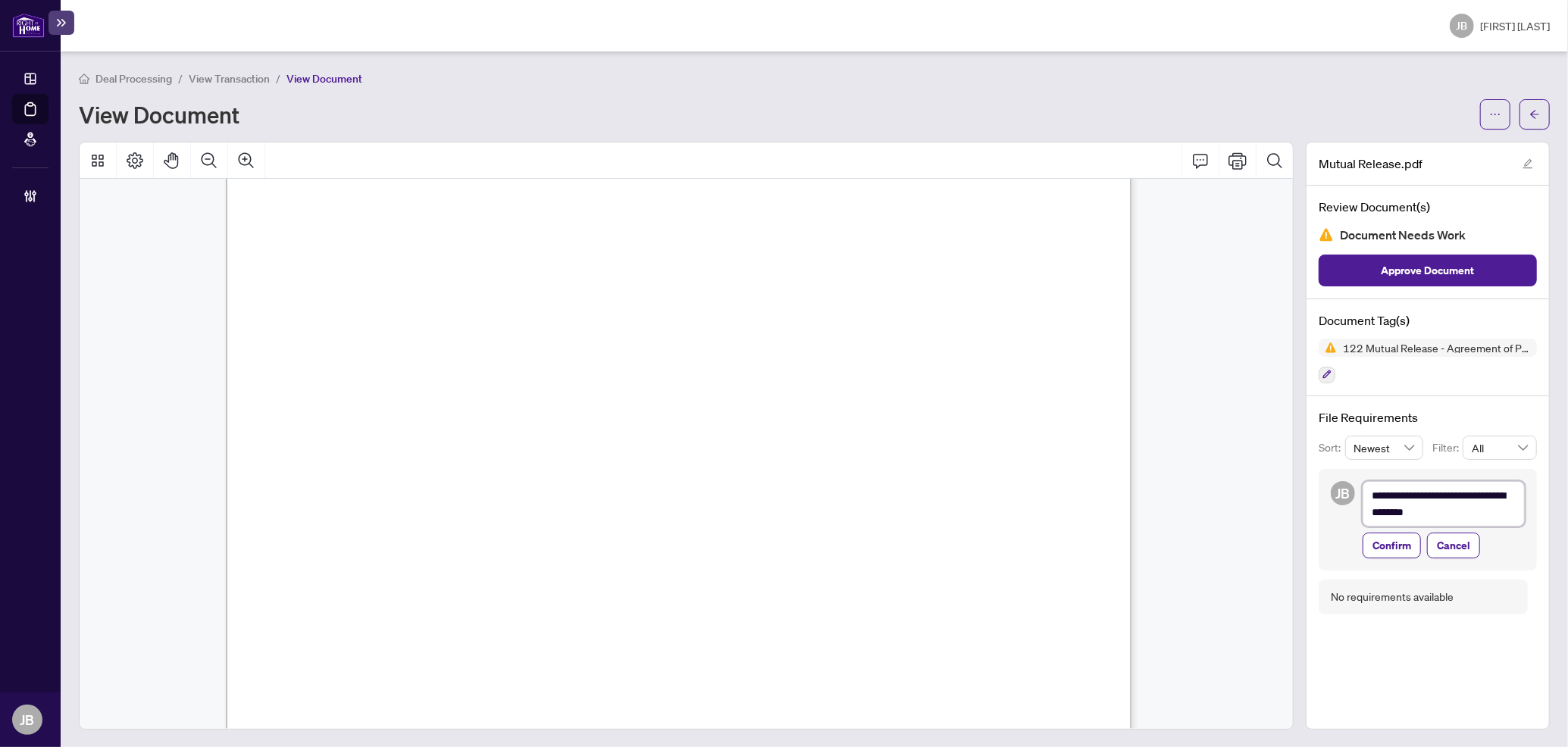 type on "**********" 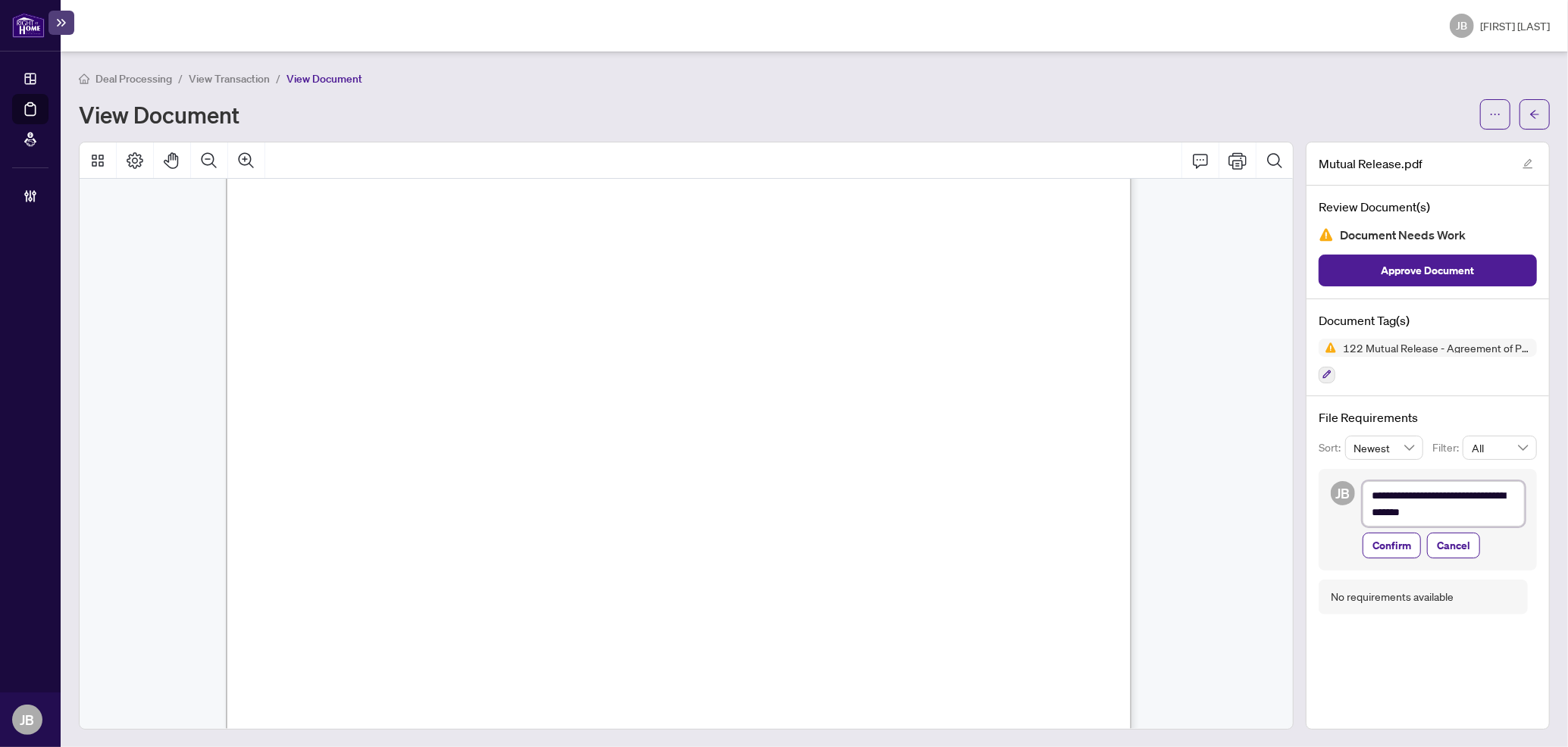 type on "**********" 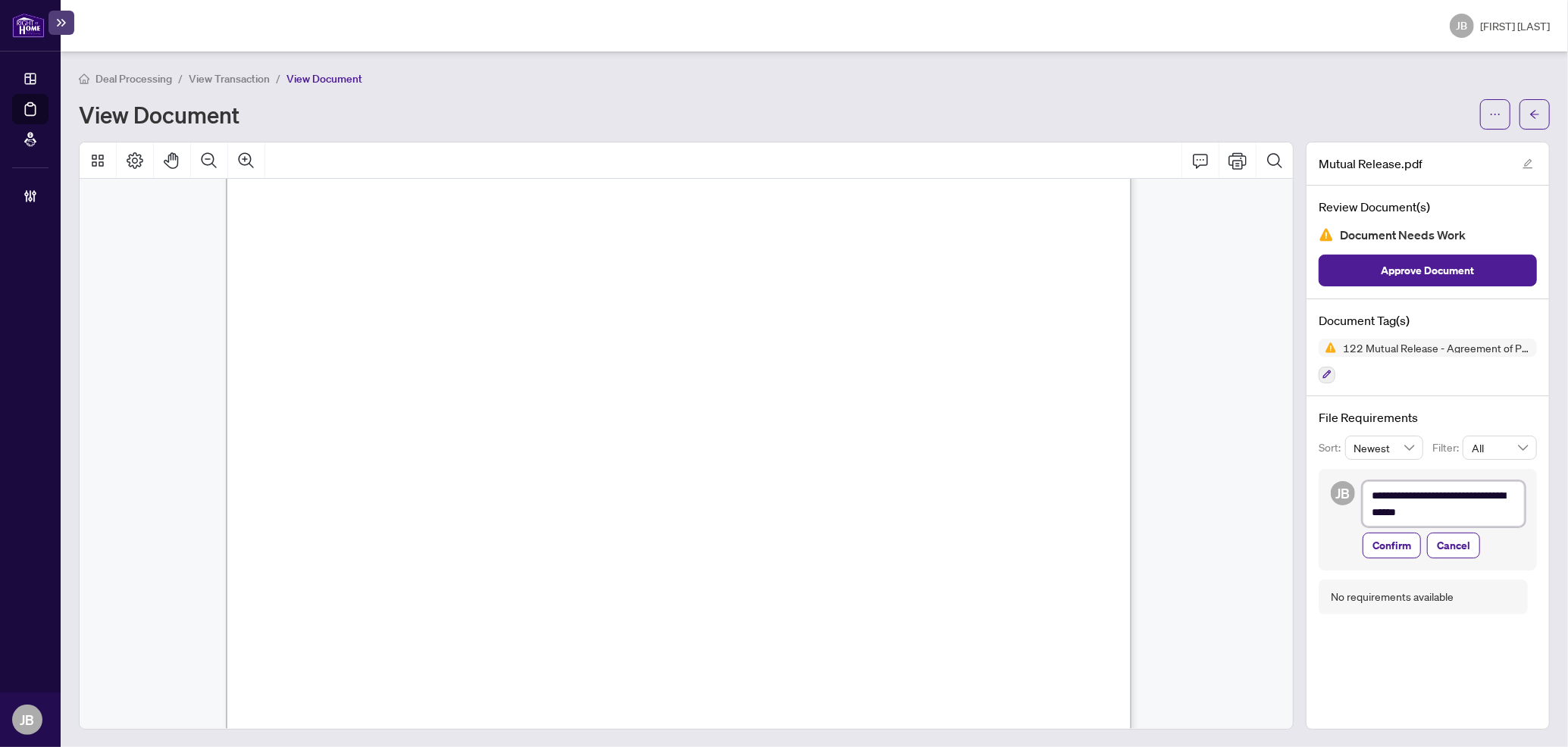 type on "**********" 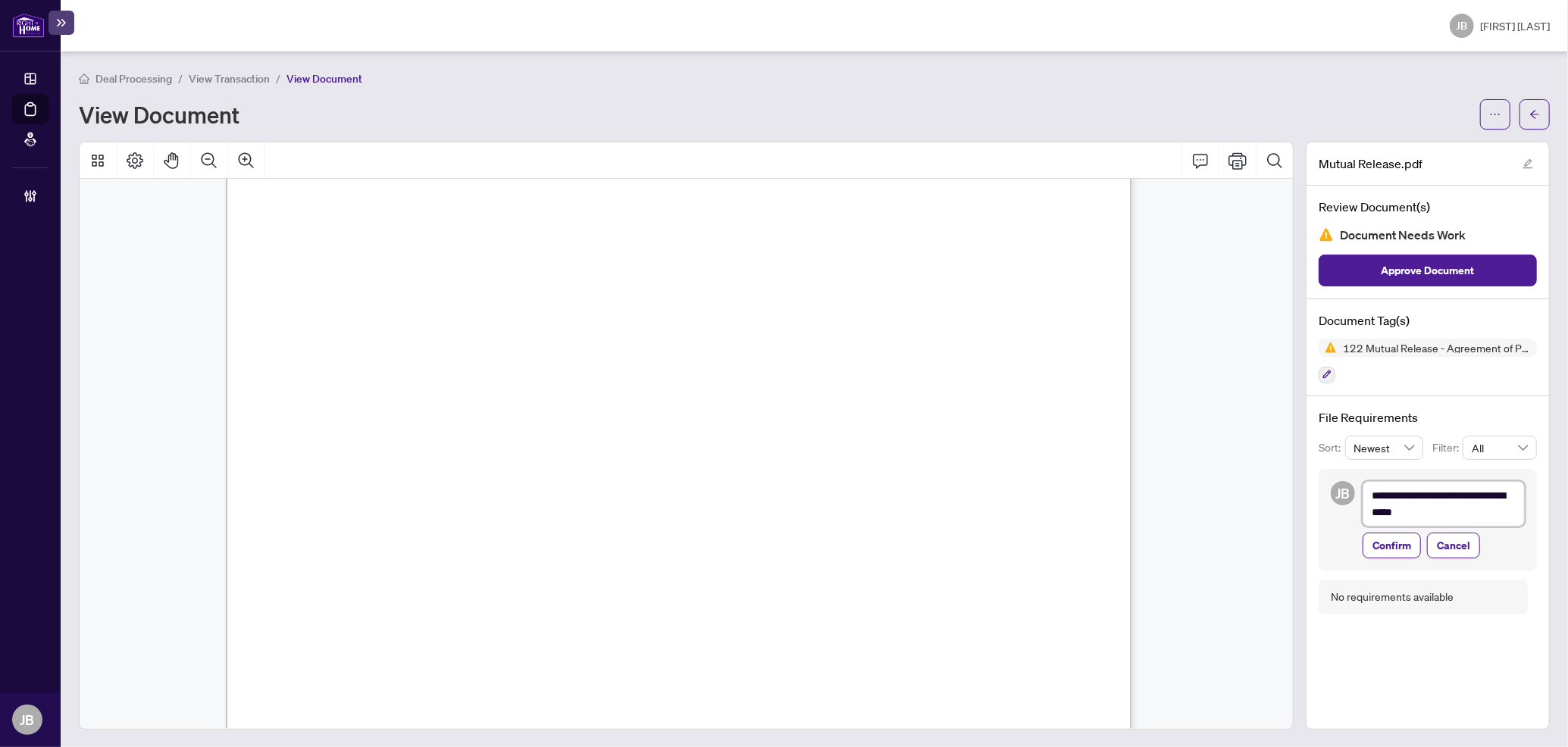 type on "**********" 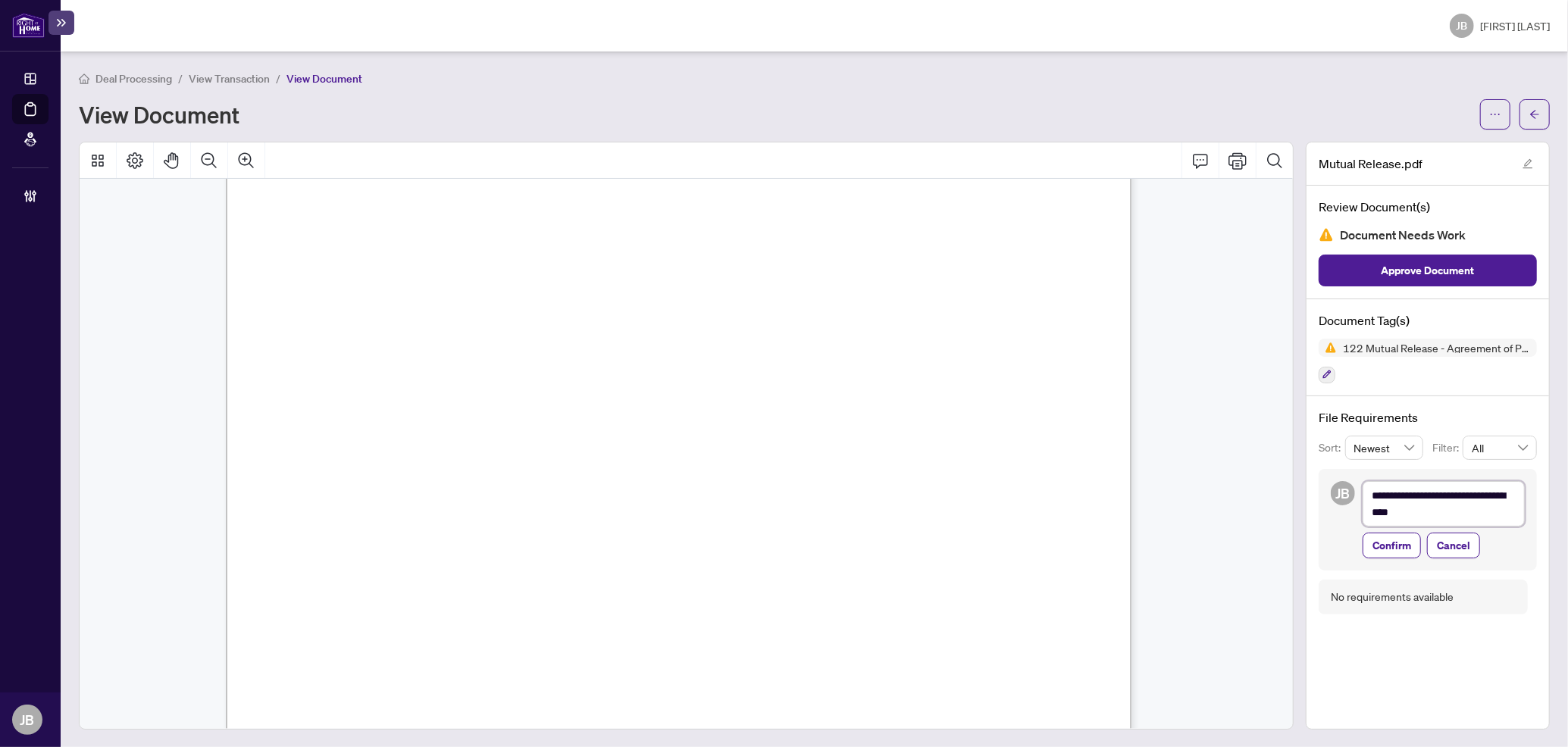 type on "**********" 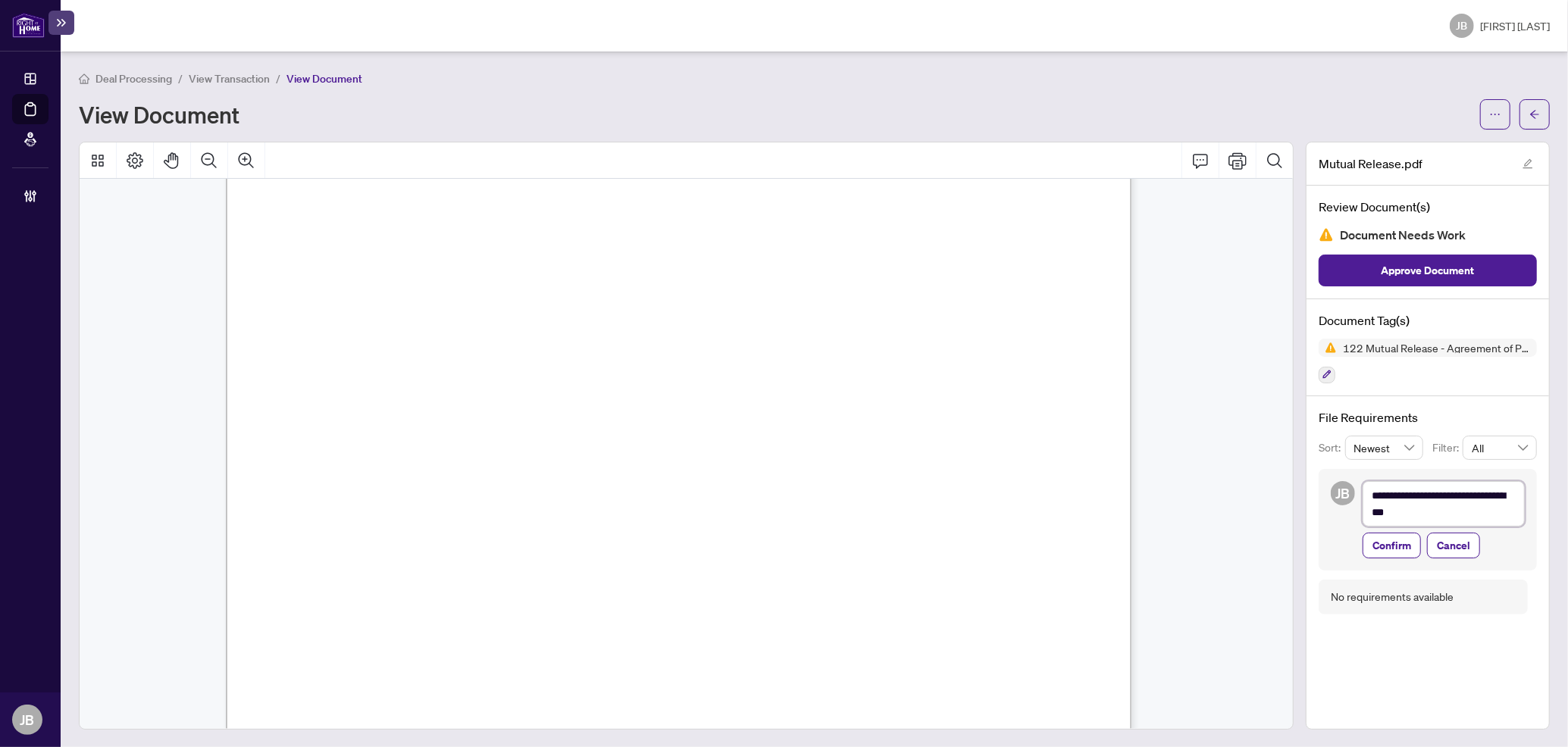 type on "**********" 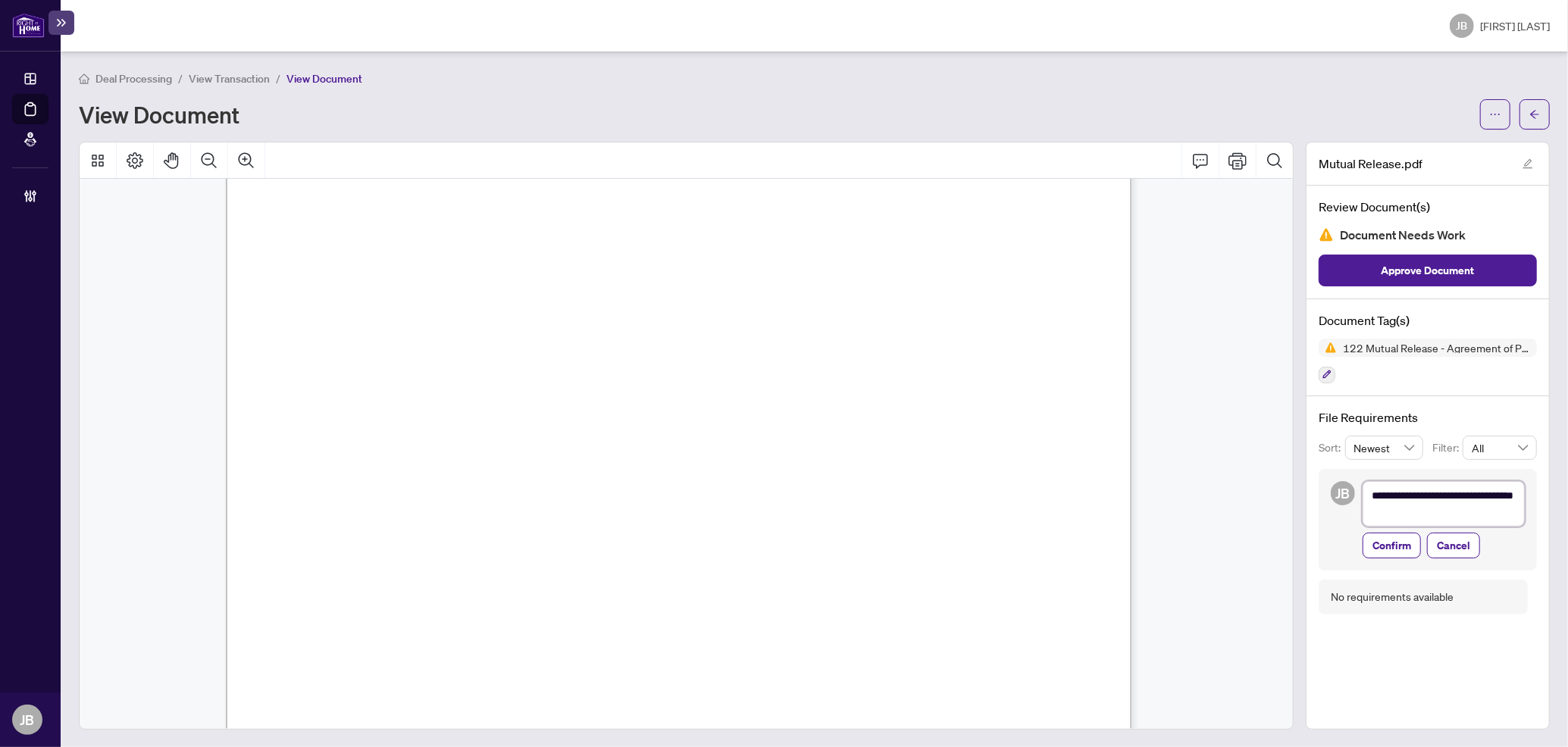 type on "**********" 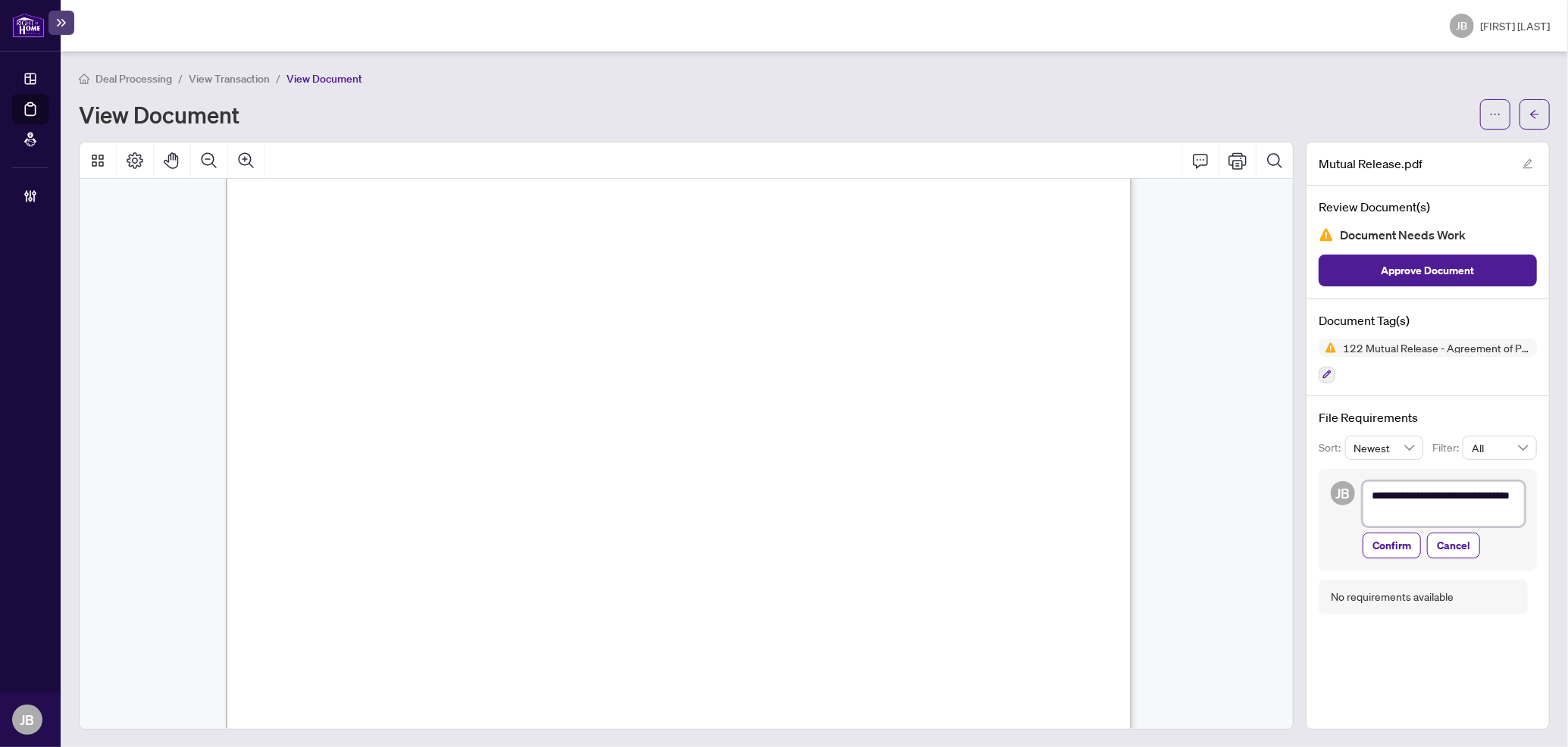 type on "**********" 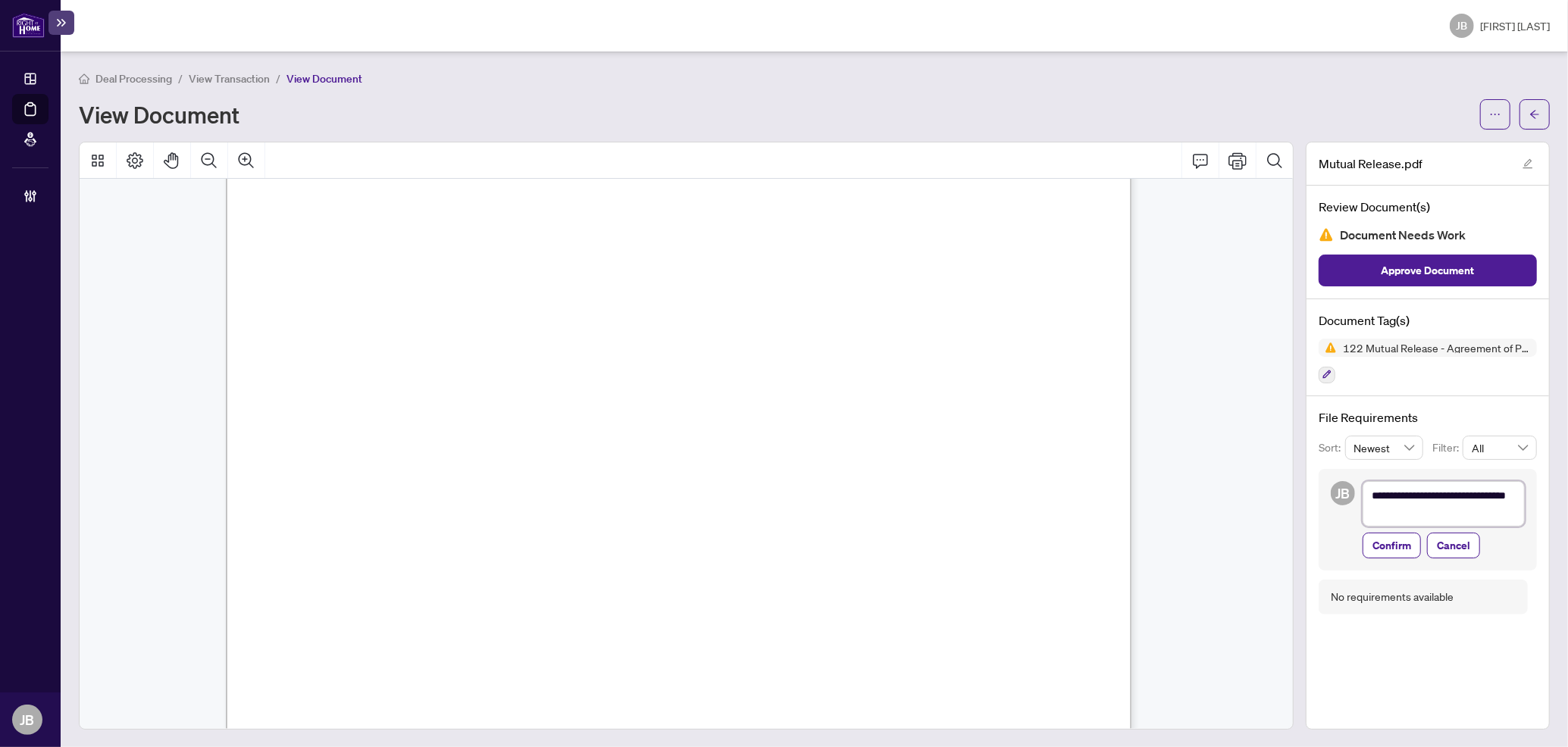 type on "**********" 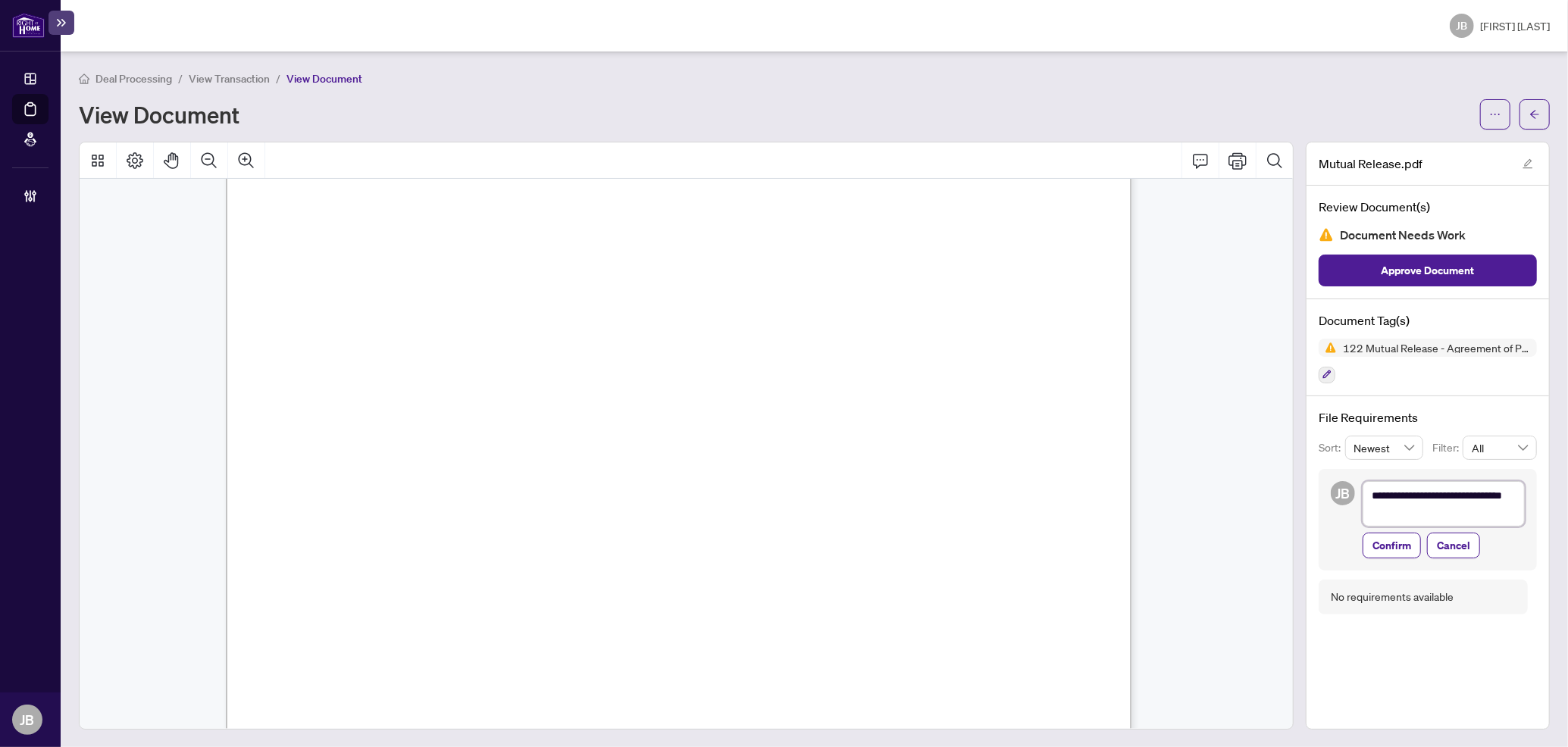 type on "**********" 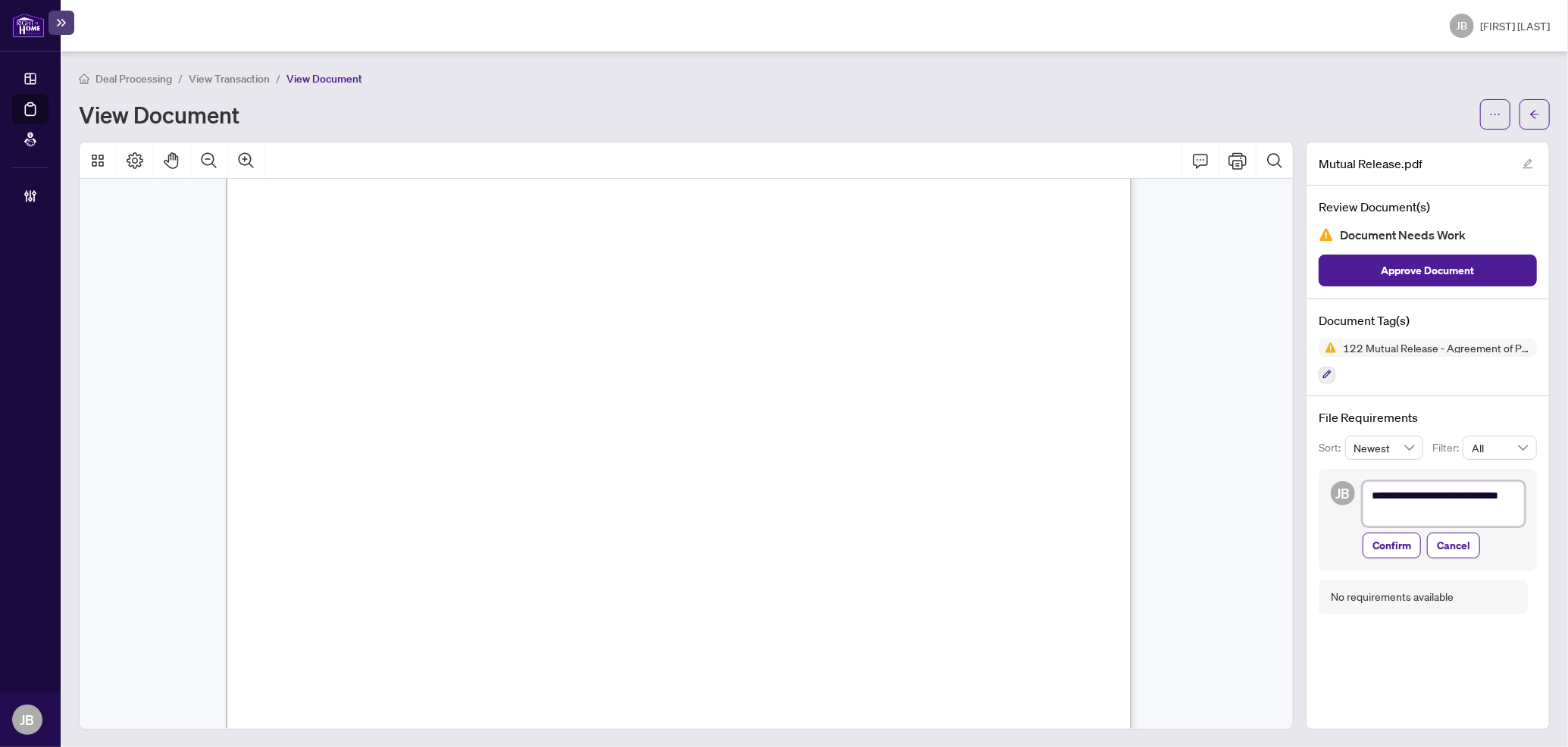 type on "**********" 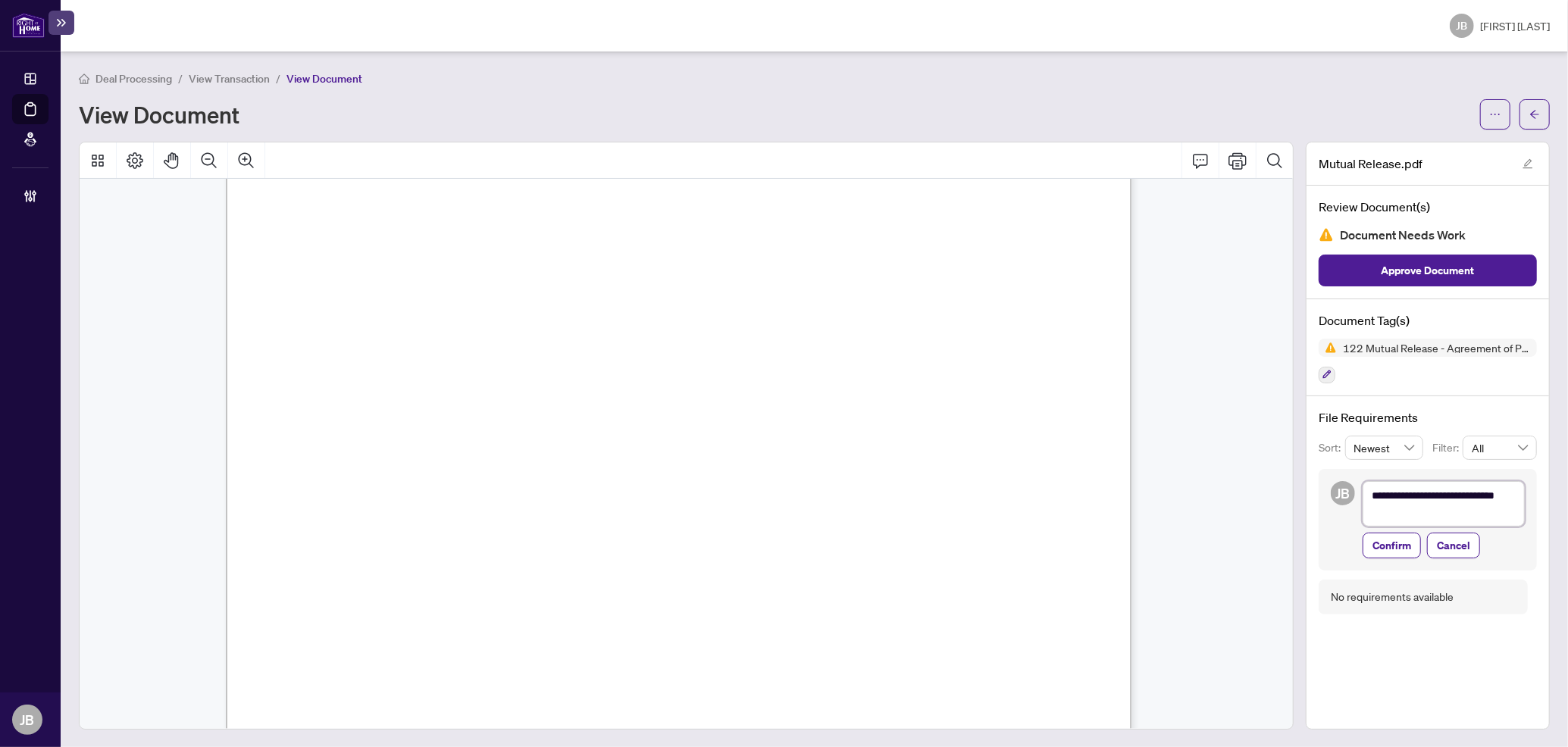 type on "**********" 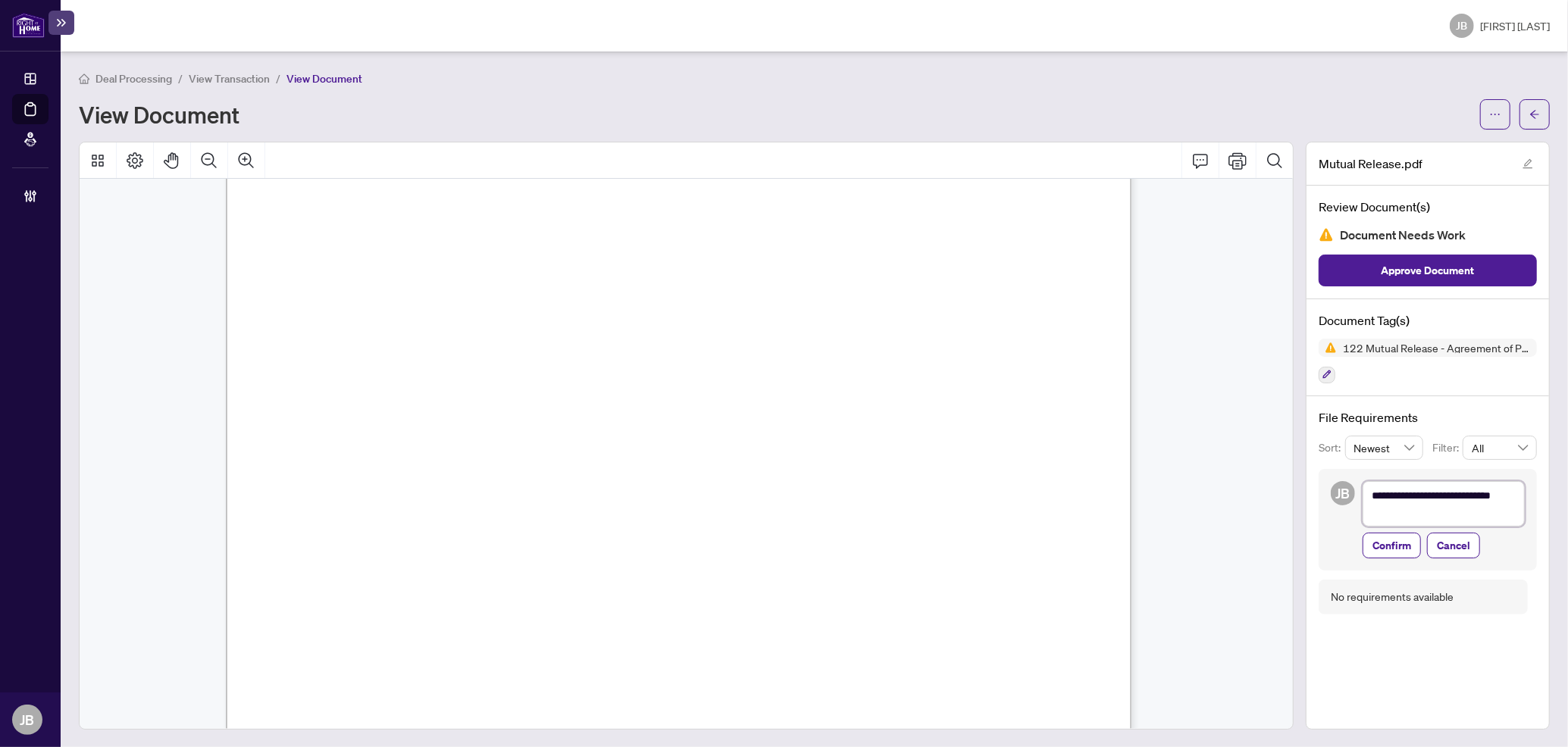 type on "**********" 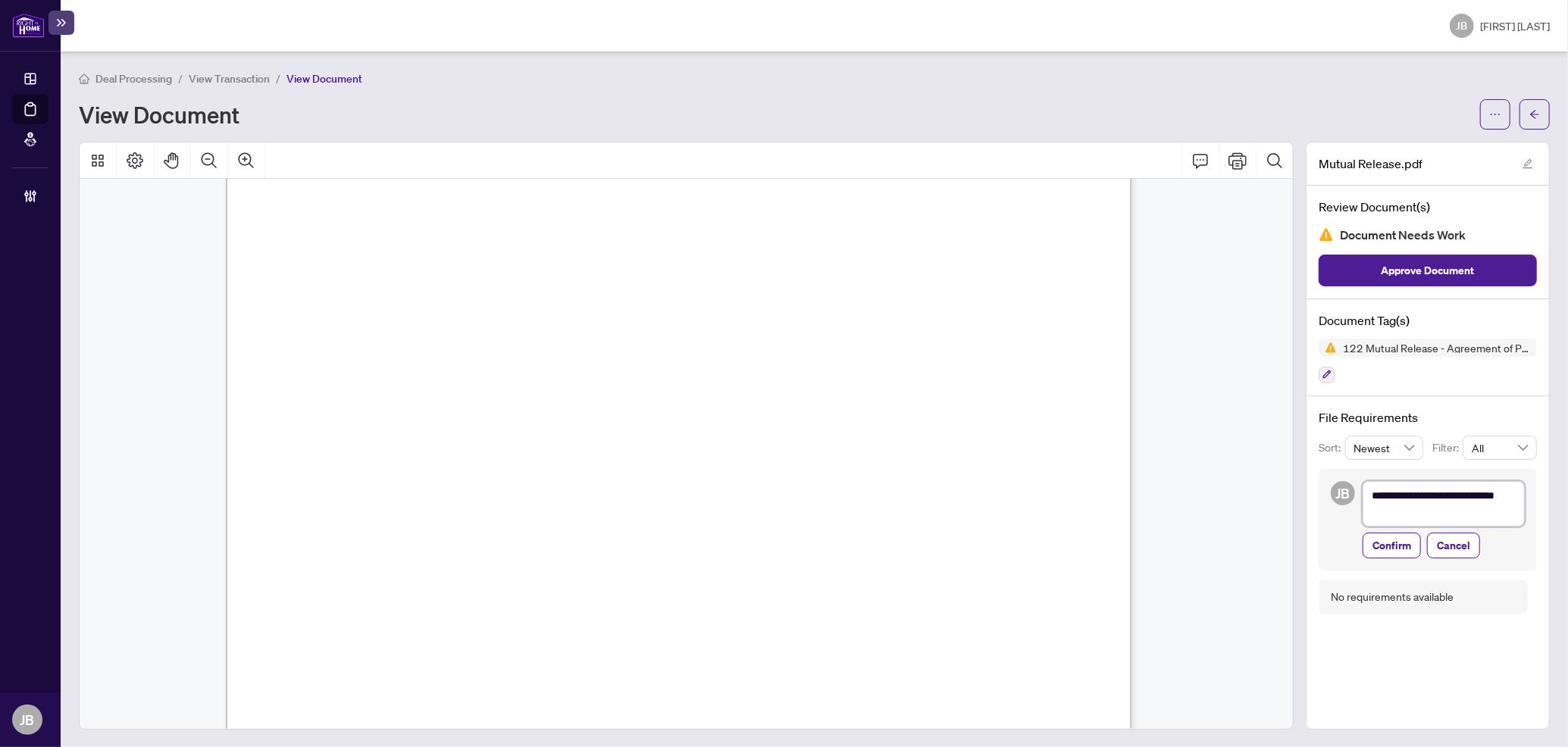 type on "**********" 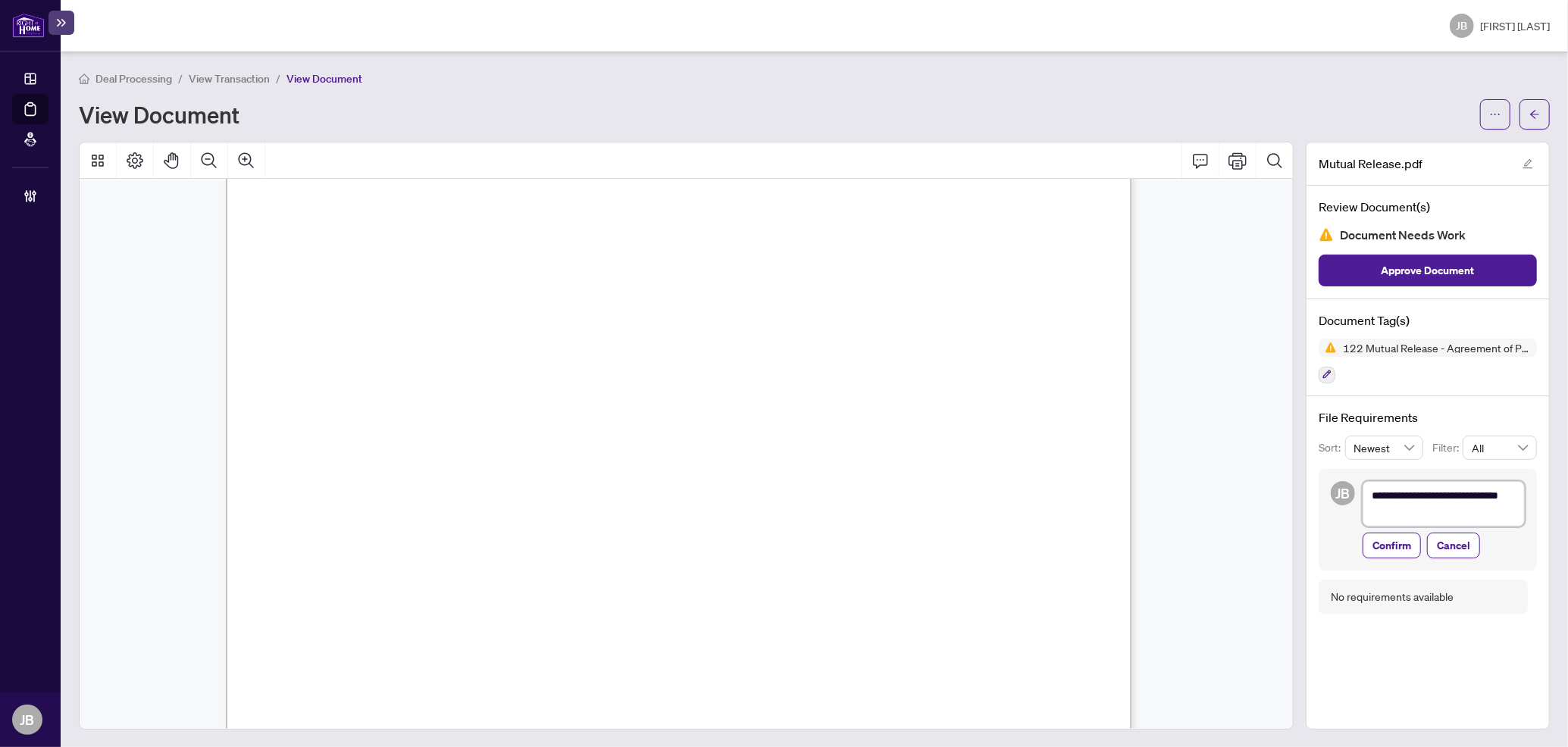 type on "**********" 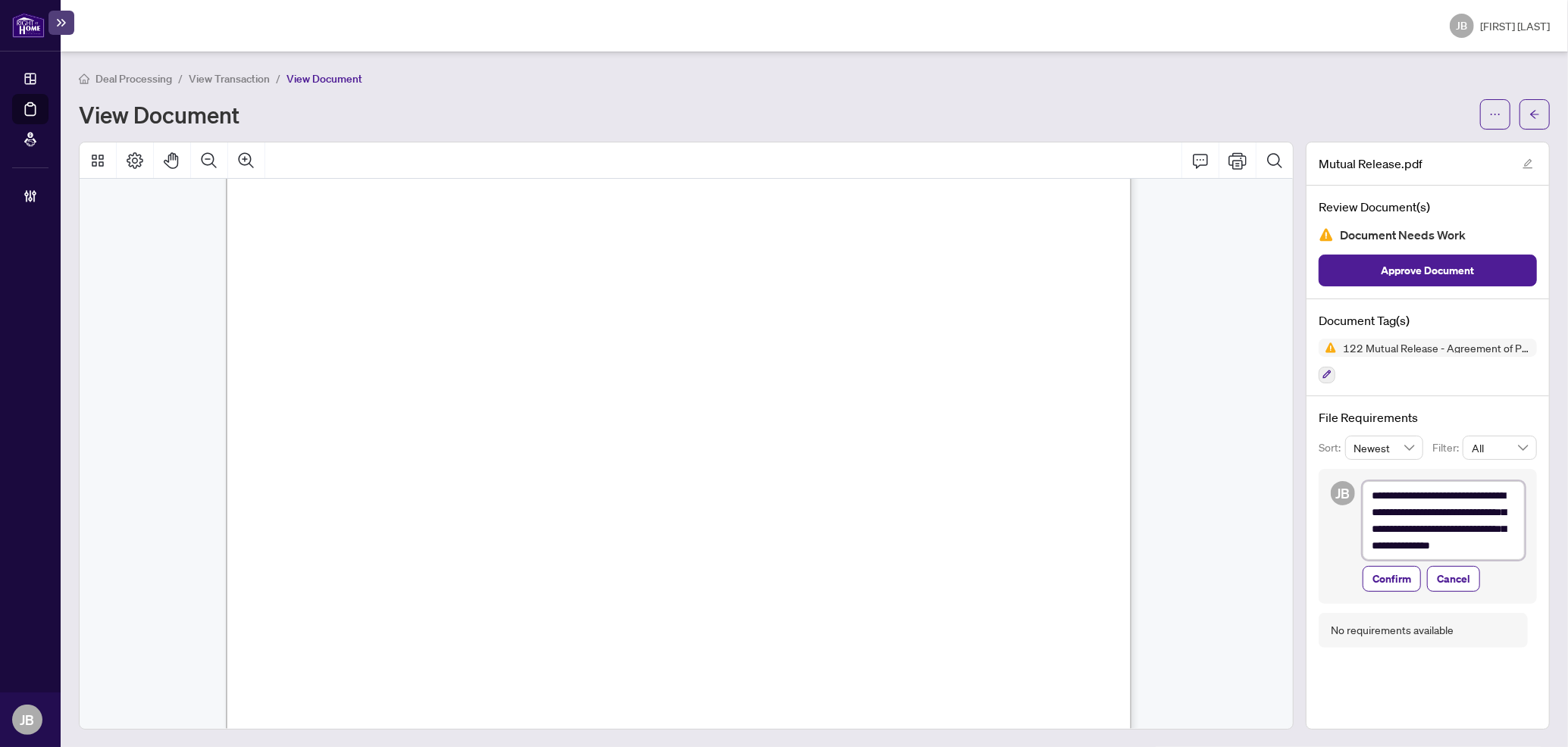 scroll, scrollTop: 0, scrollLeft: 0, axis: both 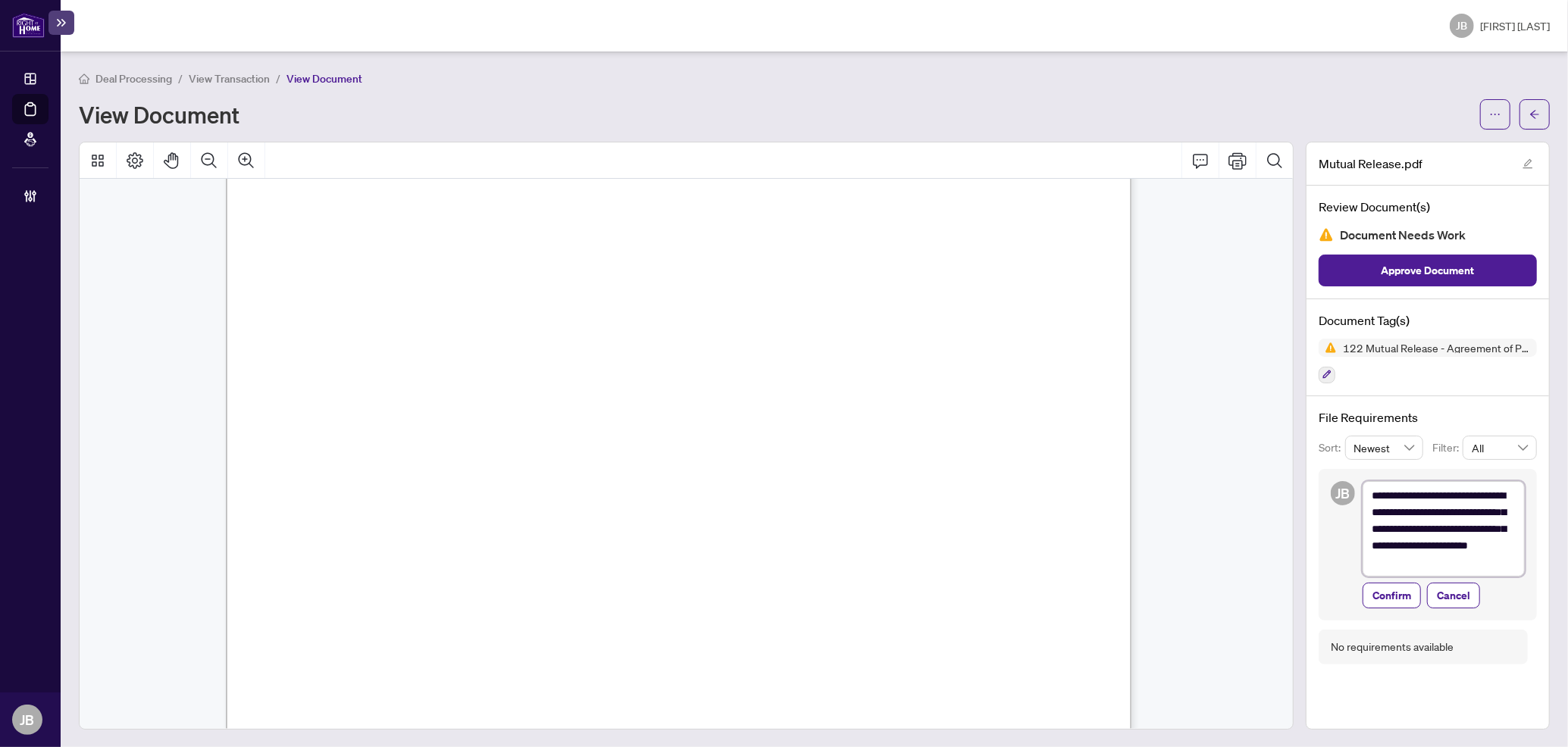 click on "**********" at bounding box center [1444, 529] 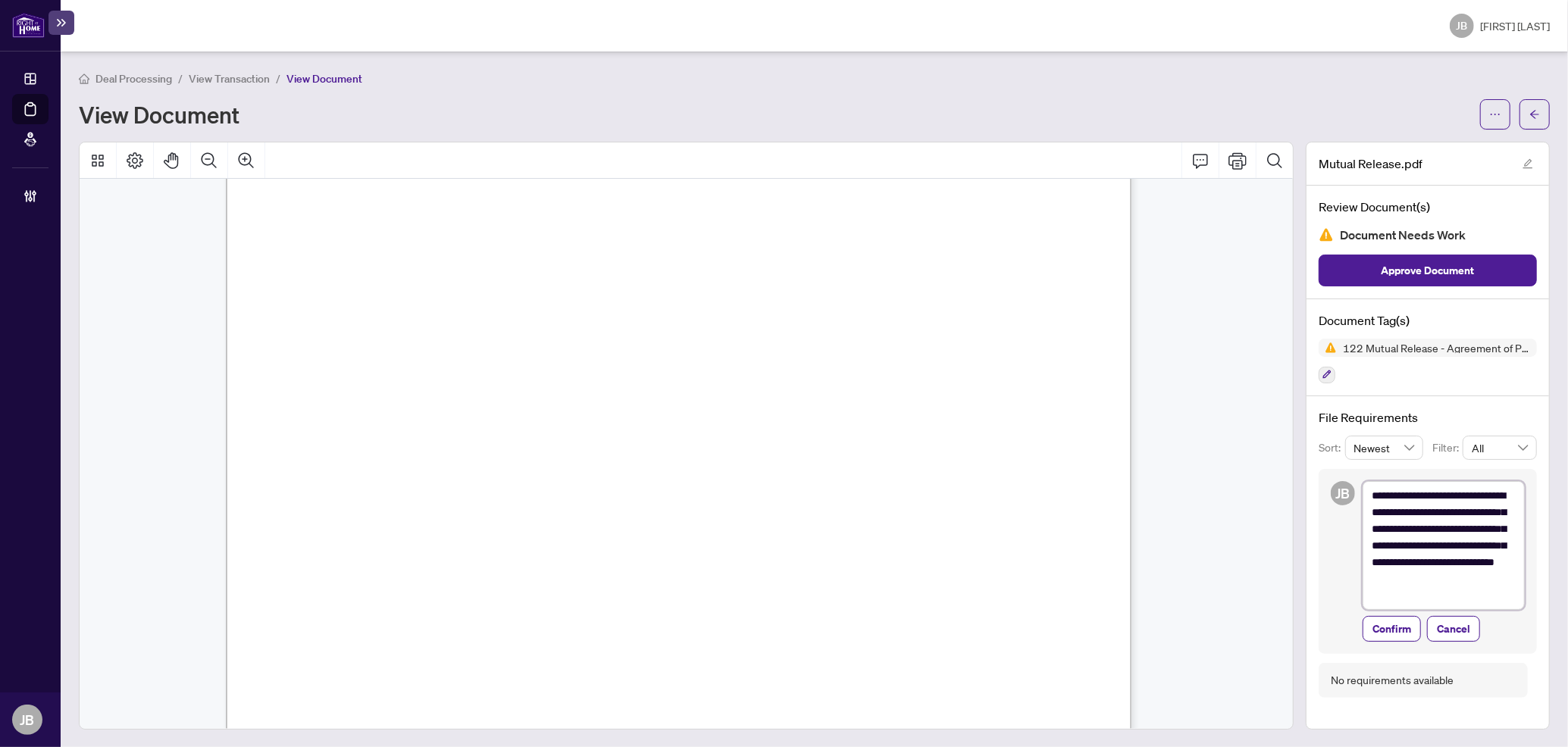 scroll, scrollTop: 0, scrollLeft: 0, axis: both 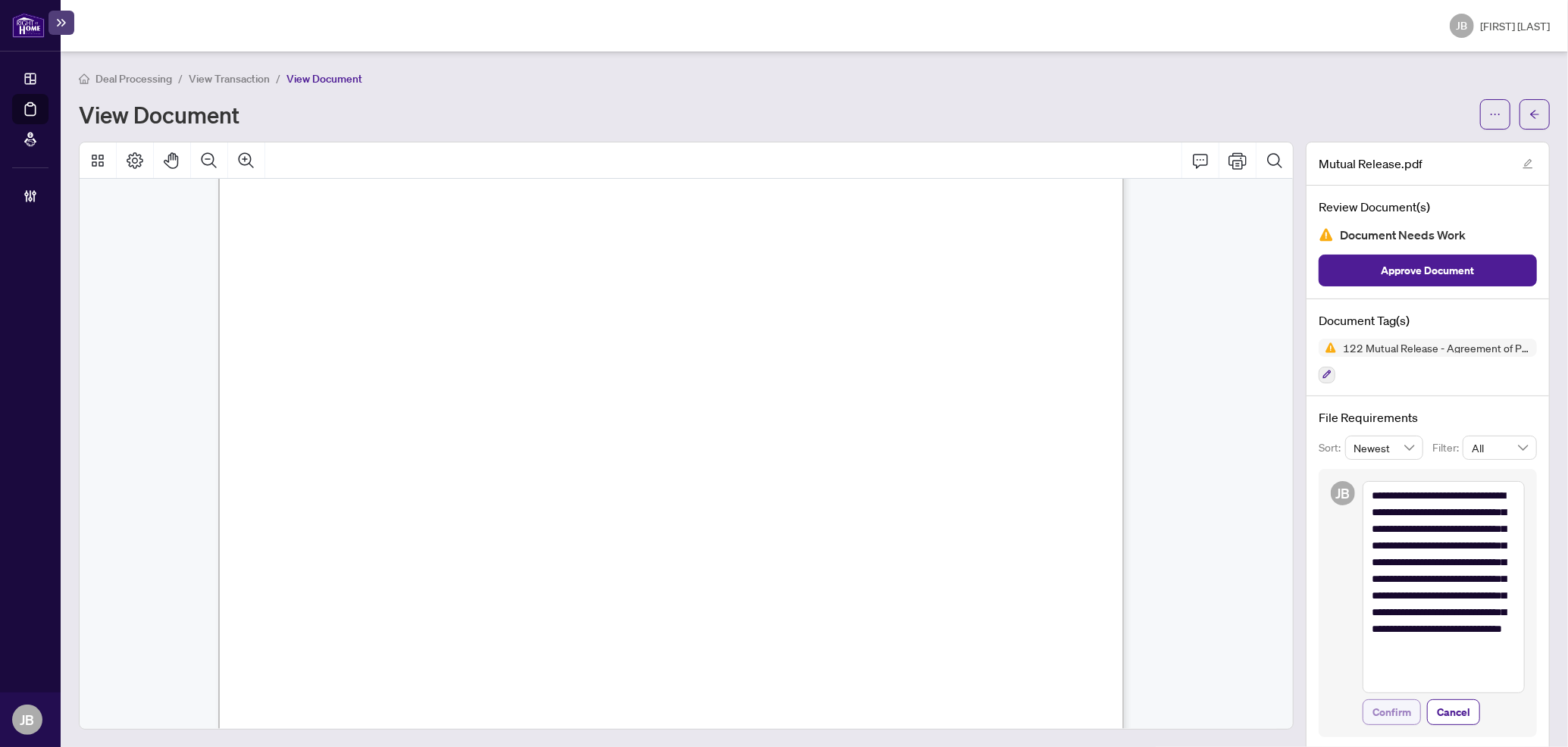 click on "Confirm" at bounding box center (1391, 712) 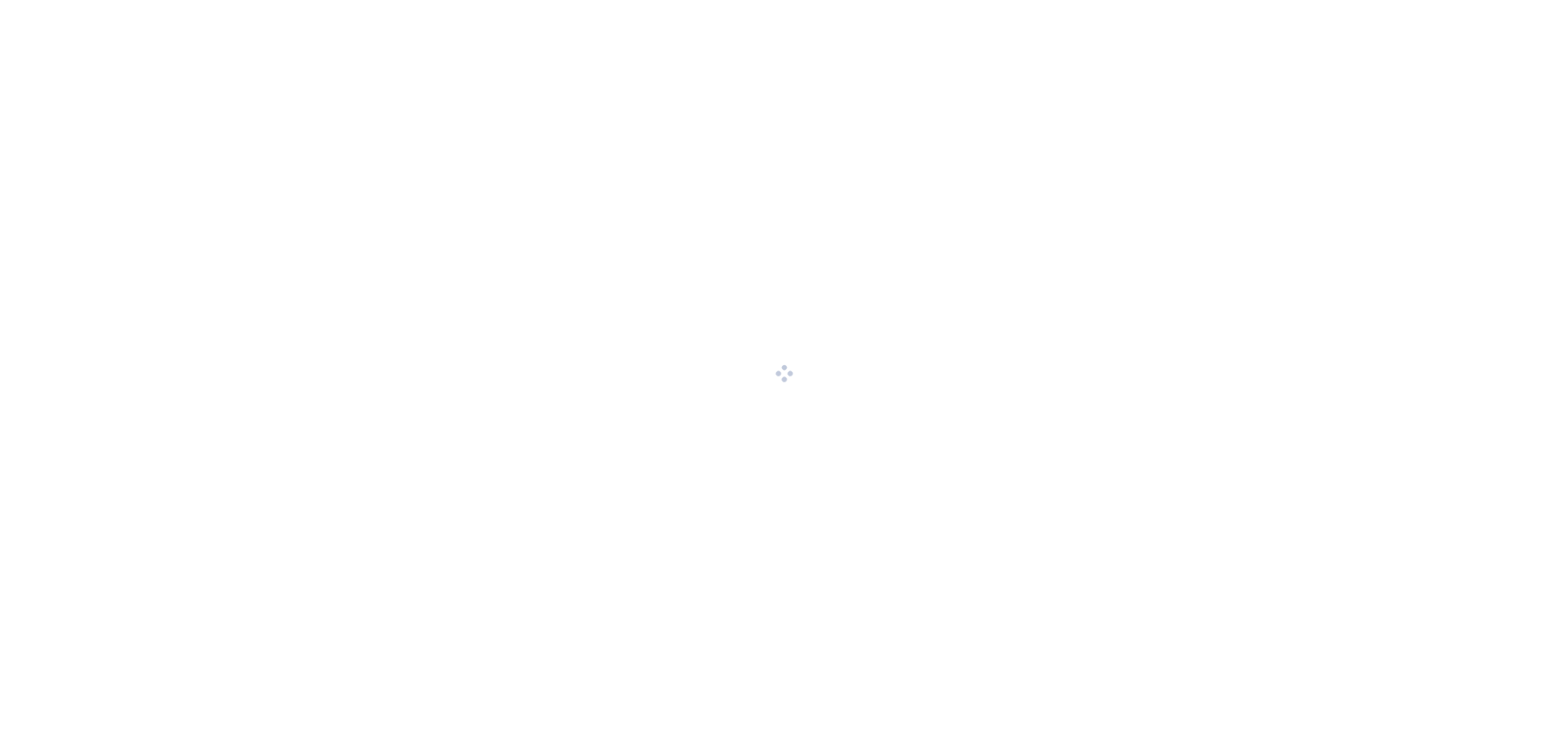scroll, scrollTop: 0, scrollLeft: 0, axis: both 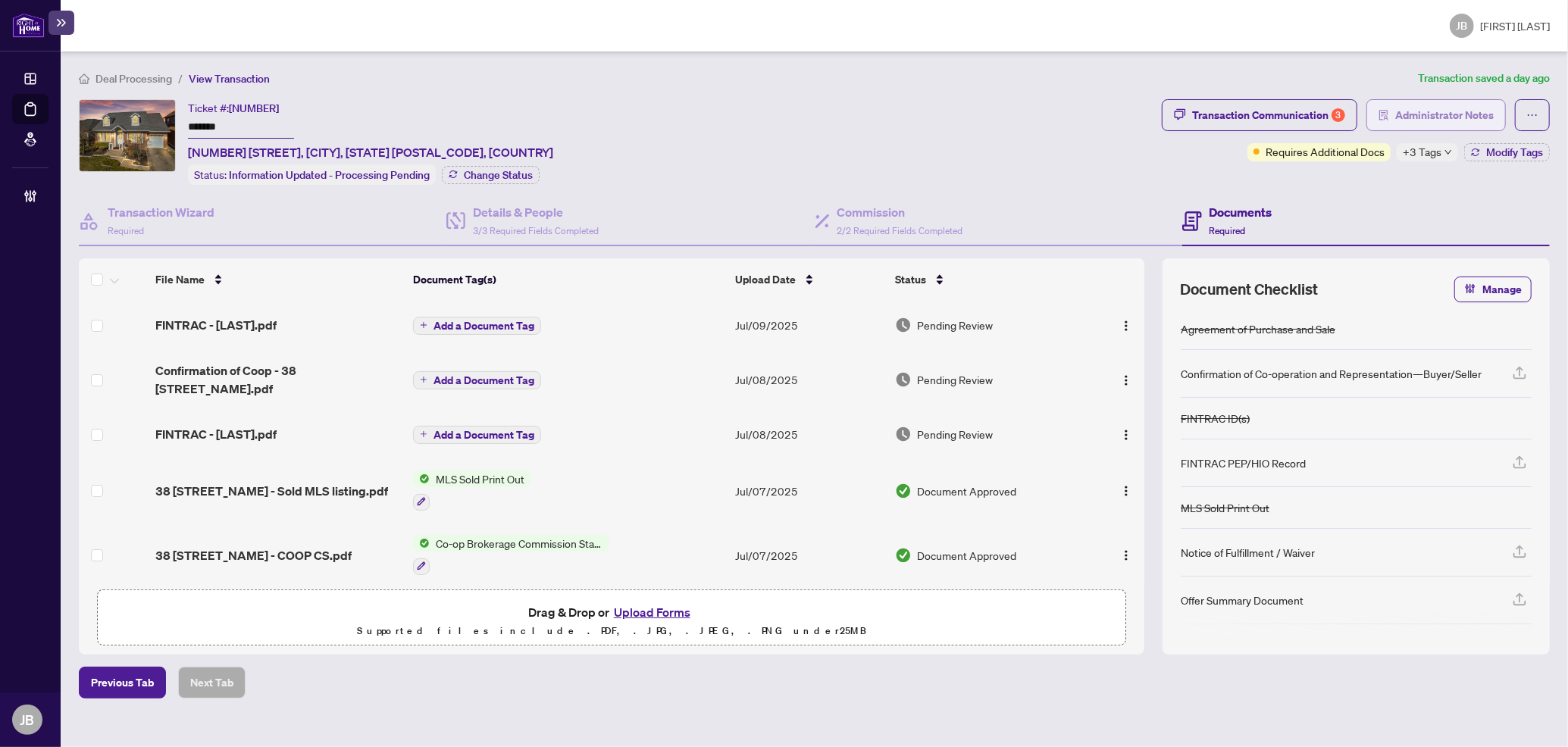 click on "Administrator Notes" at bounding box center (1444, 115) 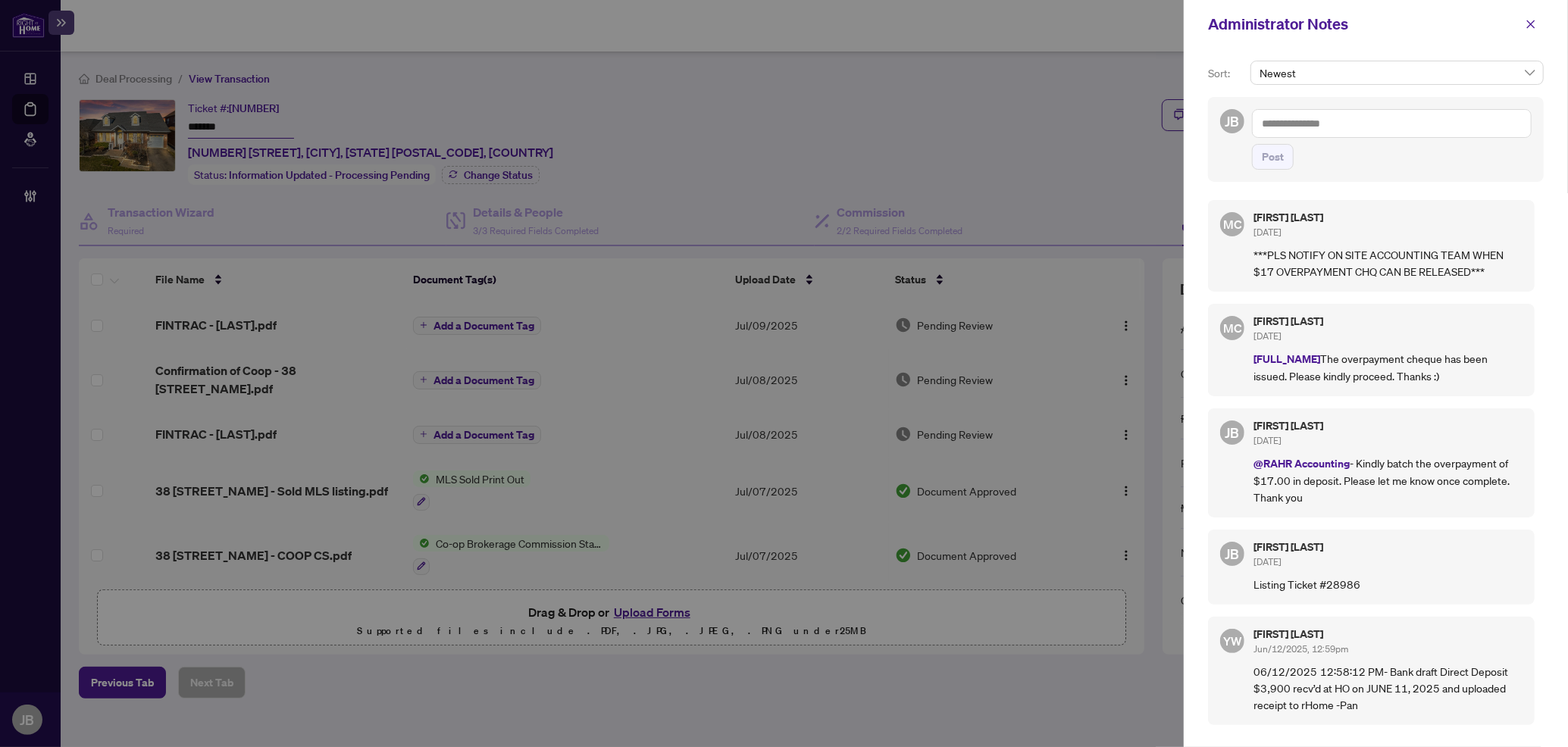 click at bounding box center (1391, 123) 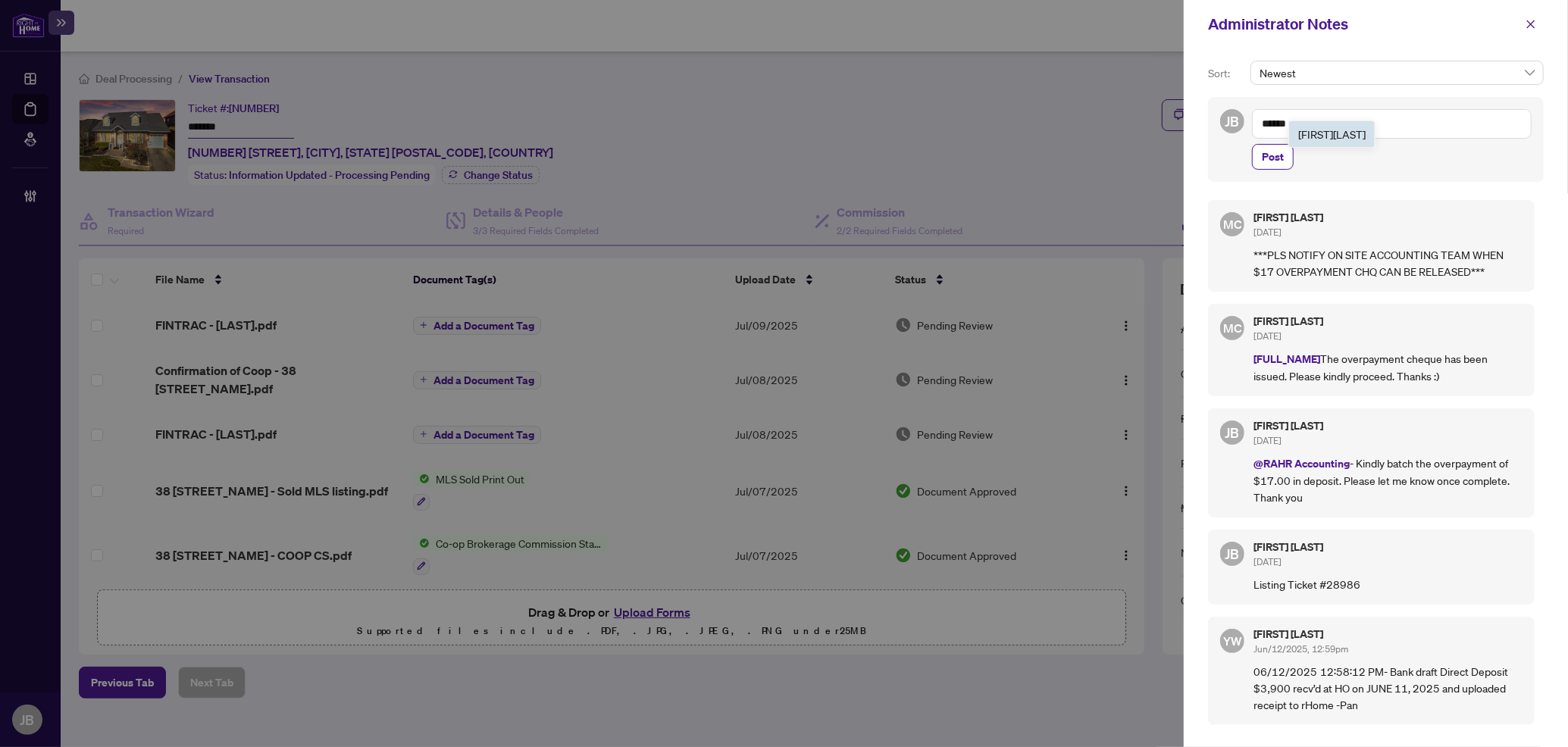 click on "[FIRST] [LAST]" at bounding box center [1332, 134] 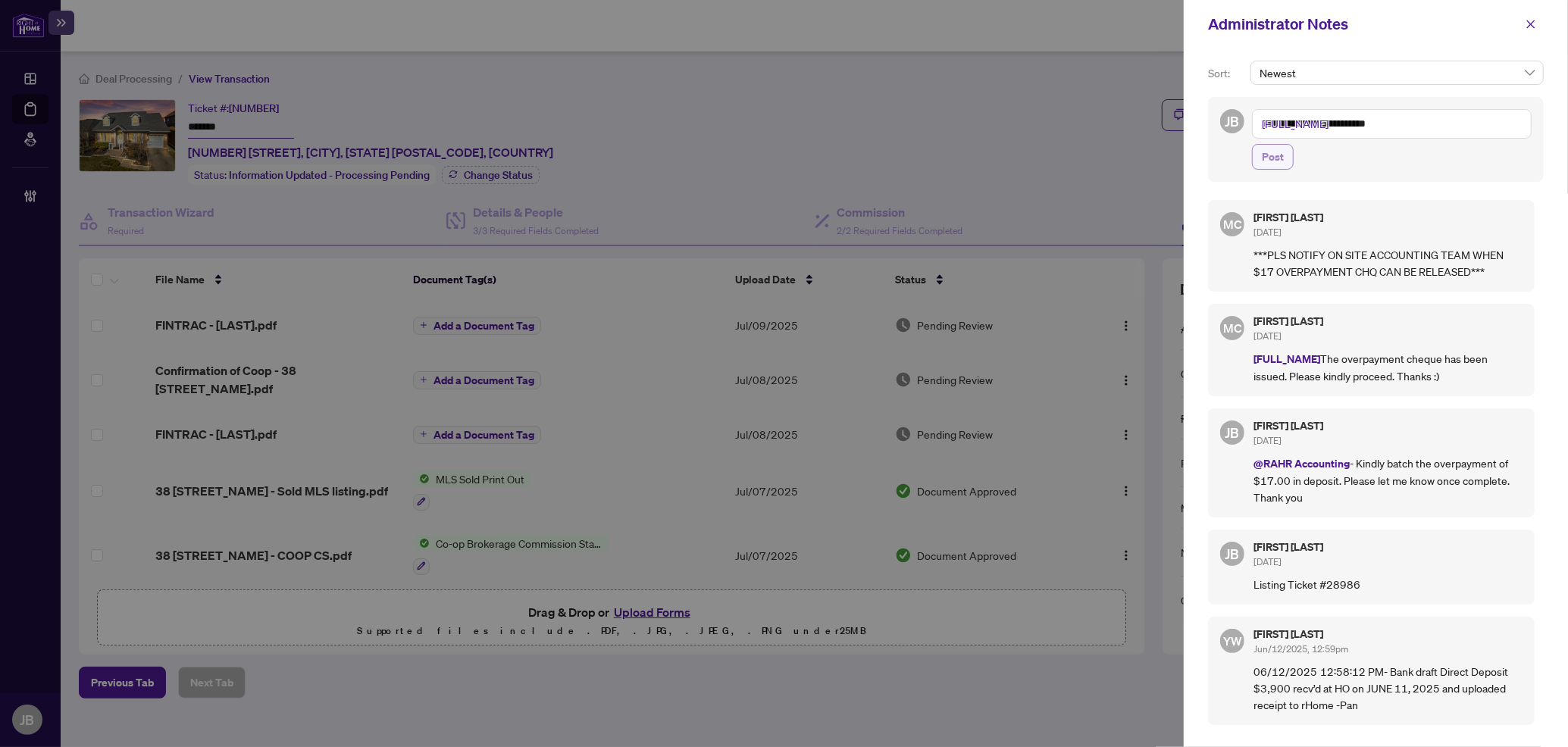type on "**********" 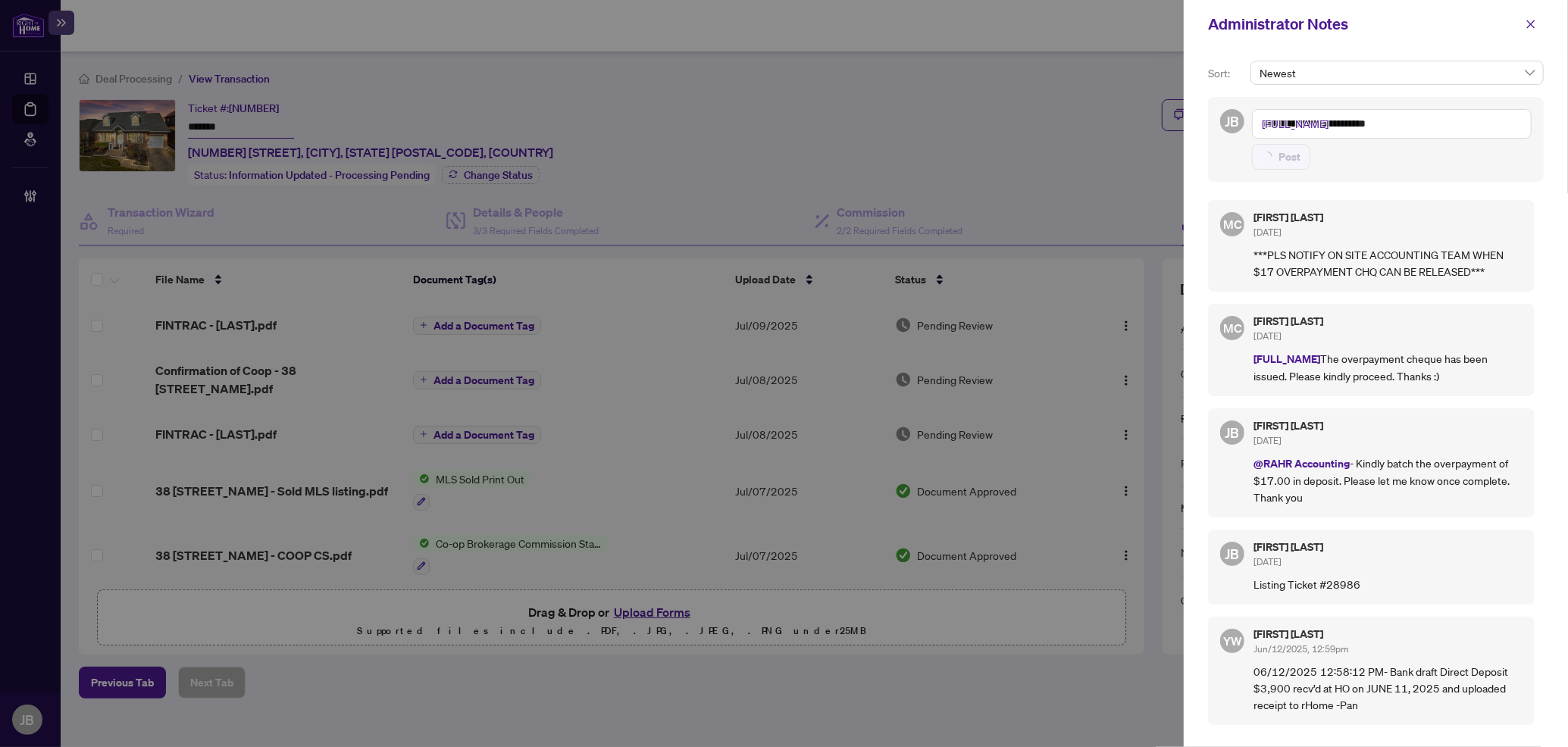 type 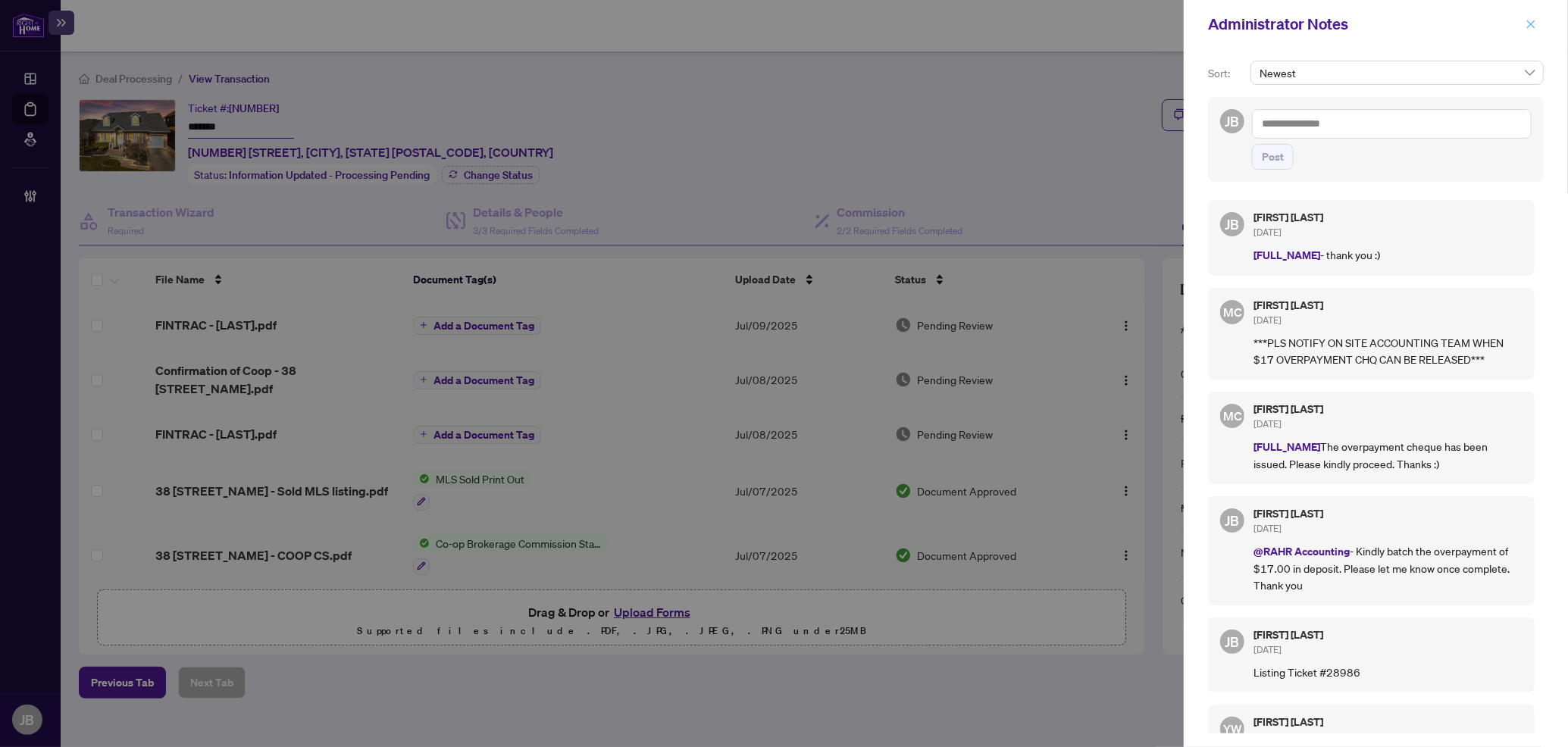 click 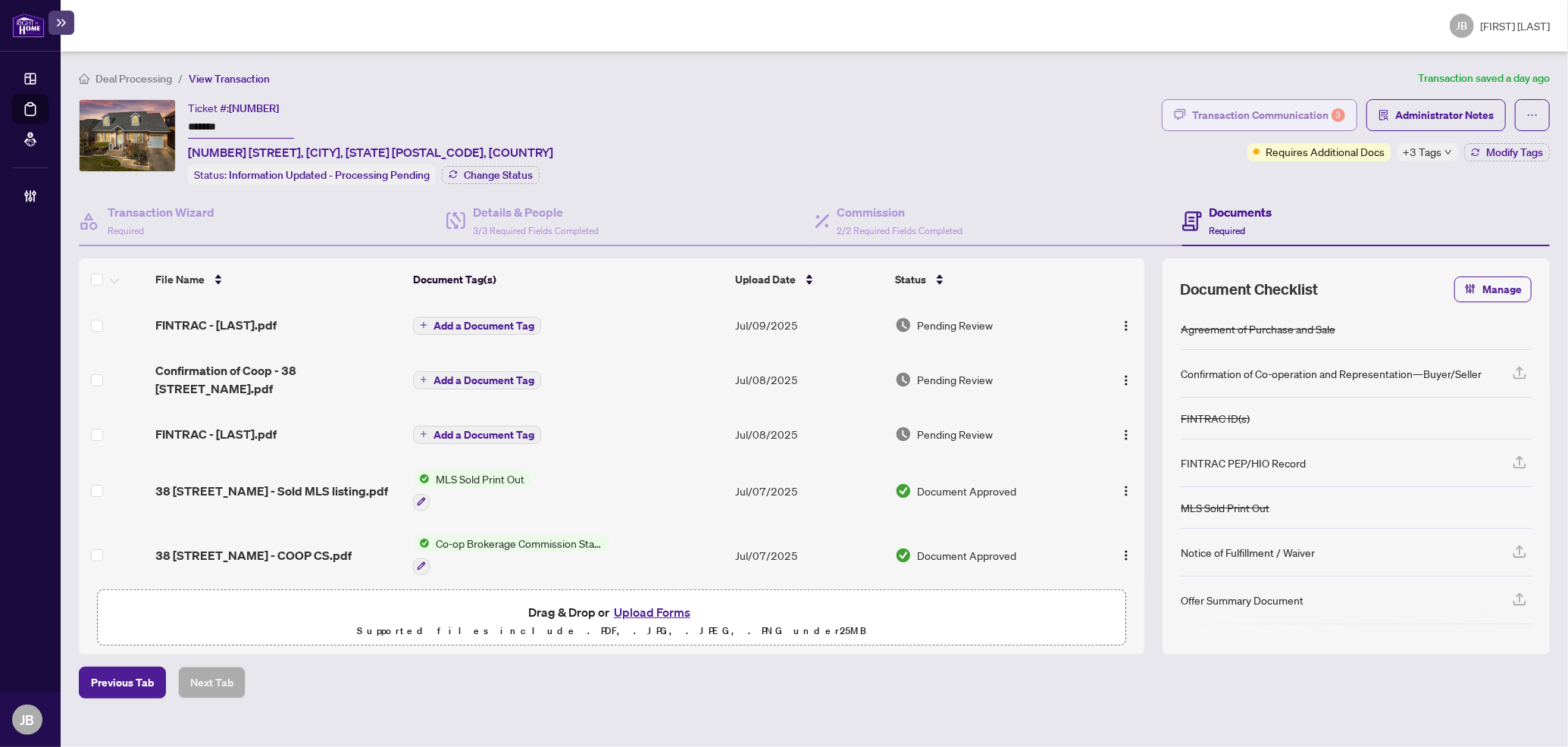 click on "Transaction Communication 3" at bounding box center (1269, 115) 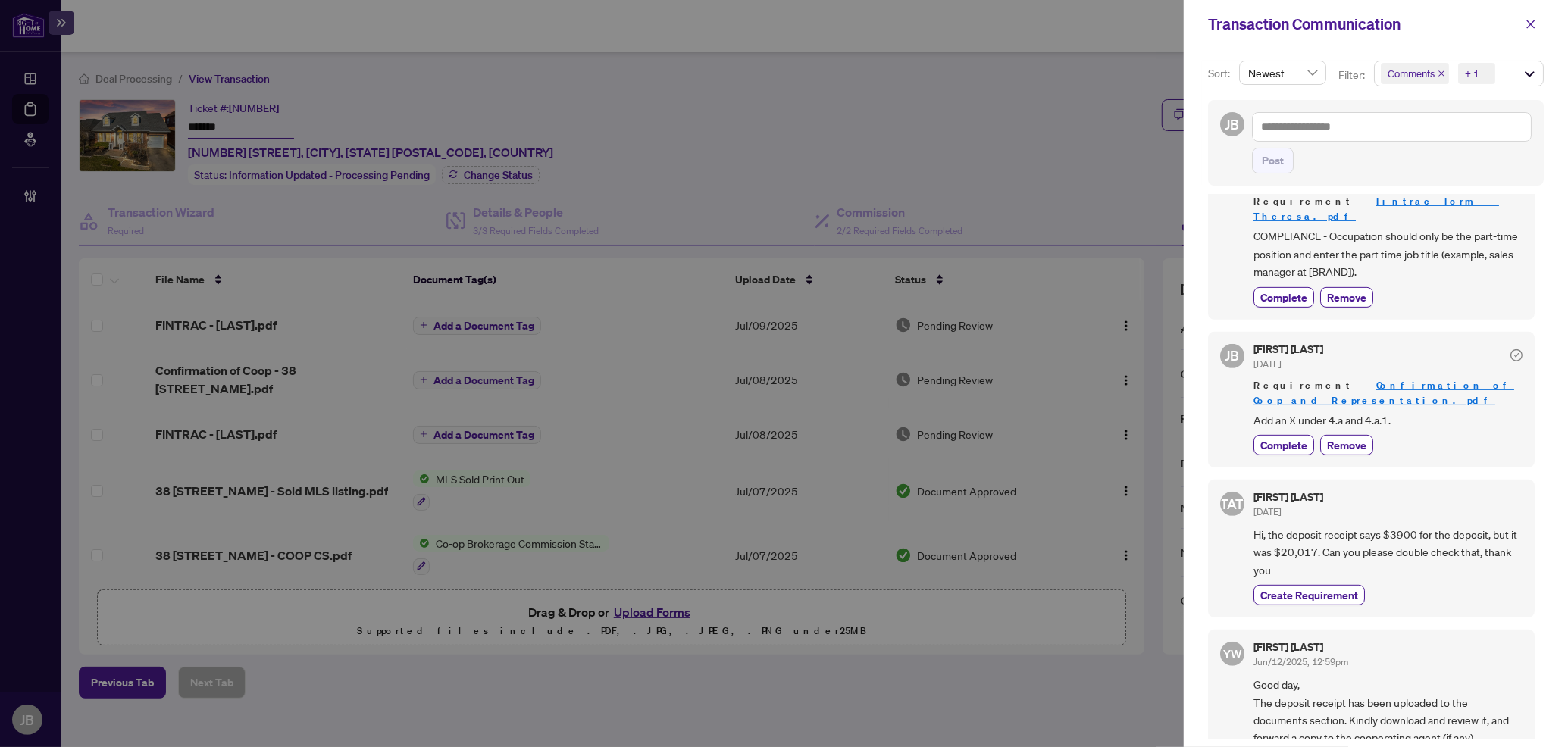 scroll, scrollTop: 505, scrollLeft: 0, axis: vertical 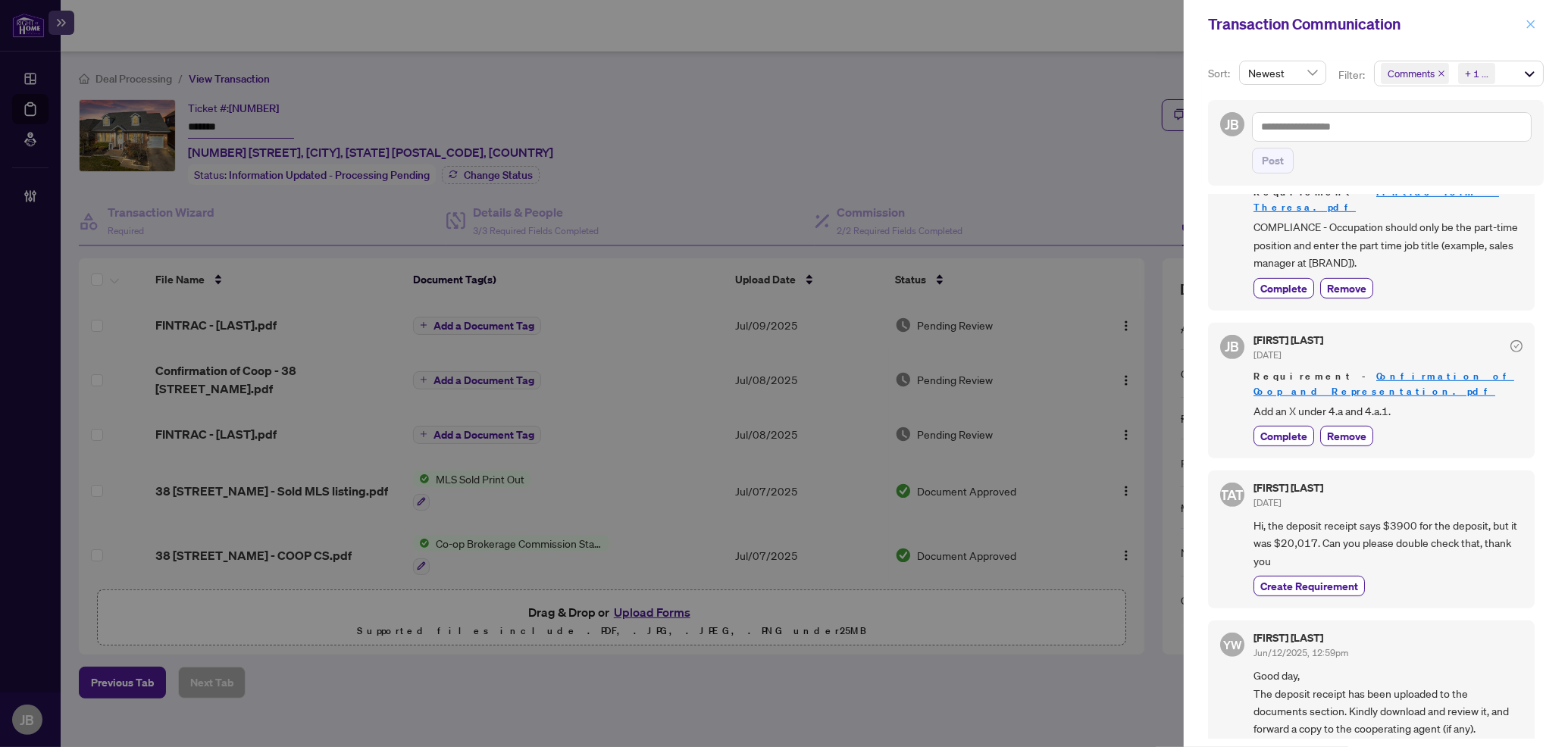 click at bounding box center [1531, 24] 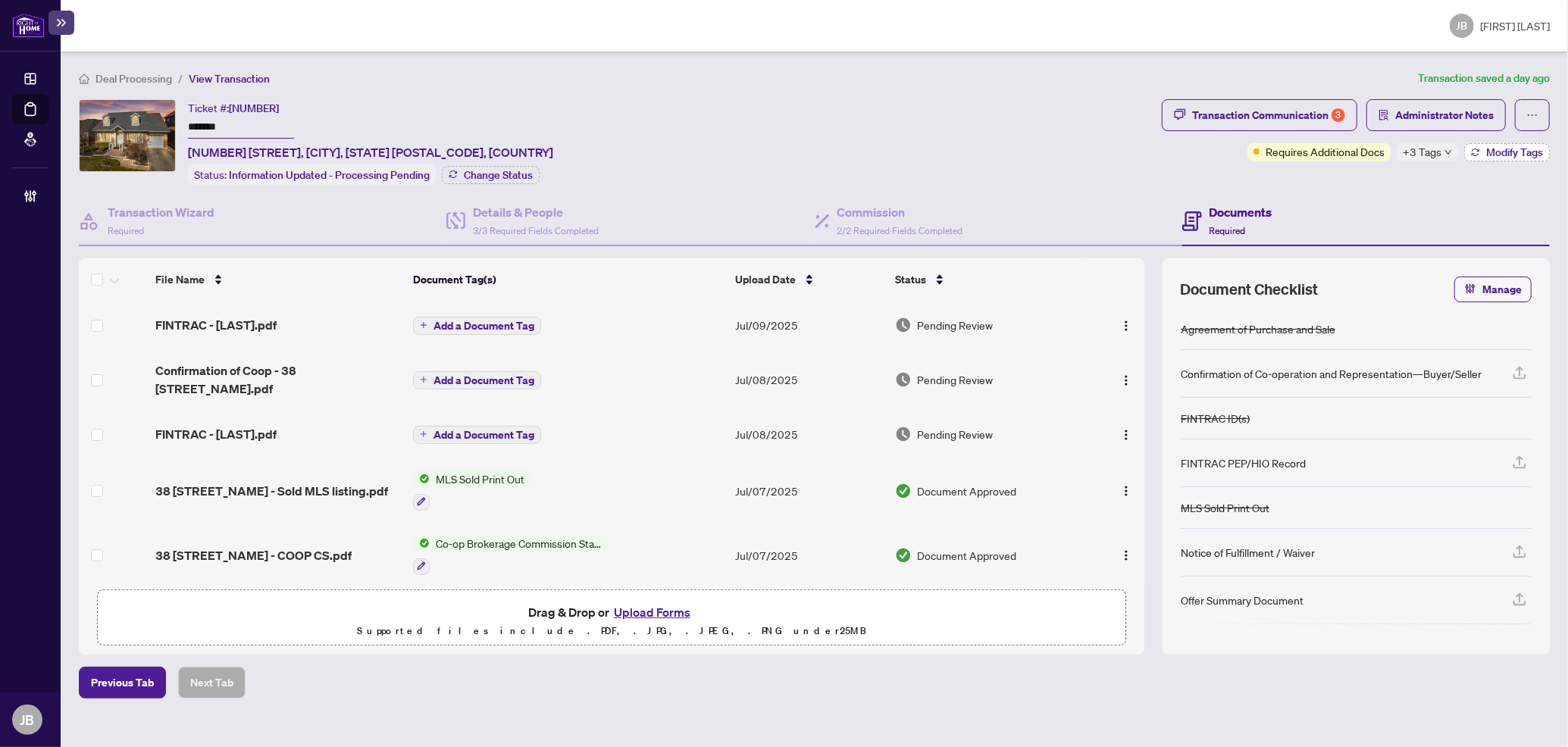 click on "Modify Tags" at bounding box center (1514, 152) 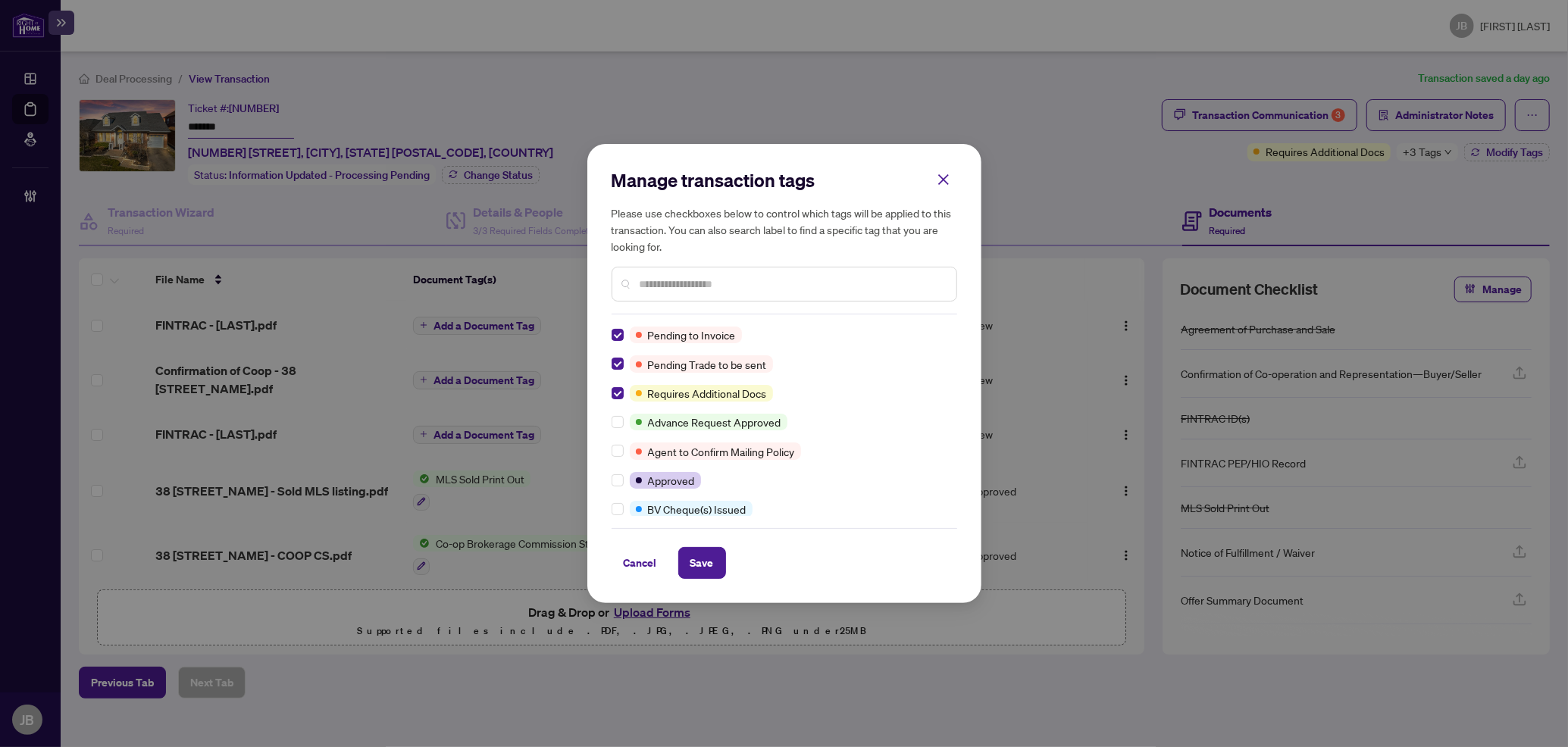 scroll, scrollTop: 0, scrollLeft: 0, axis: both 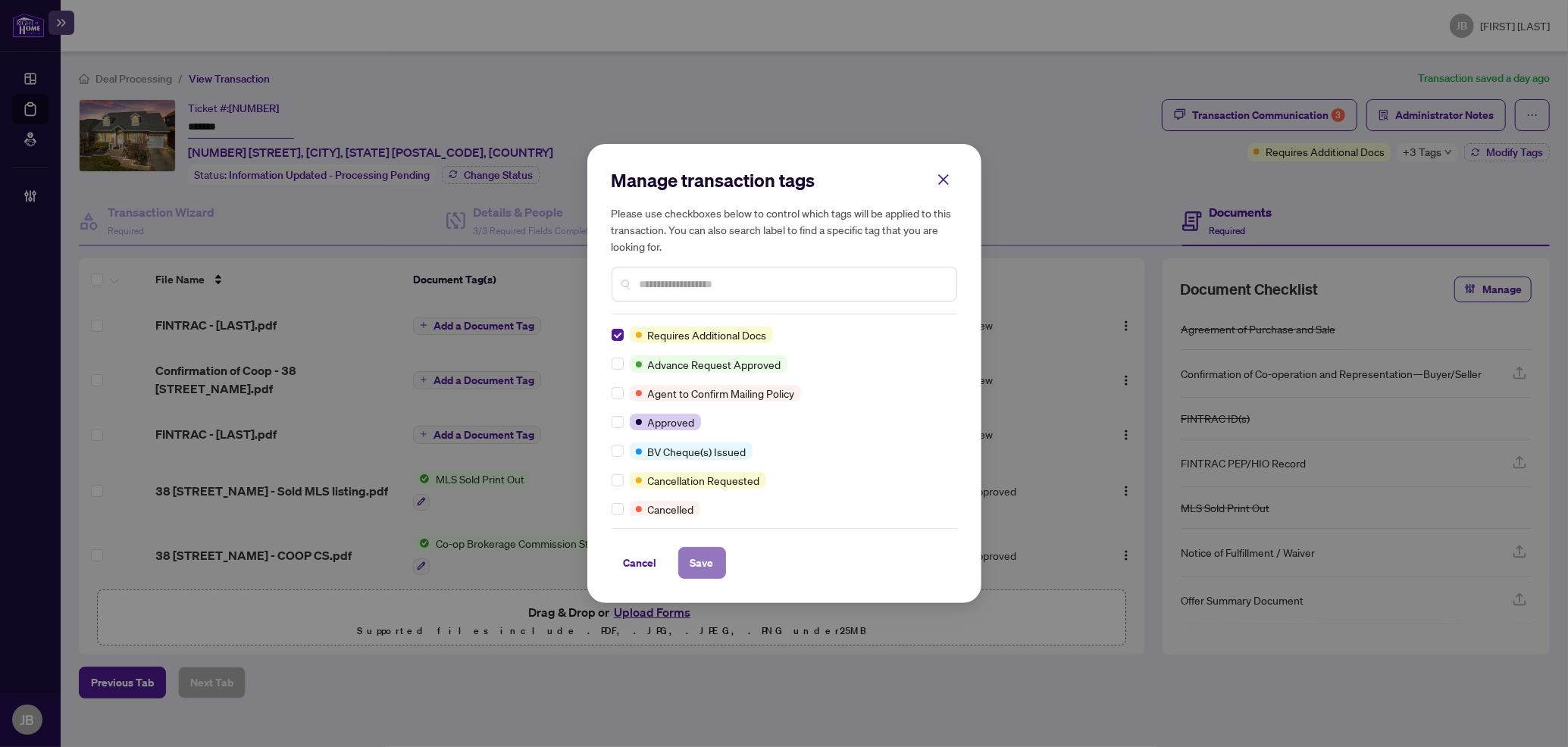 click on "Save" at bounding box center (702, 563) 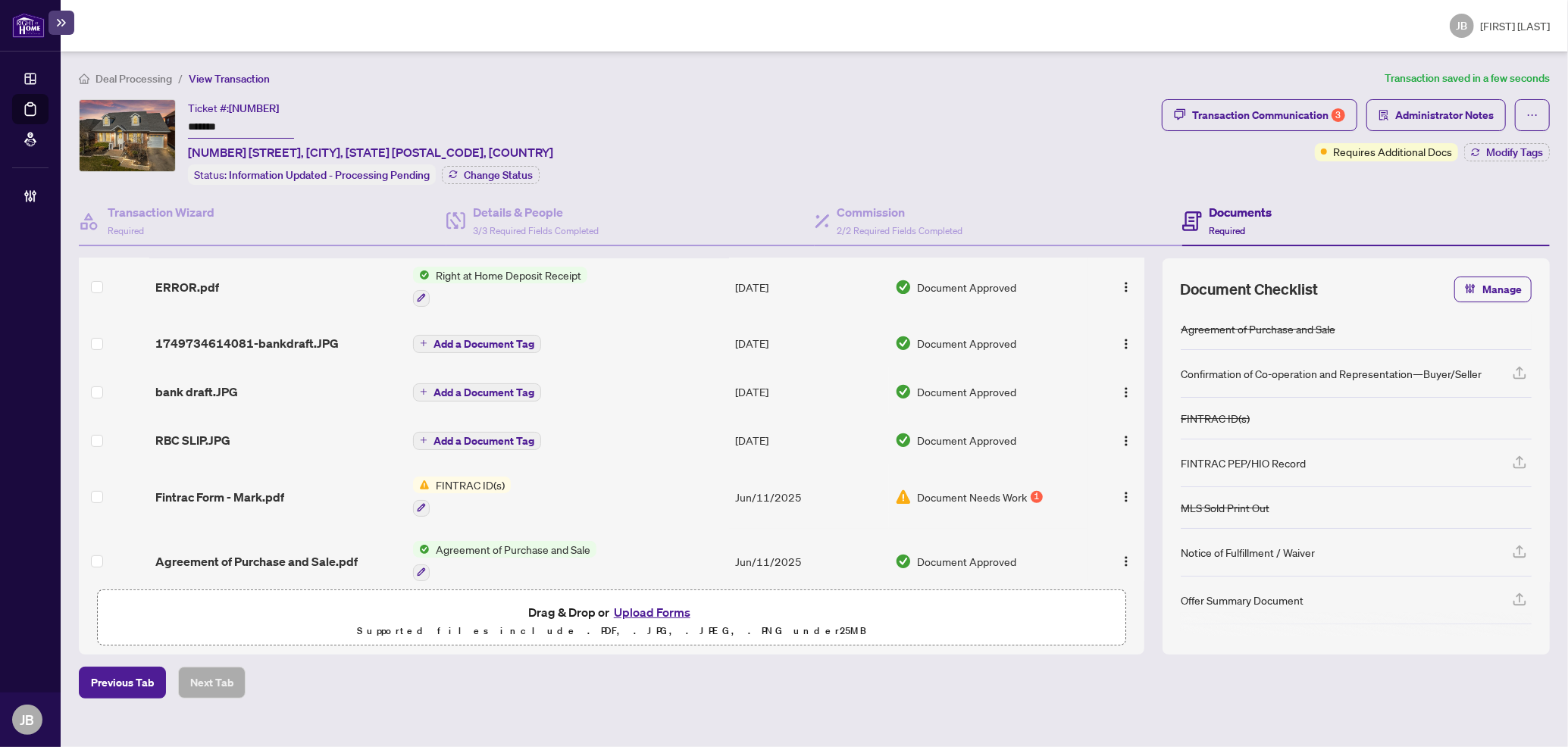 scroll, scrollTop: 0, scrollLeft: 0, axis: both 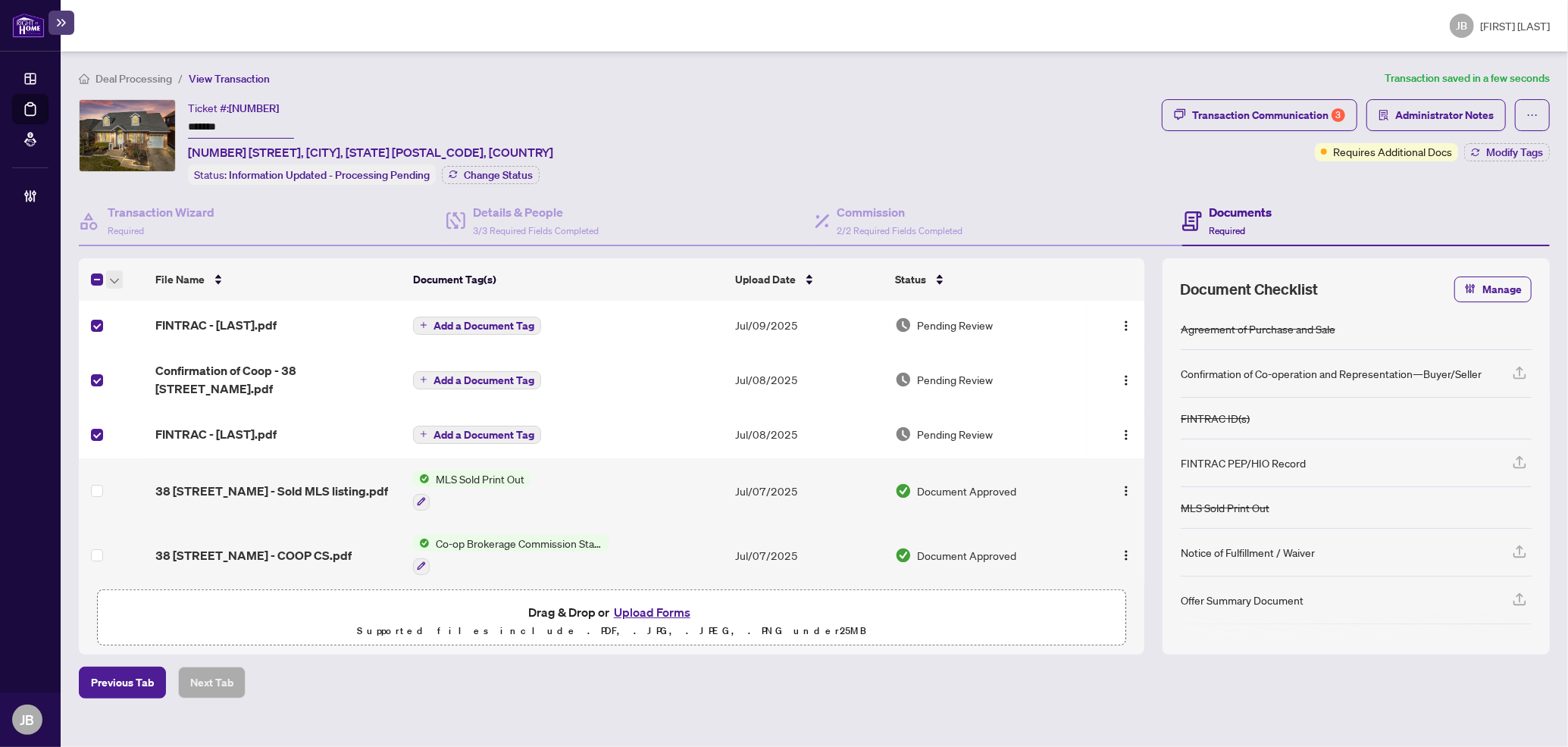 click at bounding box center (114, 280) 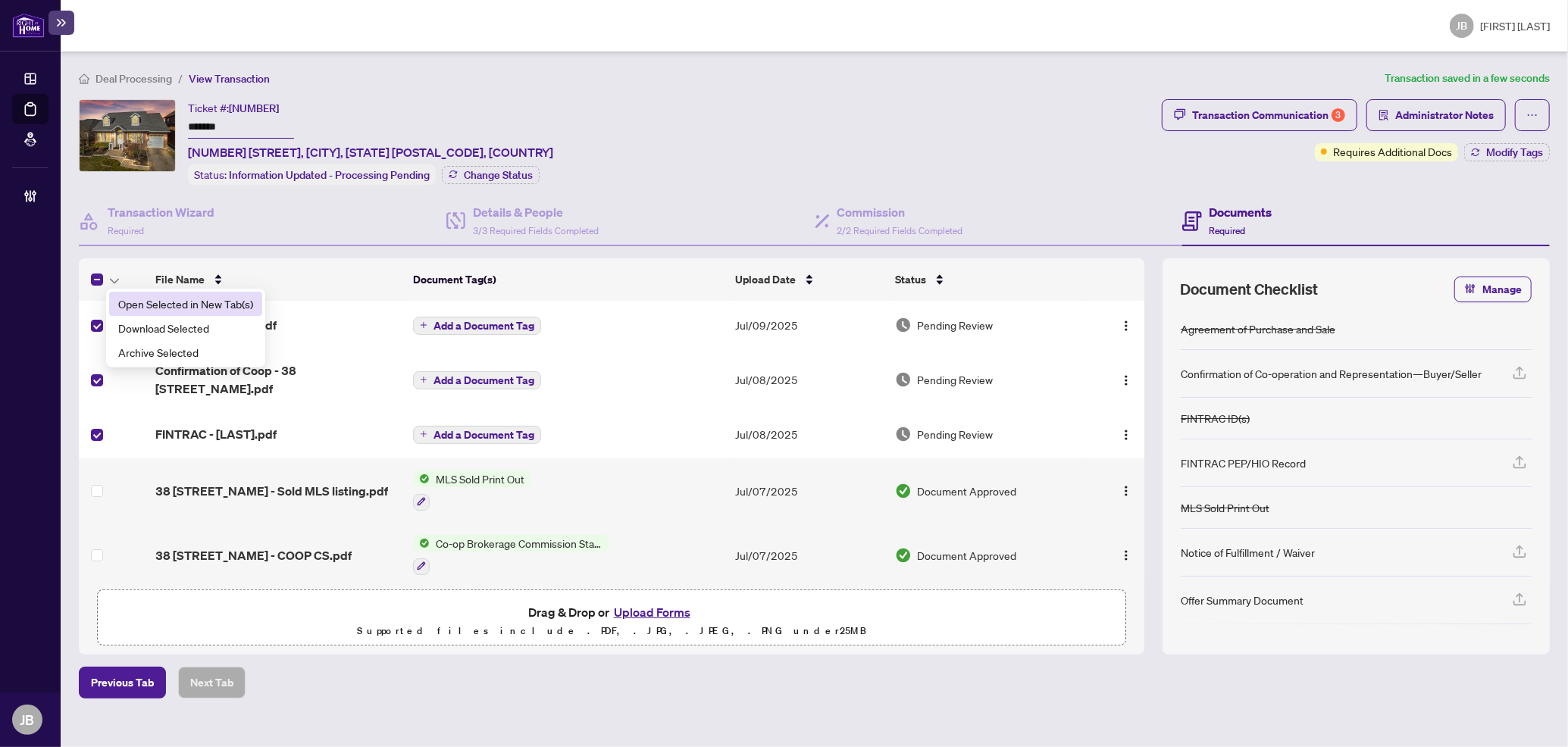 click on "Open Selected in New Tab(s)" at bounding box center (186, 304) 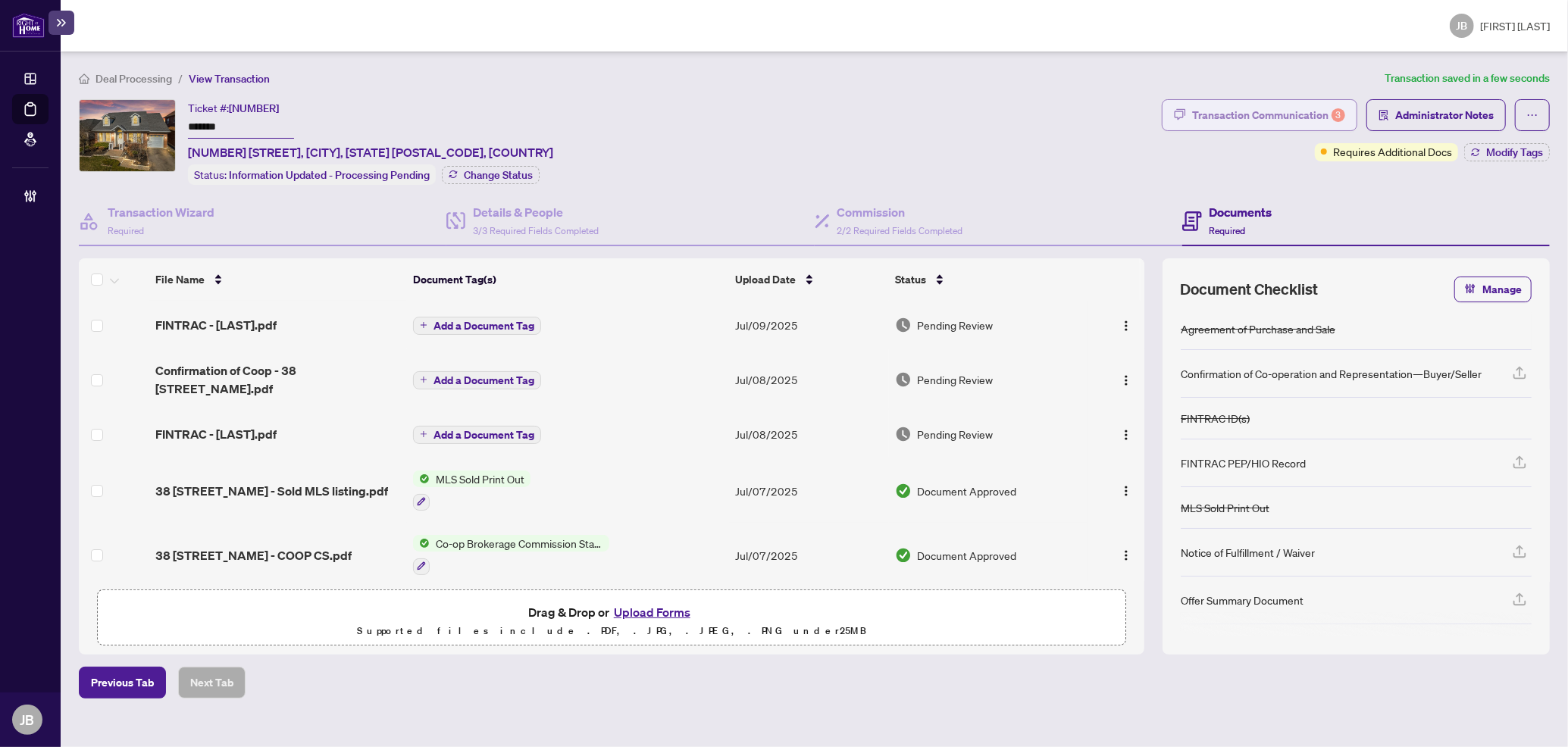 click on "Transaction Communication 3" at bounding box center [1269, 115] 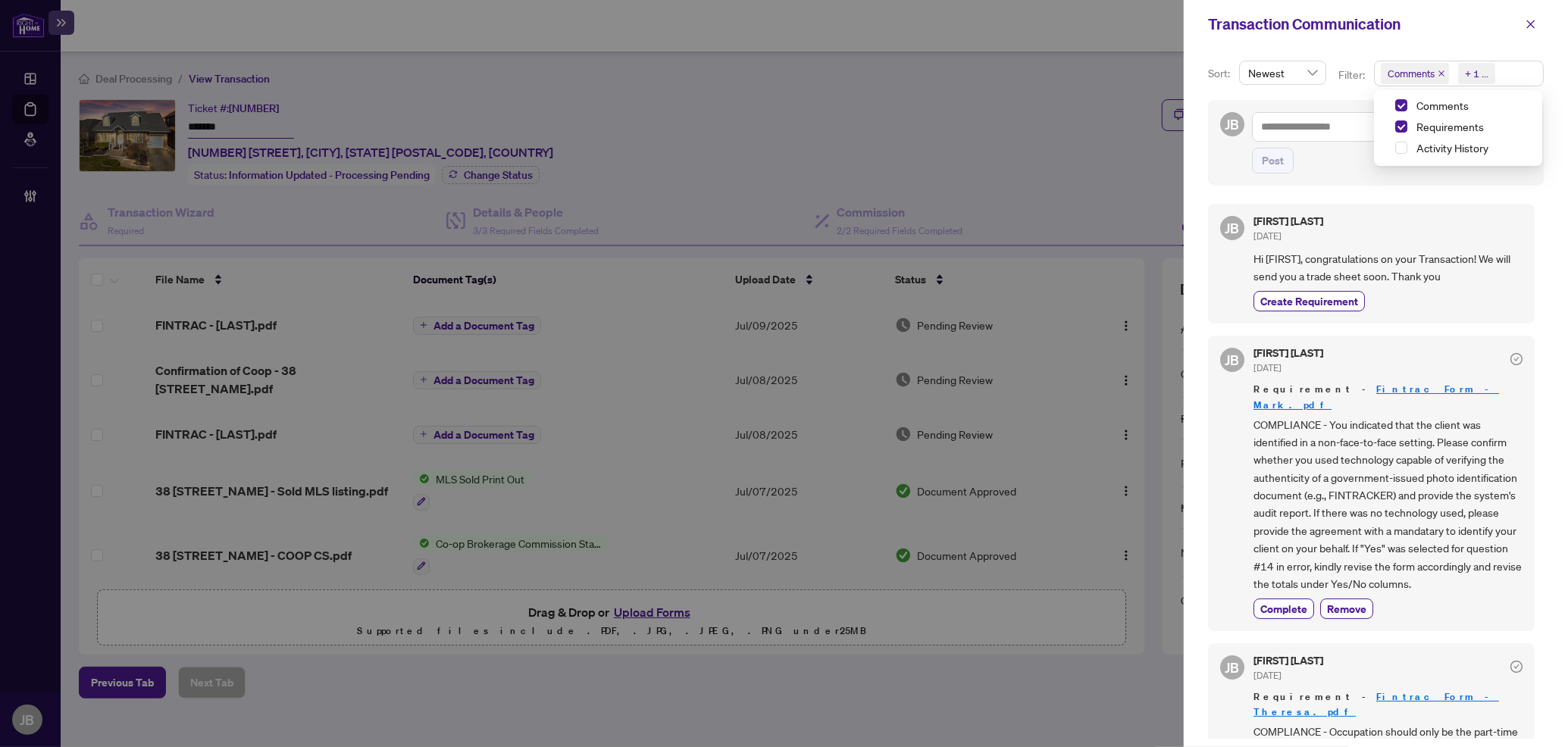 click on "Comments Requirements + 1 ..." at bounding box center (1459, 73) 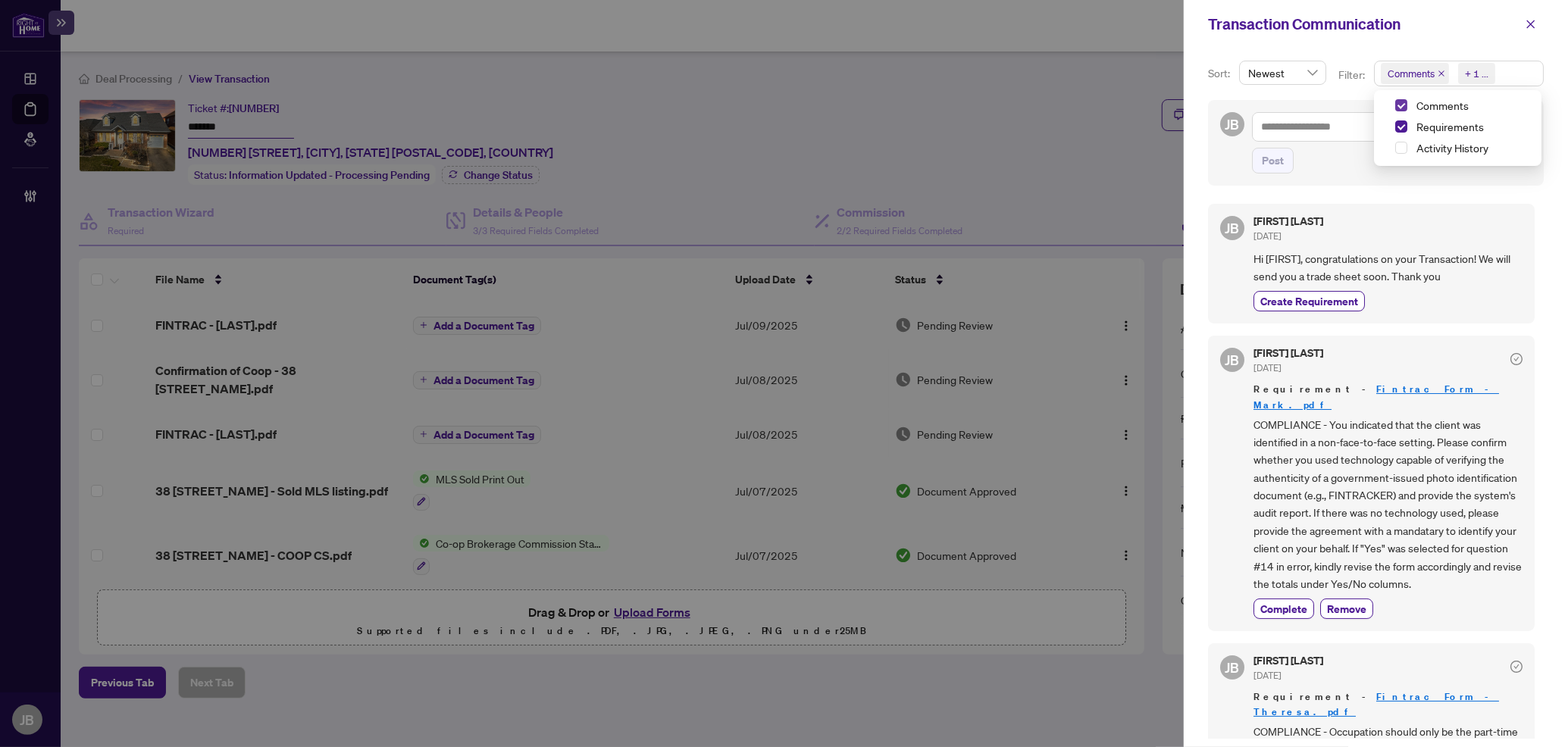 click at bounding box center (1401, 105) 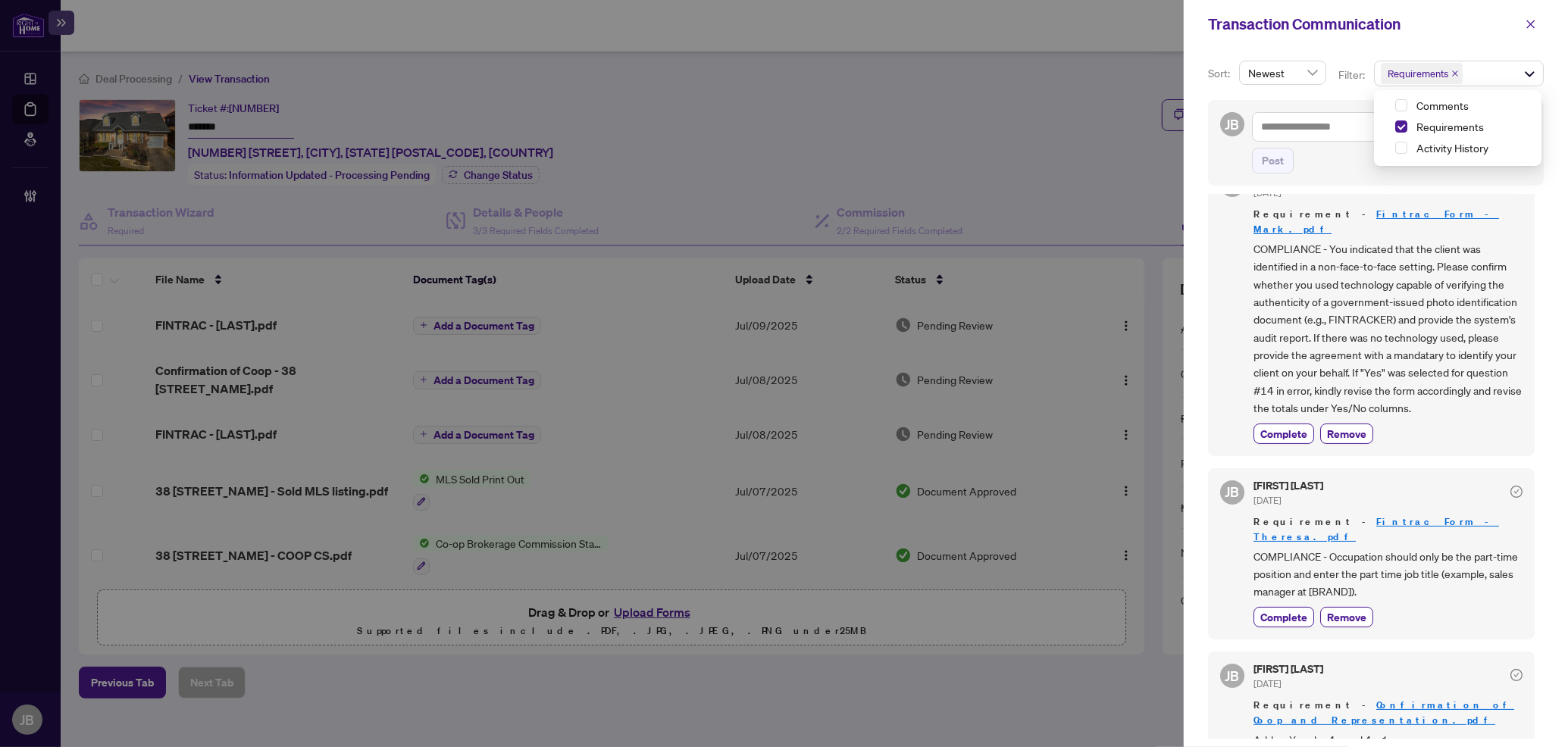 scroll, scrollTop: 62, scrollLeft: 0, axis: vertical 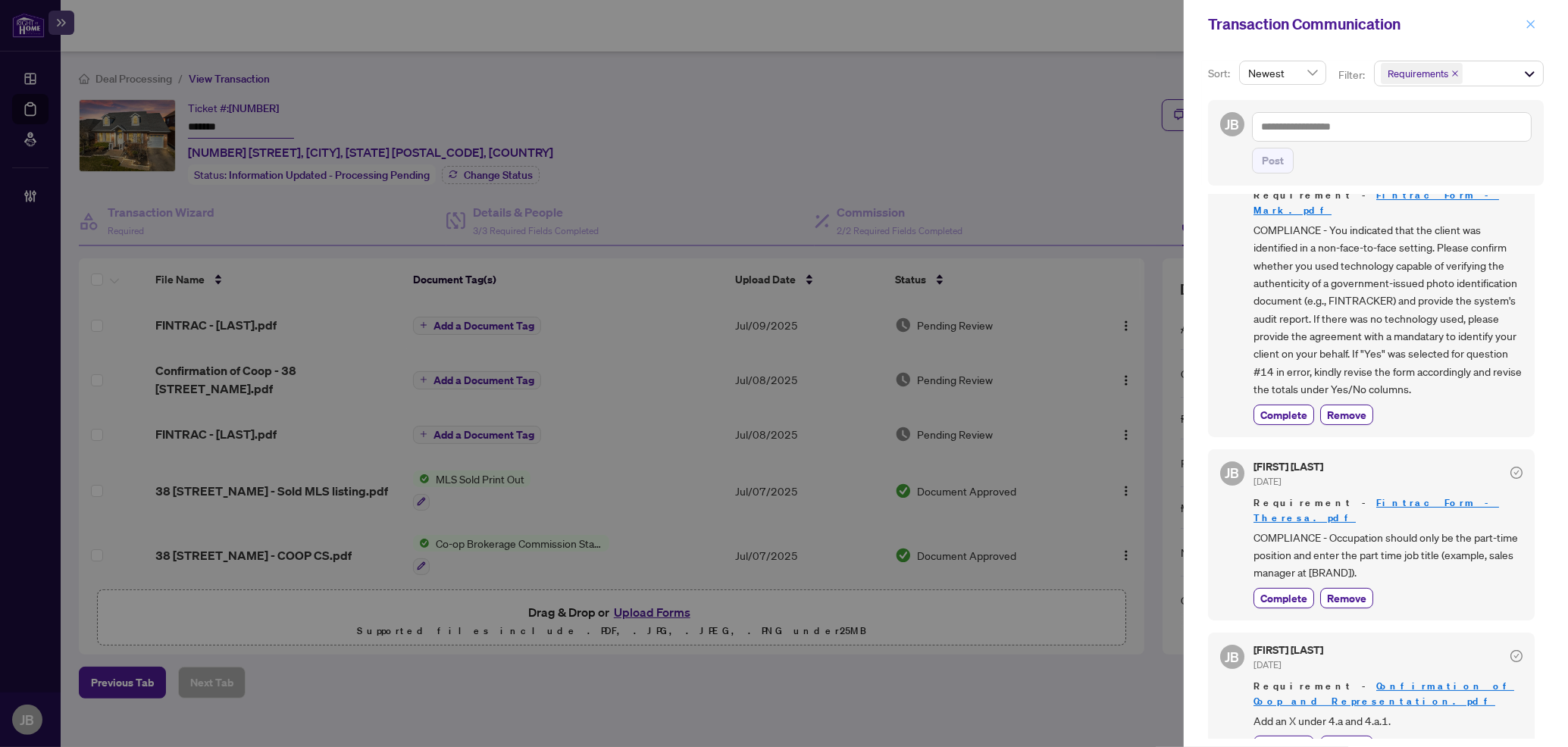 click 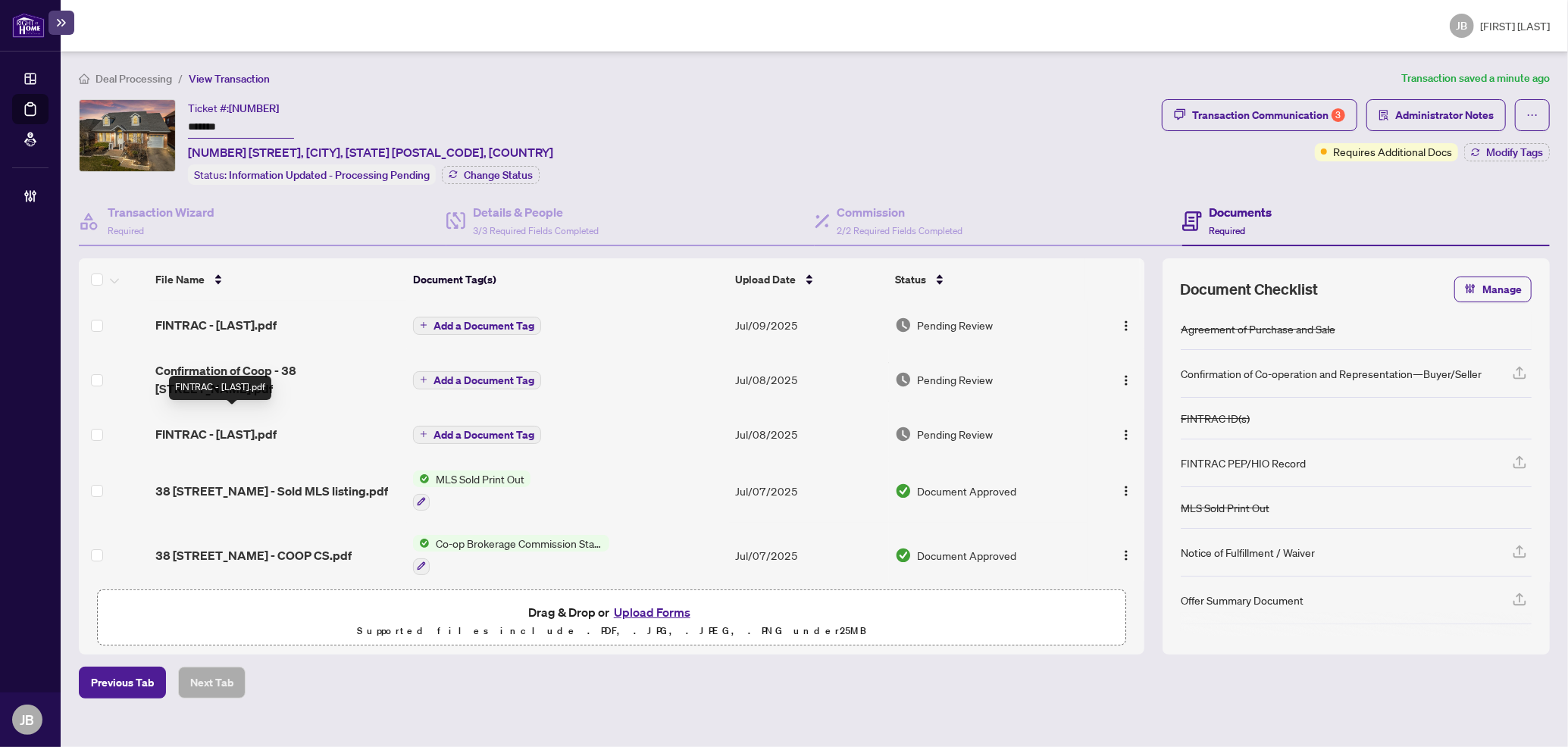 click on "FINTRAC - [LAST].pdf" at bounding box center [216, 434] 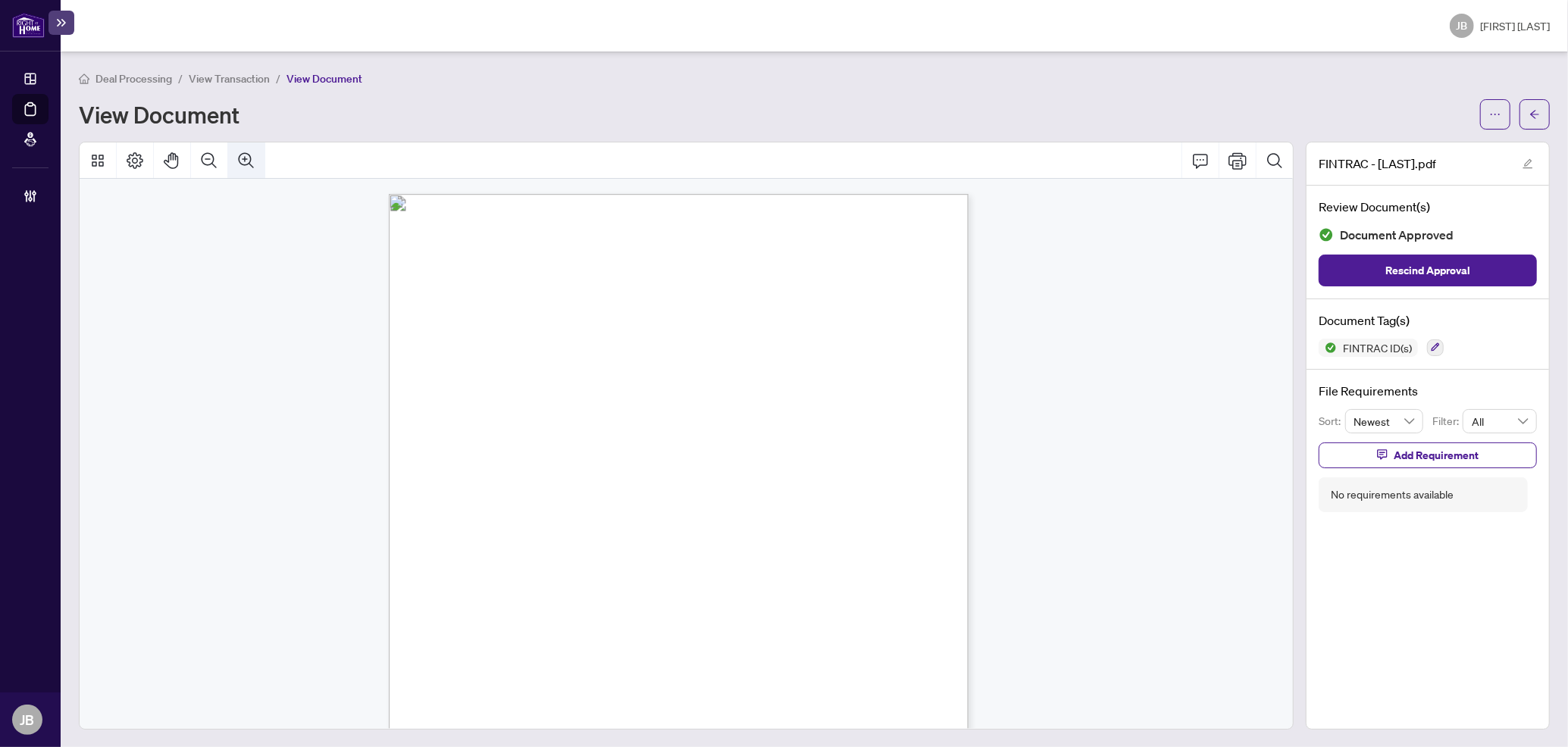 click 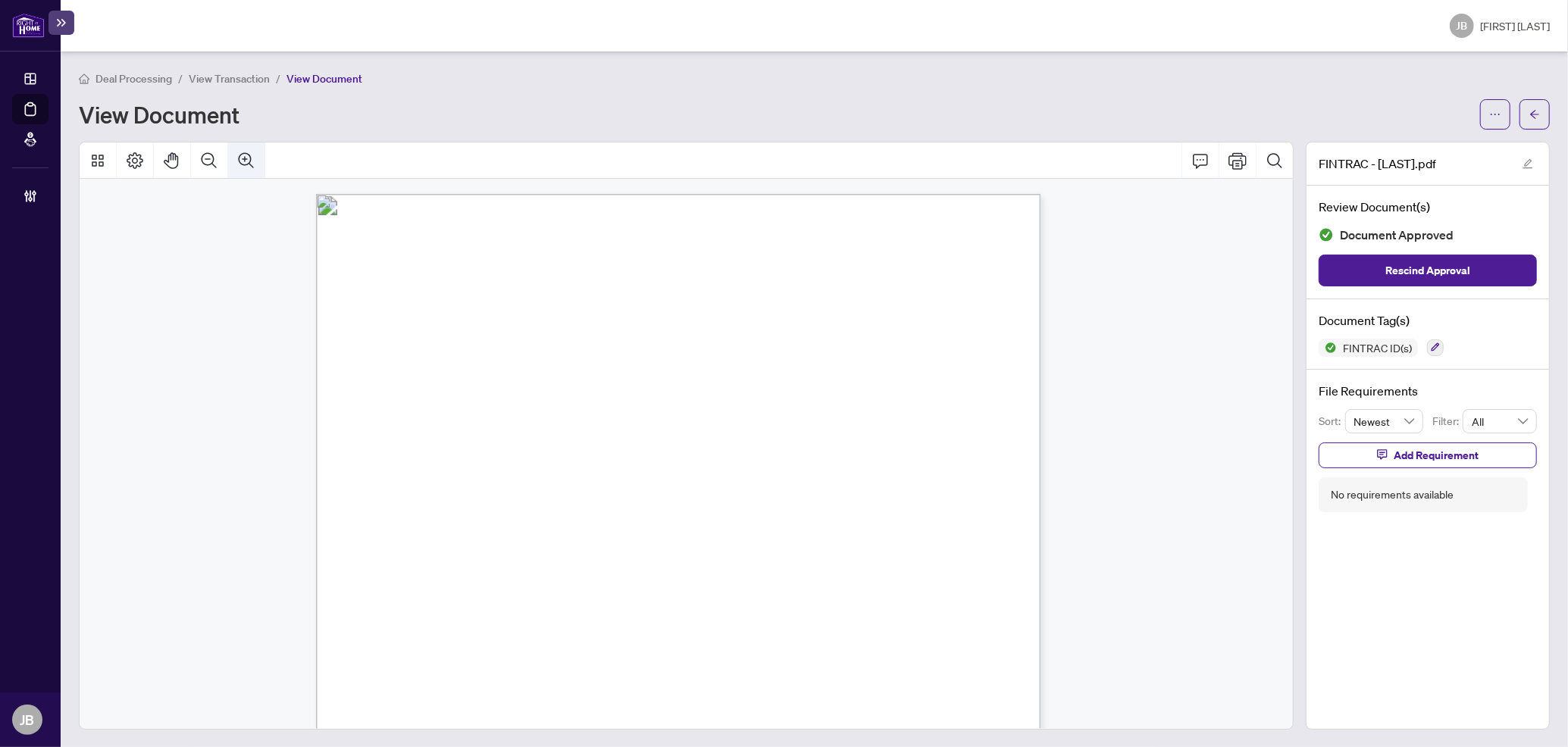 scroll, scrollTop: 23, scrollLeft: 0, axis: vertical 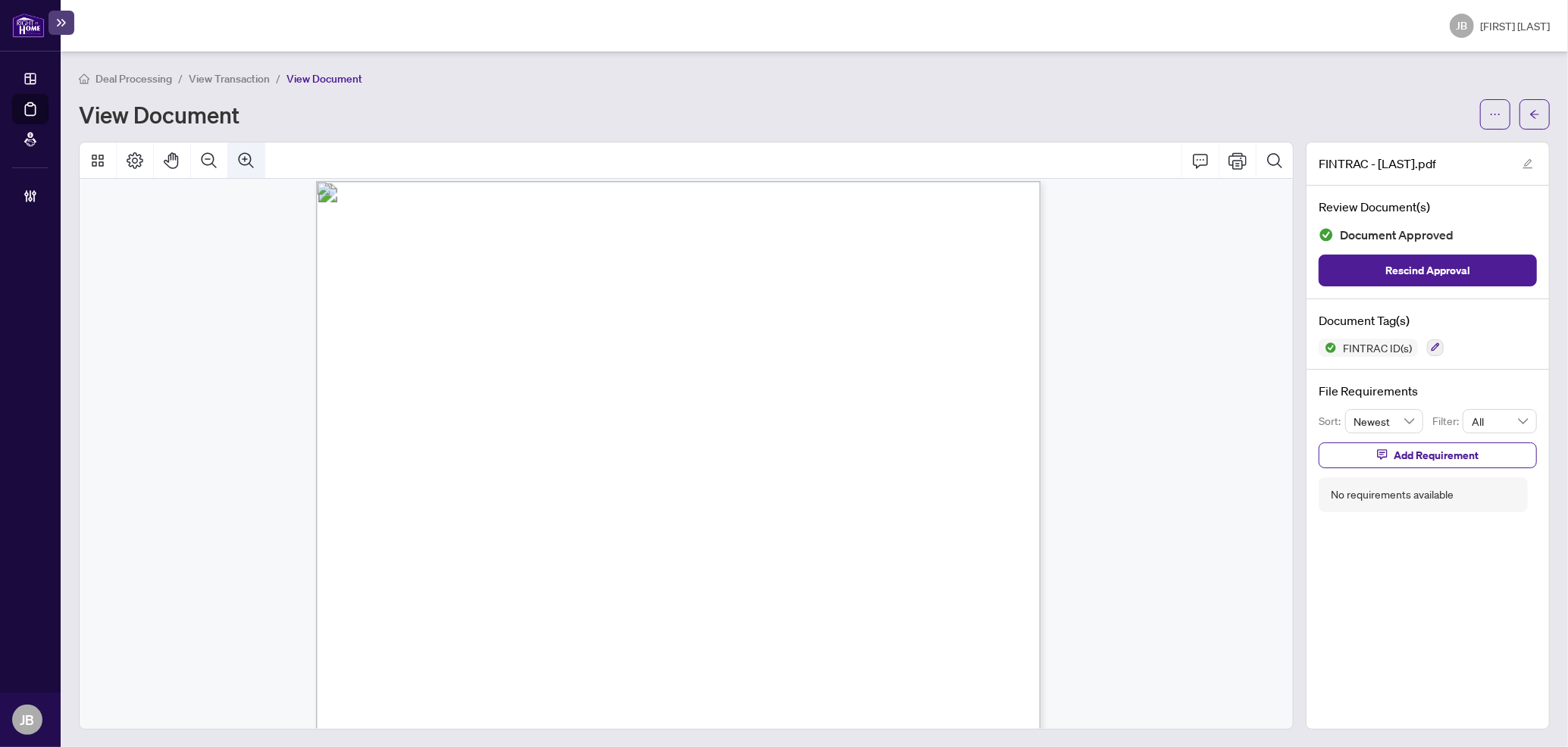 click 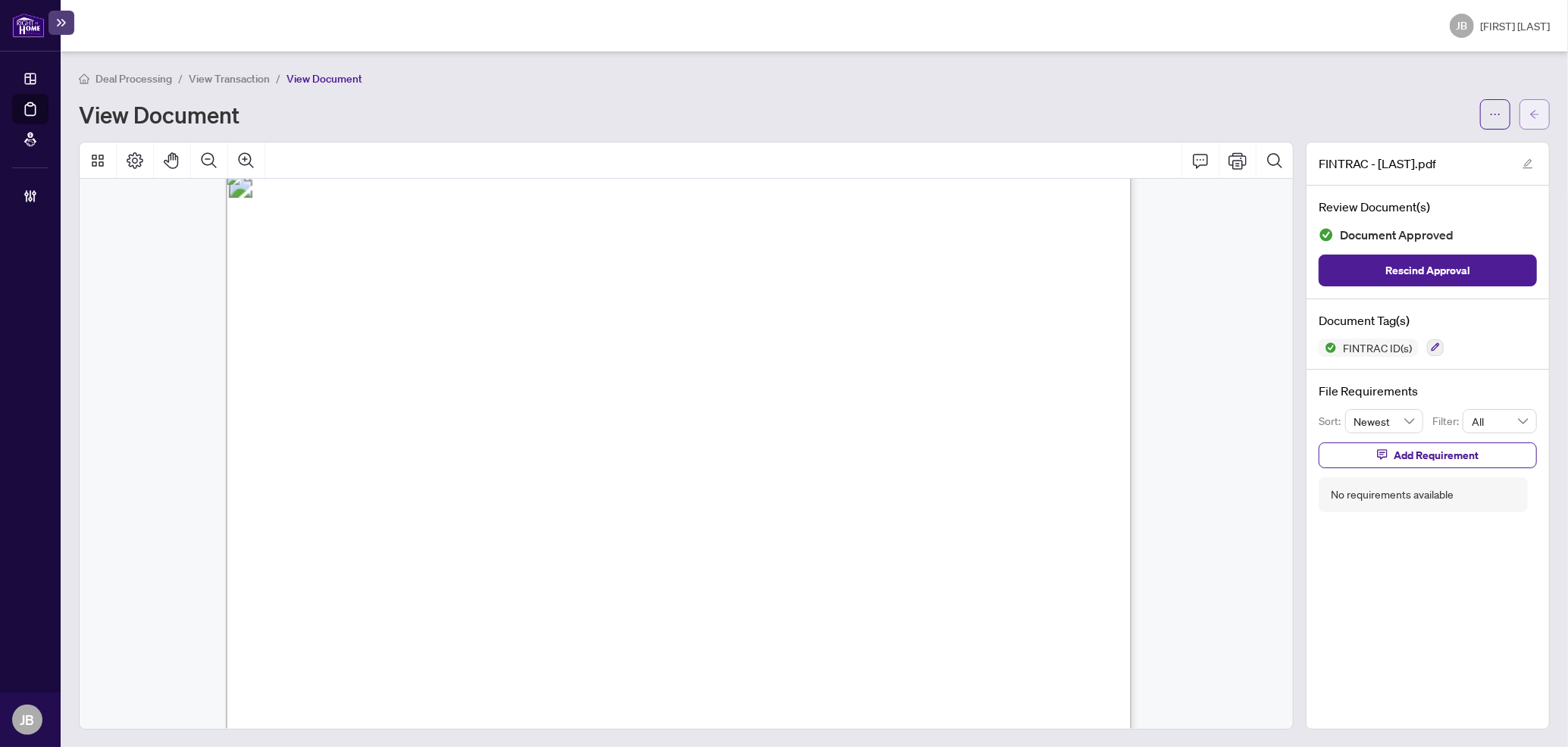 click at bounding box center [1535, 114] 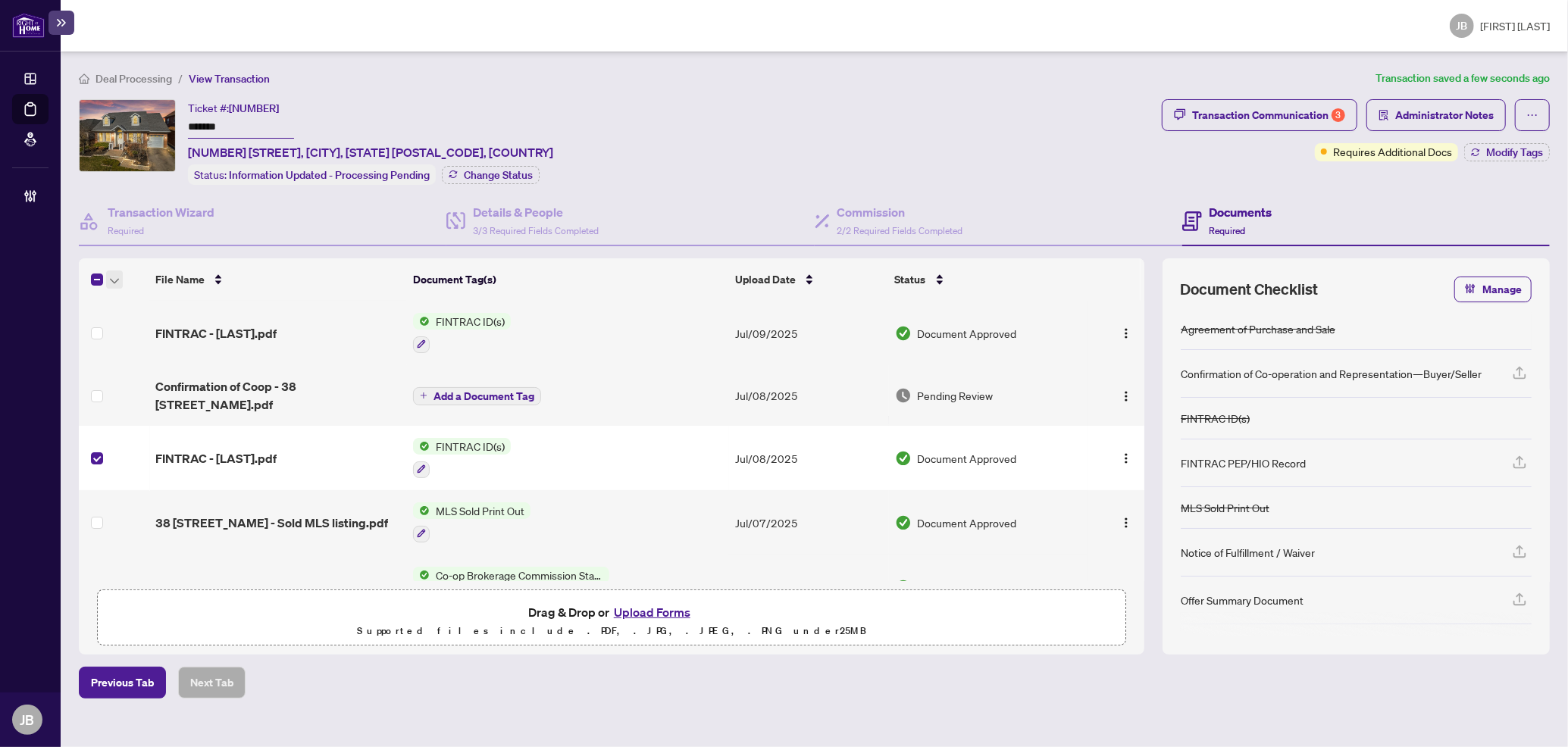 click 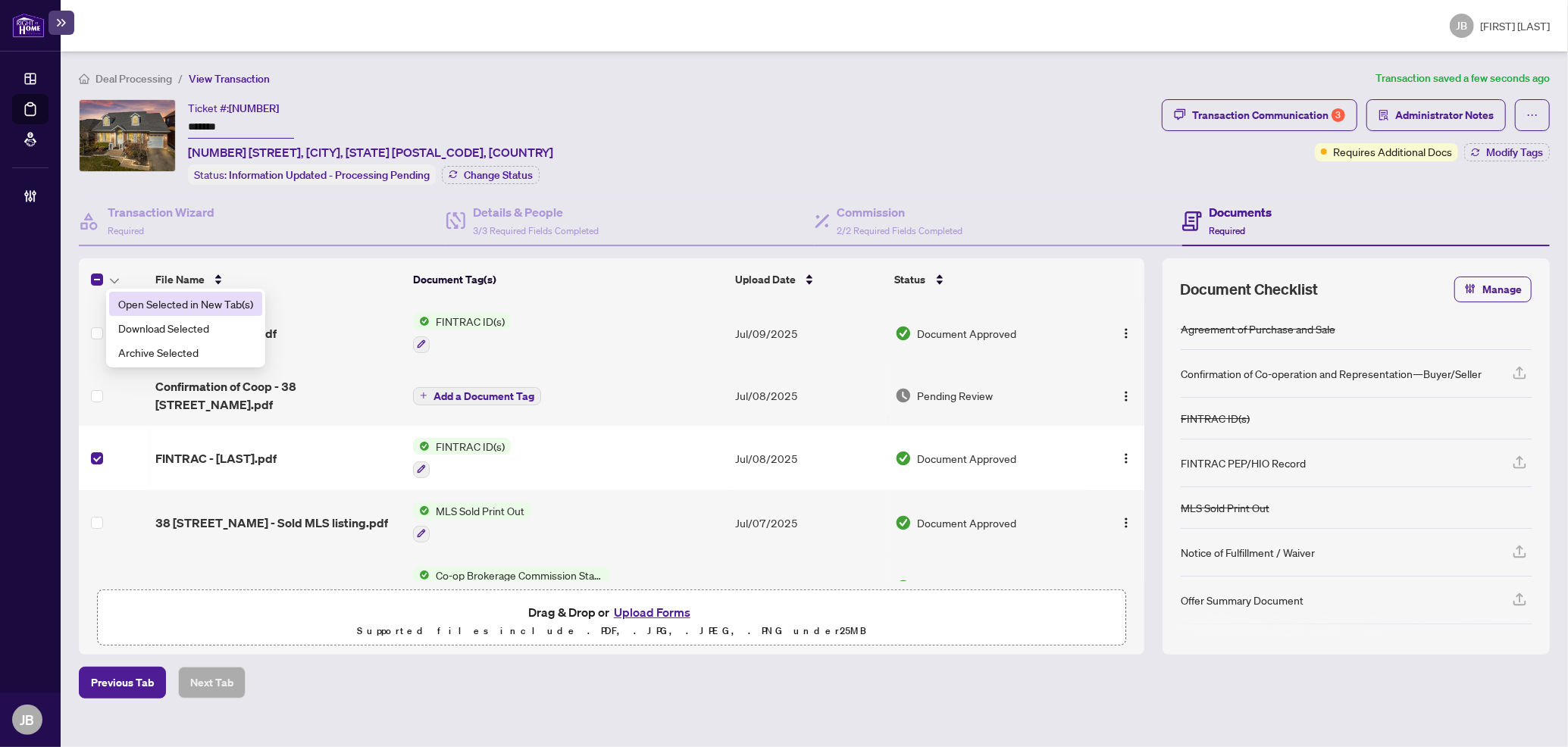 click on "Open Selected in New Tab(s)" at bounding box center (186, 304) 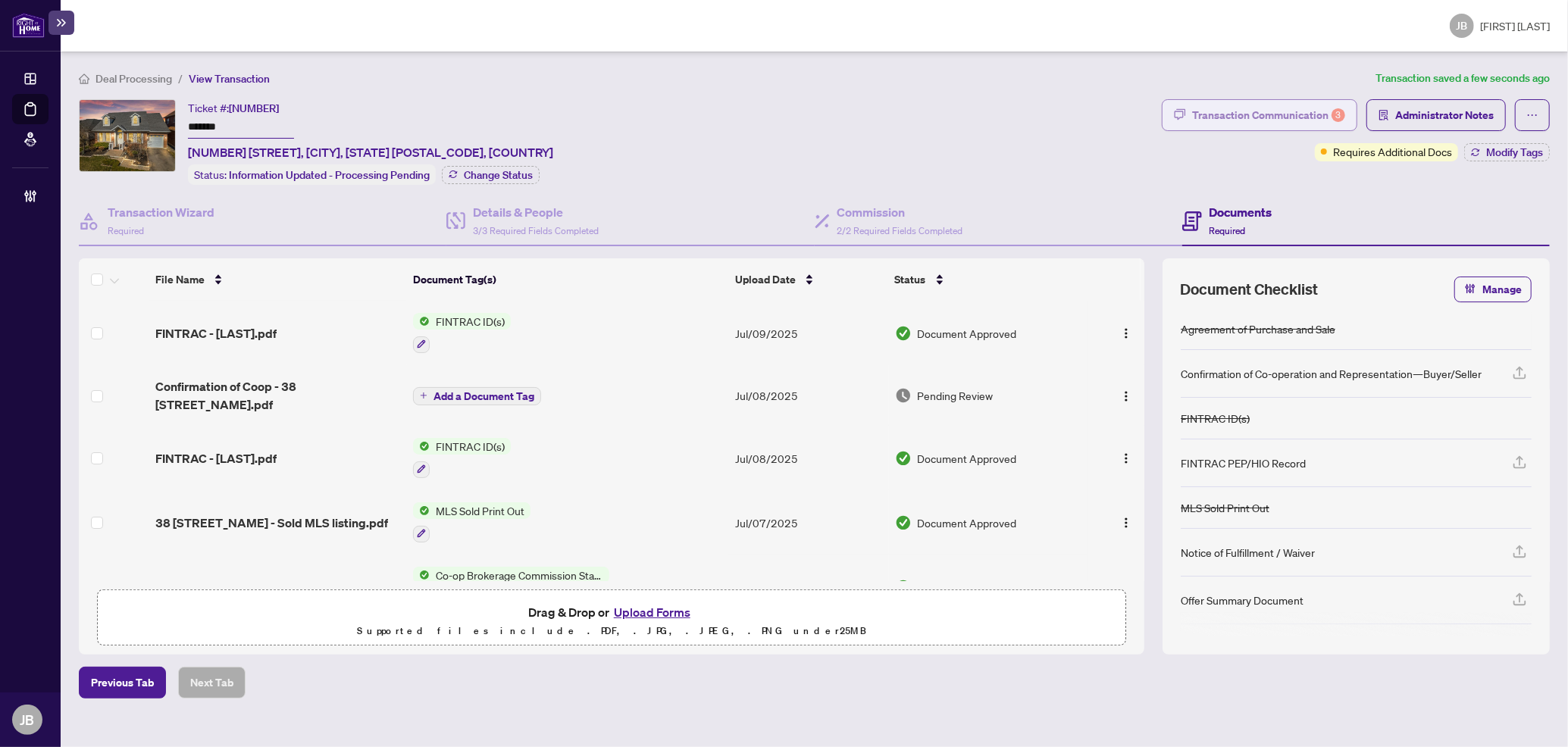 click on "Transaction Communication 3" at bounding box center [1269, 115] 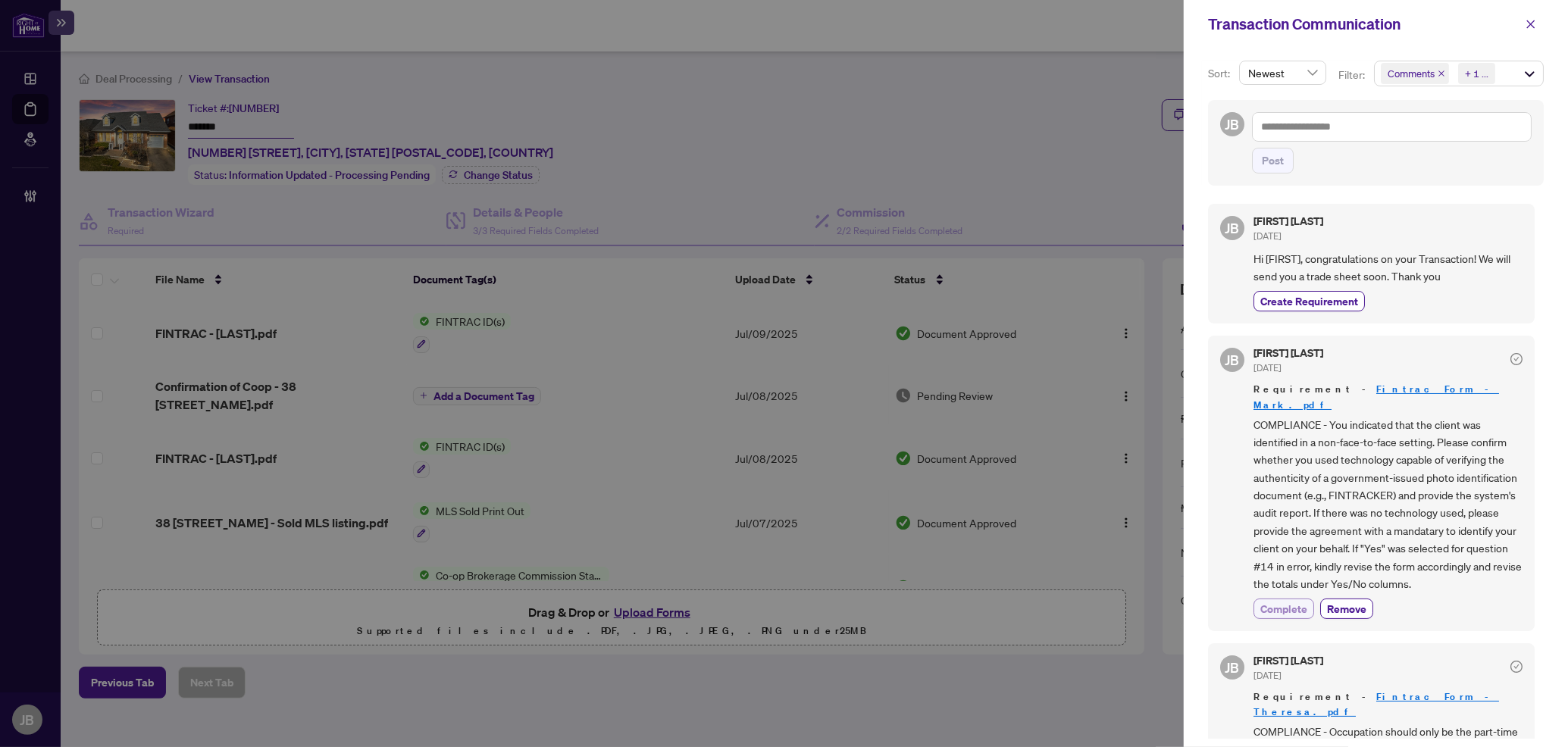 click on "Complete" at bounding box center (1284, 608) 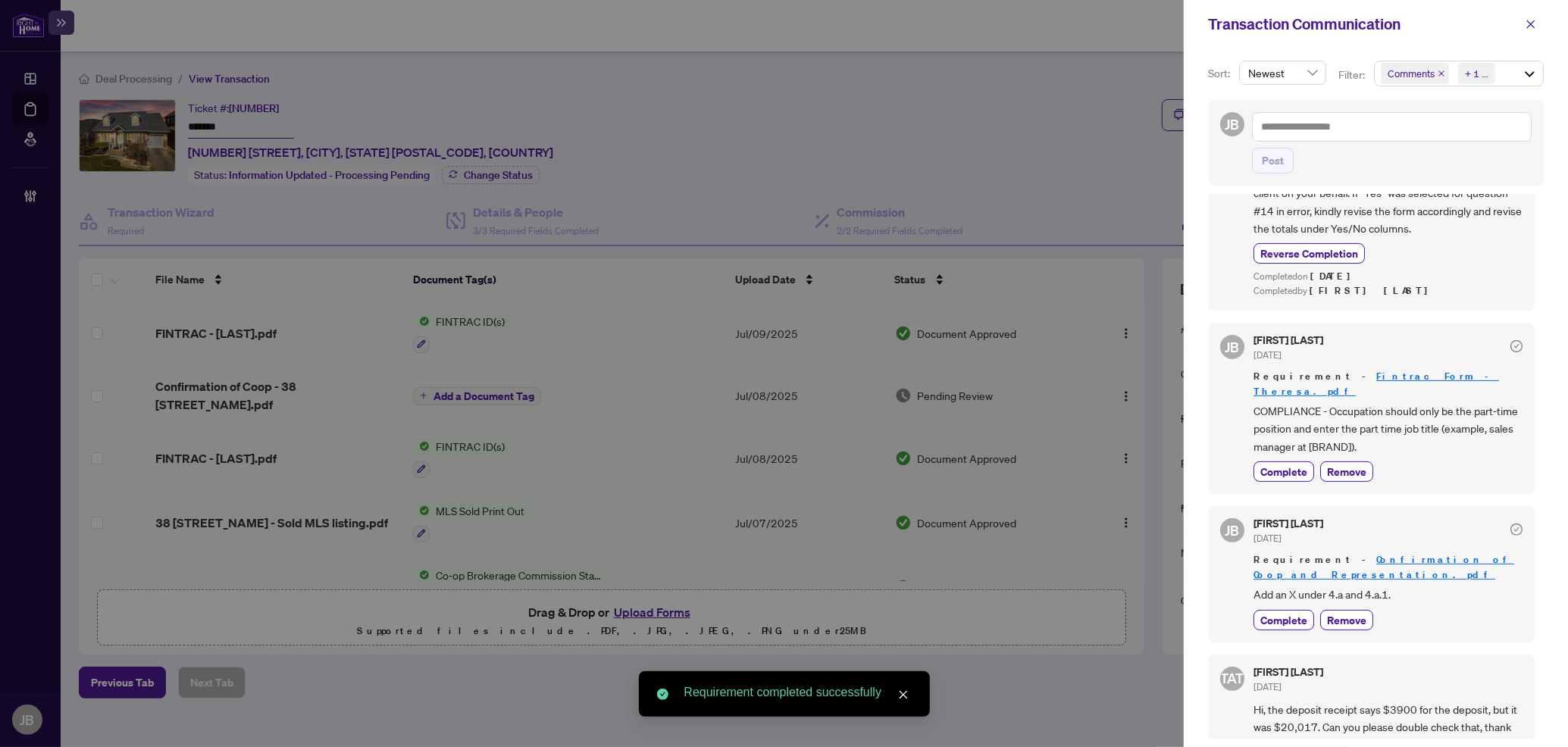 scroll, scrollTop: 404, scrollLeft: 0, axis: vertical 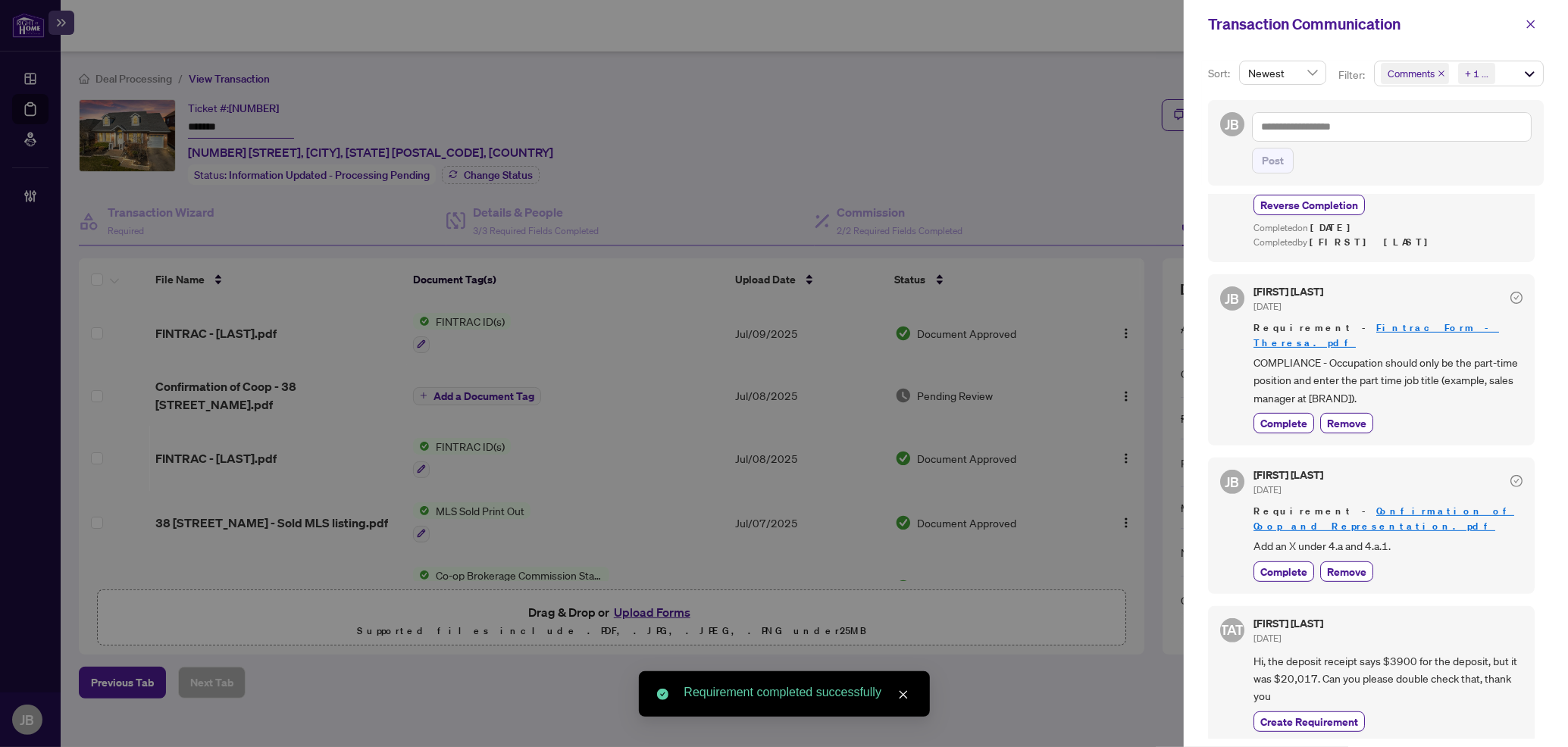 click on "Comments Requirements + 1 ..." at bounding box center [1459, 73] 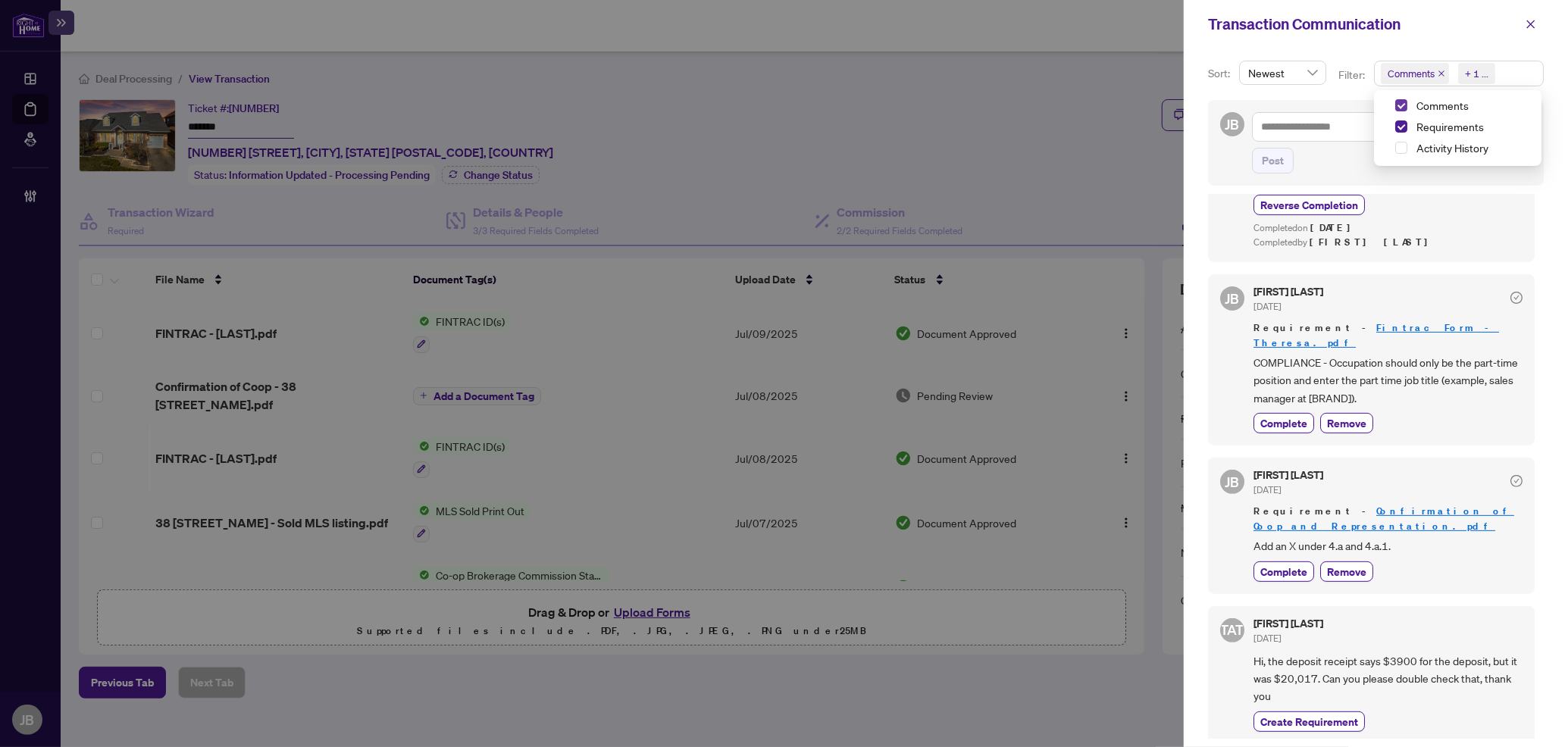 click at bounding box center (1401, 105) 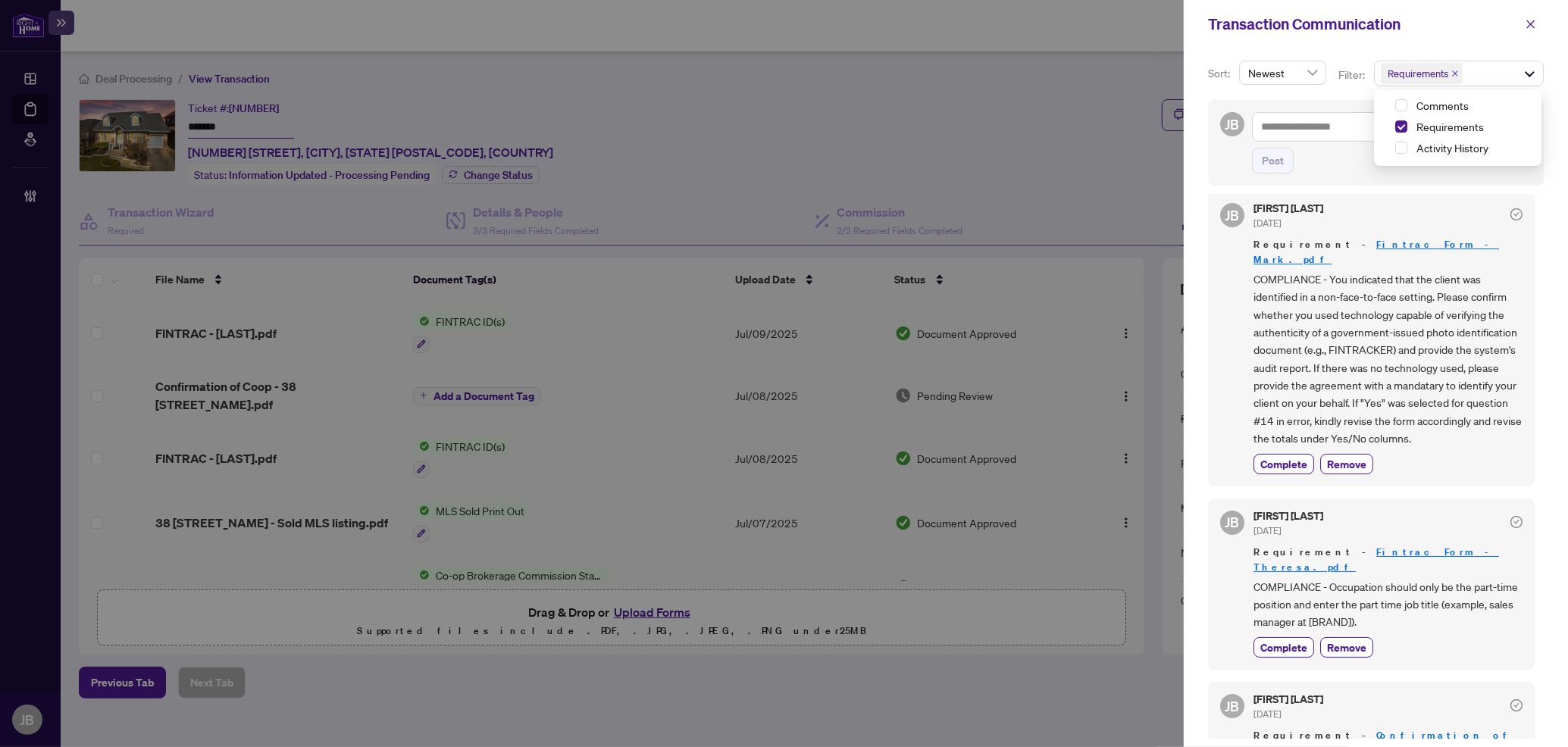 scroll, scrollTop: 0, scrollLeft: 0, axis: both 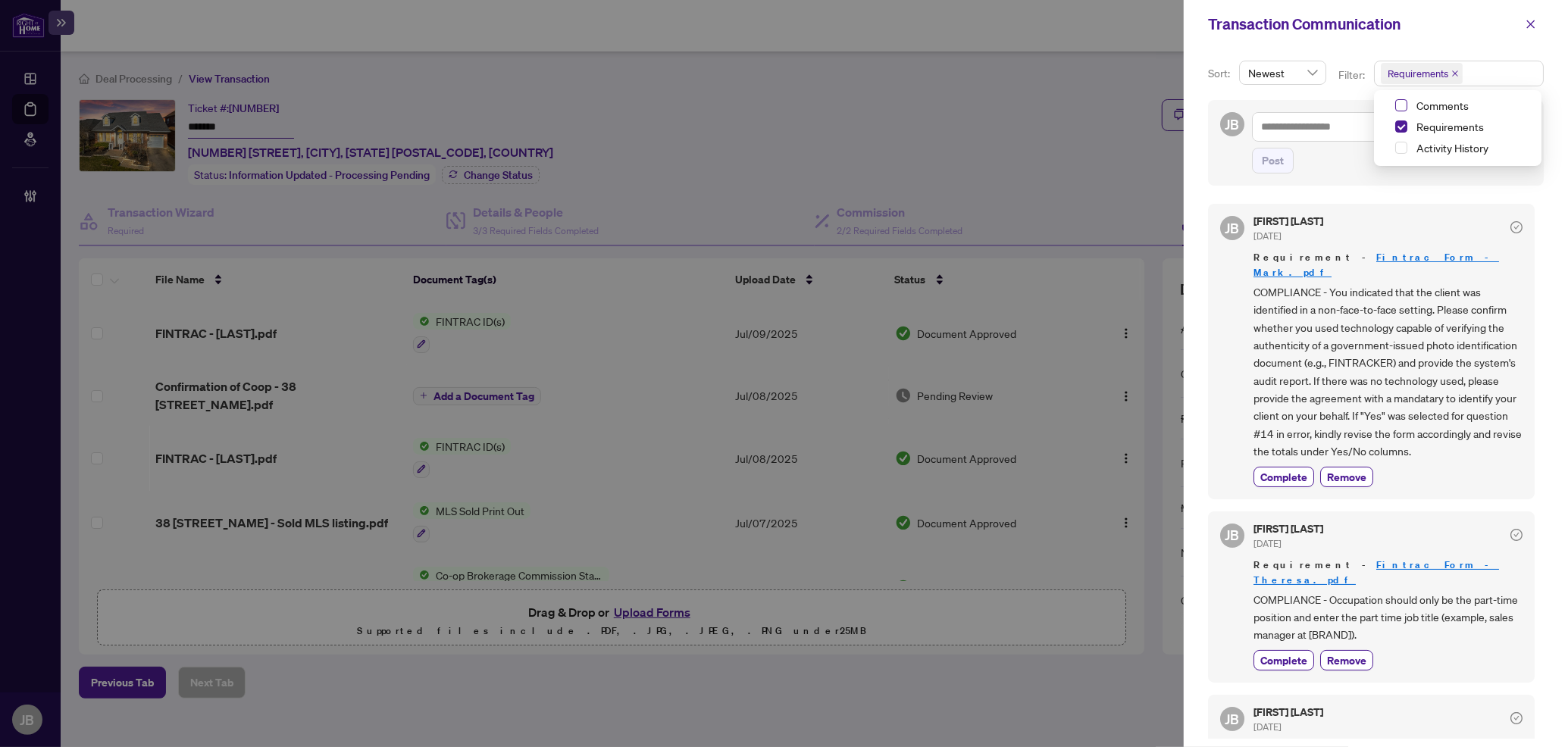 click at bounding box center [1401, 105] 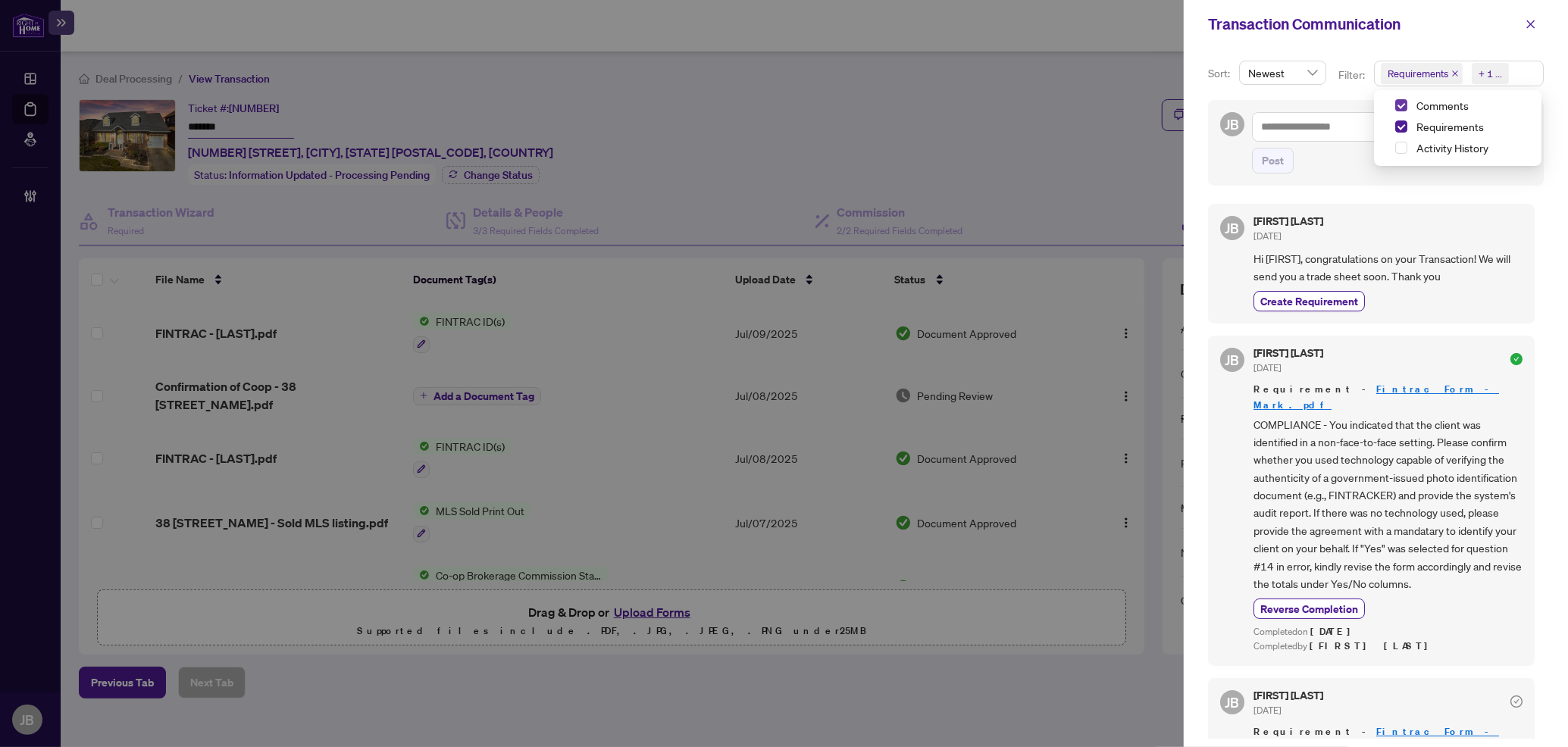 click at bounding box center (1401, 105) 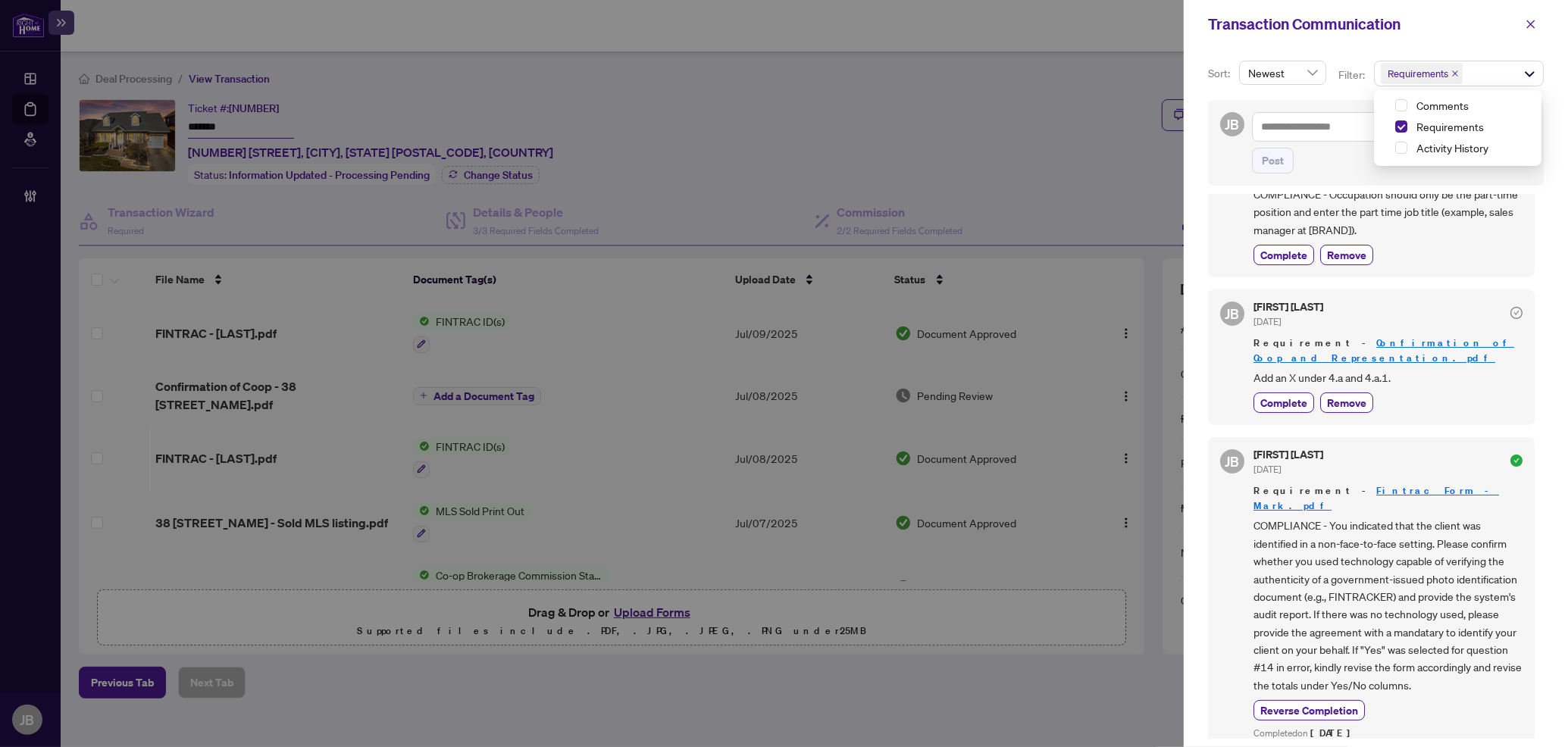 scroll, scrollTop: 0, scrollLeft: 0, axis: both 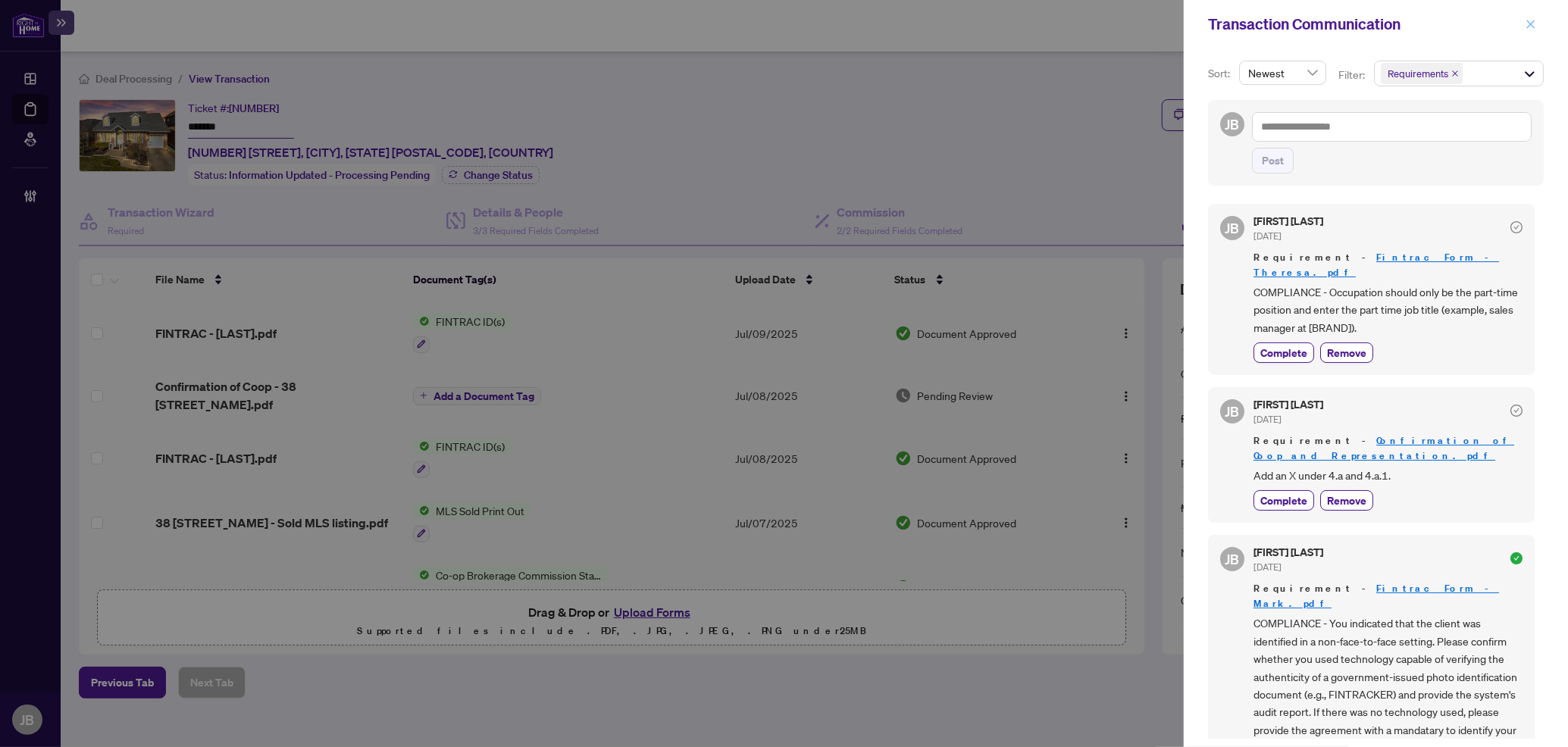click at bounding box center [1531, 24] 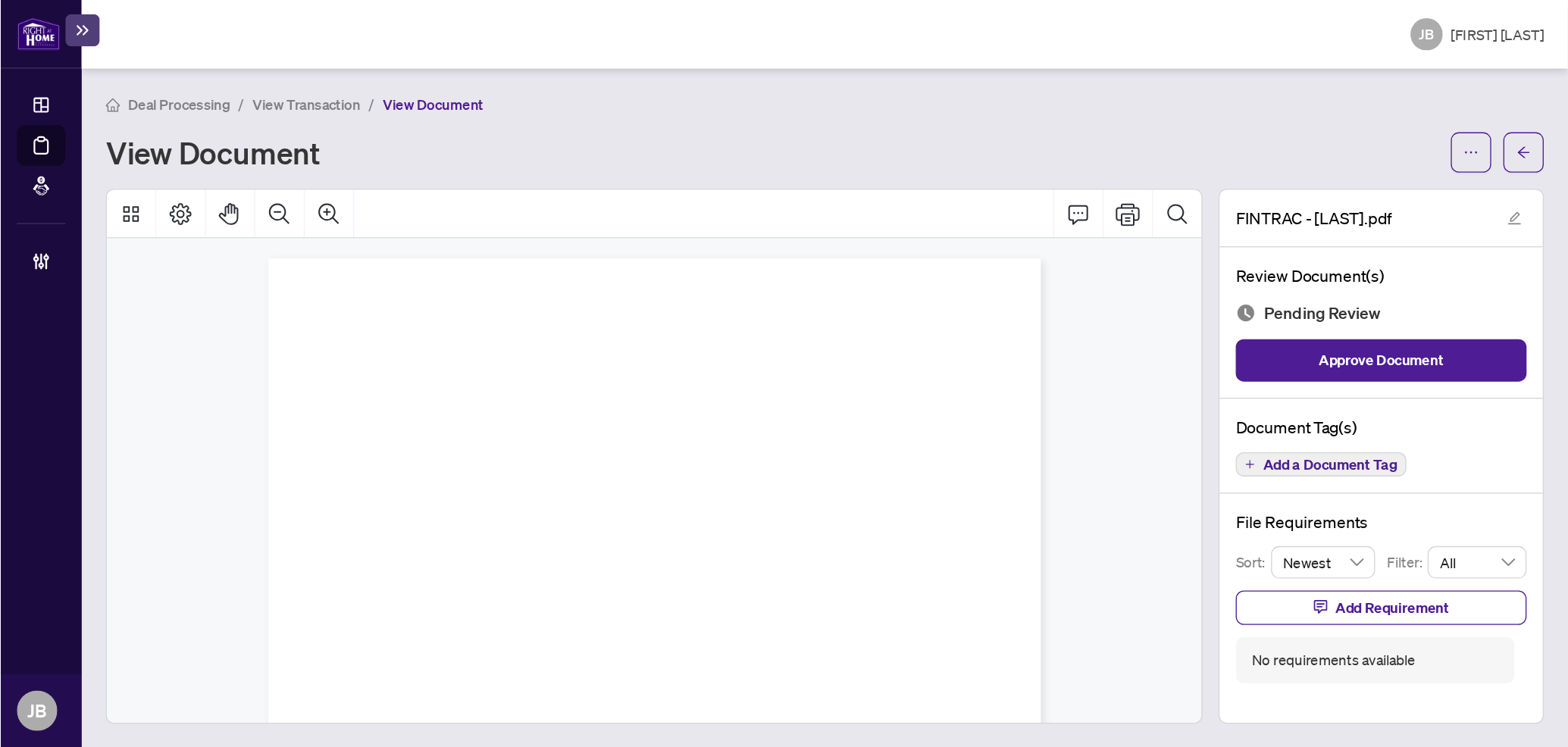scroll, scrollTop: 0, scrollLeft: 0, axis: both 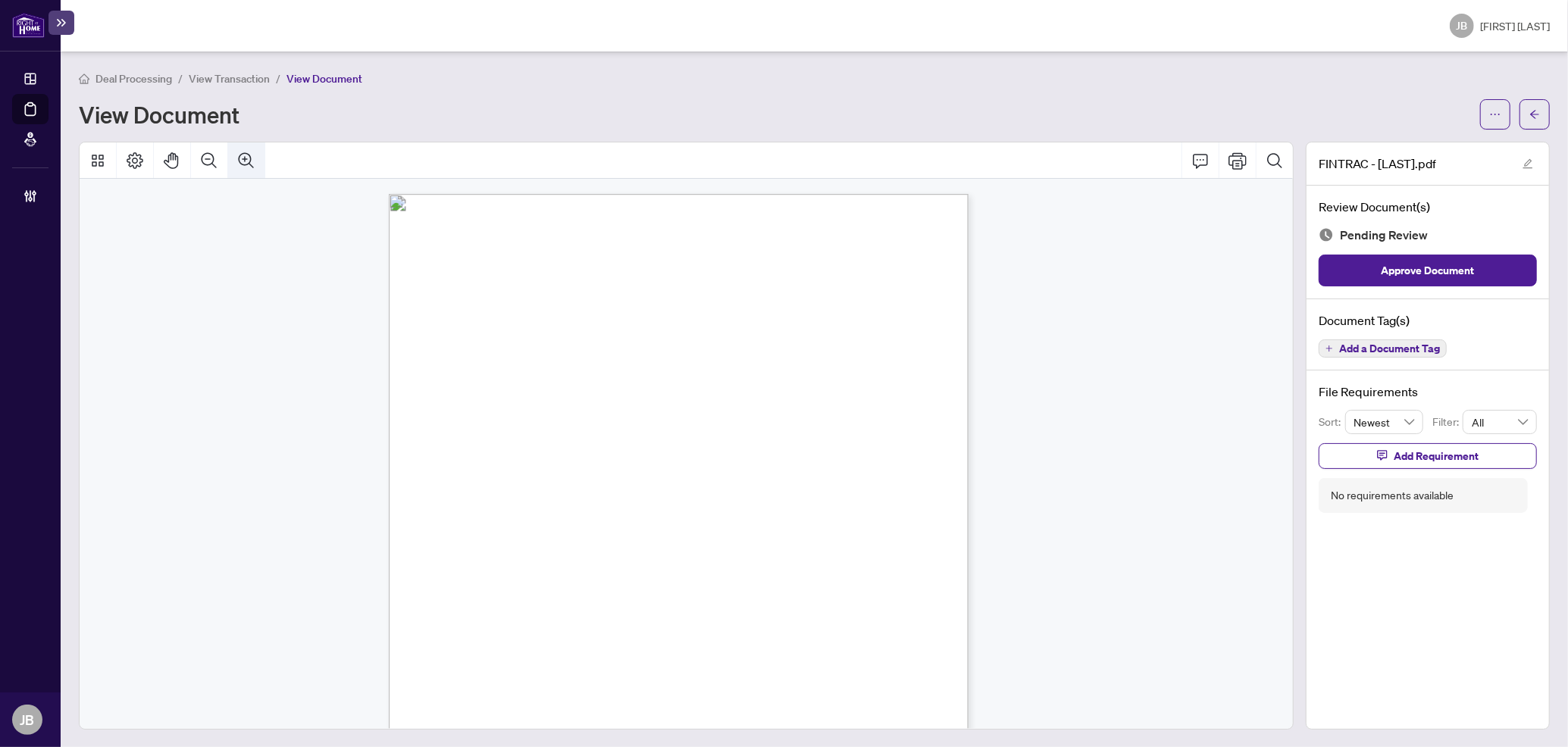 click 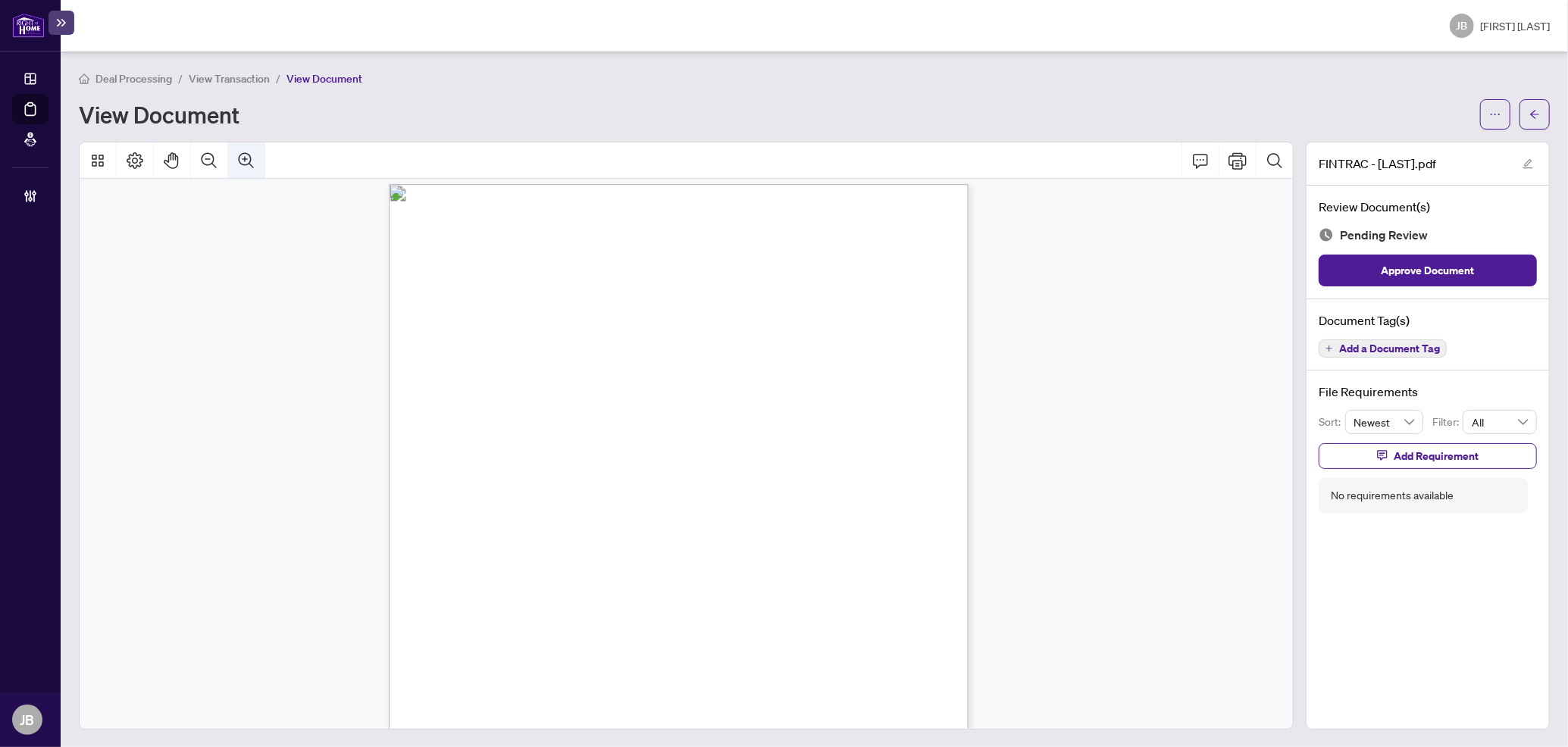 click 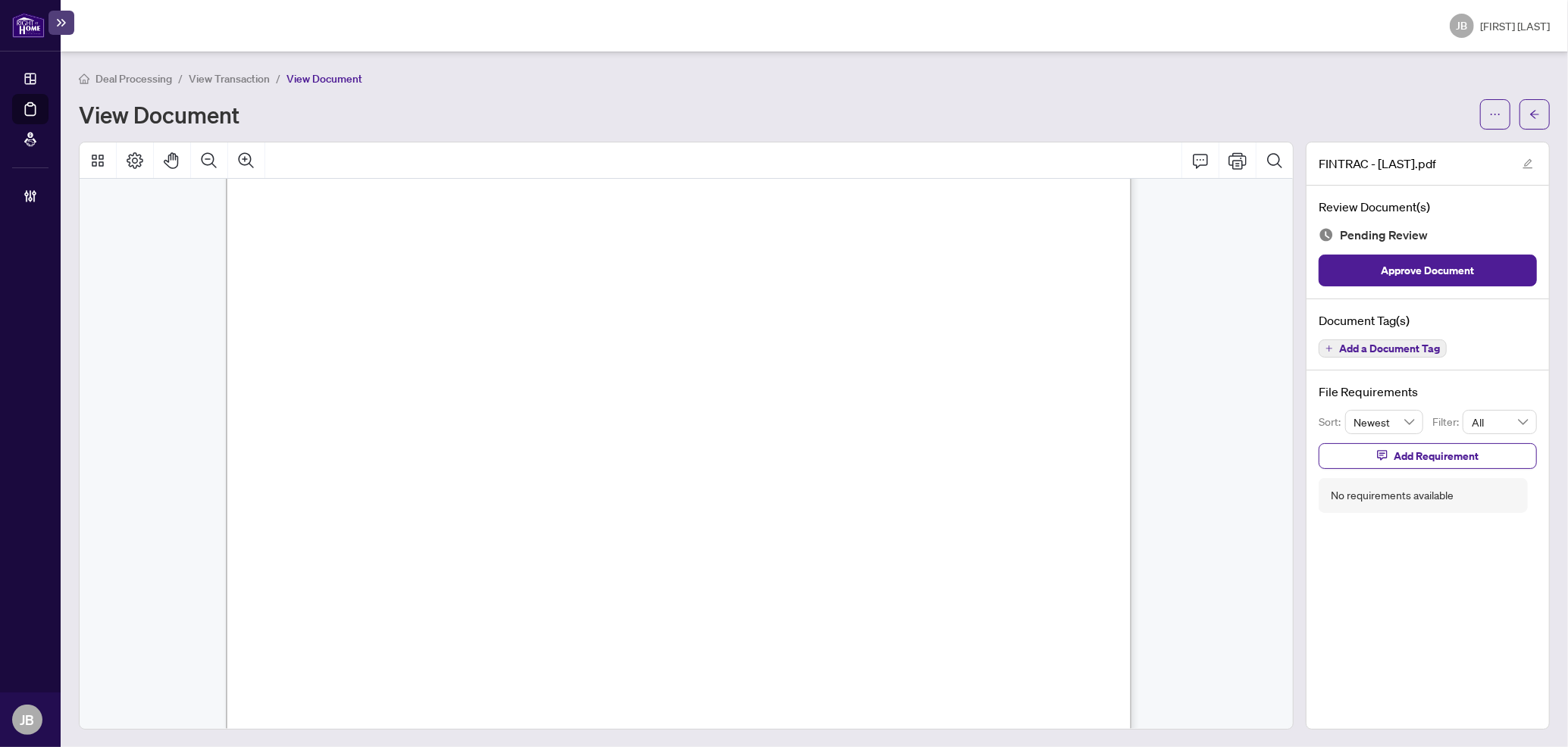 scroll, scrollTop: 2922, scrollLeft: 0, axis: vertical 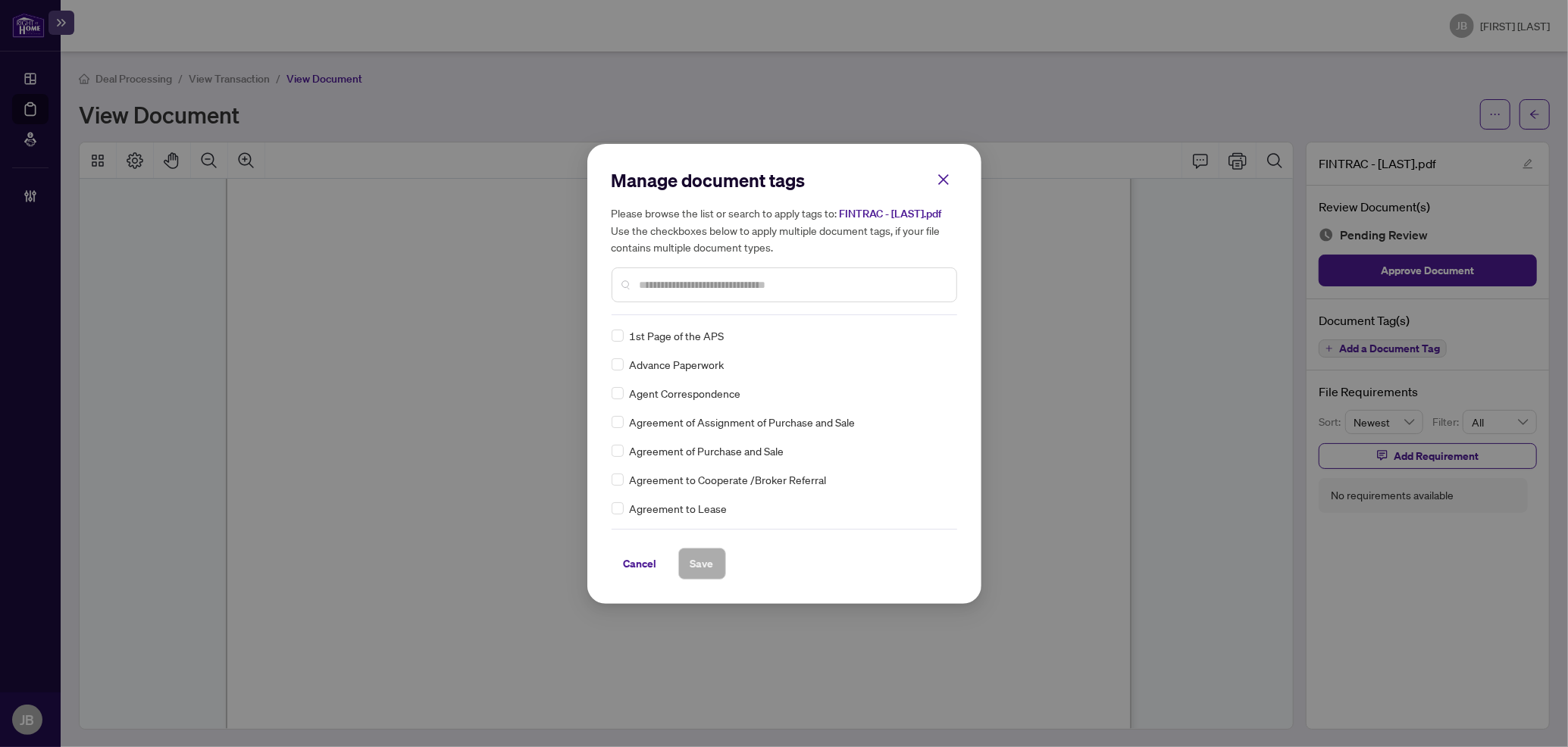click at bounding box center (792, 285) 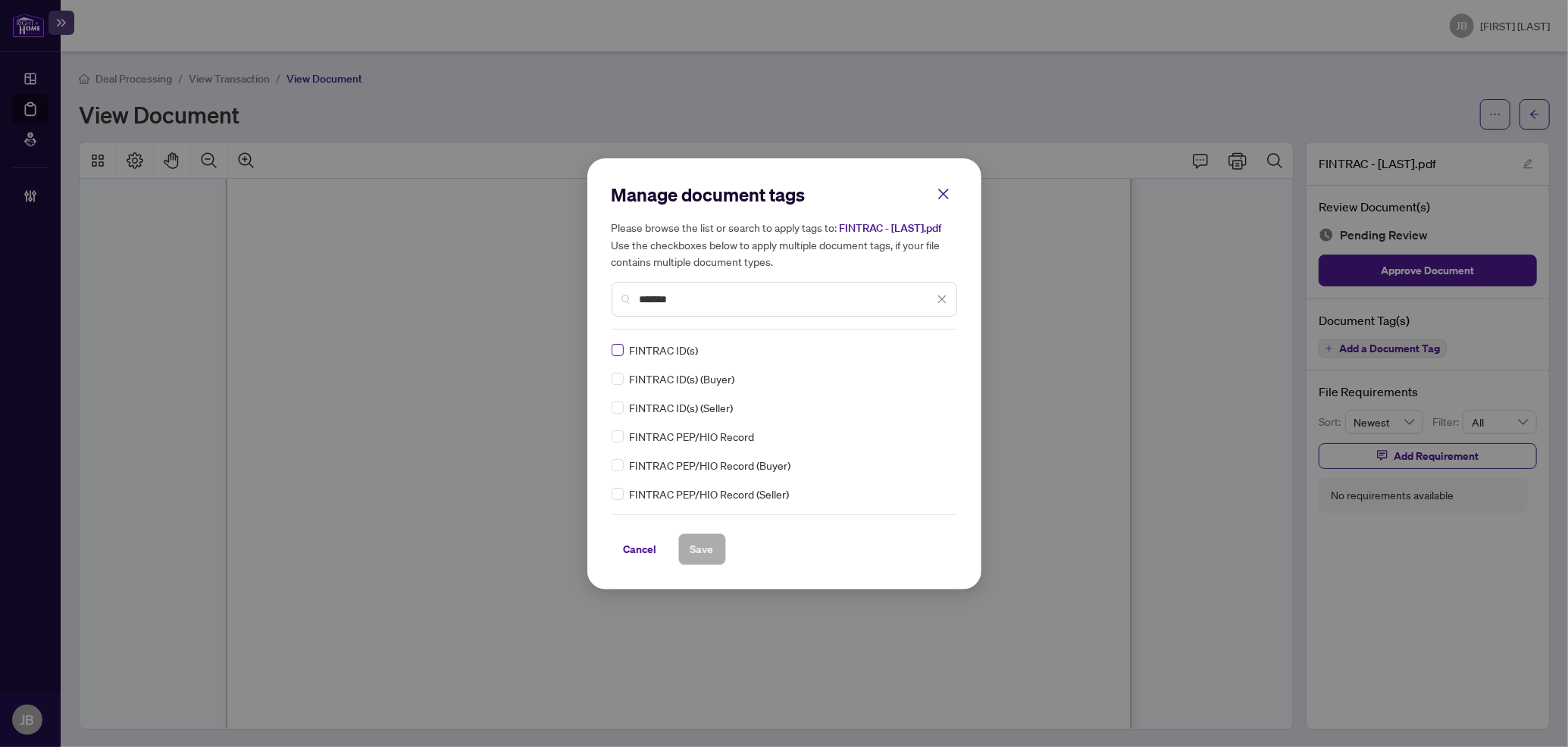 type on "*******" 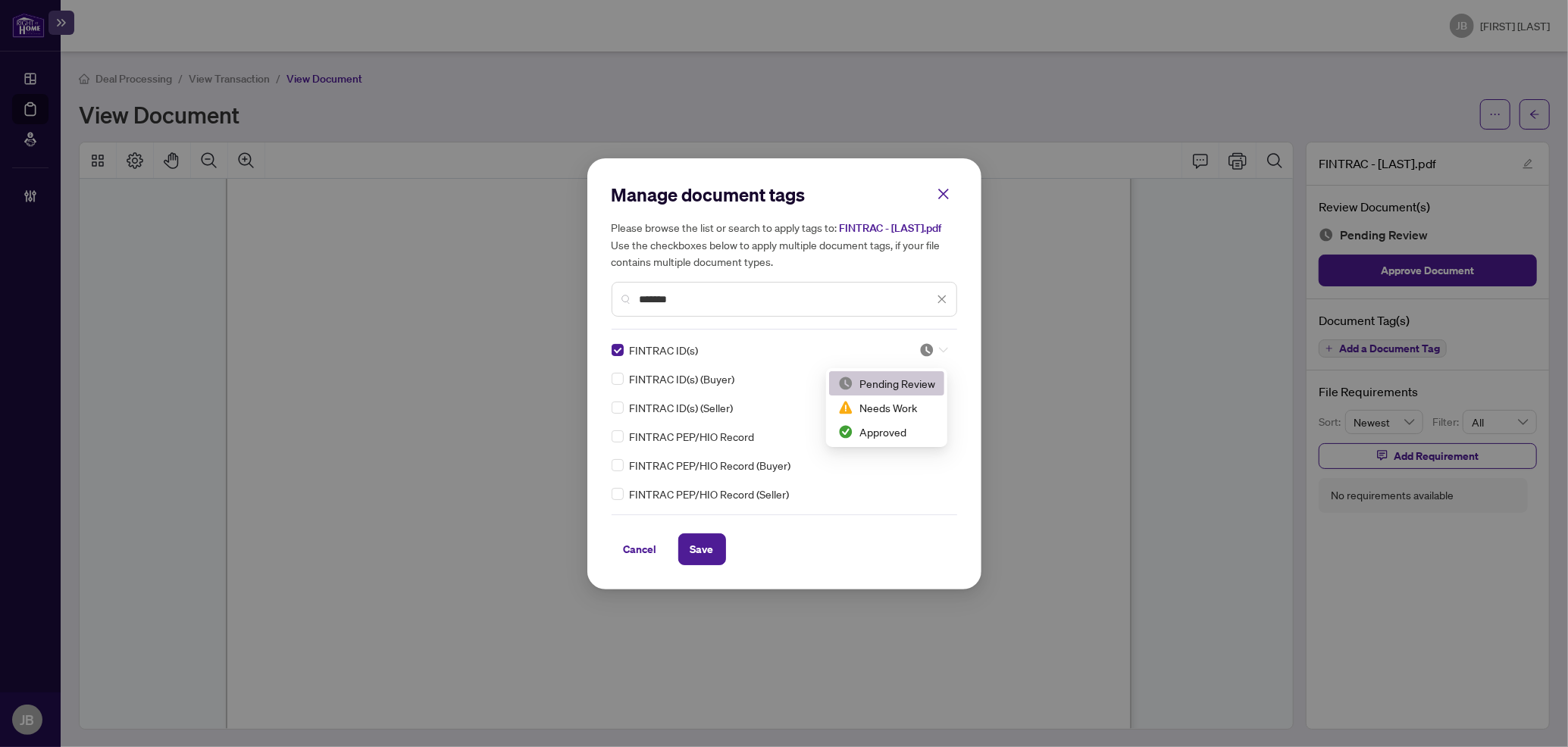 click 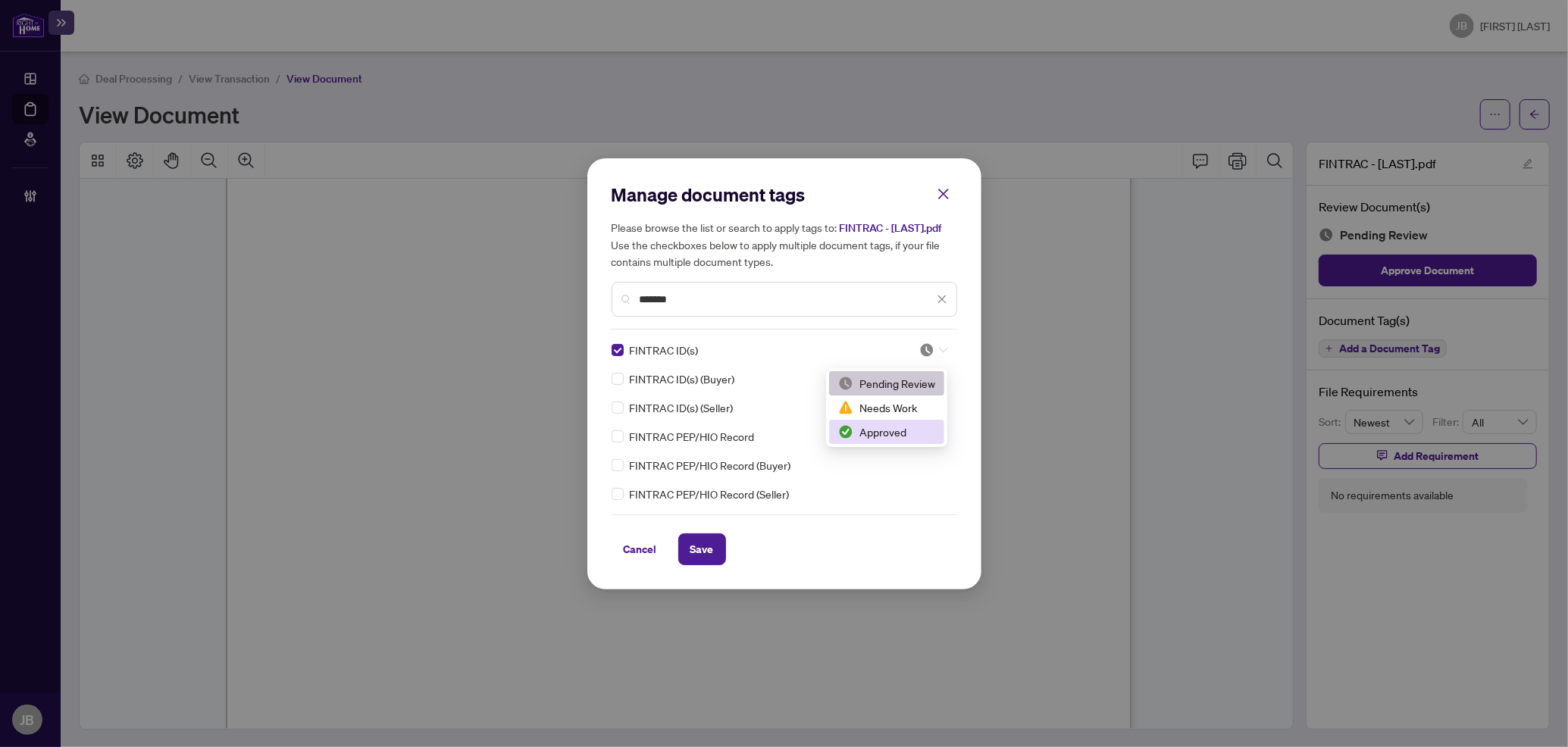 click on "Approved" at bounding box center [887, 432] 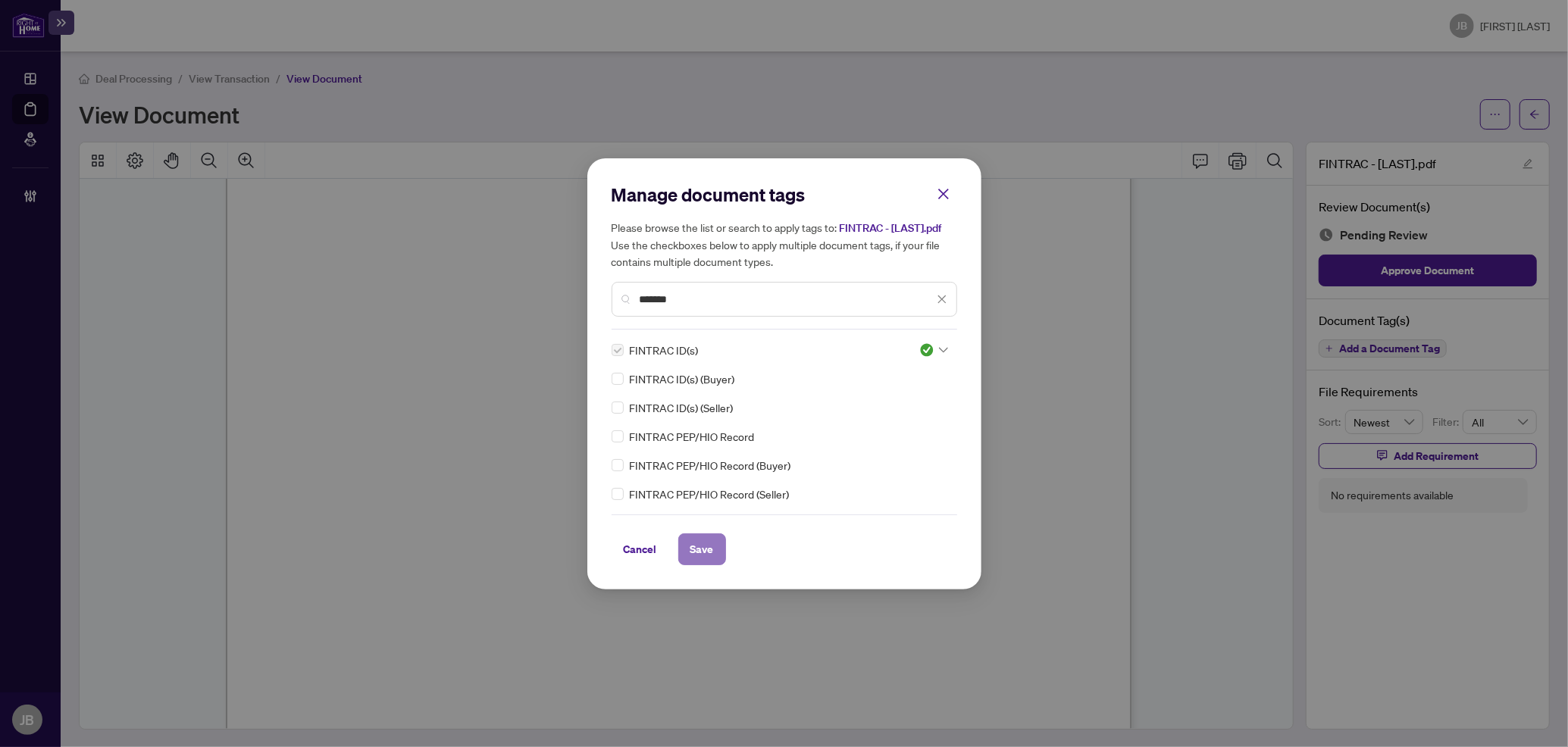 click on "Save" at bounding box center (702, 549) 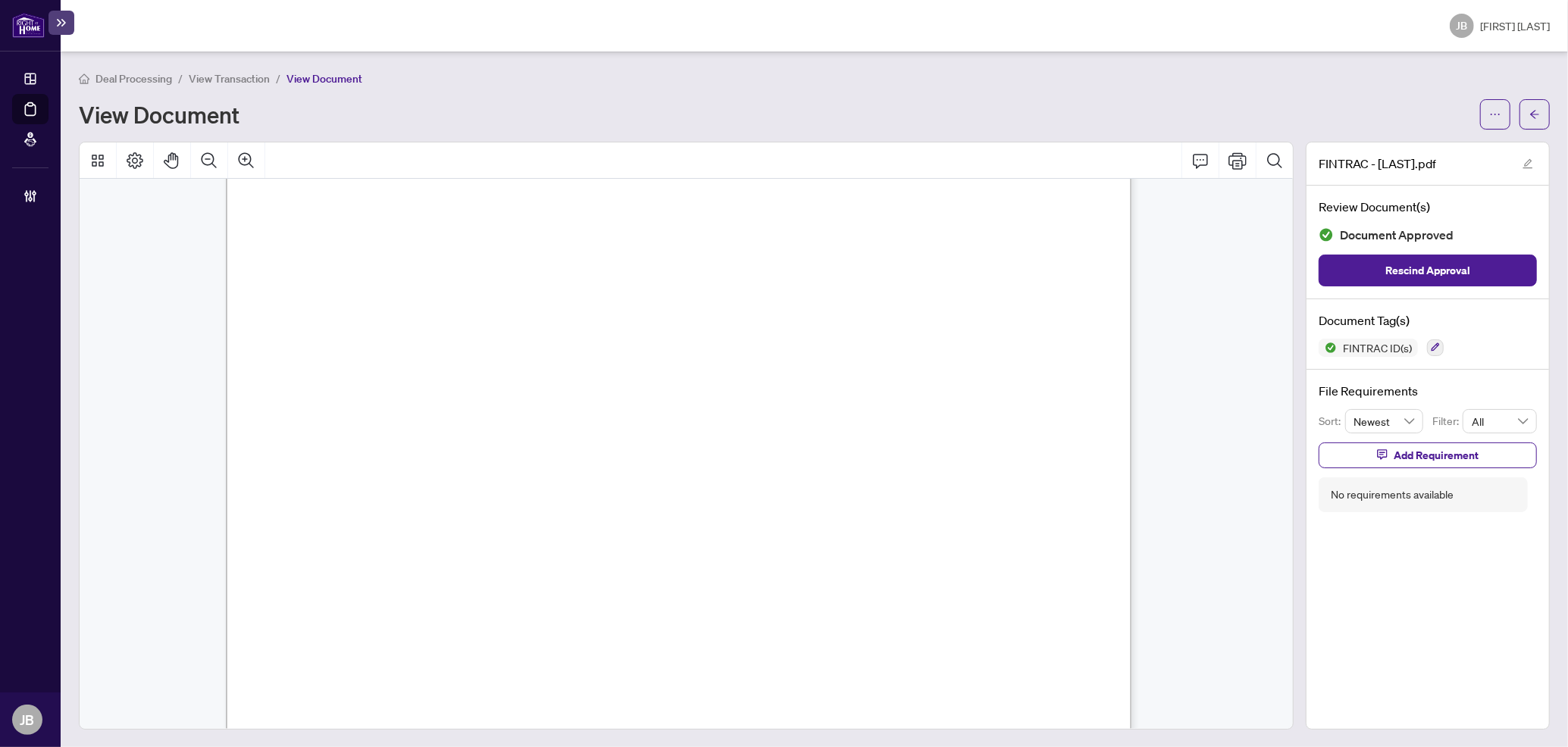 scroll, scrollTop: 2316, scrollLeft: 0, axis: vertical 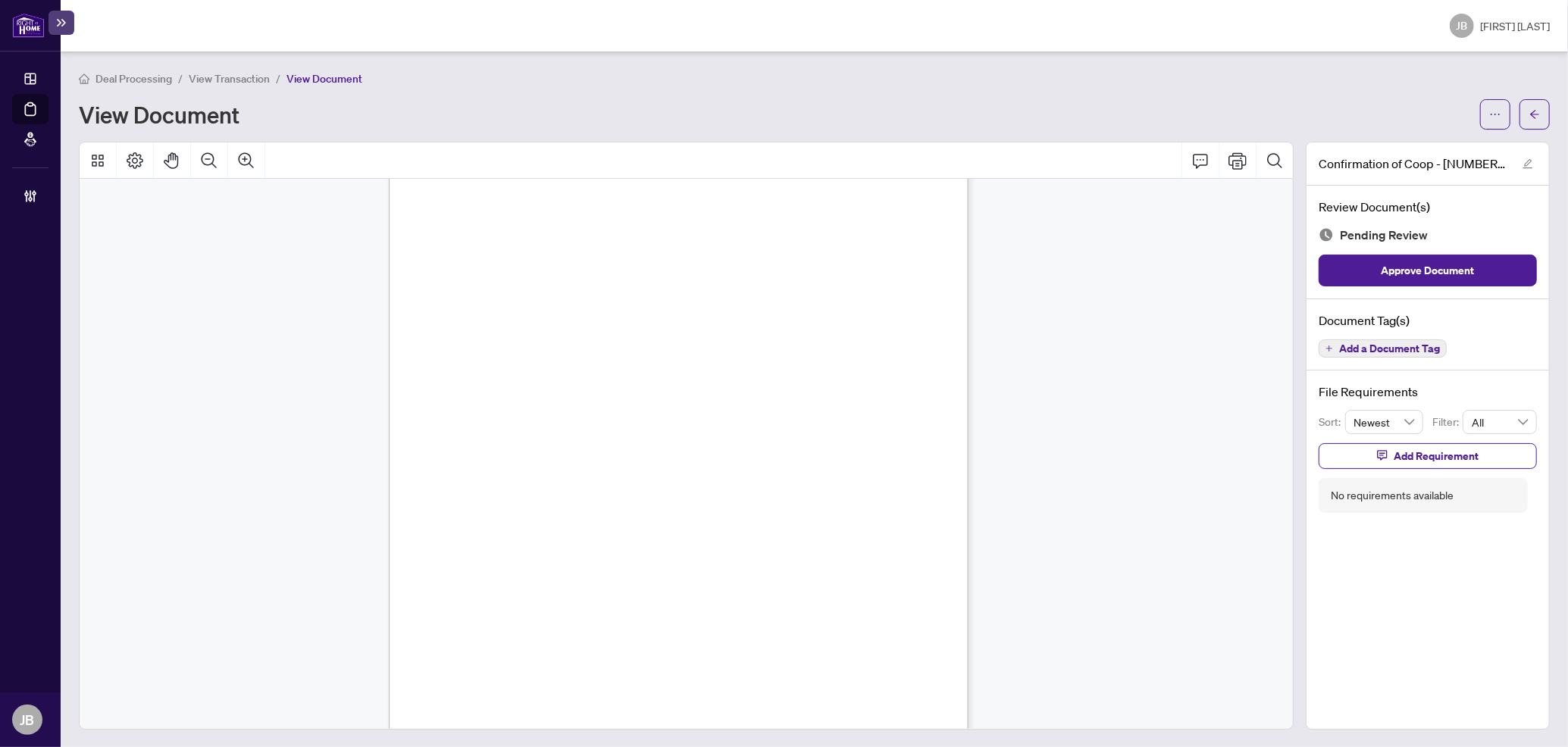 click on "Add a Document Tag" at bounding box center (1389, 348) 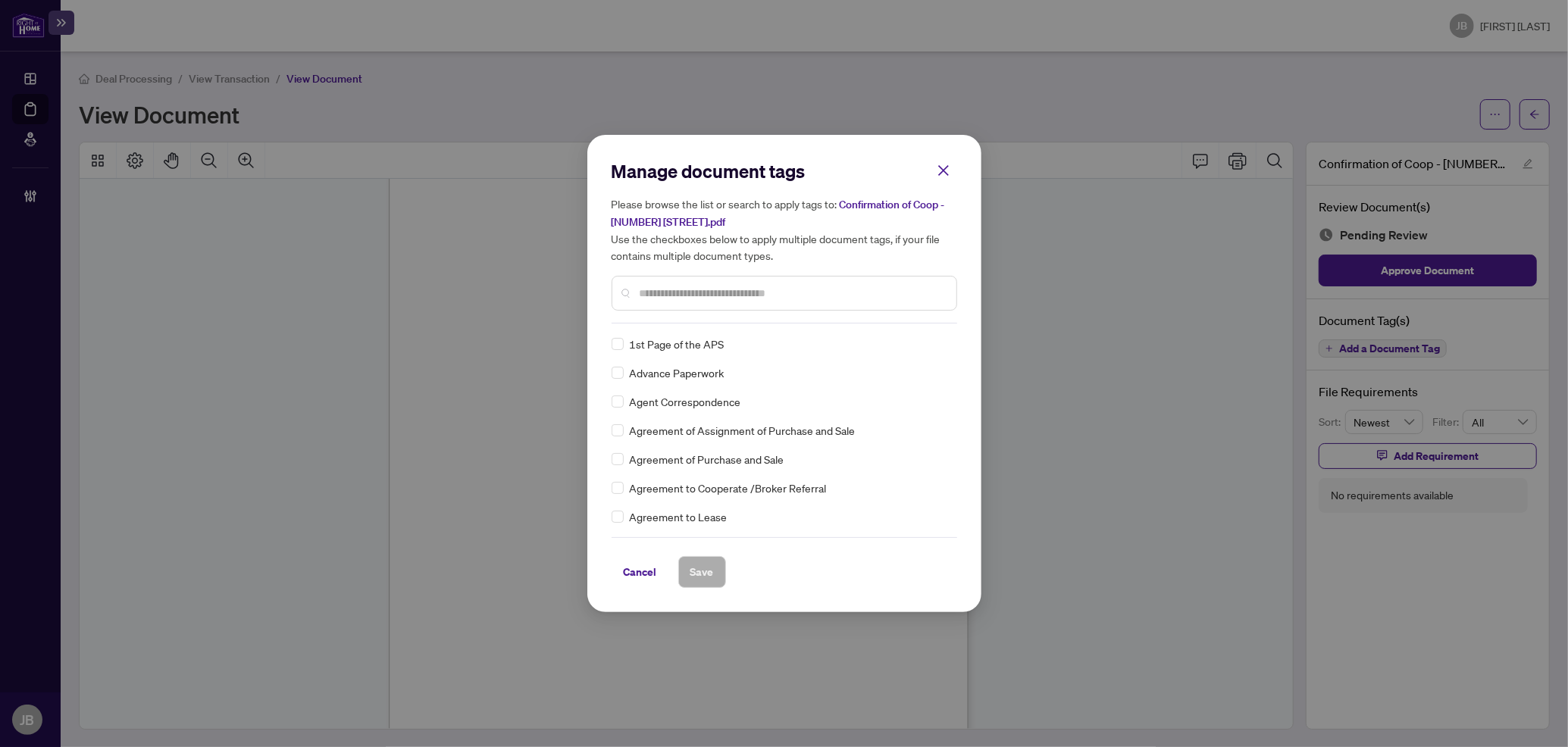 click at bounding box center [792, 293] 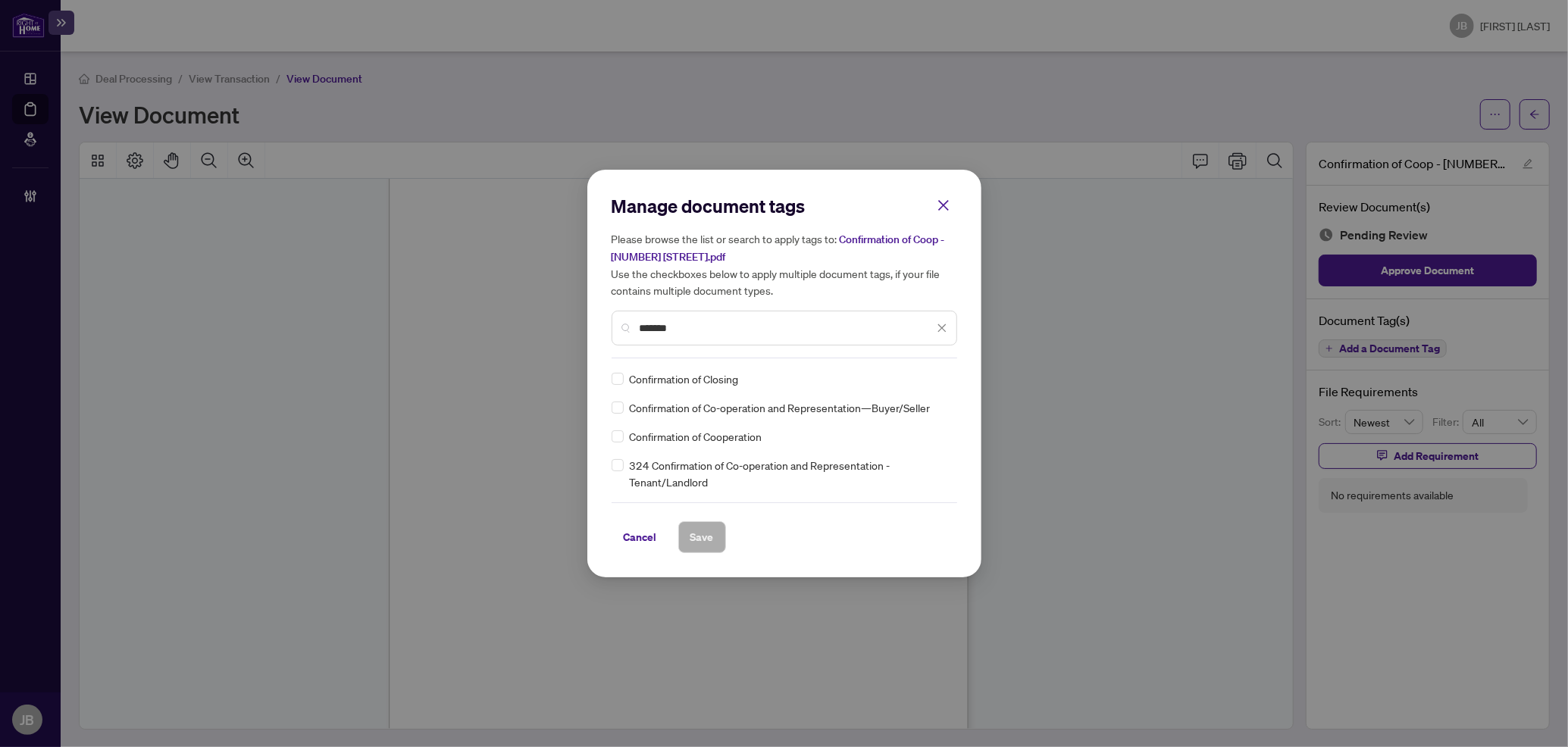 type on "*******" 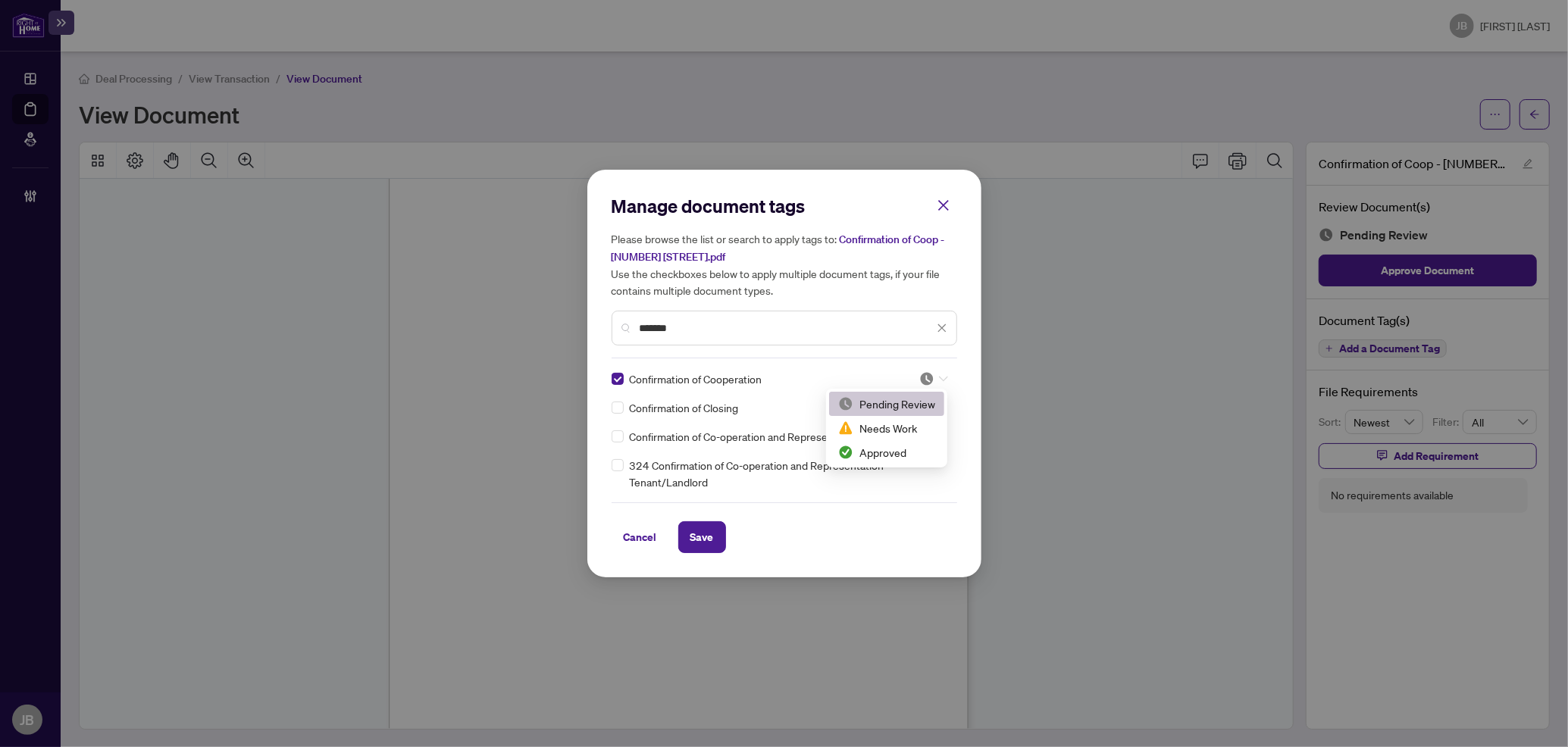 click 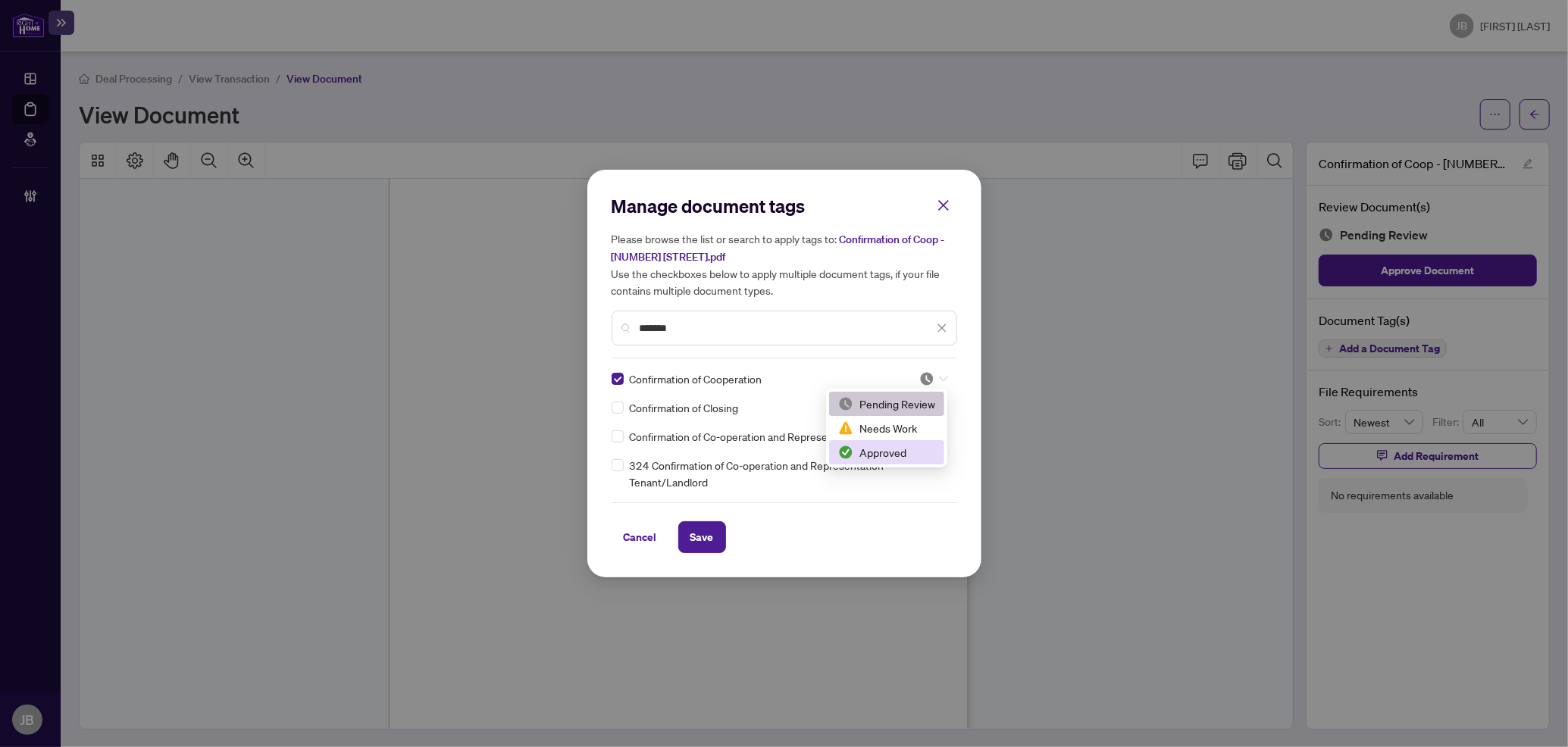 click on "Approved" at bounding box center [887, 452] 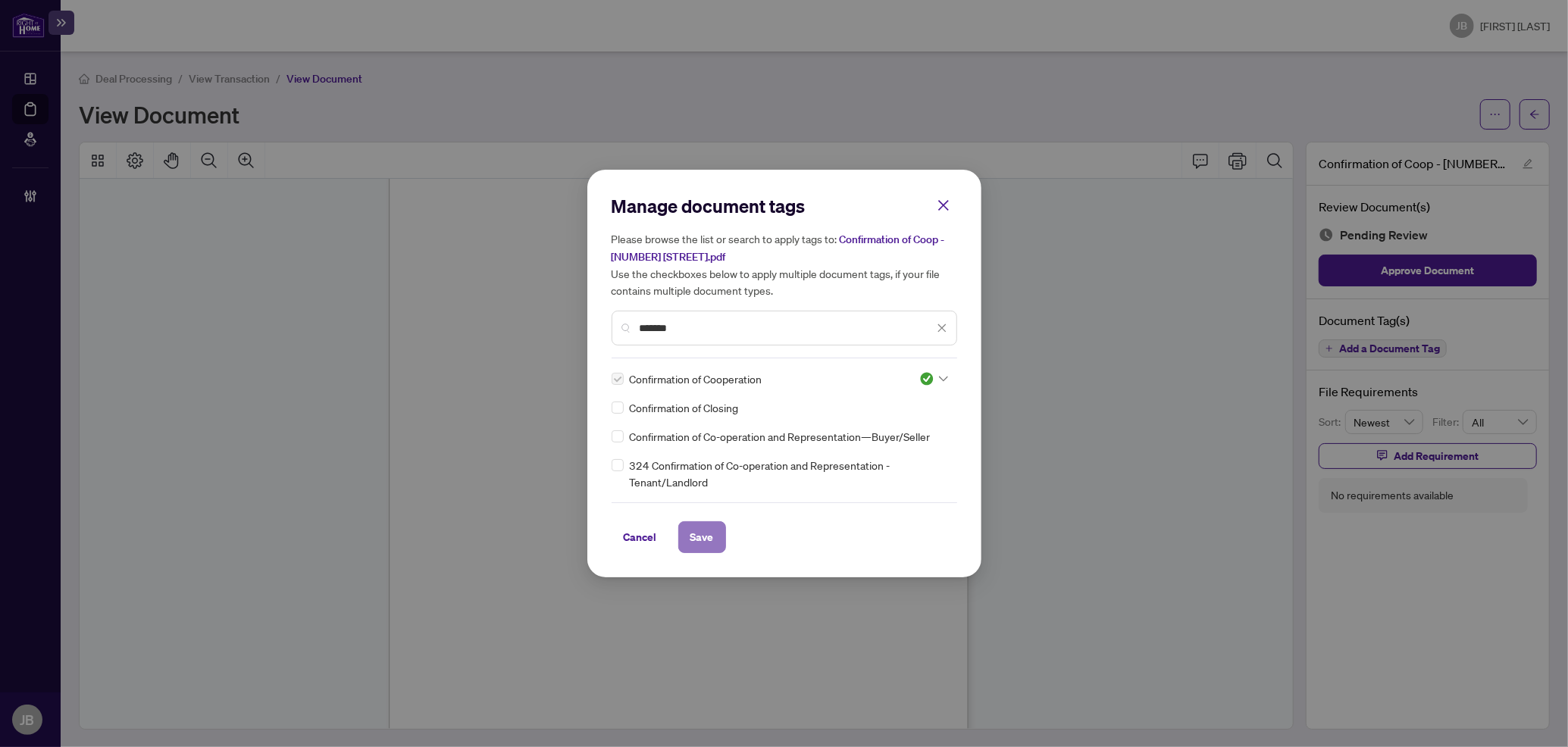 click on "Save" at bounding box center (702, 537) 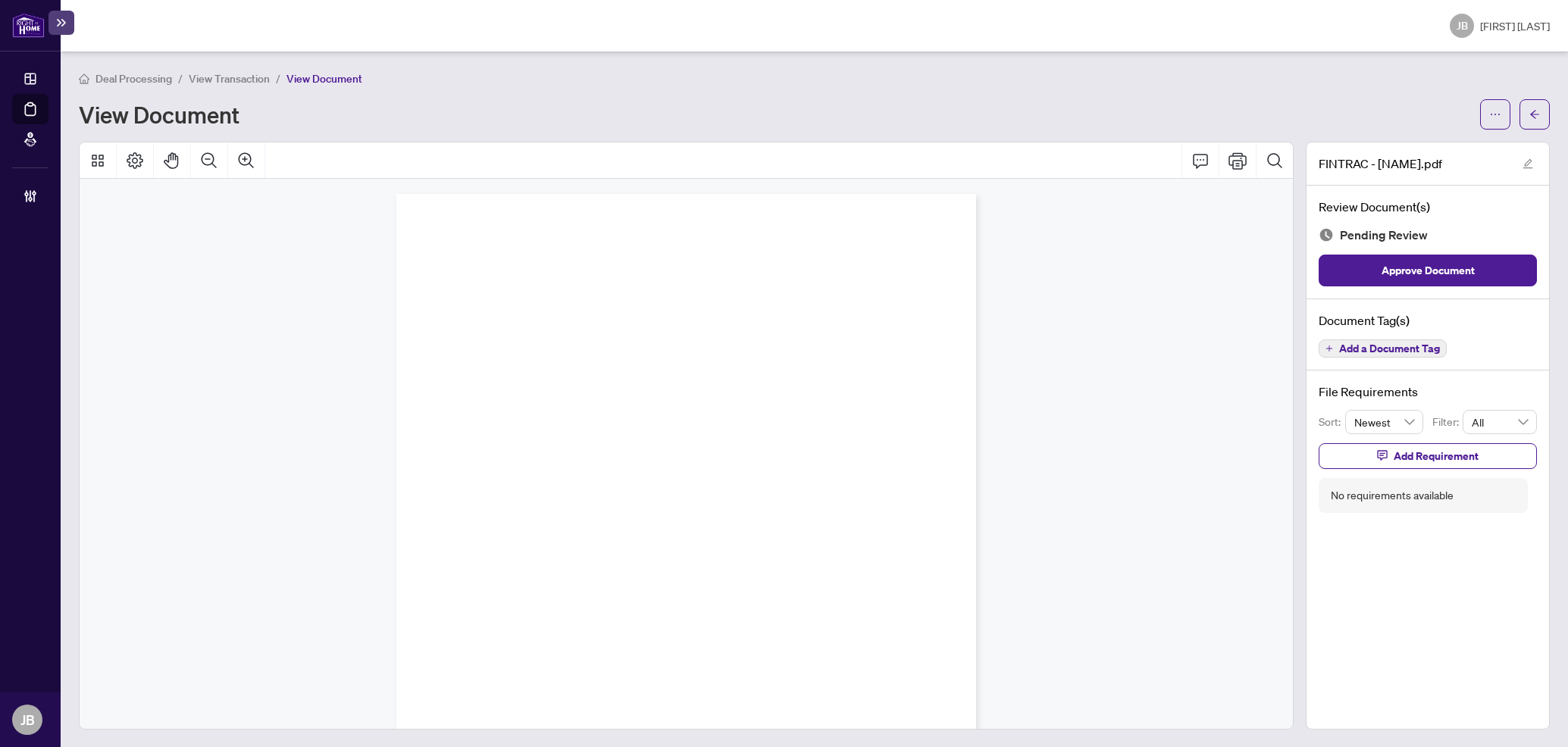 scroll, scrollTop: 0, scrollLeft: 0, axis: both 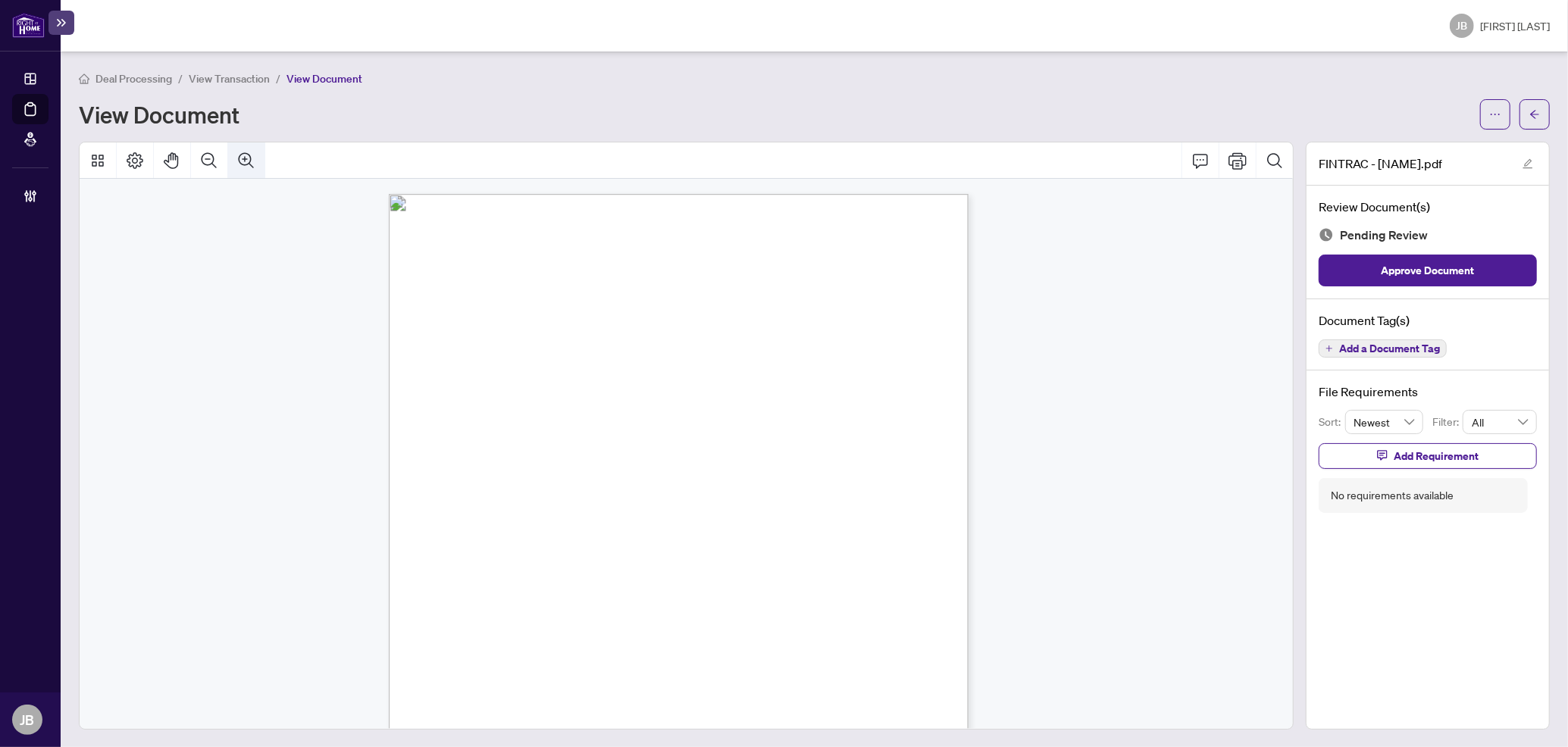 click 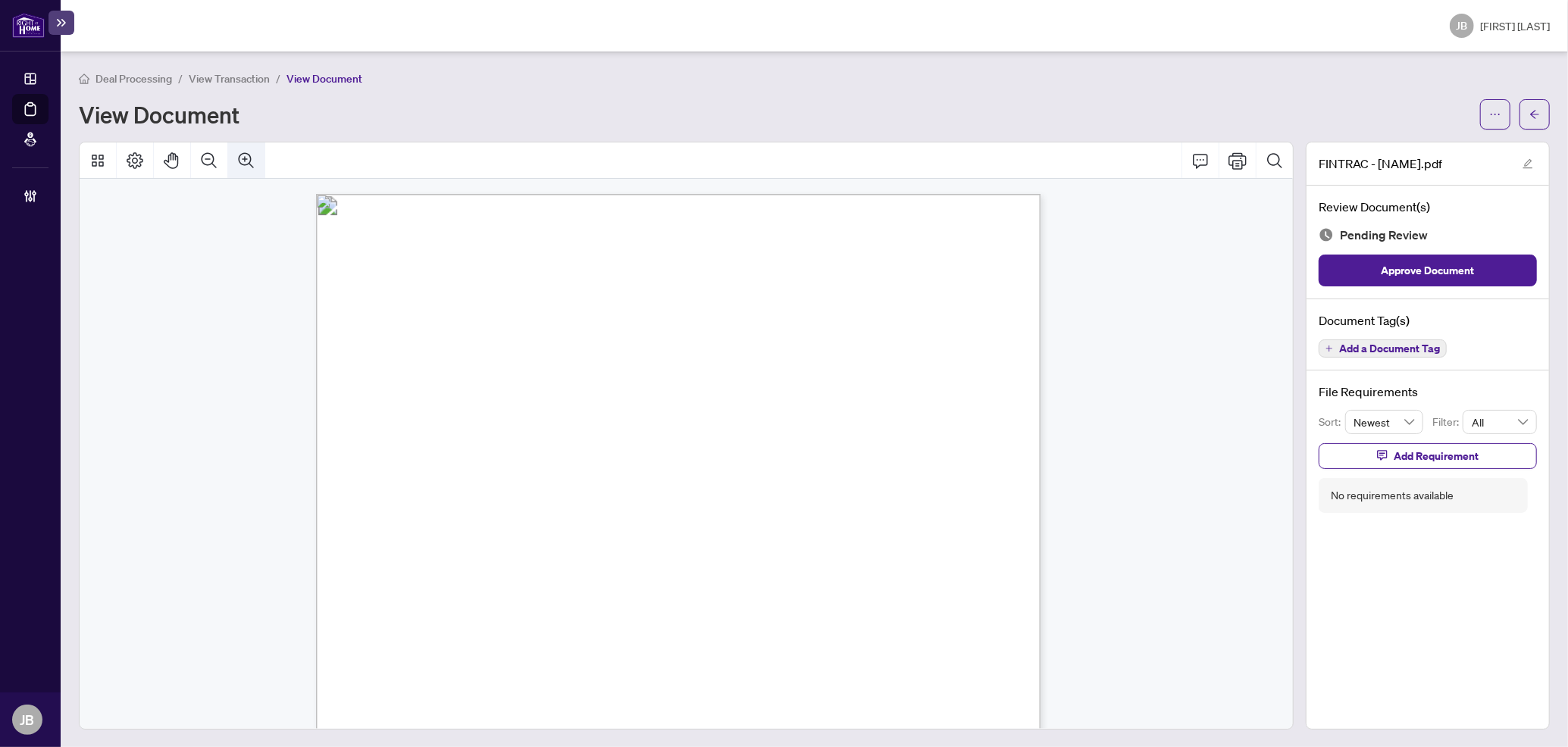 scroll, scrollTop: 23, scrollLeft: 0, axis: vertical 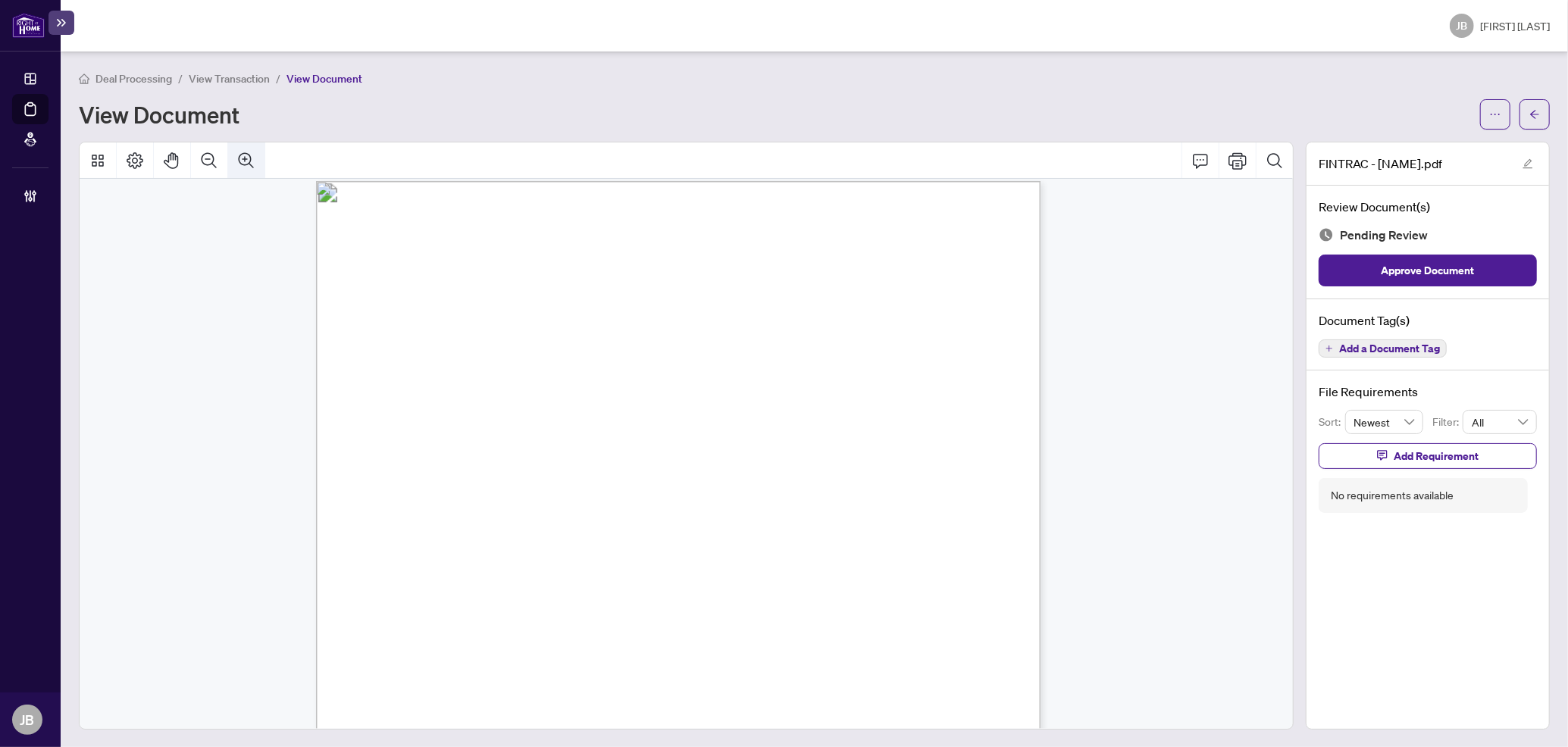 click 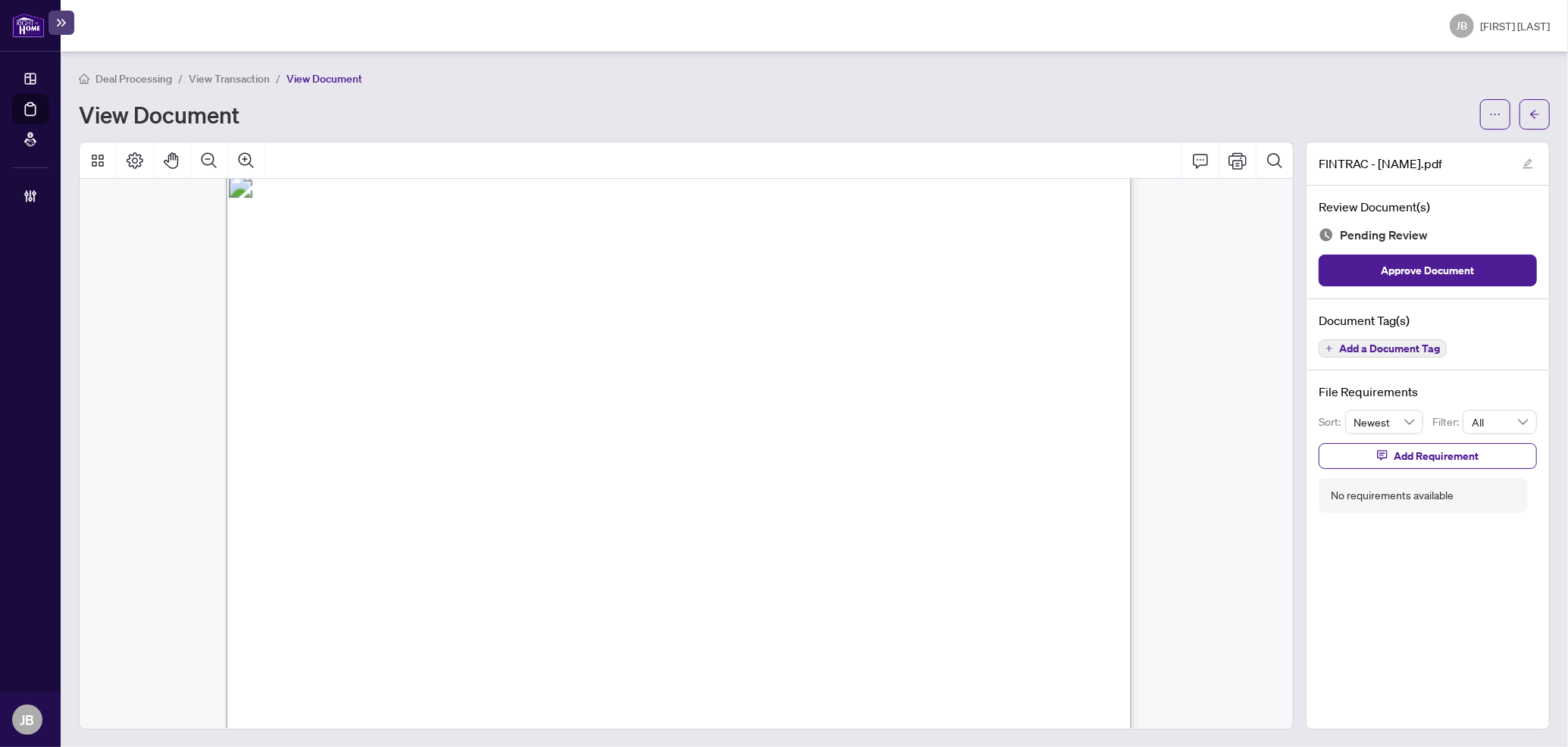 scroll, scrollTop: 0, scrollLeft: 0, axis: both 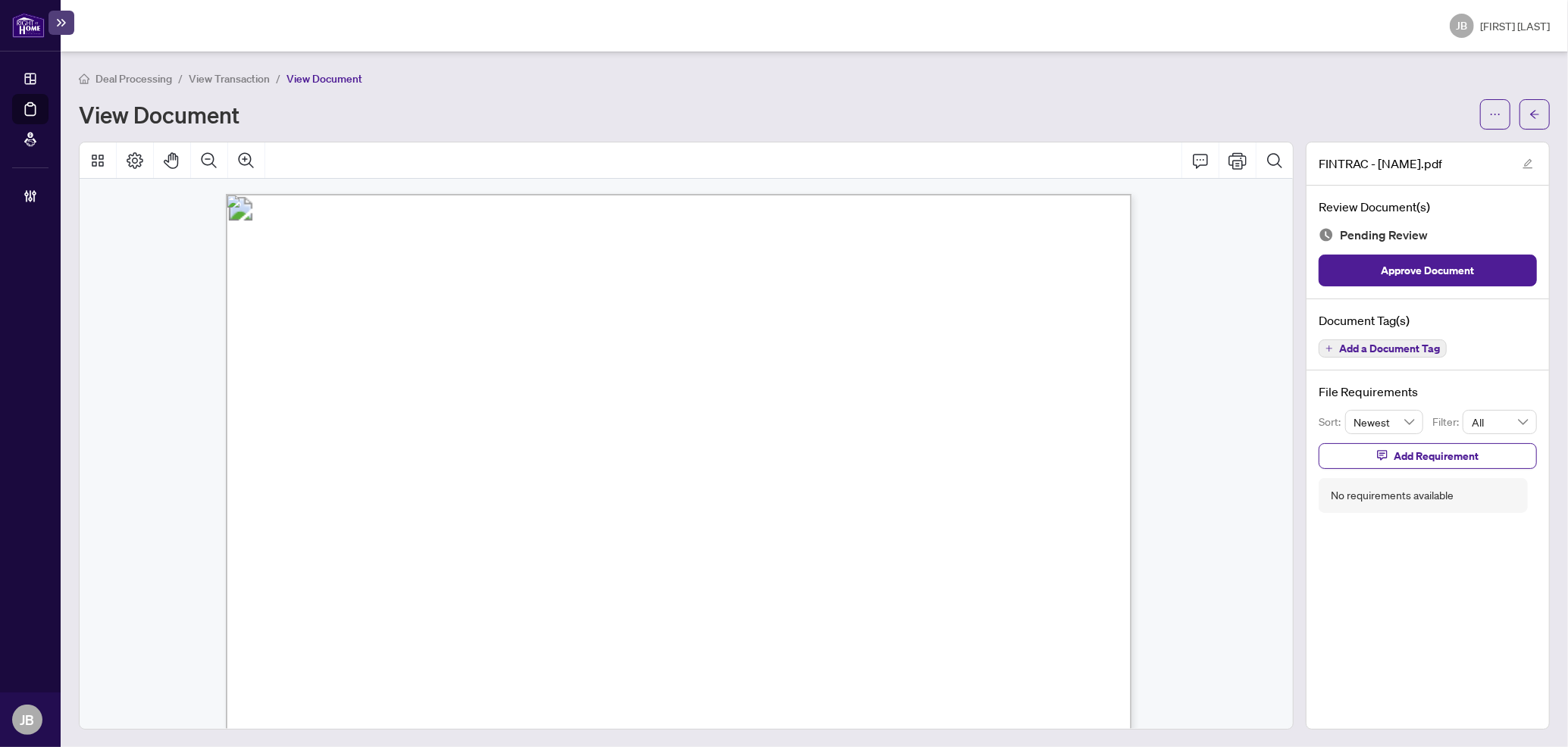 click on "Add a Document Tag" at bounding box center [1389, 348] 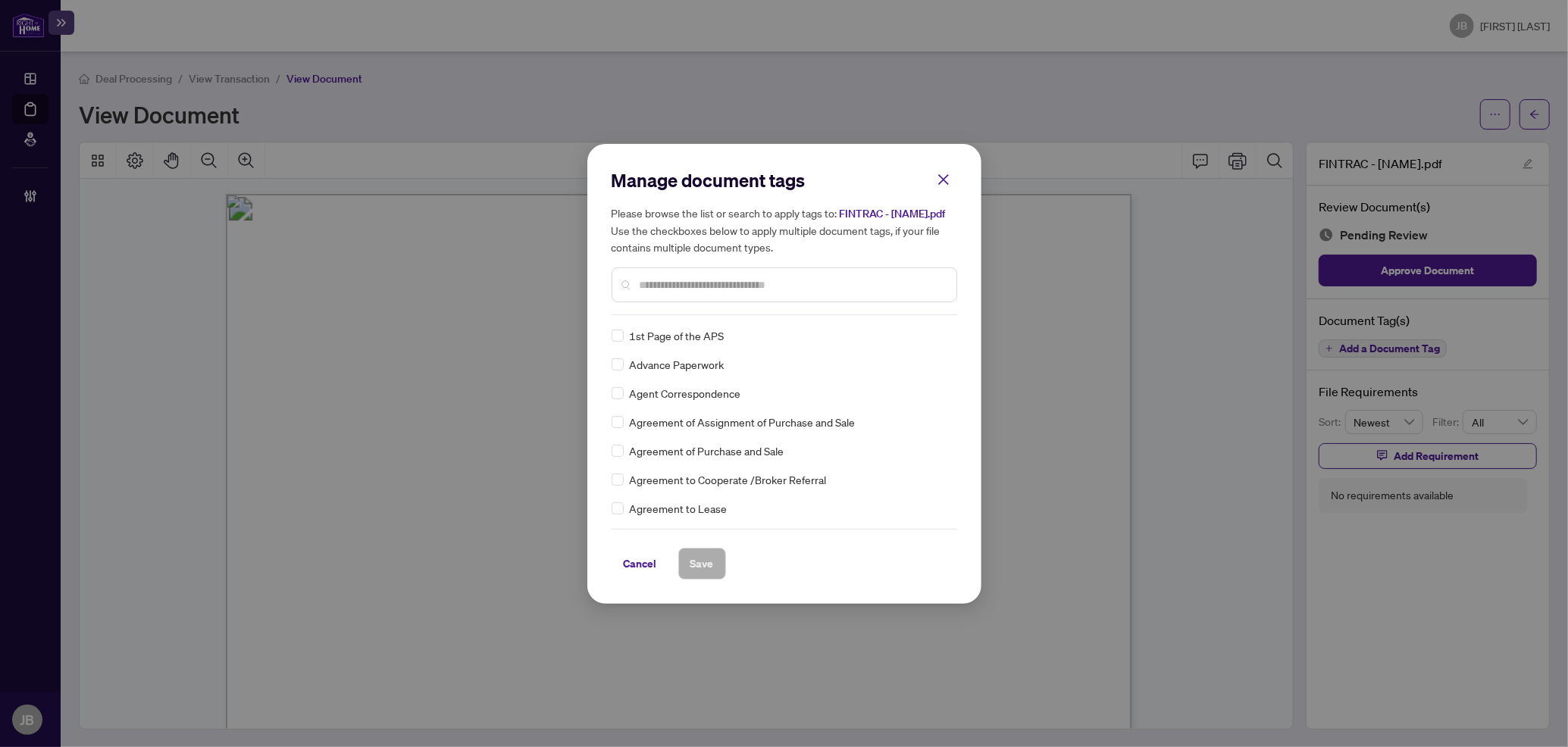 click at bounding box center (792, 285) 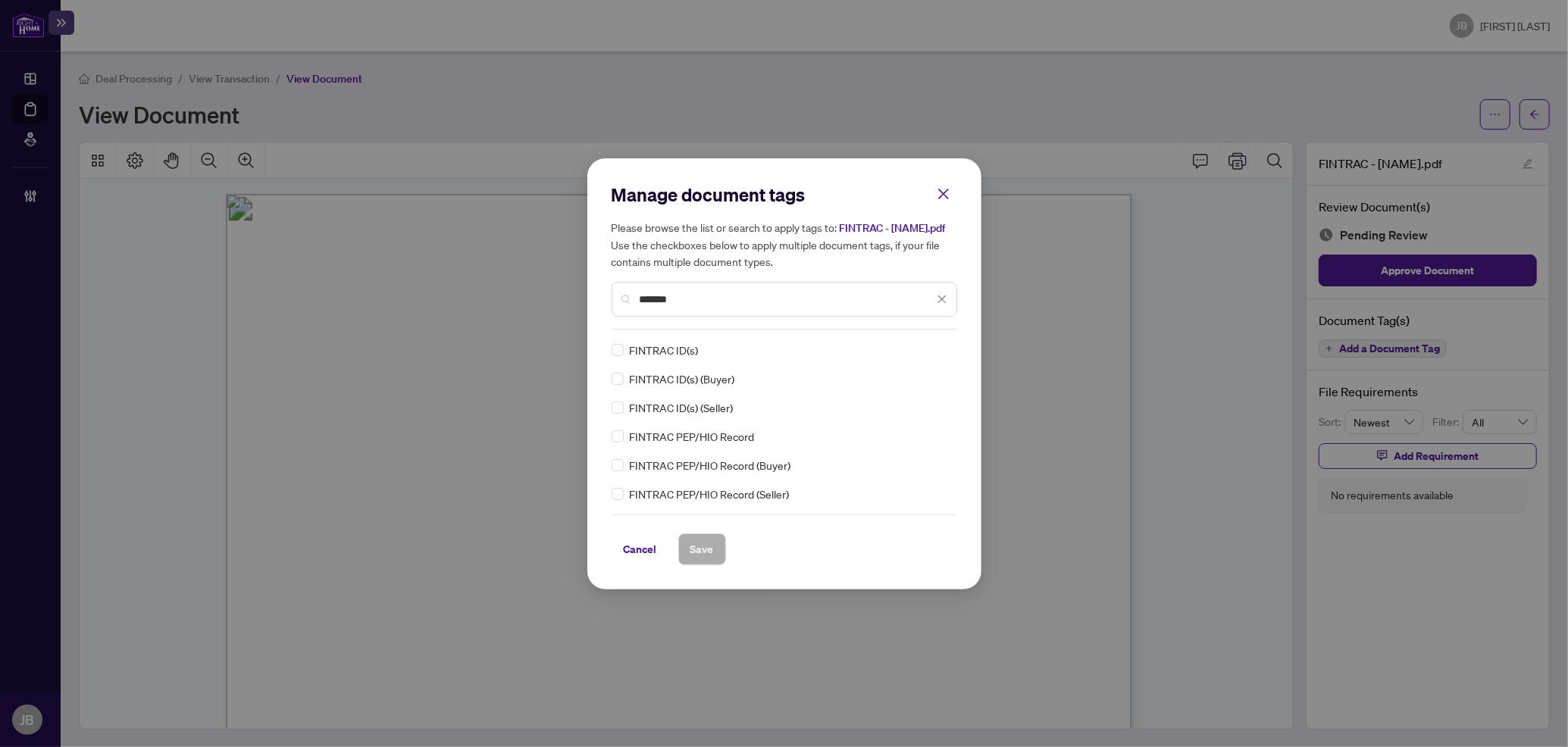 type on "*******" 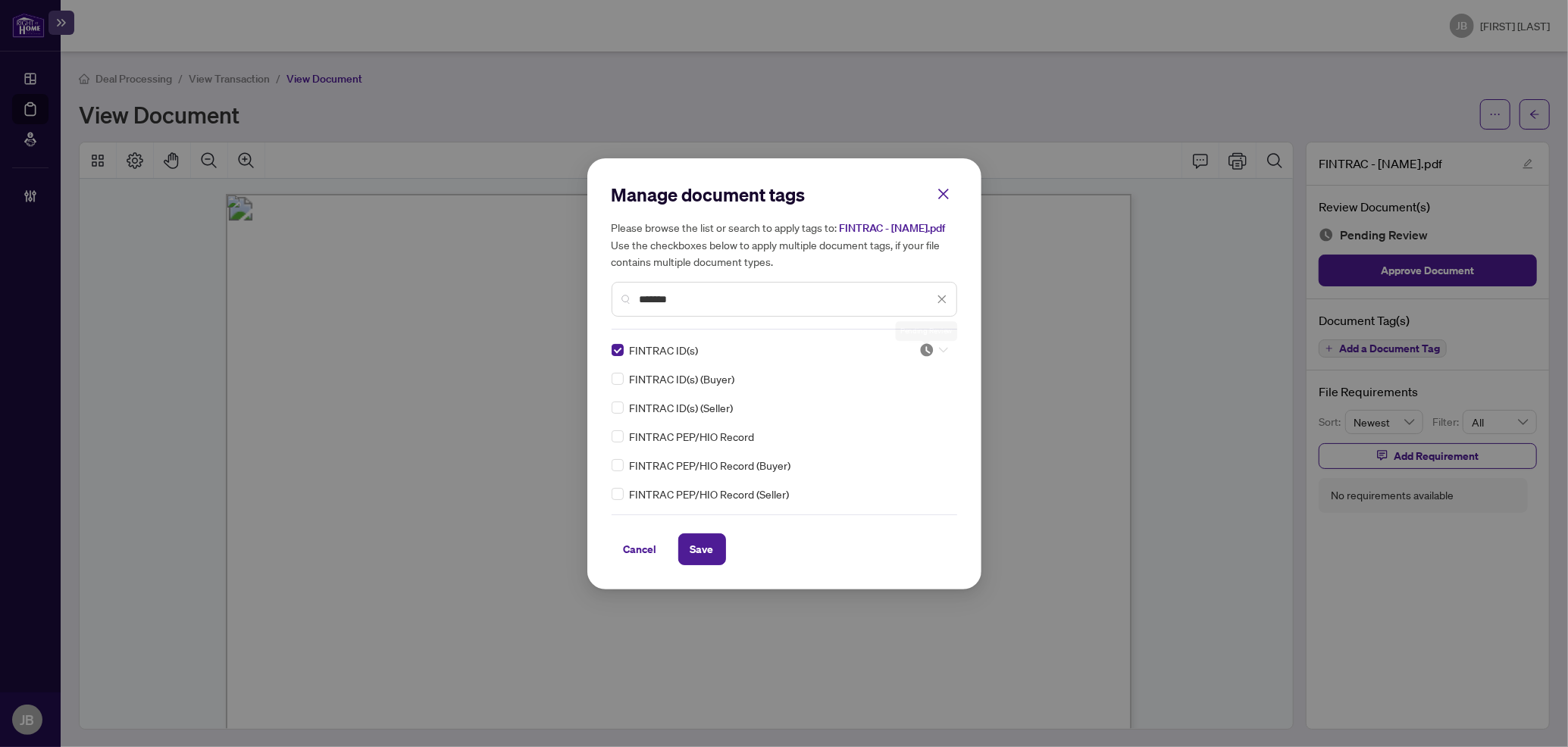 click 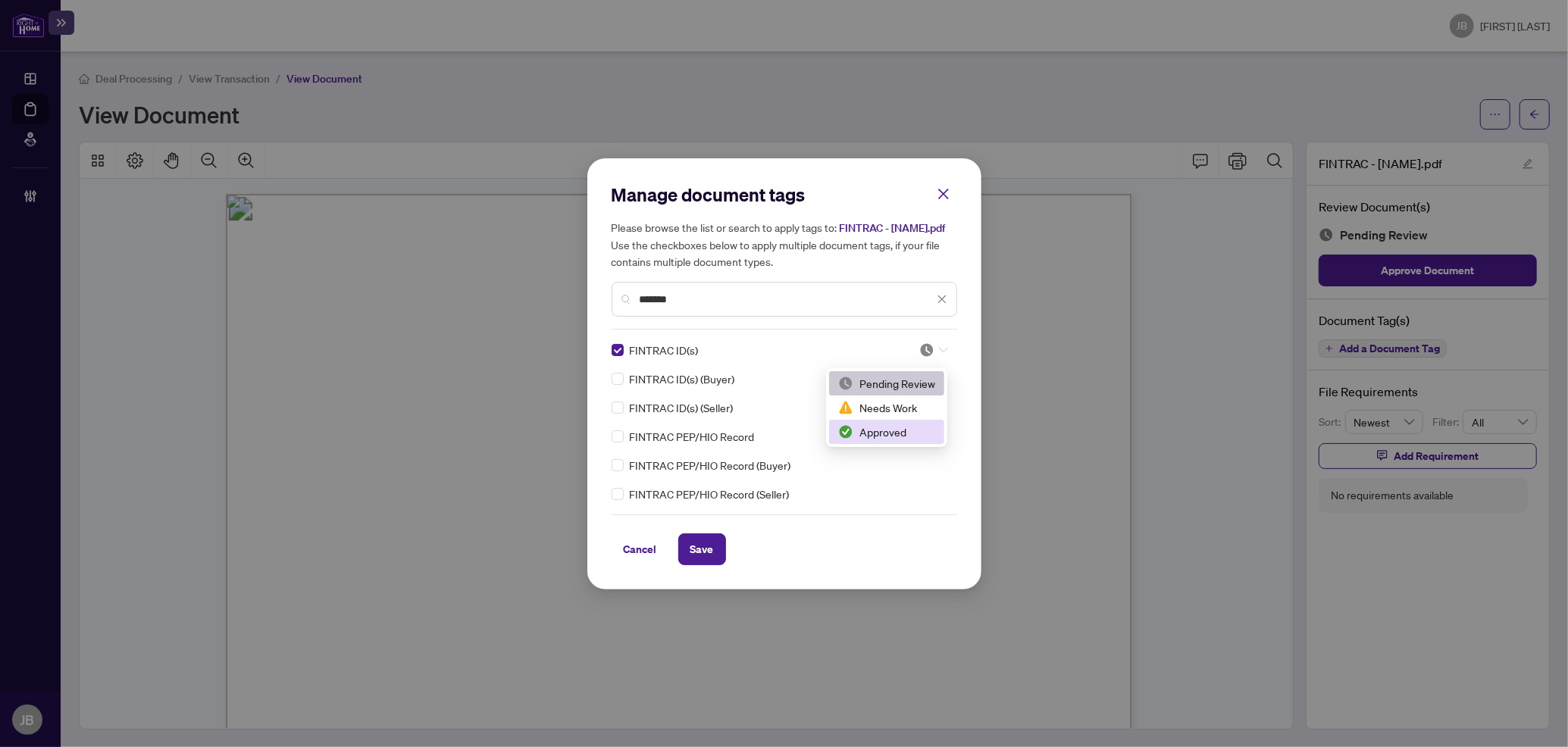drag, startPoint x: 902, startPoint y: 431, endPoint x: 904, endPoint y: 444, distance: 13.152946 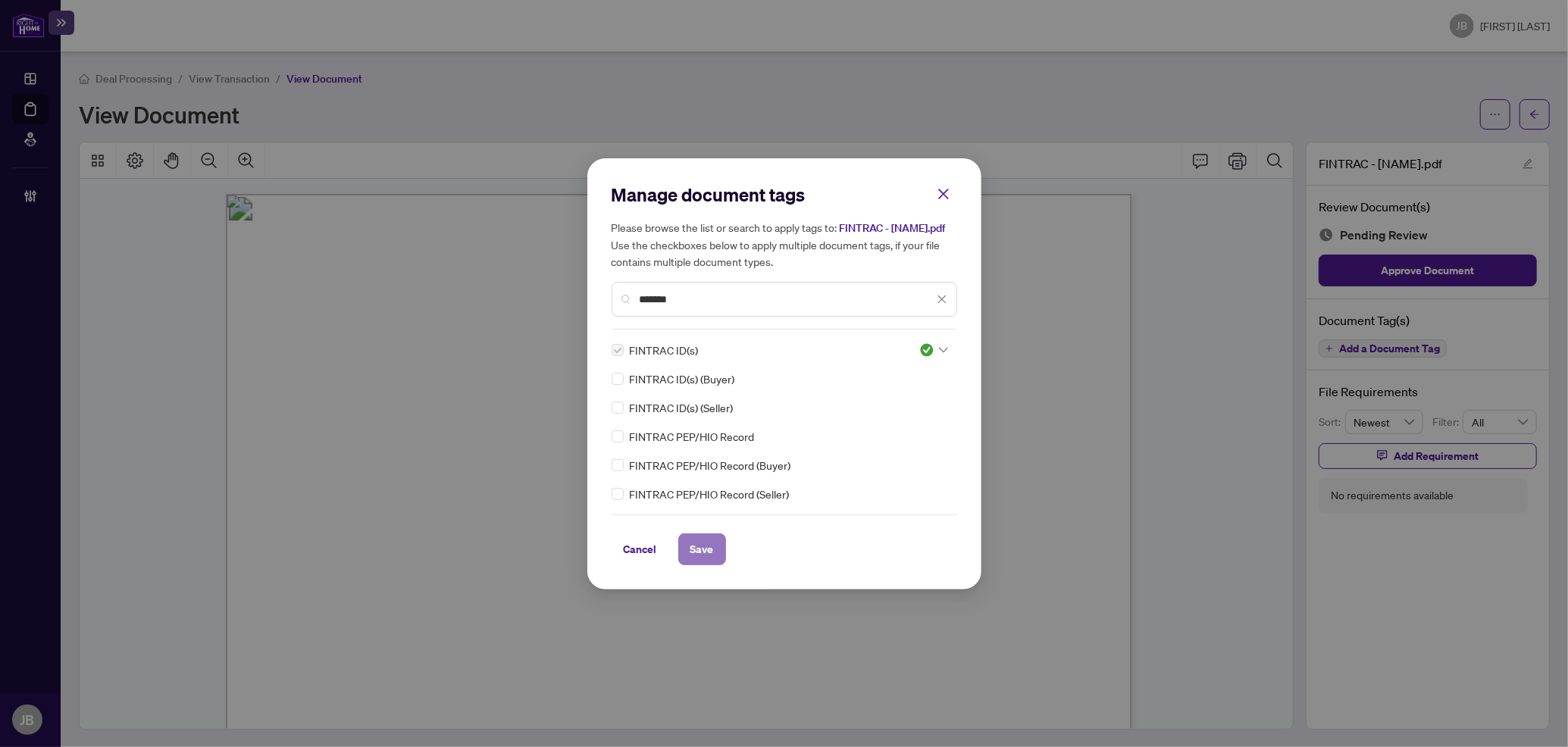 click on "Save" at bounding box center (702, 549) 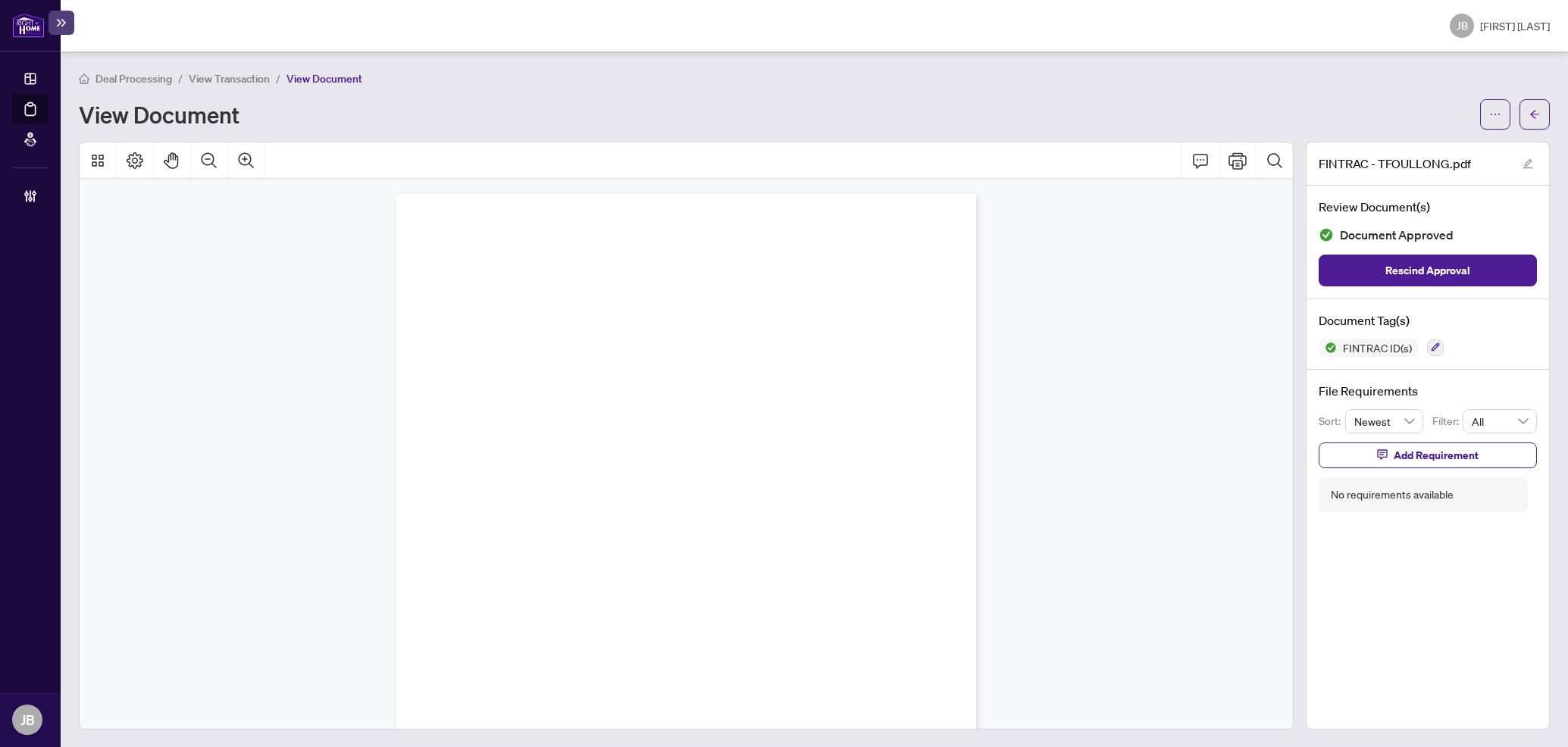 scroll, scrollTop: 0, scrollLeft: 0, axis: both 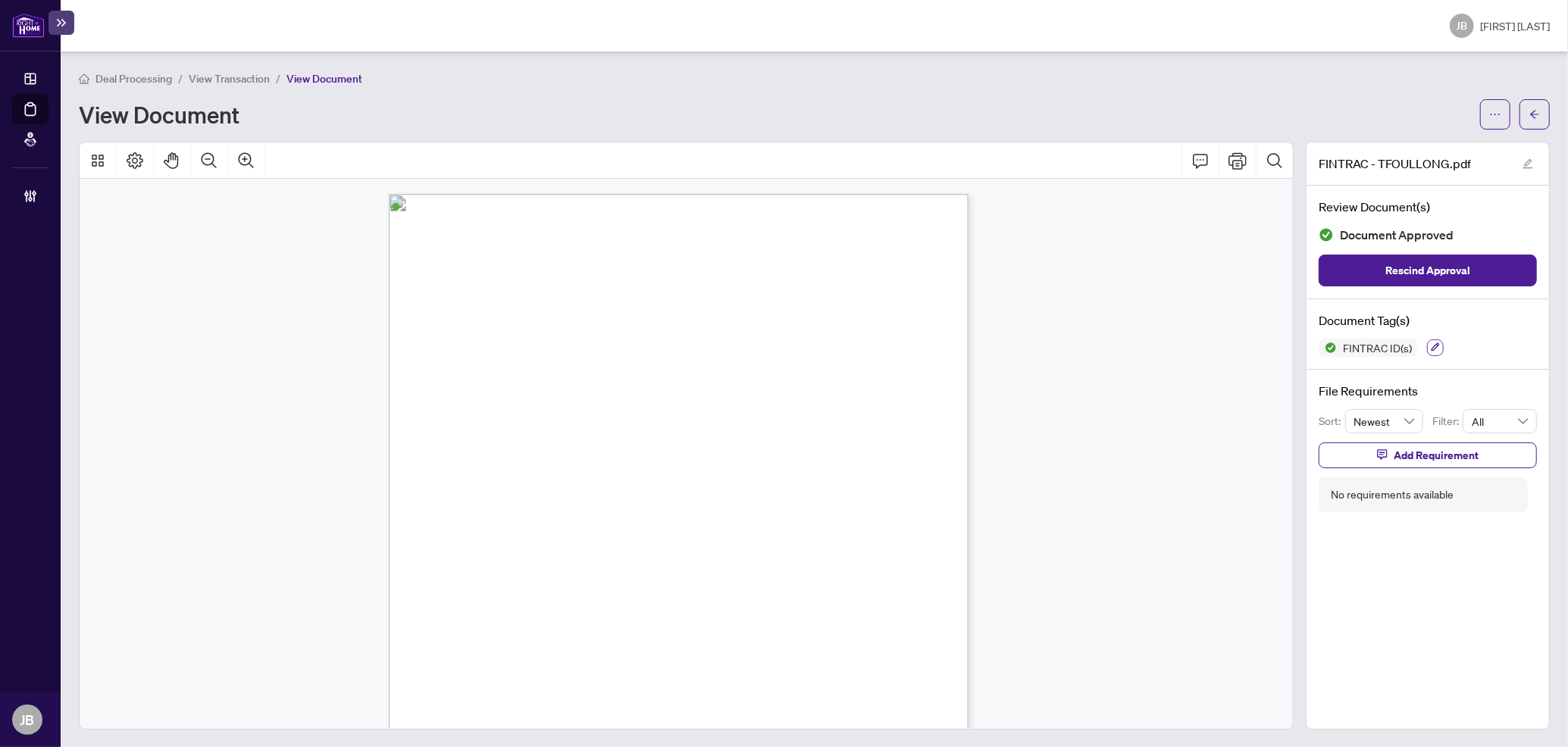 click 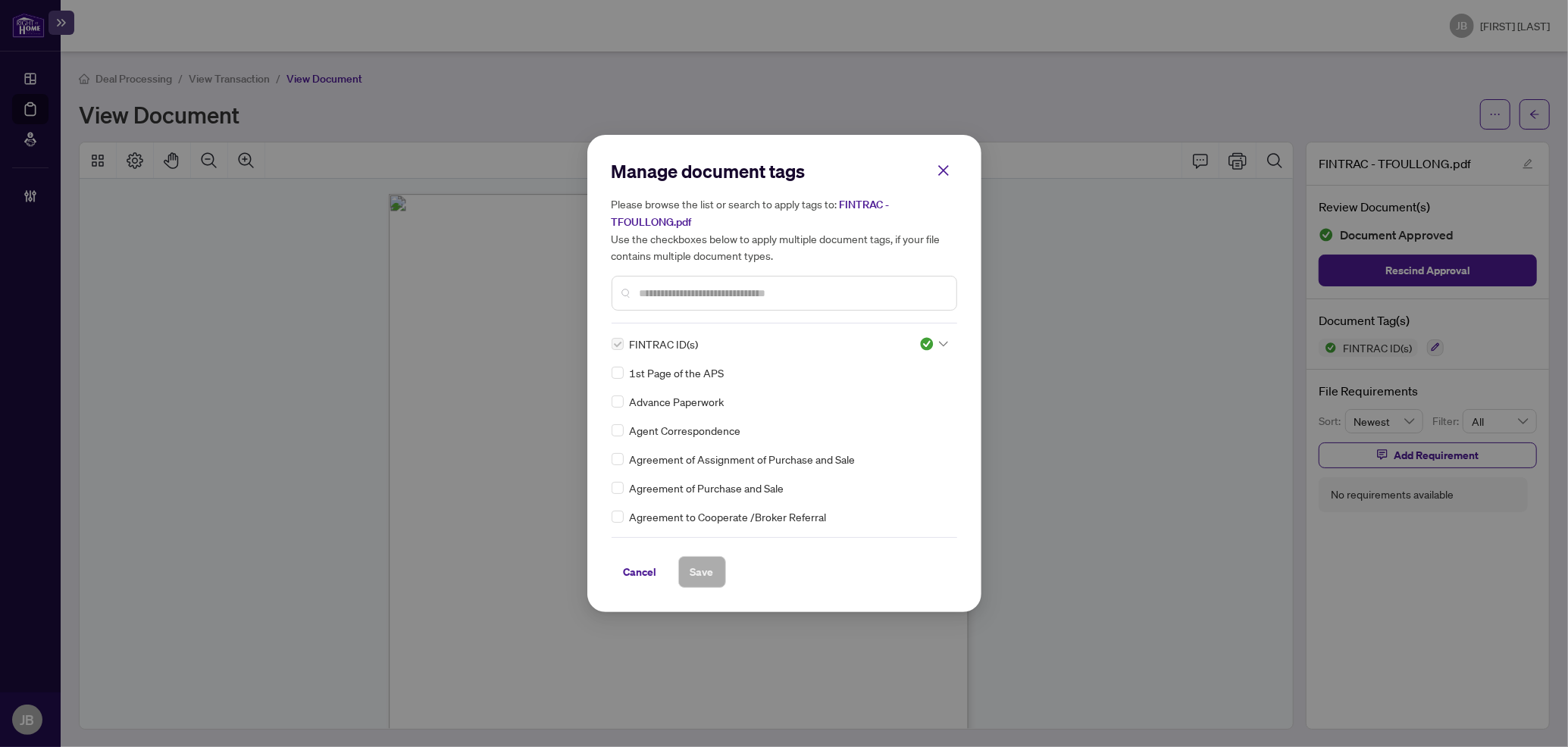 click 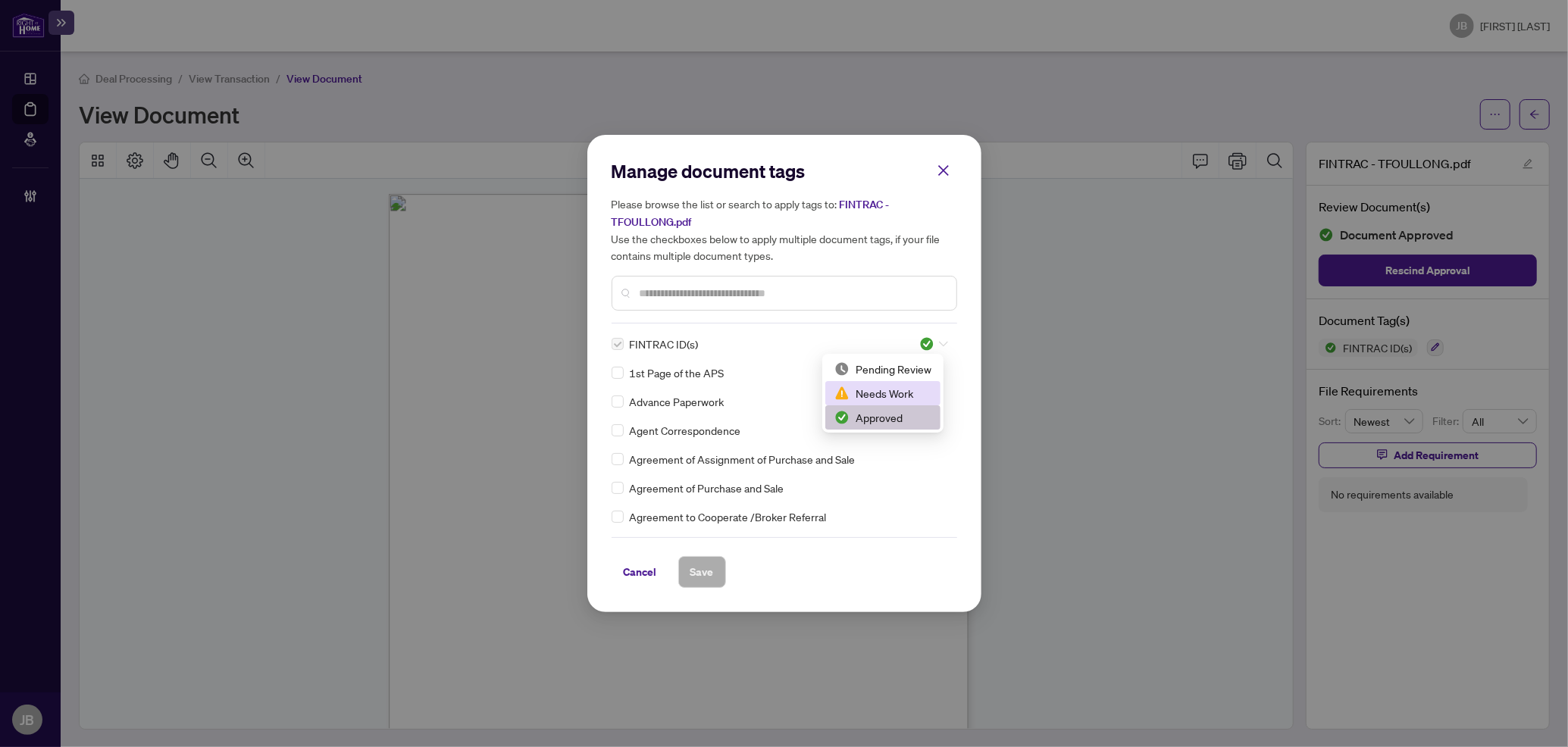 click on "Needs Work" at bounding box center (883, 393) 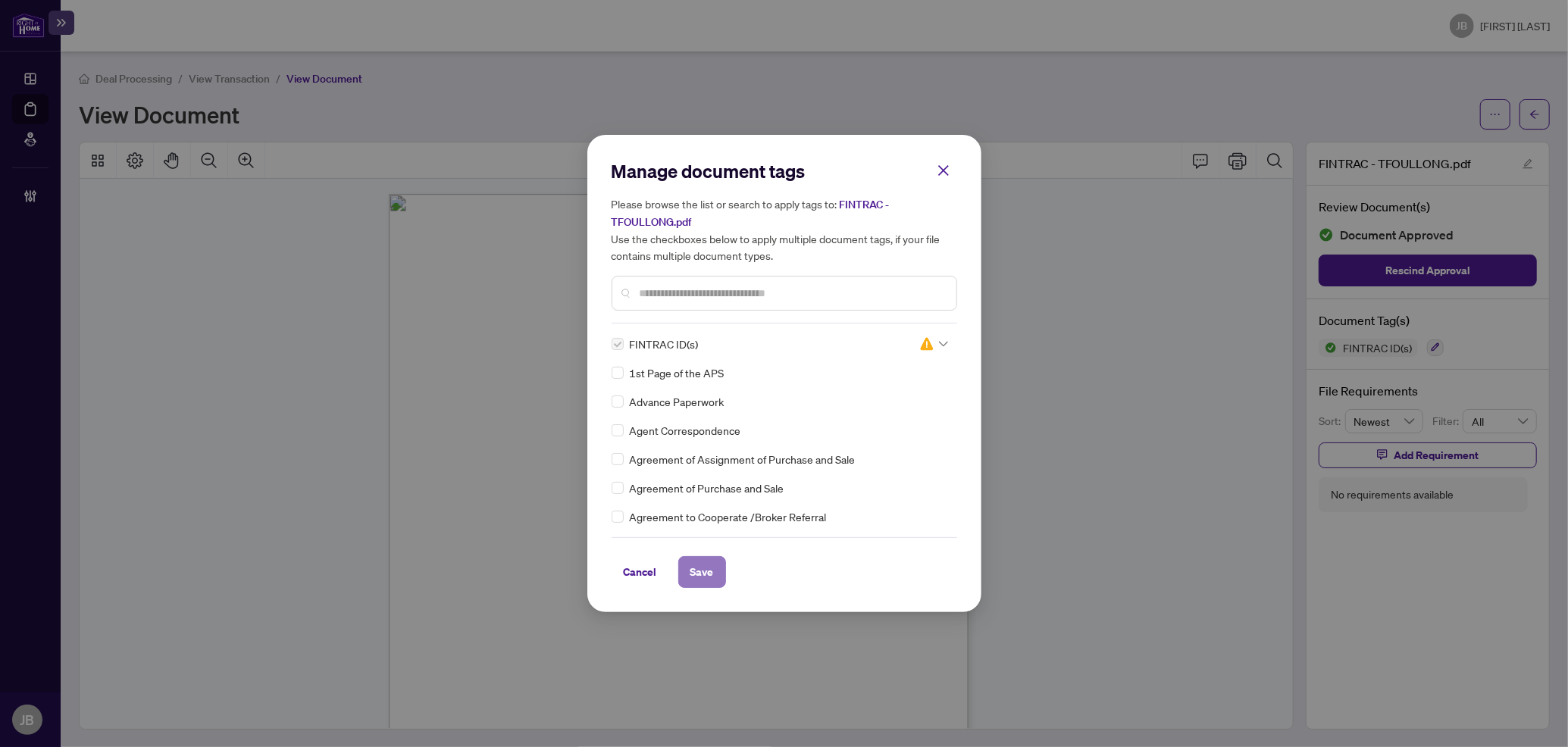 click on "Save" at bounding box center (702, 572) 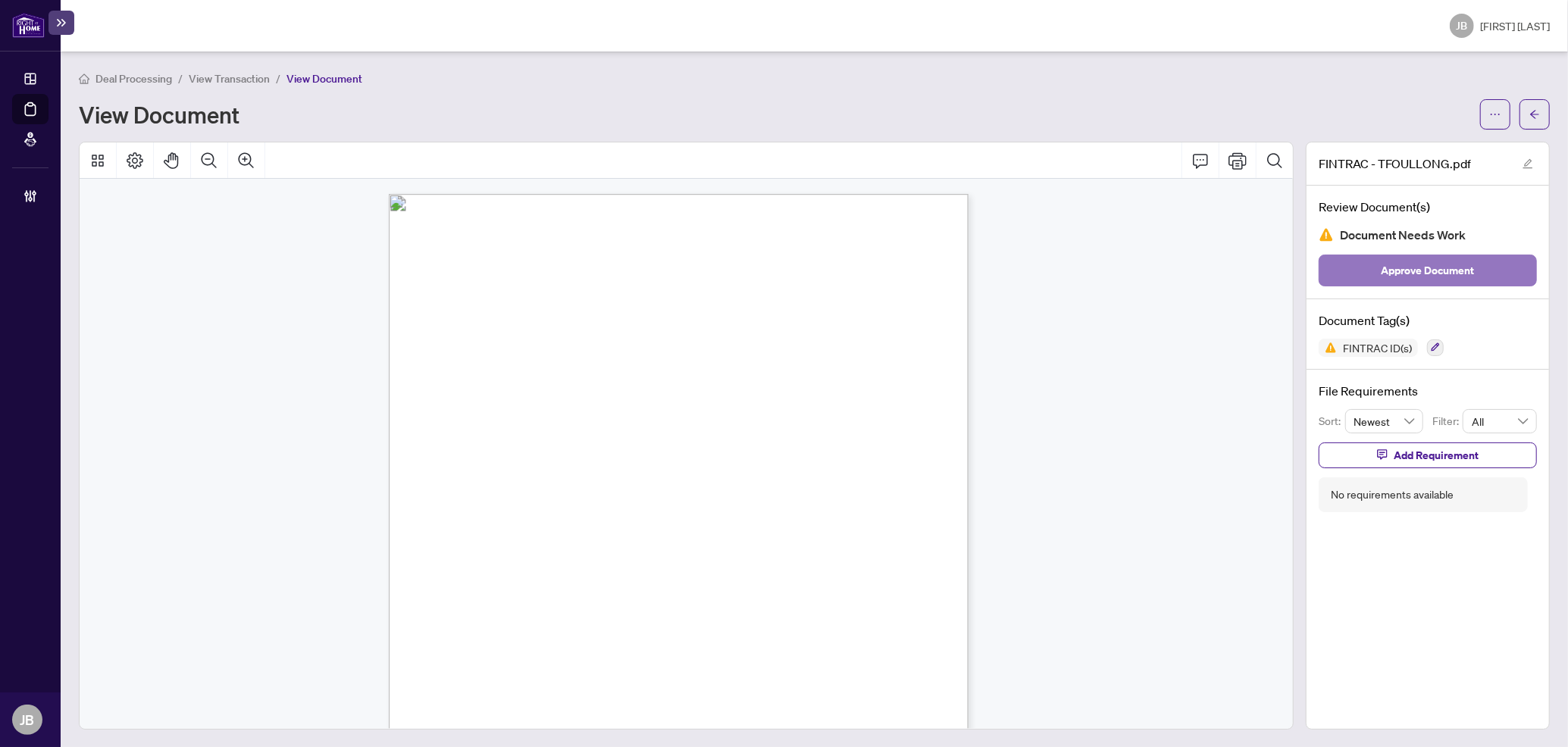 click on "Approve Document" at bounding box center [1428, 270] 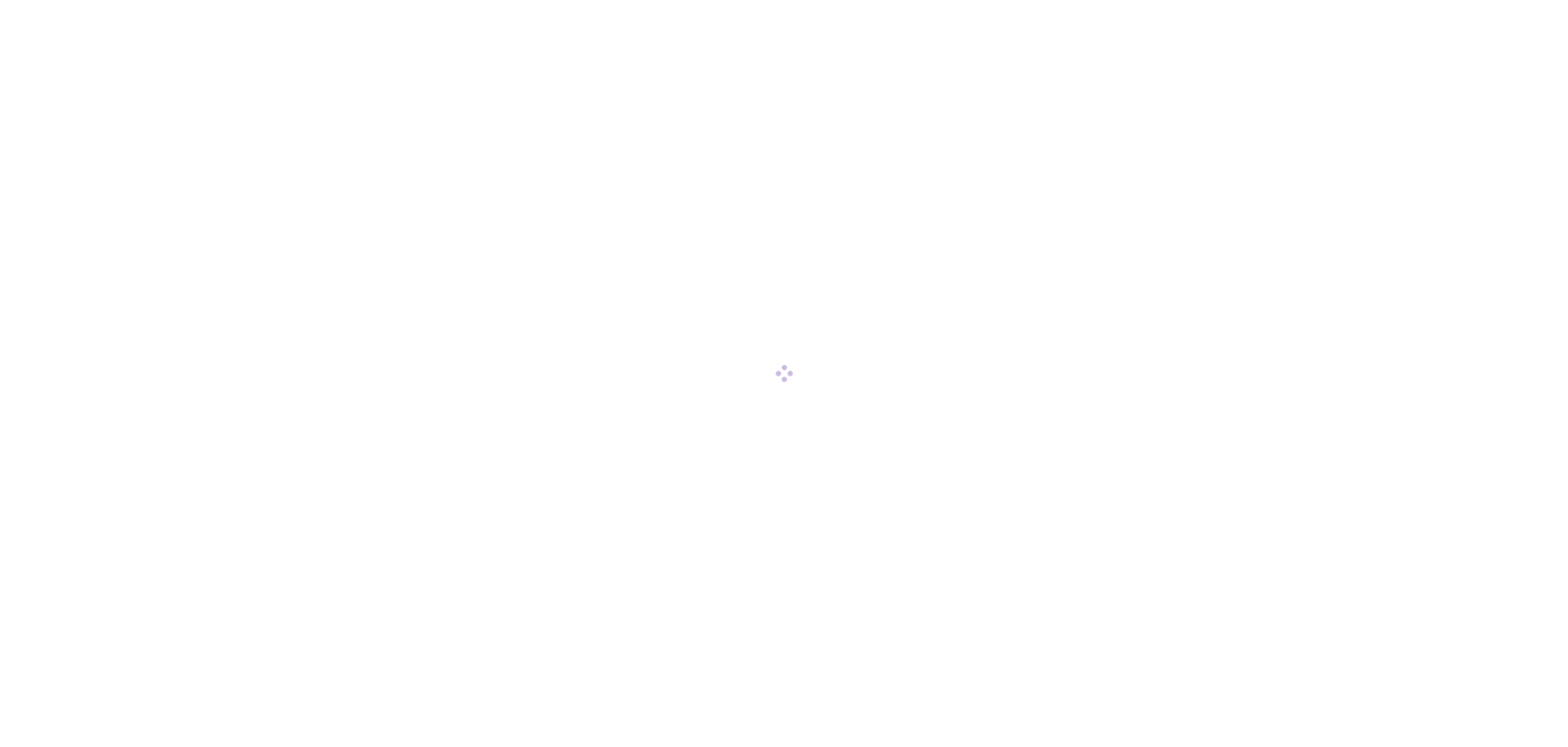 scroll, scrollTop: 0, scrollLeft: 0, axis: both 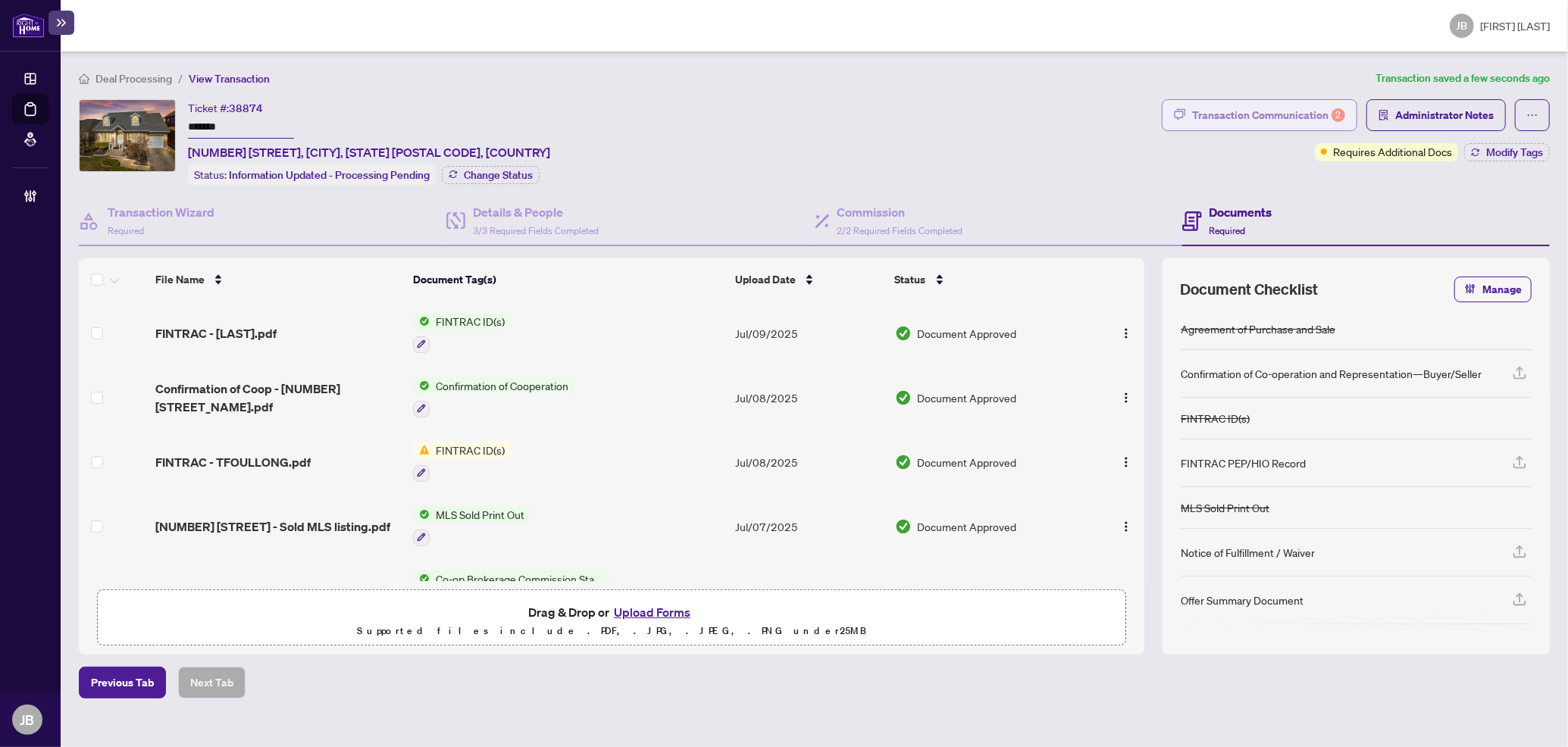 click on "2" at bounding box center [1338, 115] 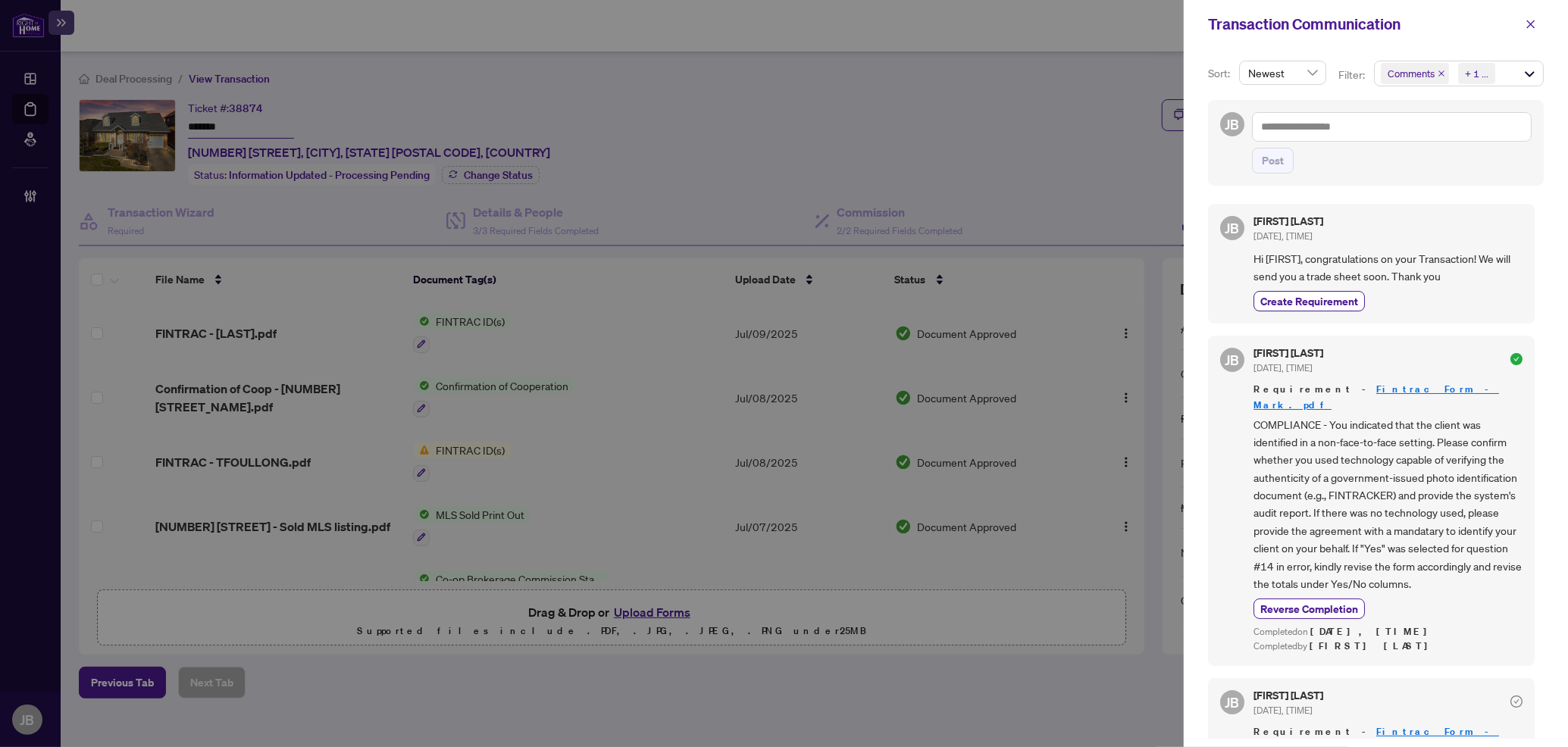 click on "Comments Requirements + 1 ..." at bounding box center [1459, 73] 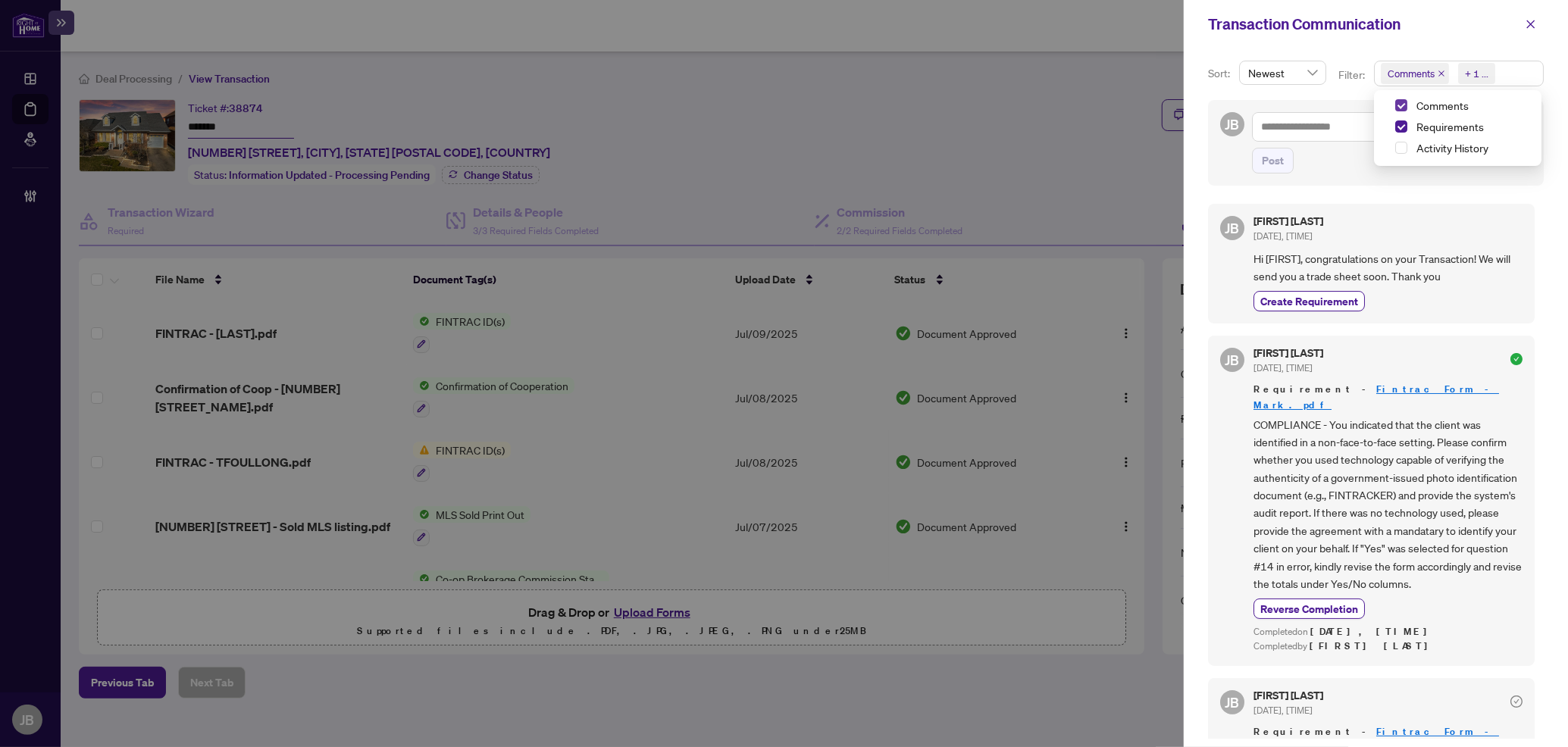 click at bounding box center (1401, 105) 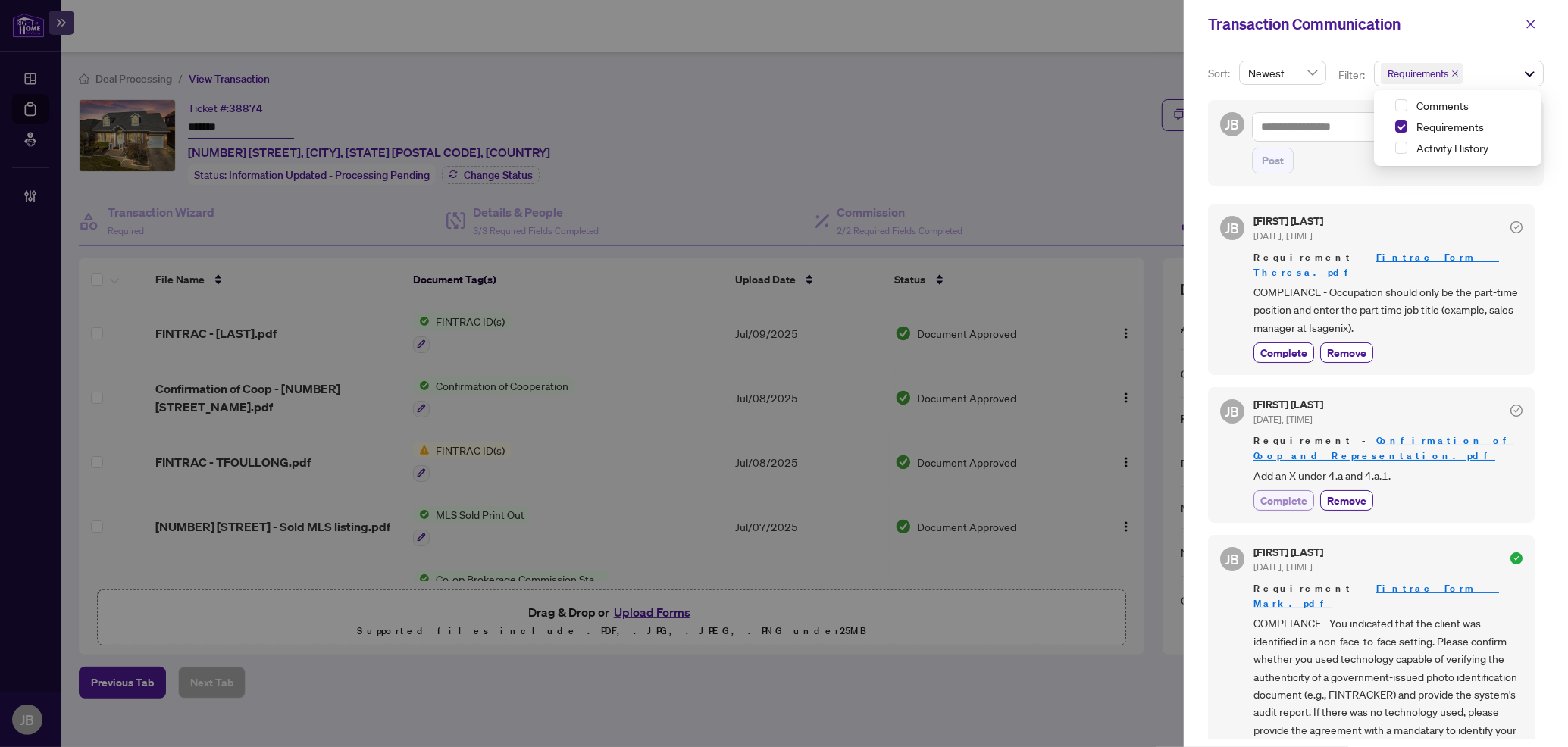 click on "Complete" at bounding box center [1284, 500] 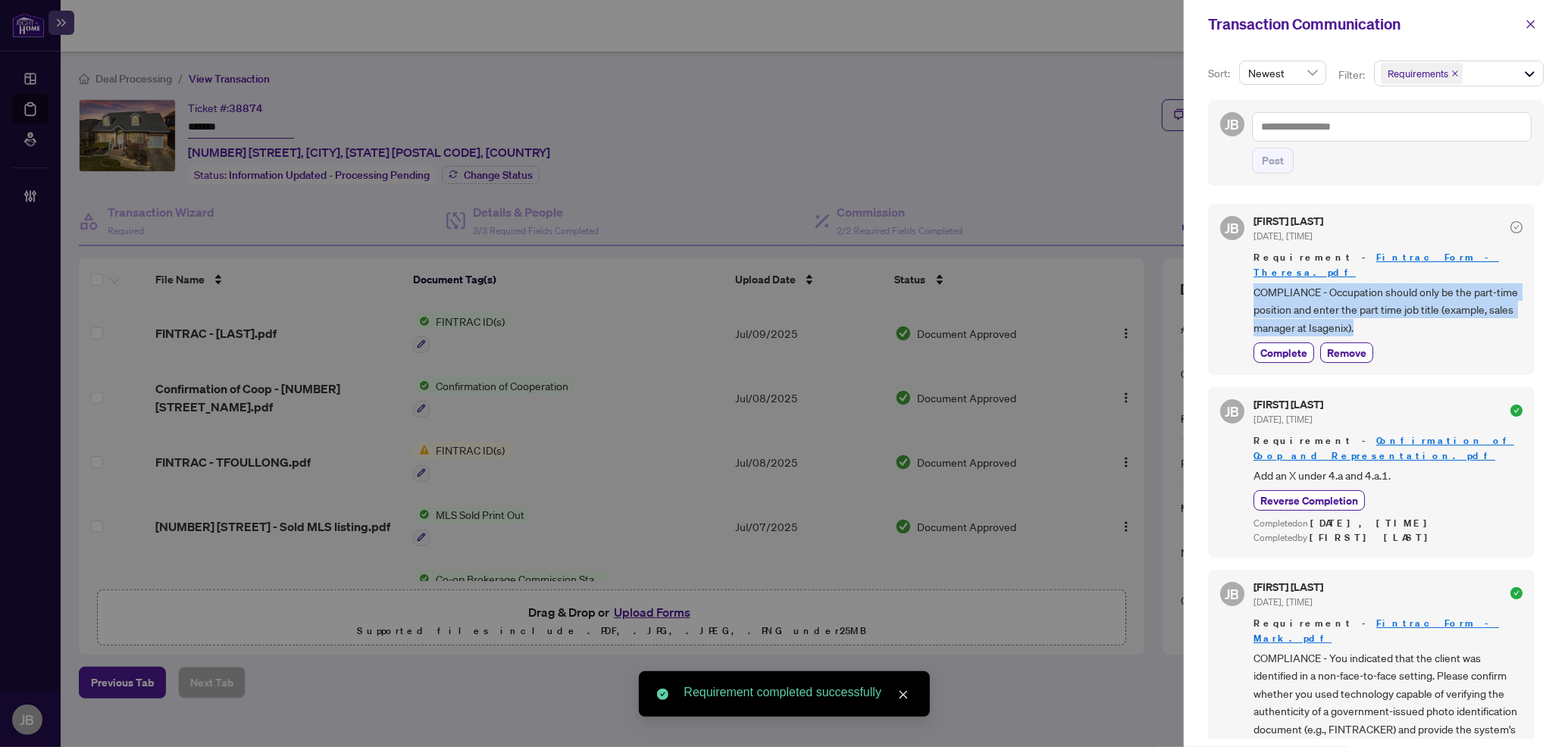 drag, startPoint x: 1364, startPoint y: 305, endPoint x: 1250, endPoint y: 279, distance: 116.92733 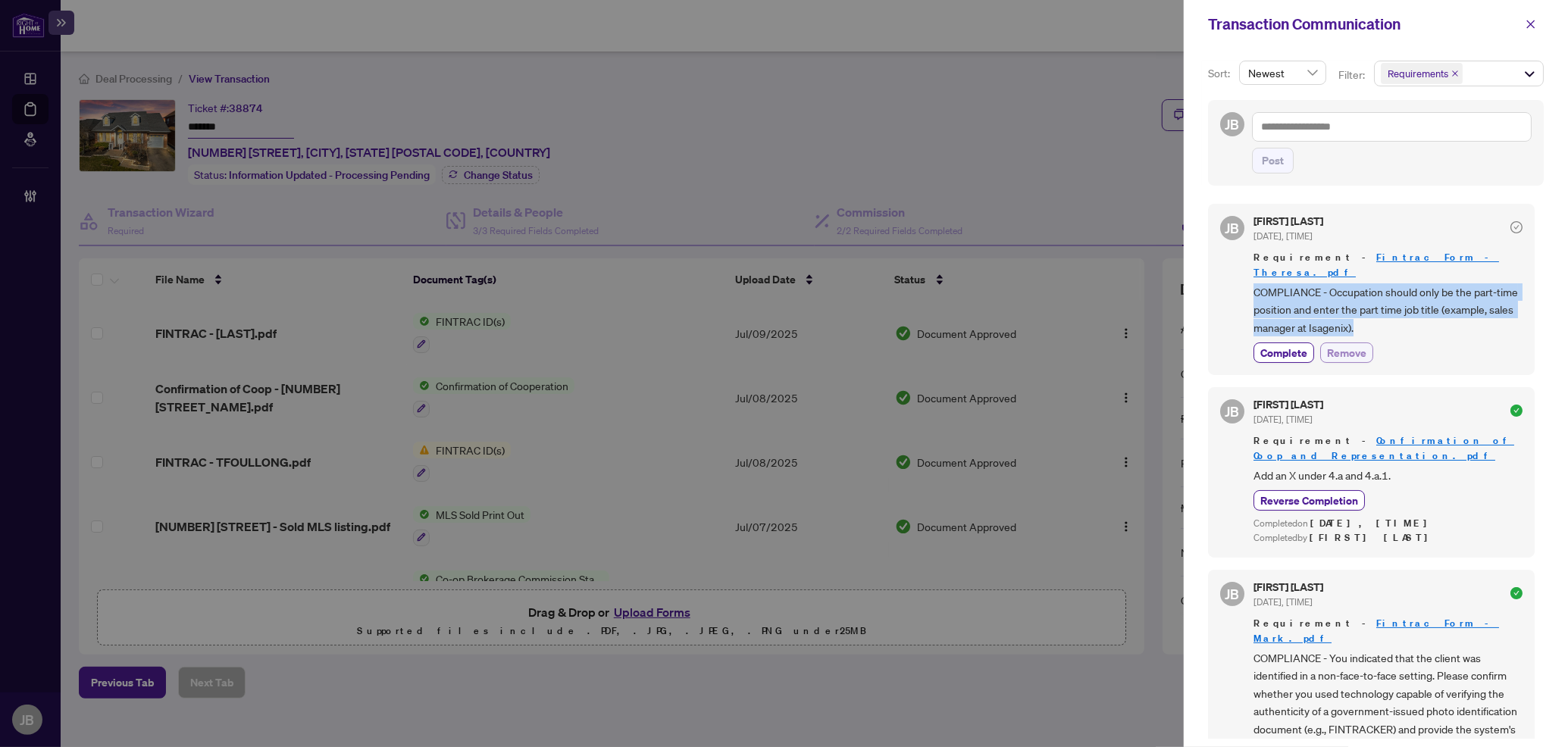 click on "Remove" at bounding box center [1347, 352] 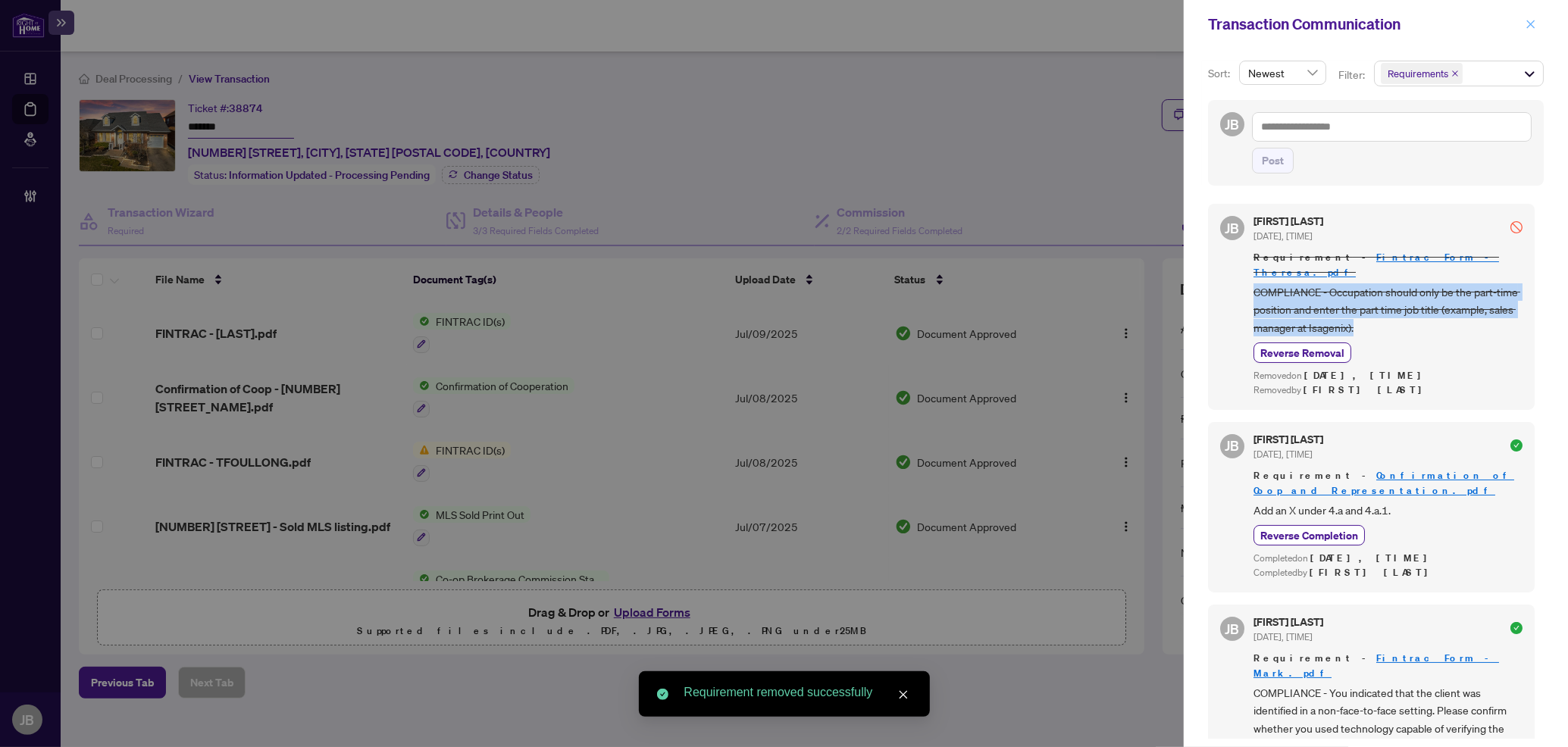 click 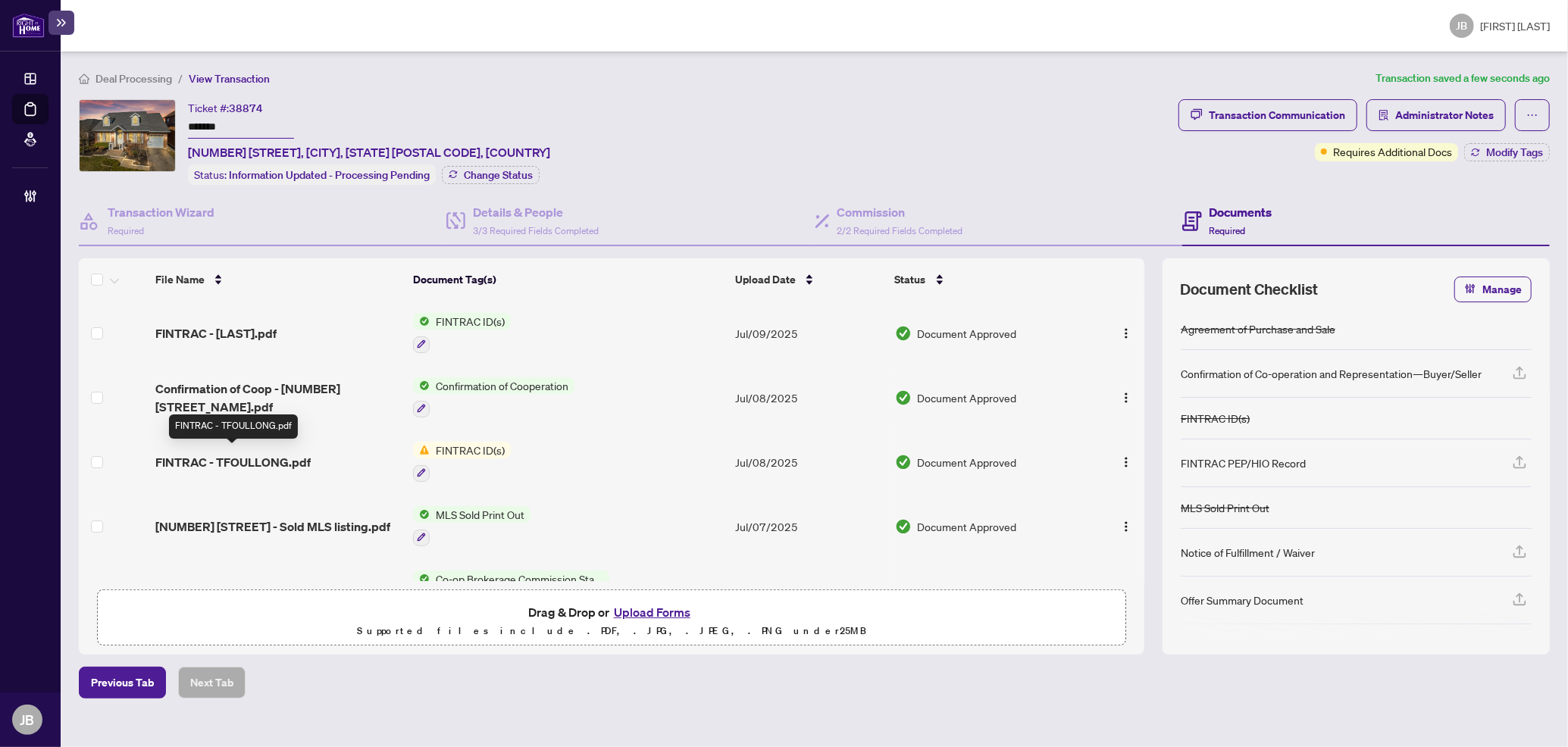 click on "FINTRAC - TFOULLONG.pdf" at bounding box center [233, 462] 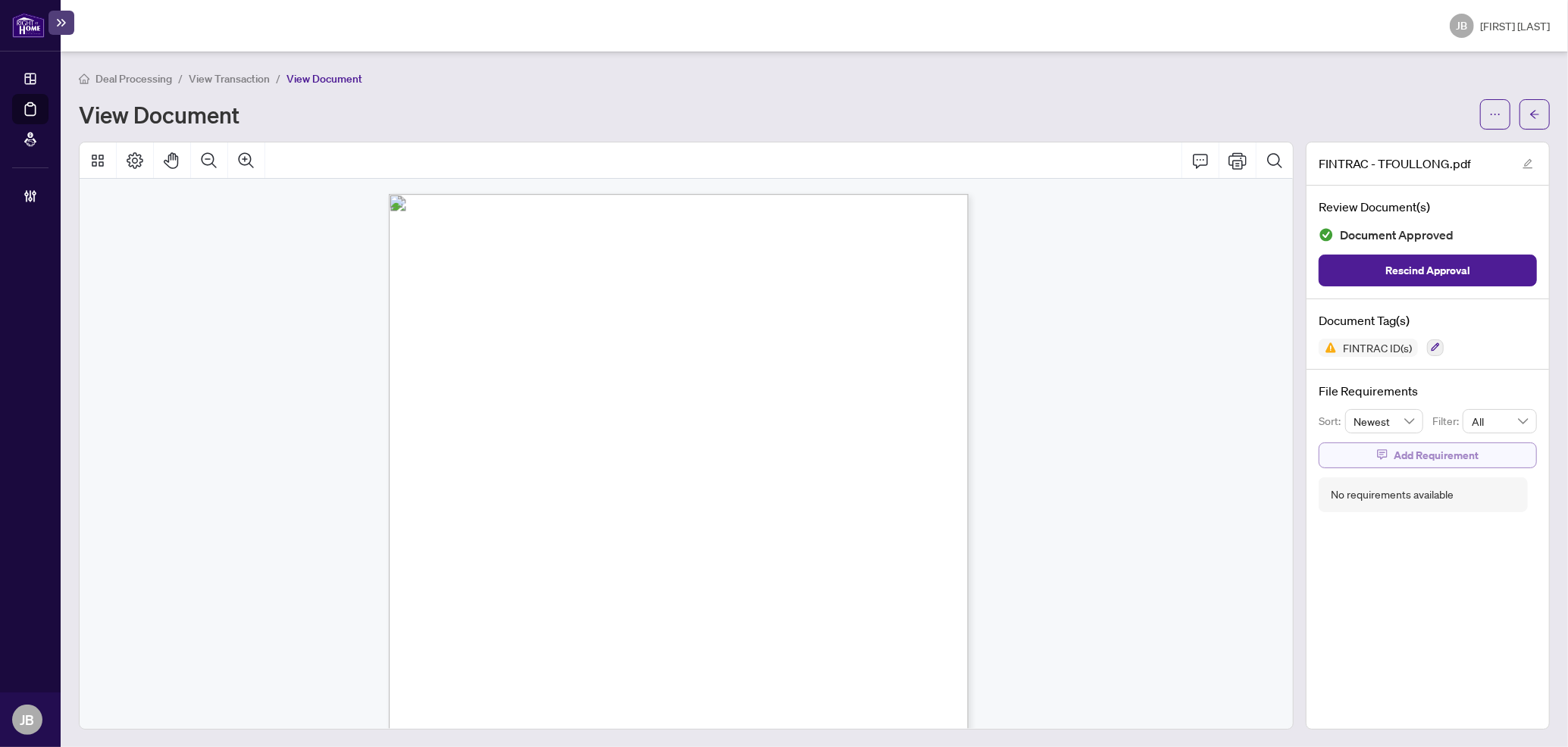 click on "Add Requirement" at bounding box center [1436, 455] 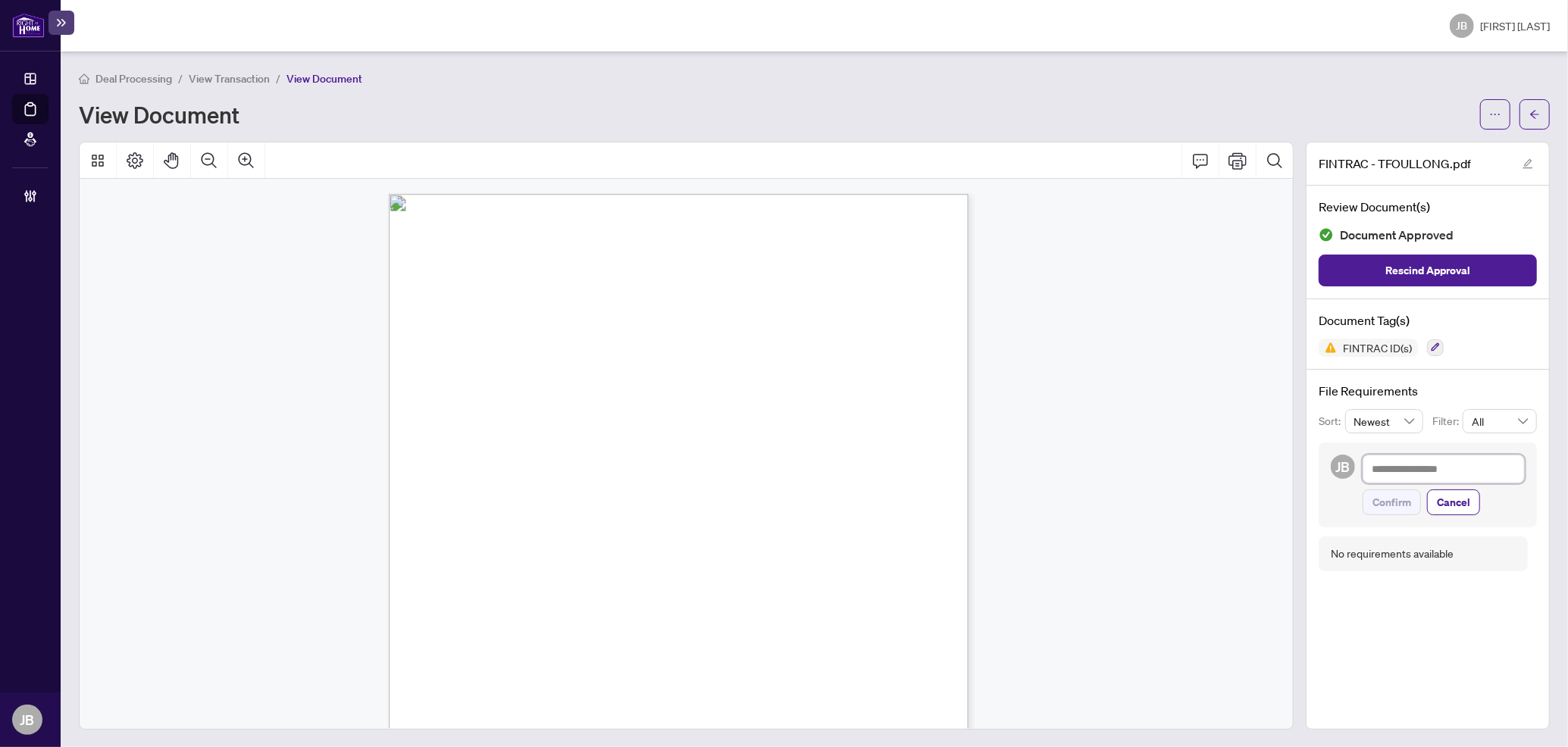 click at bounding box center (1444, 469) 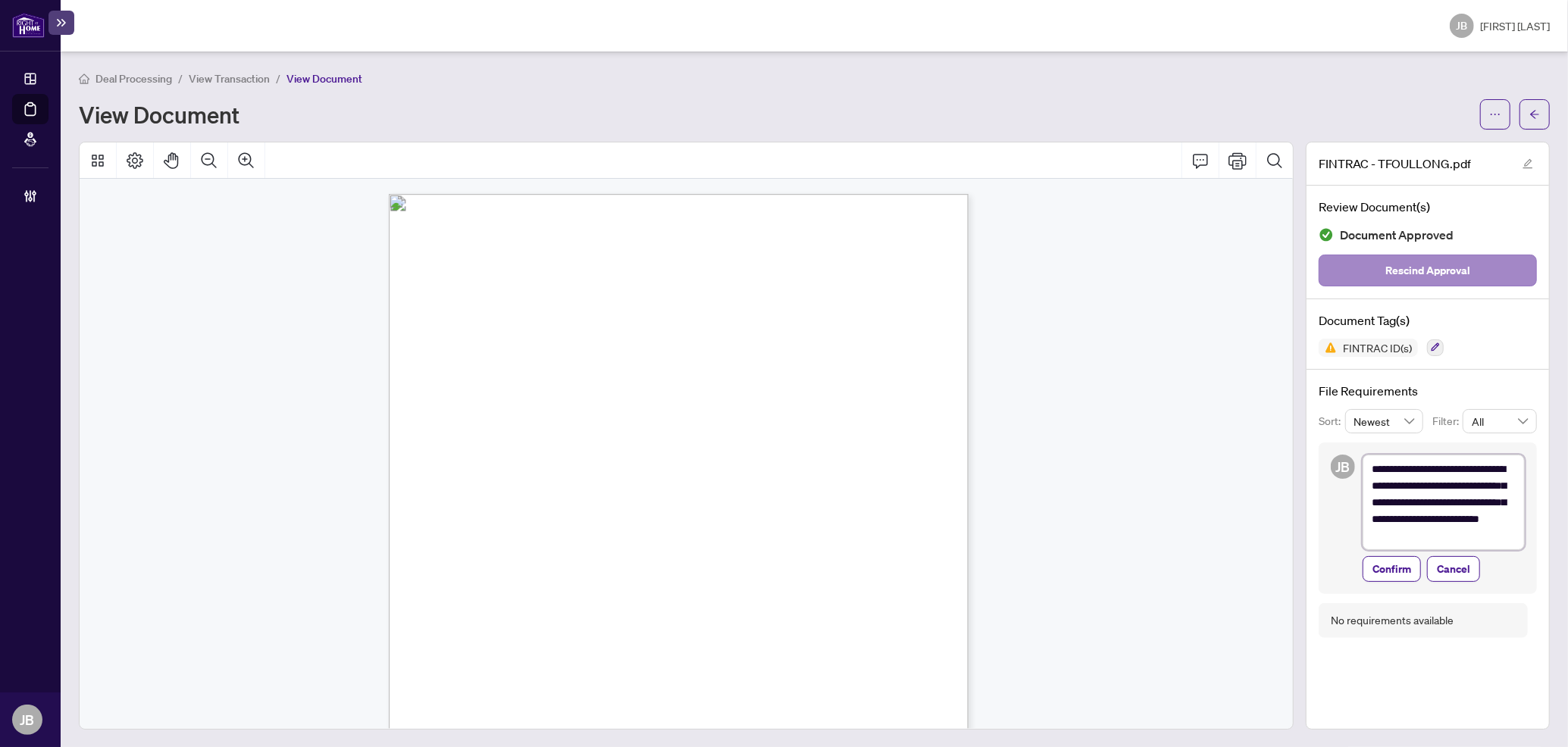 type on "**********" 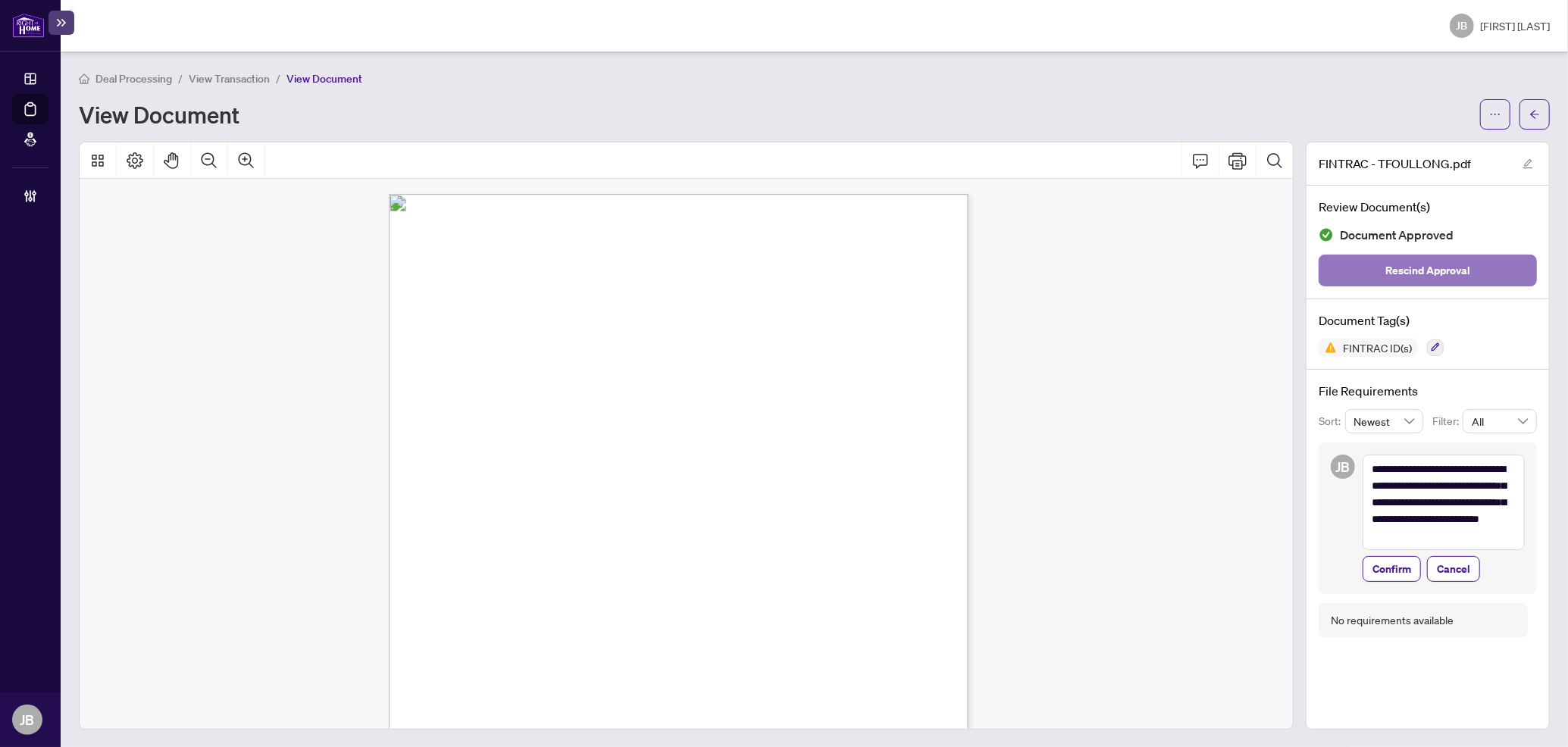 click on "Rescind Approval" at bounding box center [1428, 270] 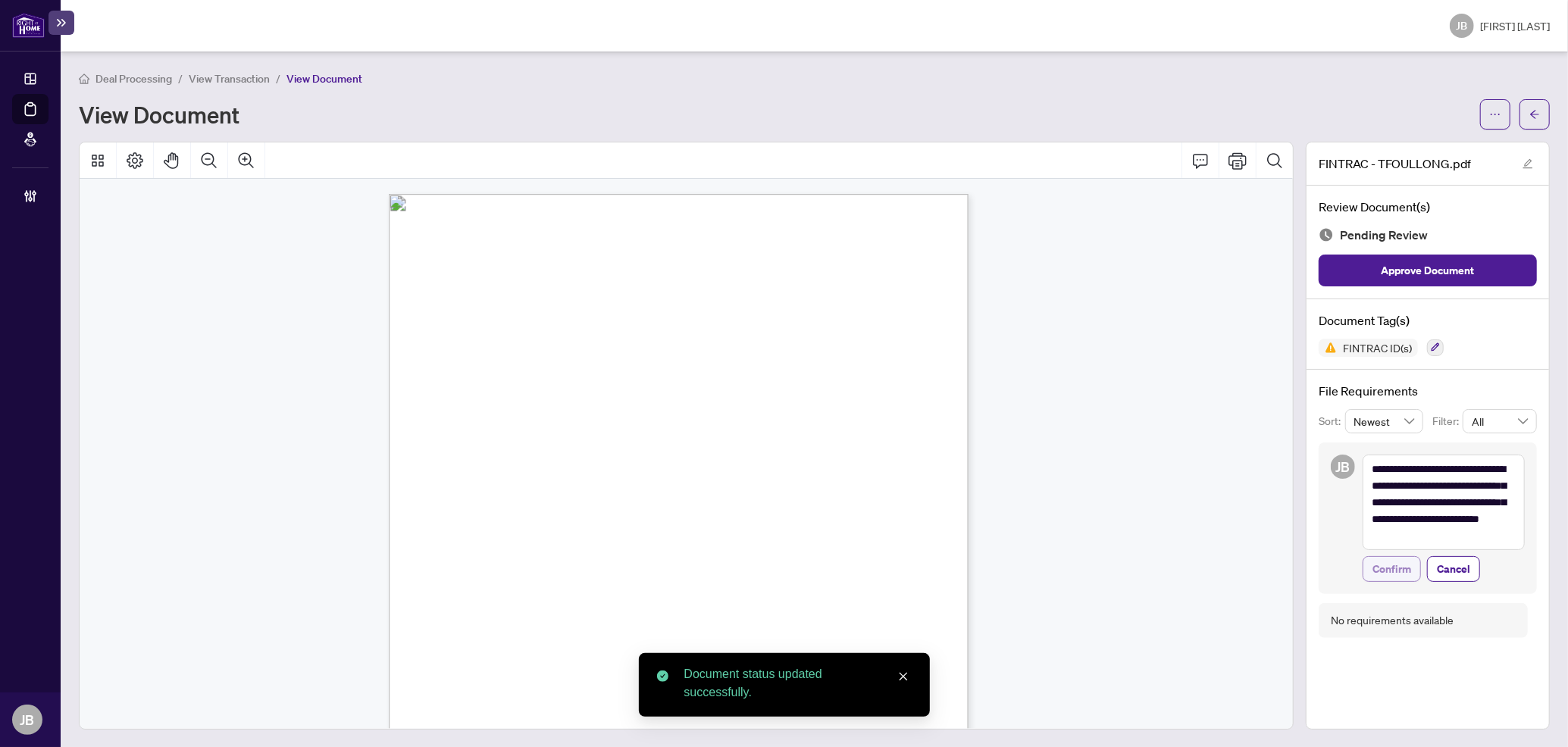 click on "Confirm" at bounding box center (1391, 569) 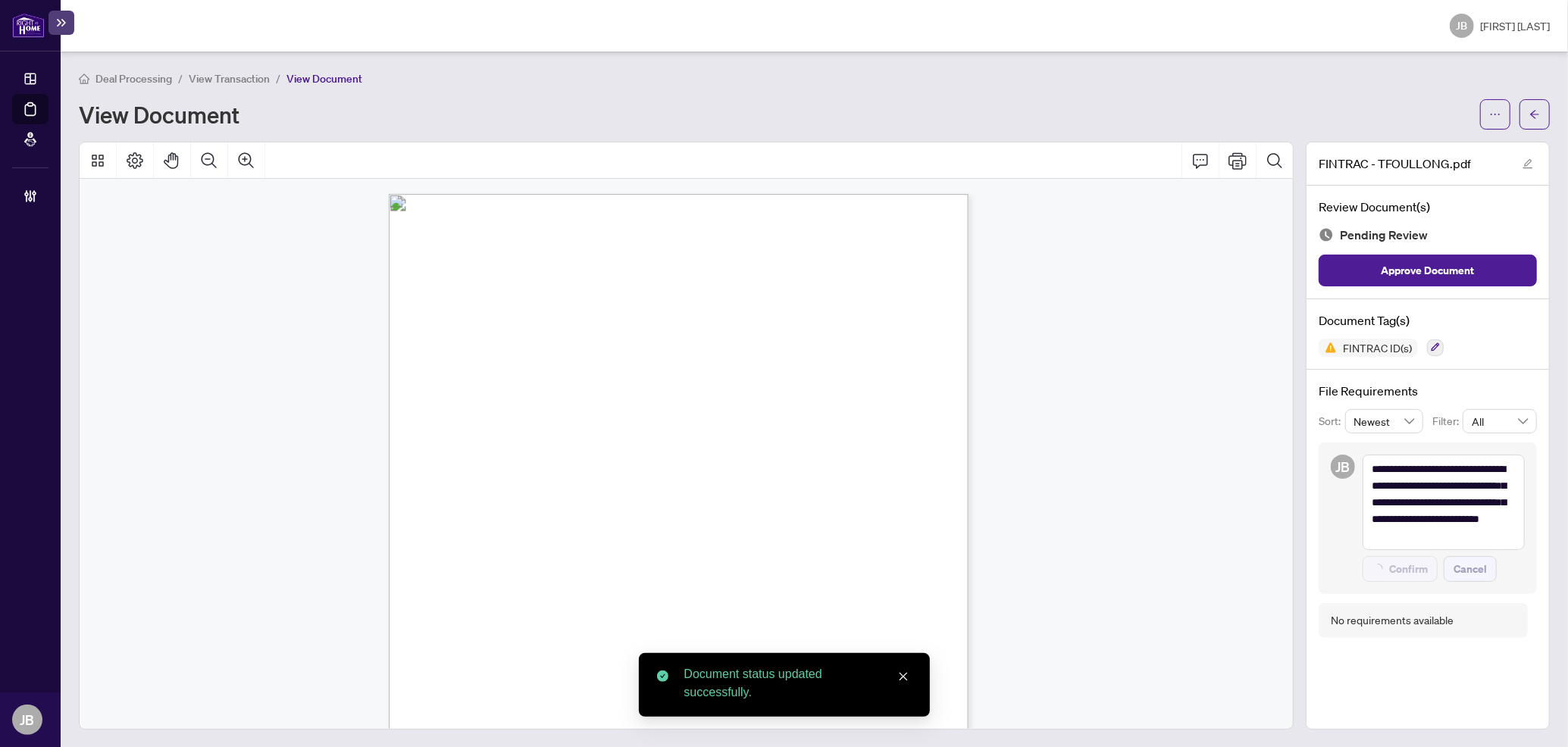 type on "**********" 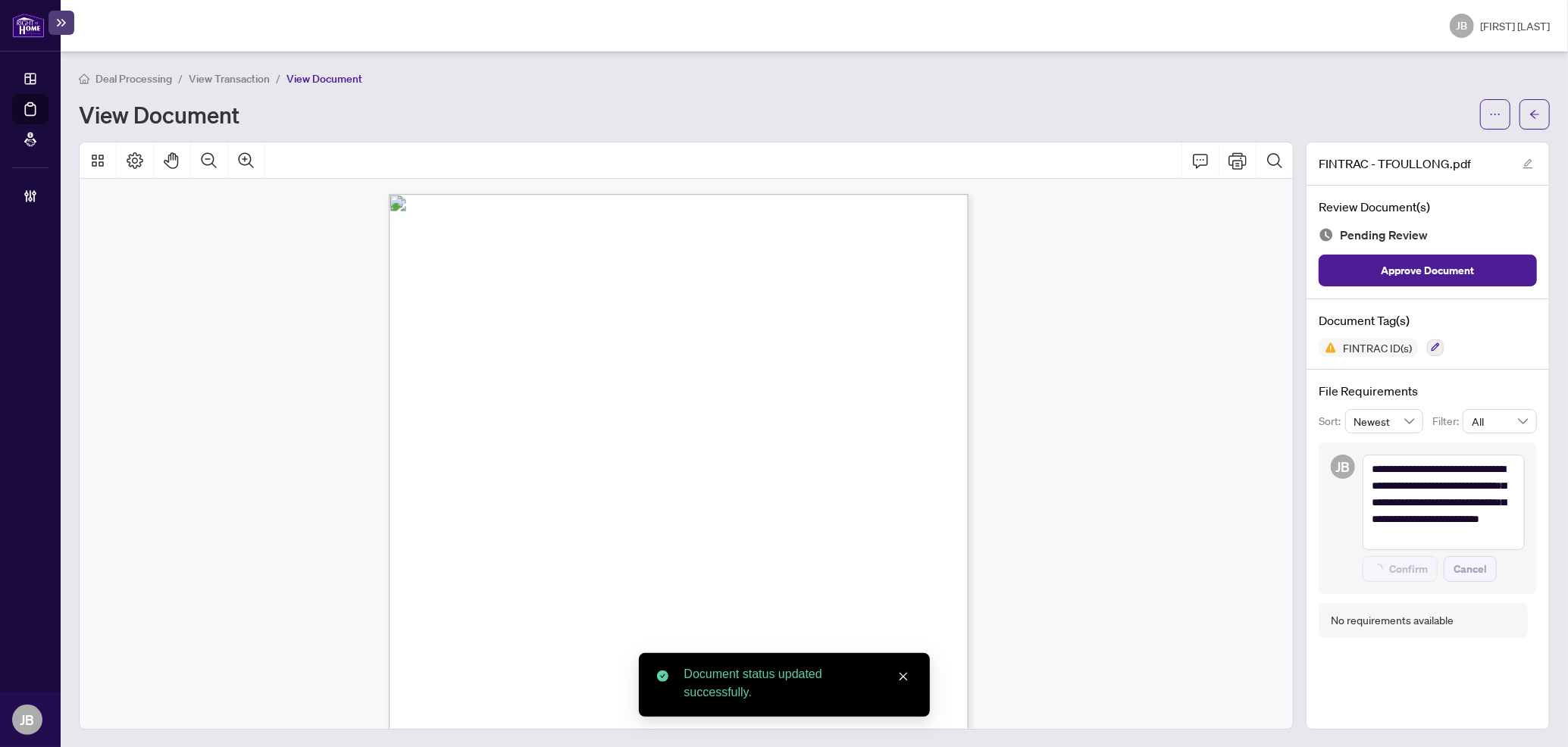 type 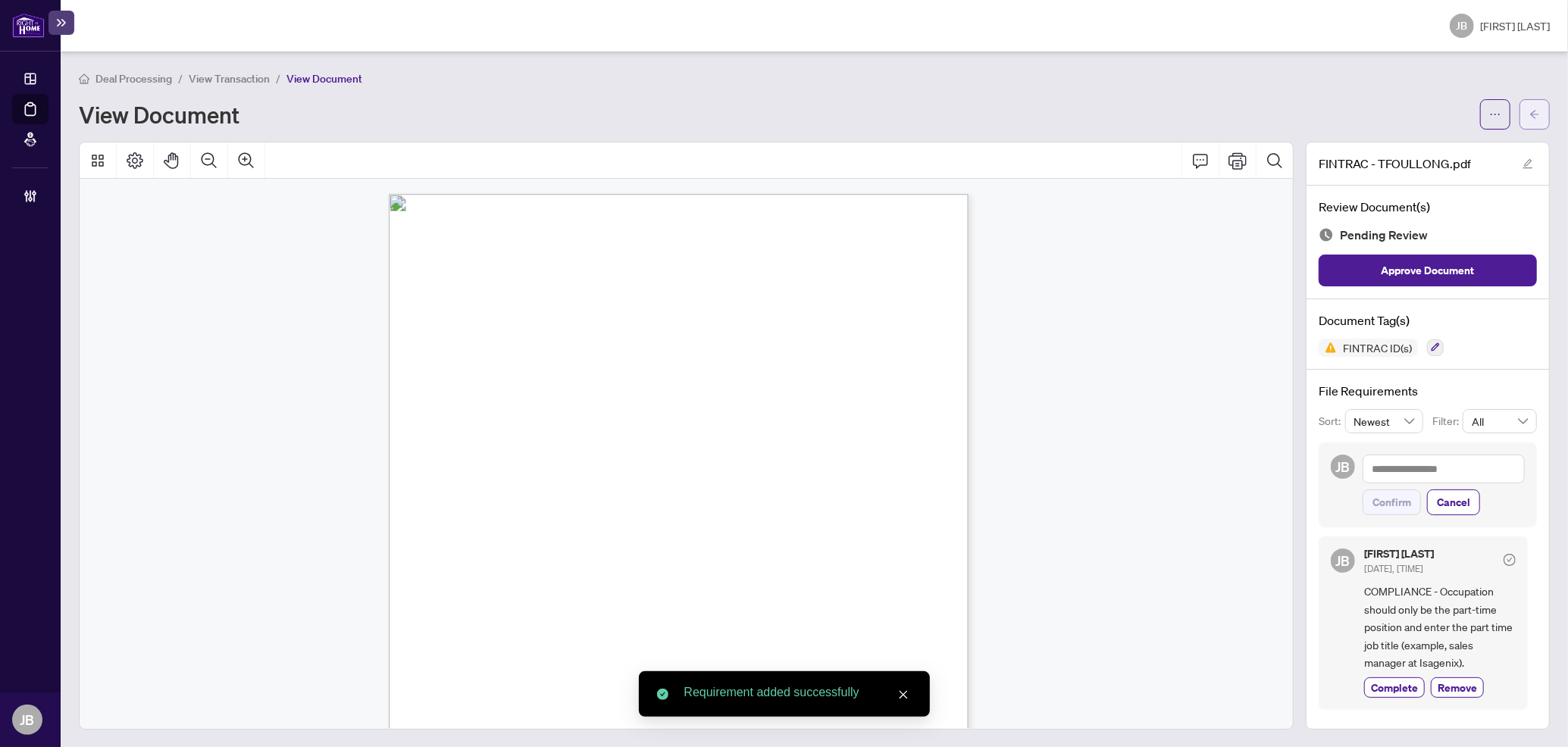 click 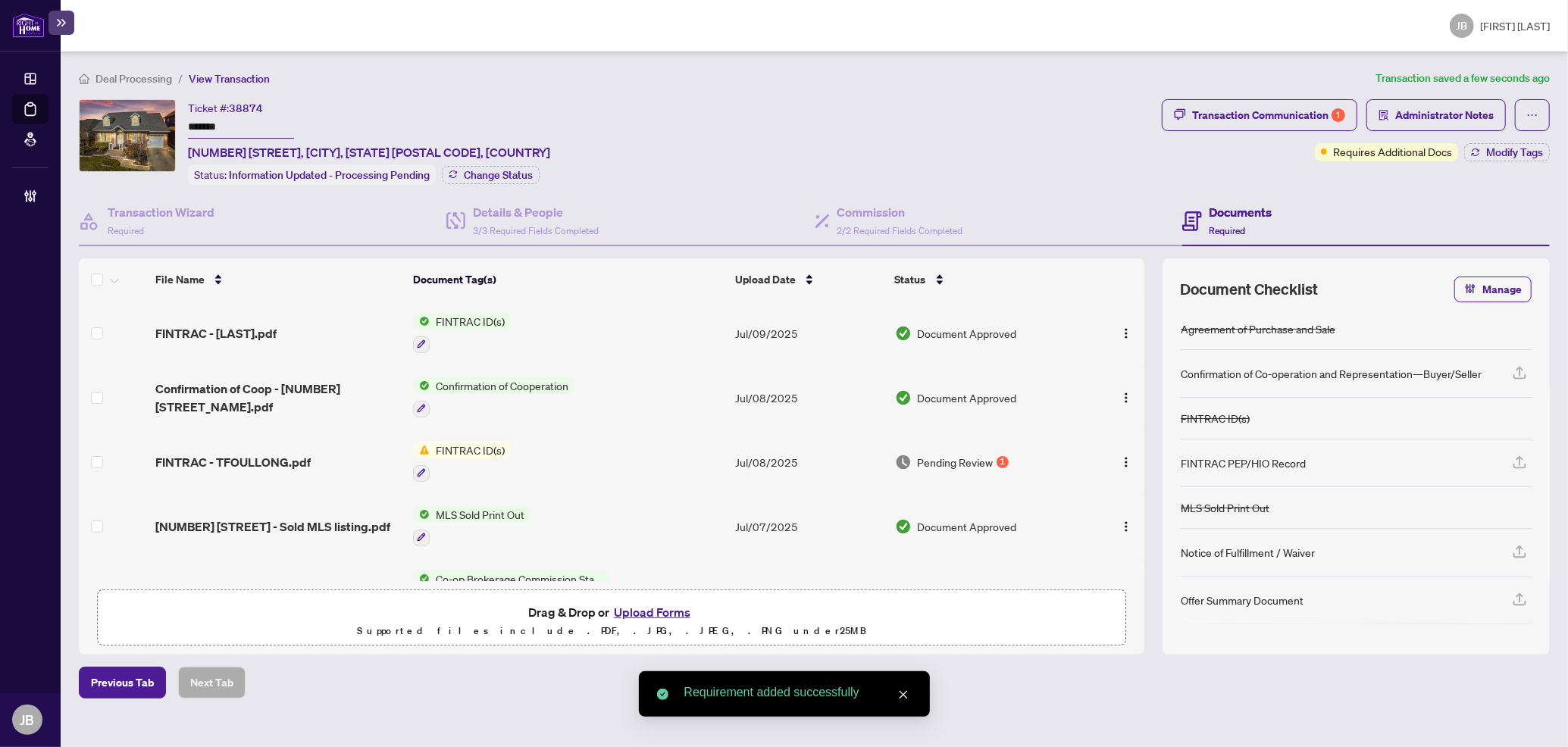 scroll, scrollTop: 101, scrollLeft: 0, axis: vertical 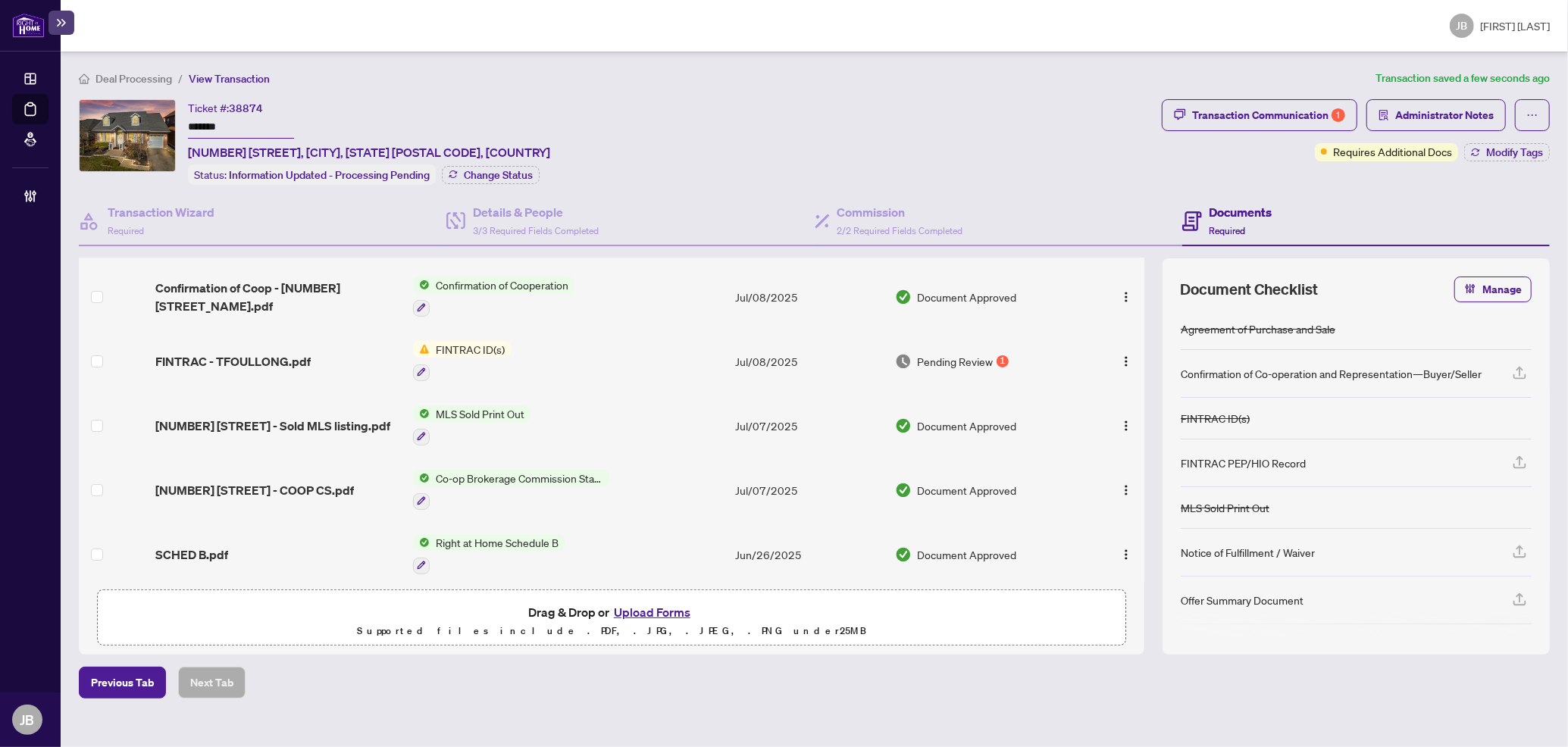 click on "FINTRAC - TFOULLONG.pdf" at bounding box center (233, 361) 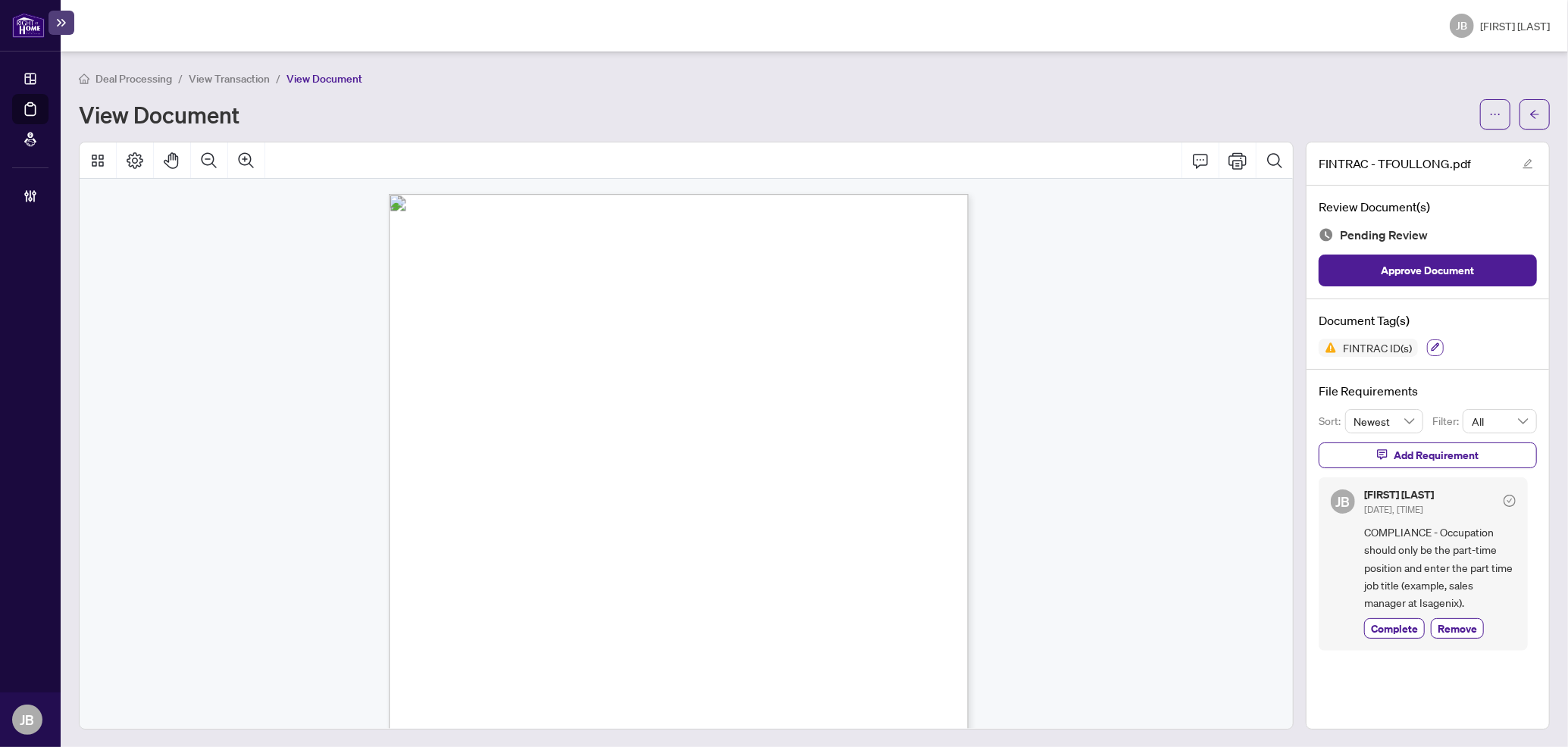 click 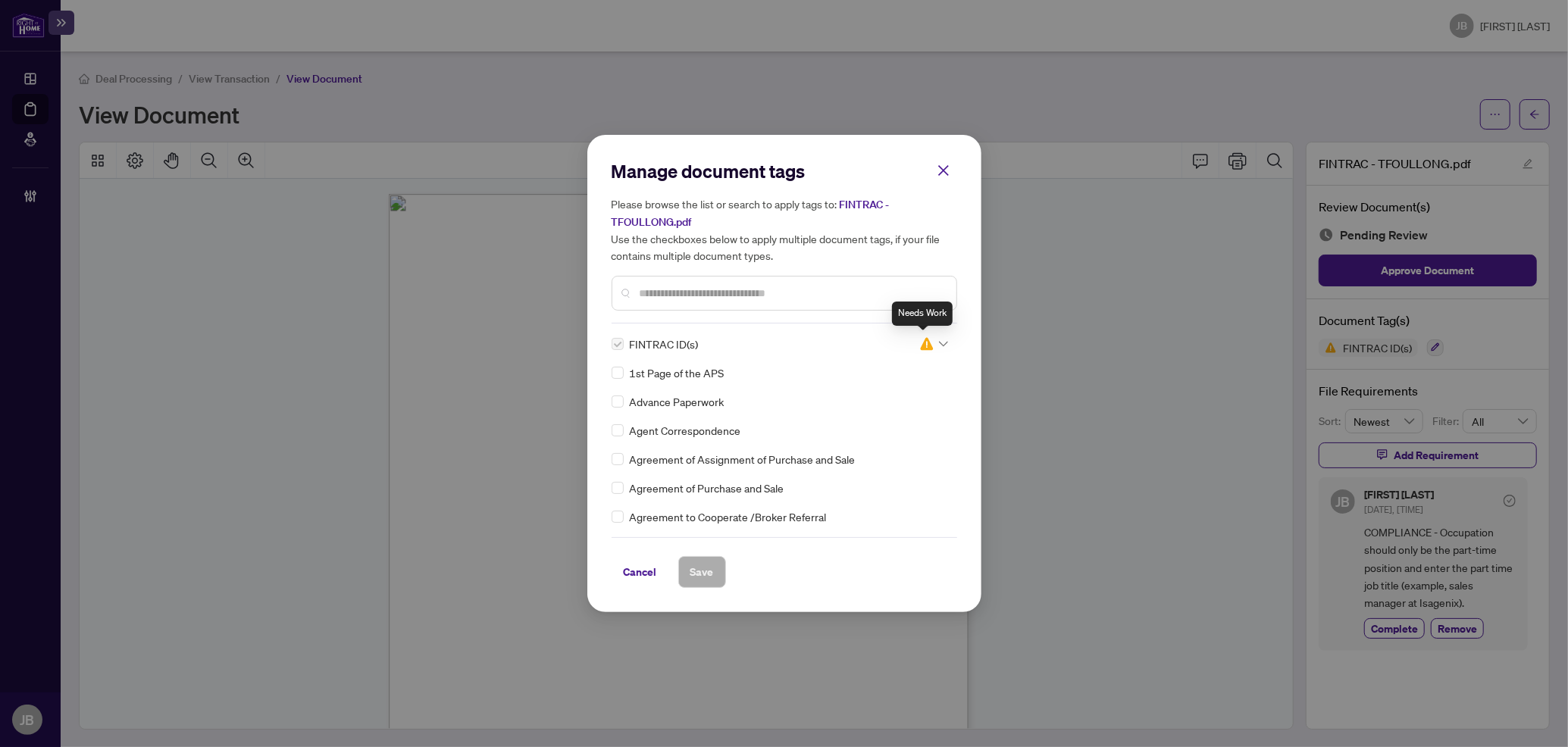 click at bounding box center [934, 344] 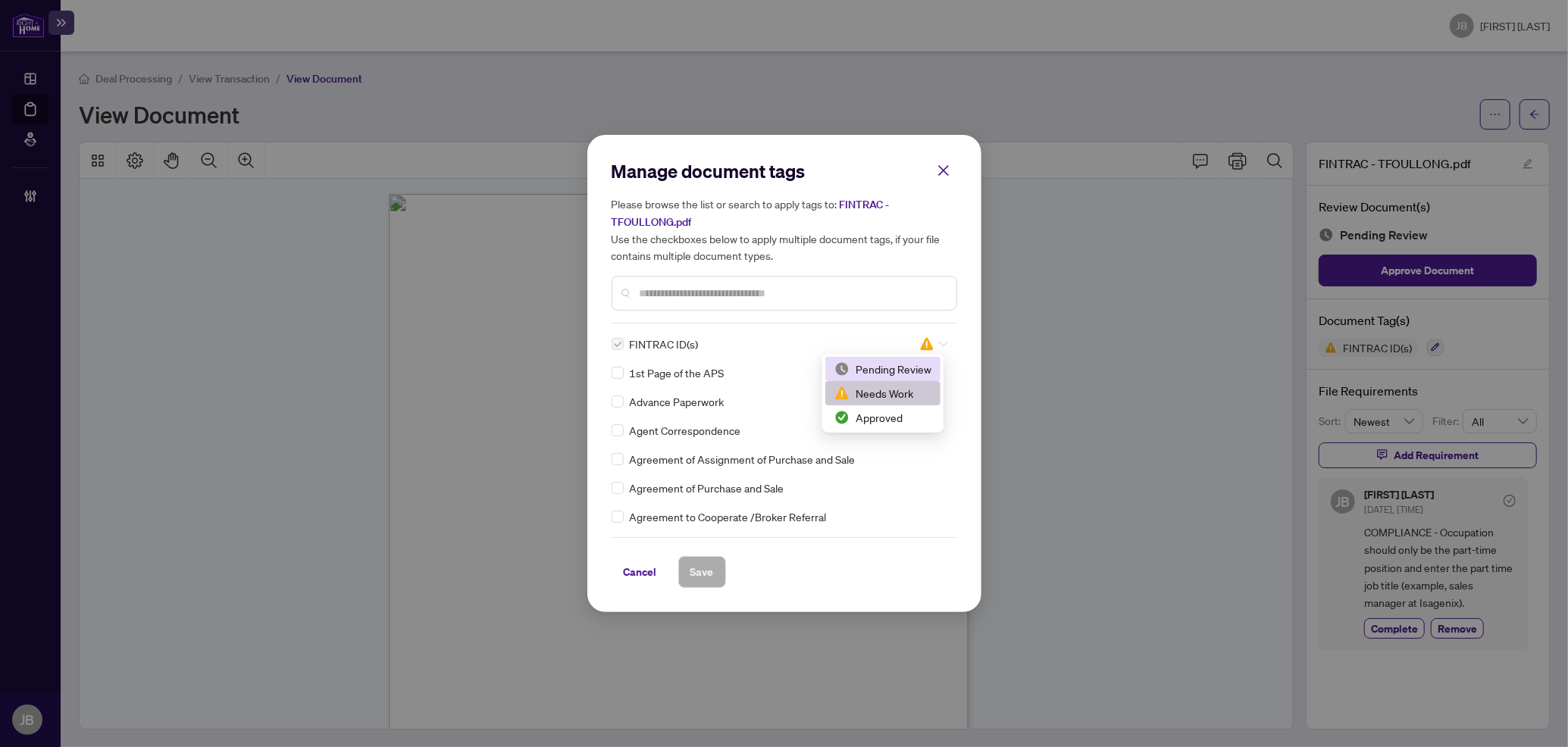 click on "Pending Review" at bounding box center (883, 369) 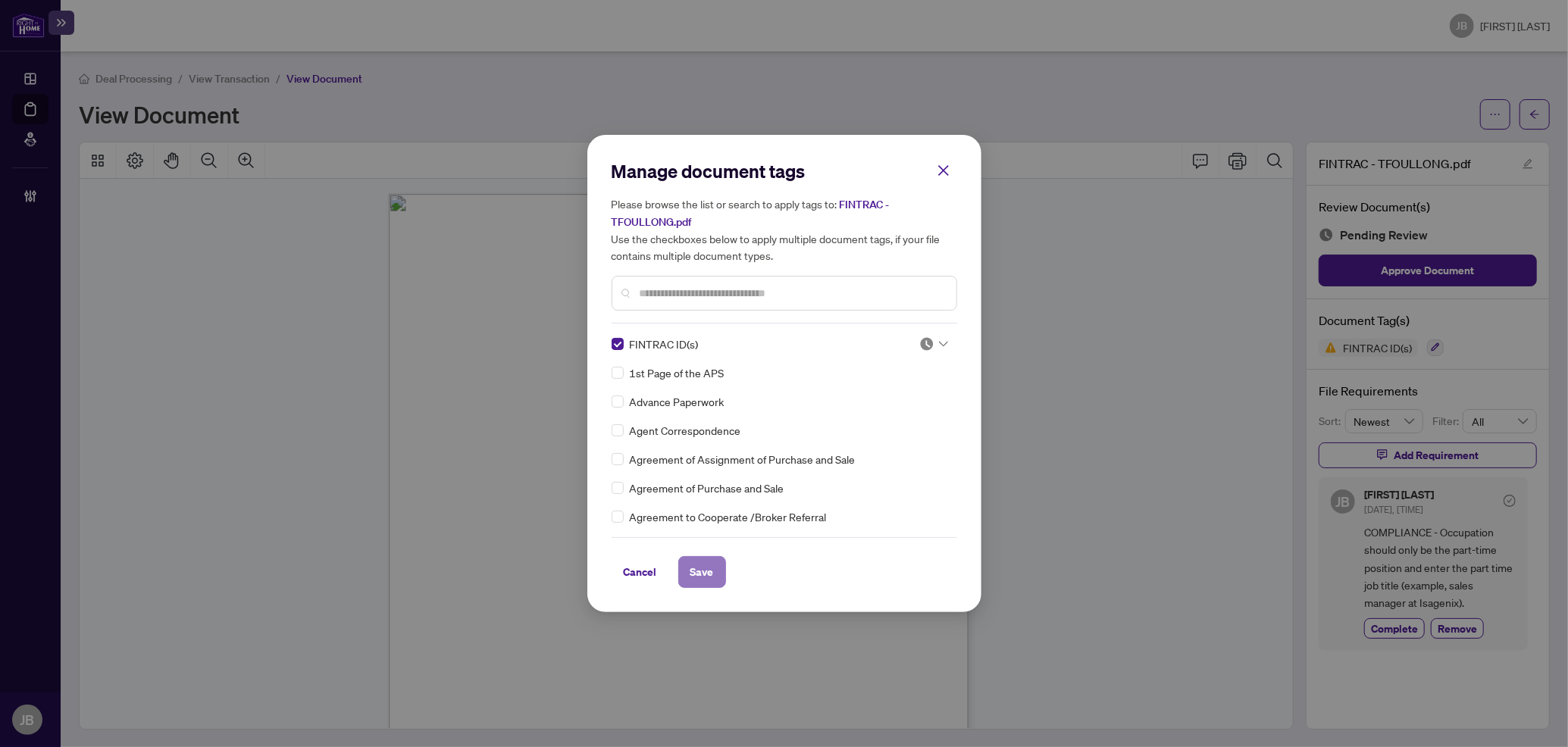 click on "Save" at bounding box center (702, 572) 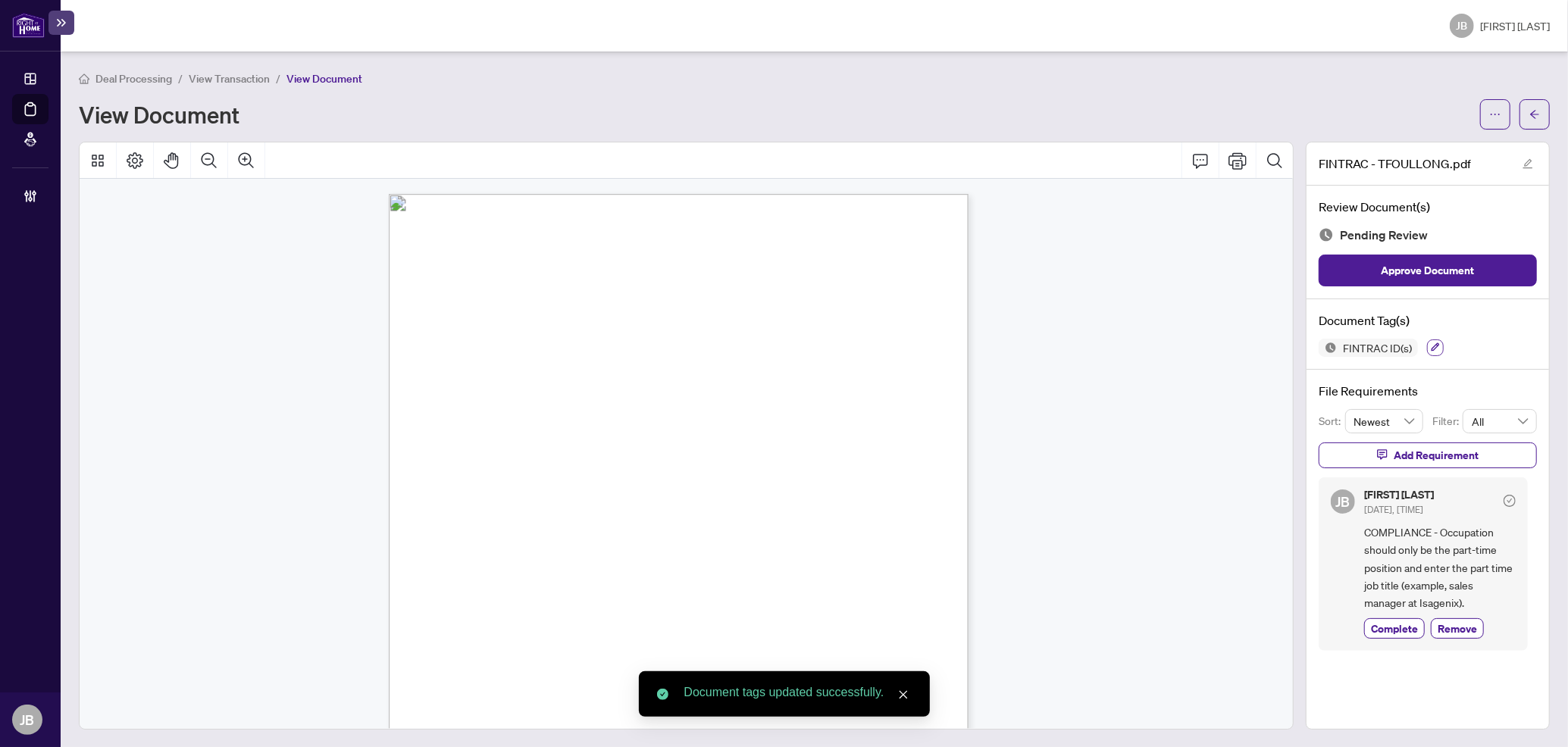 click 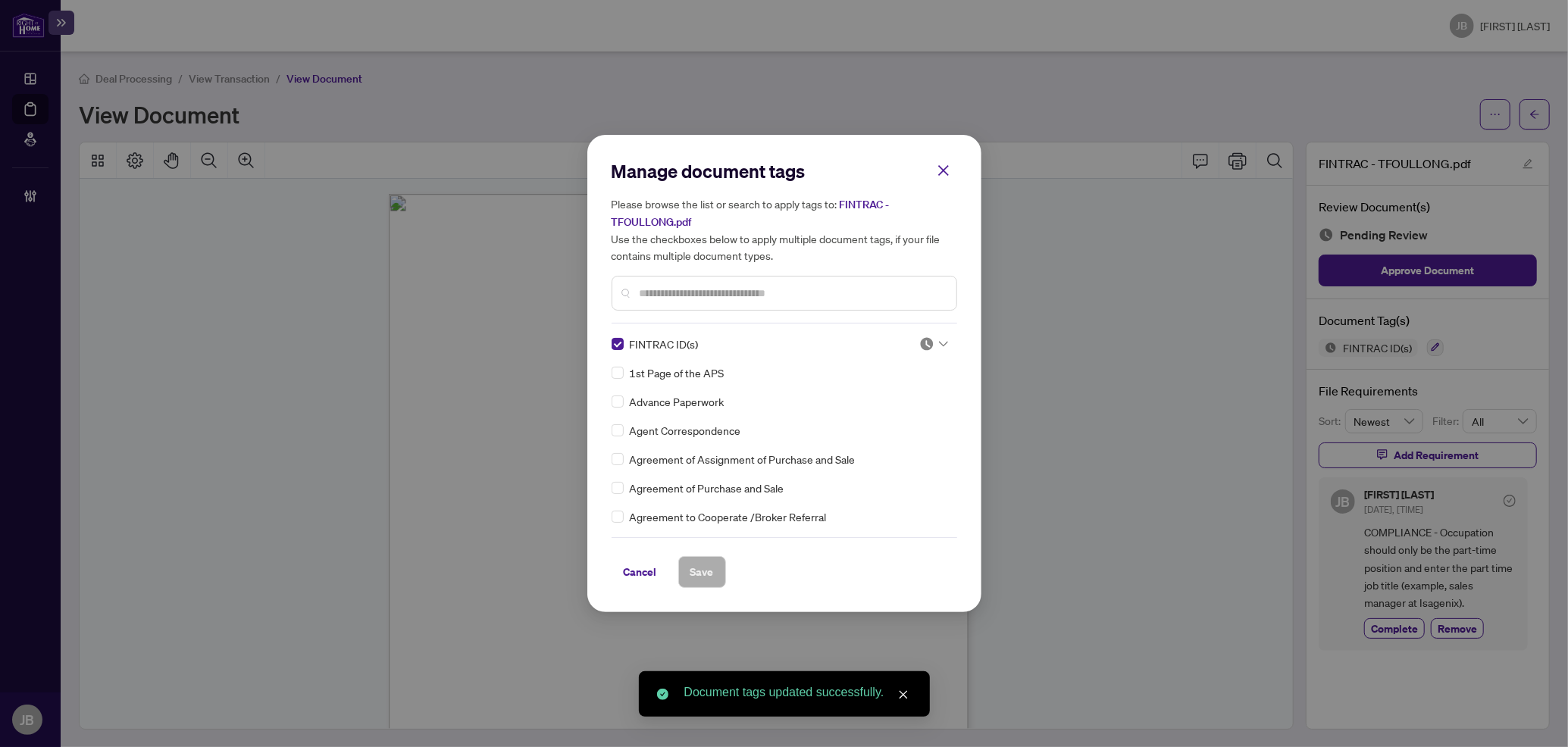 click on "FINTRAC ID(s) 1st Page of the APS Advance Paperwork Agent Correspondence Agreement of Assignment of Purchase and Sale Agreement of Purchase and Sale Agreement to Cooperate /Broker Referral Agreement to Lease Articles of Incorporation Back to Vendor Letter Belongs to Another Transaction Builder's Consent Buyer Designated Representation Agreement Buyer Designated Representation Agreement Buyers Lawyer Information Certificate of Estate Trustee(s) Client Refused to Sign Closing Date Change Co-op Brokerage Commission Statement Co-op EFT Co-operating Indemnity Agreement Commission Adjustment Commission Agreement Commission Calculation Commission Statement Sent Commission Statement Sent to Landlord Commission Statement Sent to Lawyer Commission Statement Sent to Listing Brokerage Commission Statement Sent to Vendor Commission Waiver Letter Confirmation of Closing Confirmation of Co-operation and Representation—Buyer/Seller Confirmation of Cooperation Copy of Commission Payment Copy of Deposit Type Correspondence" at bounding box center [784, 430] 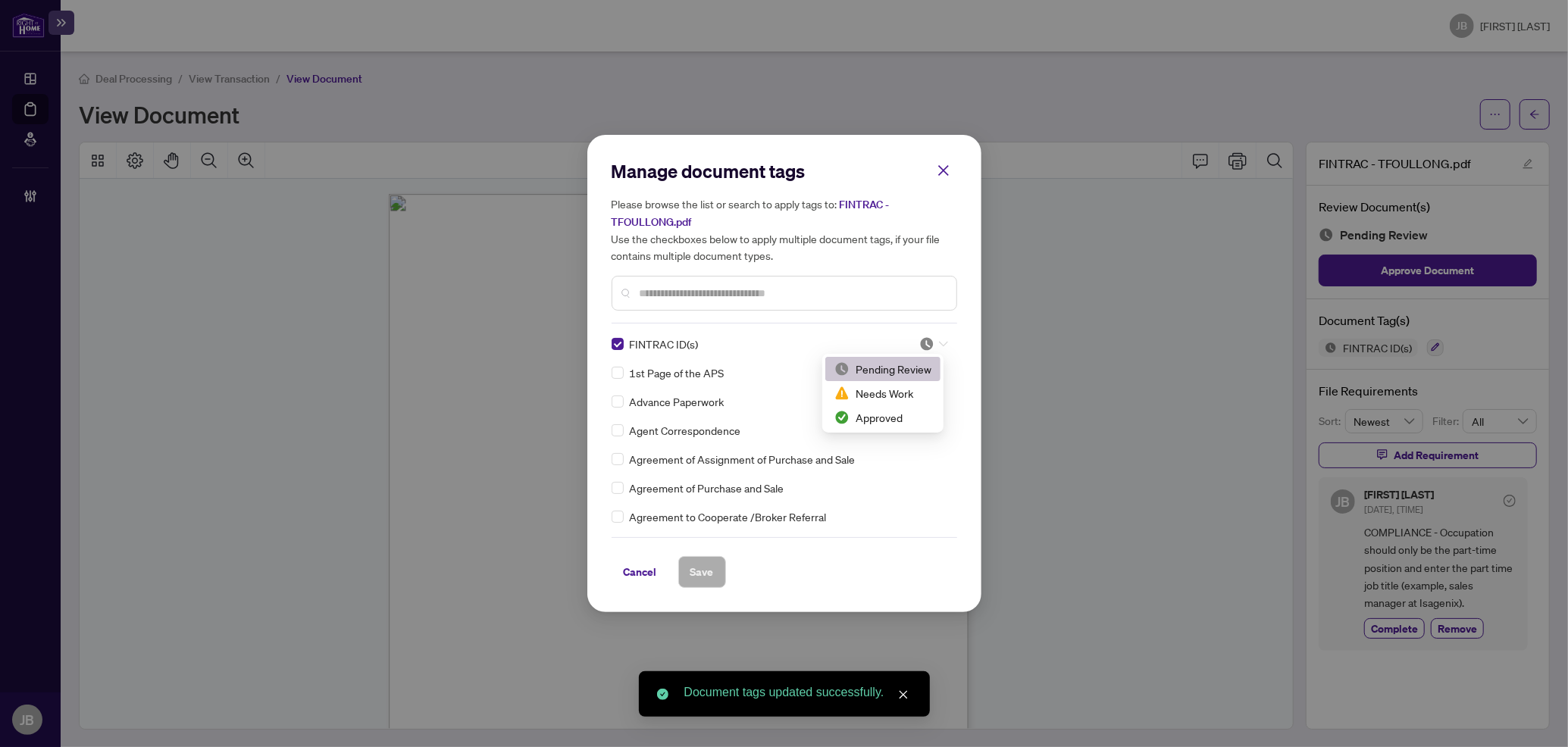 click 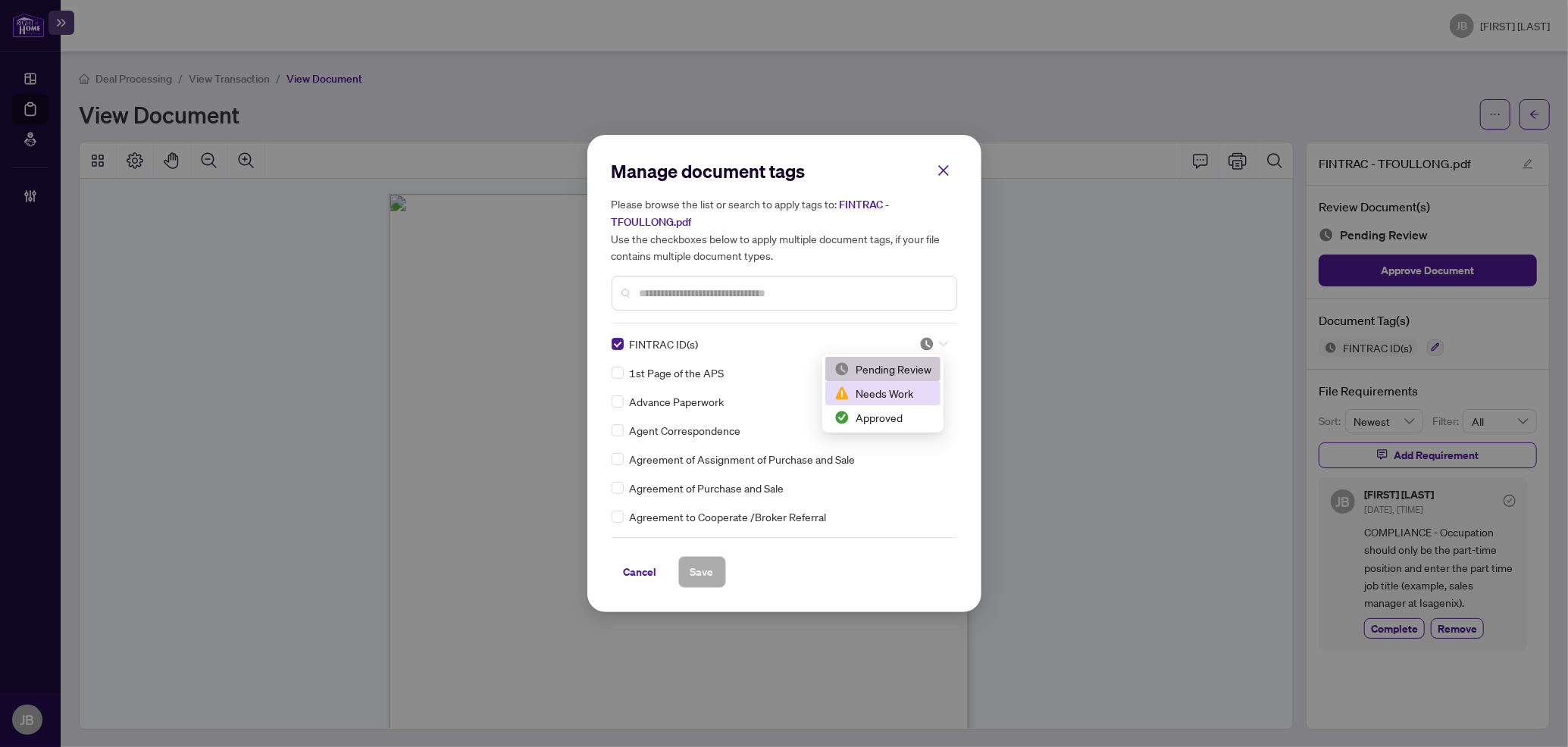 click on "Needs Work" at bounding box center (883, 393) 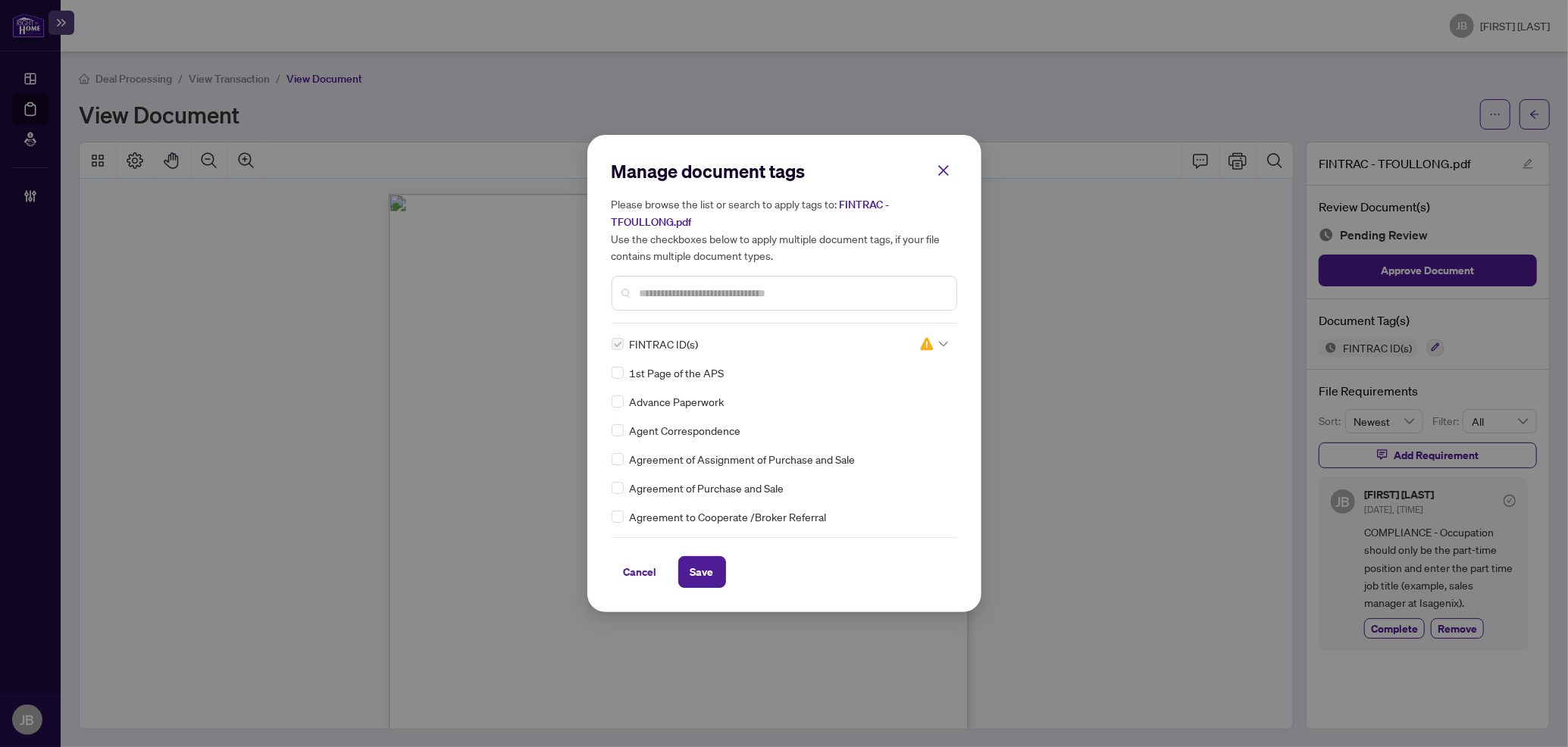 drag, startPoint x: 692, startPoint y: 567, endPoint x: 768, endPoint y: 594, distance: 80.65358 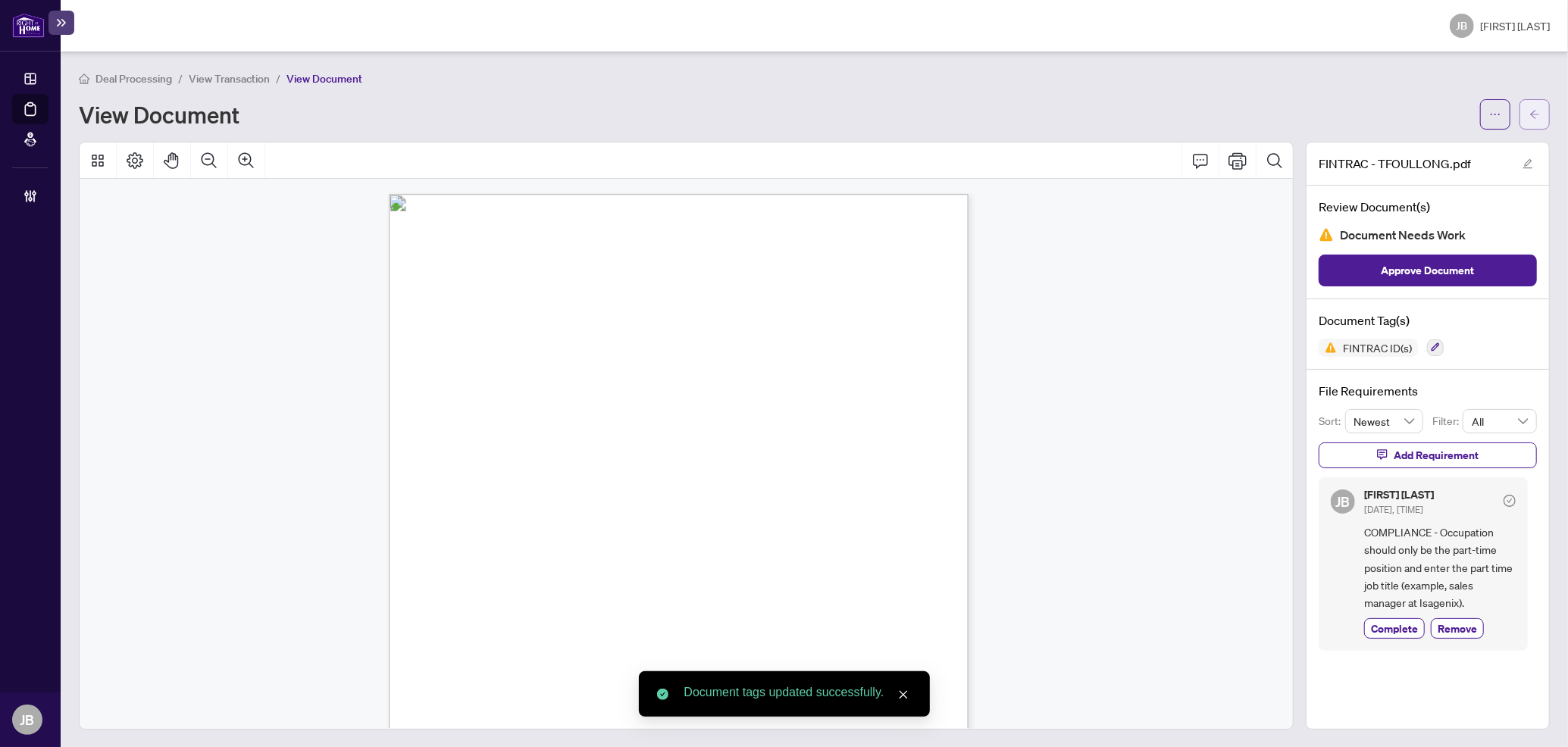 click 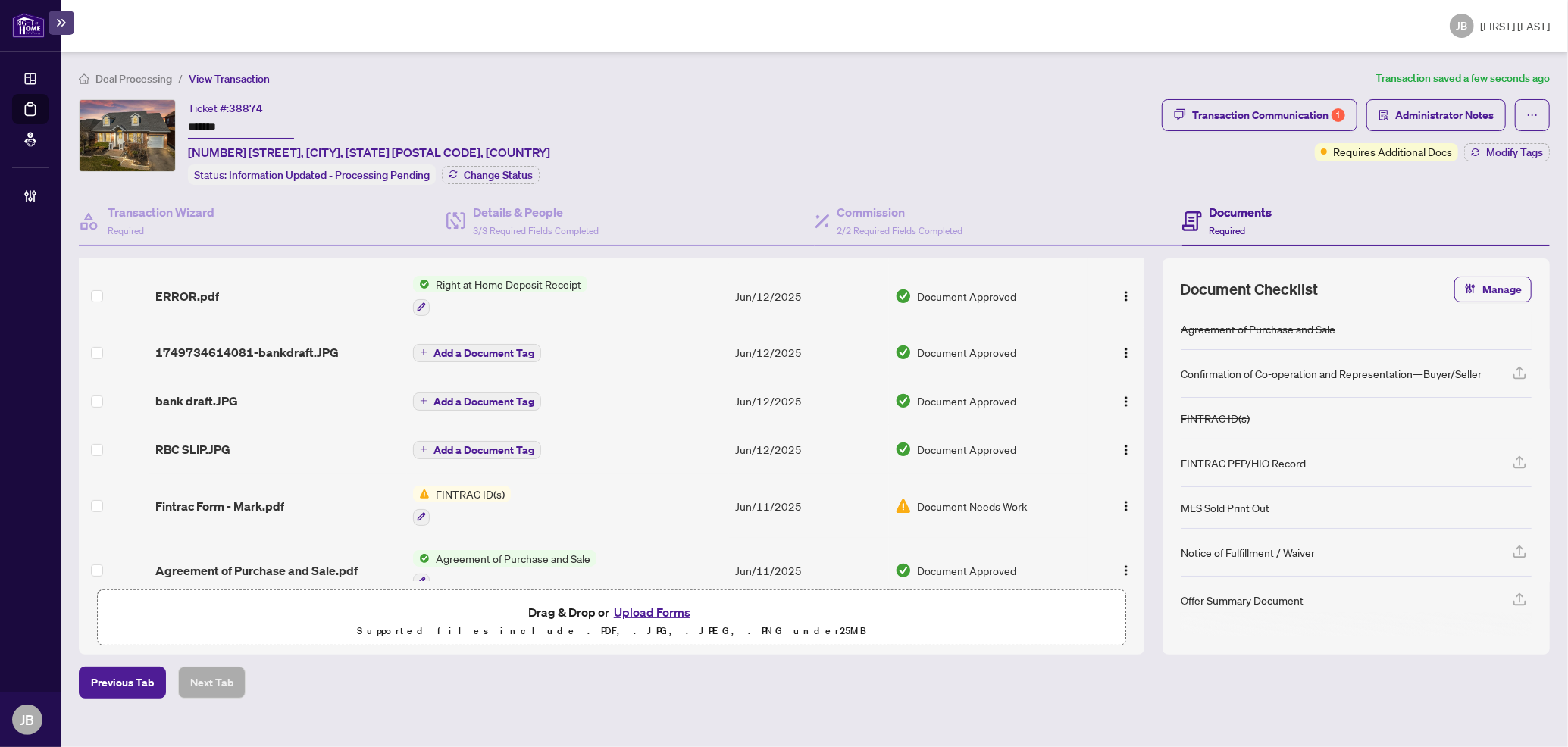 scroll, scrollTop: 571, scrollLeft: 0, axis: vertical 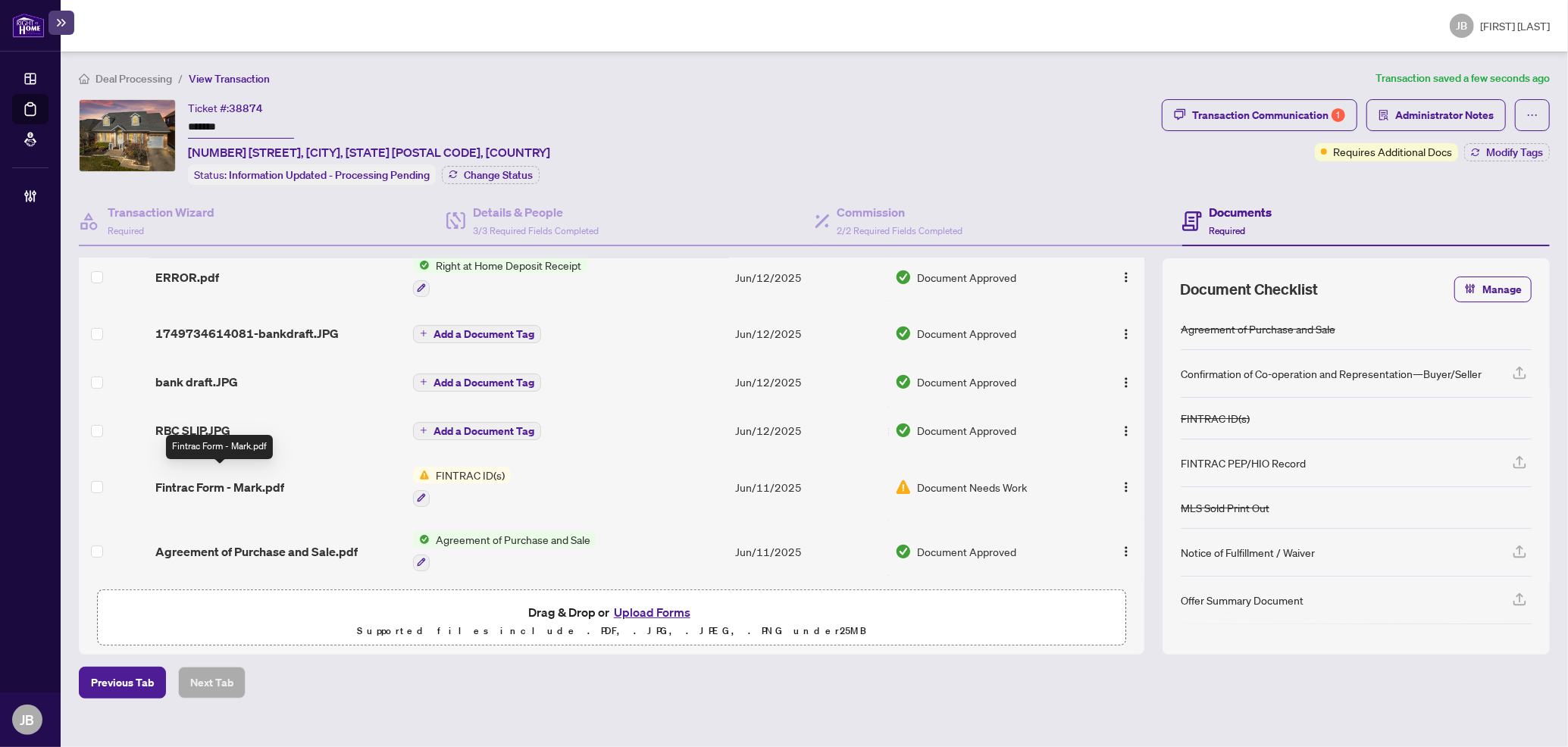 click on "Fintrac Form - Mark.pdf" at bounding box center (220, 487) 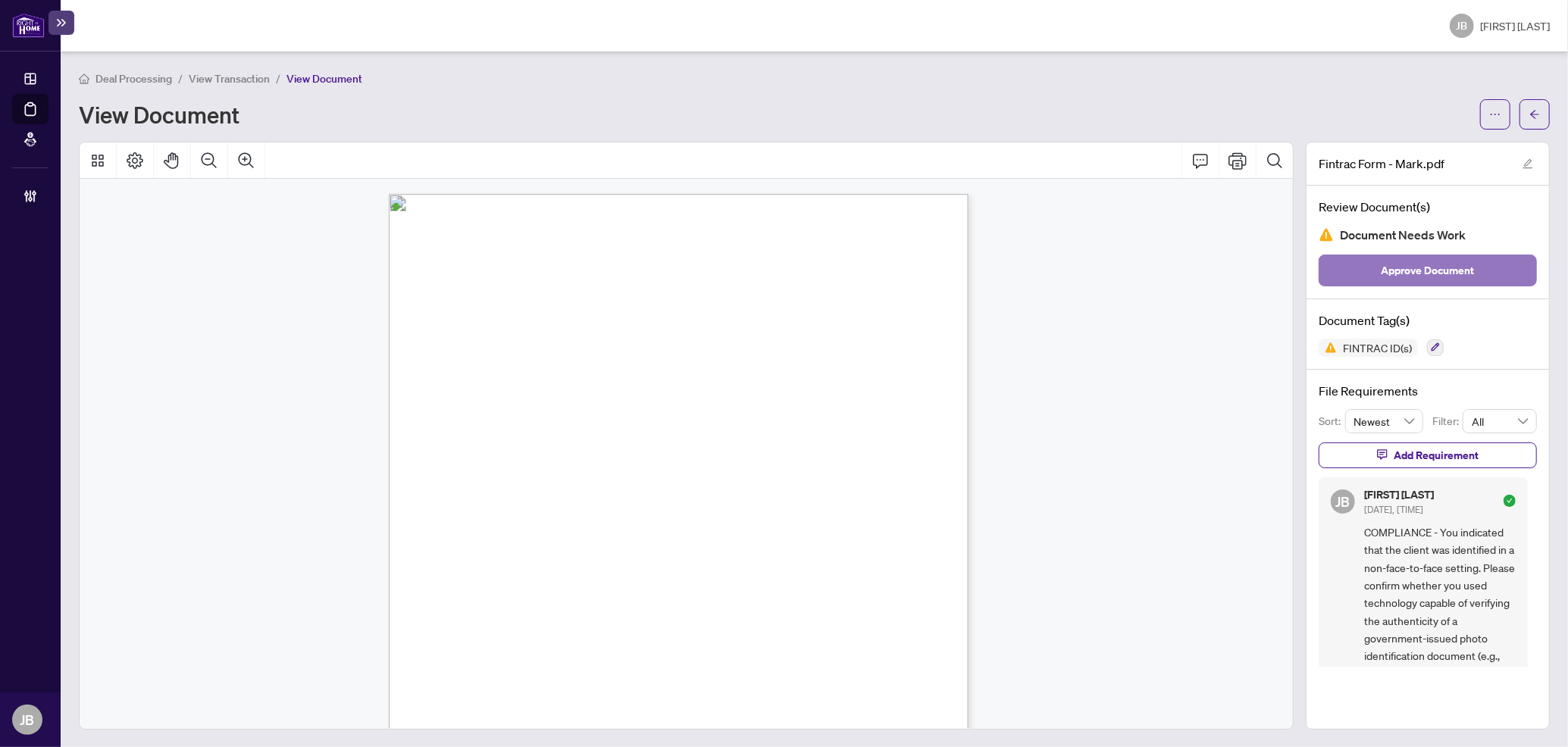 click on "Approve Document" at bounding box center [1428, 270] 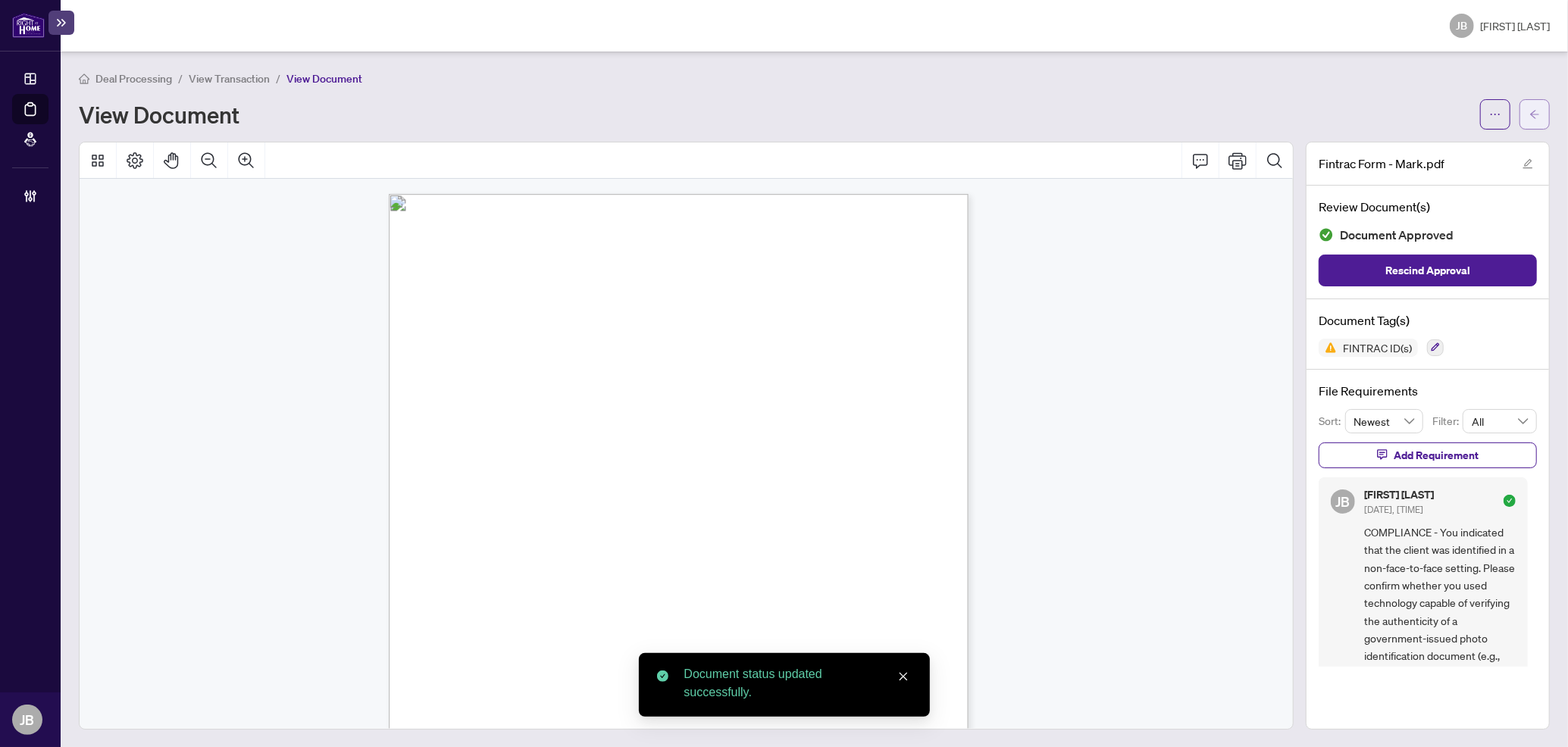 click 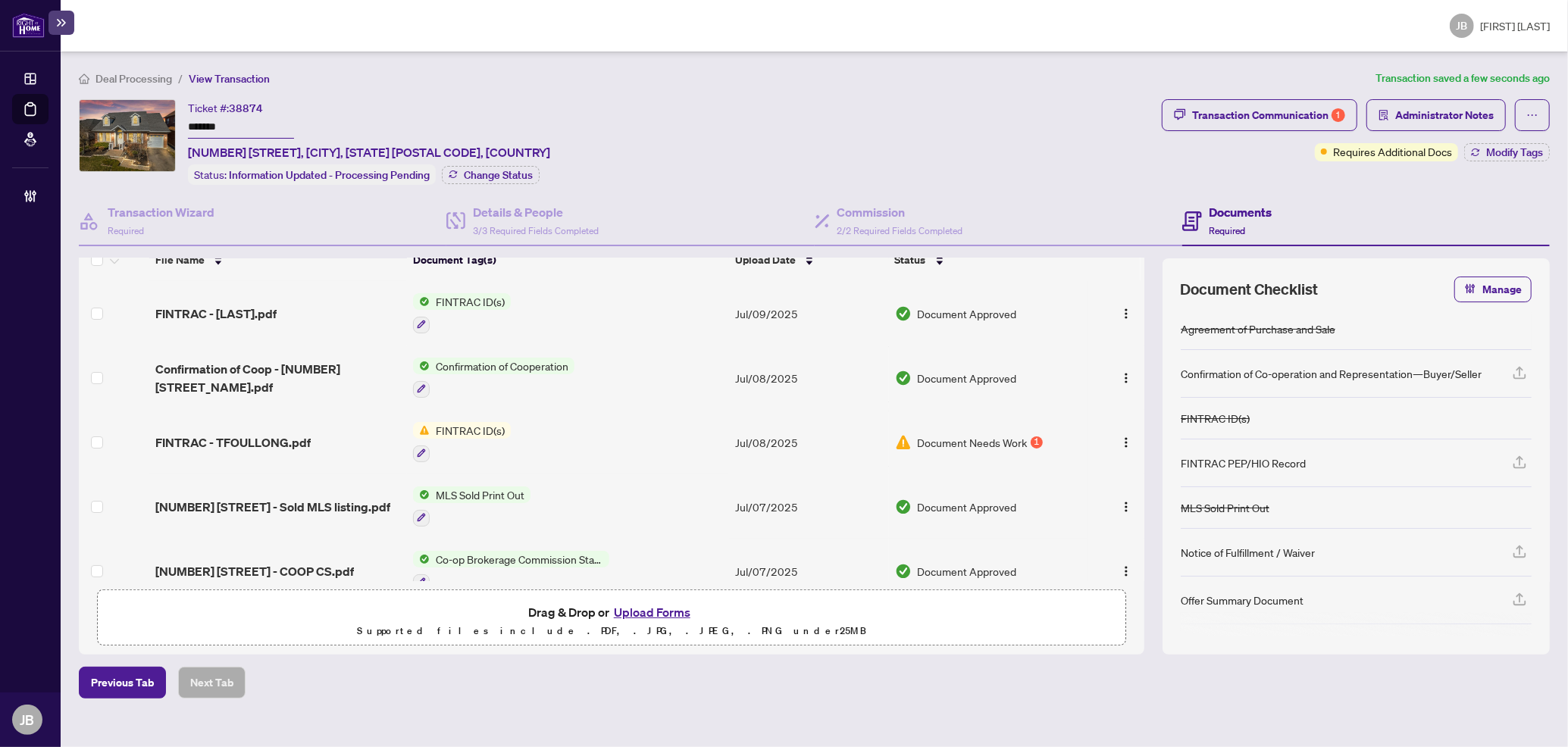scroll, scrollTop: 0, scrollLeft: 0, axis: both 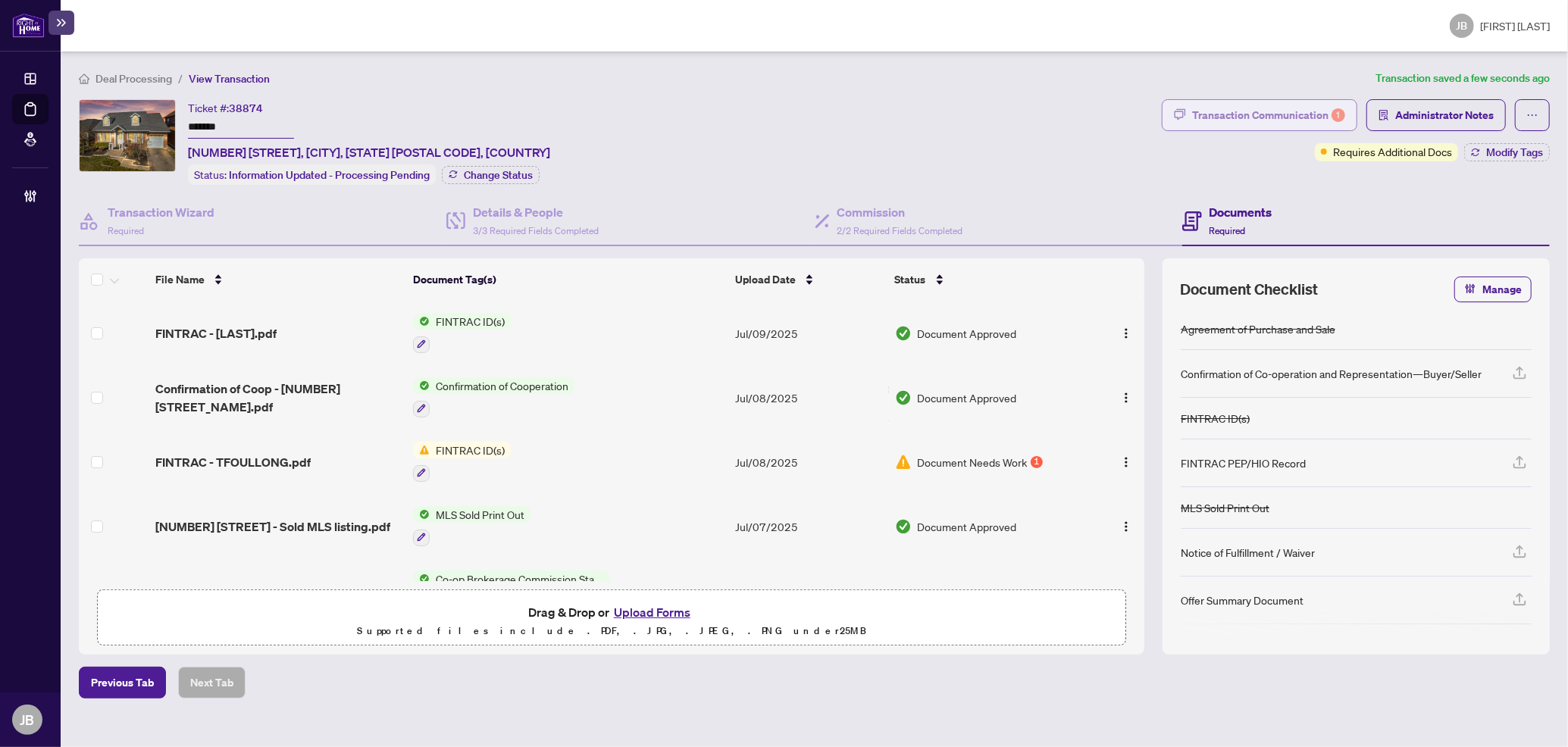 click on "Transaction Communication 1" at bounding box center (1269, 115) 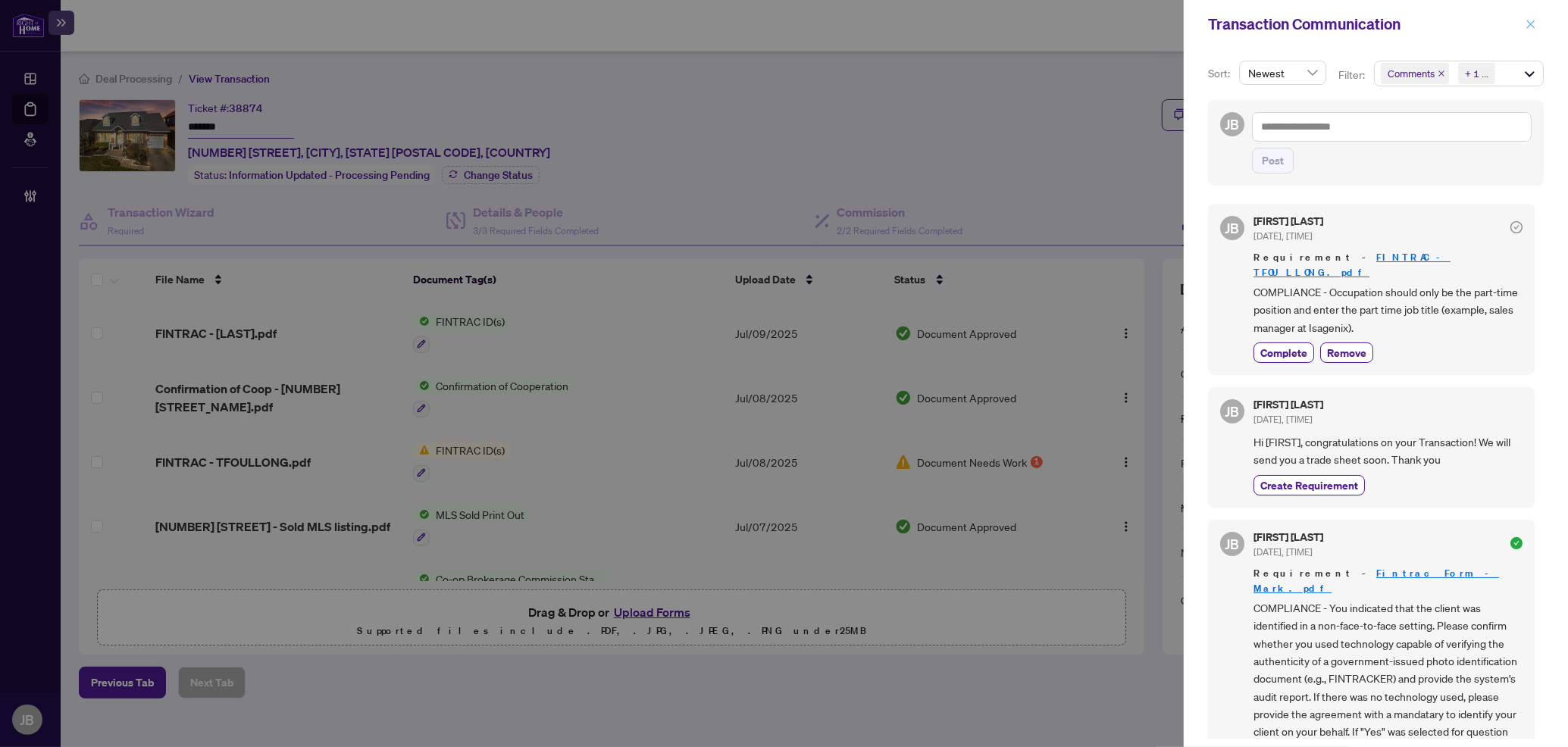 click 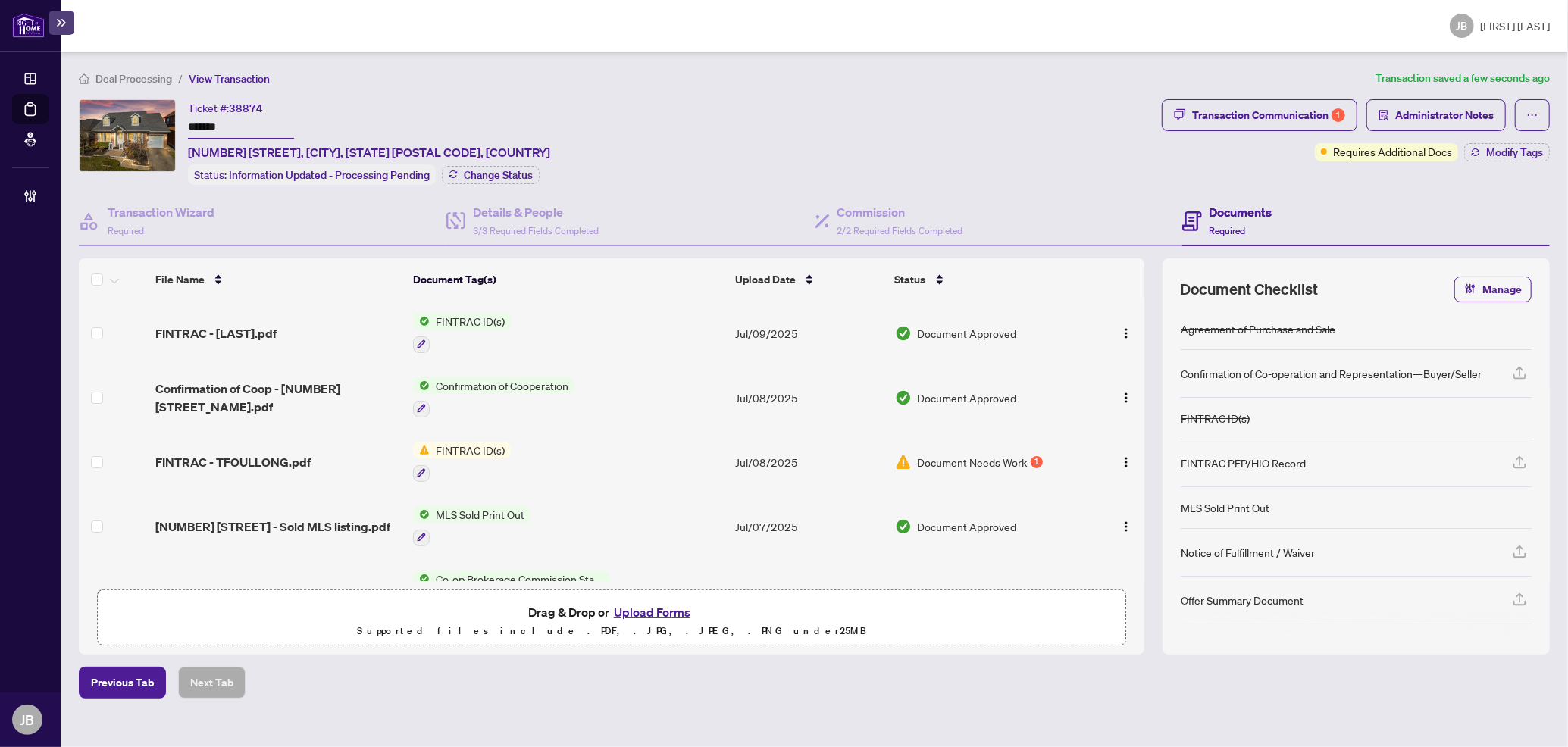 click on "Upload Forms" at bounding box center (652, 612) 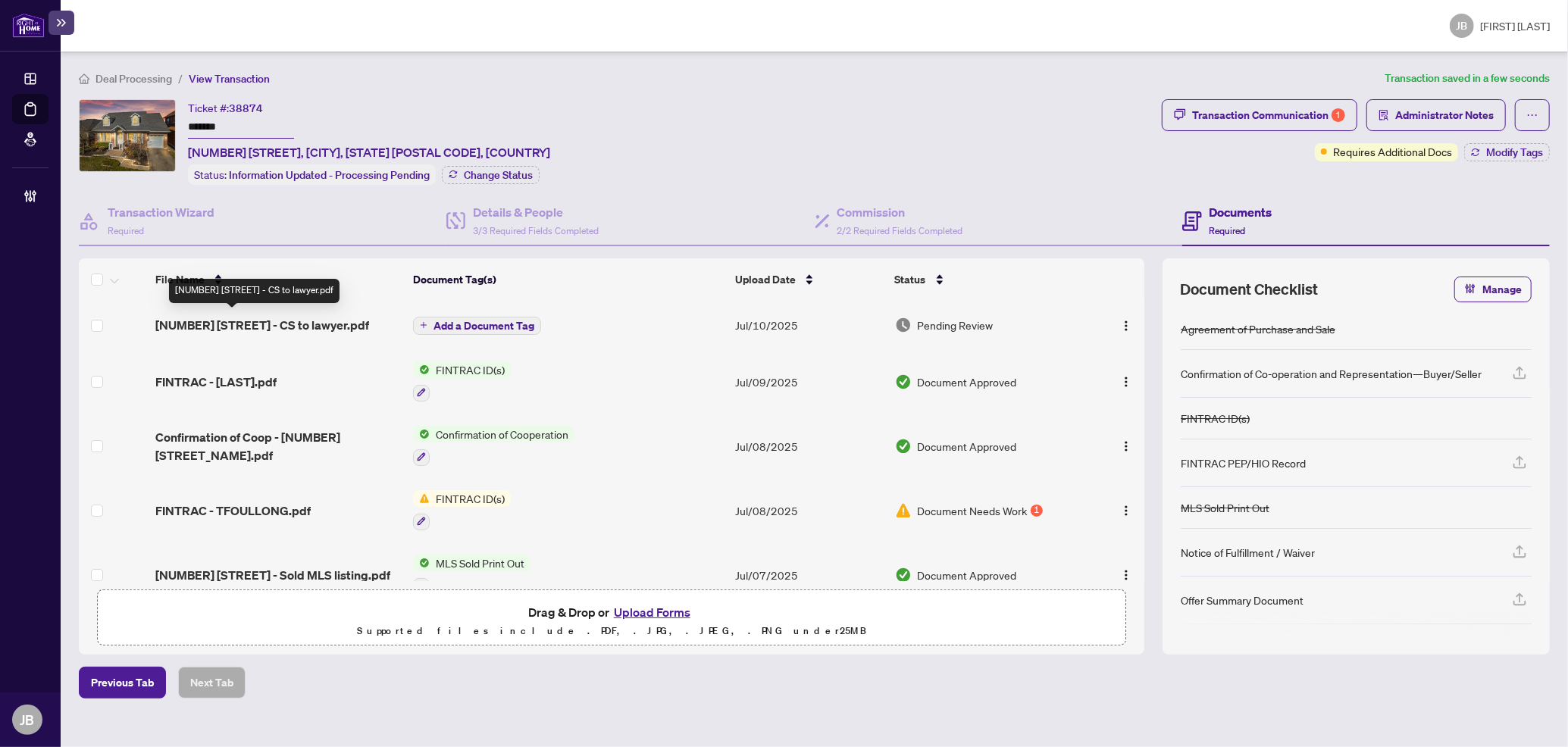 click on "38 Cole St - CS to lawyer.pdf" at bounding box center [262, 325] 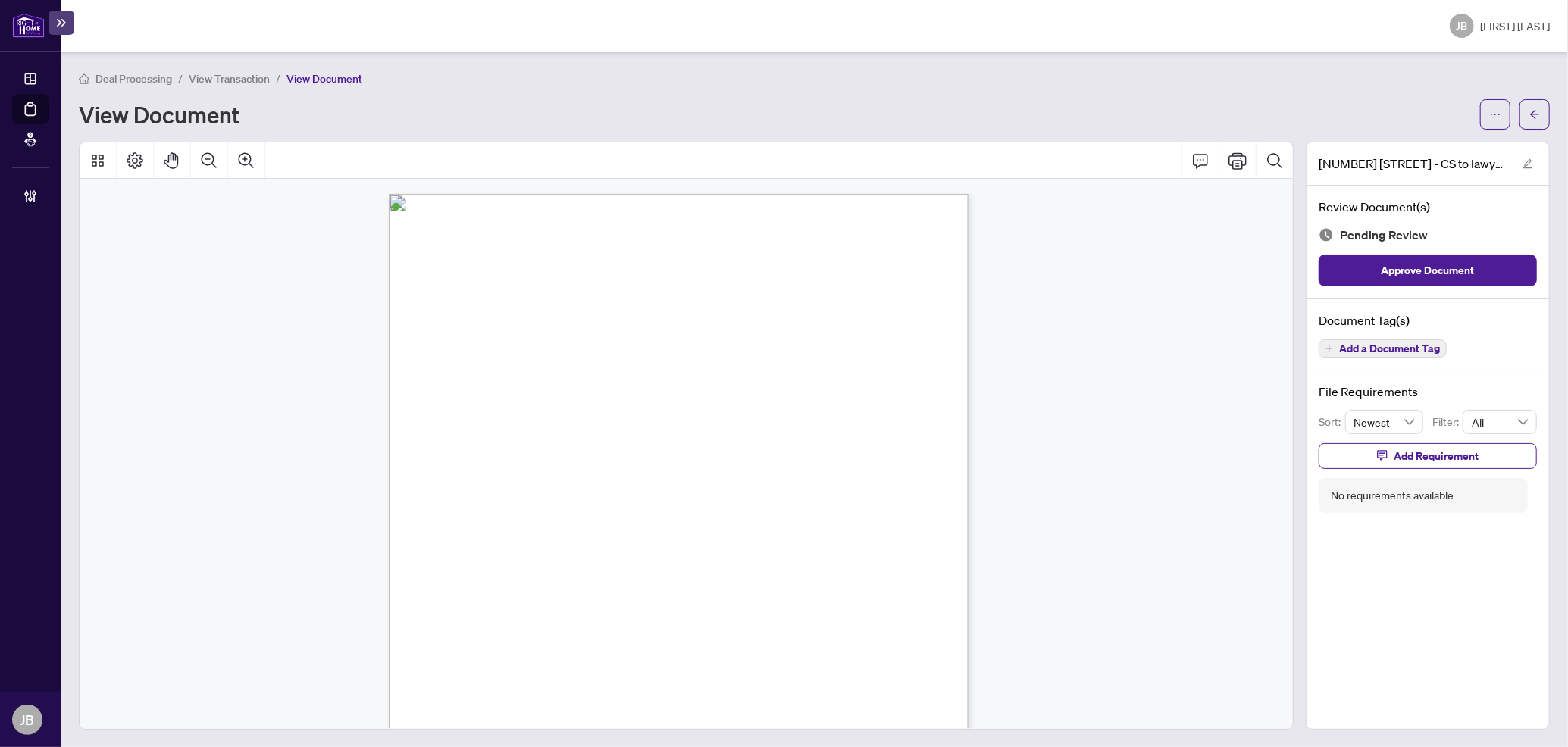 click on "Add a Document Tag" at bounding box center [1389, 348] 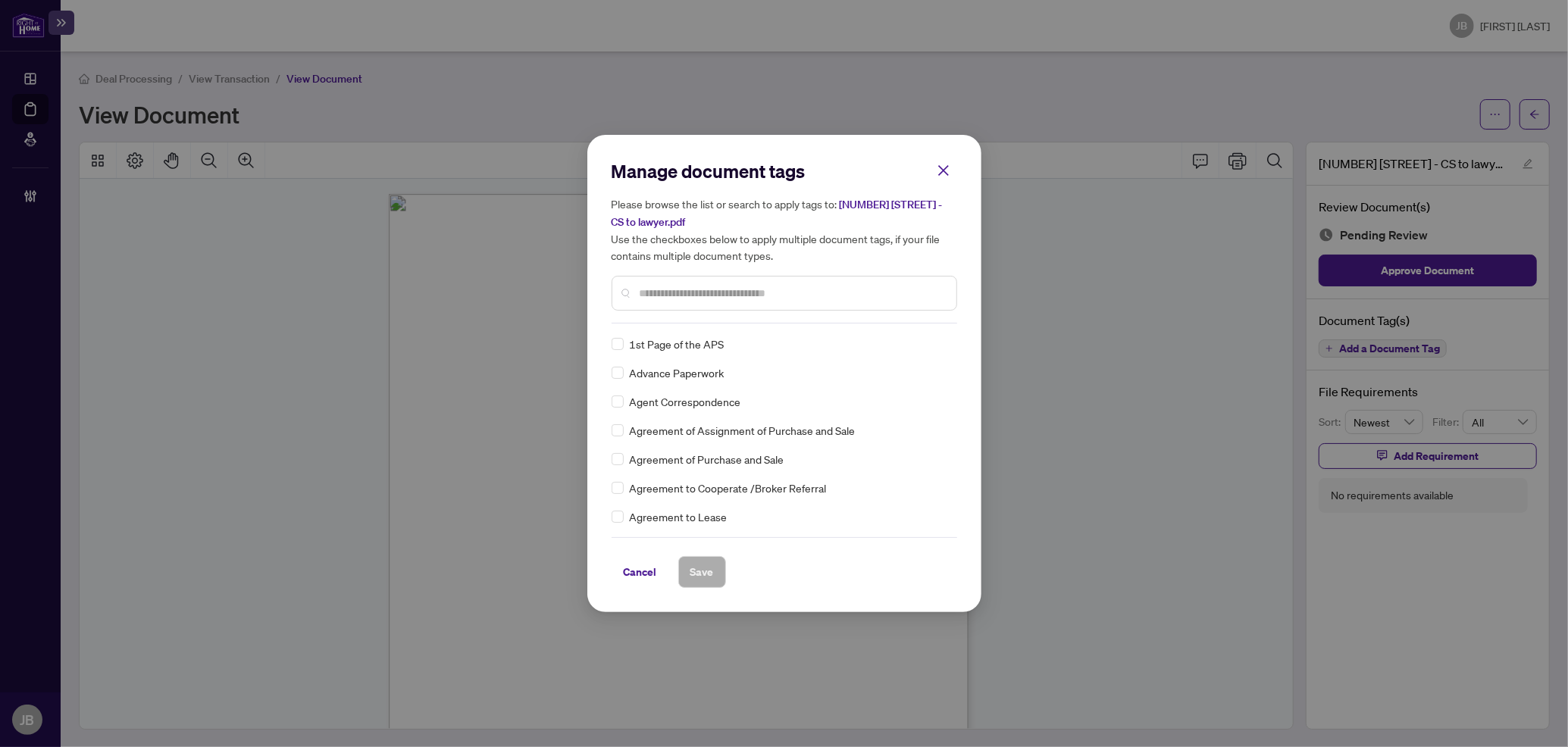 click at bounding box center (792, 293) 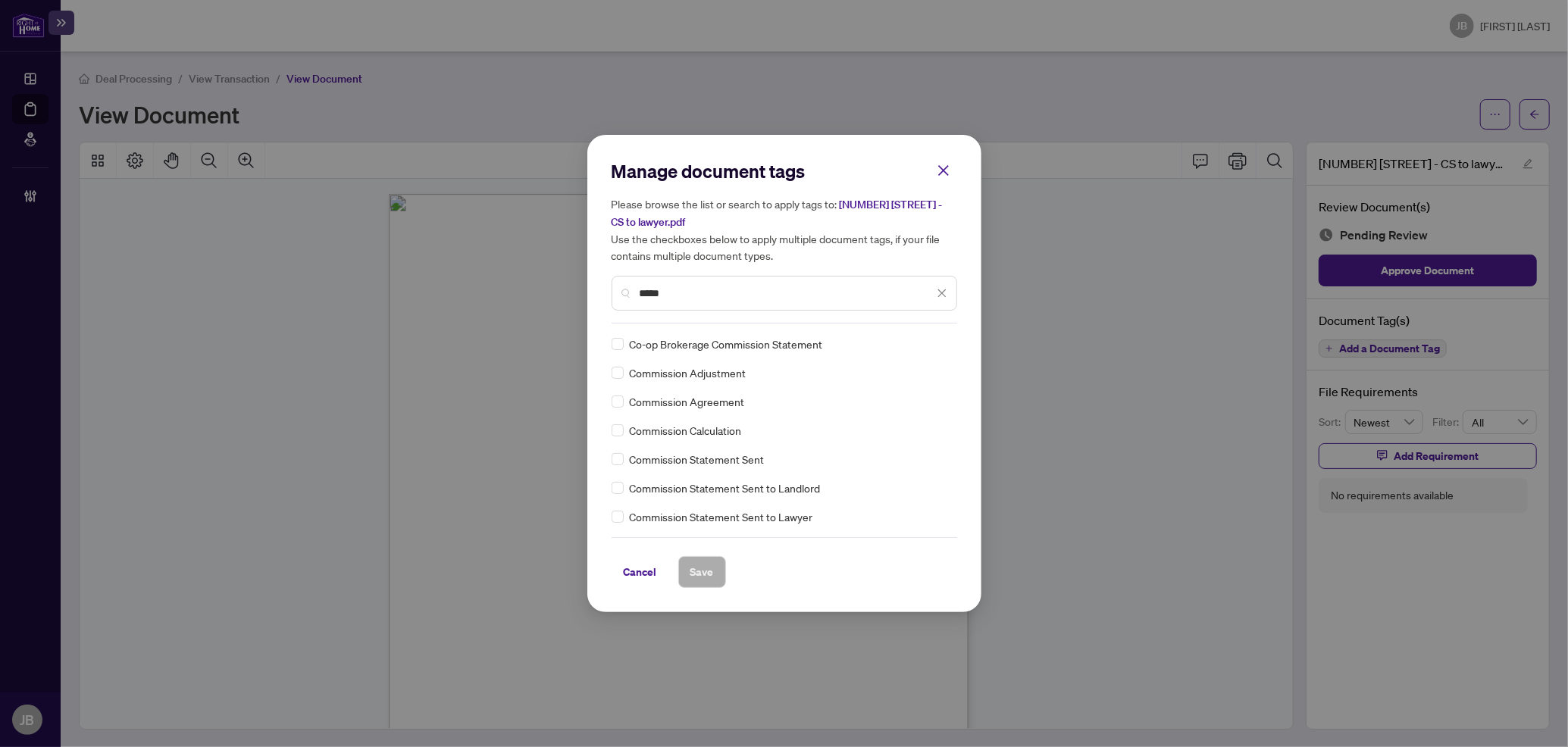 type on "*****" 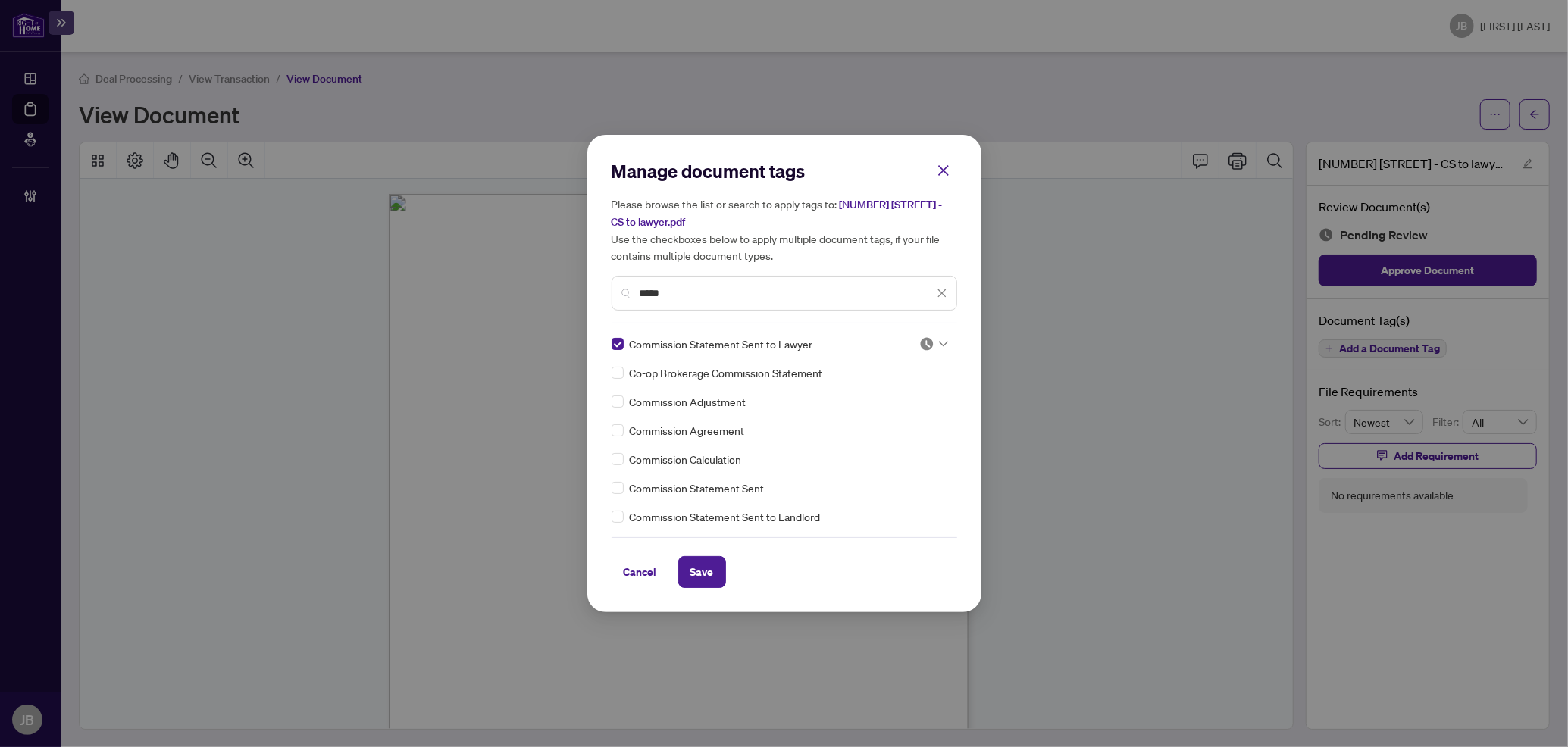 click at bounding box center (934, 344) 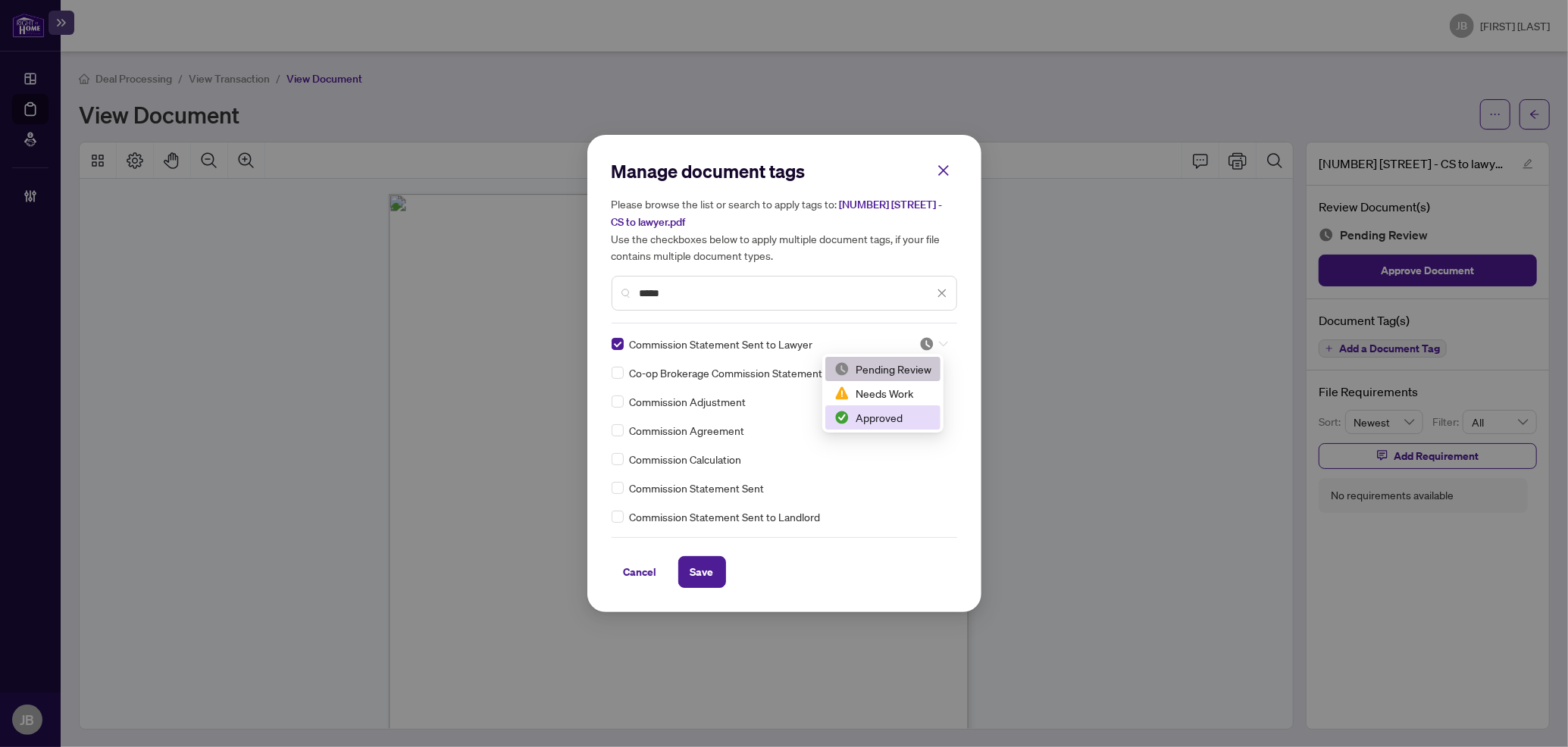 click on "Approved" at bounding box center [883, 417] 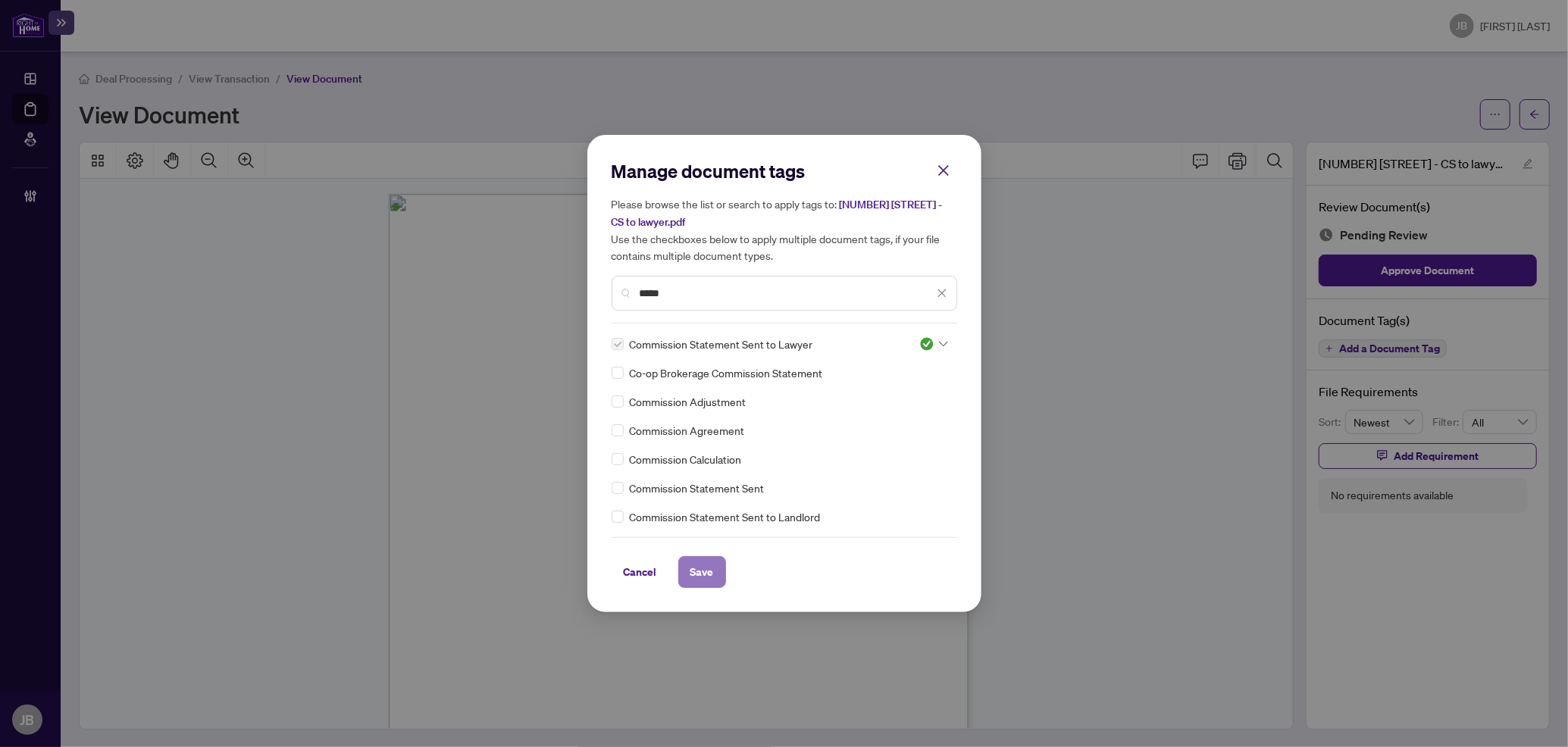 drag, startPoint x: 698, startPoint y: 570, endPoint x: 731, endPoint y: 580, distance: 34.48188 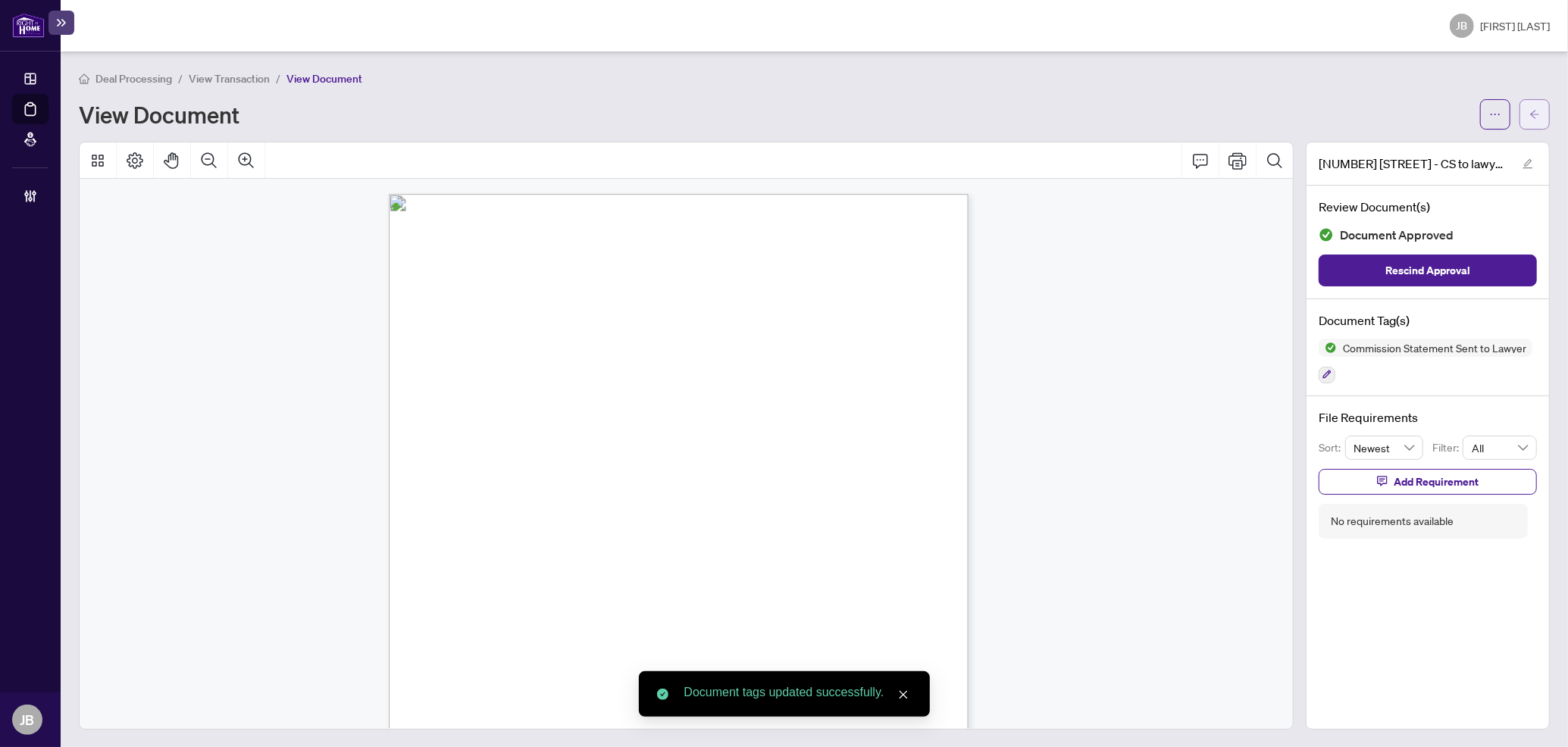 click 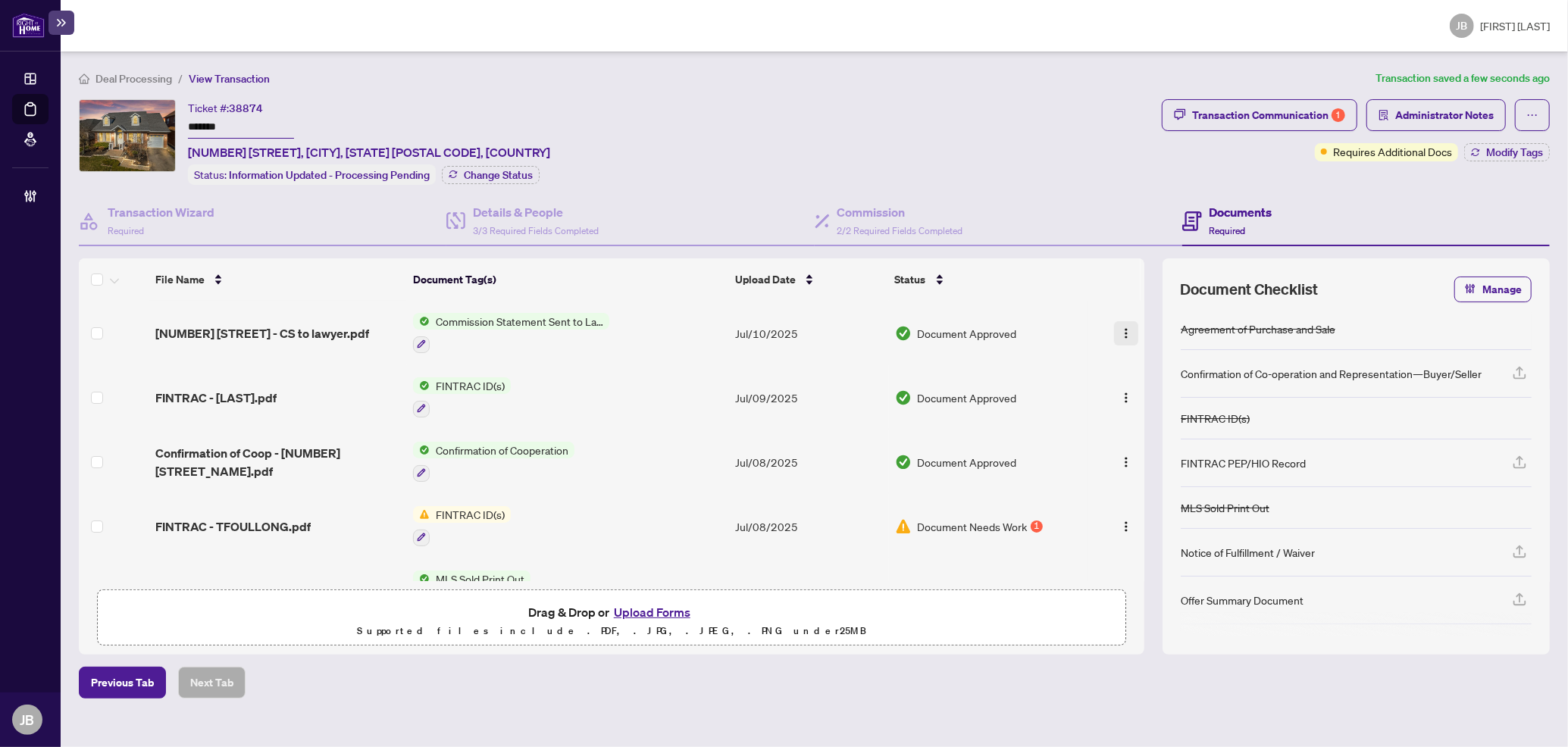 click at bounding box center [1126, 333] 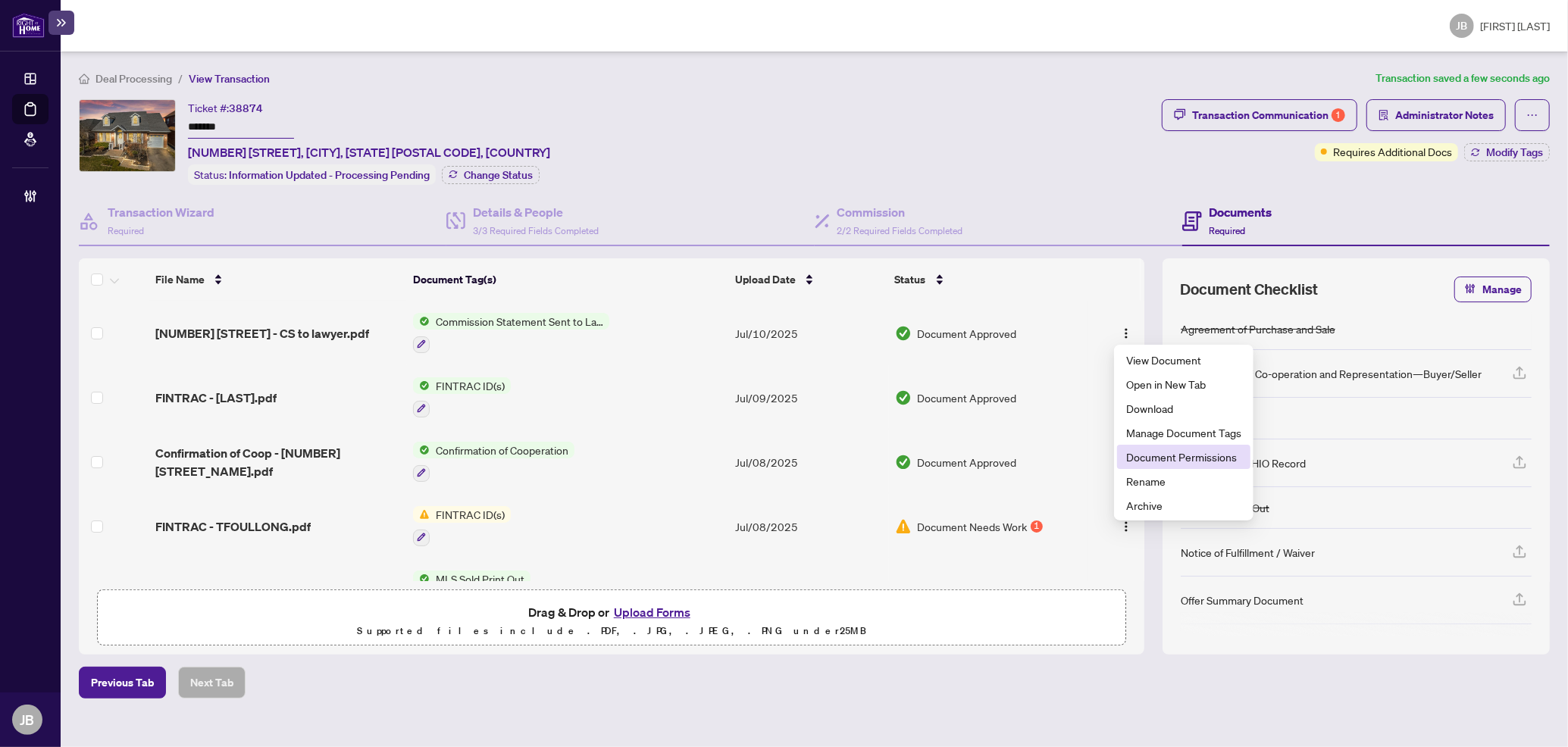 click on "Document Permissions" at bounding box center (1184, 457) 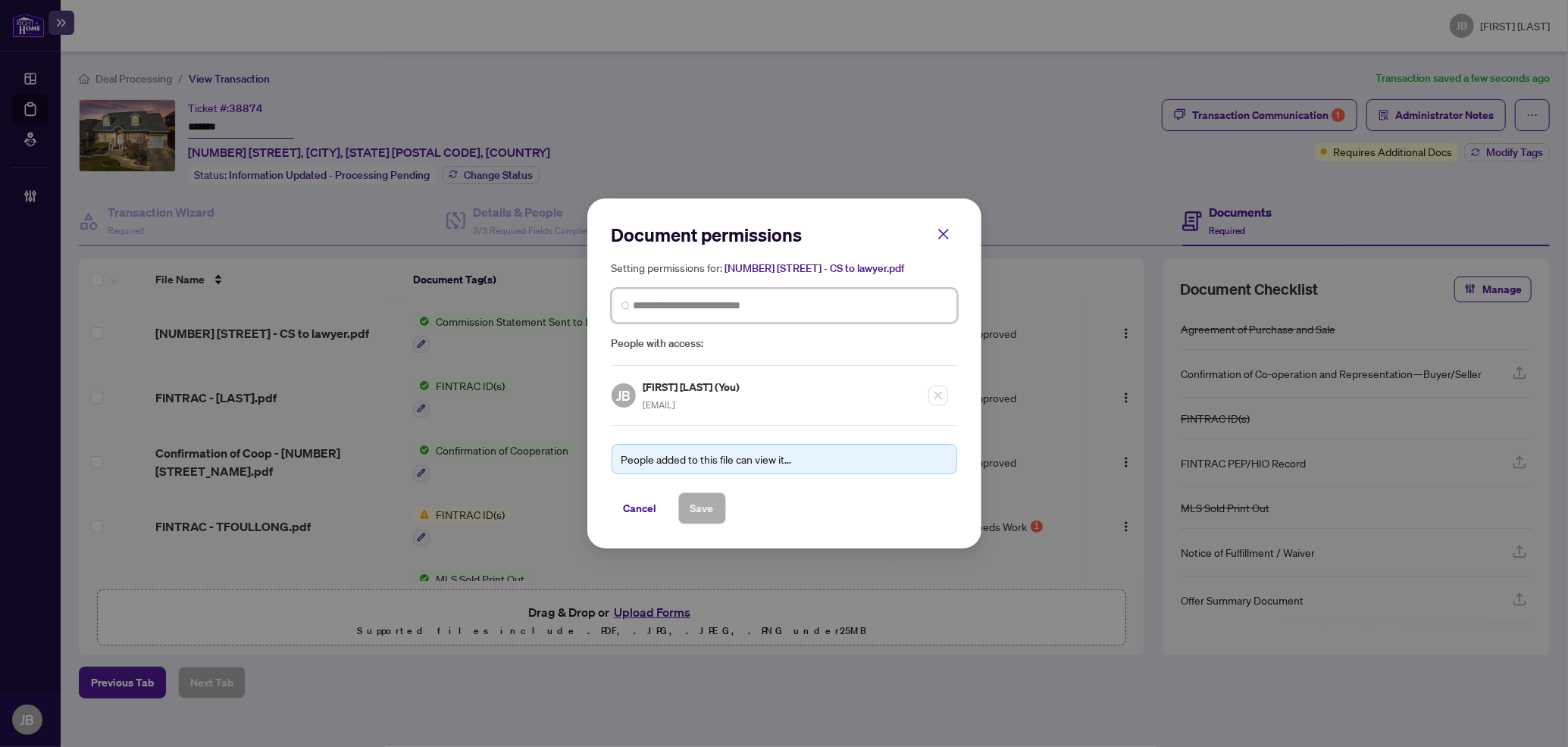 click at bounding box center (790, 305) 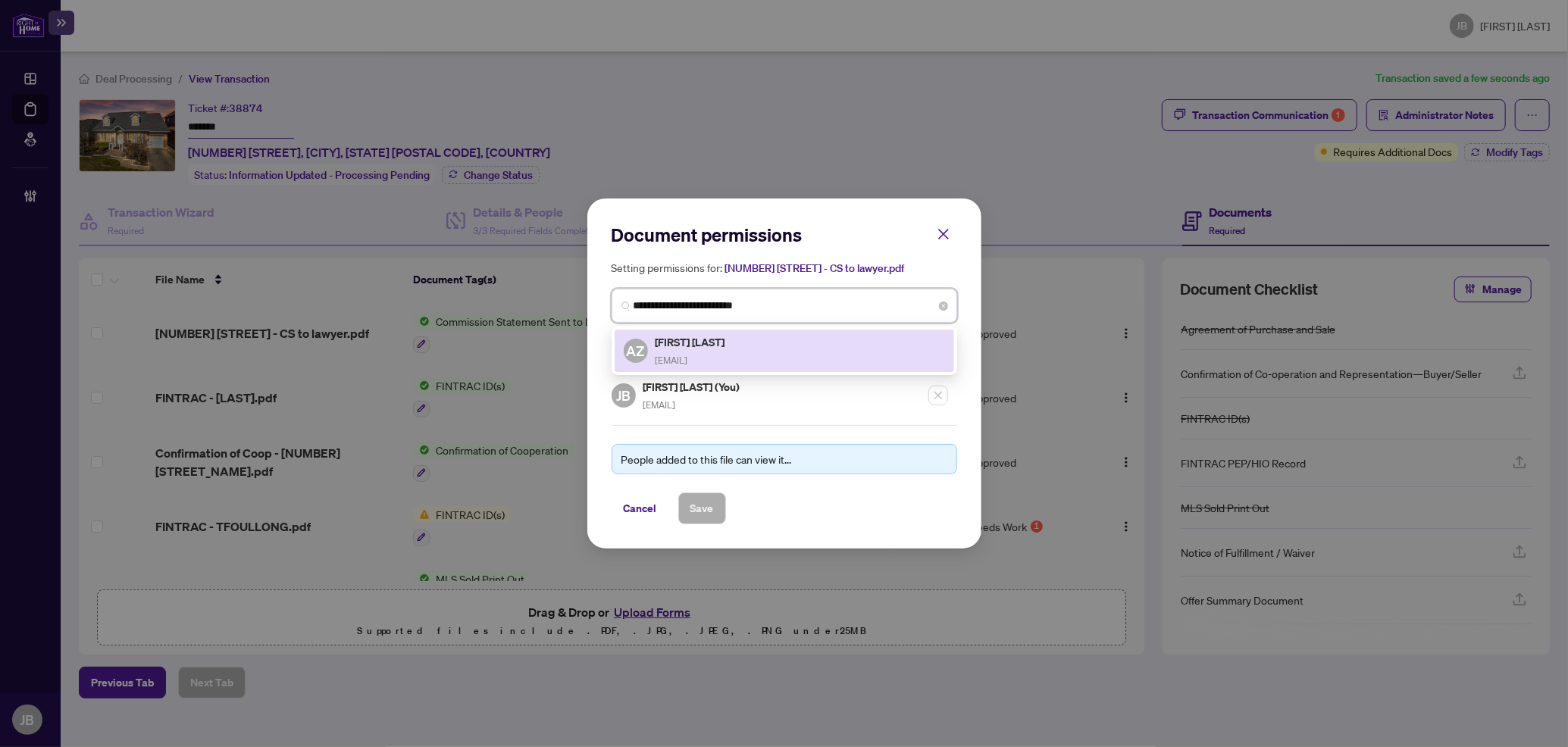 click on "Angelika Zammit" at bounding box center [691, 342] 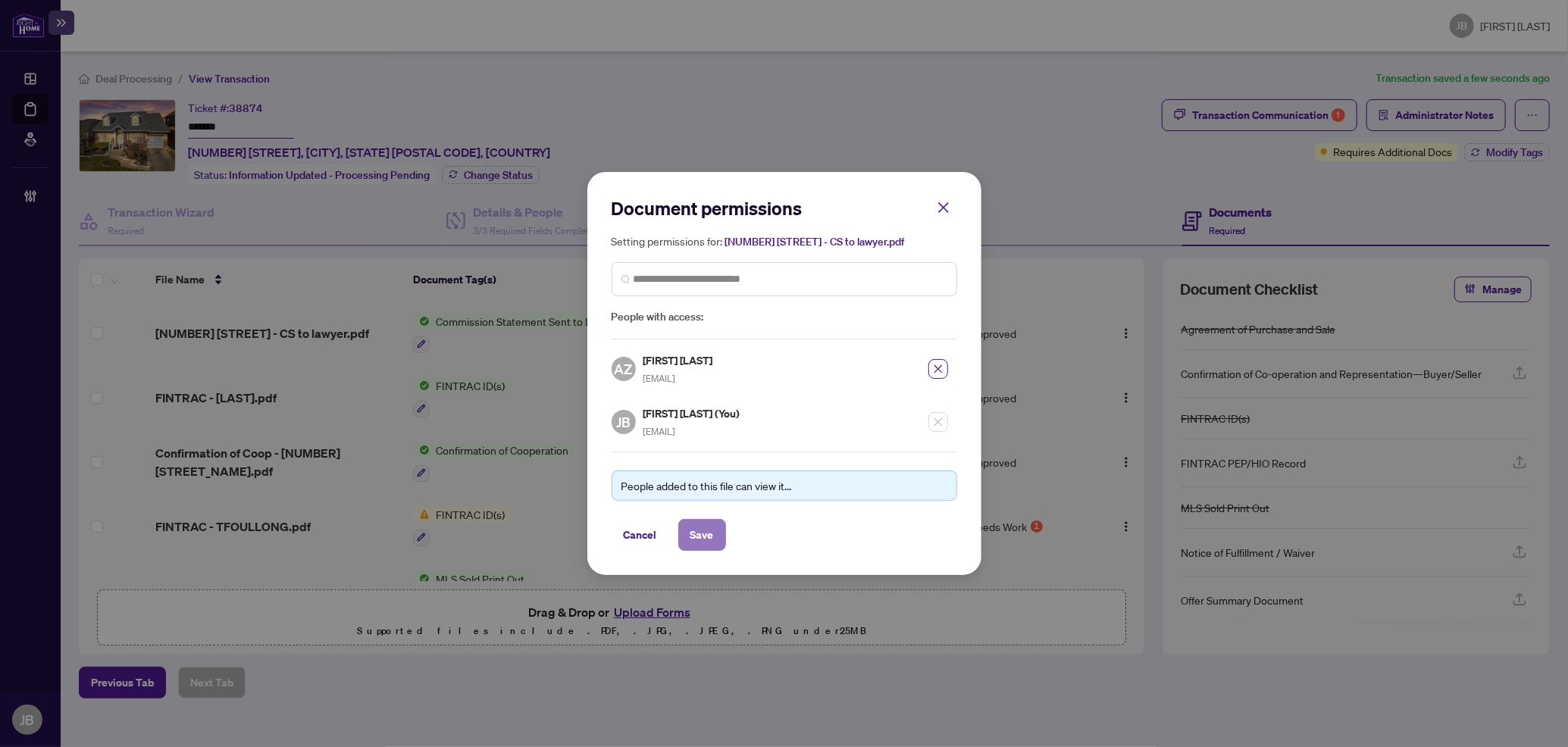 click on "Save" at bounding box center (702, 535) 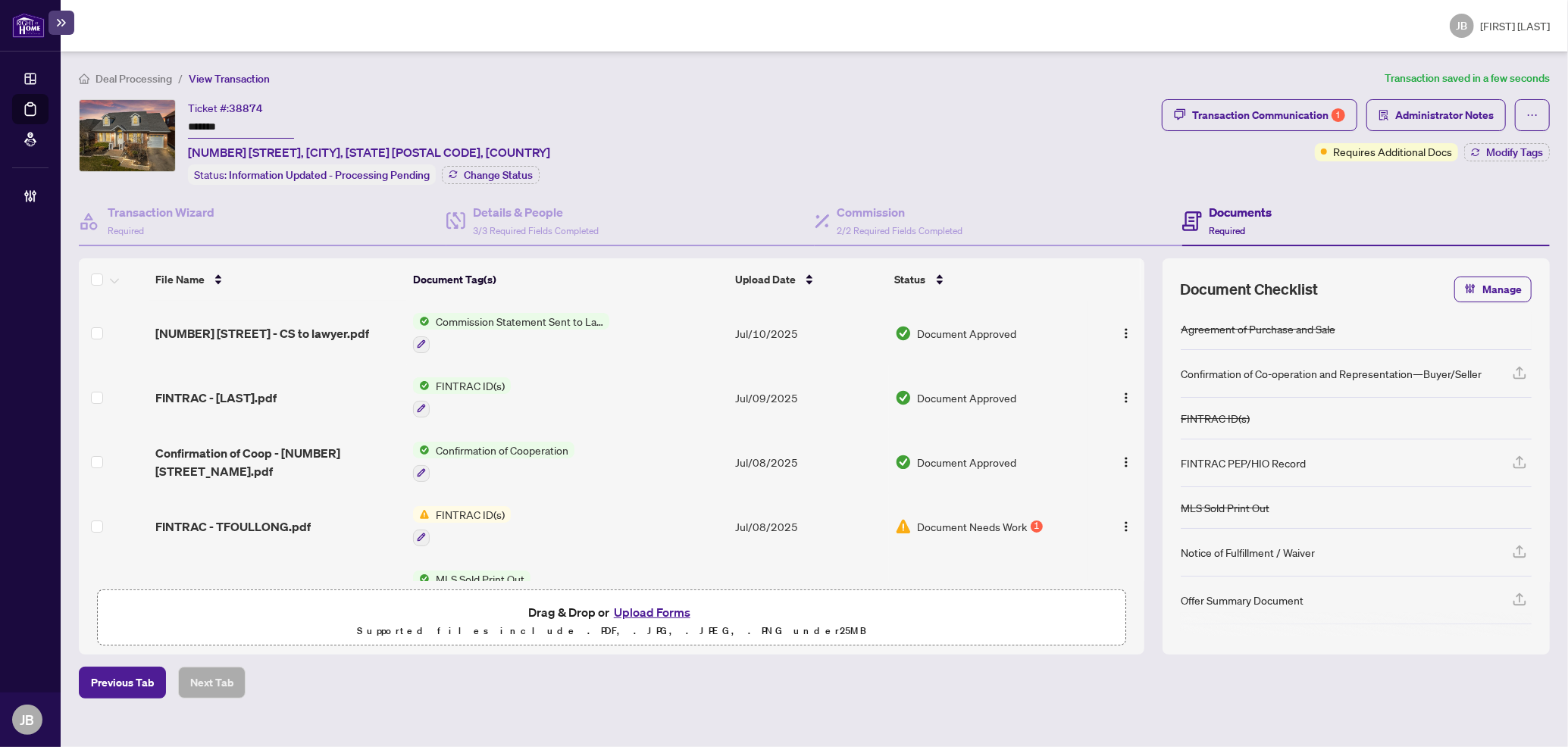 click on "Upload Forms" at bounding box center [652, 612] 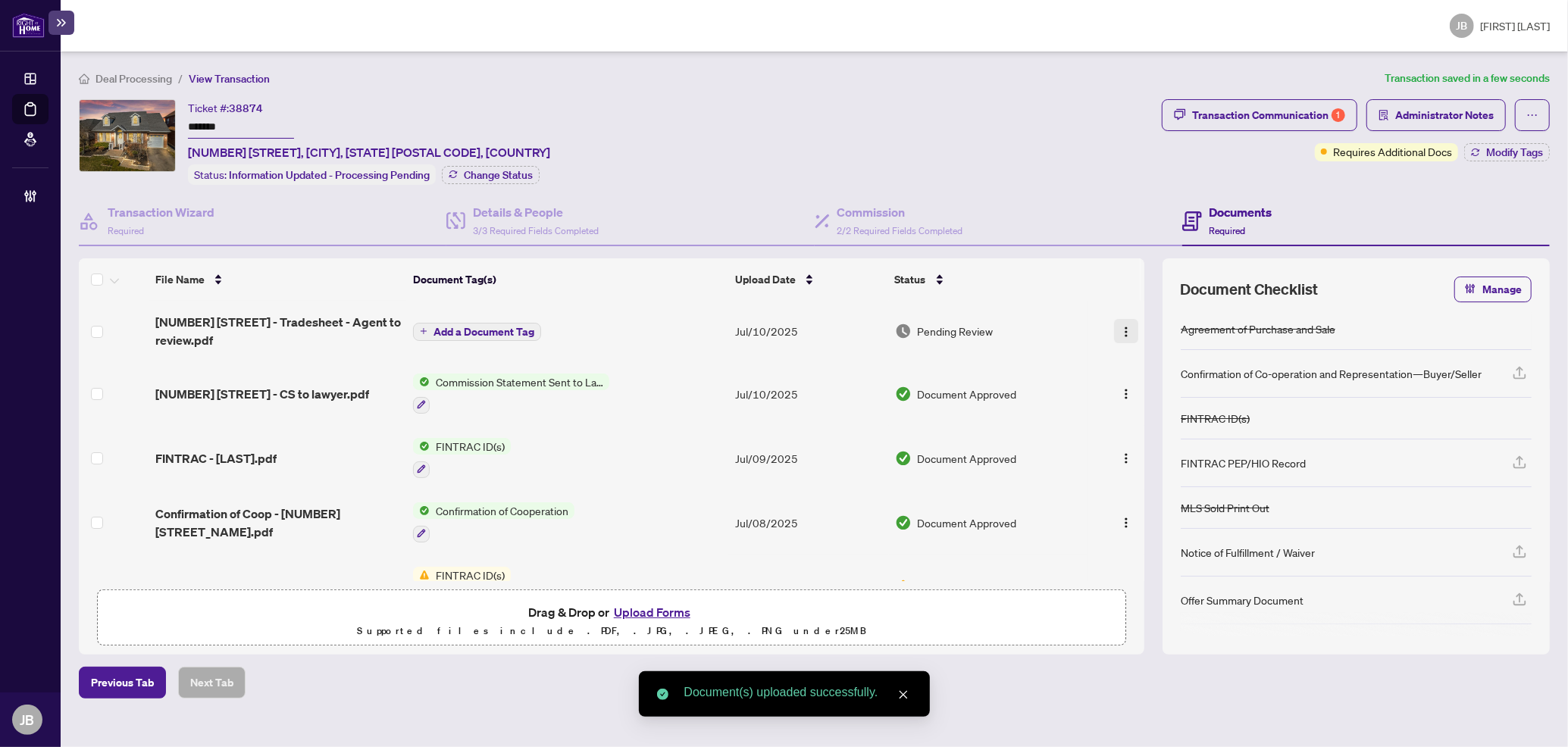 click at bounding box center [1126, 331] 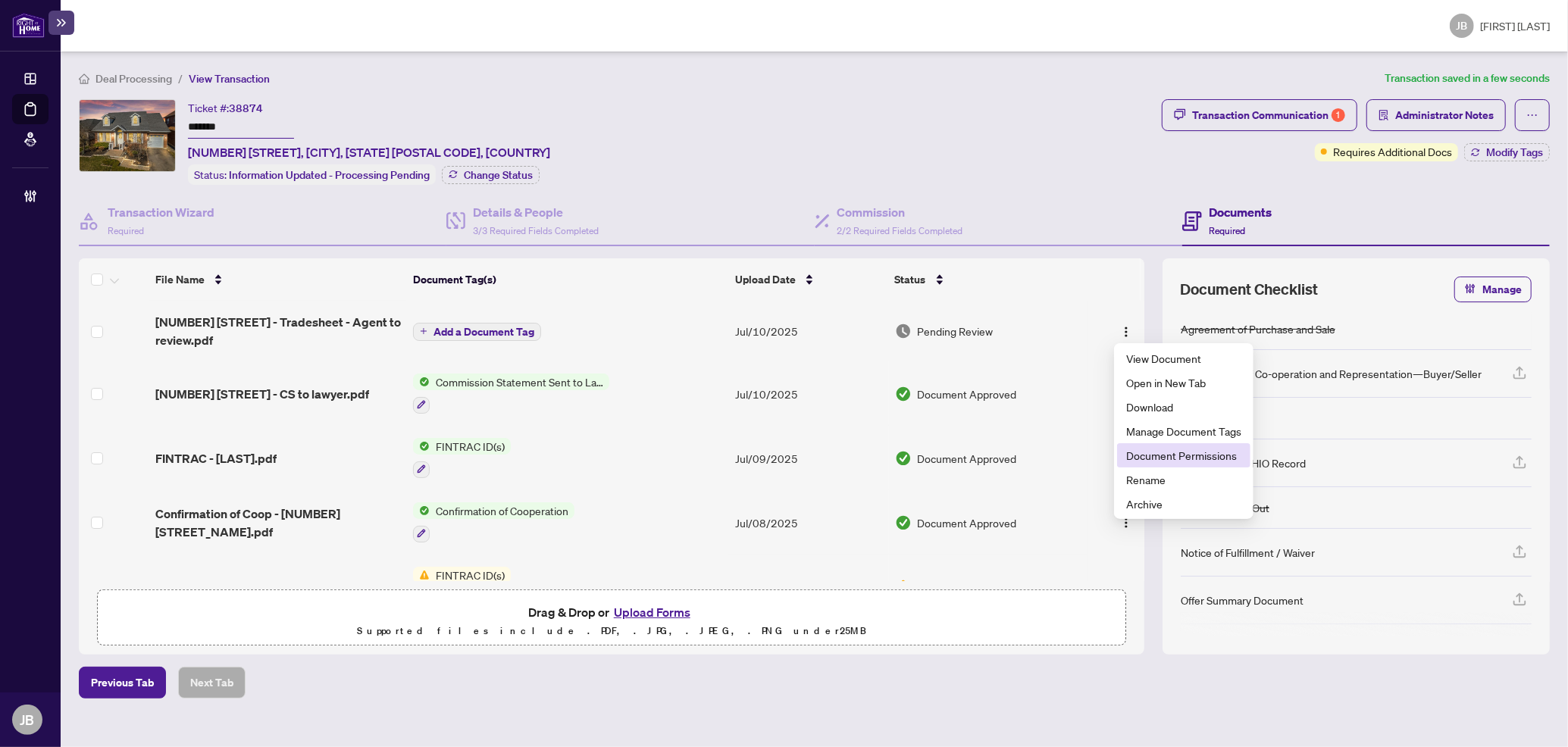 click on "Document Permissions" at bounding box center [1184, 455] 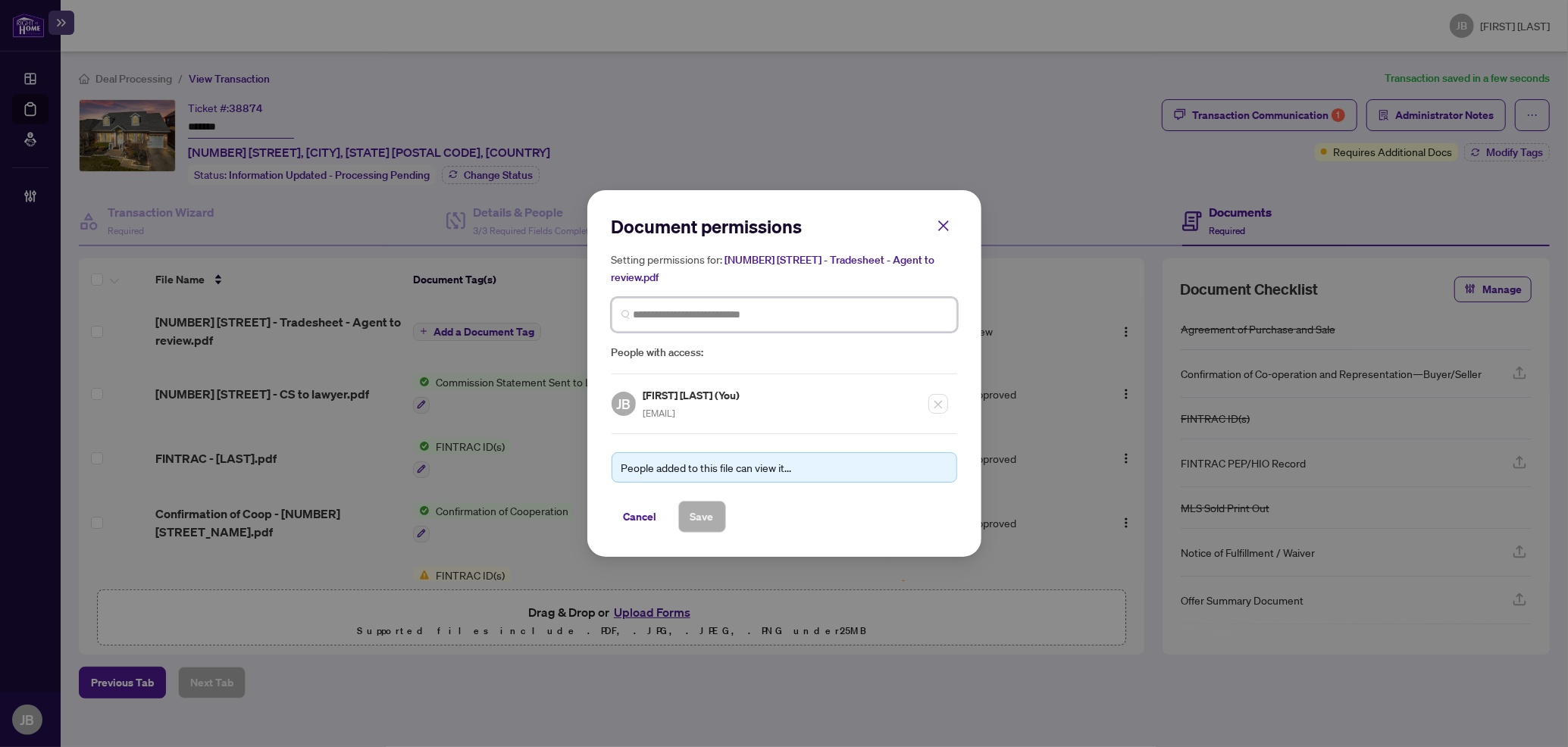 click at bounding box center [0, 0] 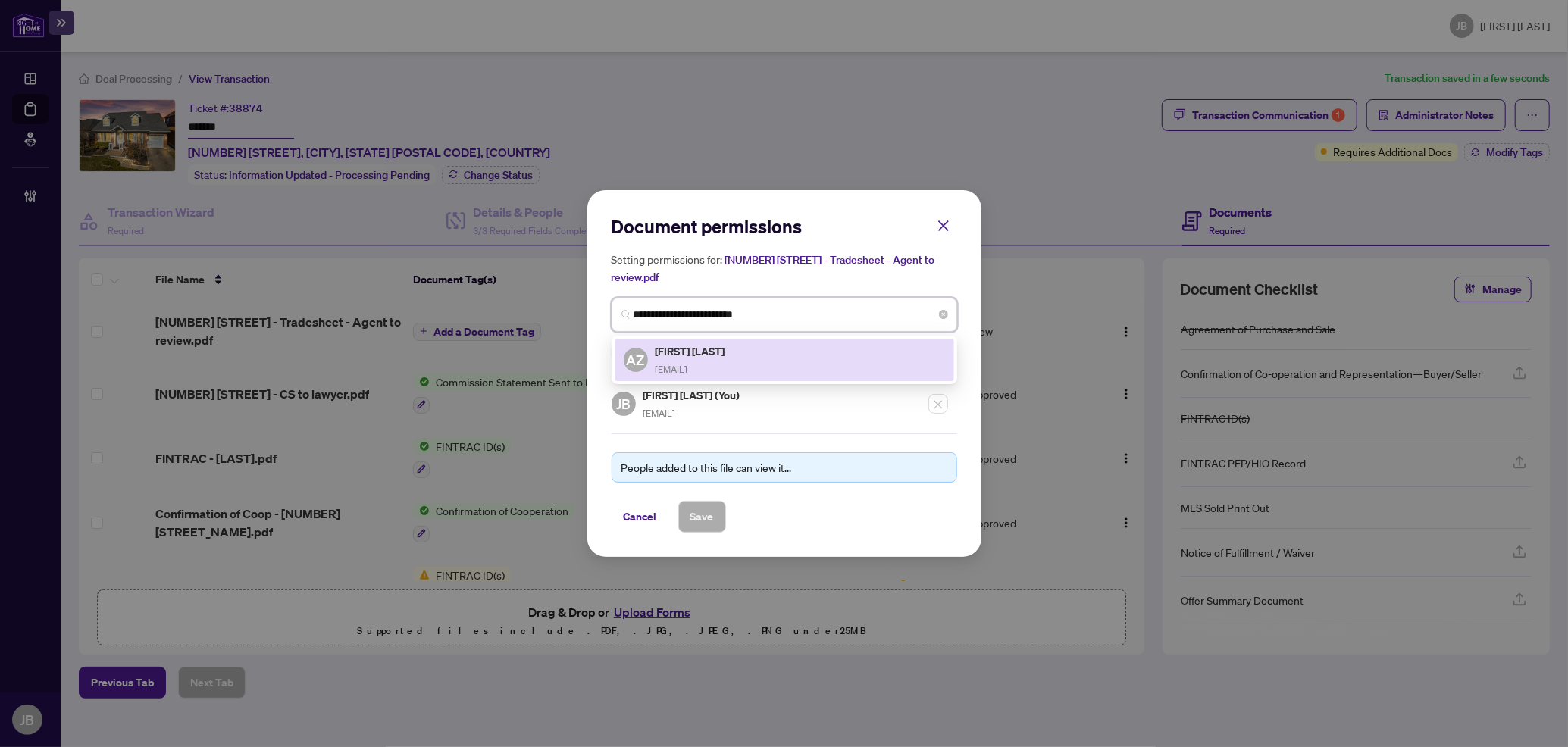 click on "Angelika Zammit" at bounding box center [691, 351] 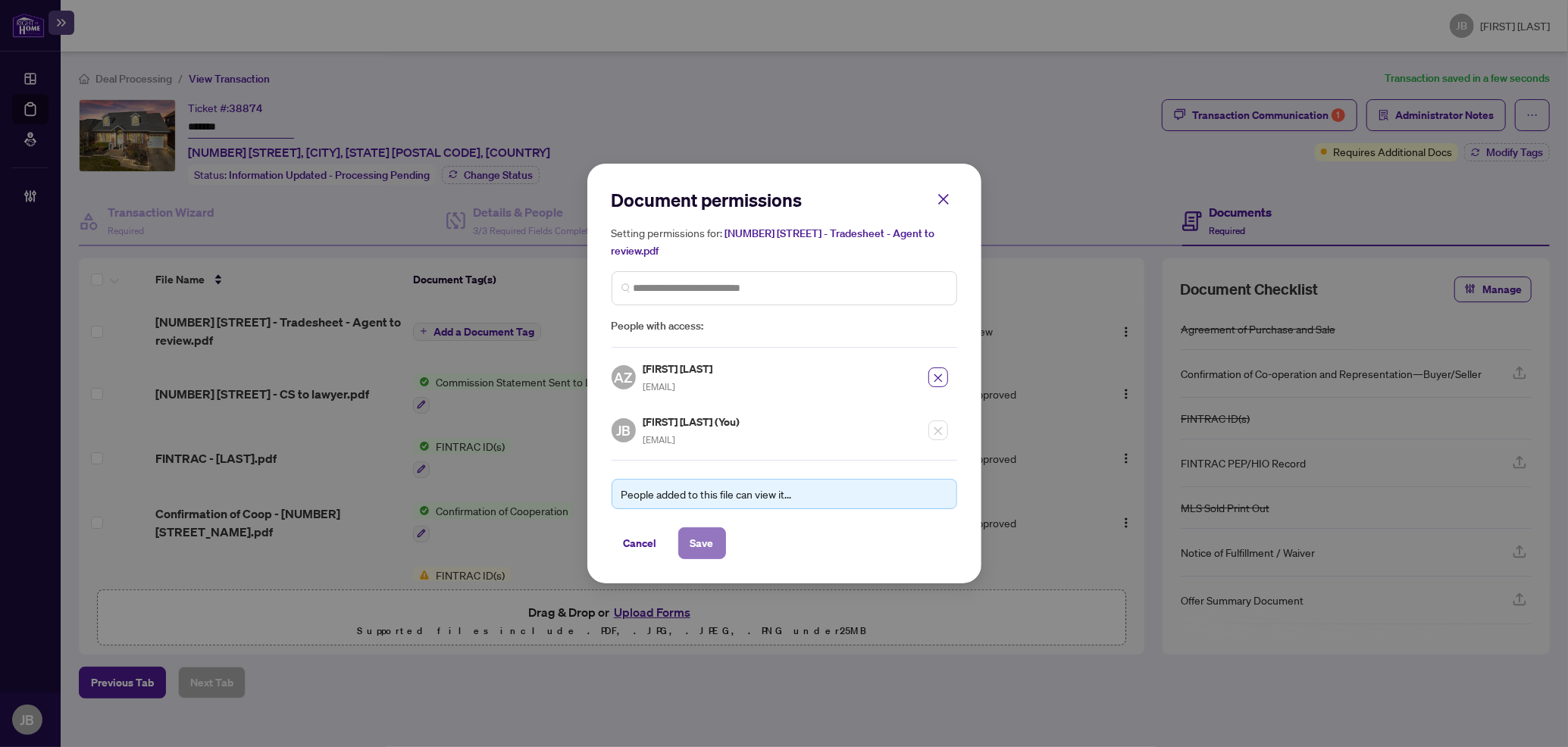 click on "Save" at bounding box center [702, 543] 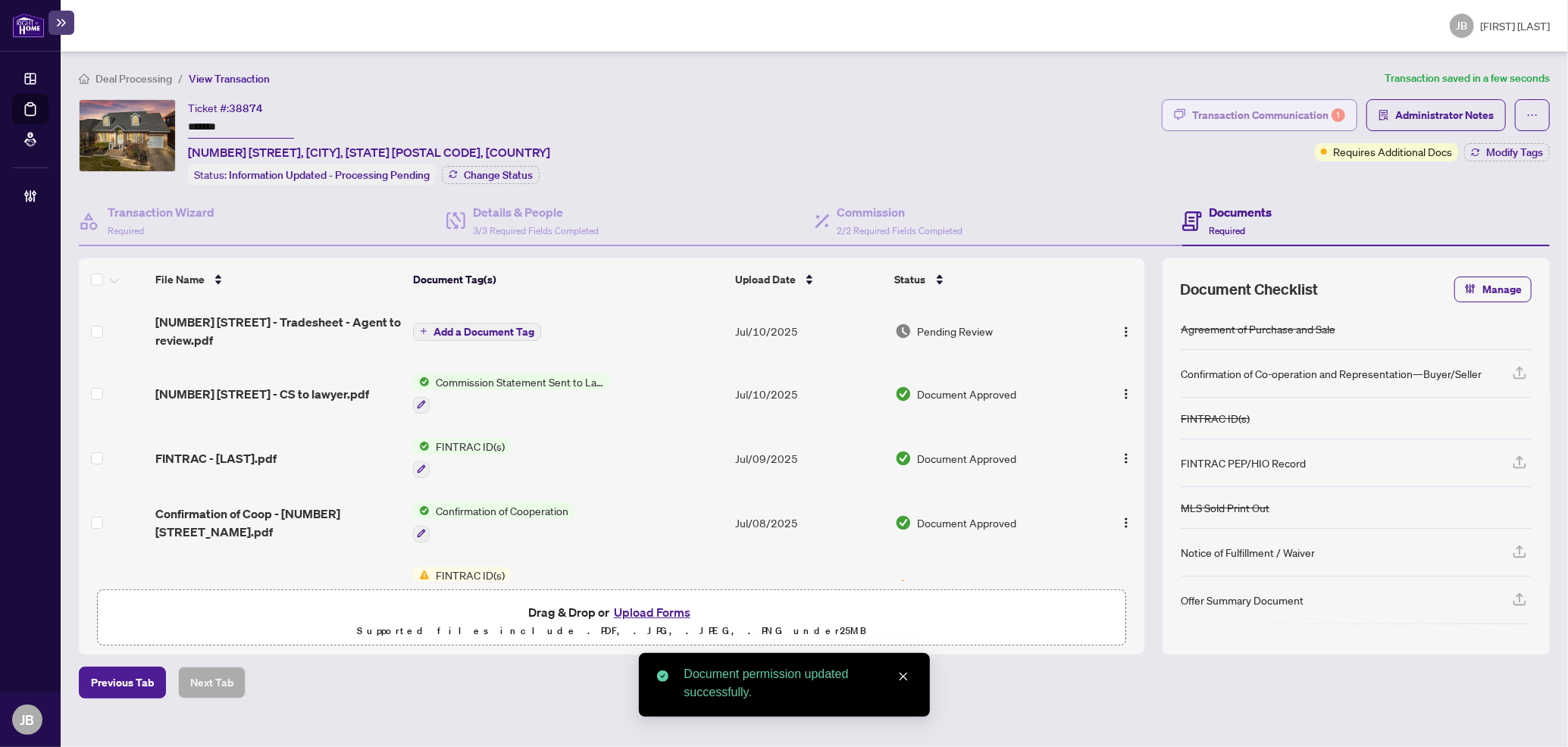click on "Transaction Communication 1" at bounding box center (1269, 115) 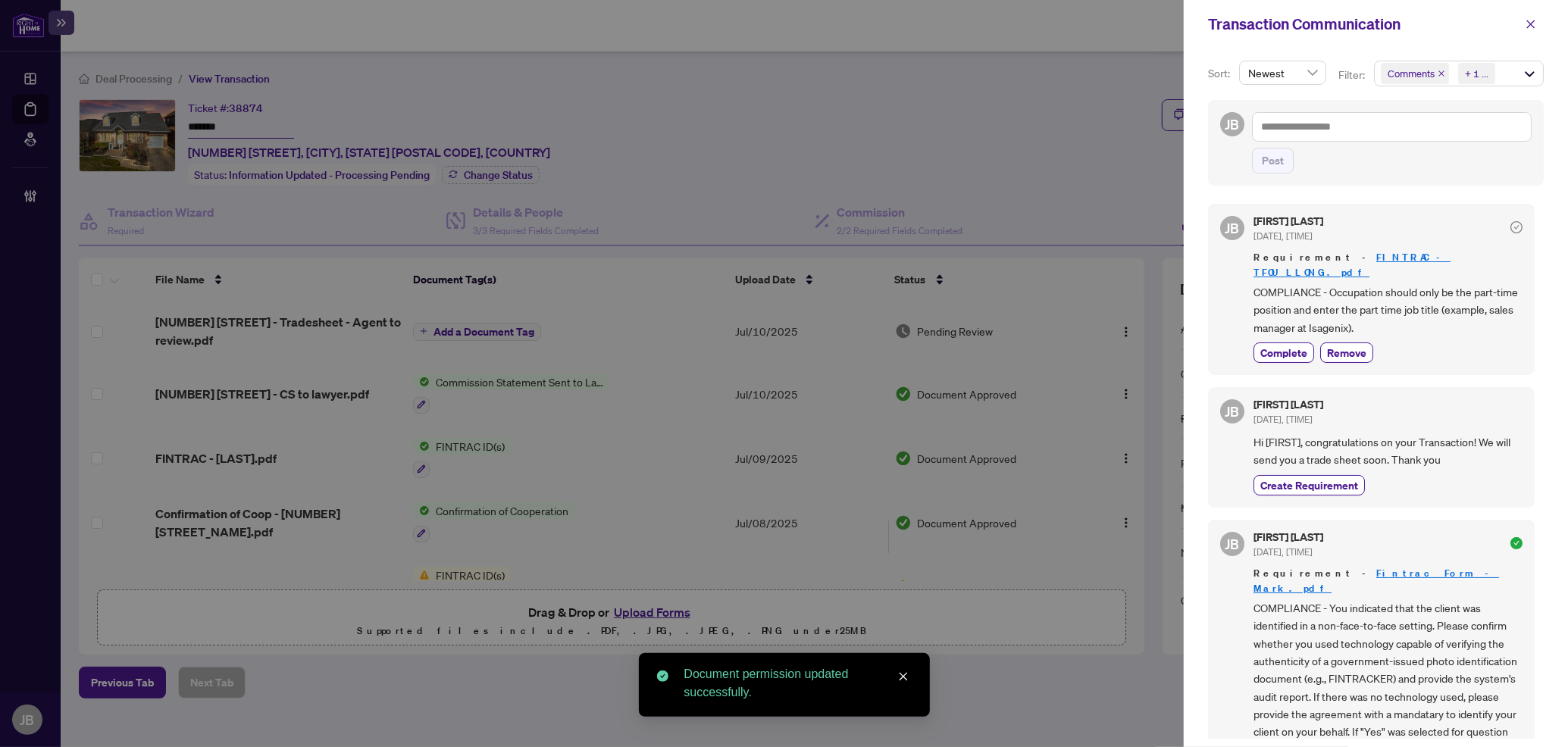 click on "Comments Requirements + 1 ..." at bounding box center (1459, 73) 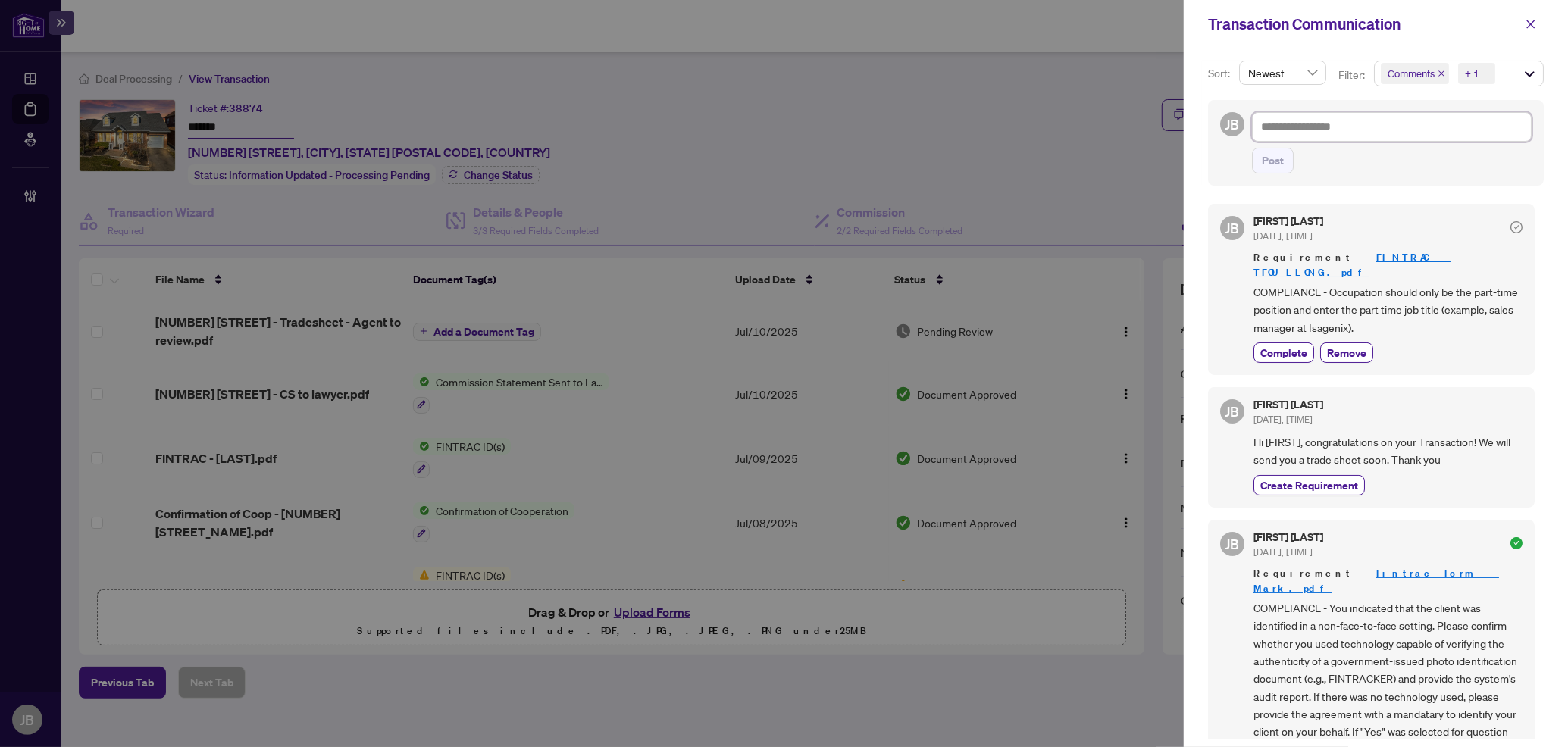 click at bounding box center (1391, 127) 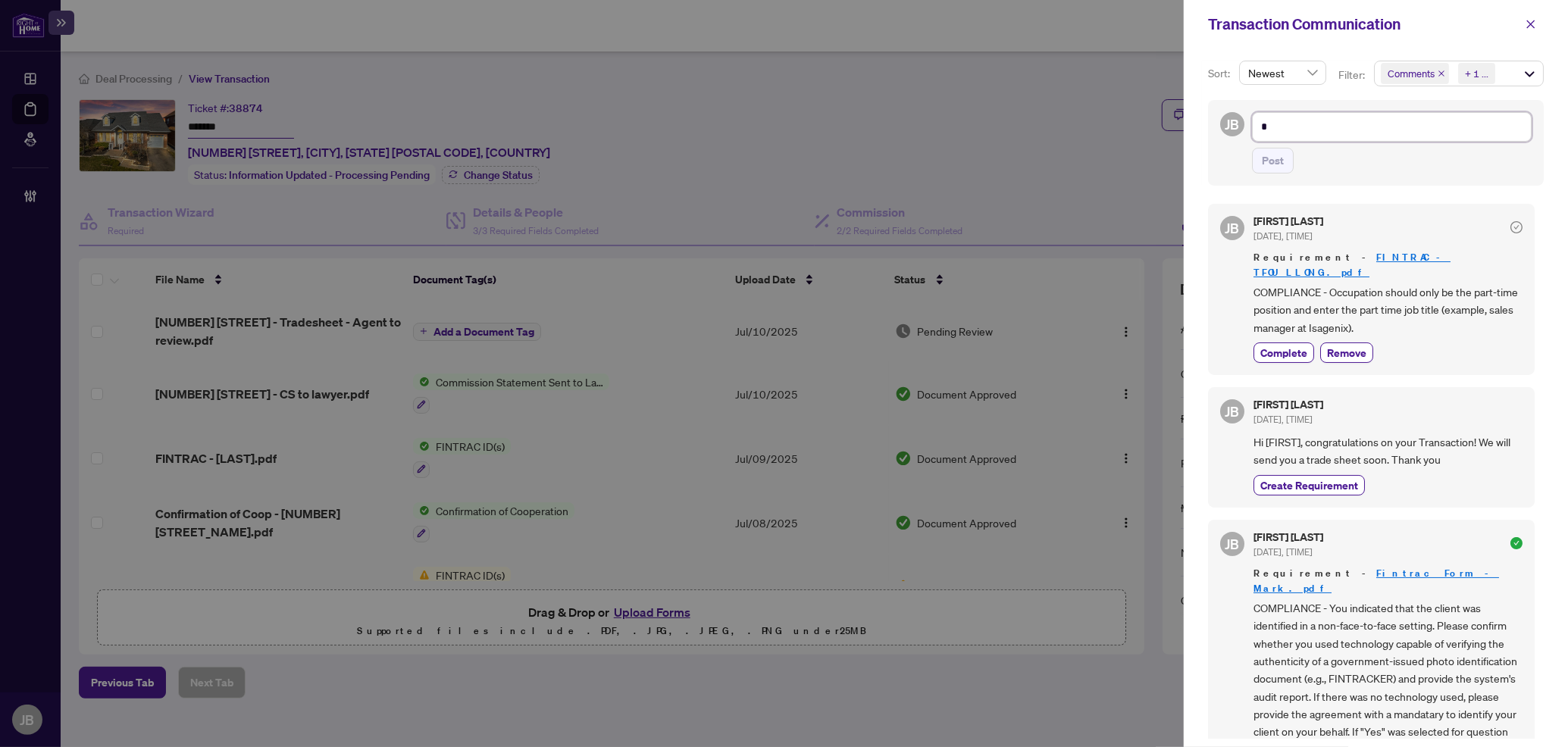type on "**" 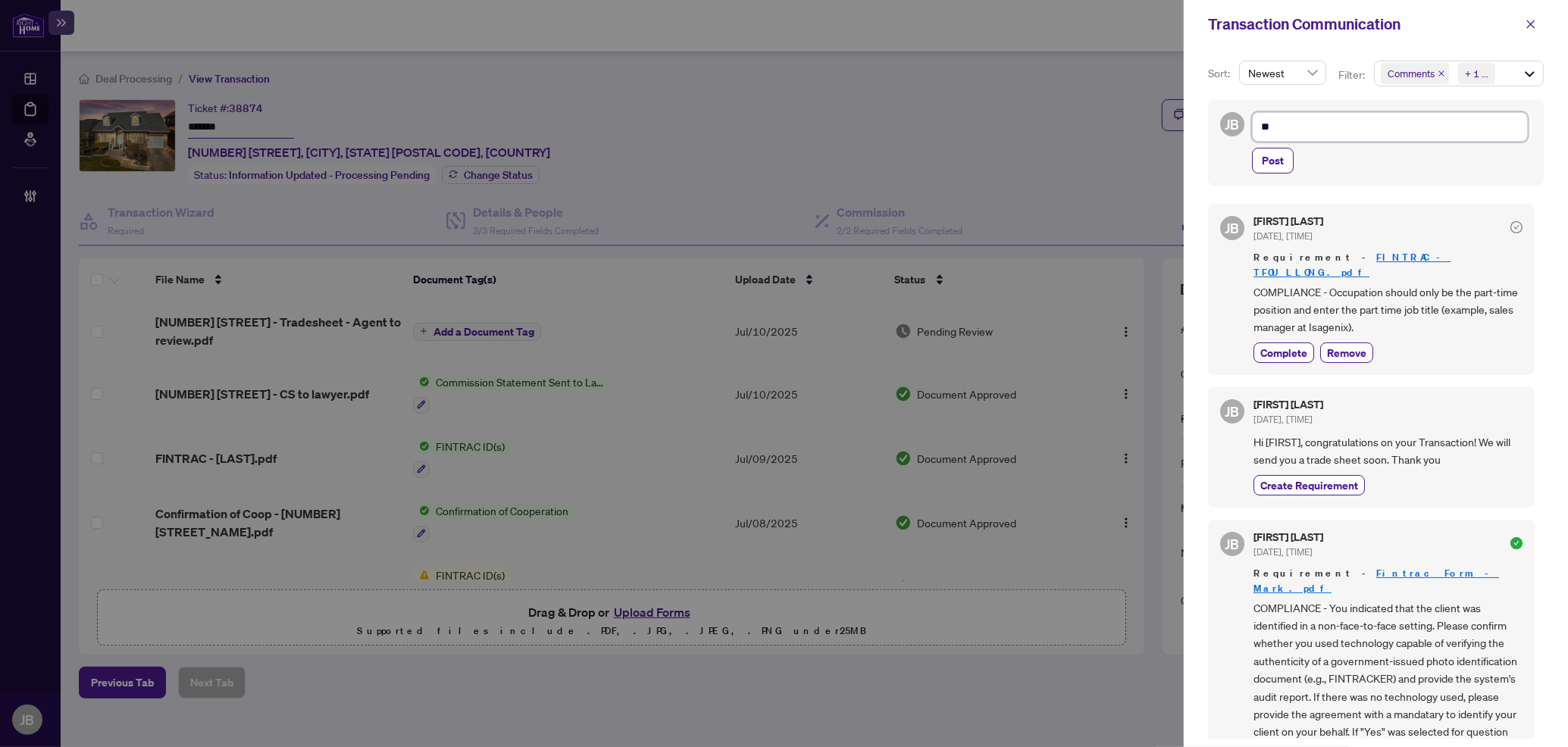type on "***" 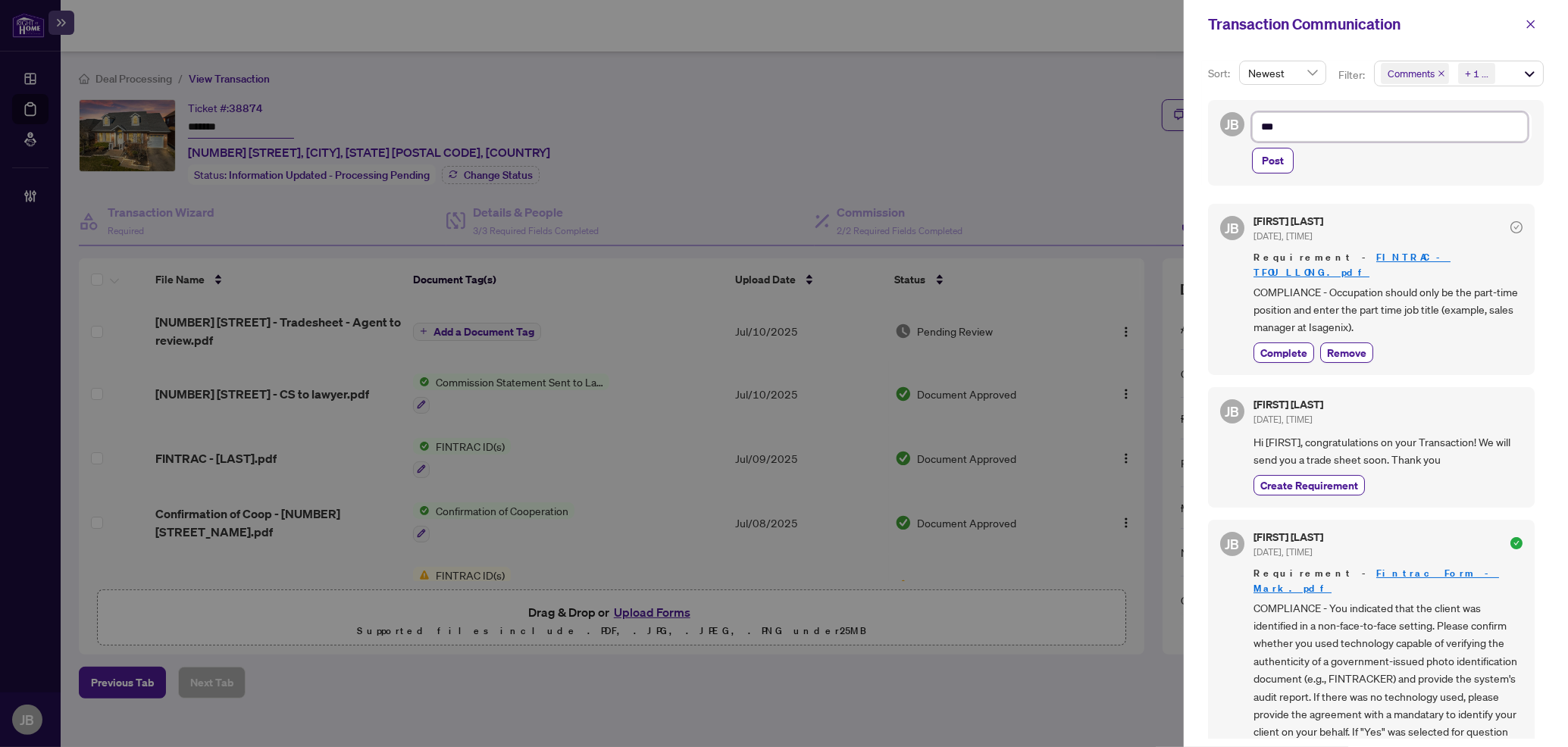 type on "****" 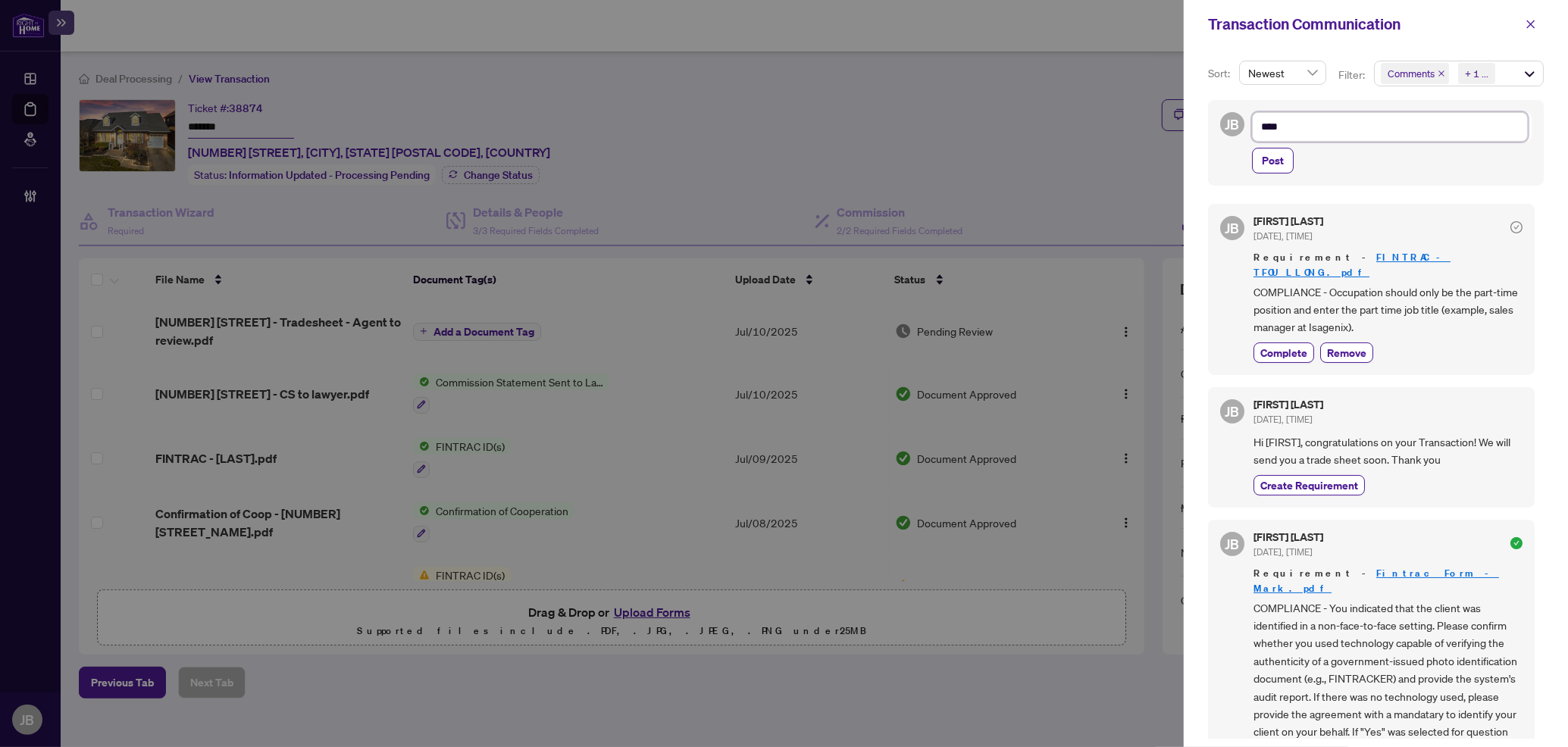 type on "*****" 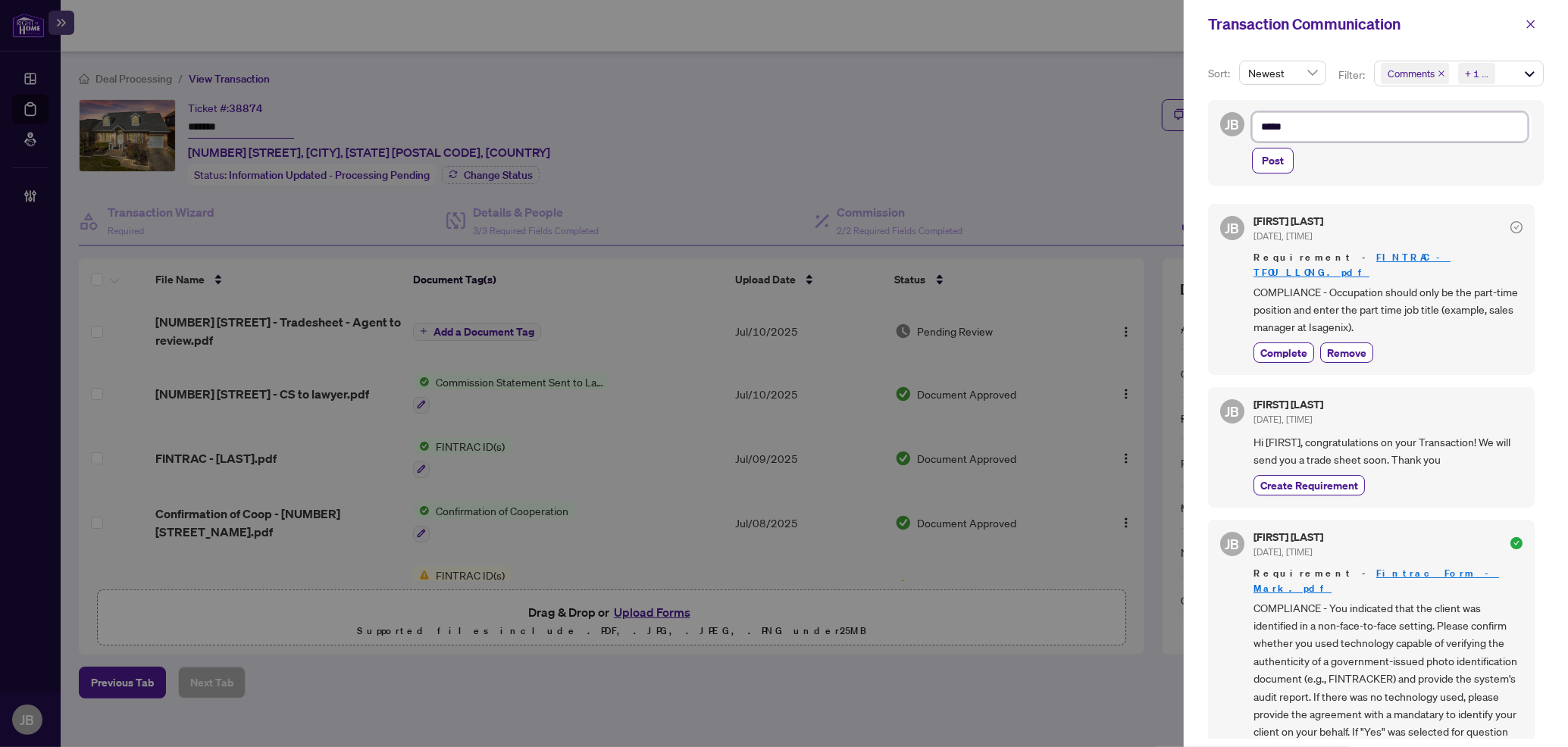 type on "******" 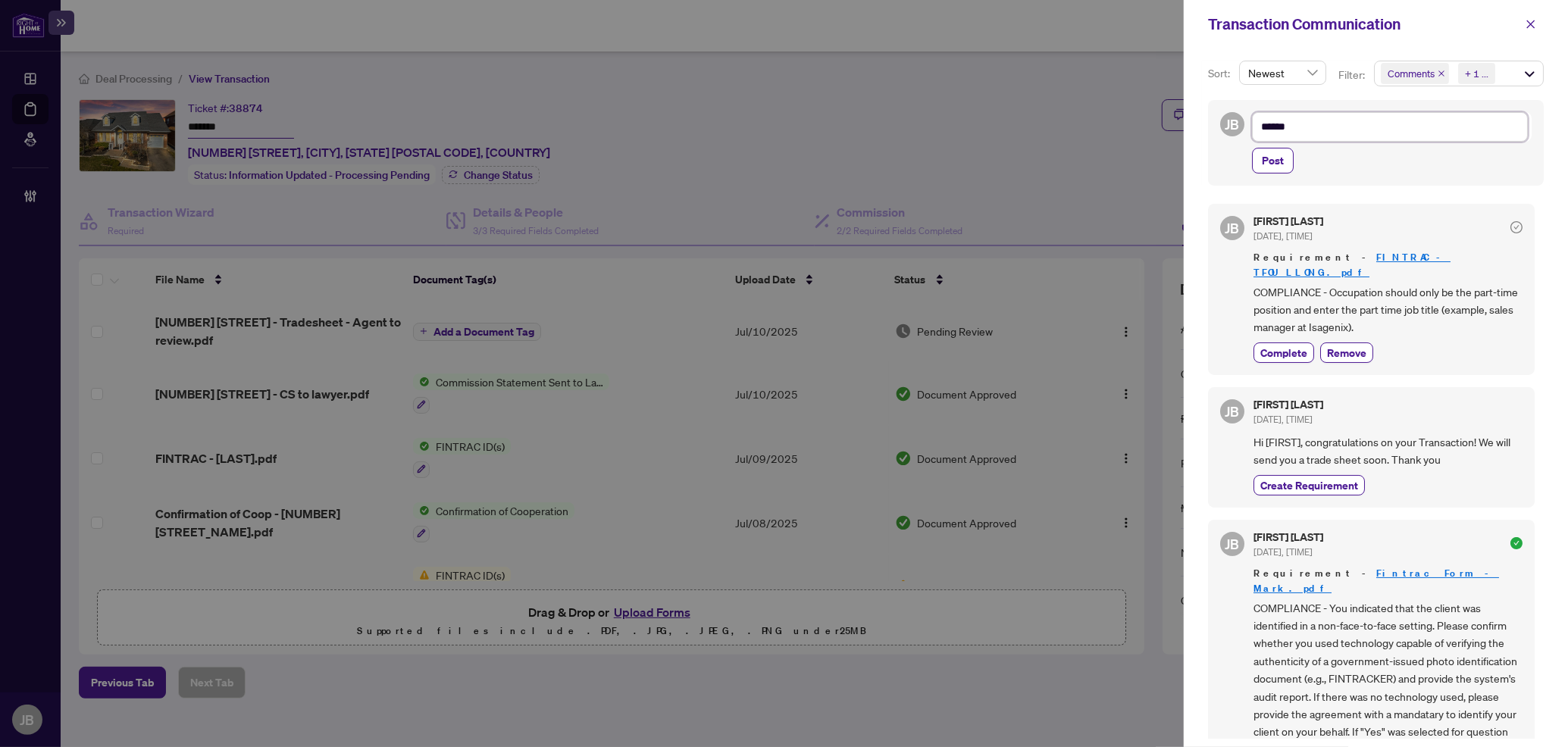 type on "*******" 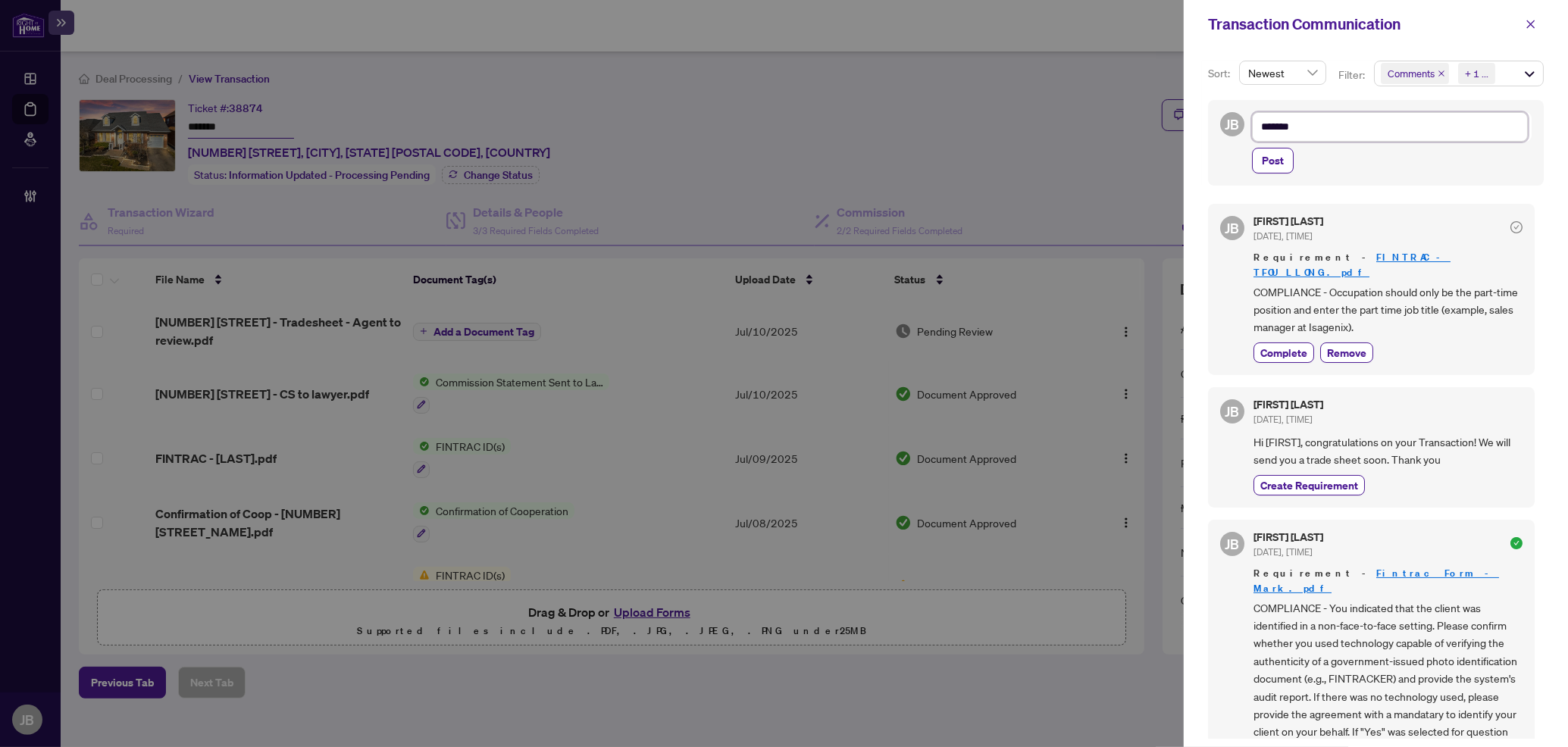 type on "********" 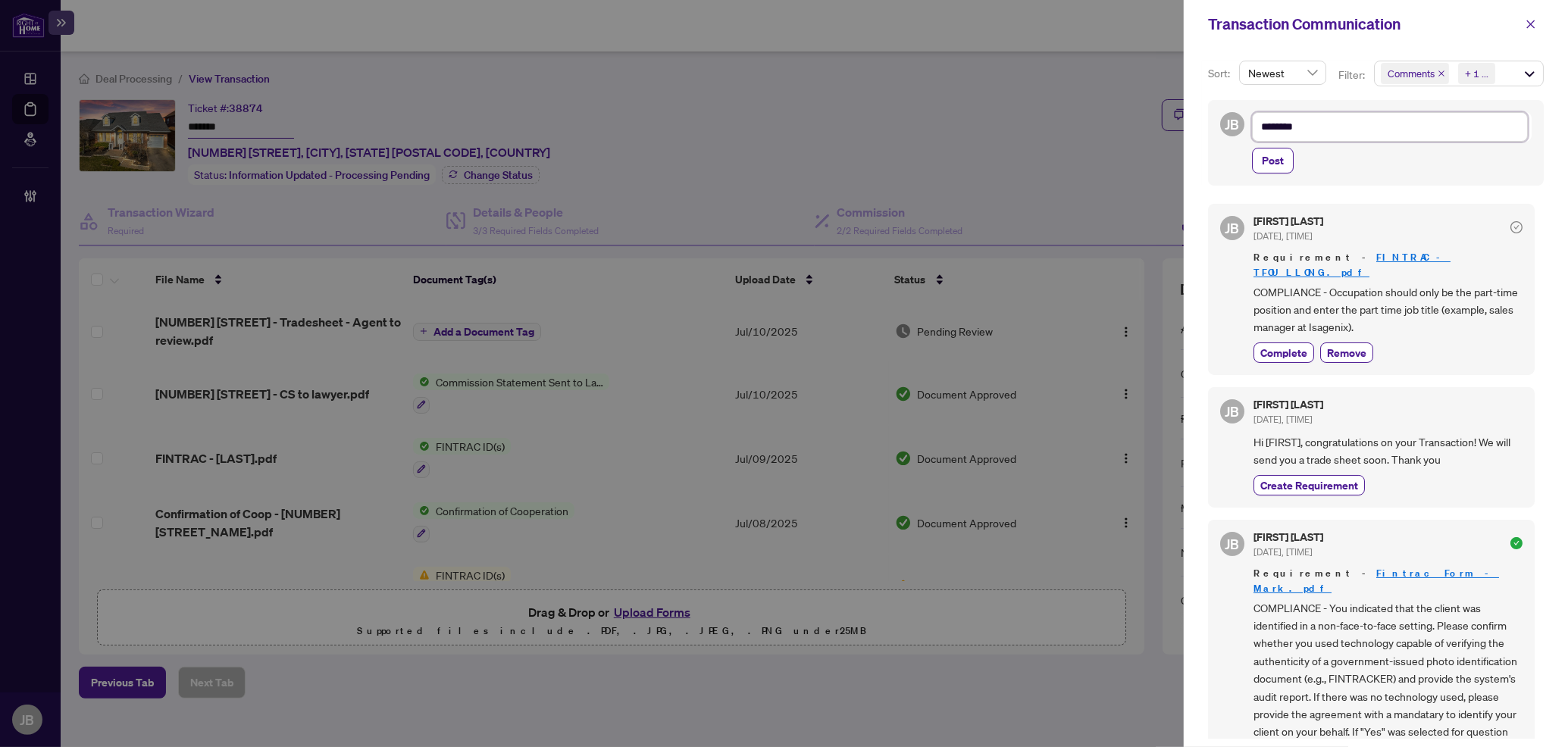 type on "*********" 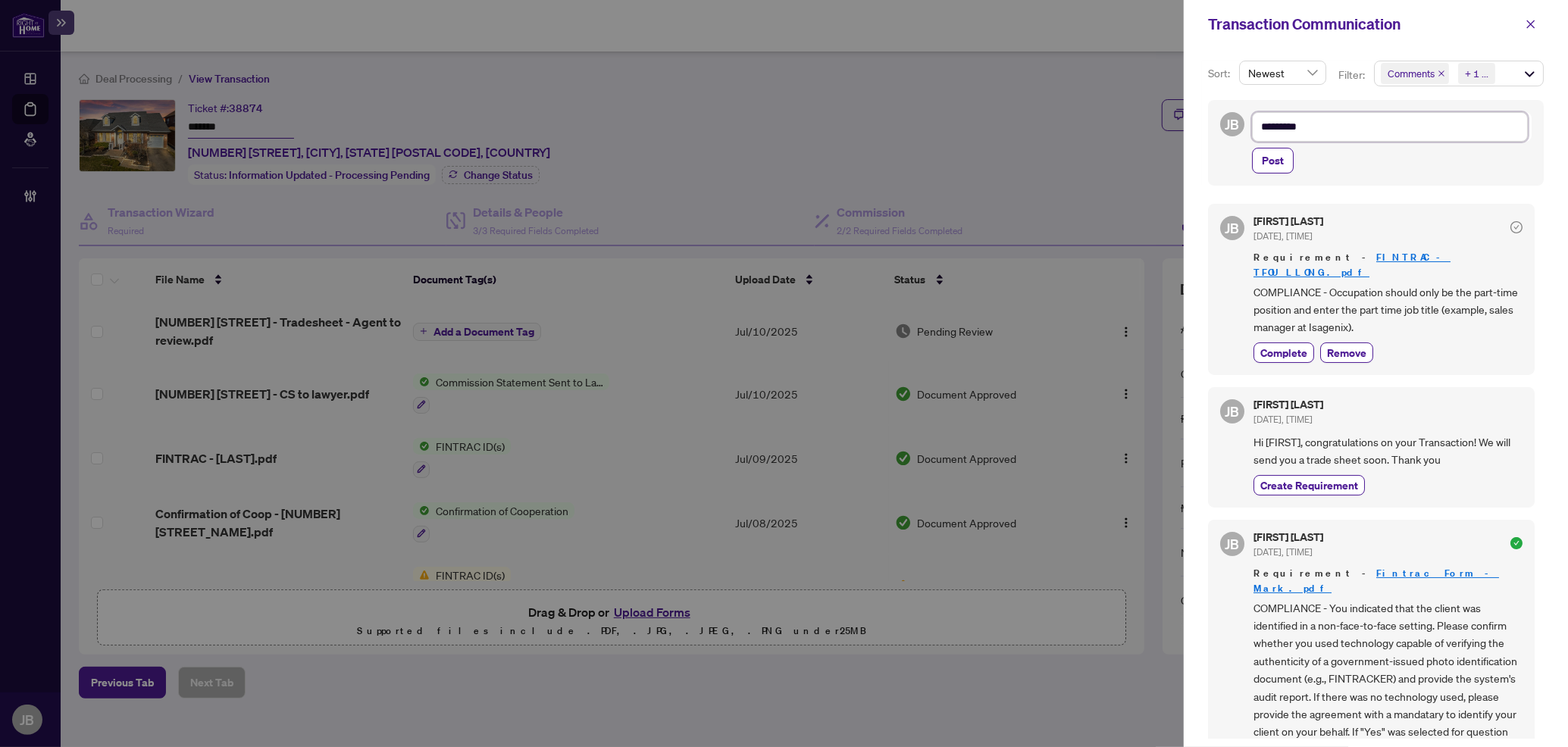 type on "**********" 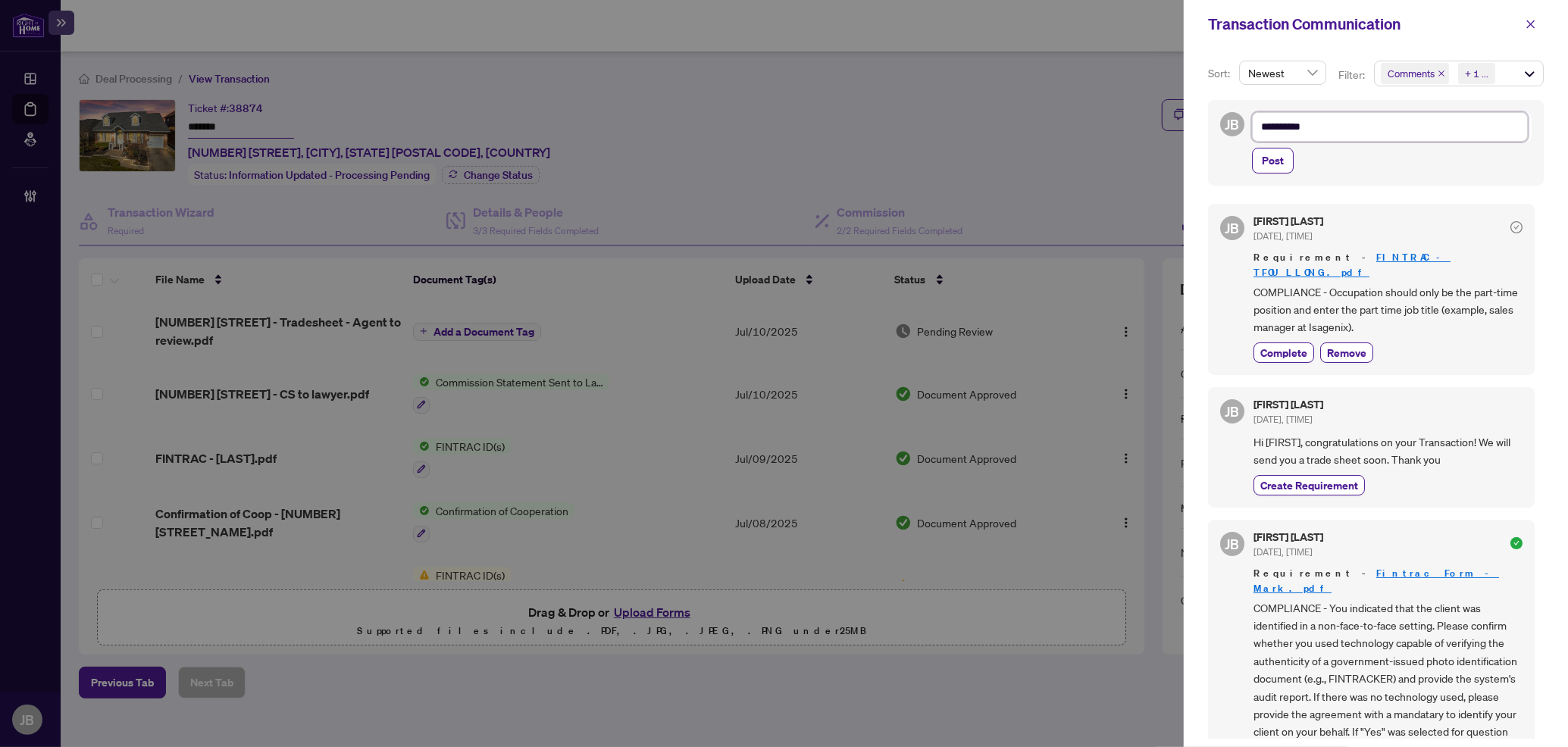 type on "**********" 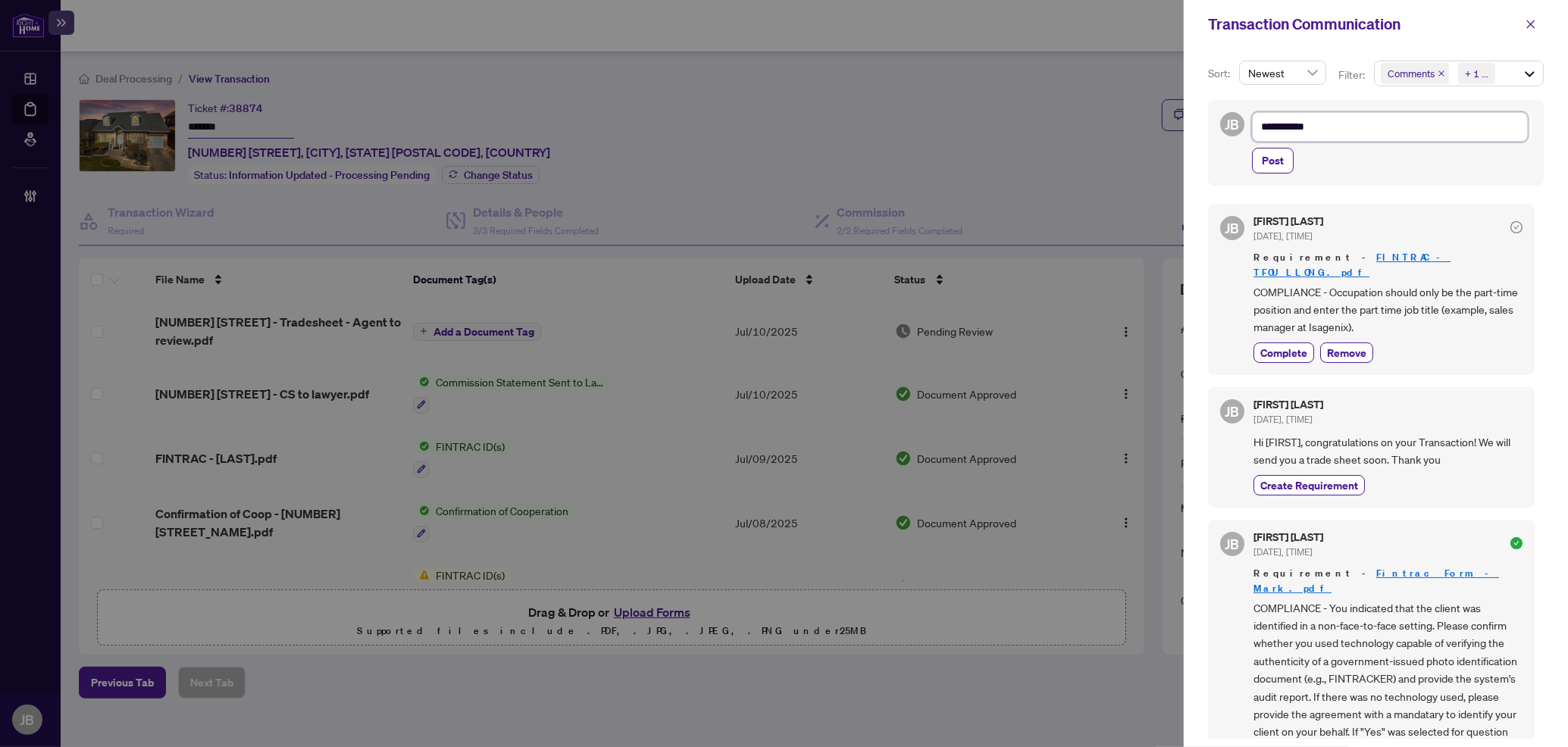 type on "**********" 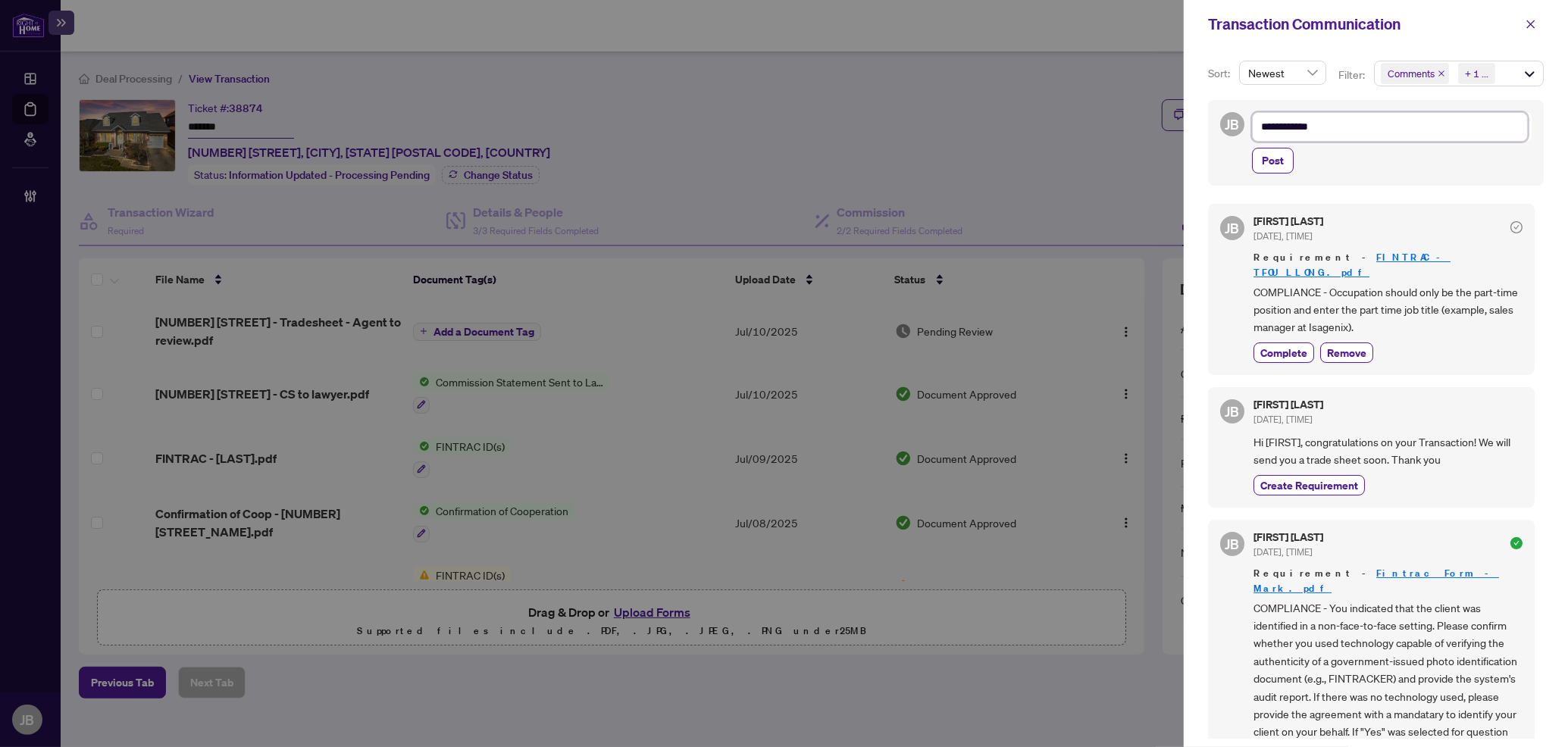 type on "**********" 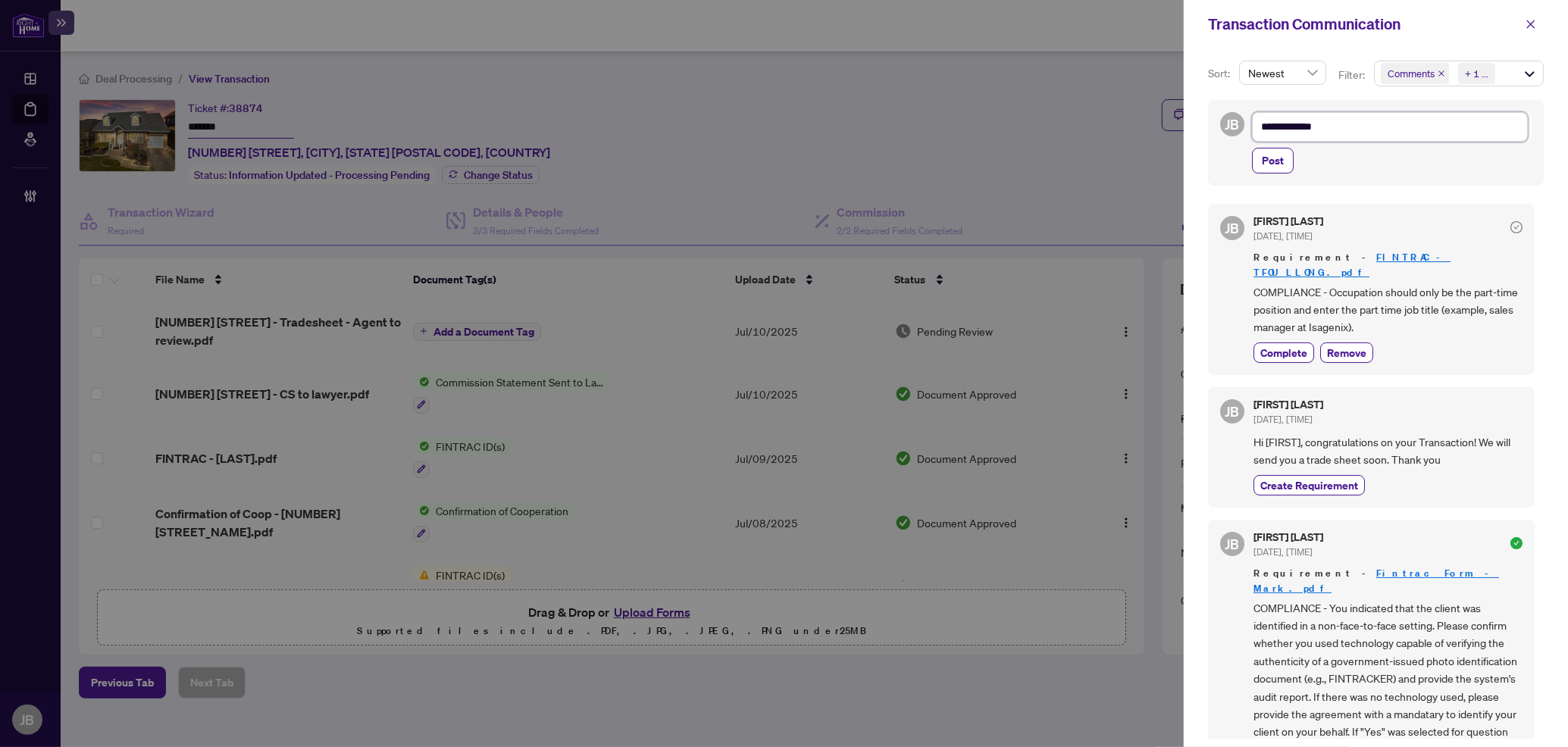 type on "**********" 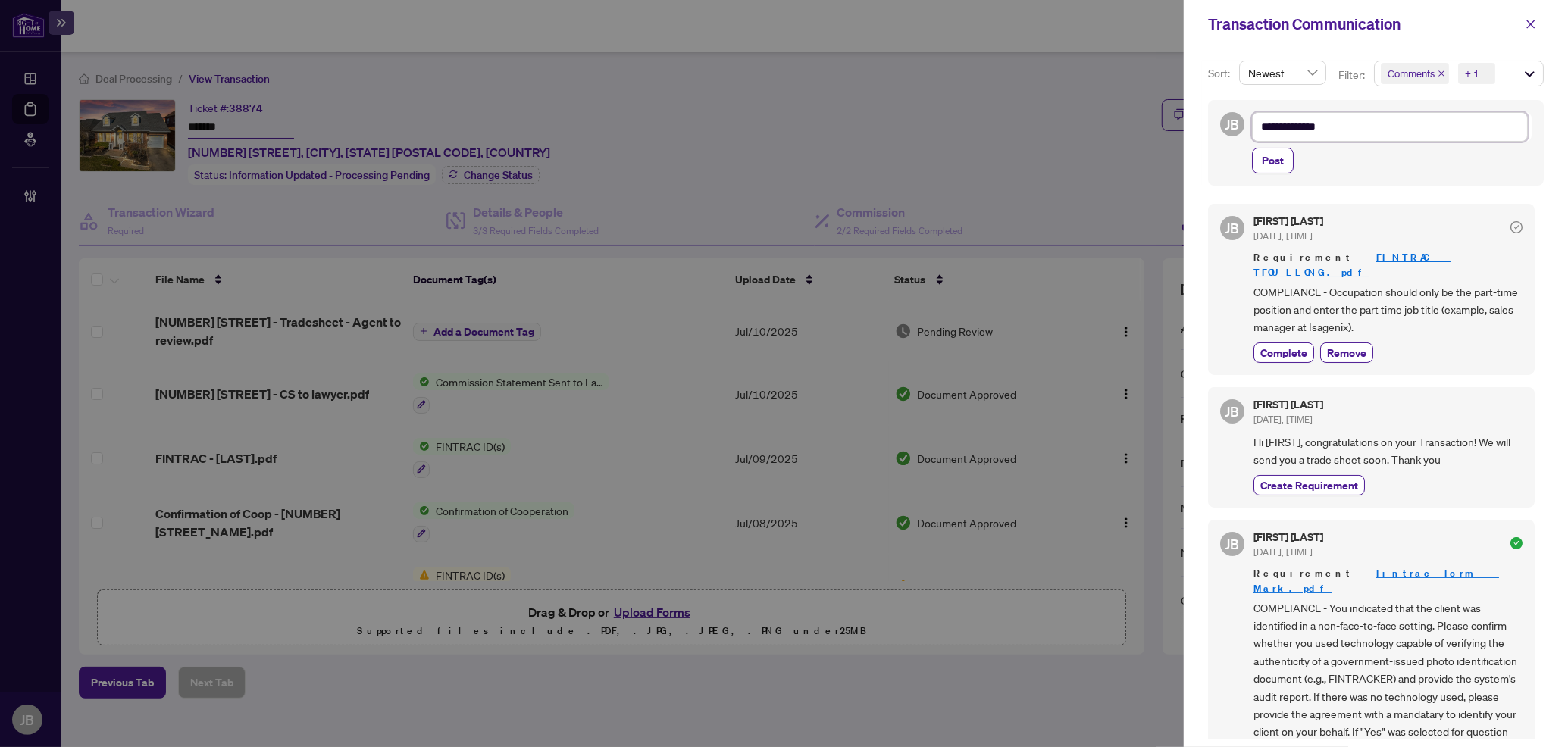 type on "**********" 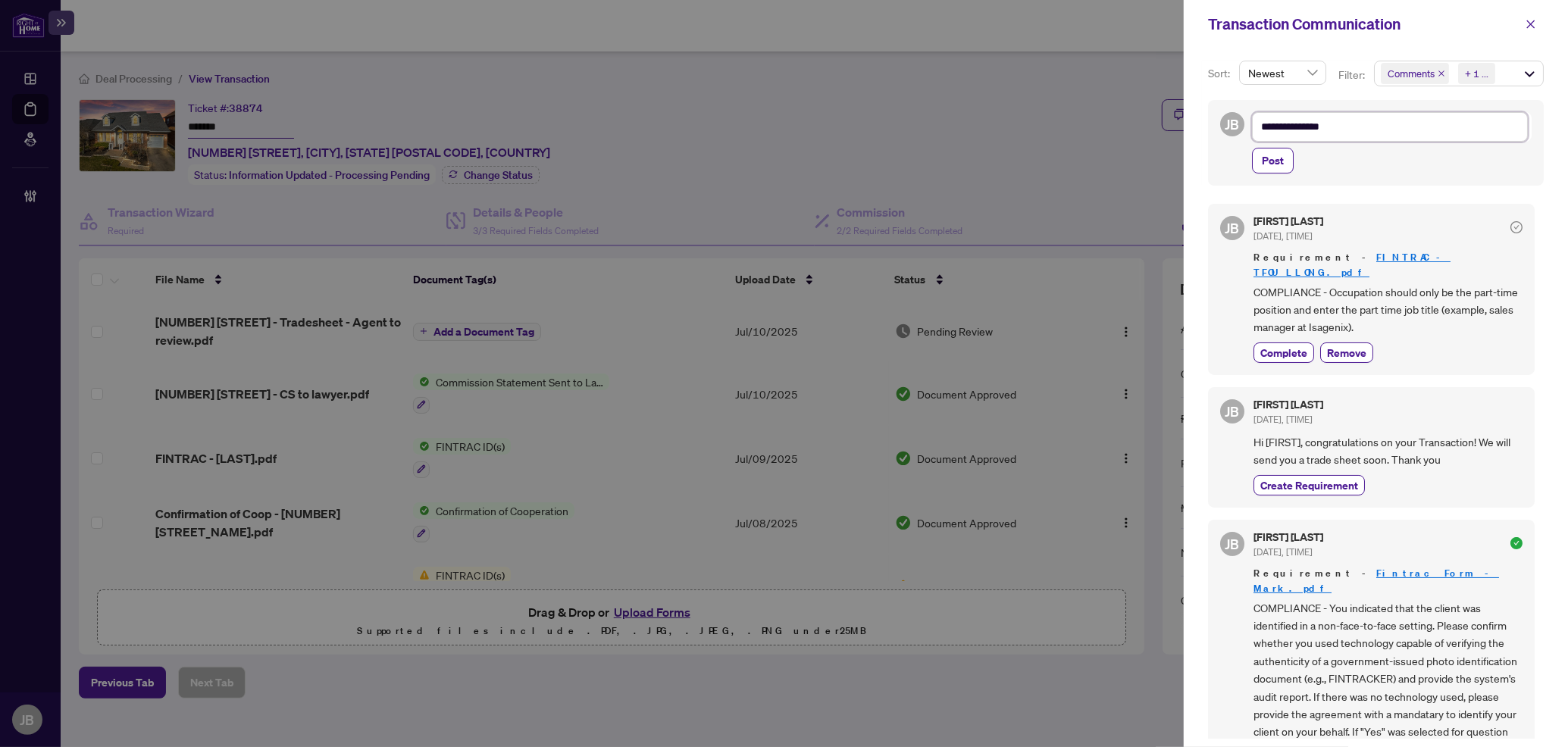 type on "**********" 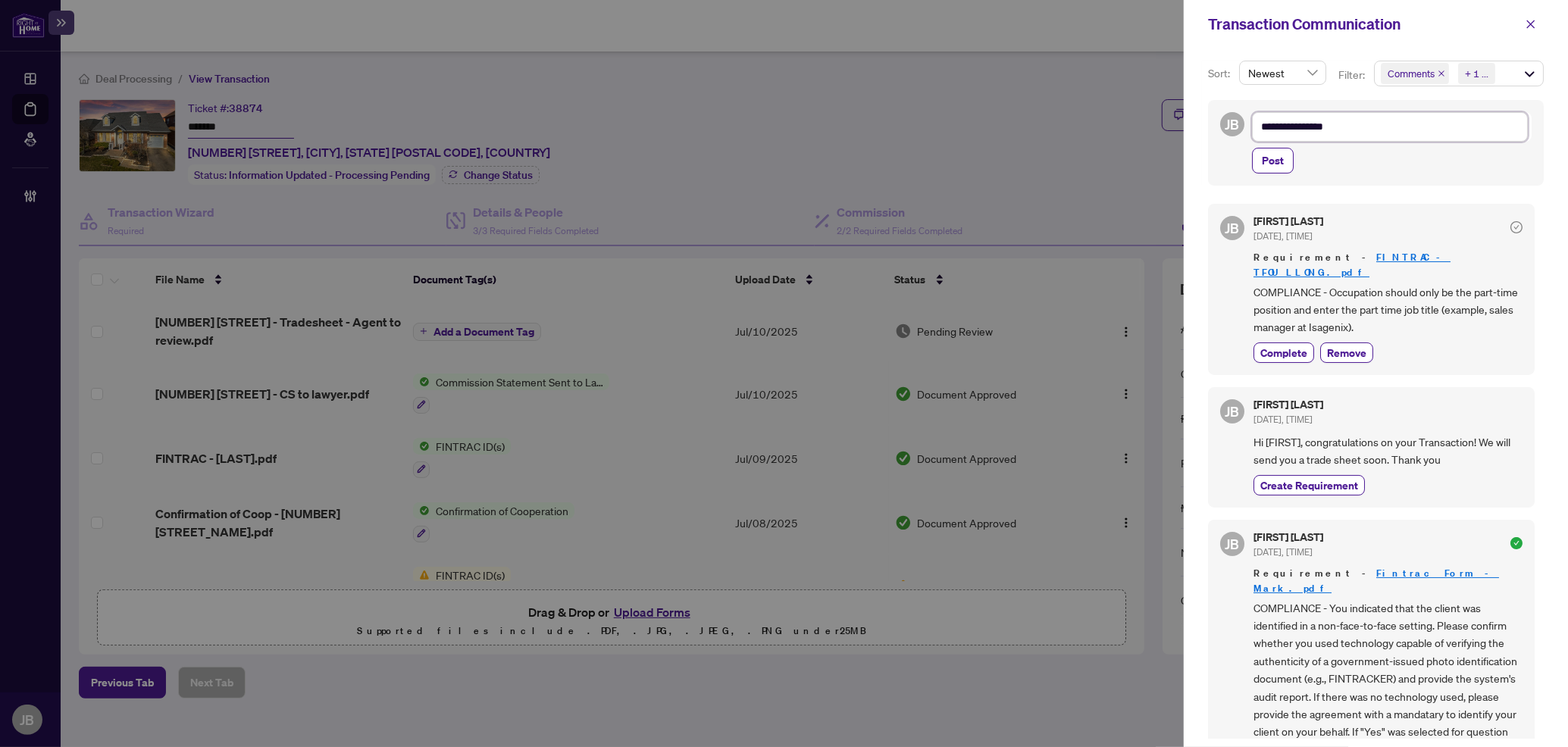 type on "**********" 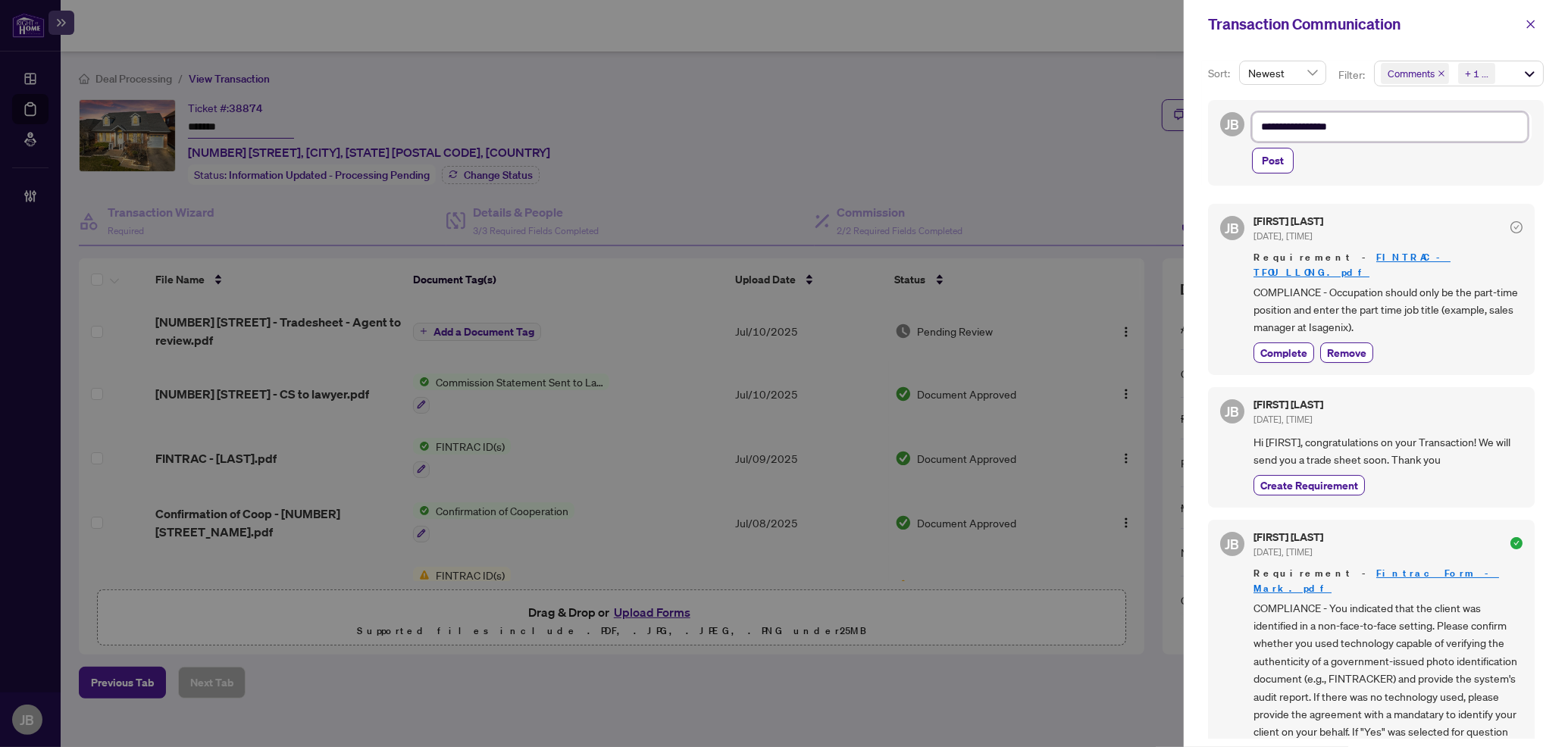 type on "**********" 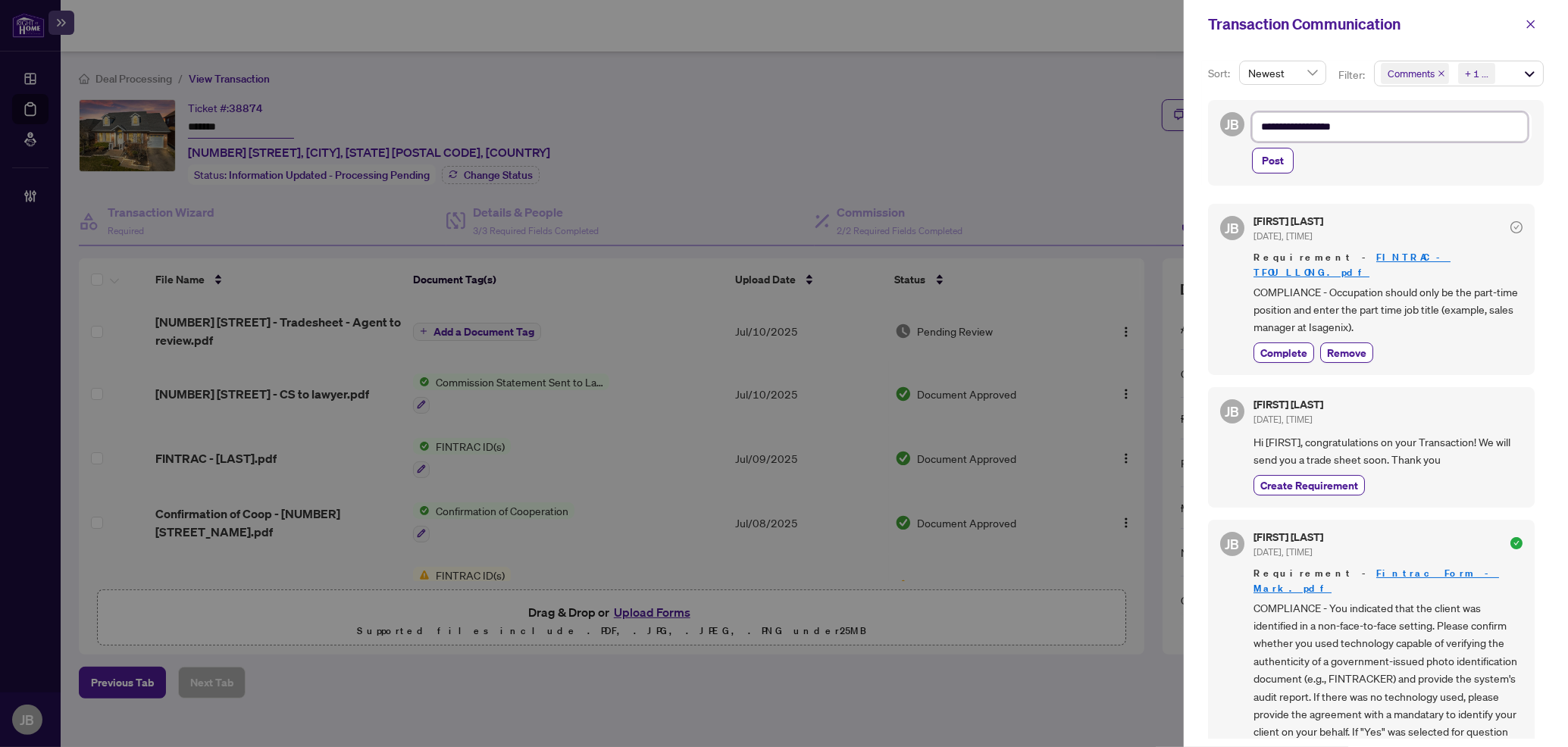 type on "**********" 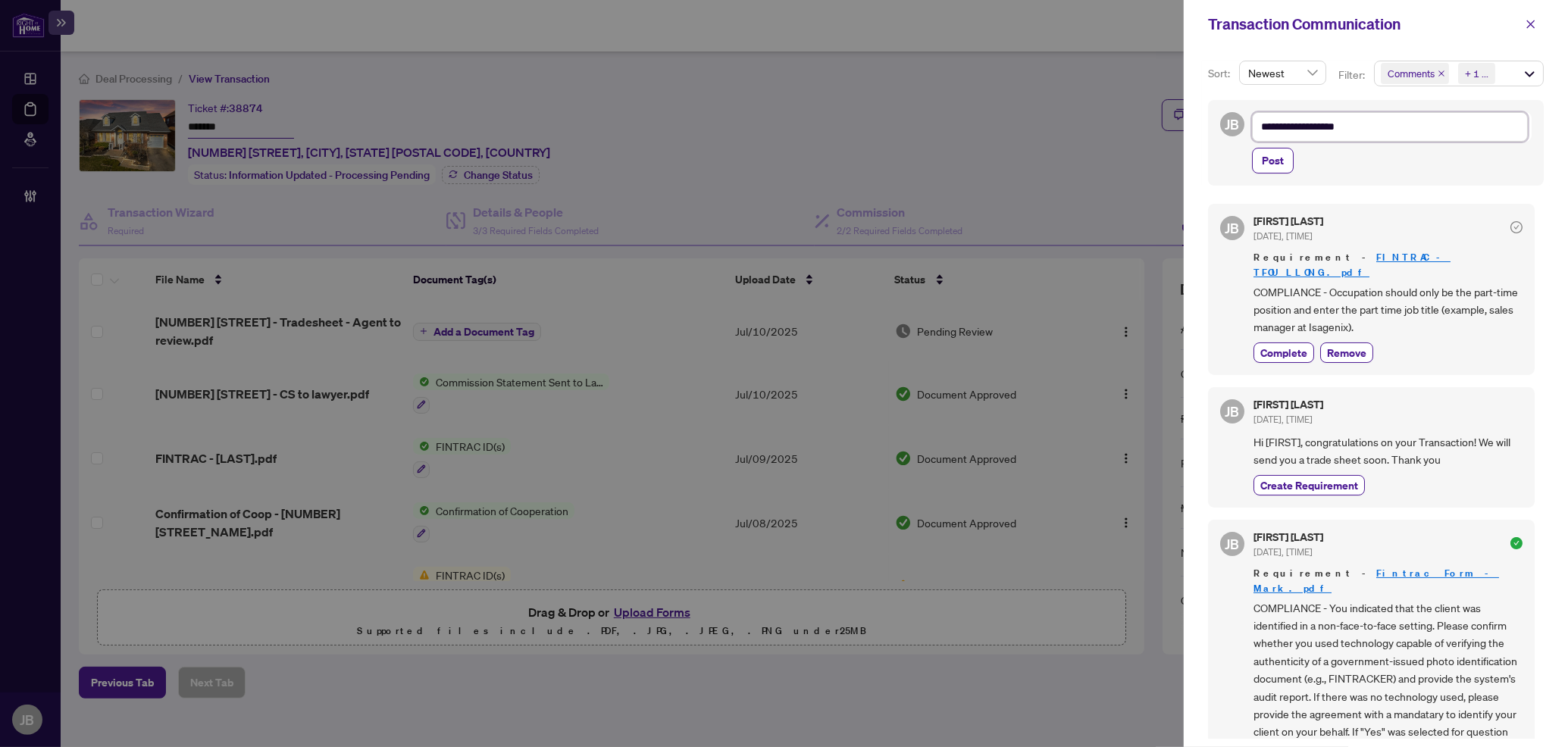 type on "**********" 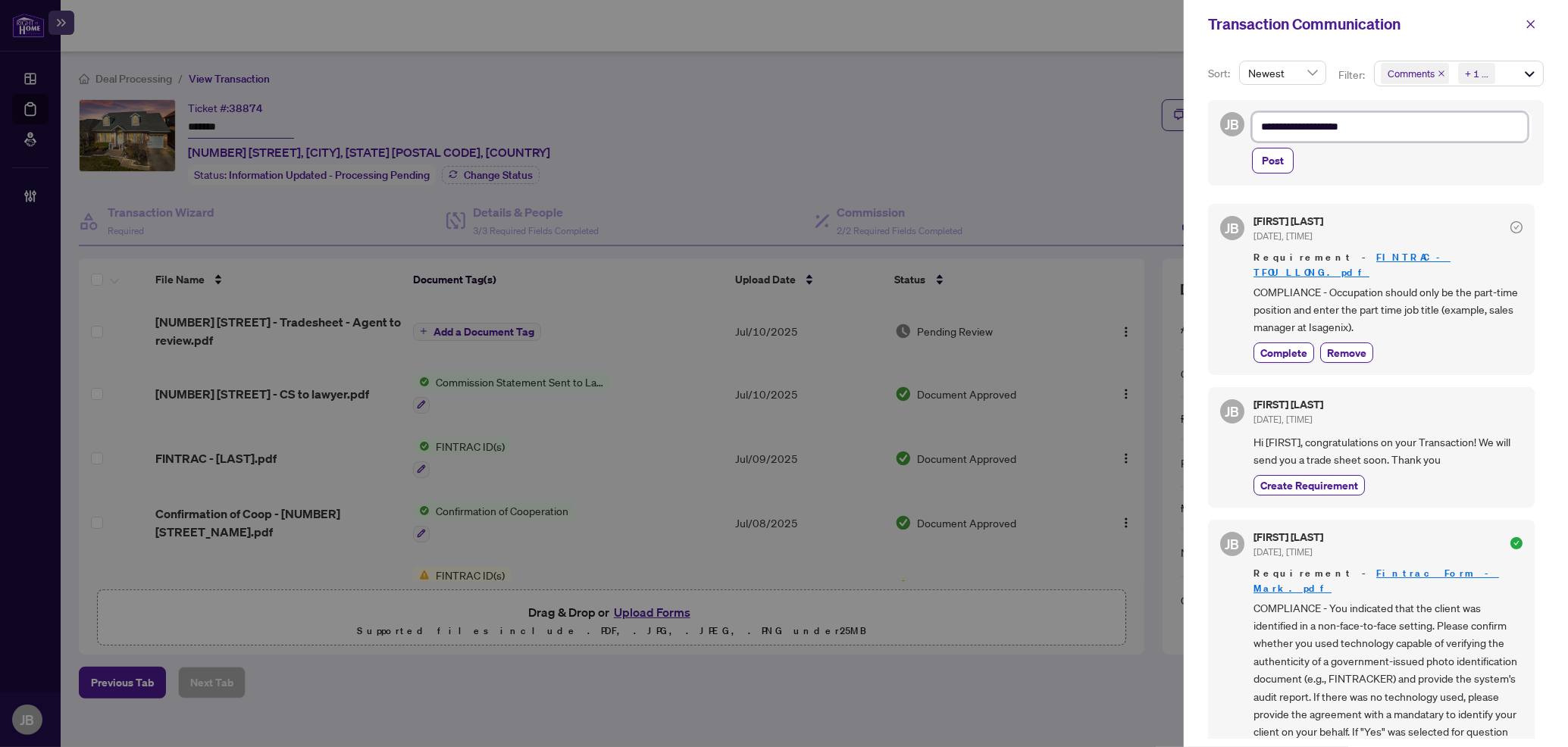 type on "**********" 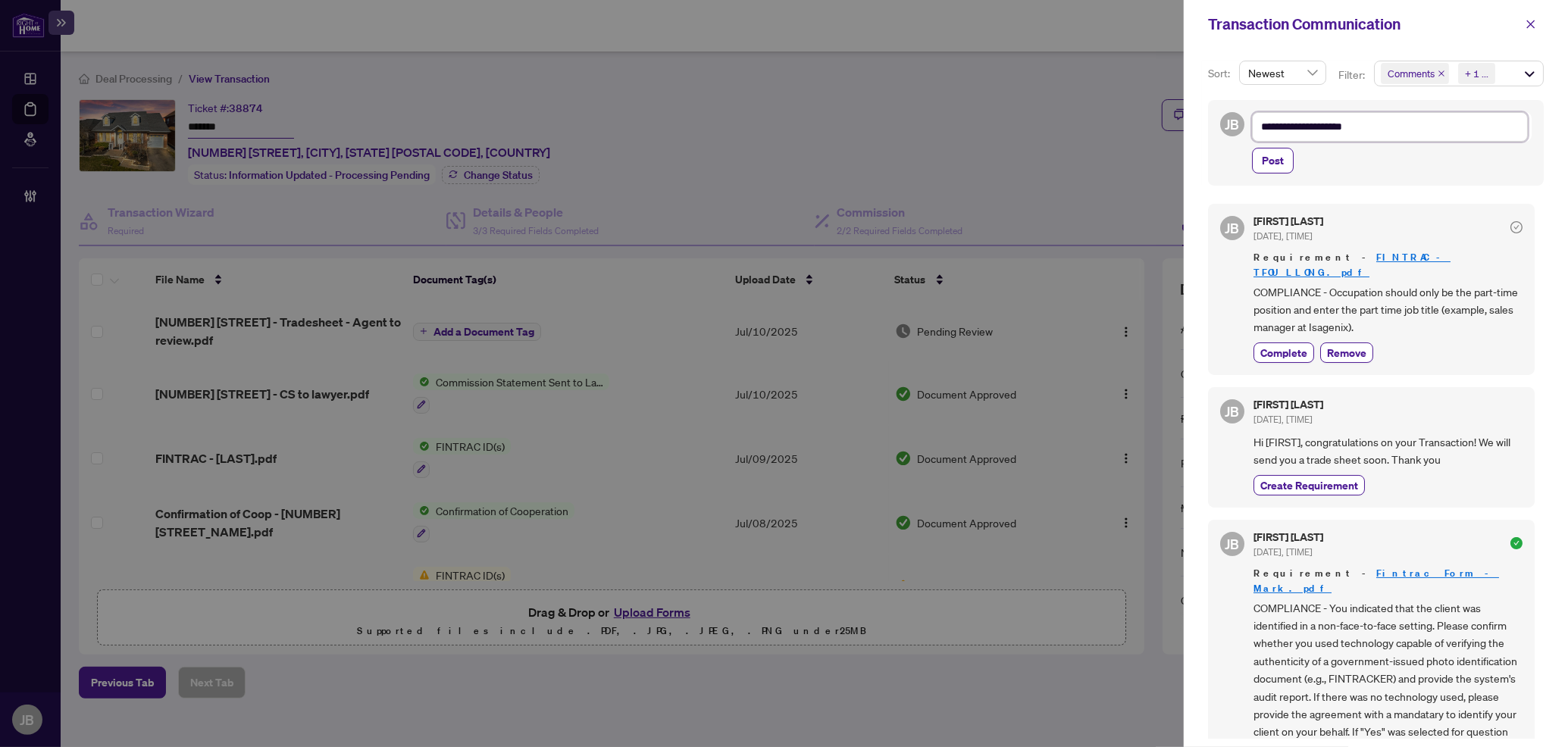 type on "**********" 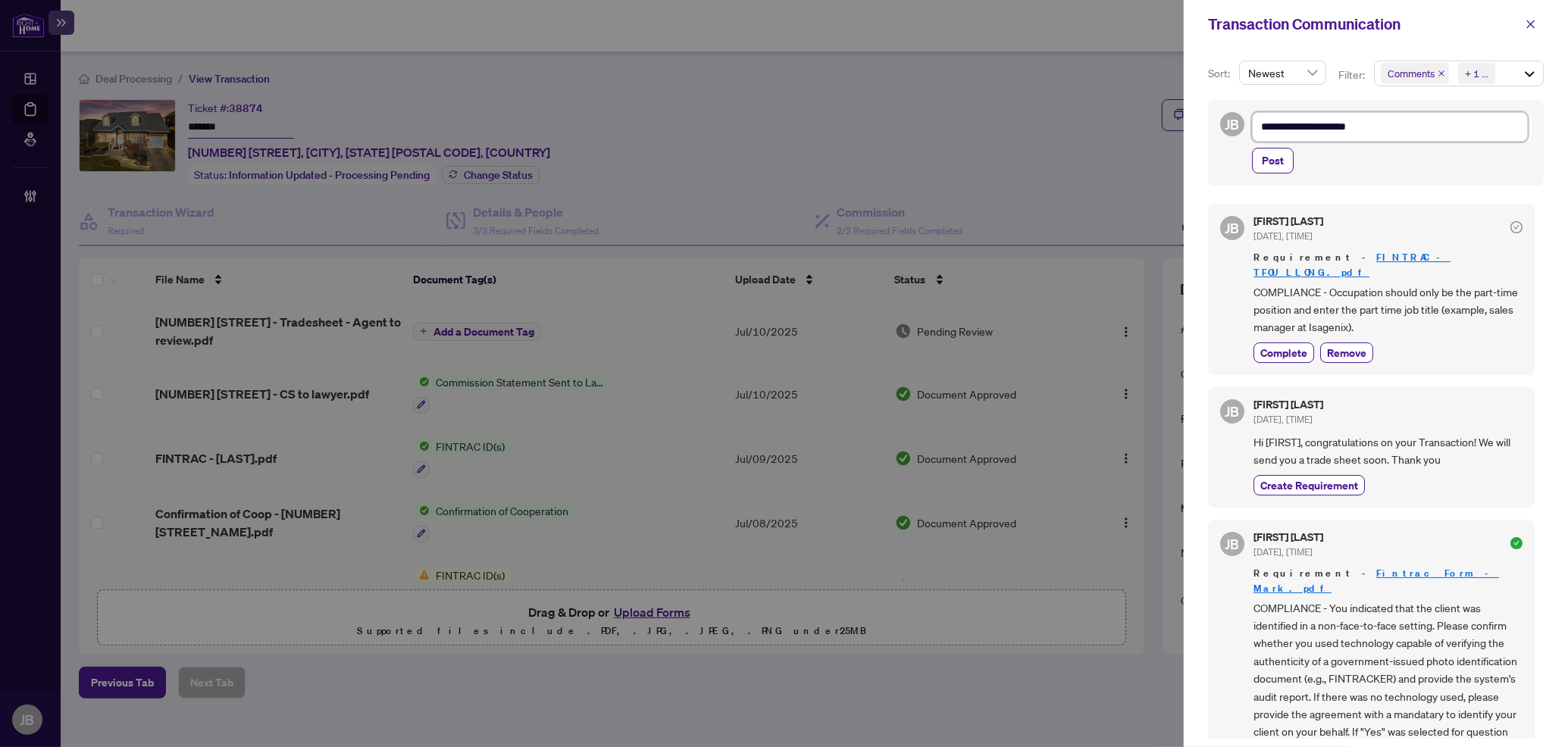 type on "**********" 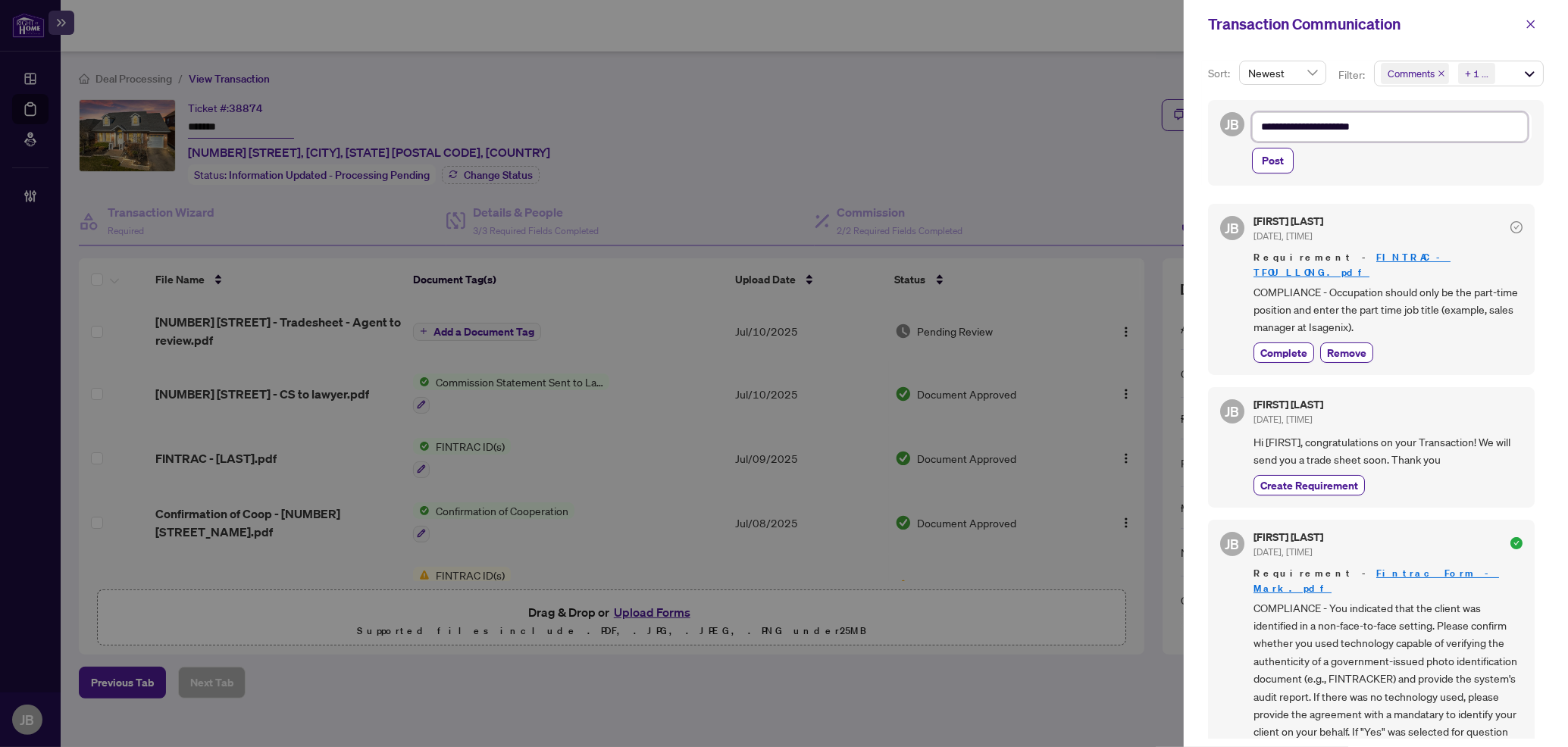 type on "**********" 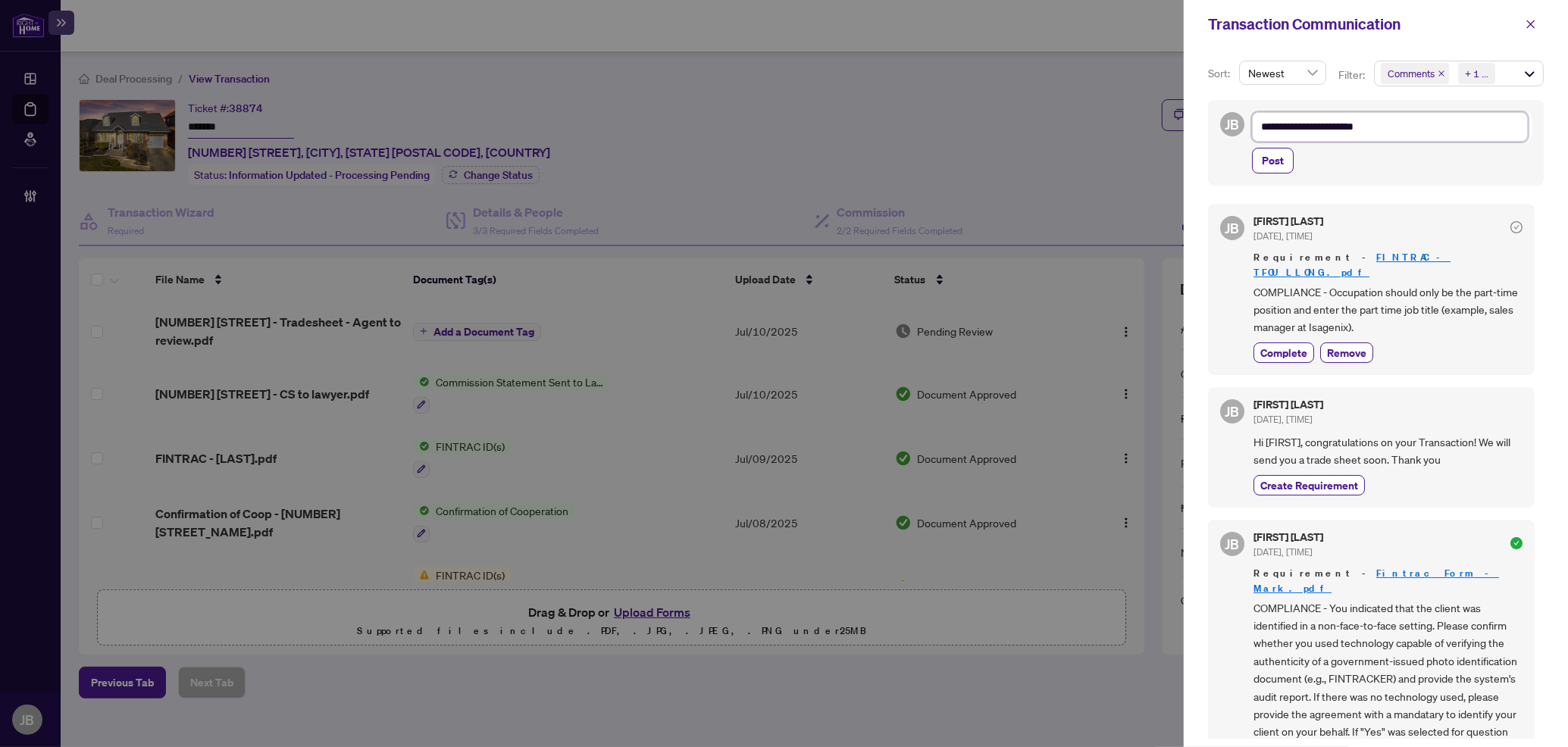type on "**********" 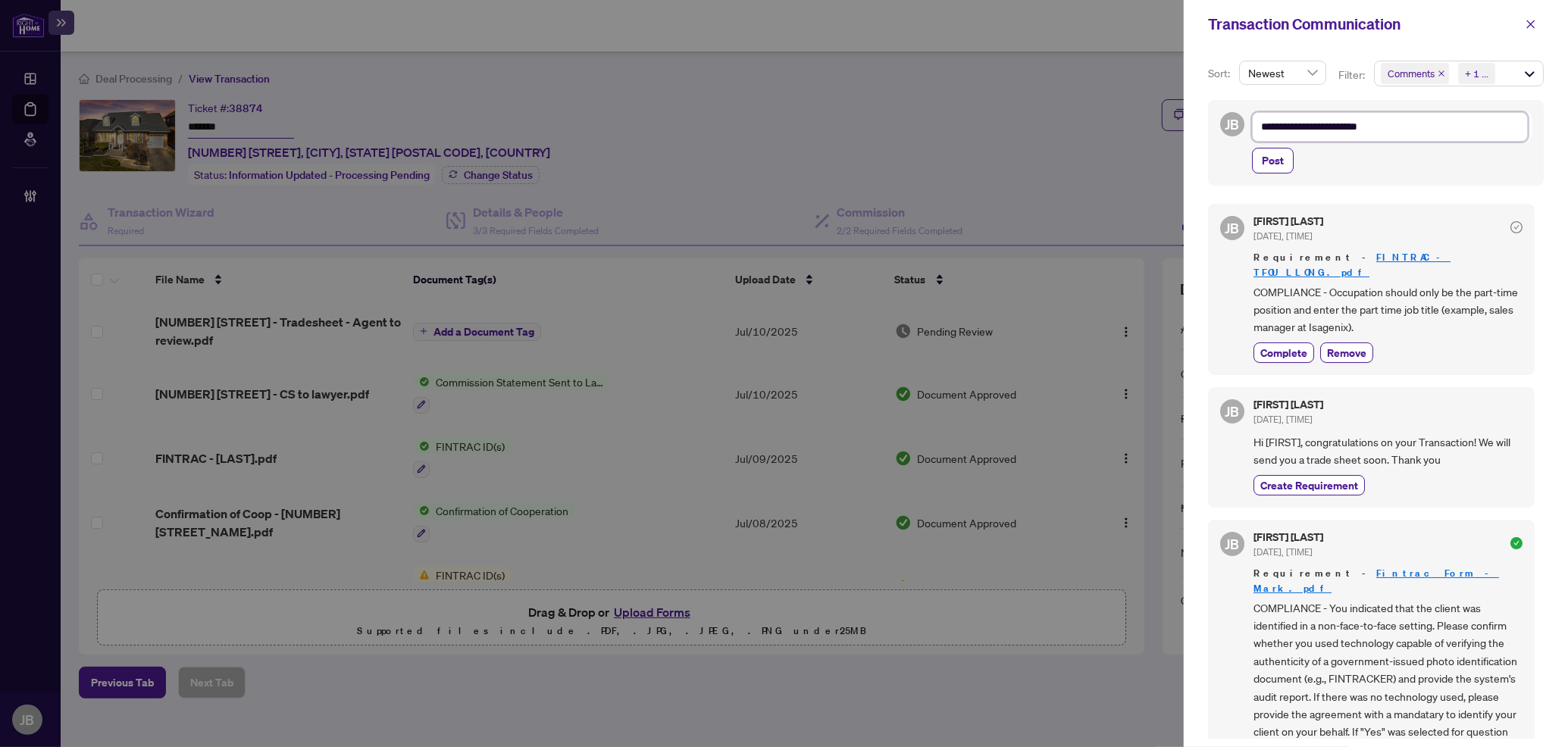 type on "**********" 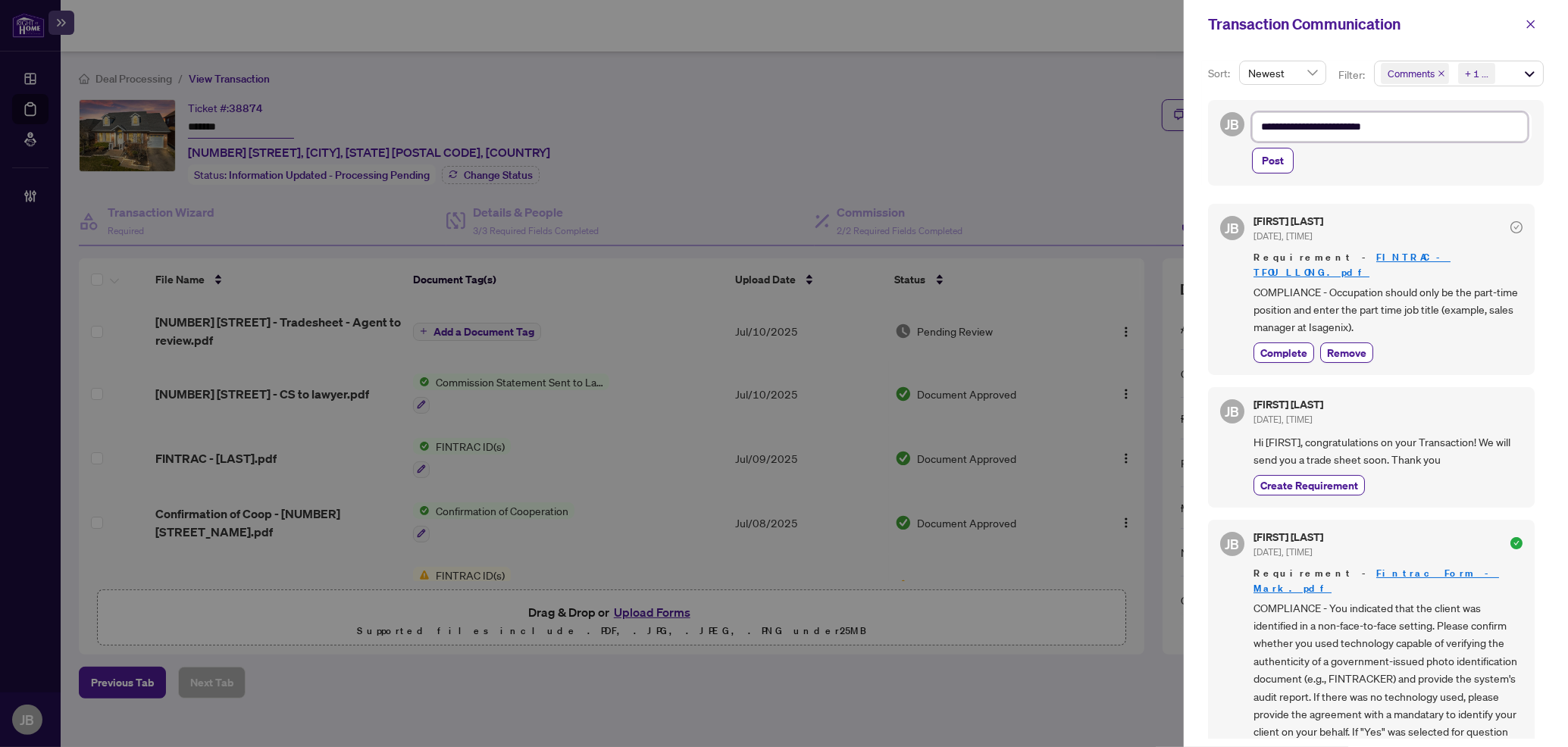 type on "**********" 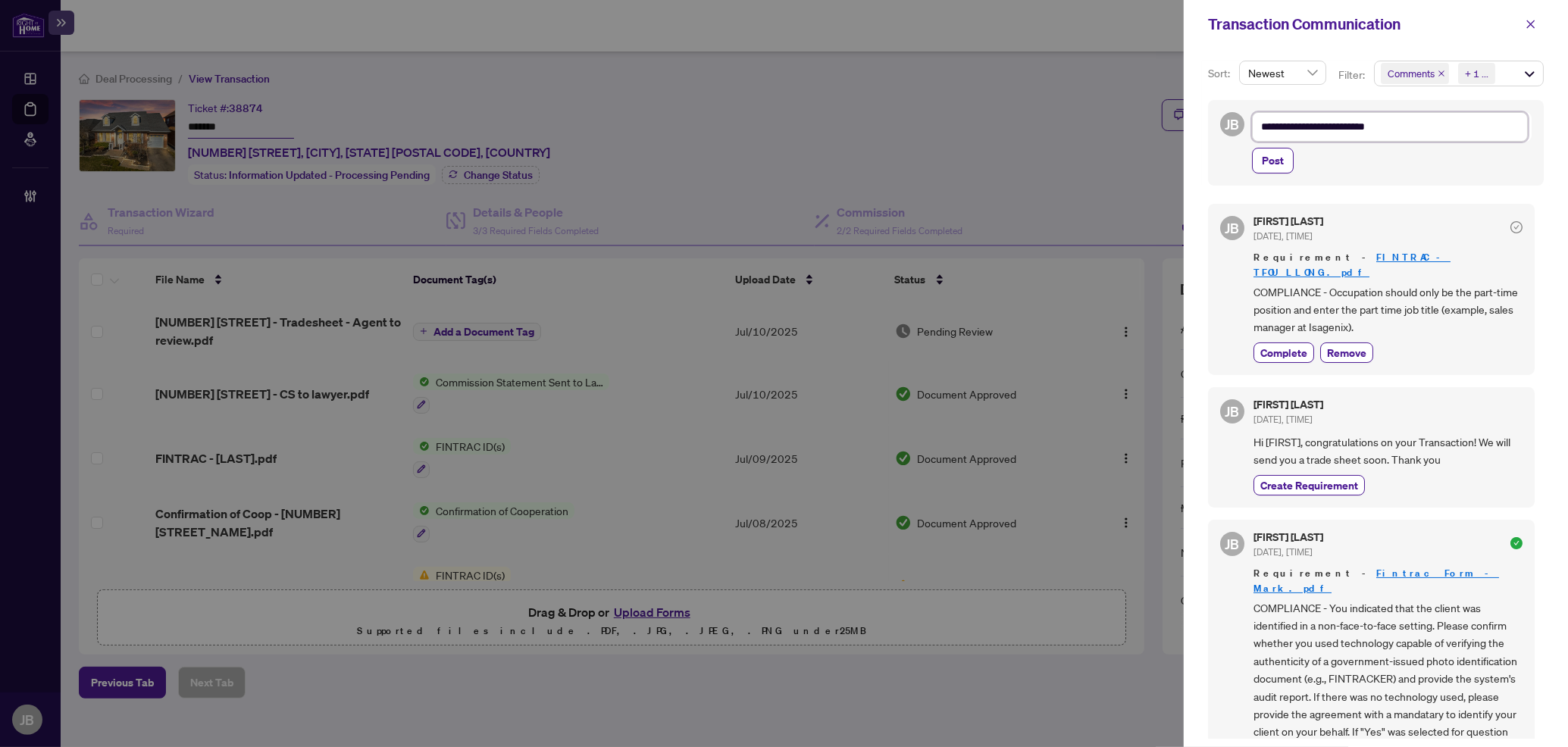 type on "**********" 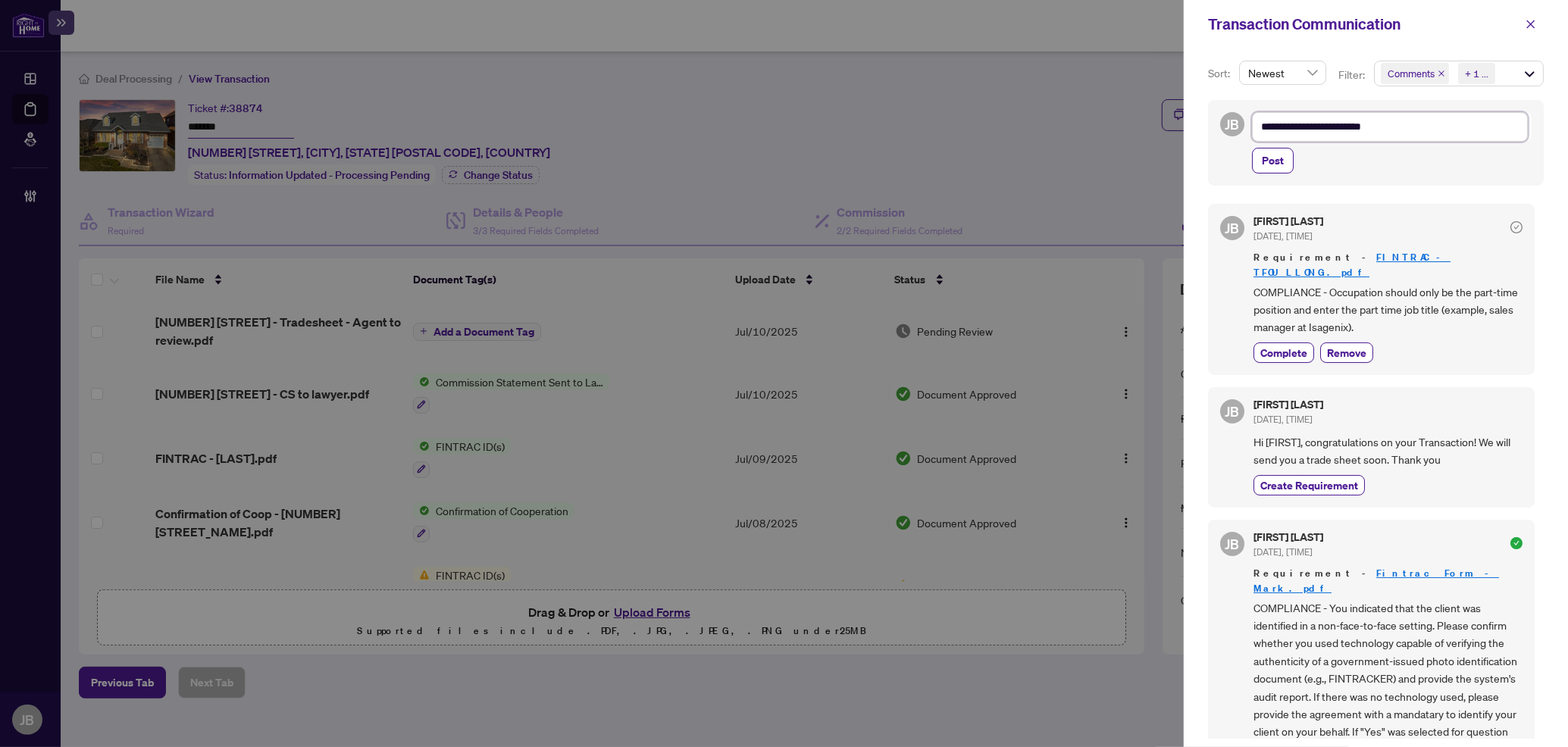 type on "**********" 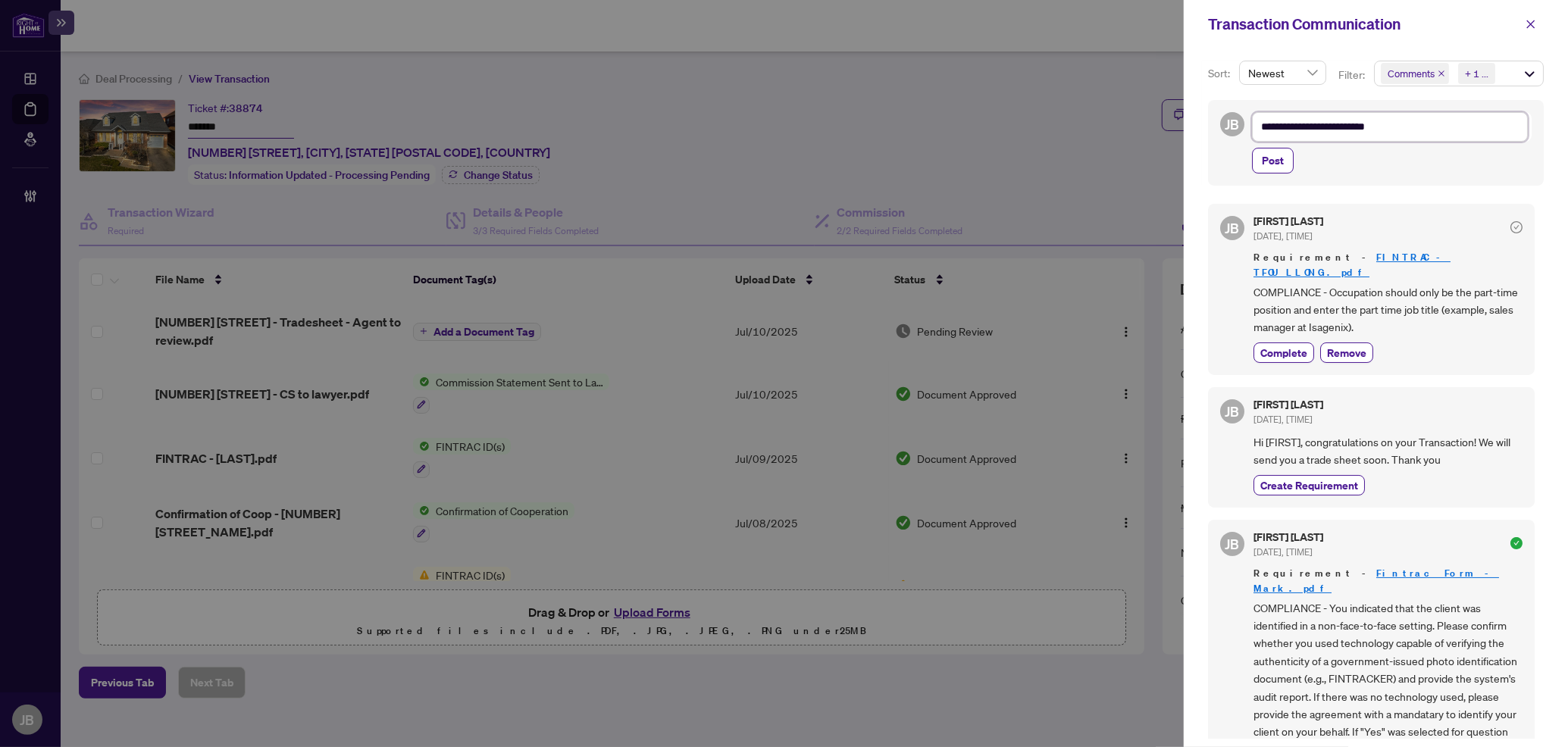 type on "**********" 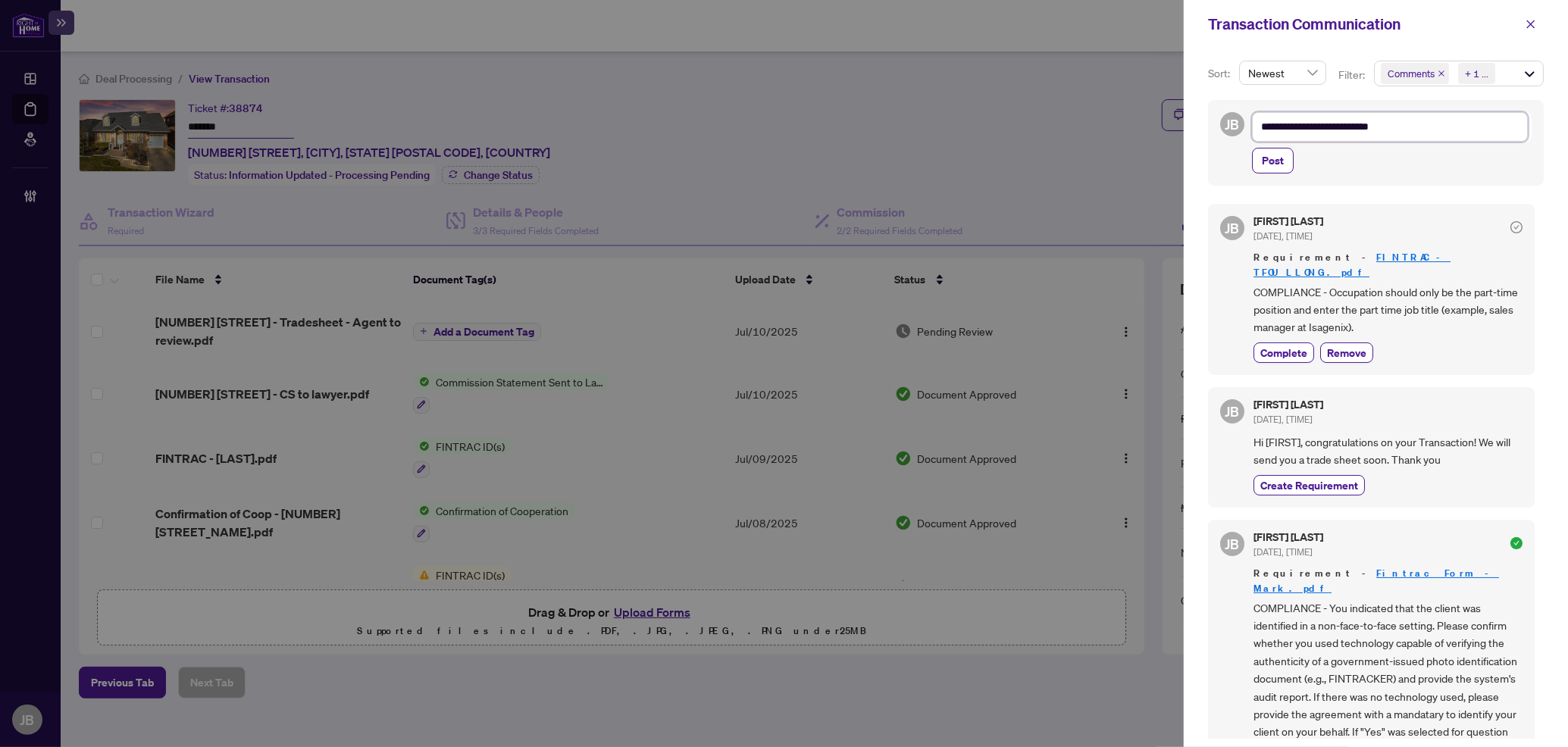 type on "**********" 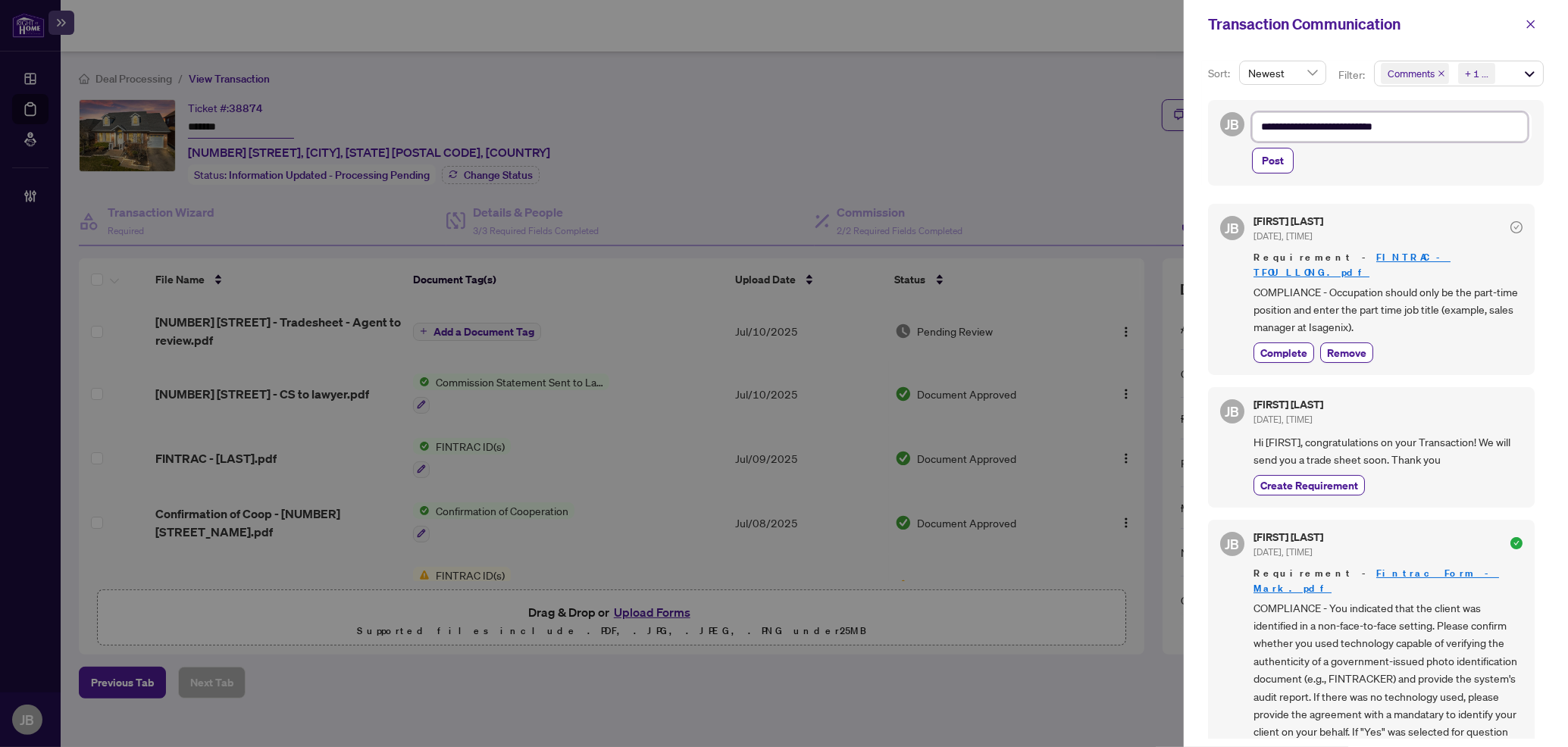 type on "**********" 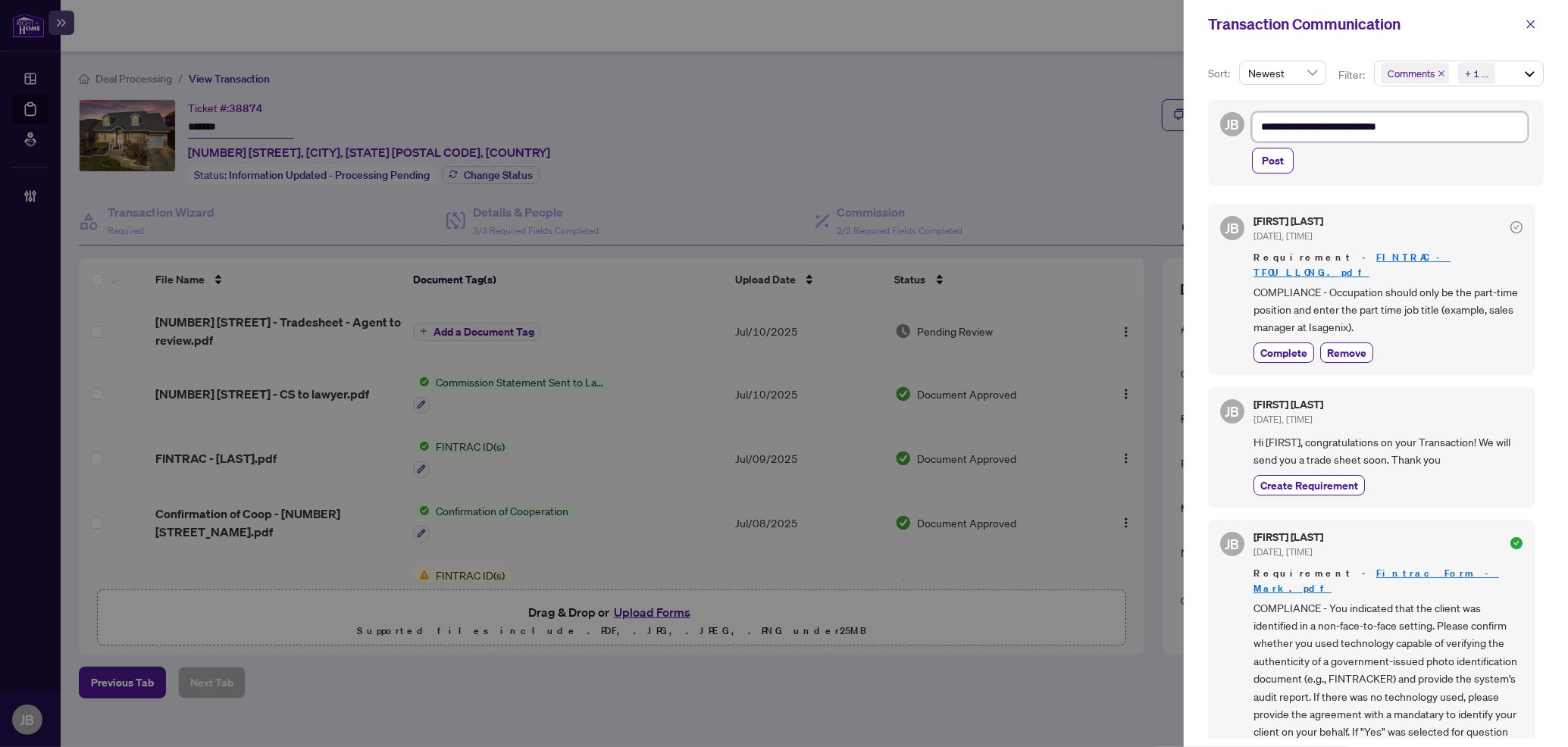 type on "**********" 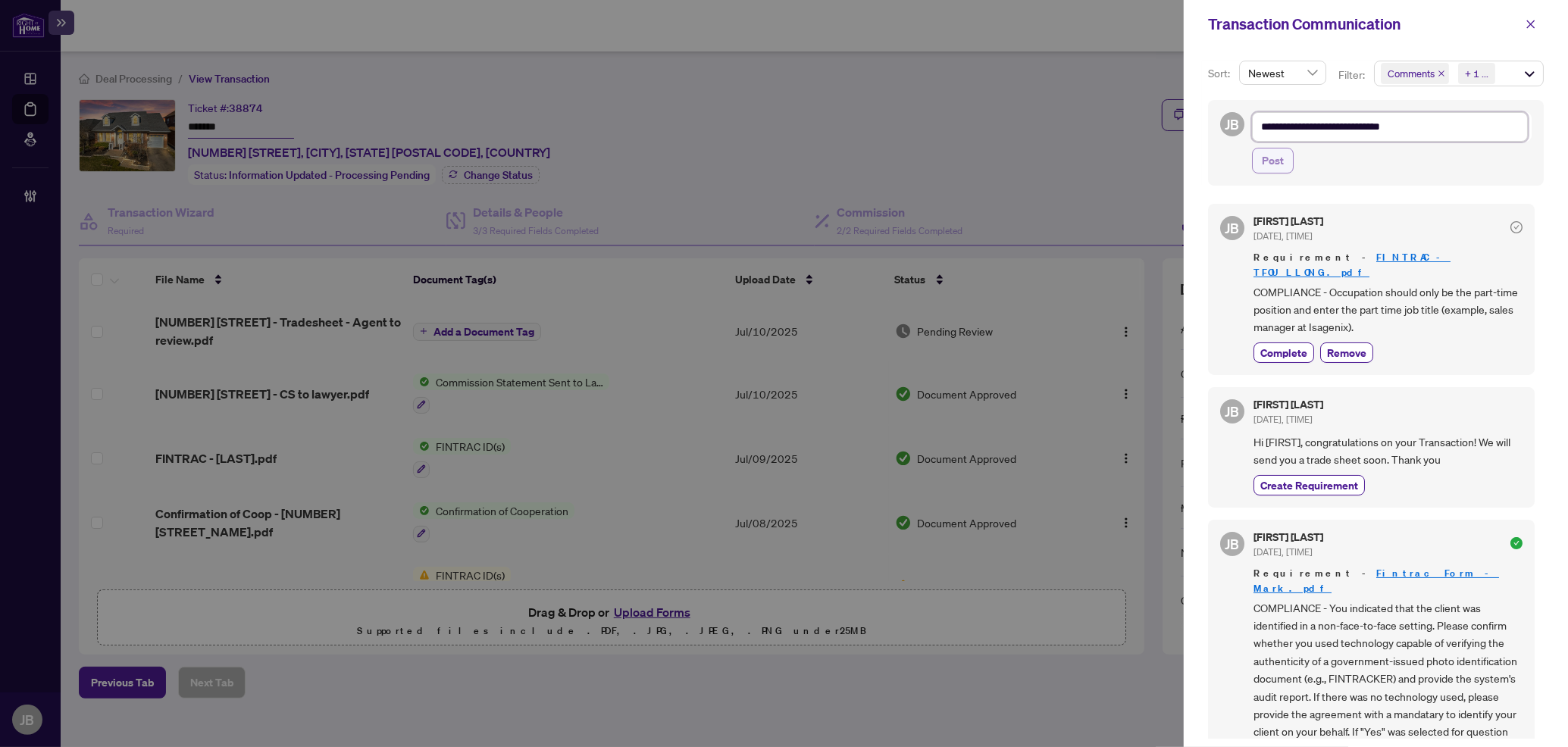 type on "**********" 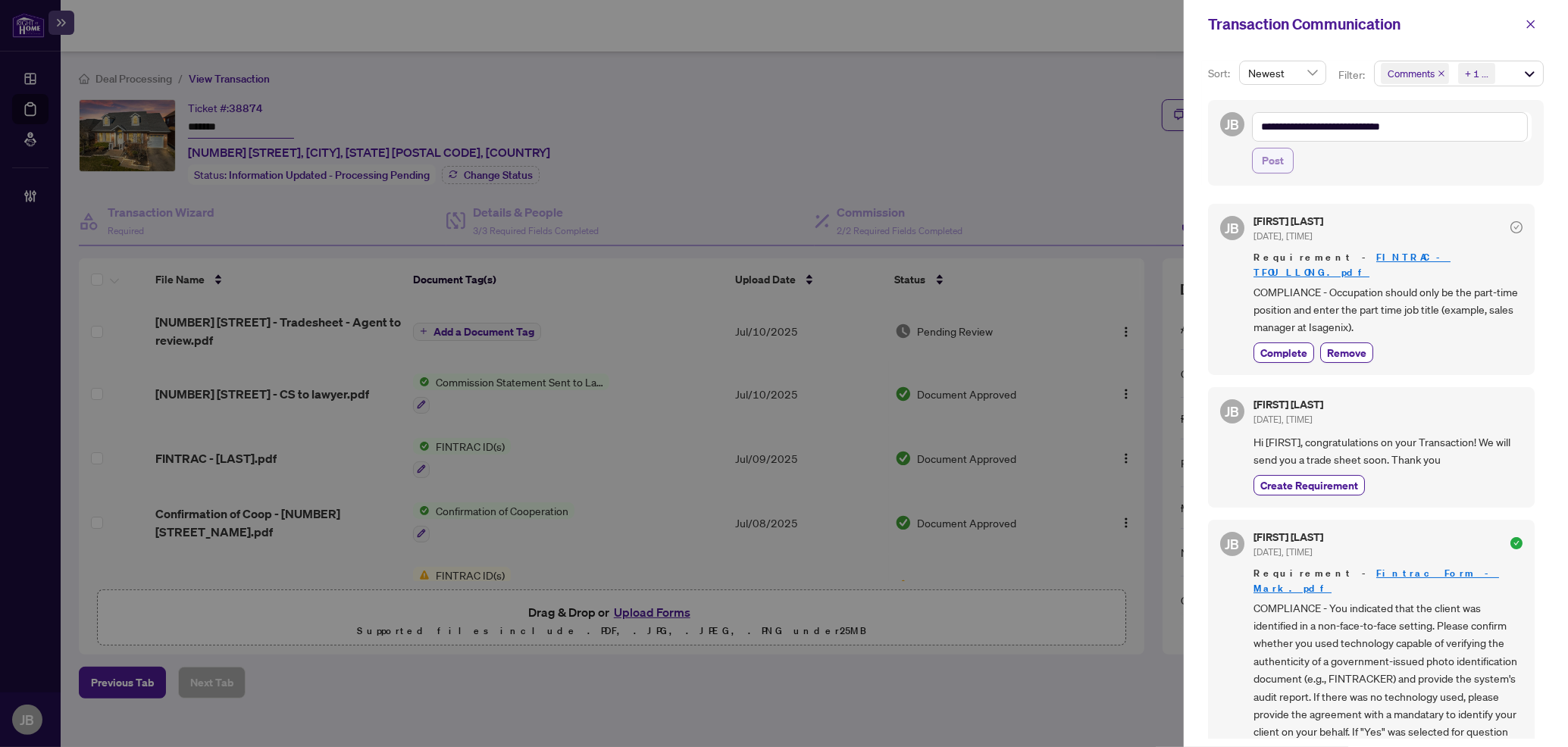 click on "Post" at bounding box center [1272, 161] 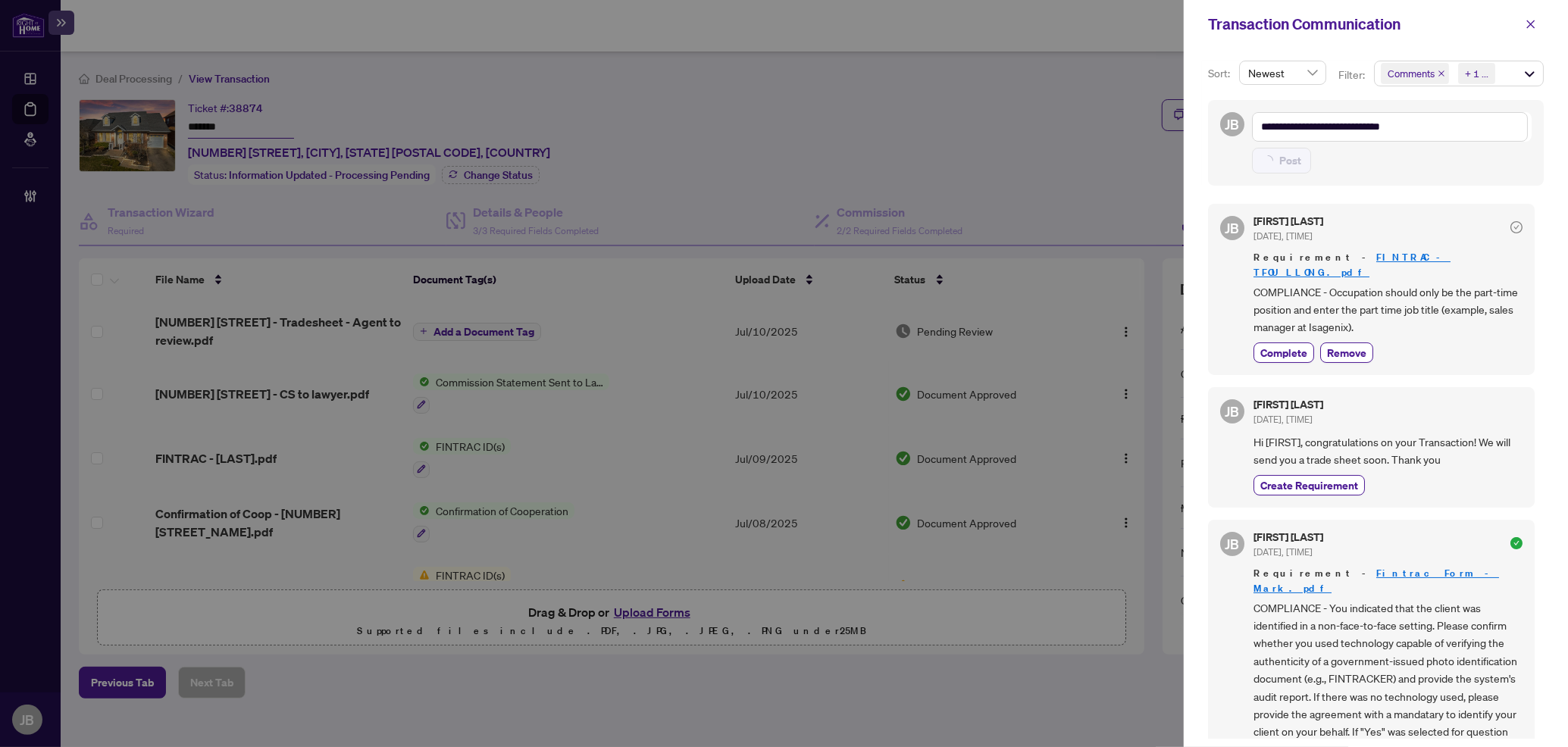 type on "**********" 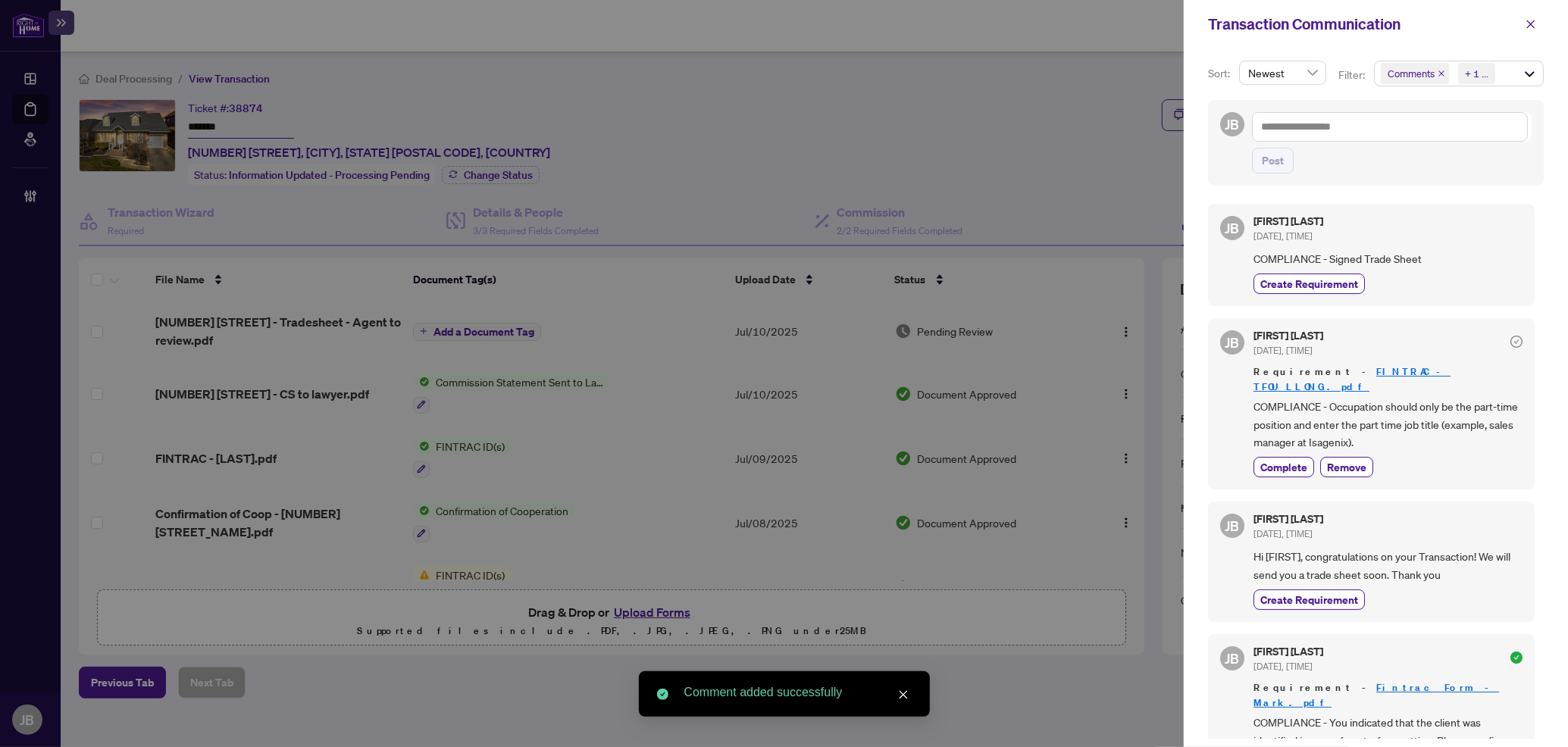 drag, startPoint x: 1344, startPoint y: 283, endPoint x: 1440, endPoint y: 282, distance: 96.00521 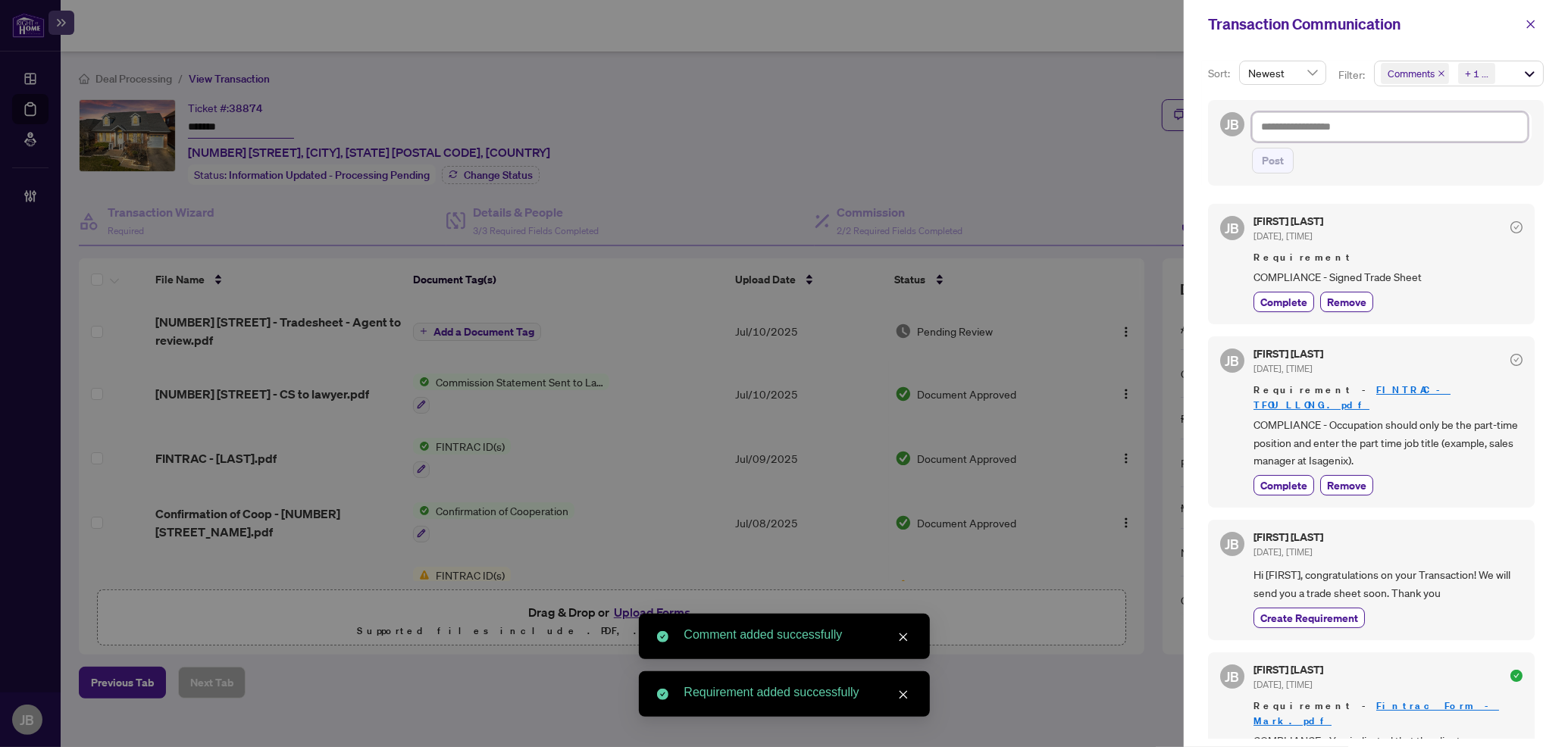 click at bounding box center [1390, 127] 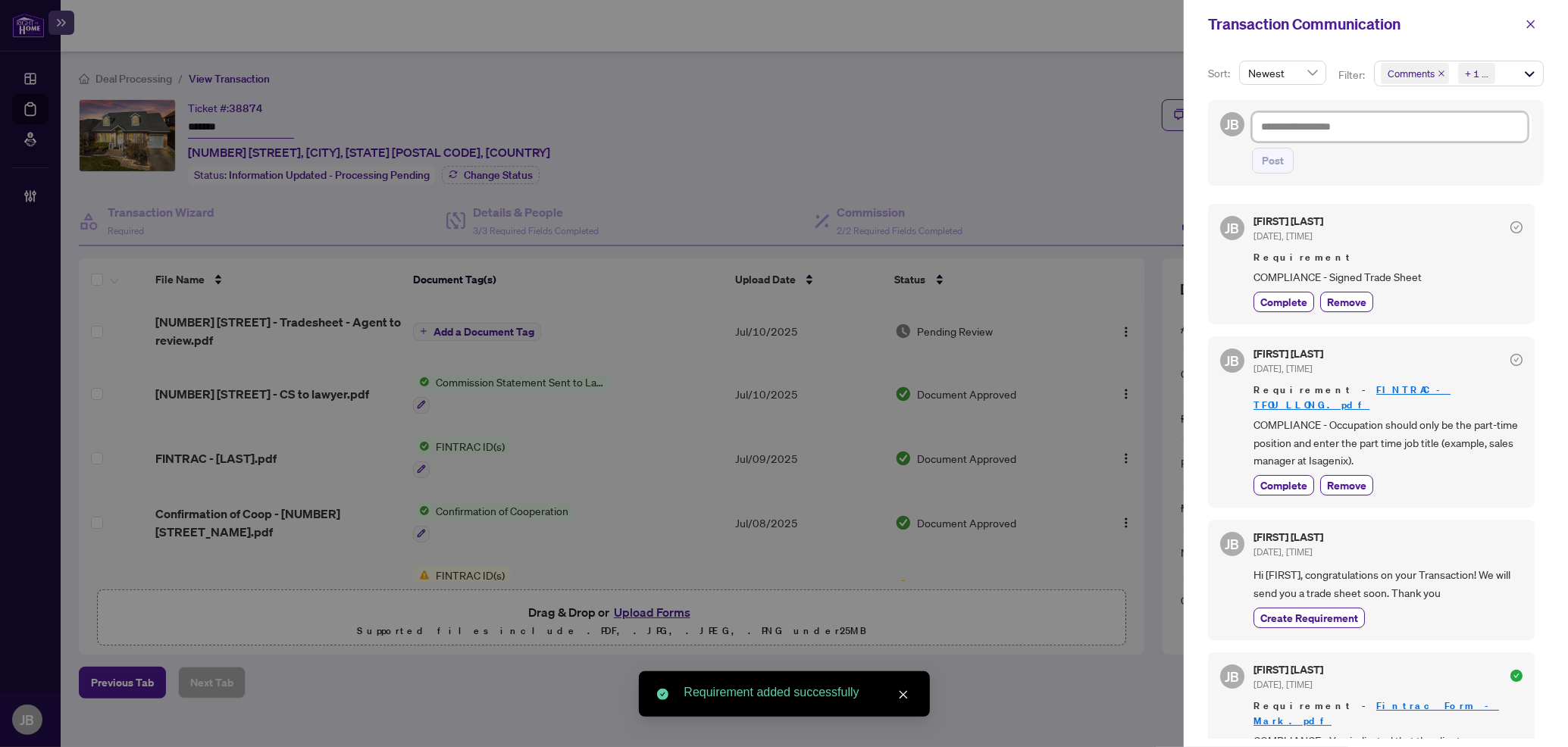type on "*" 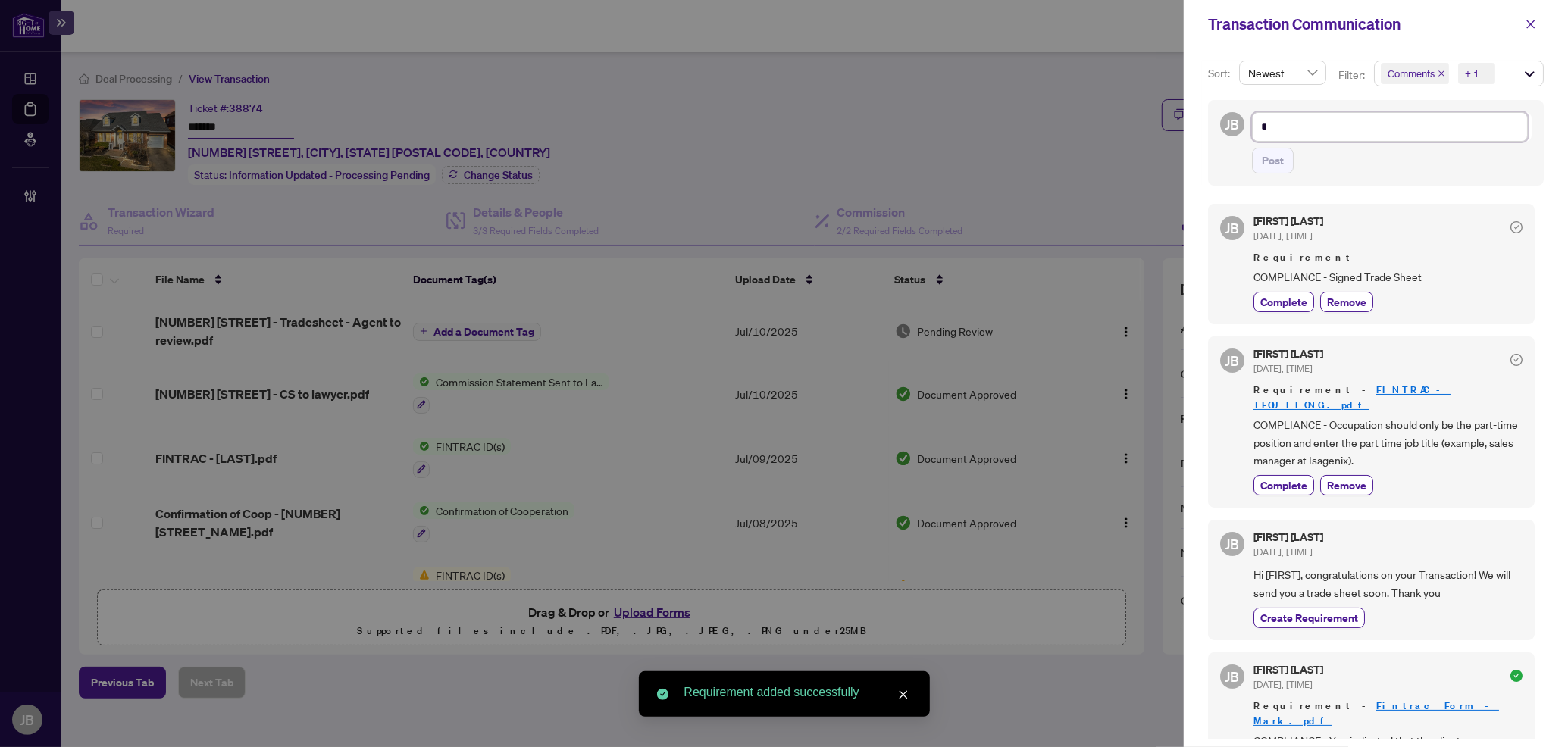 type on "**" 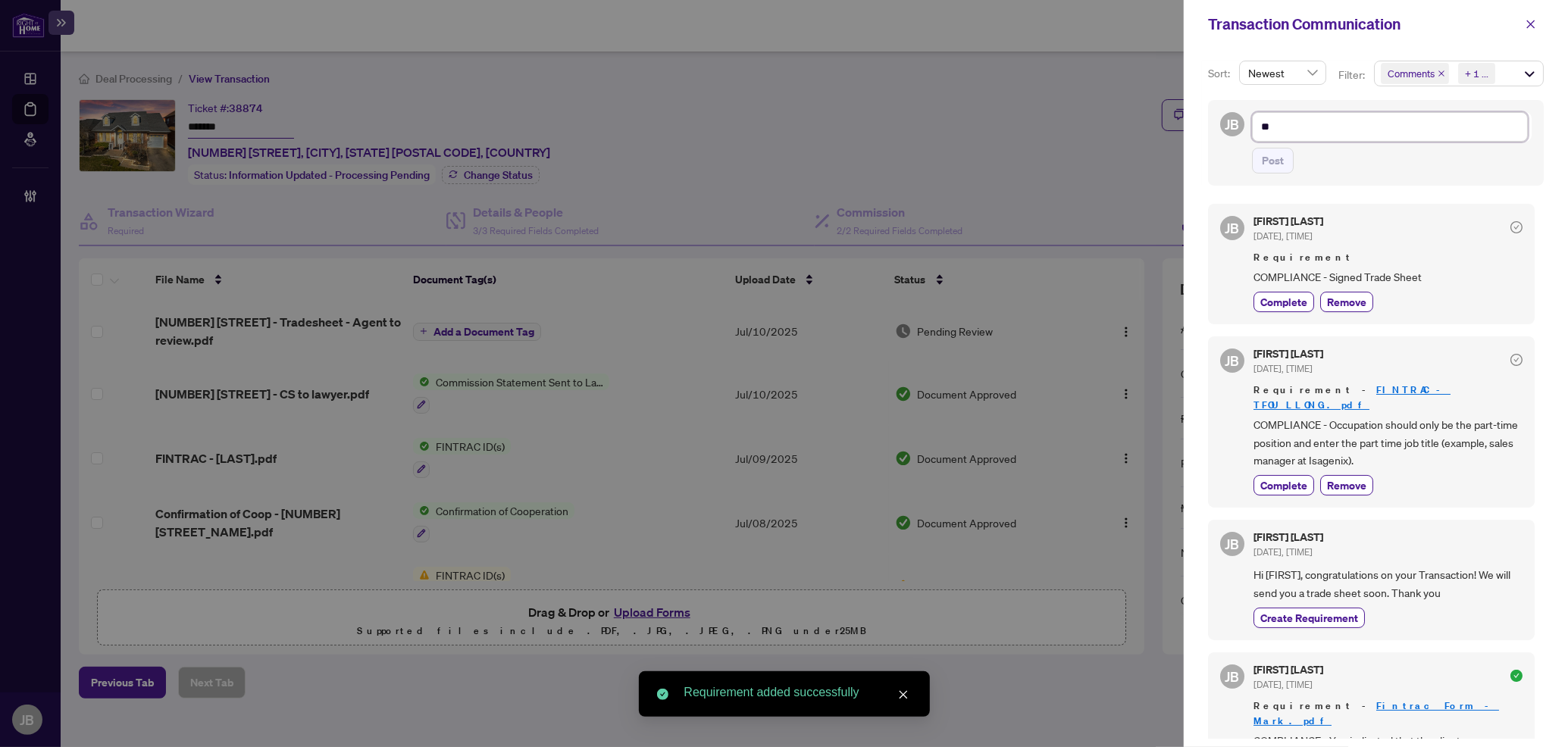type on "**" 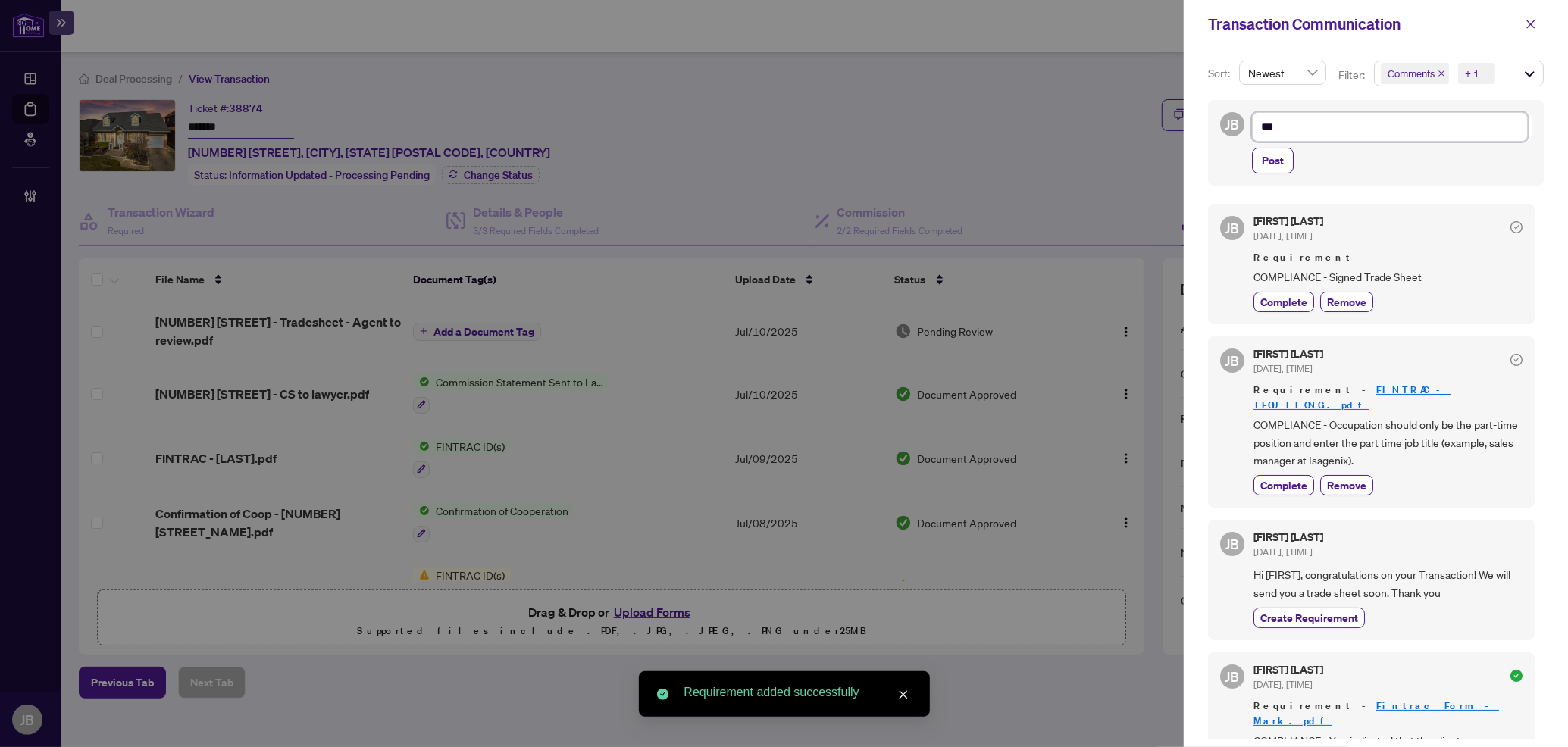 type on "****" 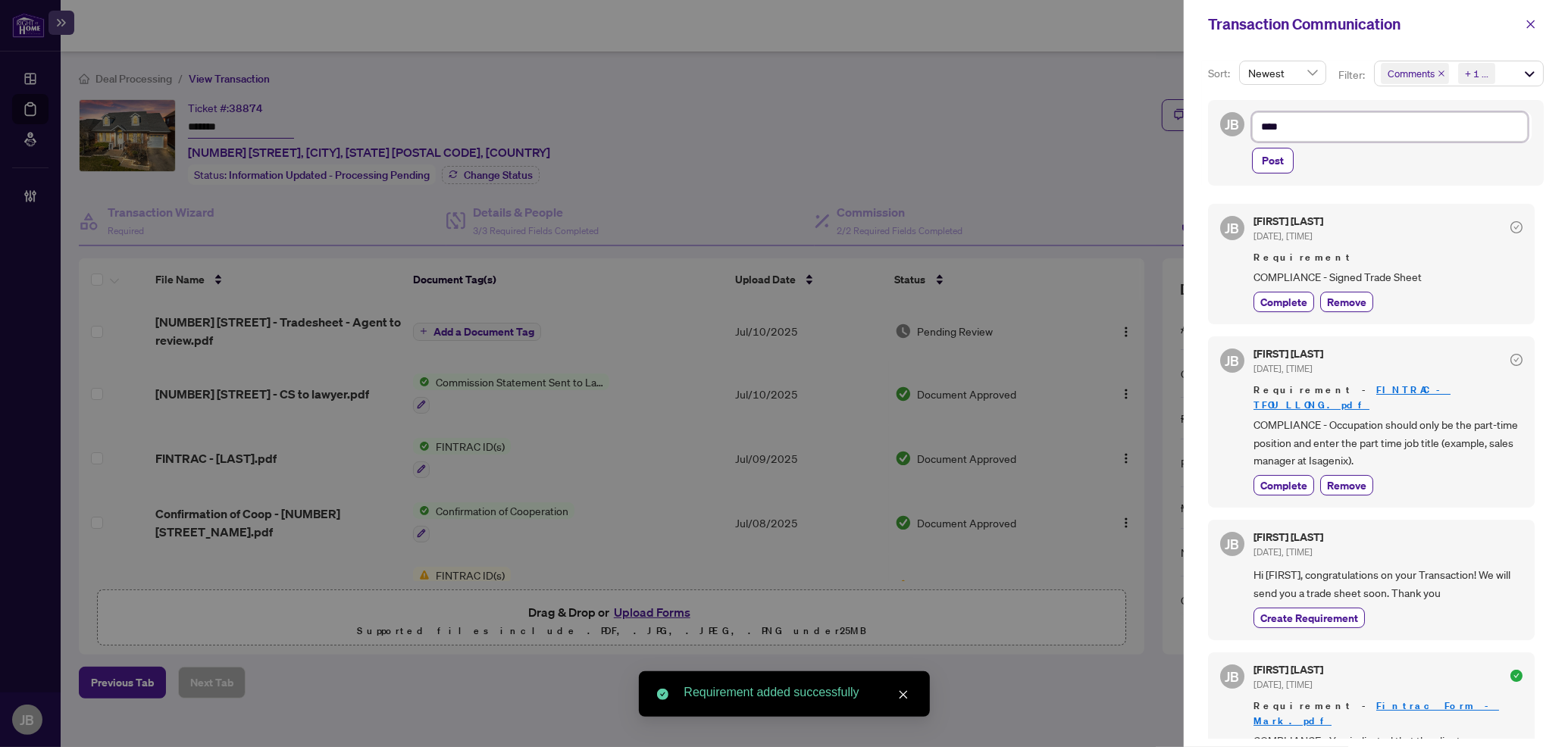 type on "*****" 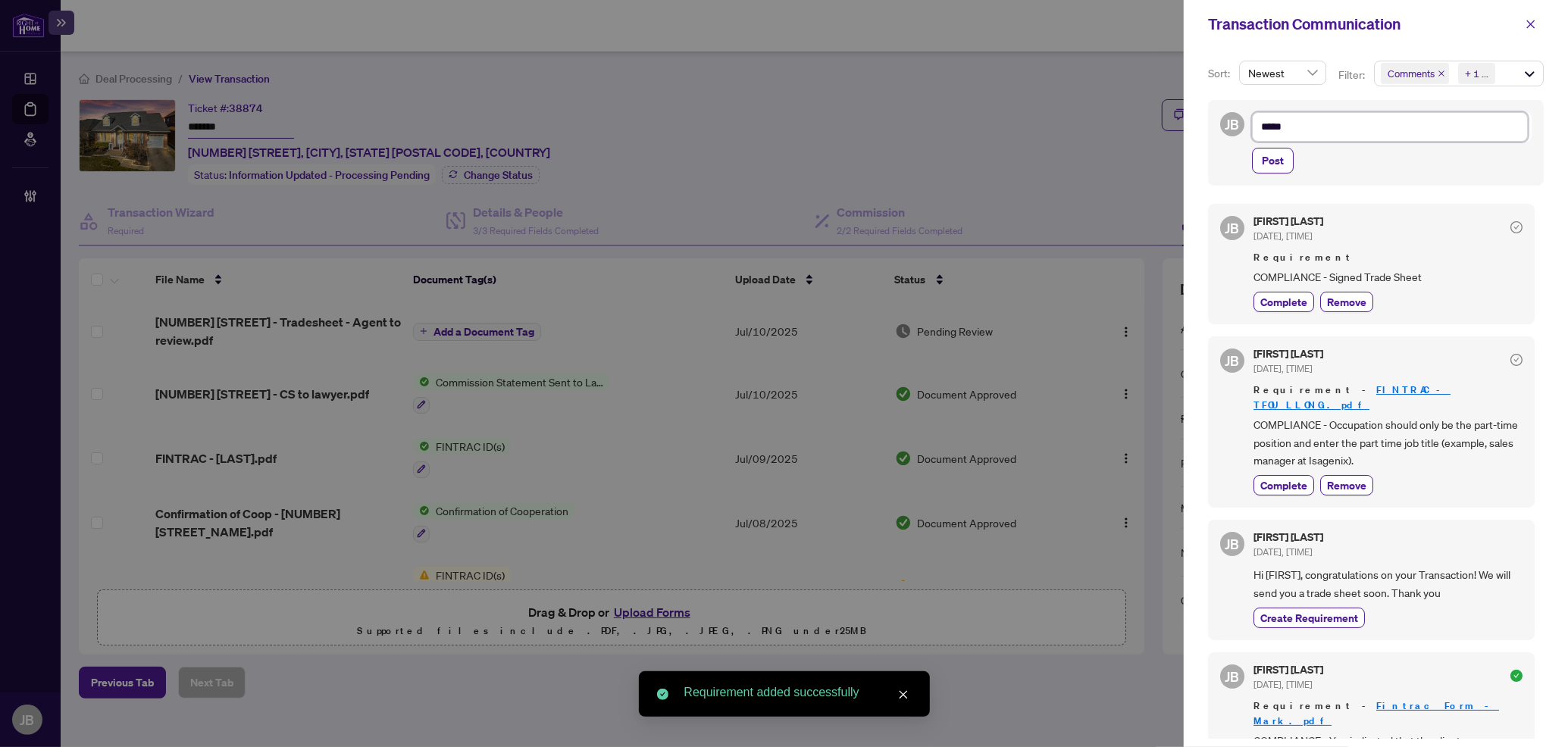 type on "******" 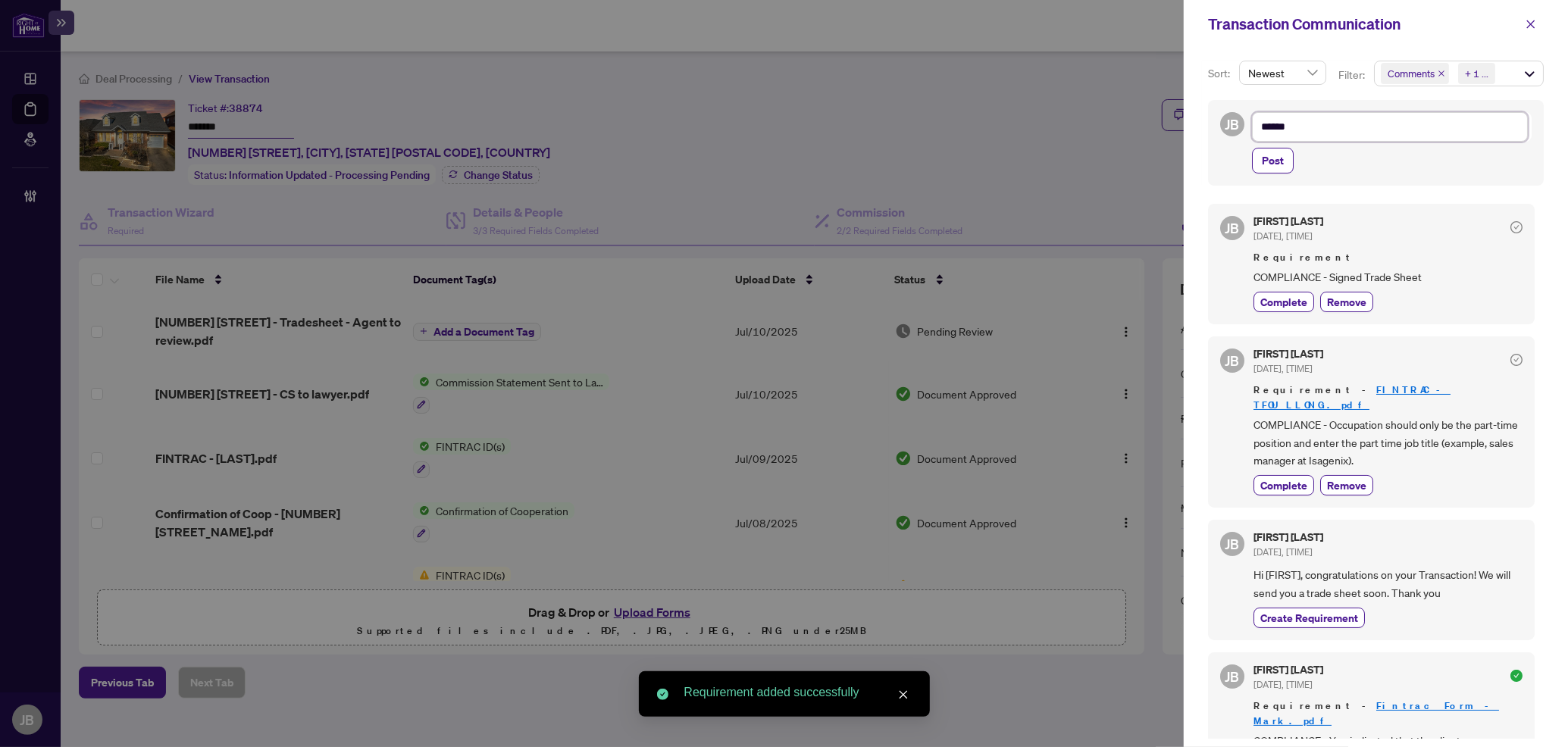 type on "*******" 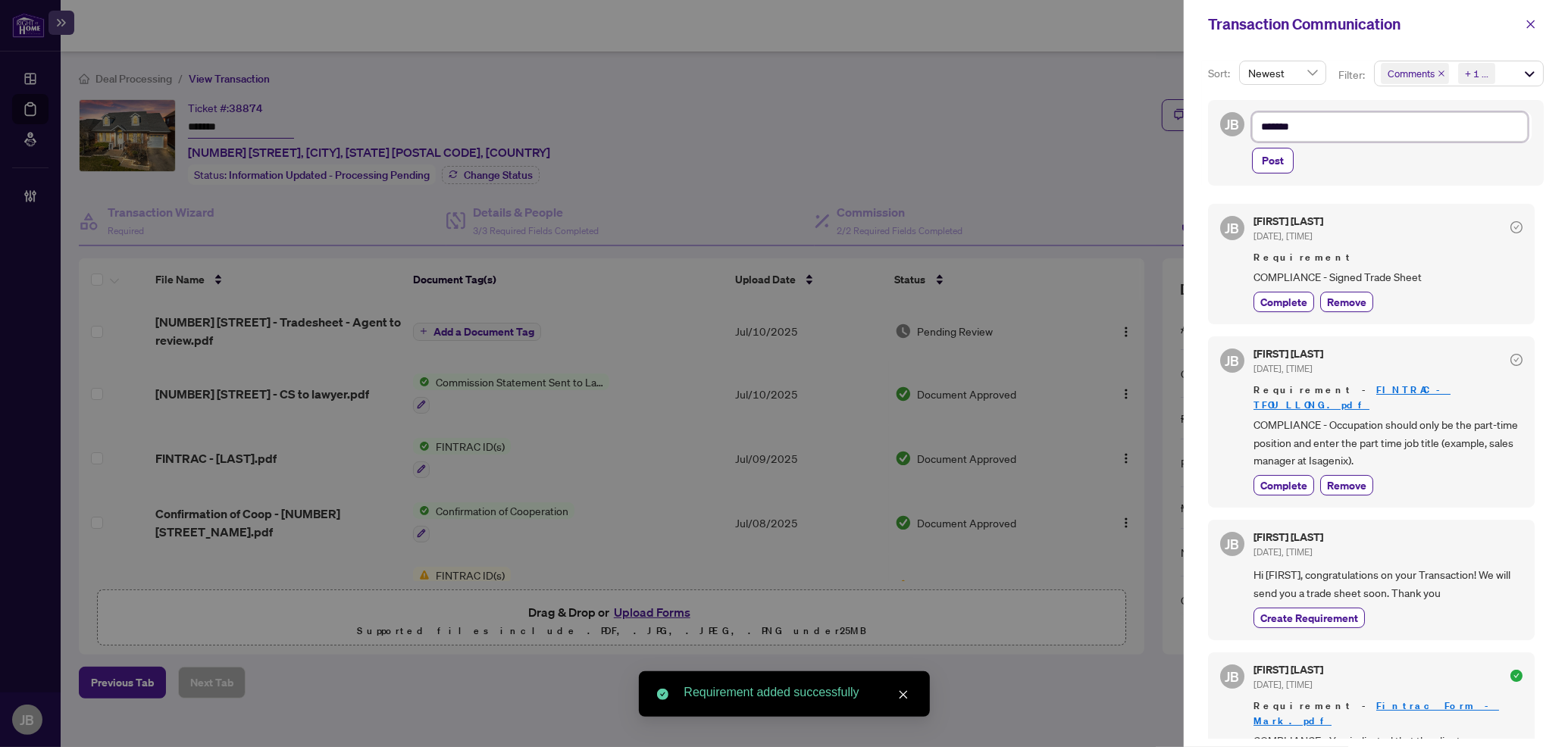 type on "********" 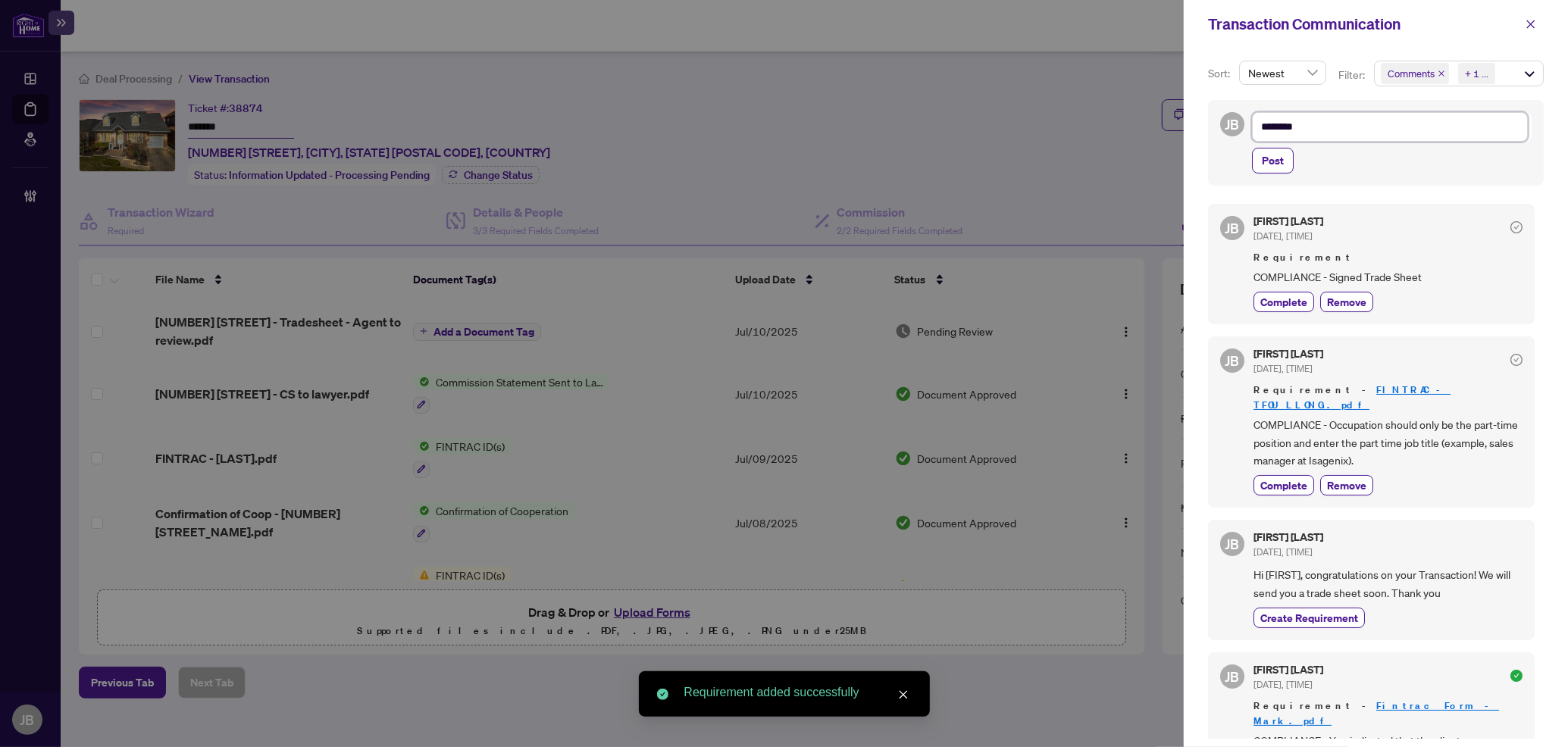 type on "*********" 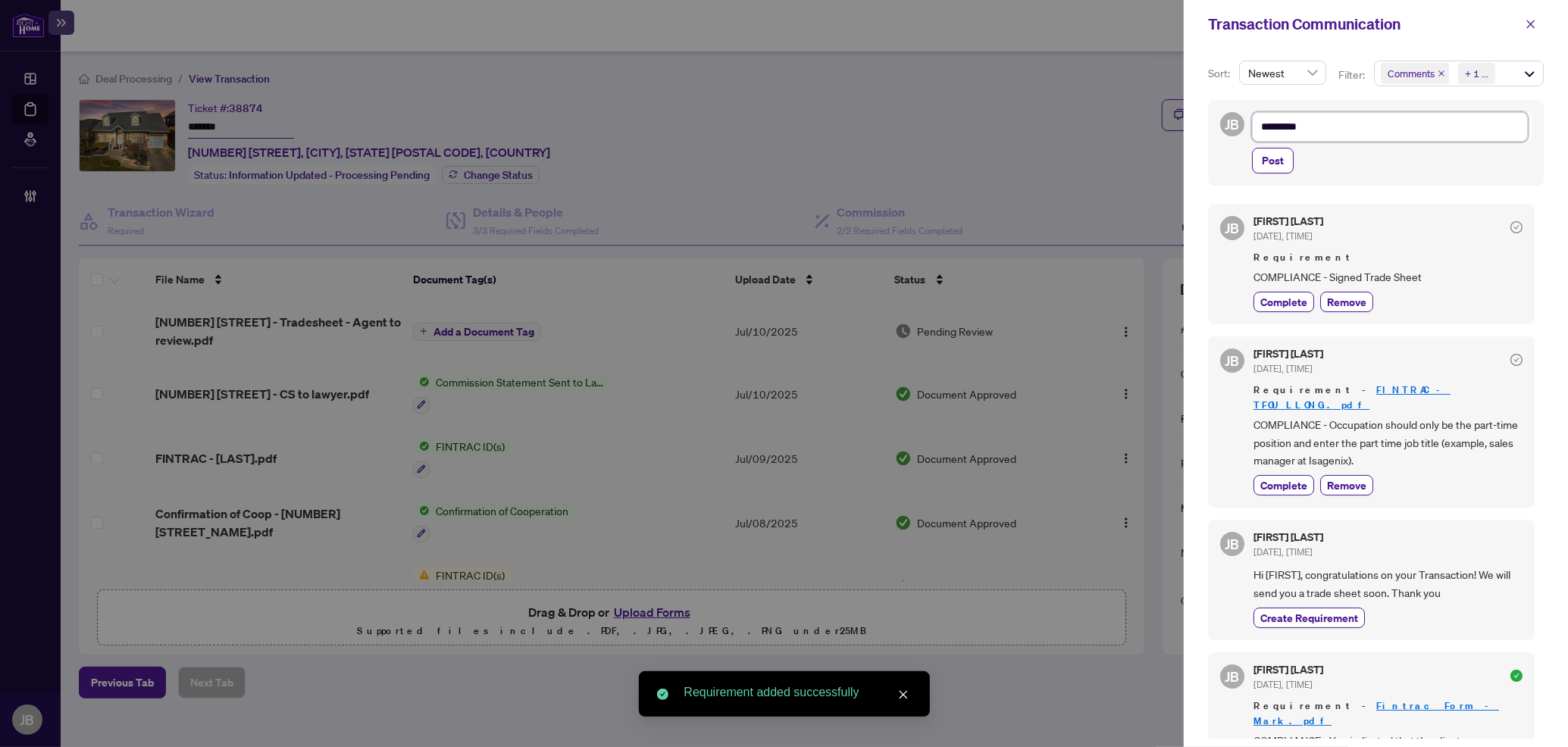 type on "**********" 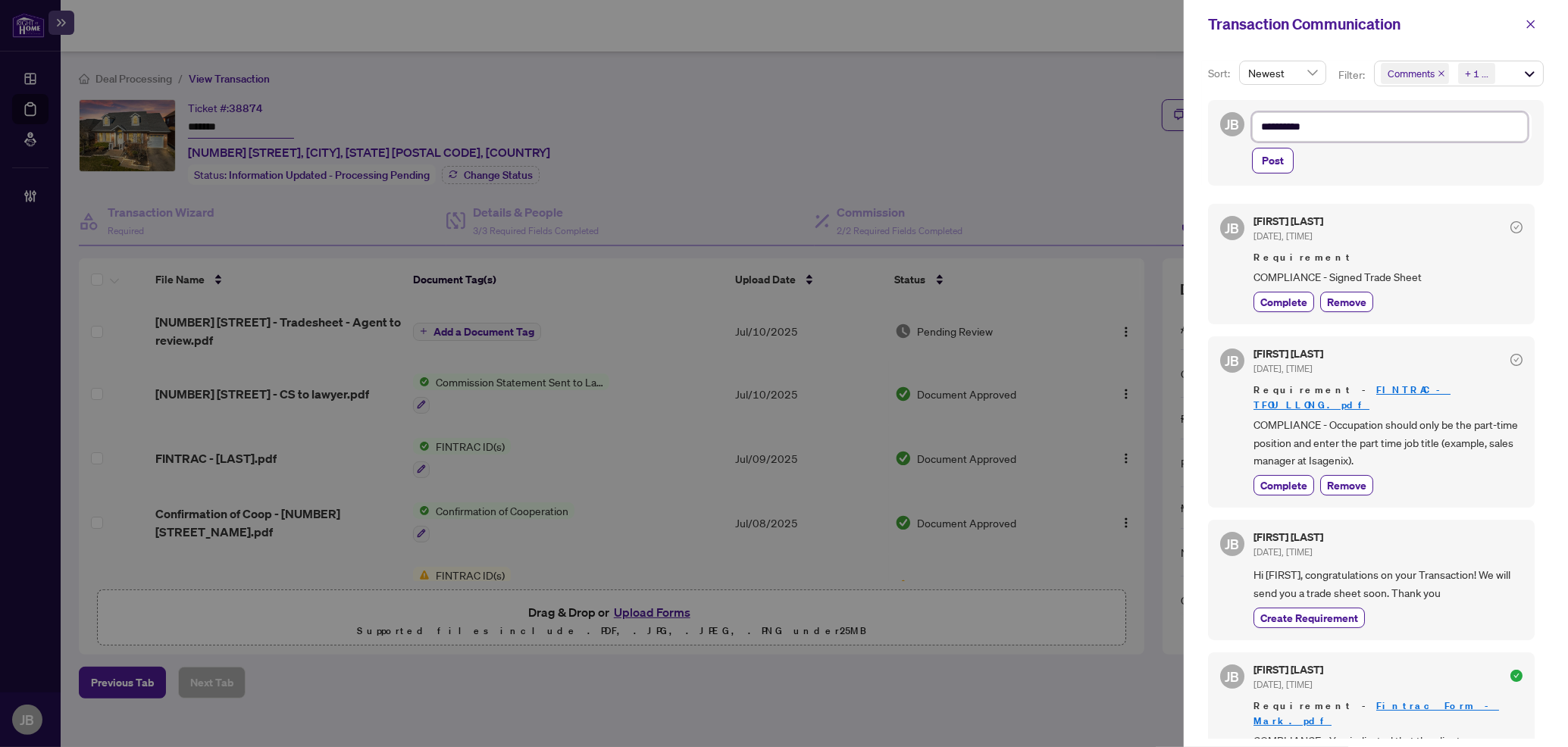 type on "**********" 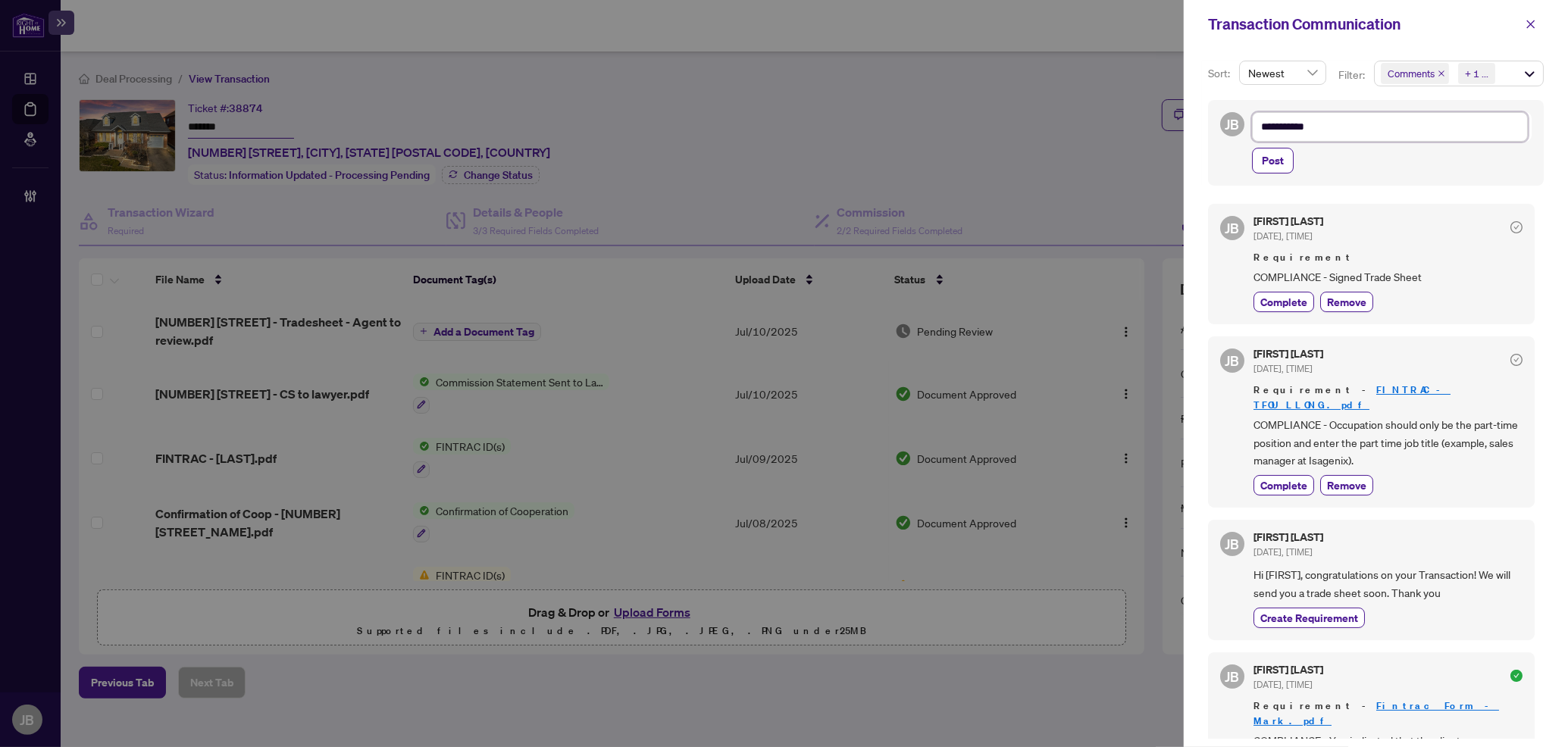 type on "**********" 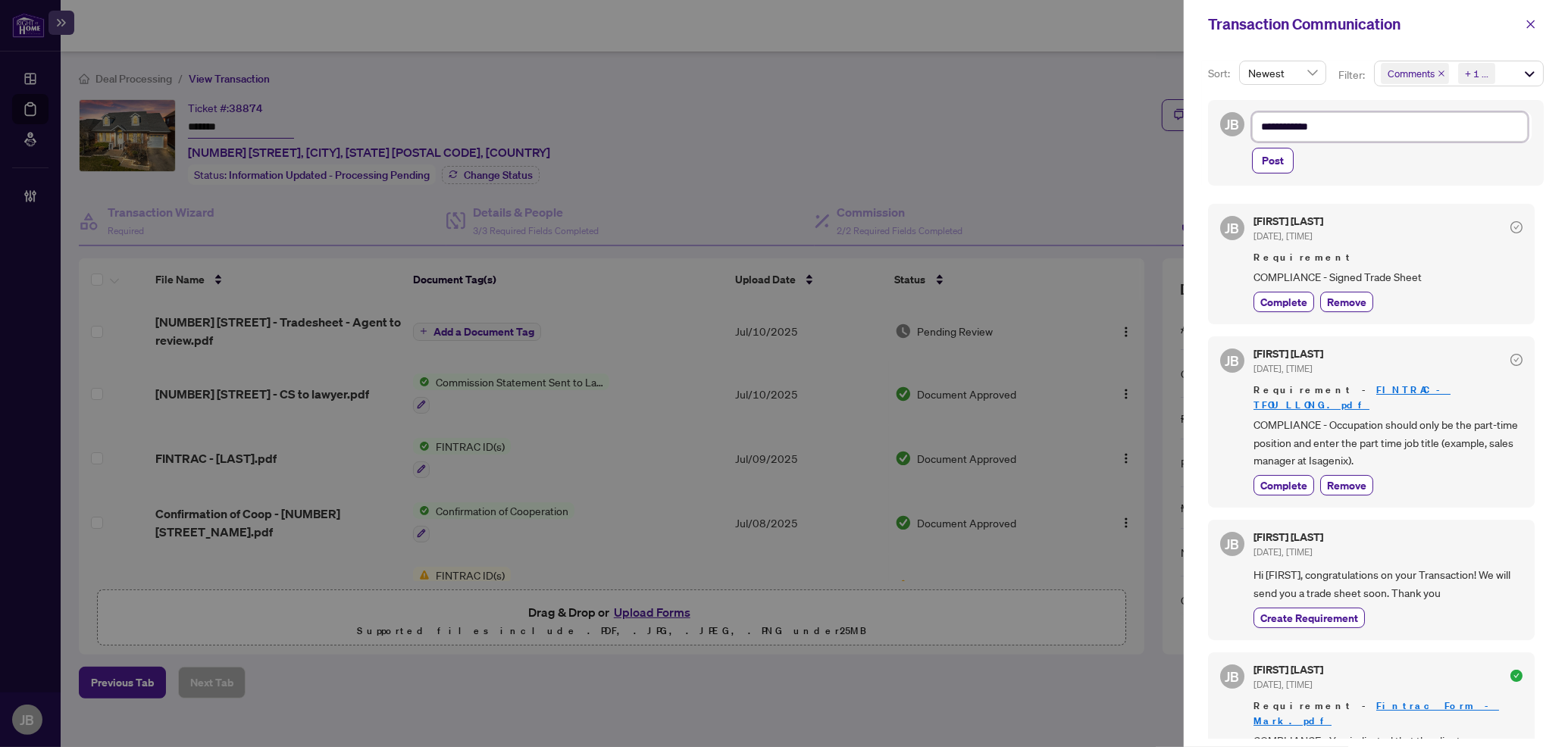 type on "**********" 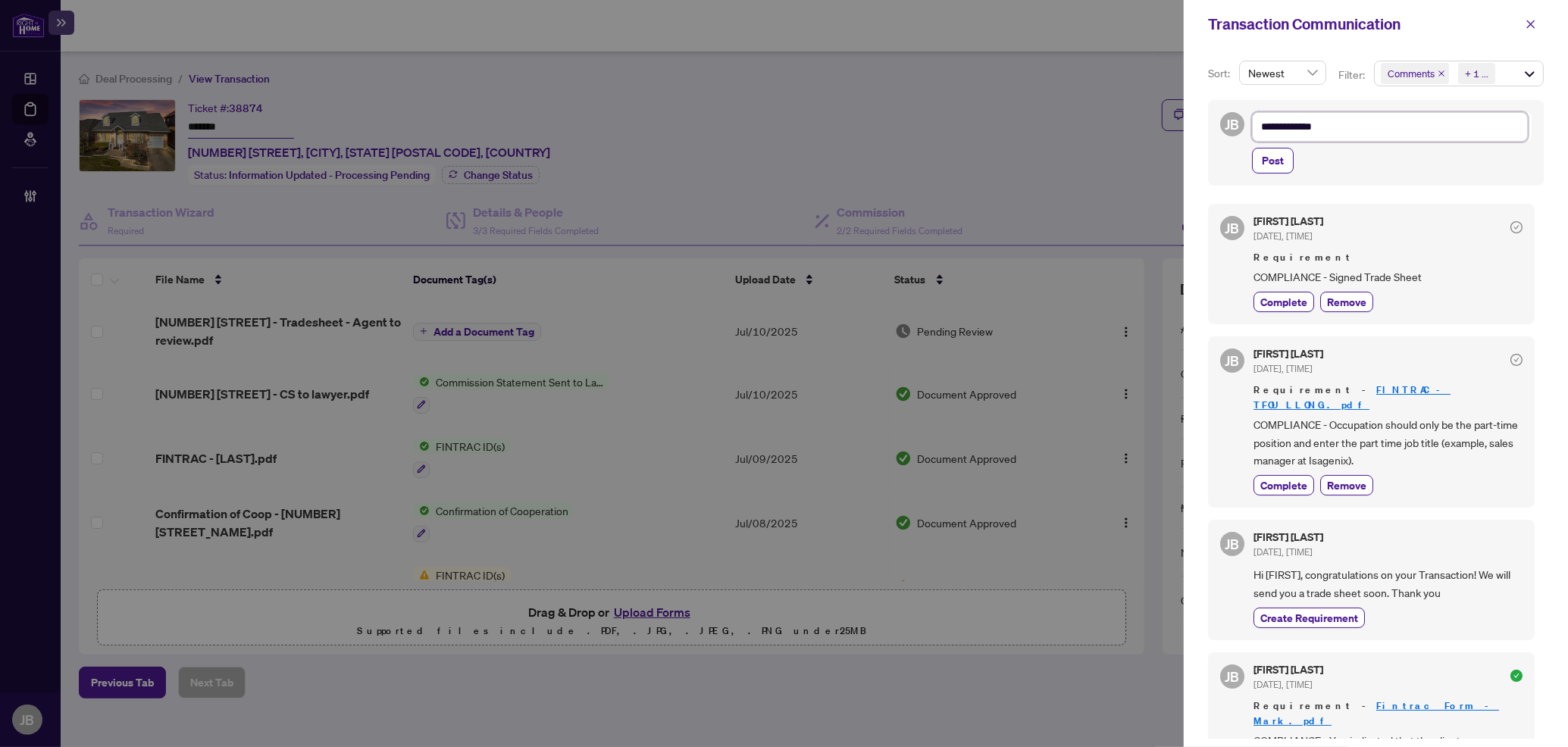 type on "**********" 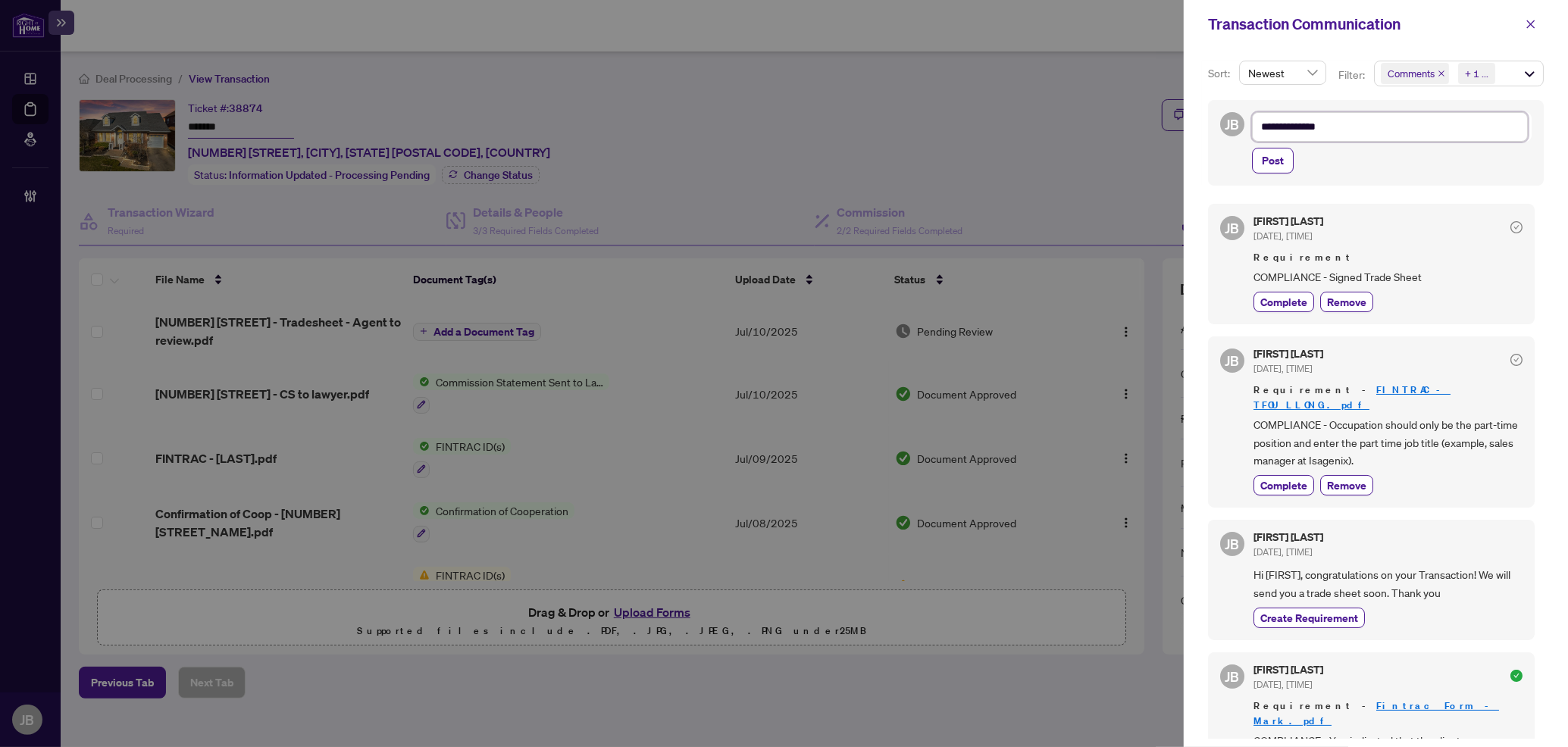 type on "**********" 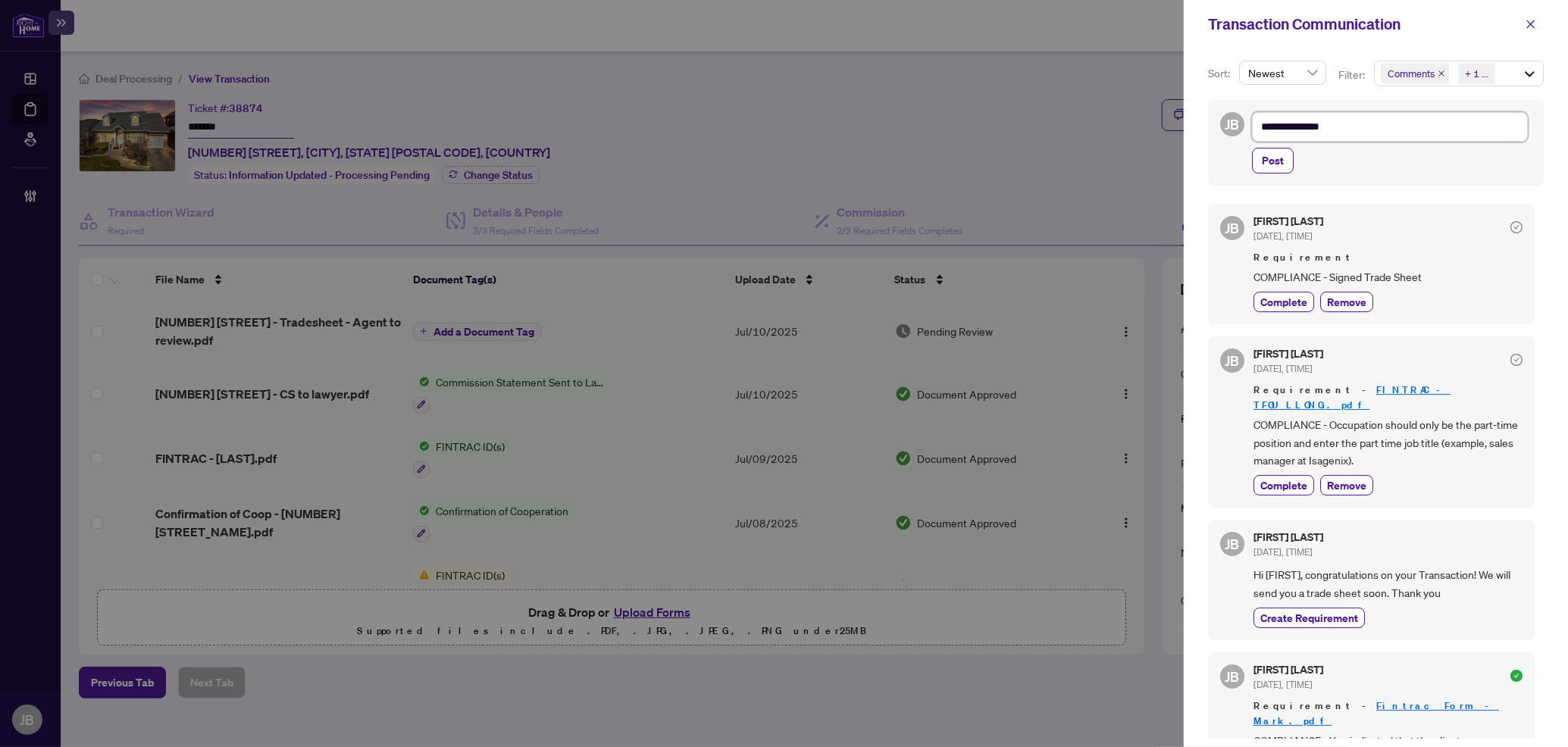 type on "**********" 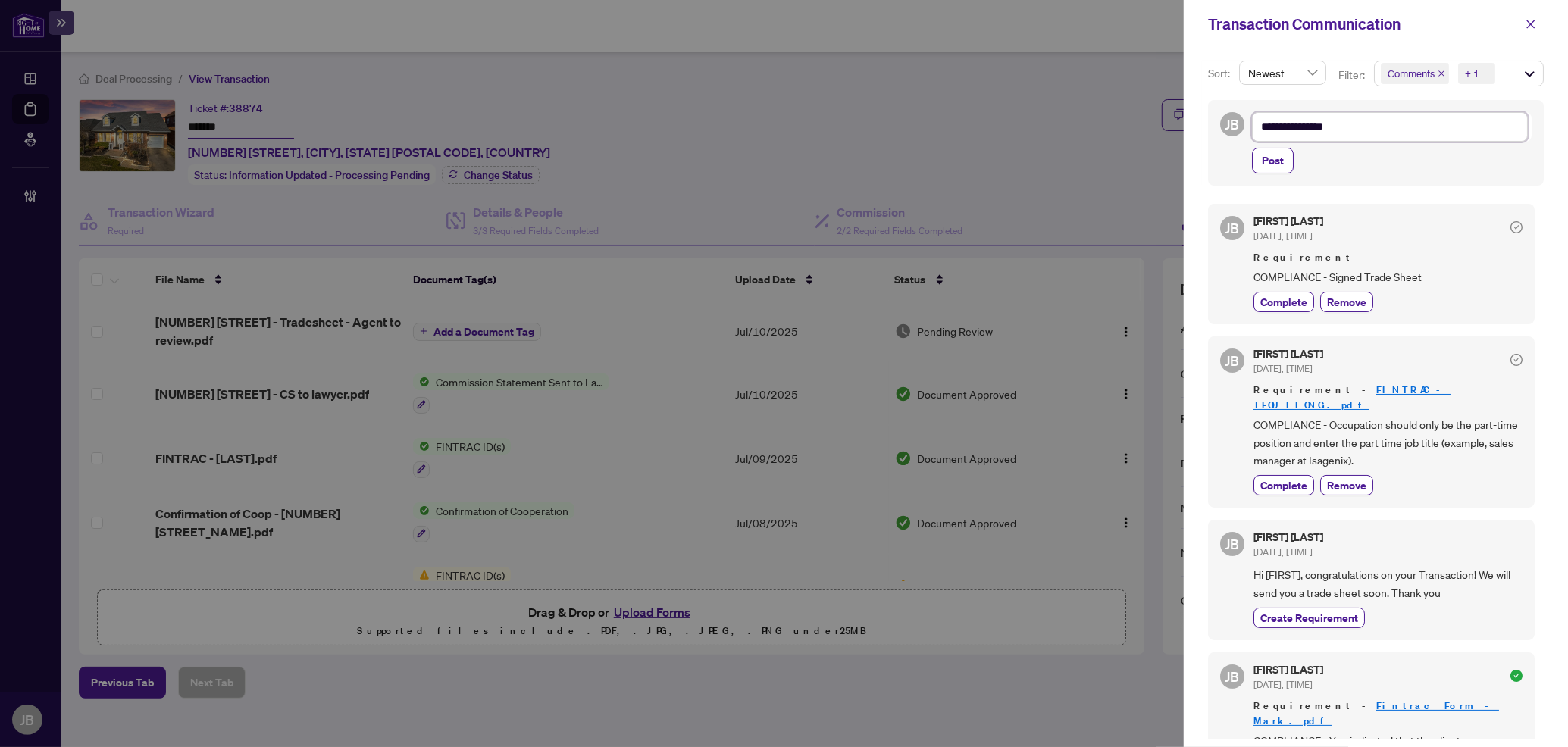 type on "**********" 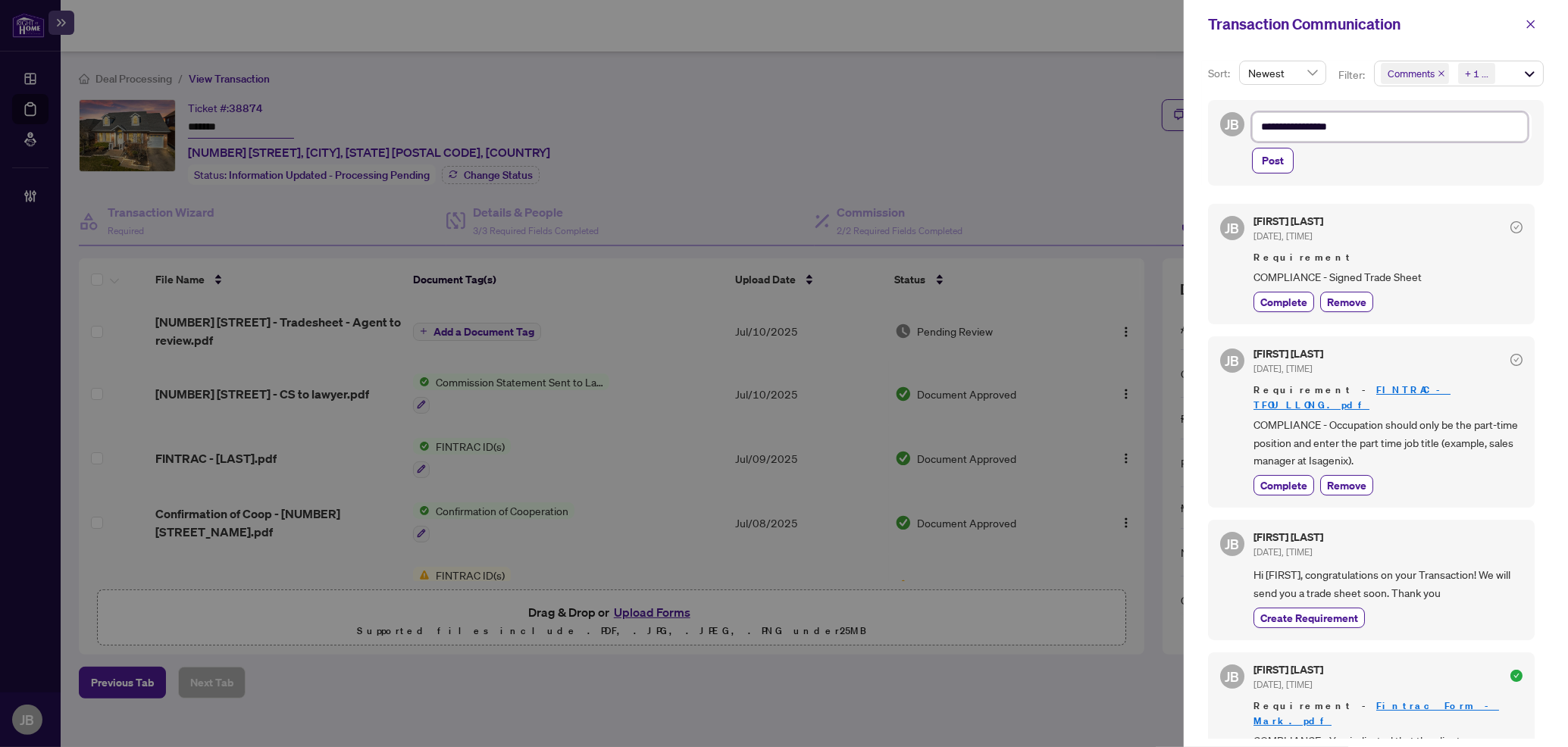 type on "**********" 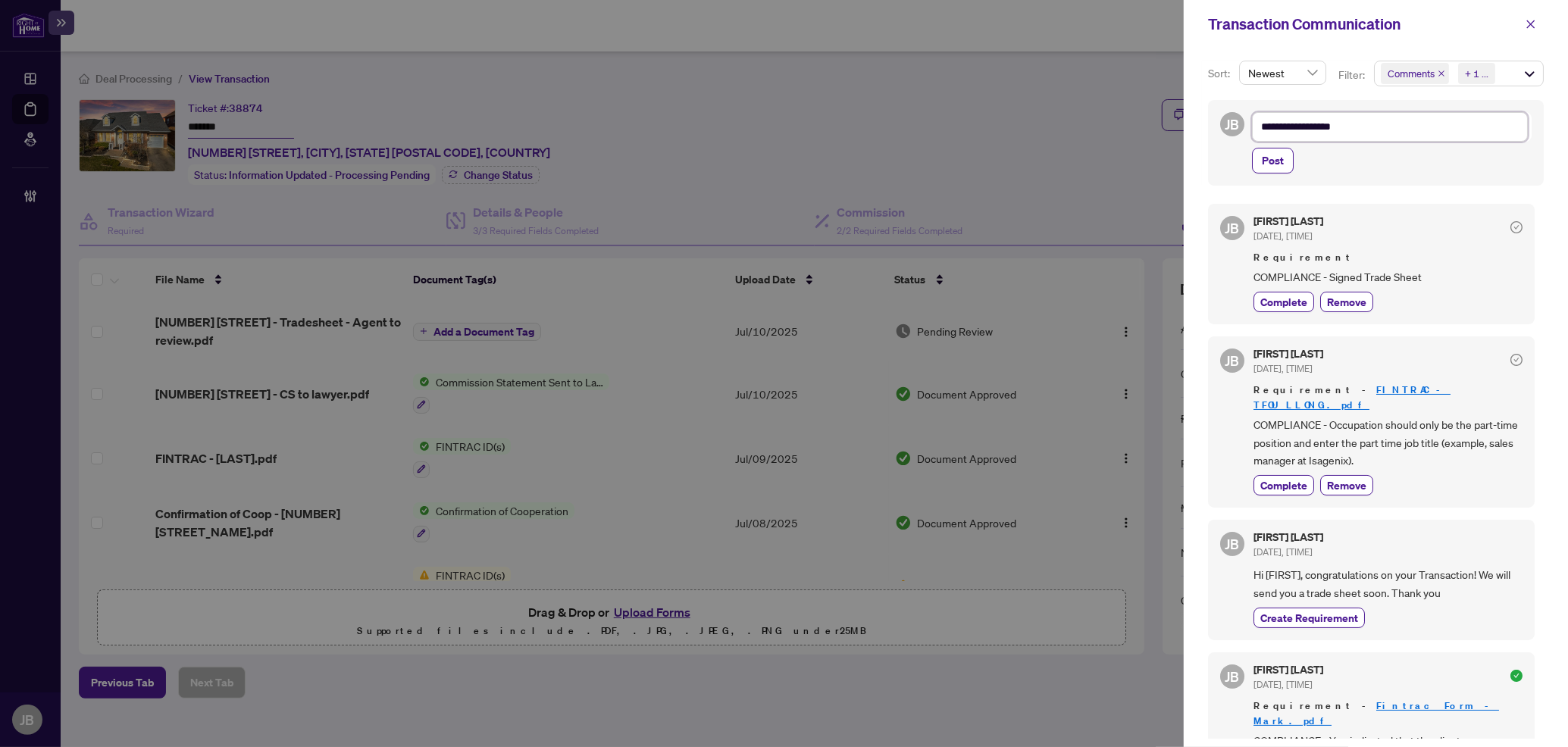 type on "**********" 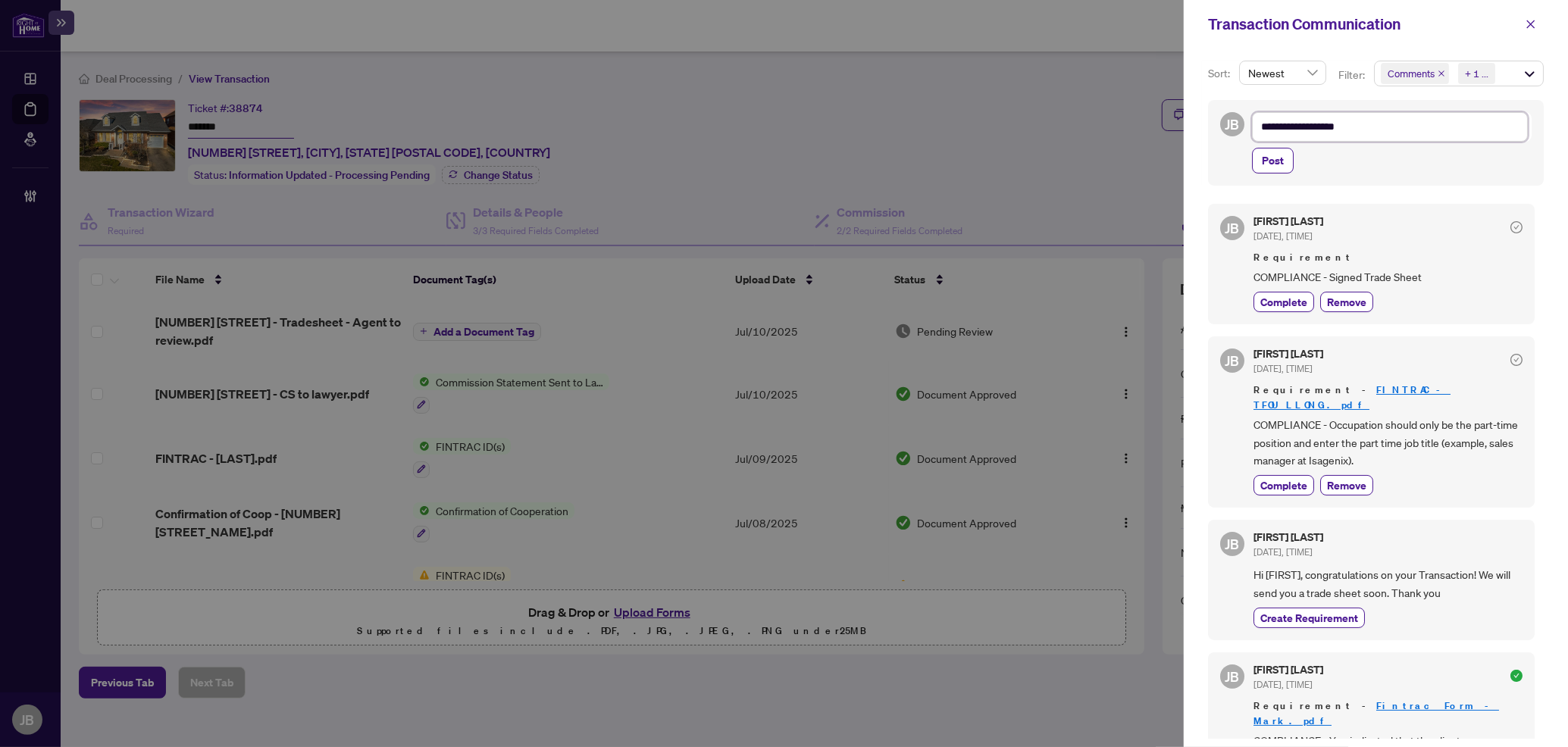 type on "**********" 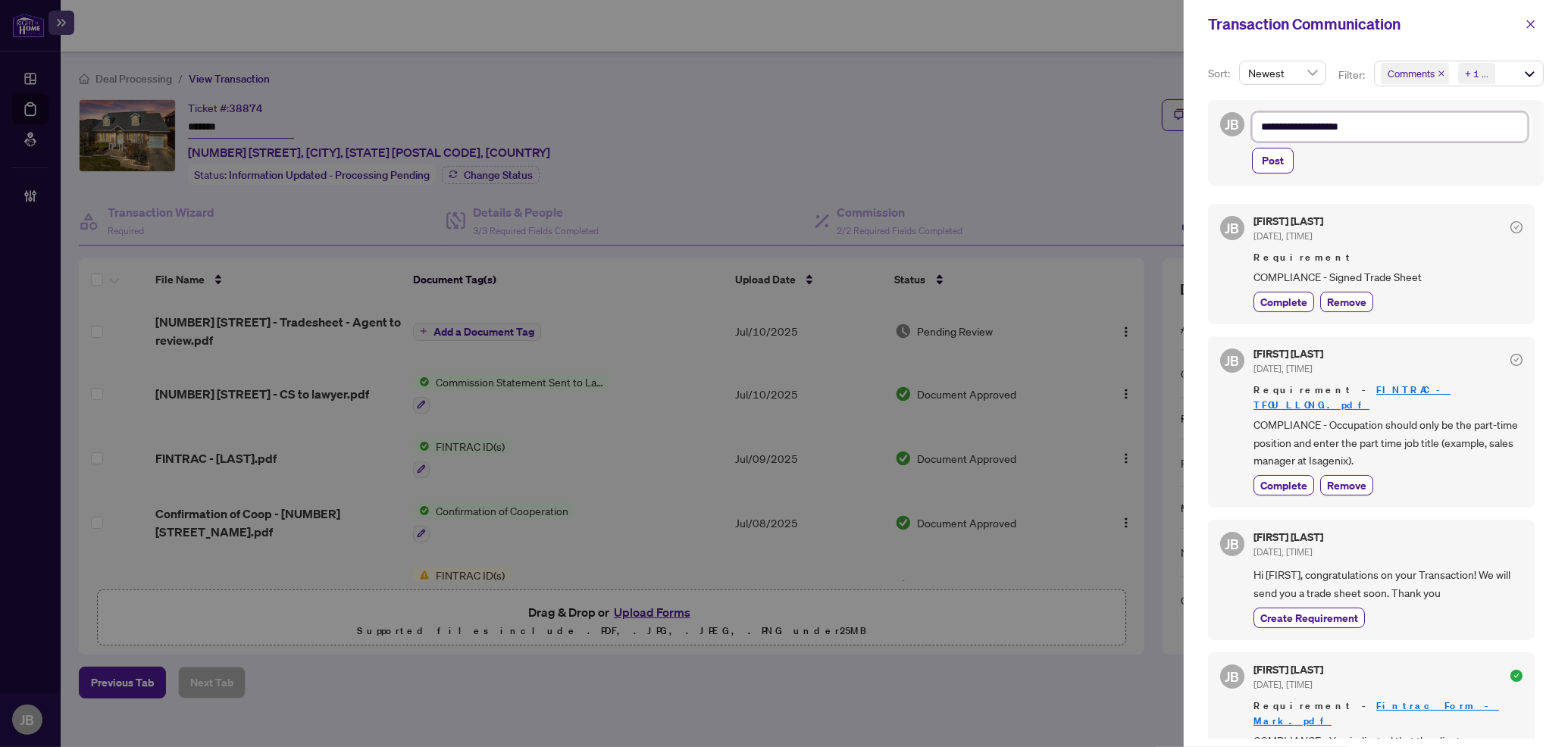 type on "**********" 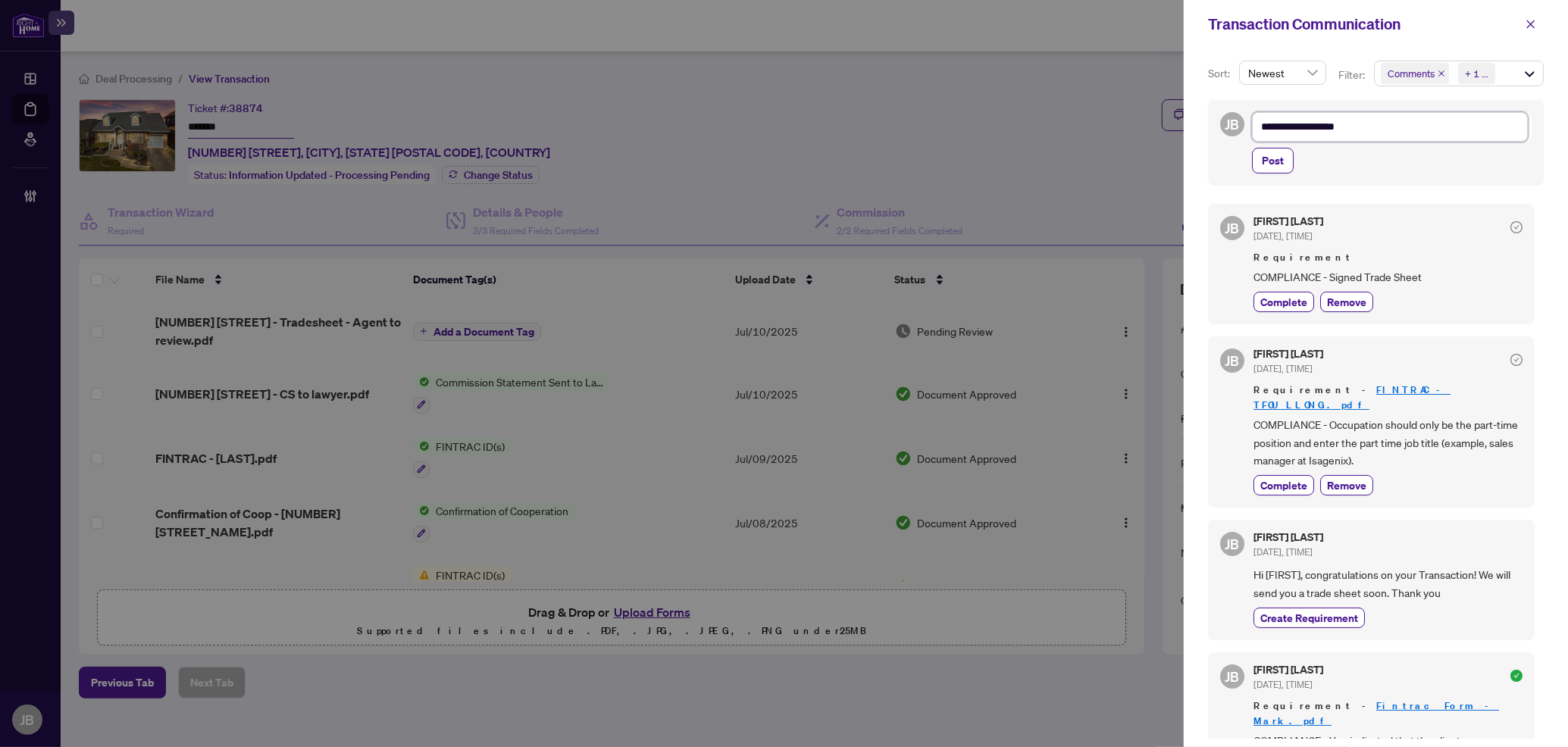 type on "**********" 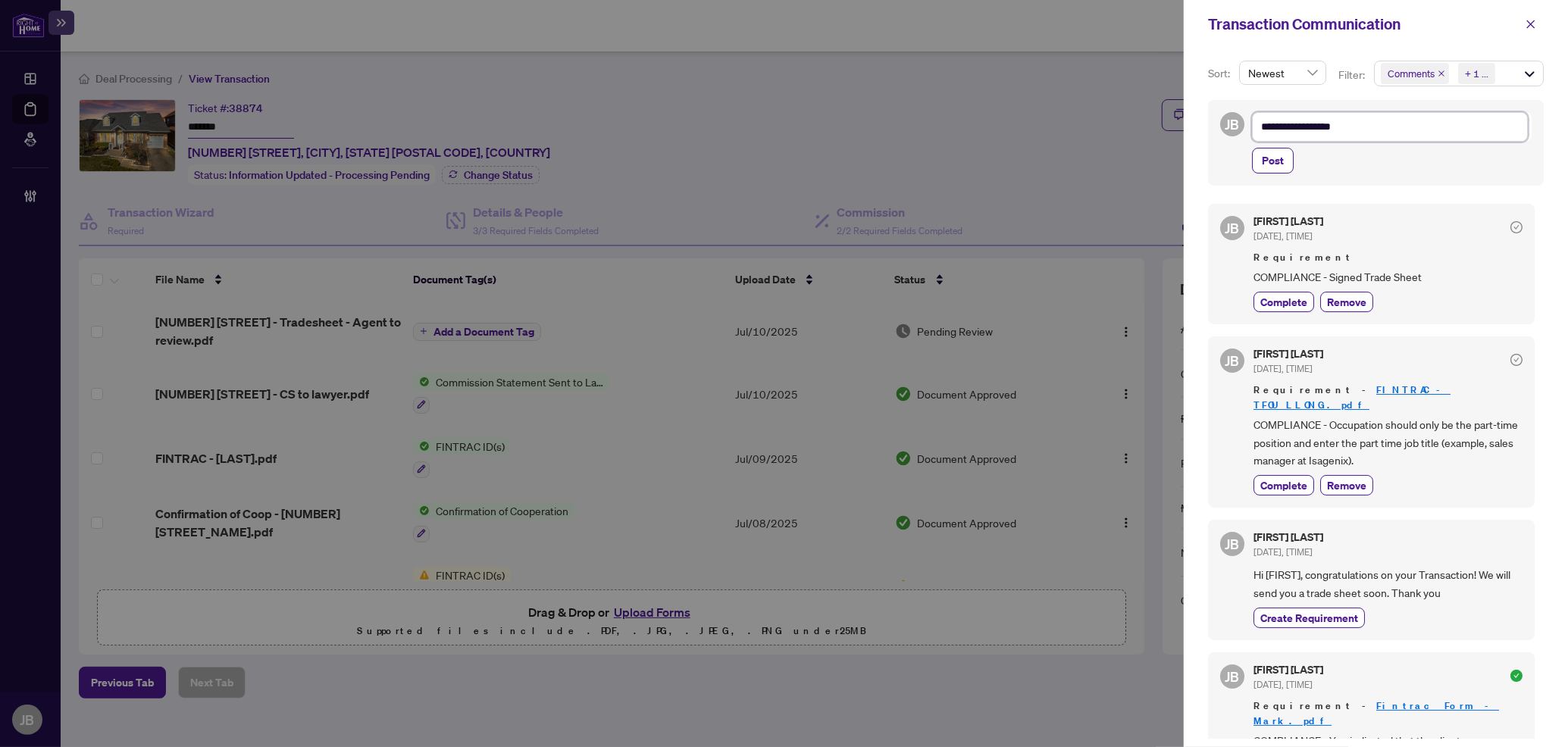 type on "**********" 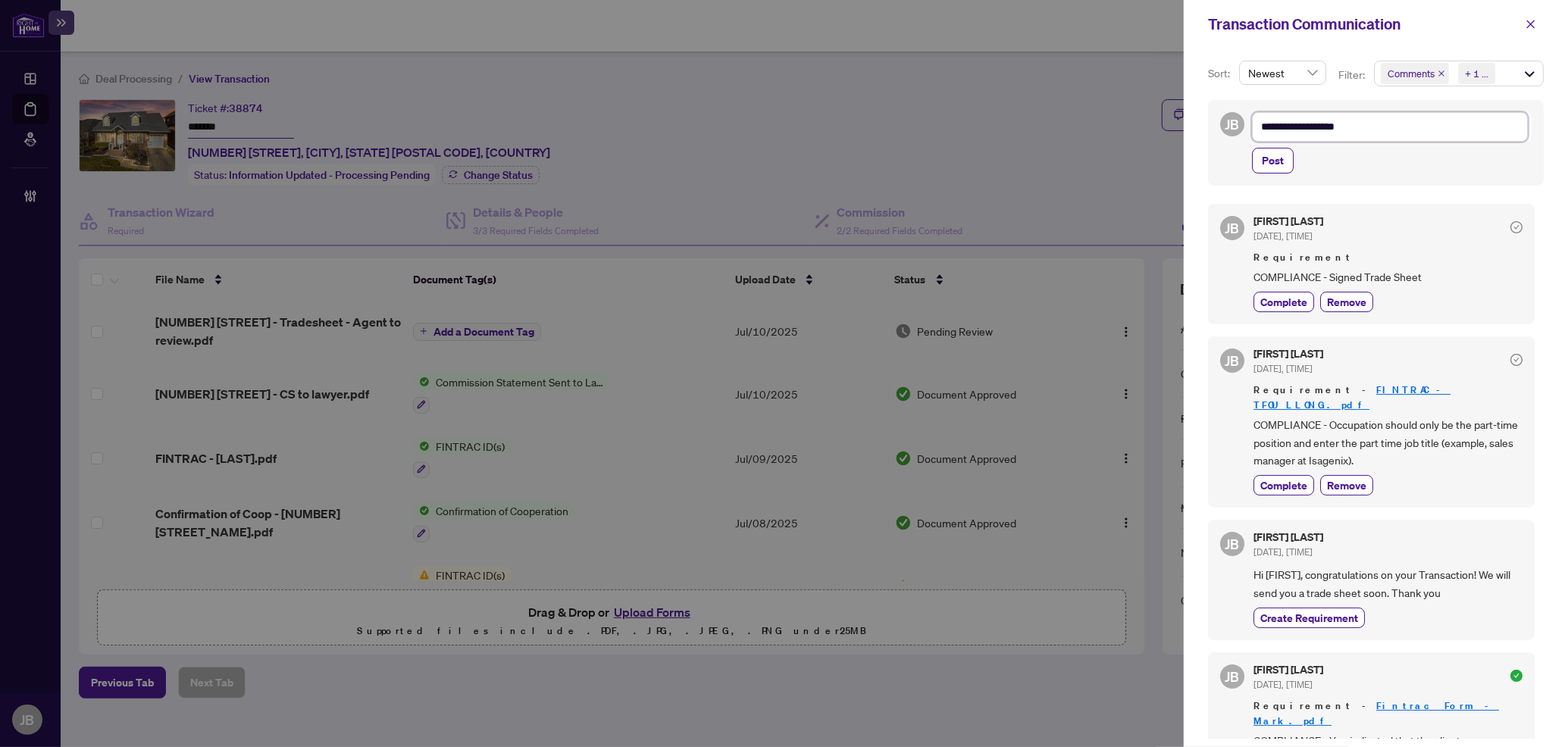 type on "**********" 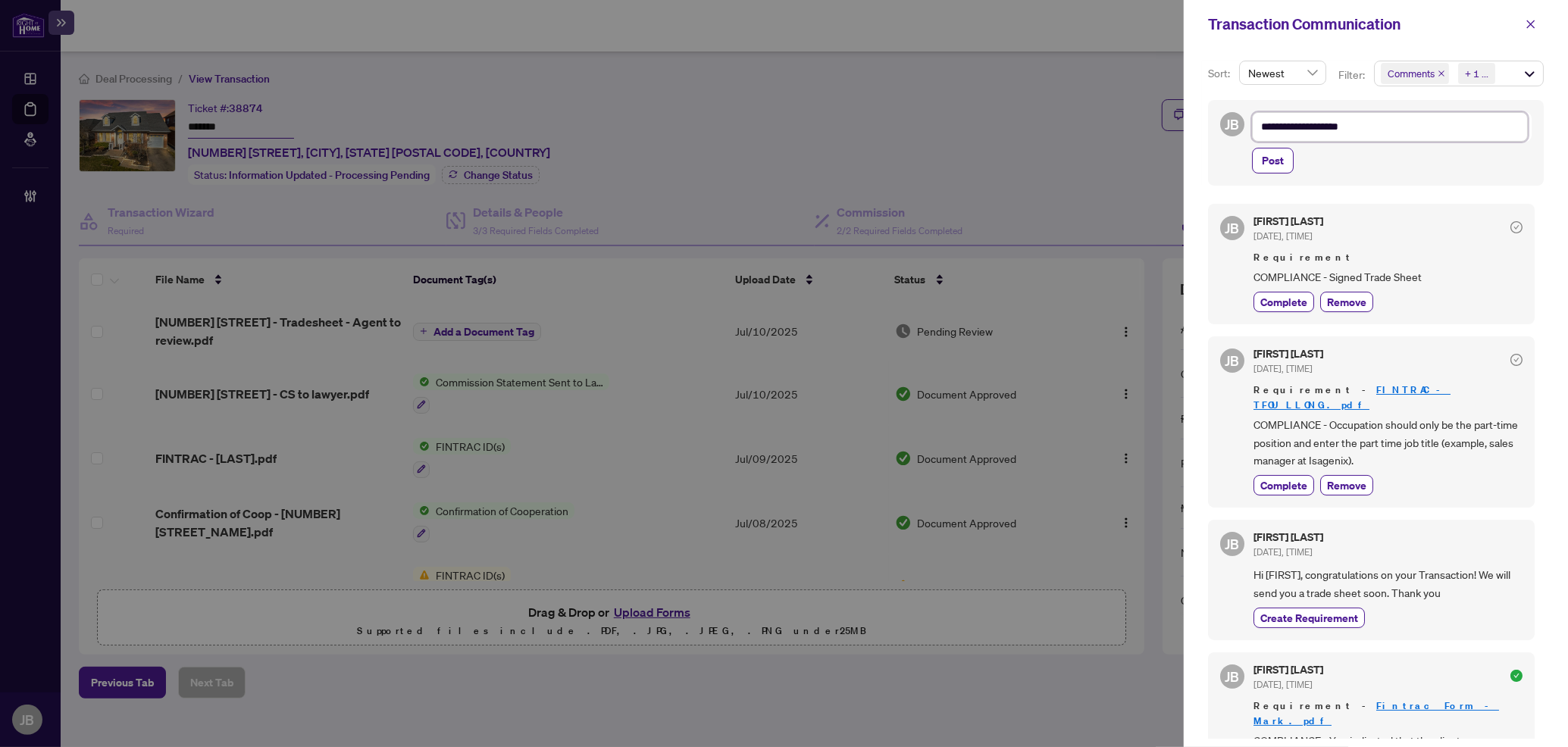 type on "**********" 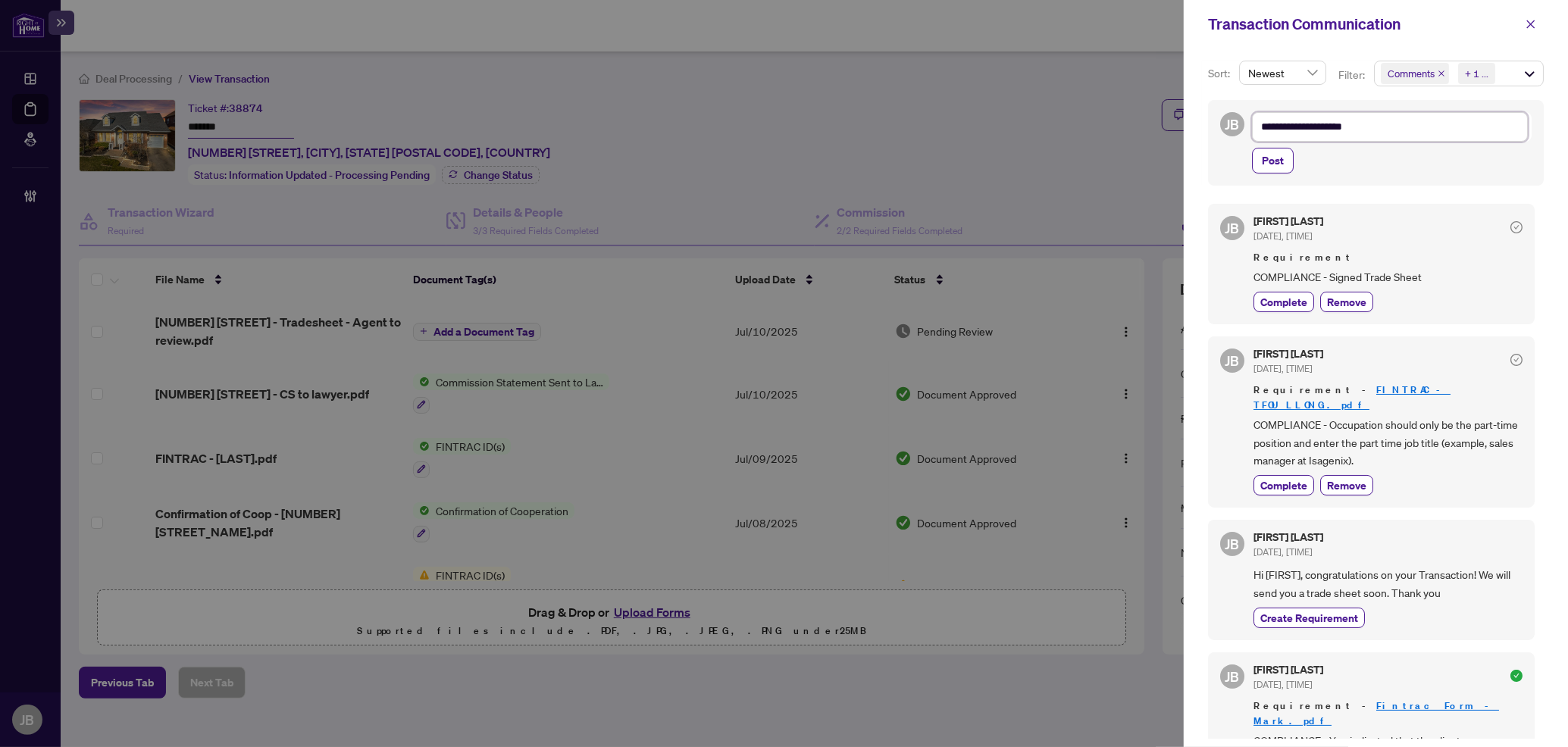 type on "**********" 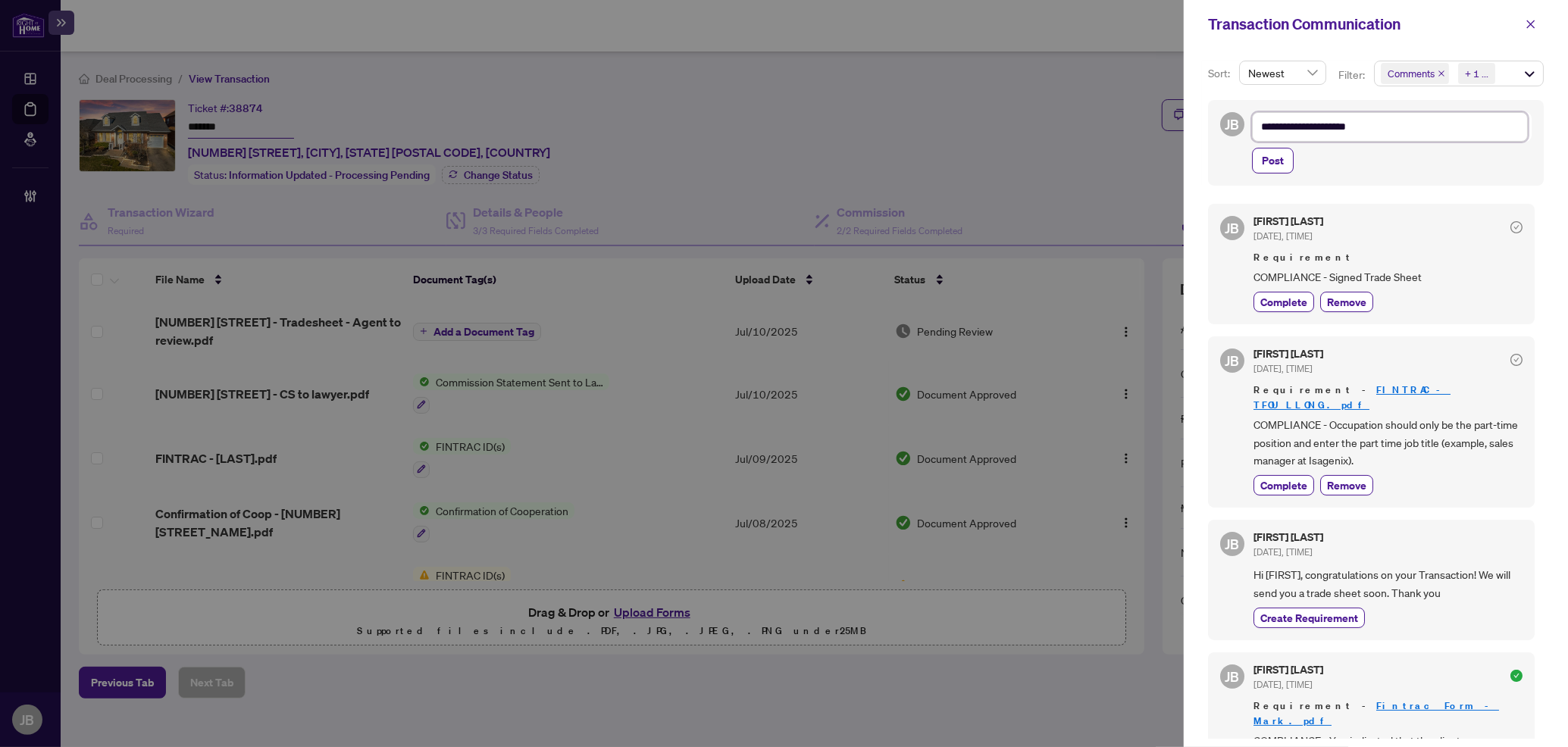 type on "**********" 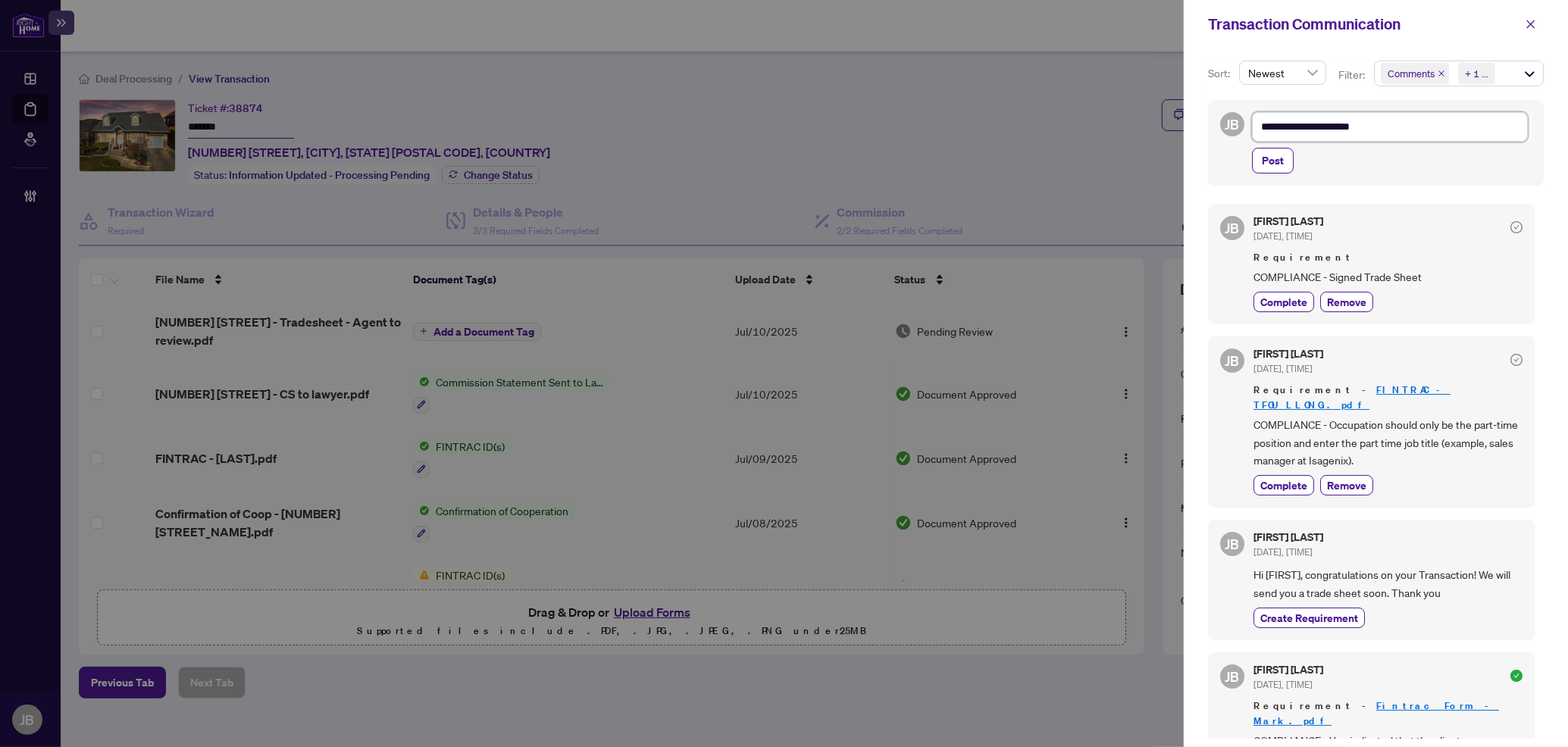 type on "**********" 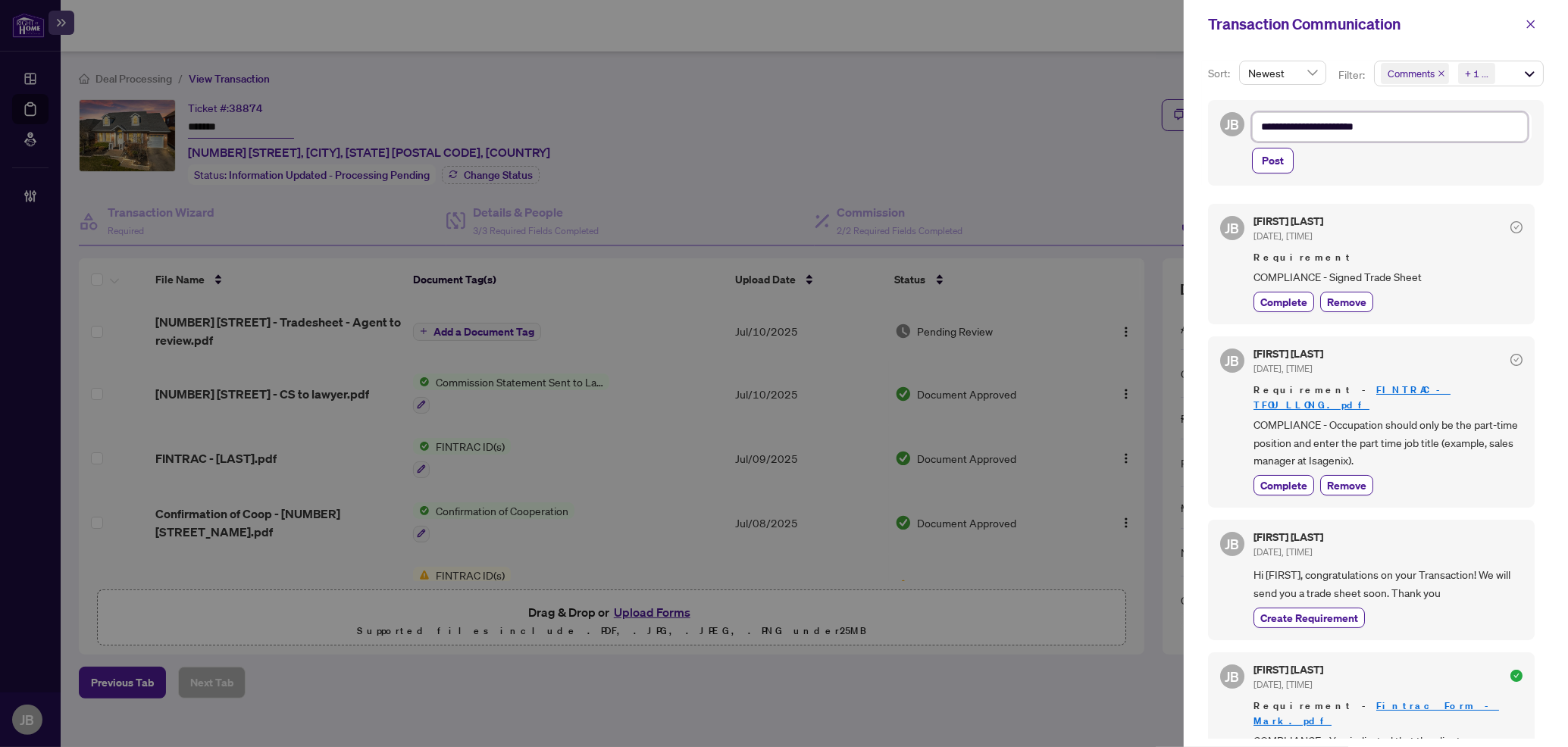 type on "**********" 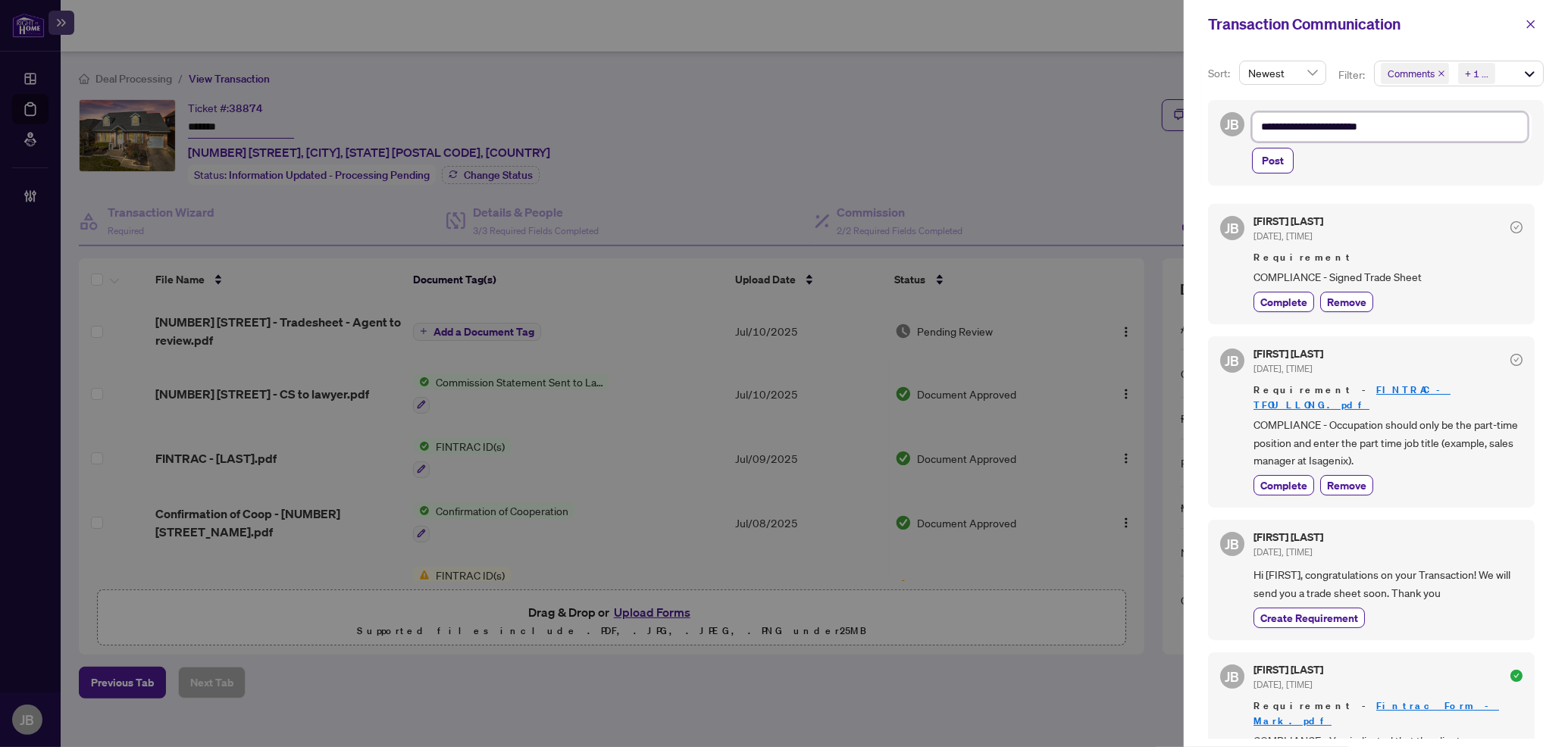 type on "**********" 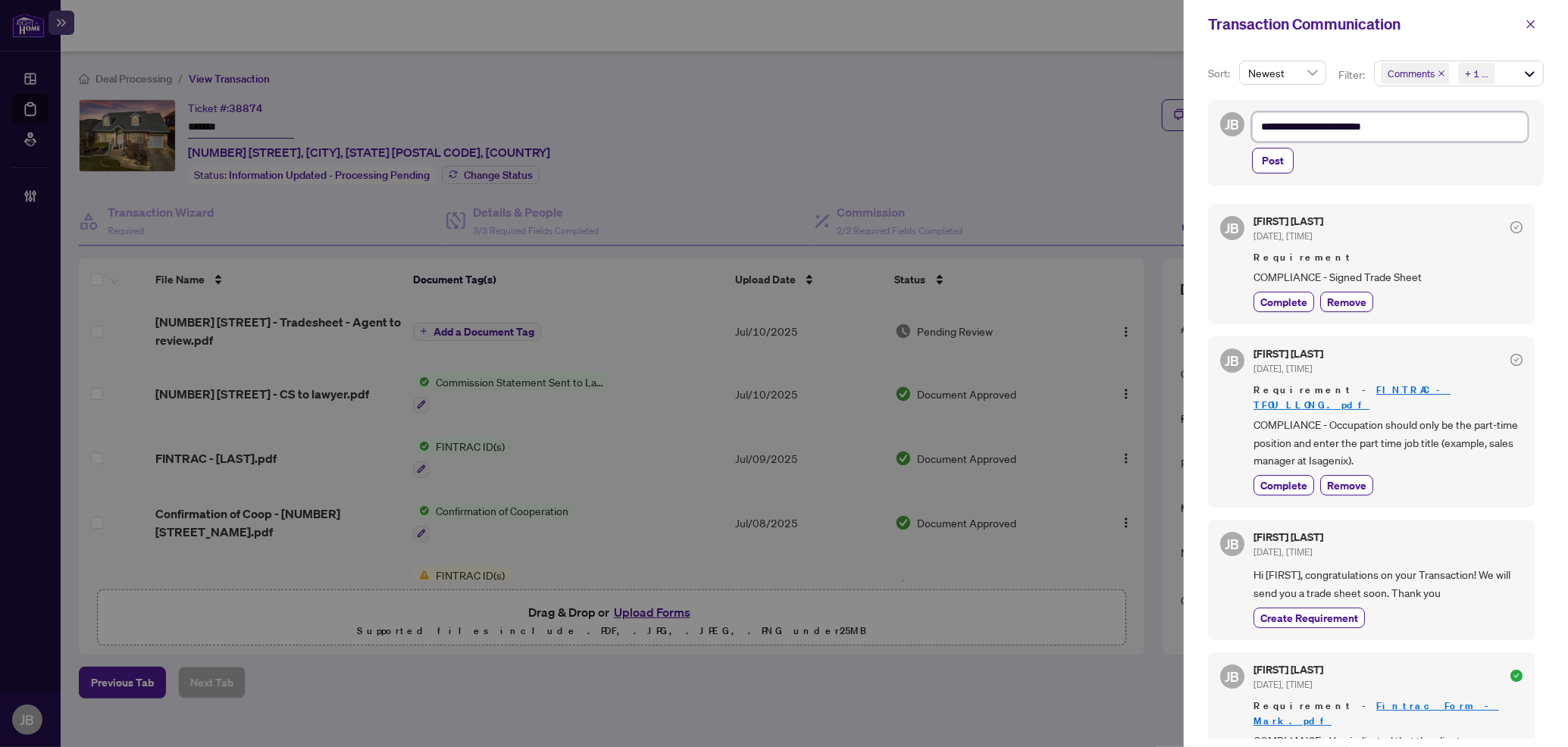 type on "**********" 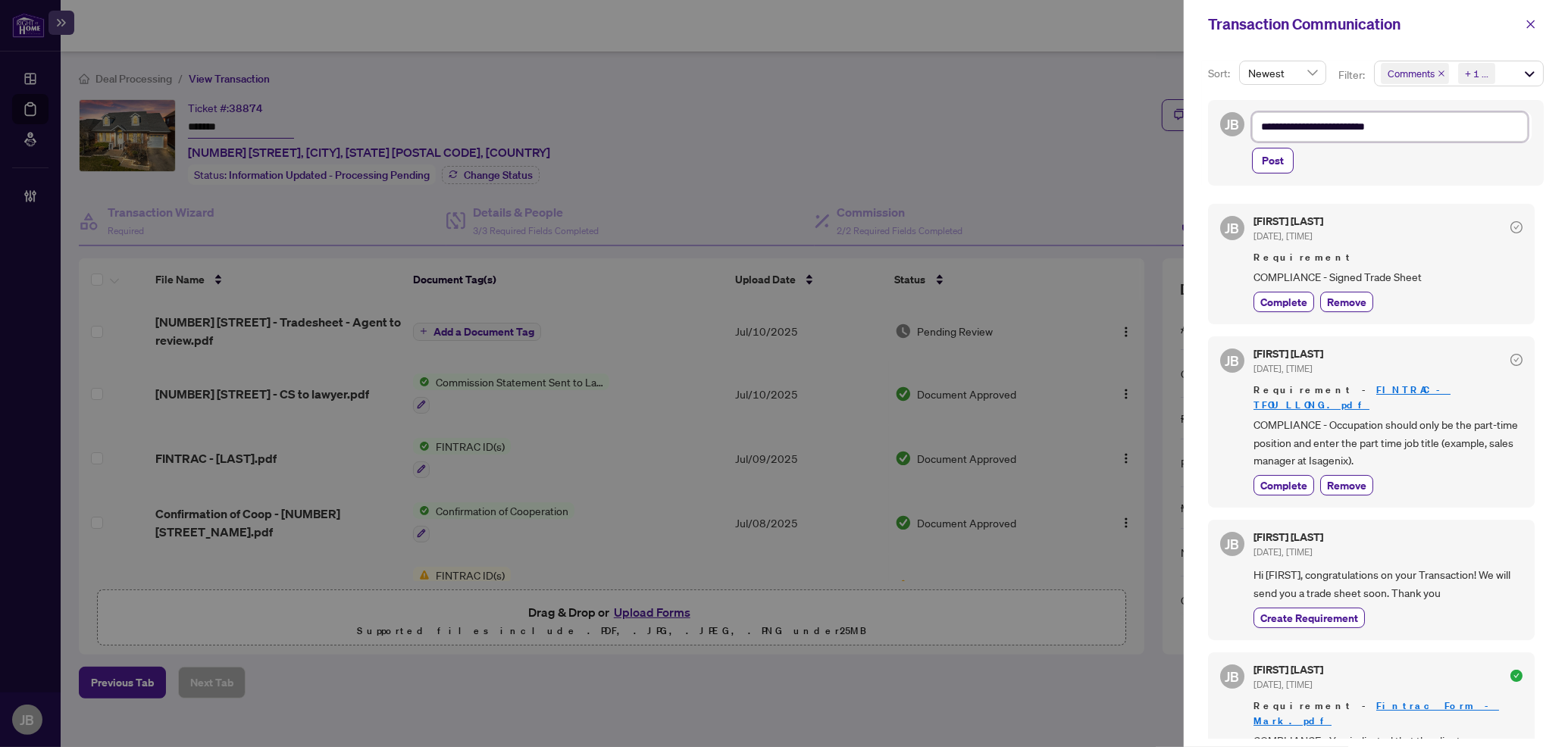 type on "**********" 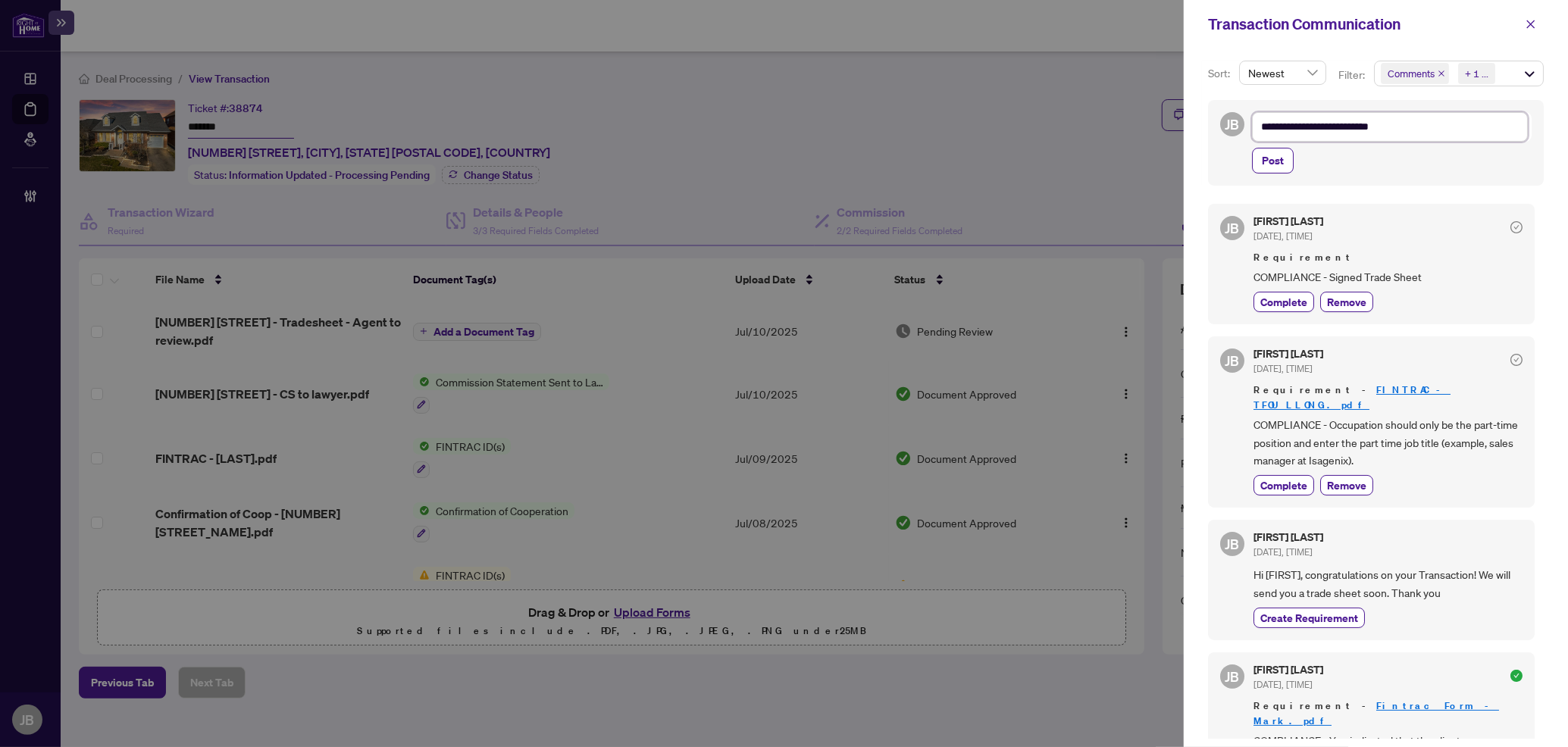 type on "**********" 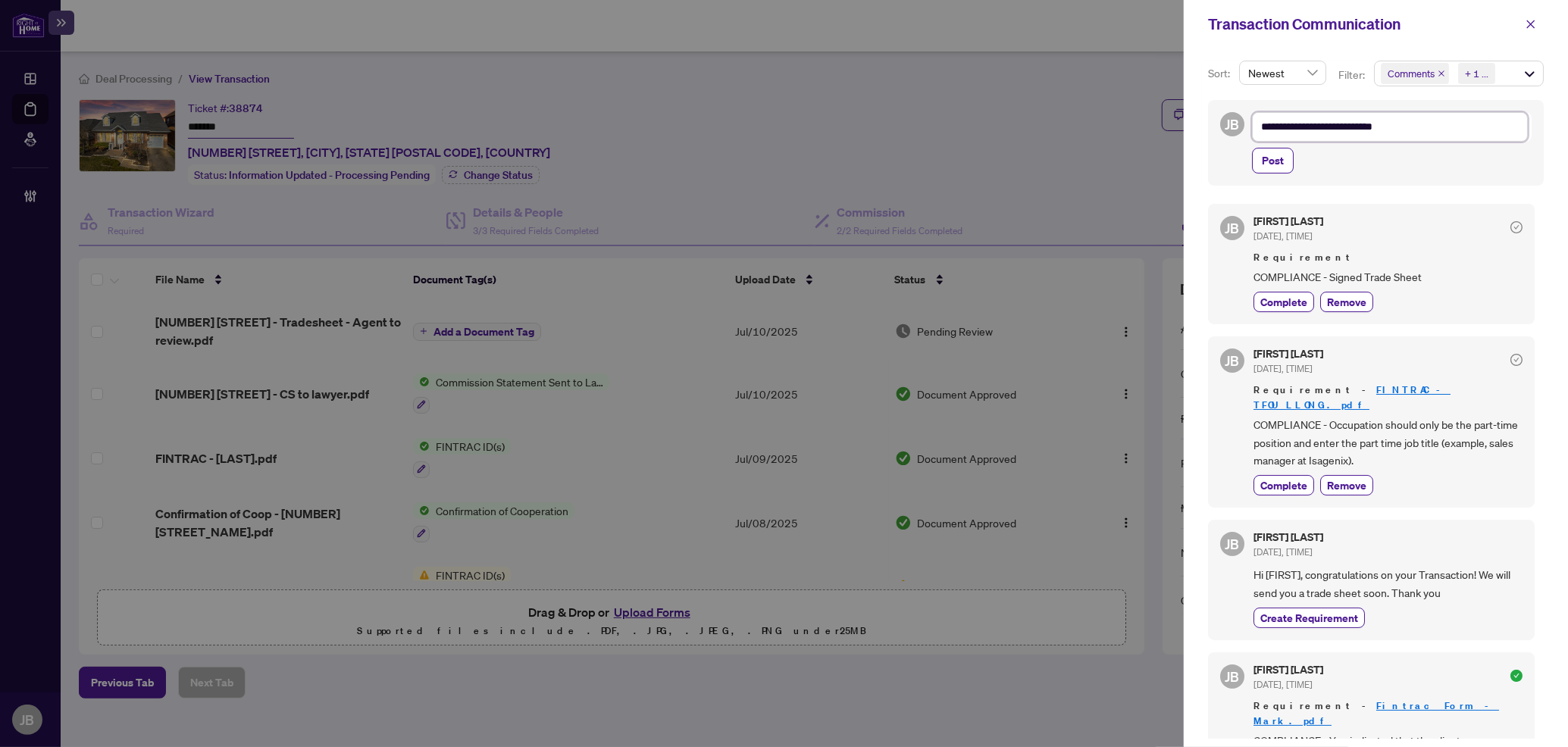 type on "**********" 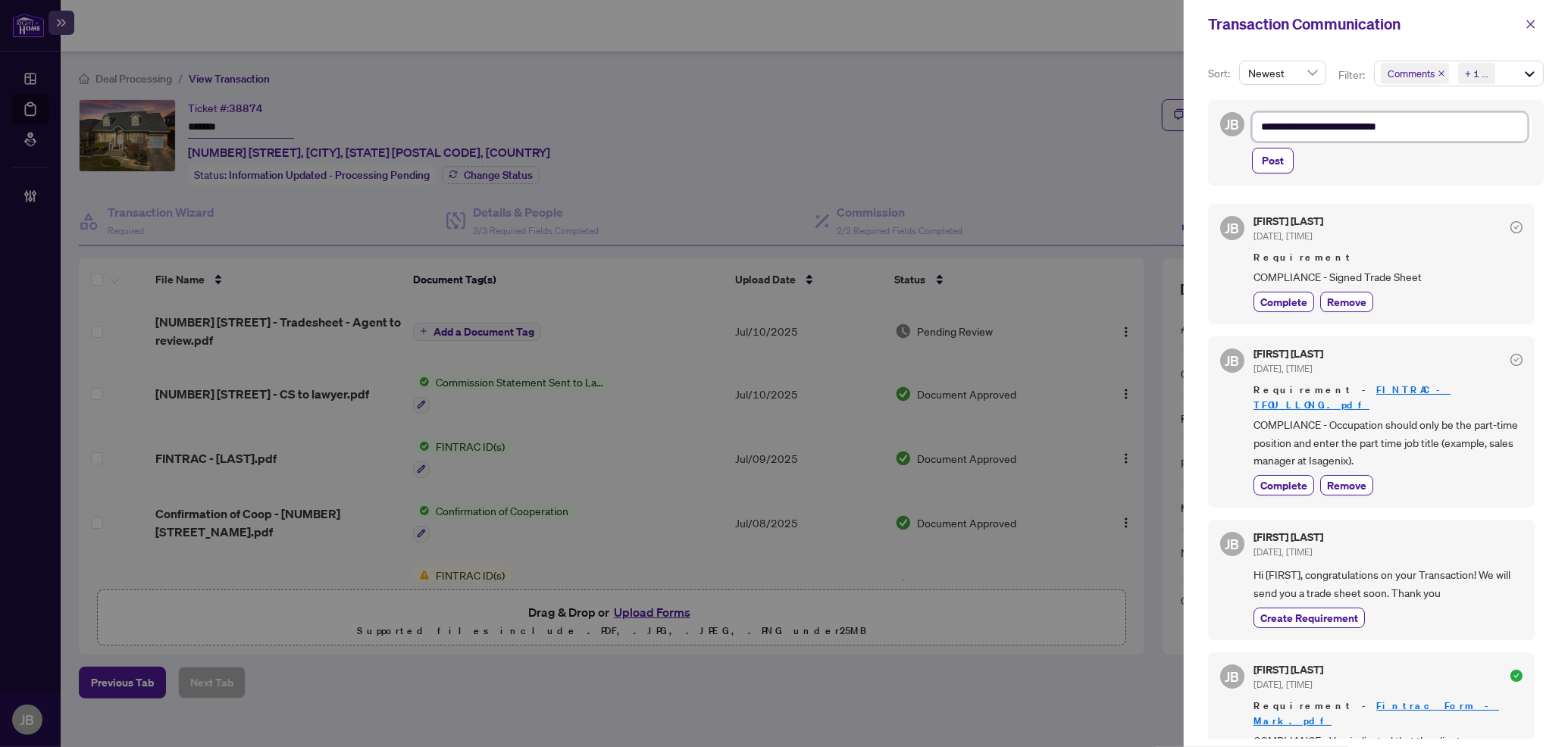 type on "**********" 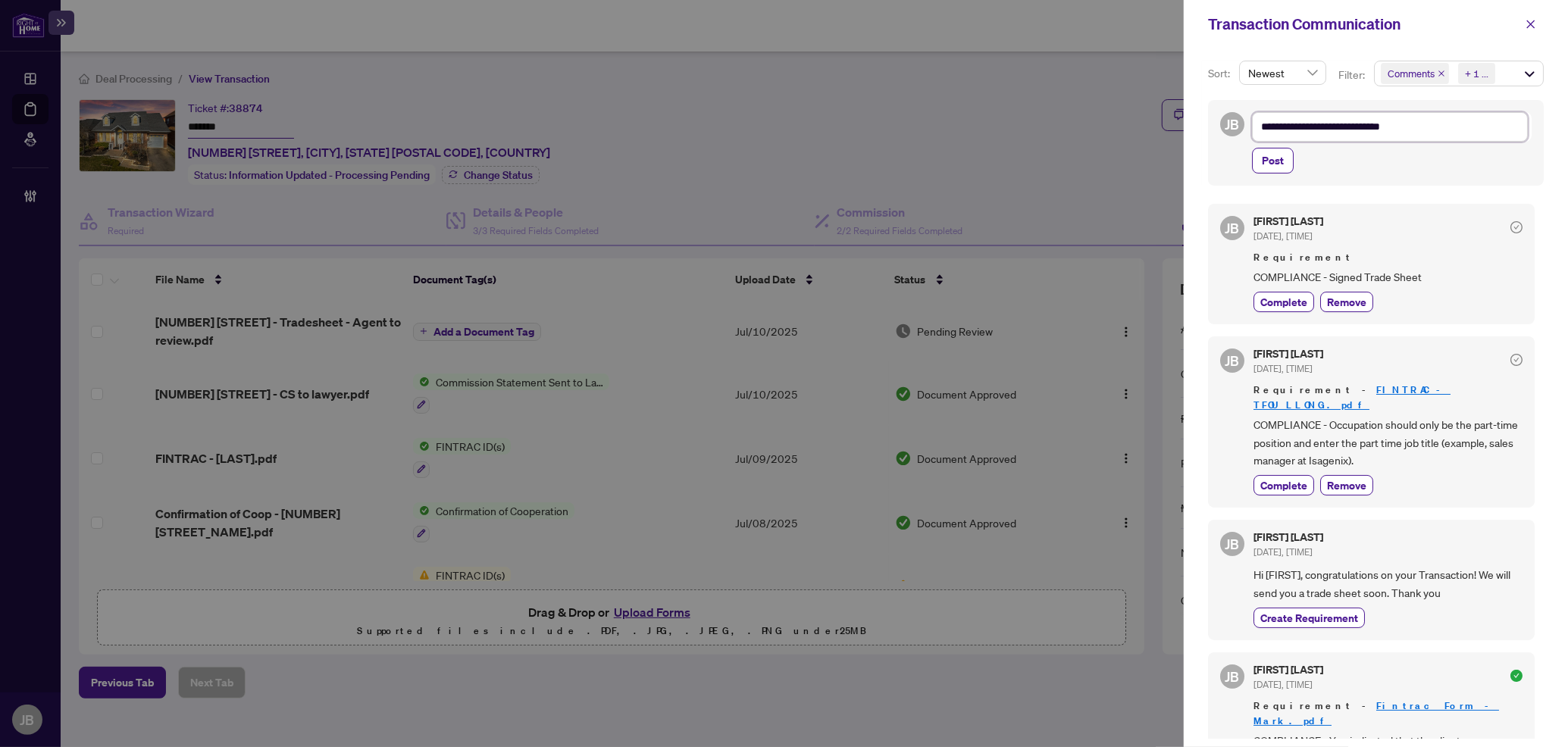 type on "**********" 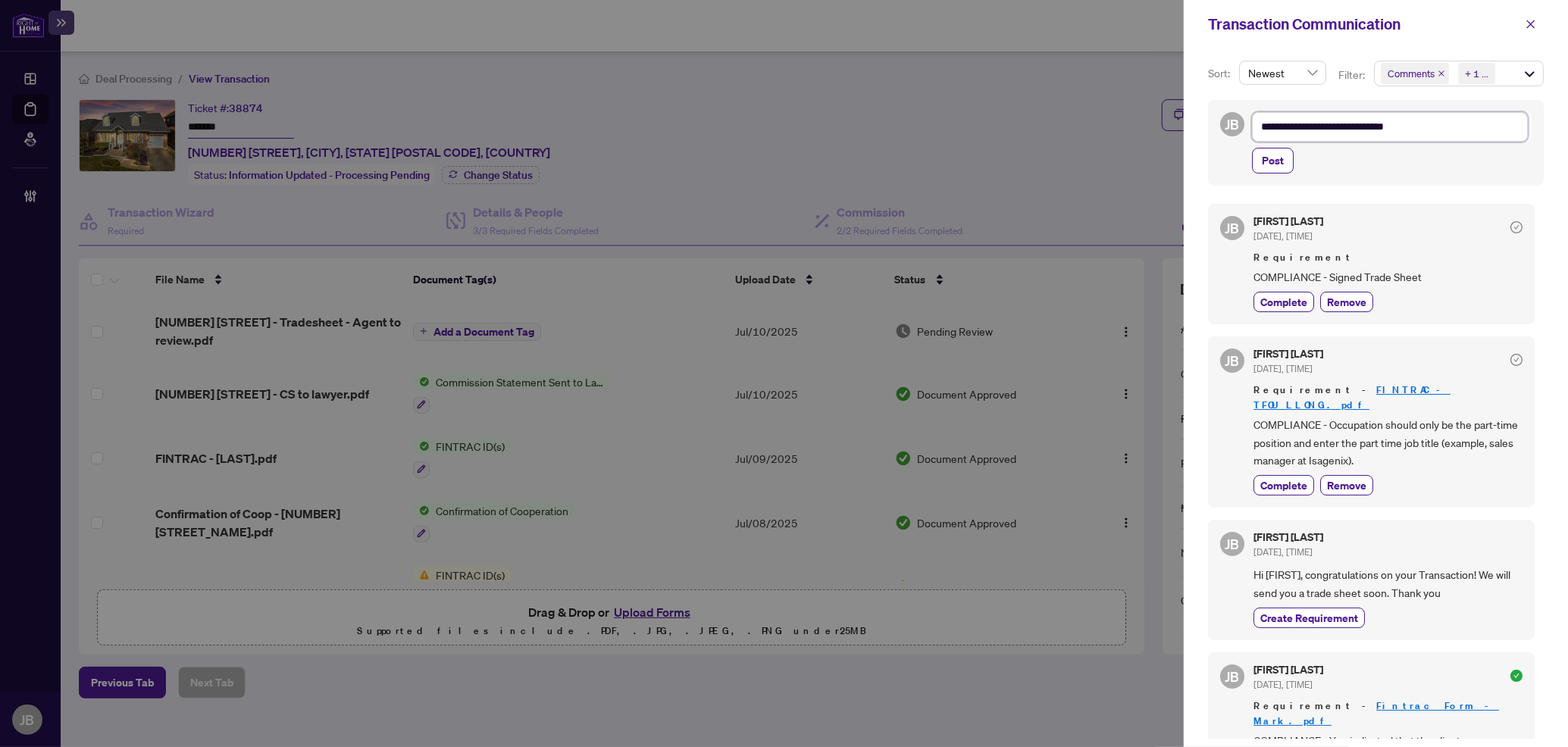 type on "**********" 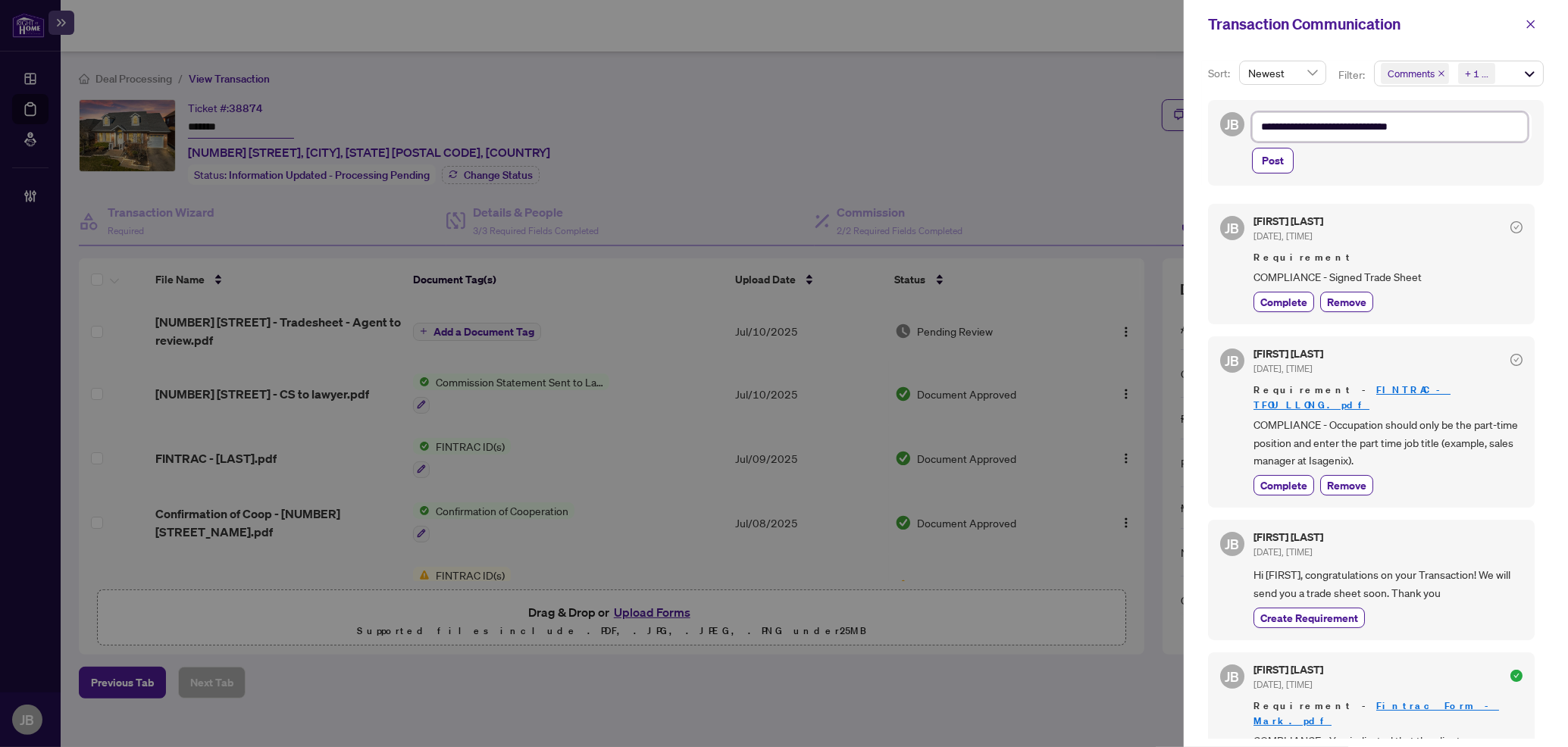 type on "**********" 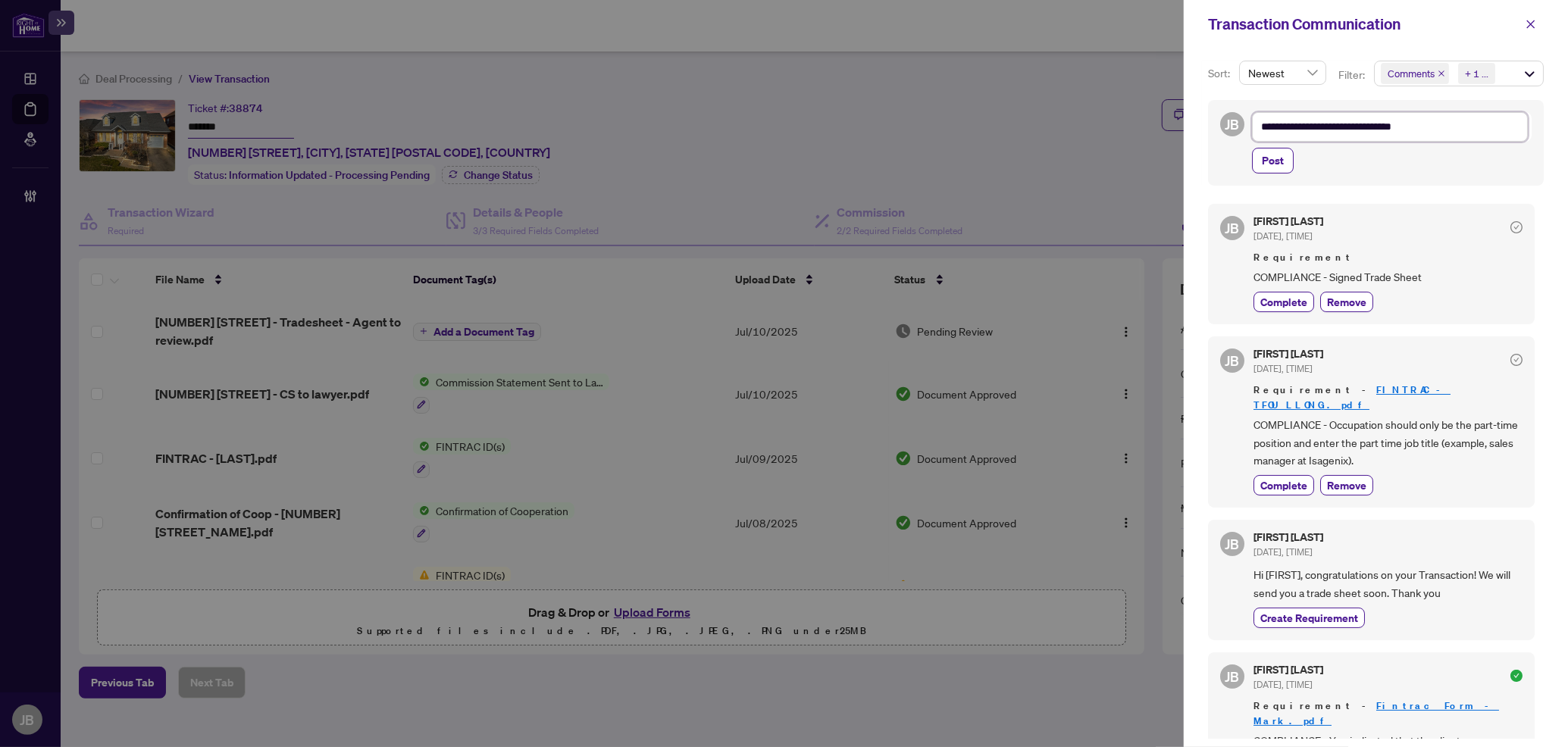 type on "**********" 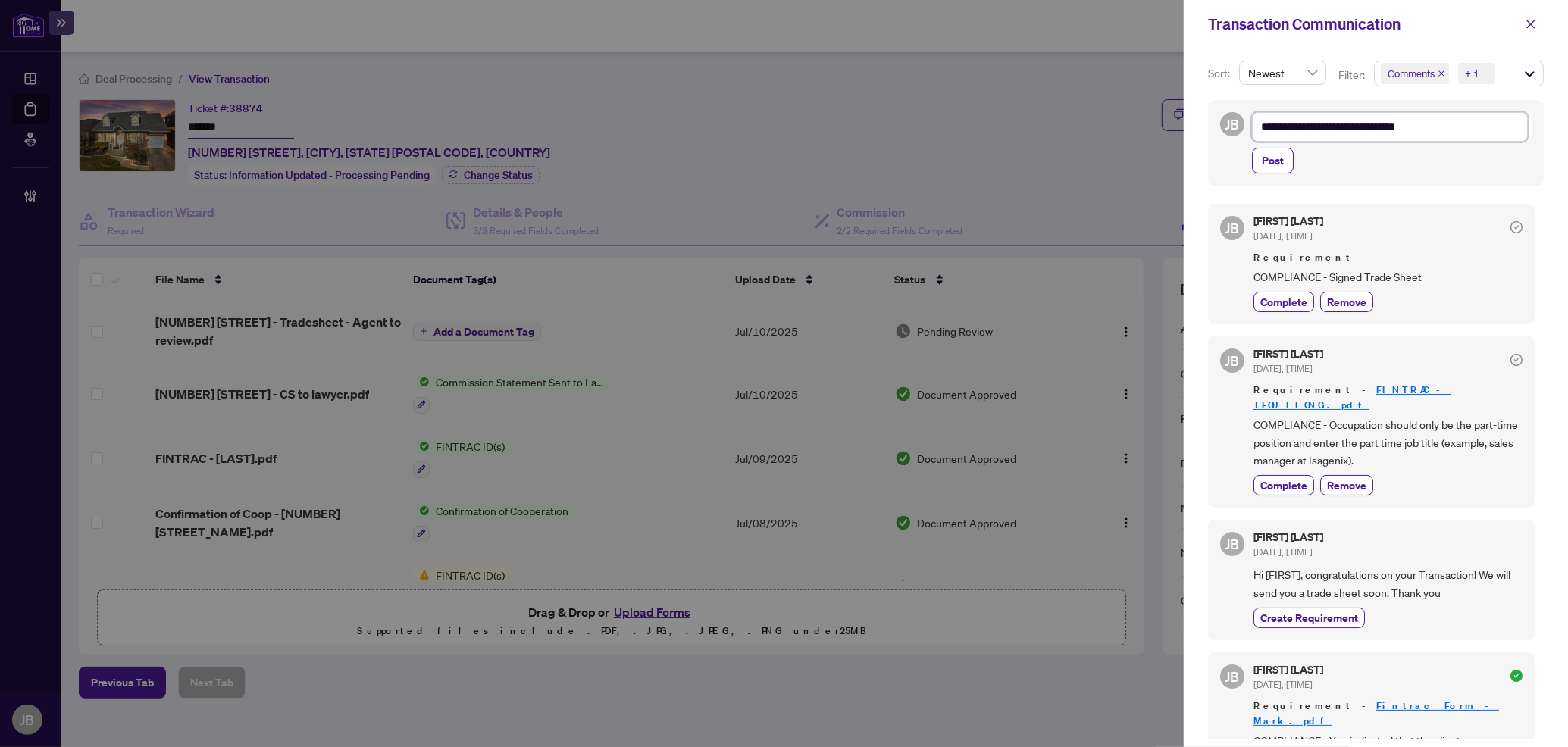 type on "**********" 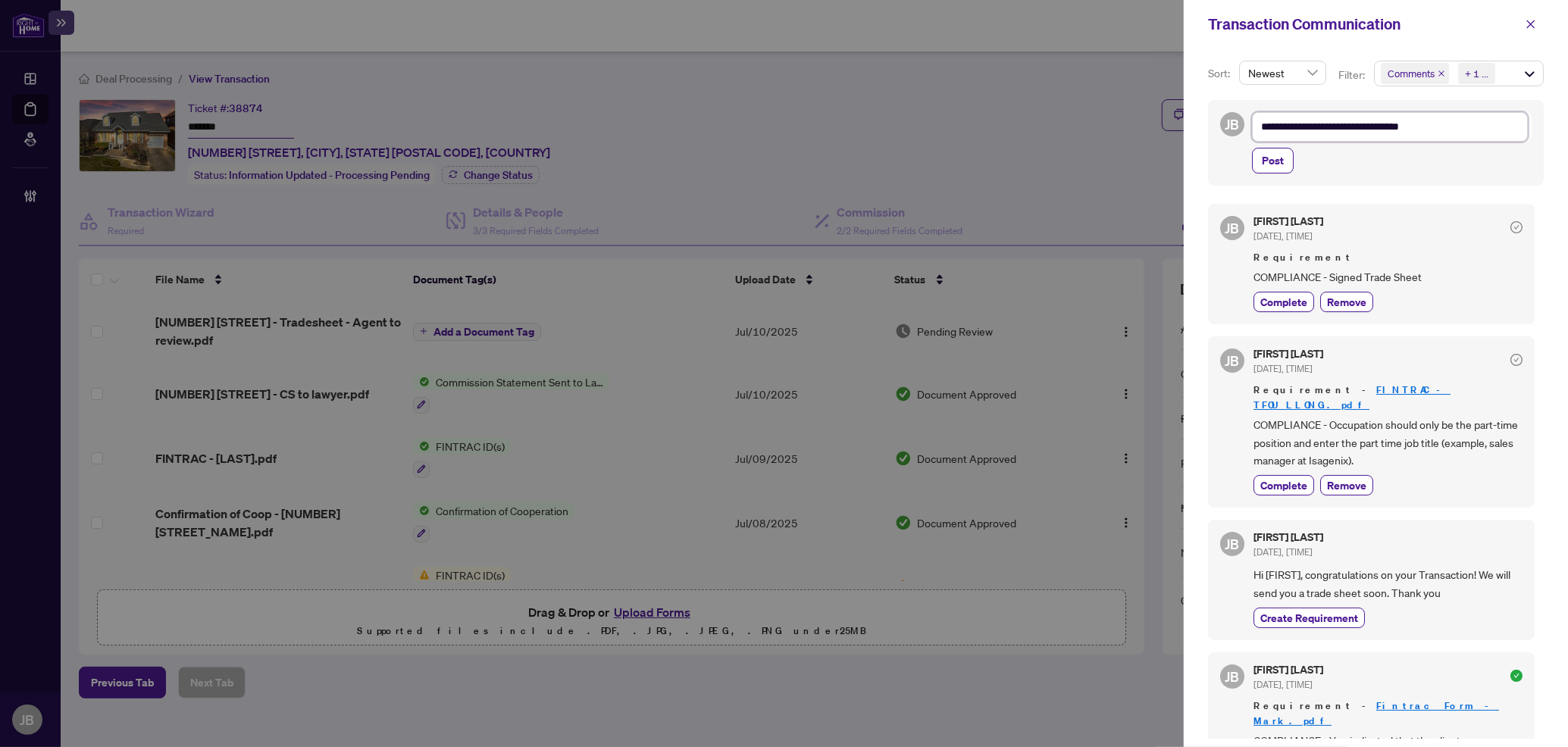 type on "**********" 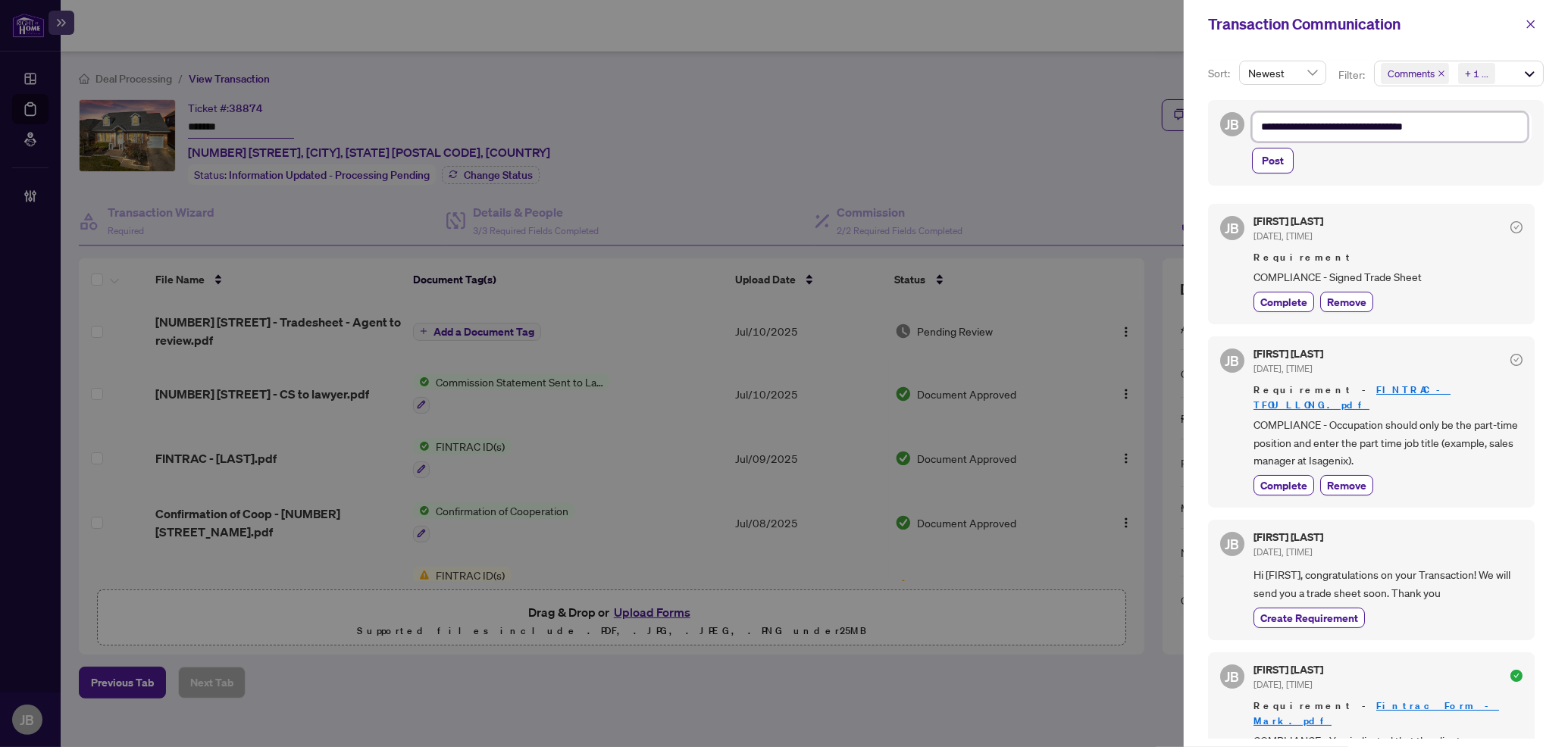 type on "**********" 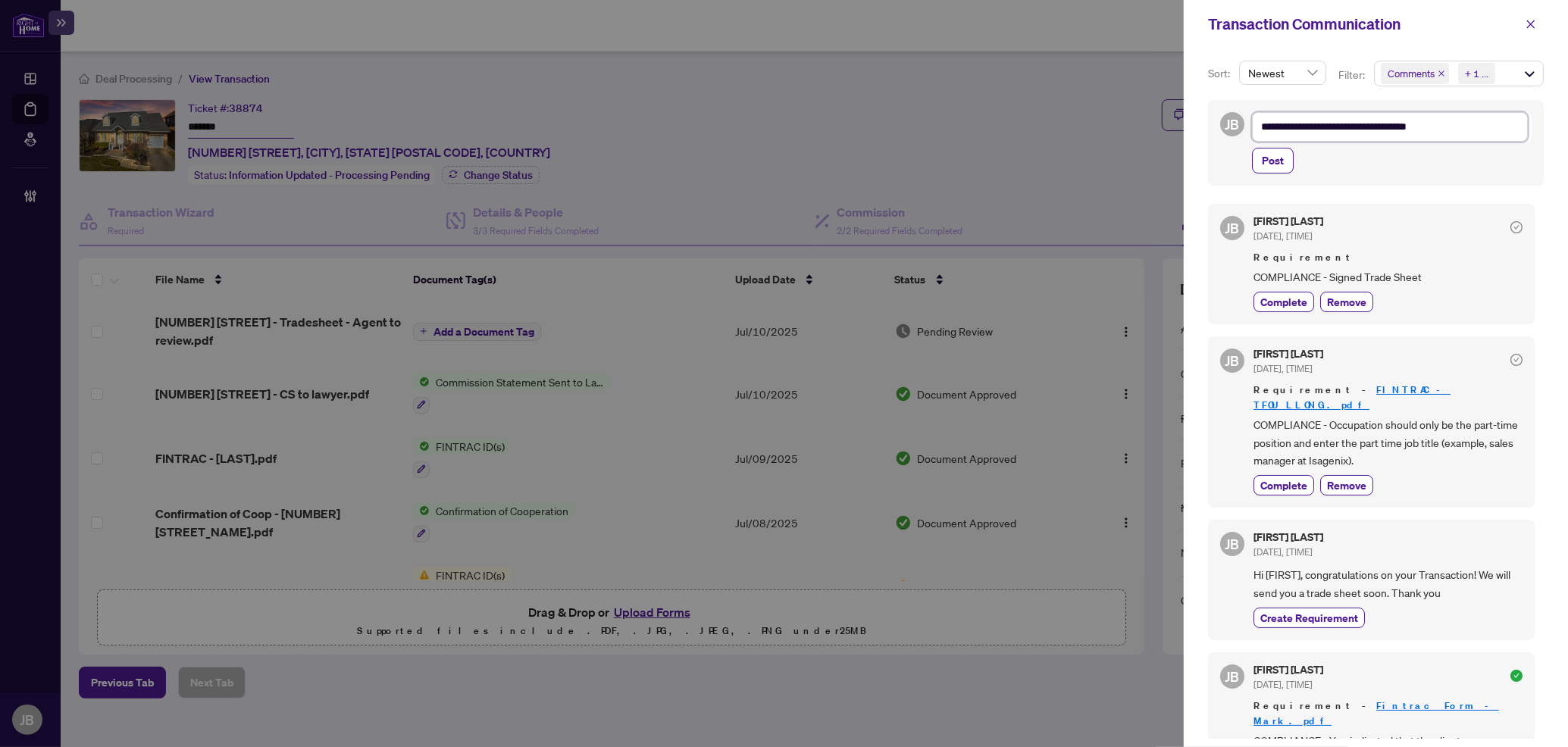 type on "**********" 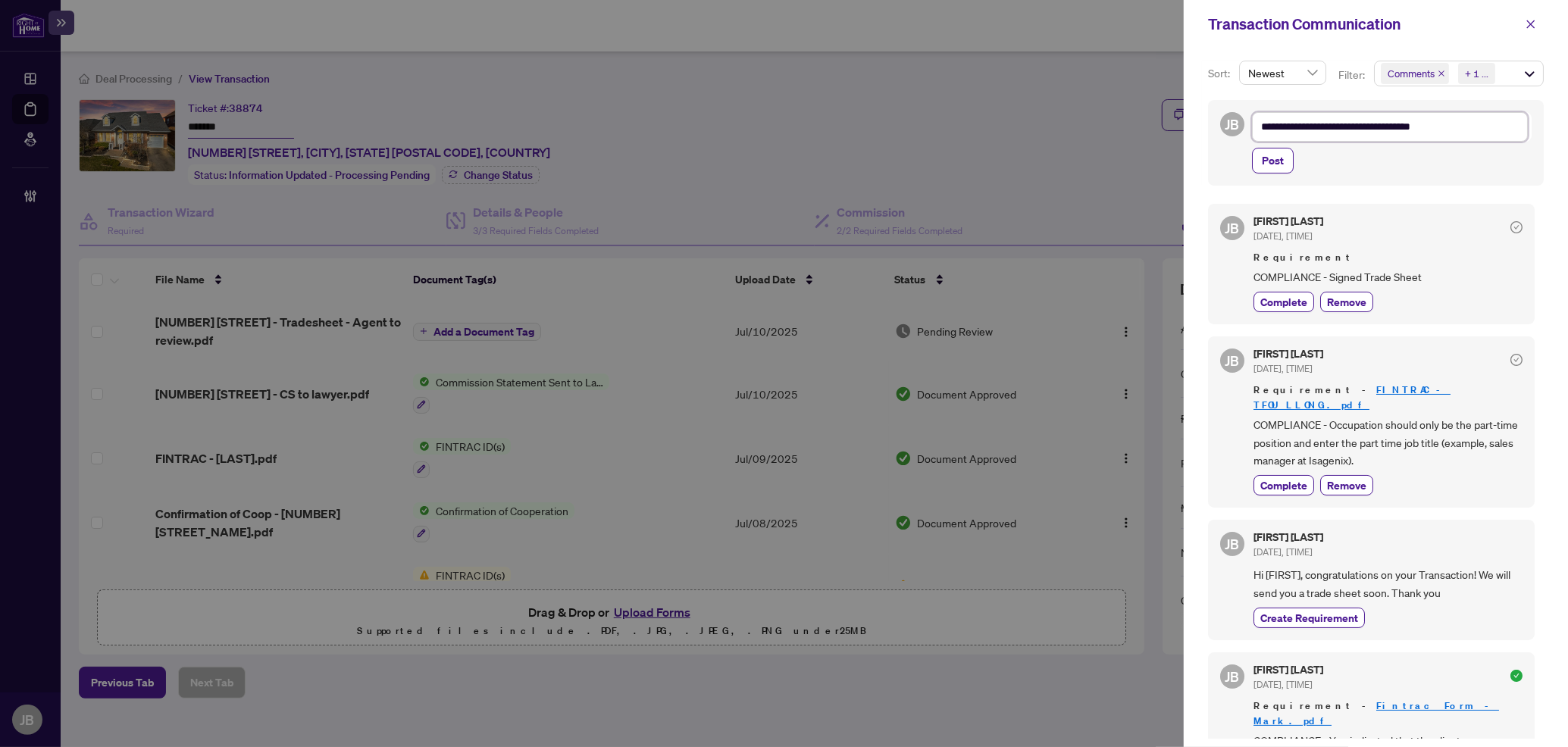 type on "**********" 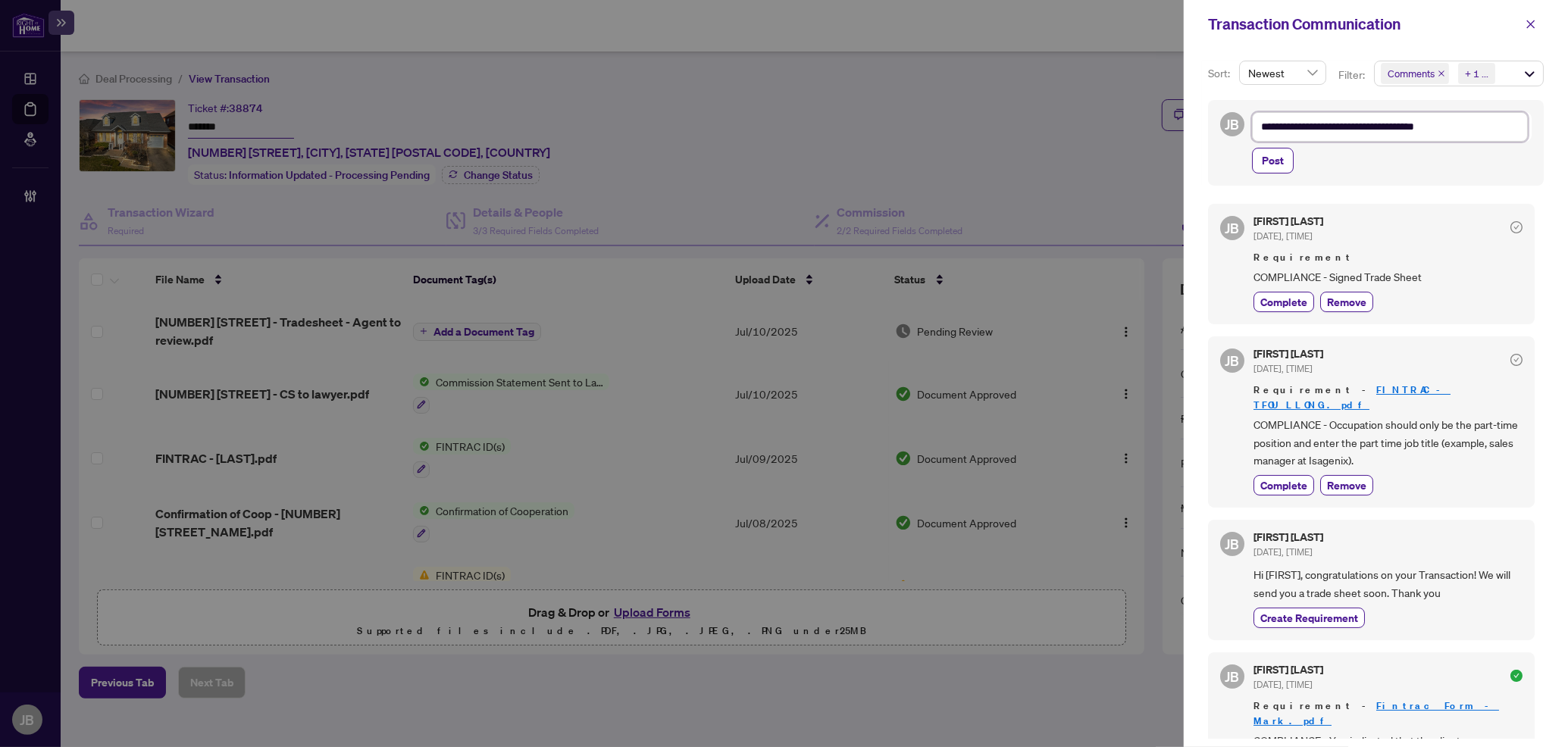 type on "**********" 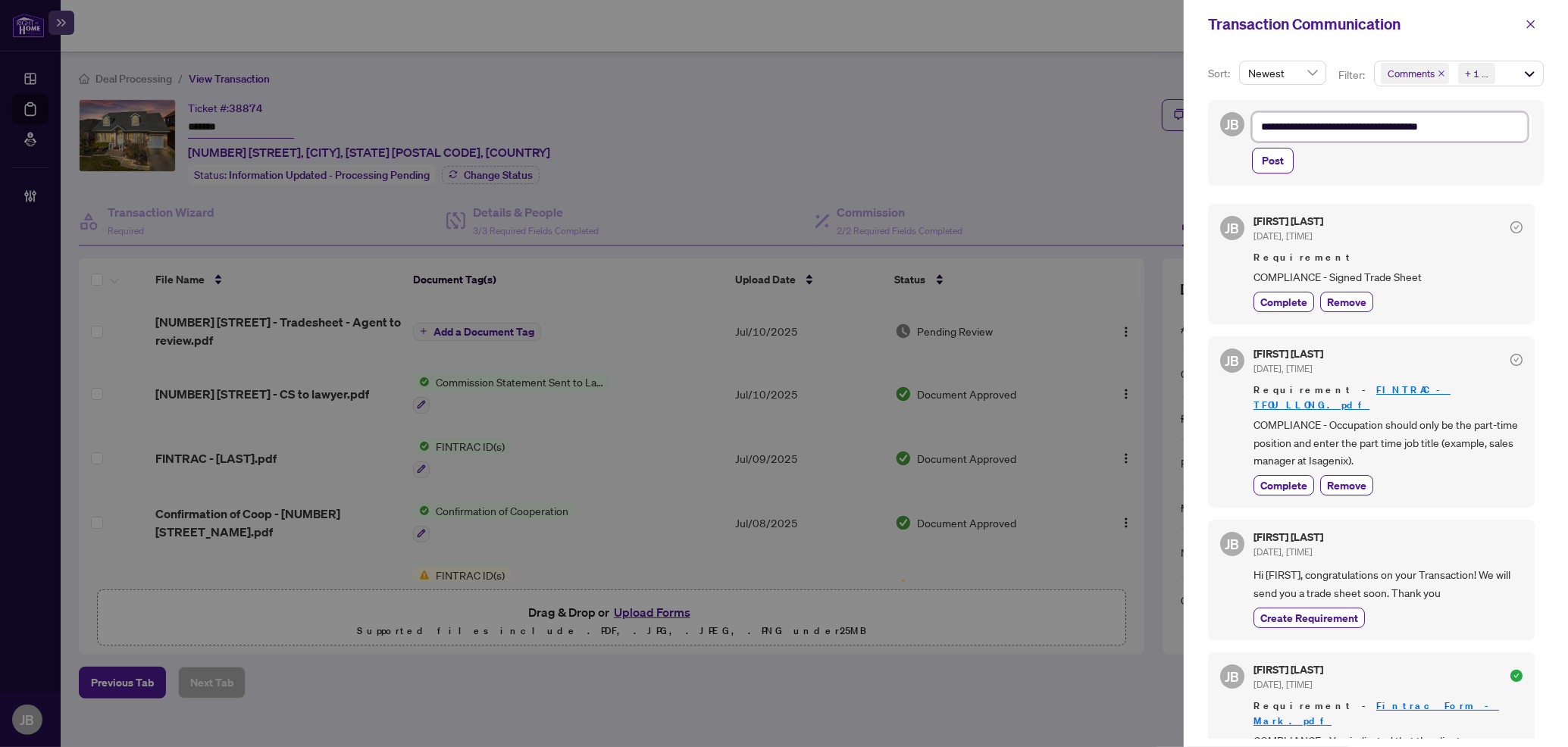 type on "**********" 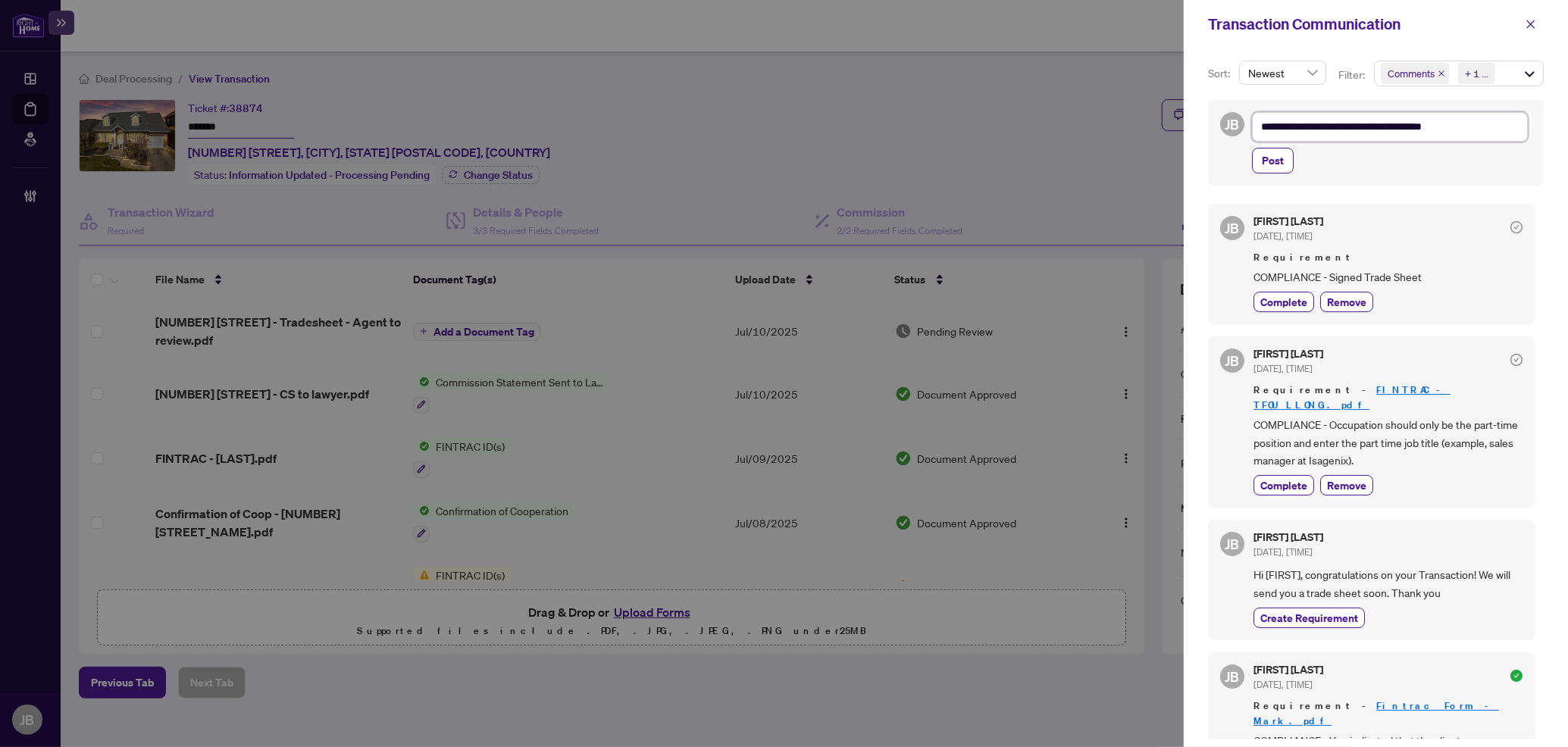 type on "**********" 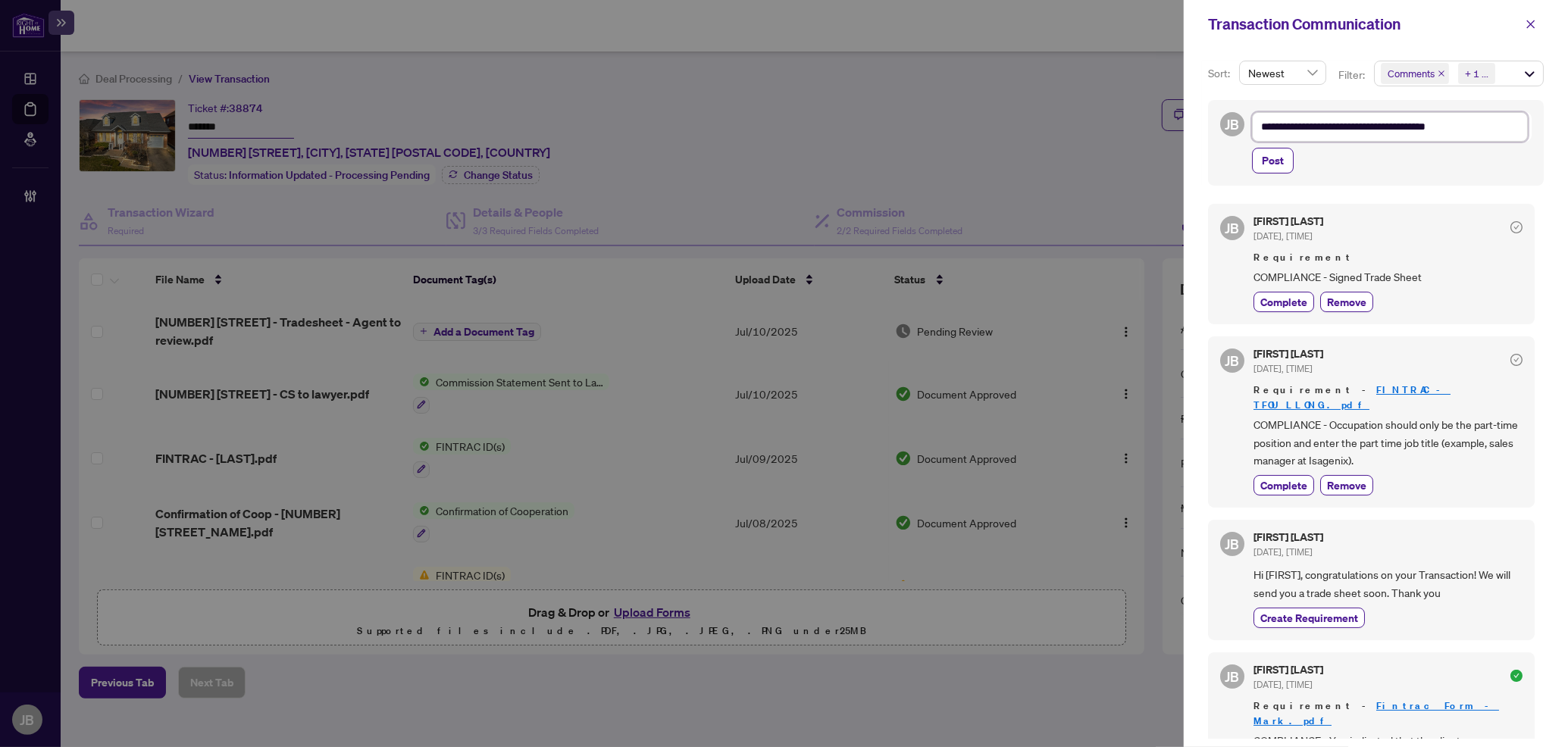 type on "**********" 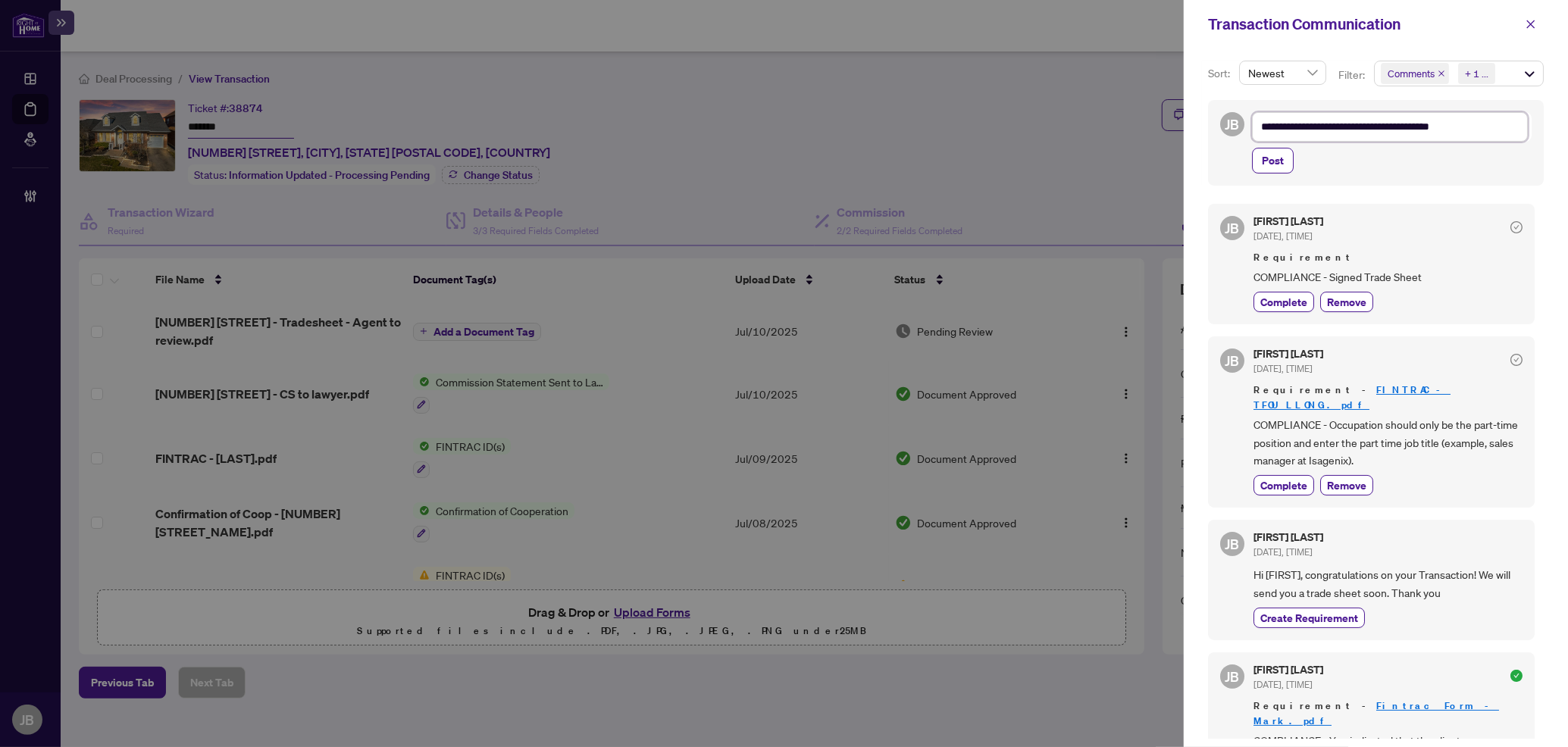 type on "**********" 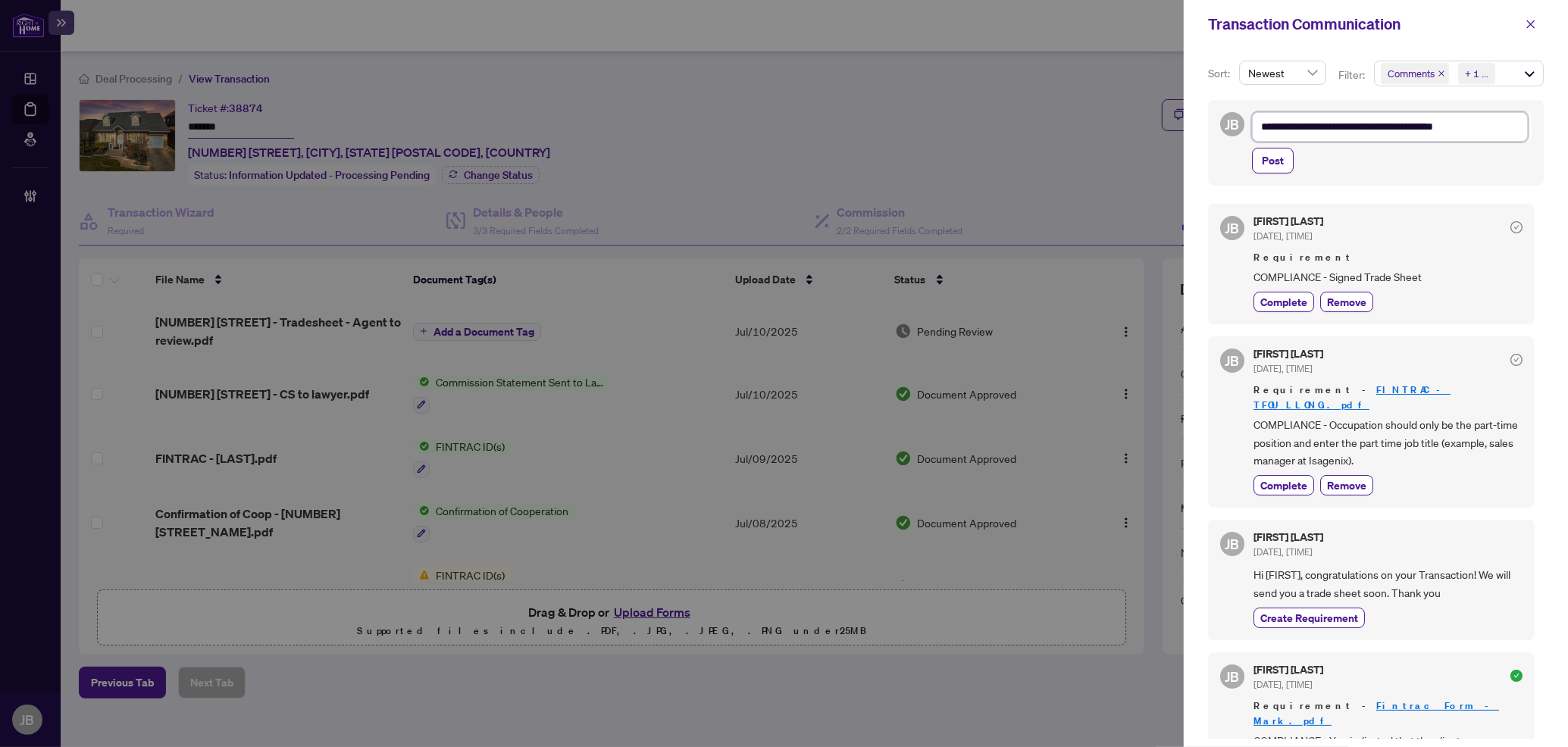 type on "**********" 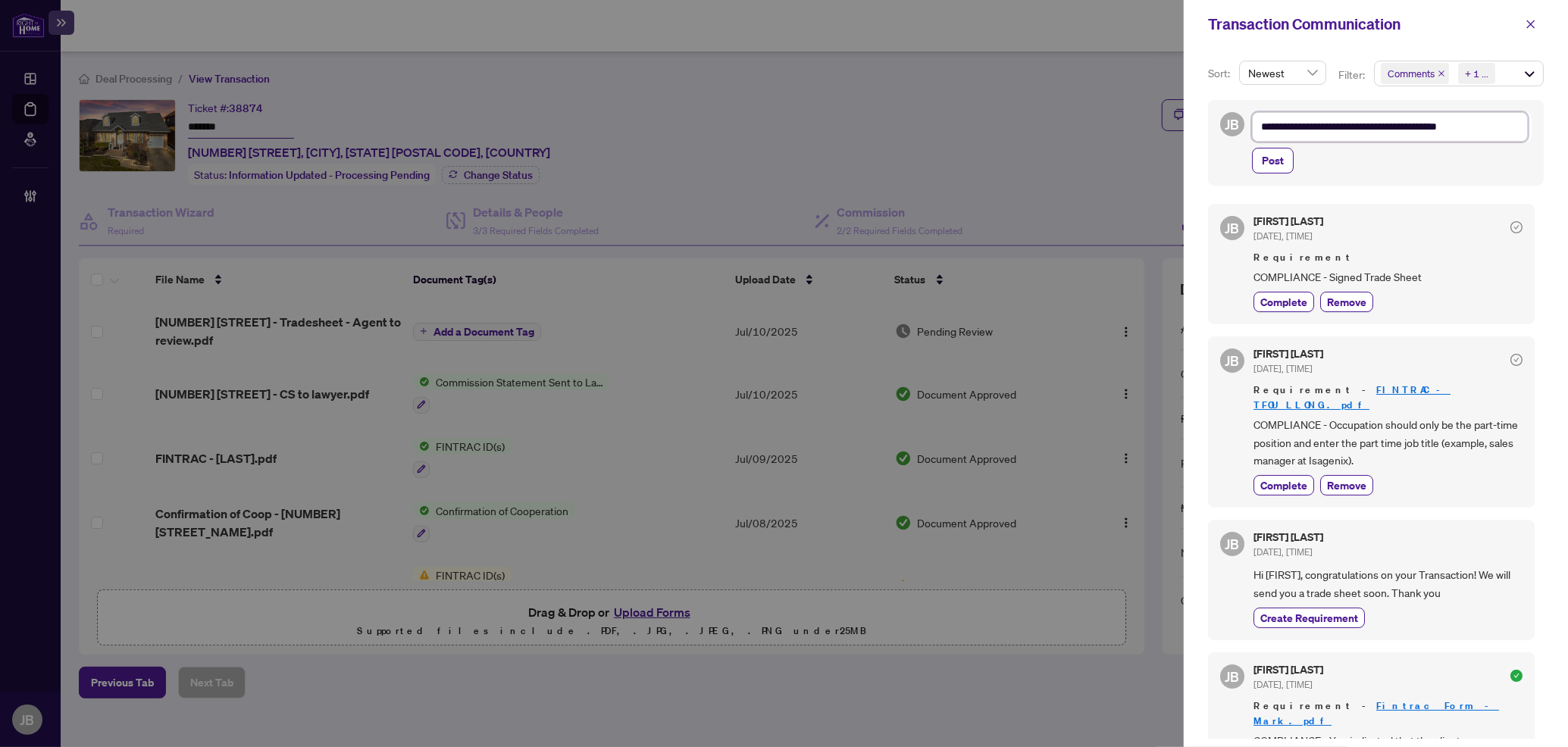 type on "**********" 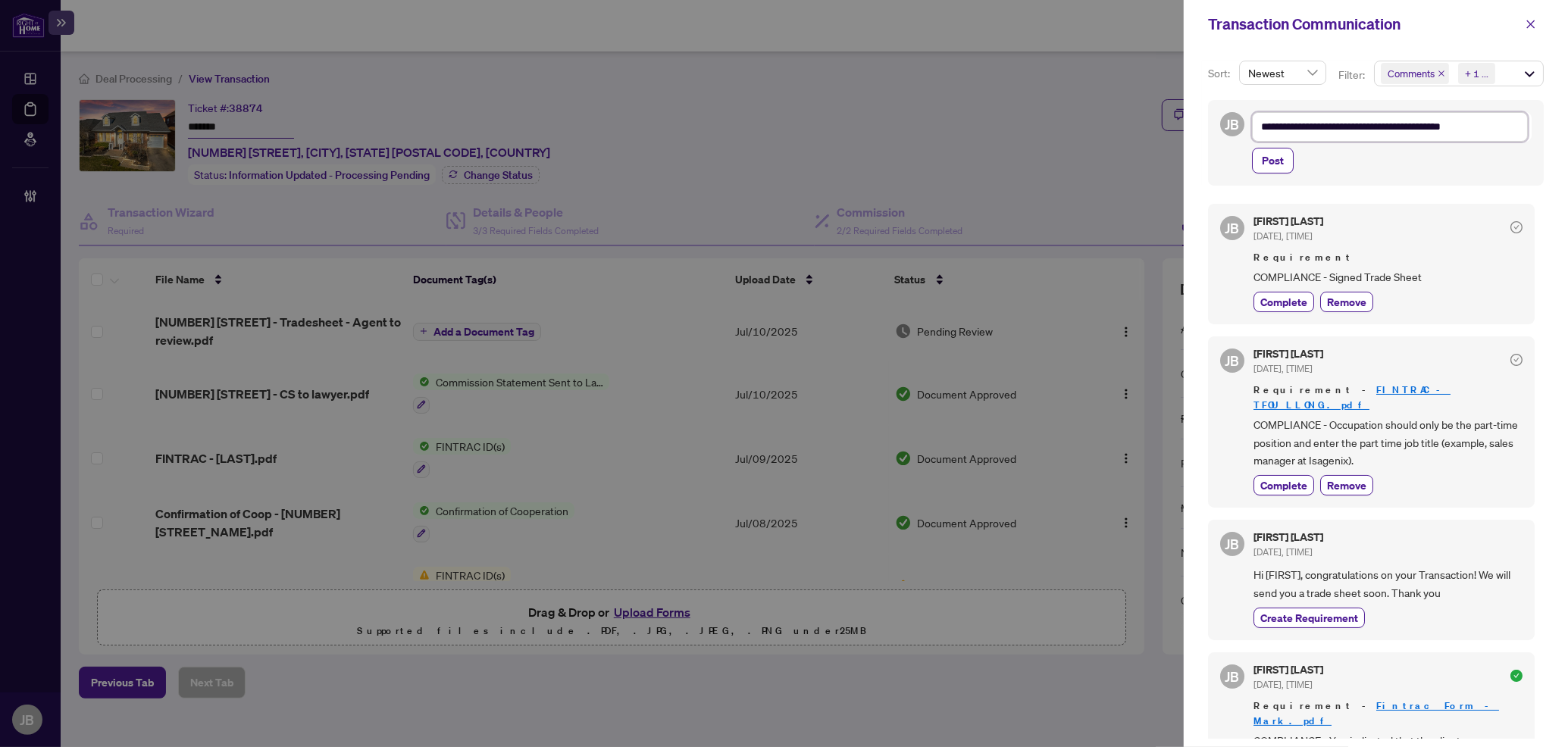 type on "**********" 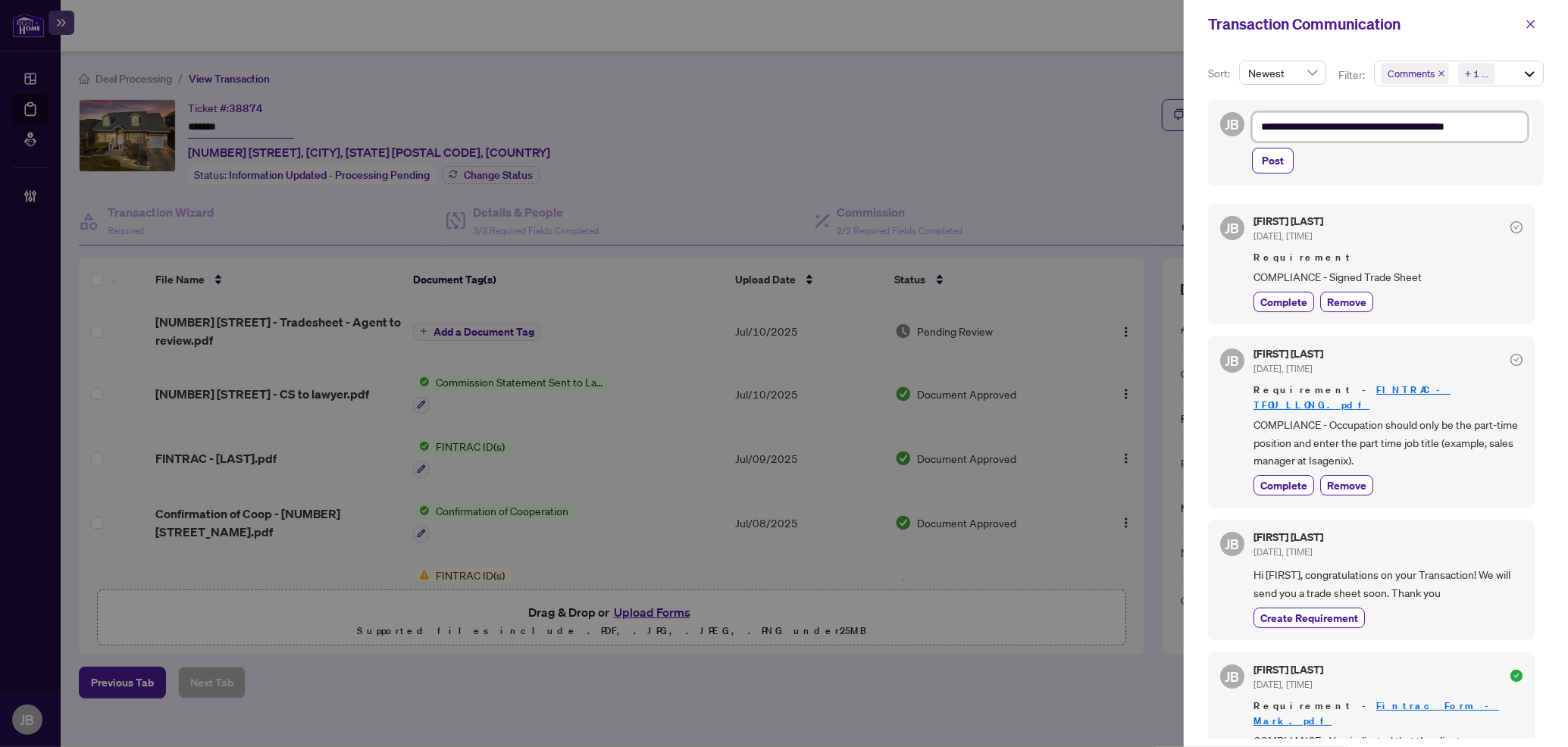 type on "**********" 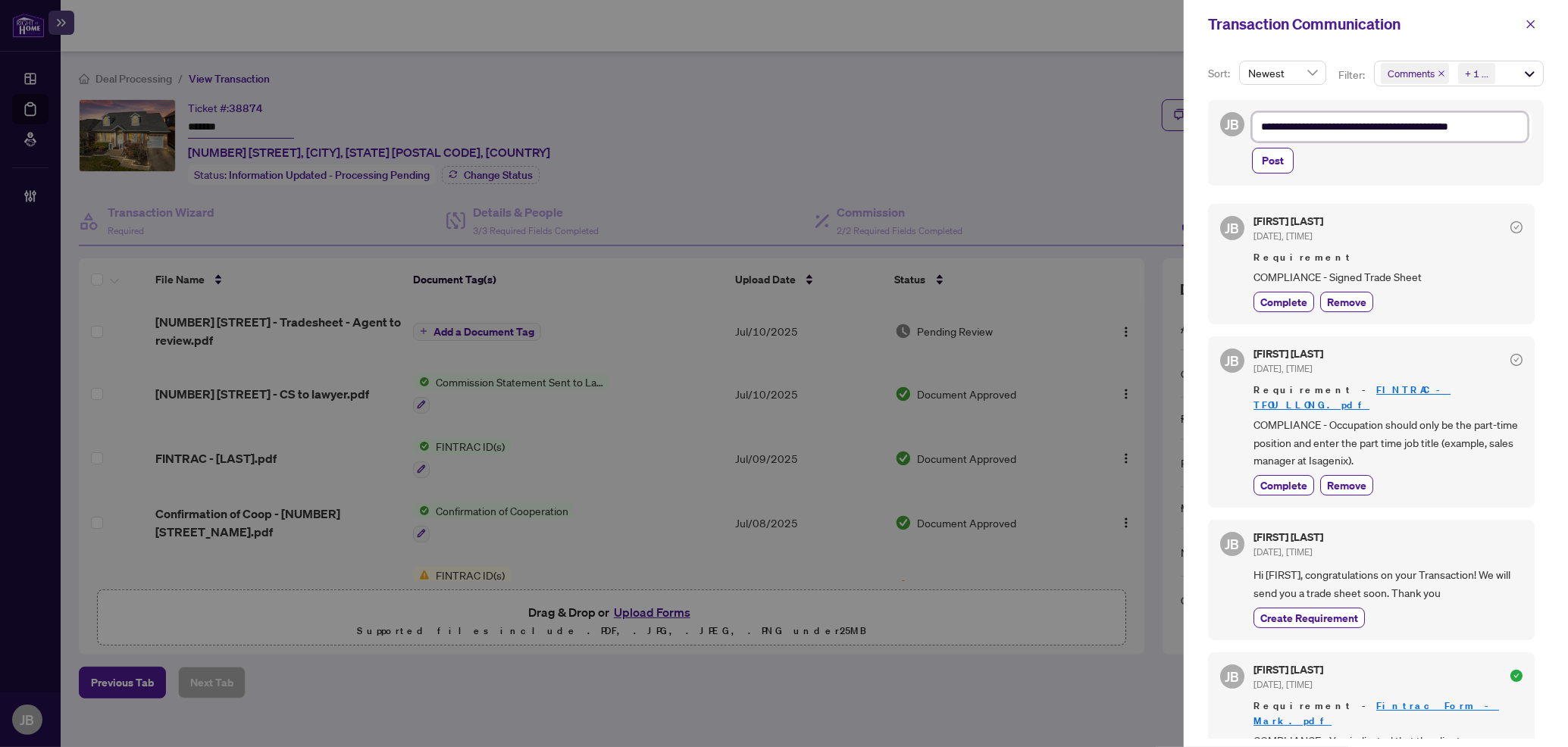 type on "**********" 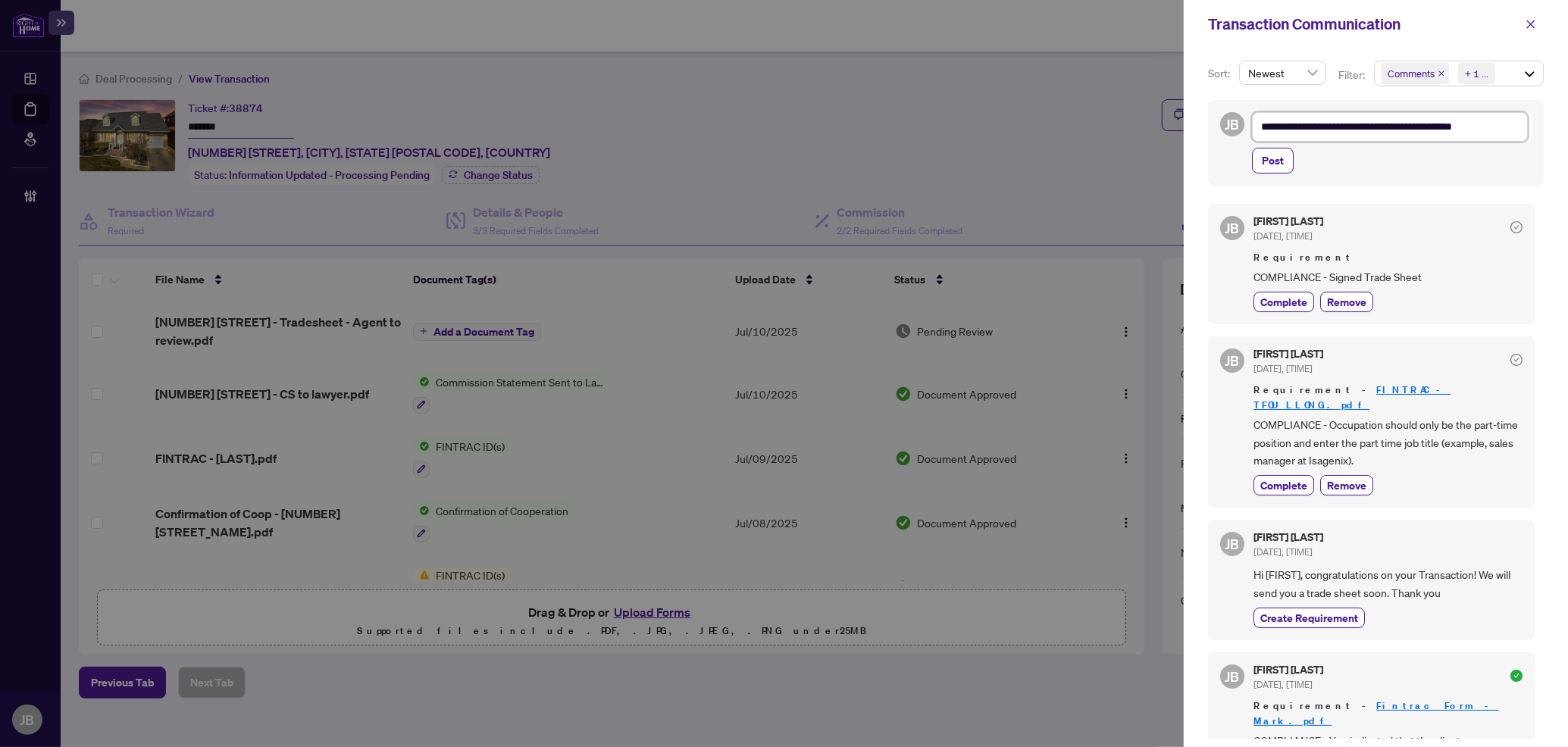type on "**********" 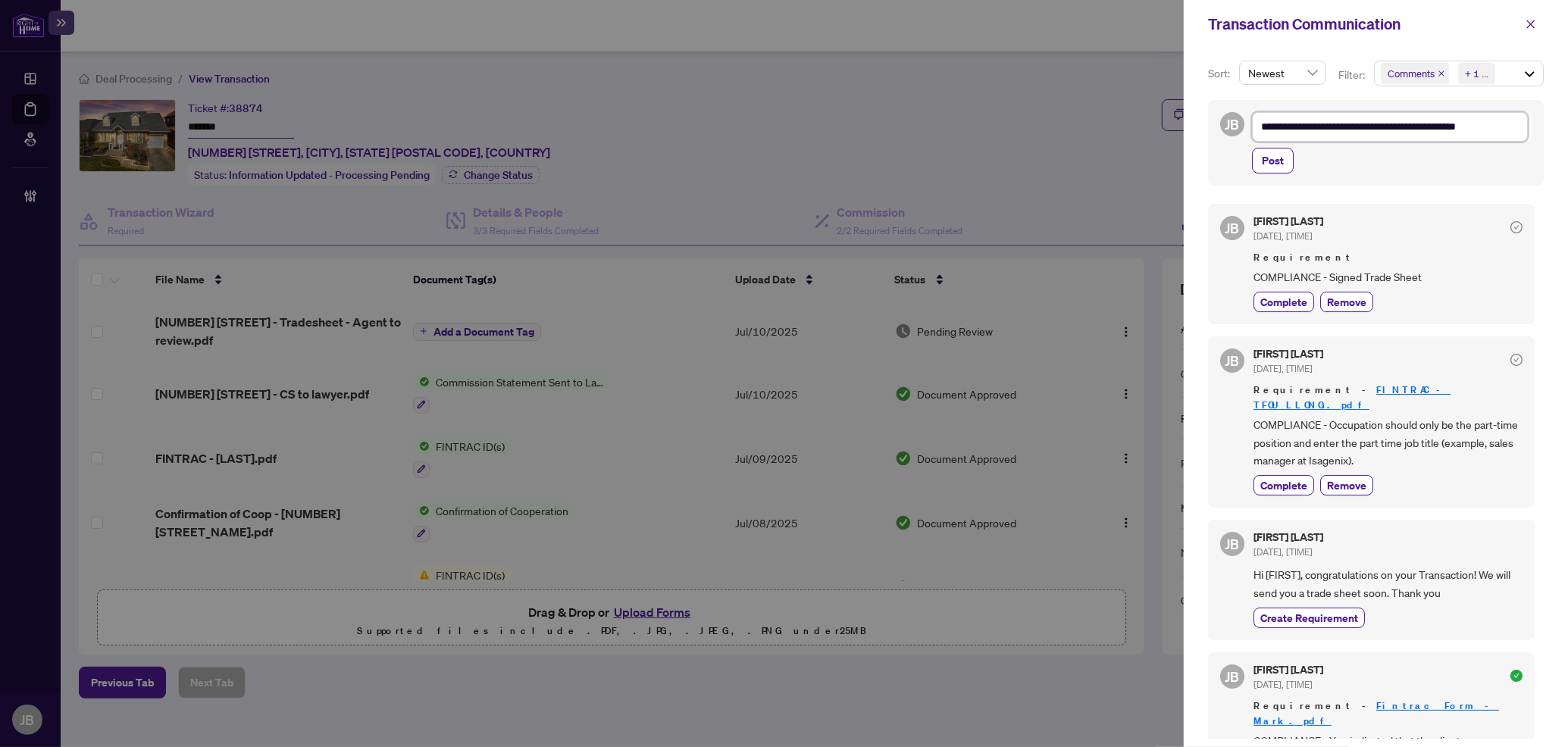 type on "**********" 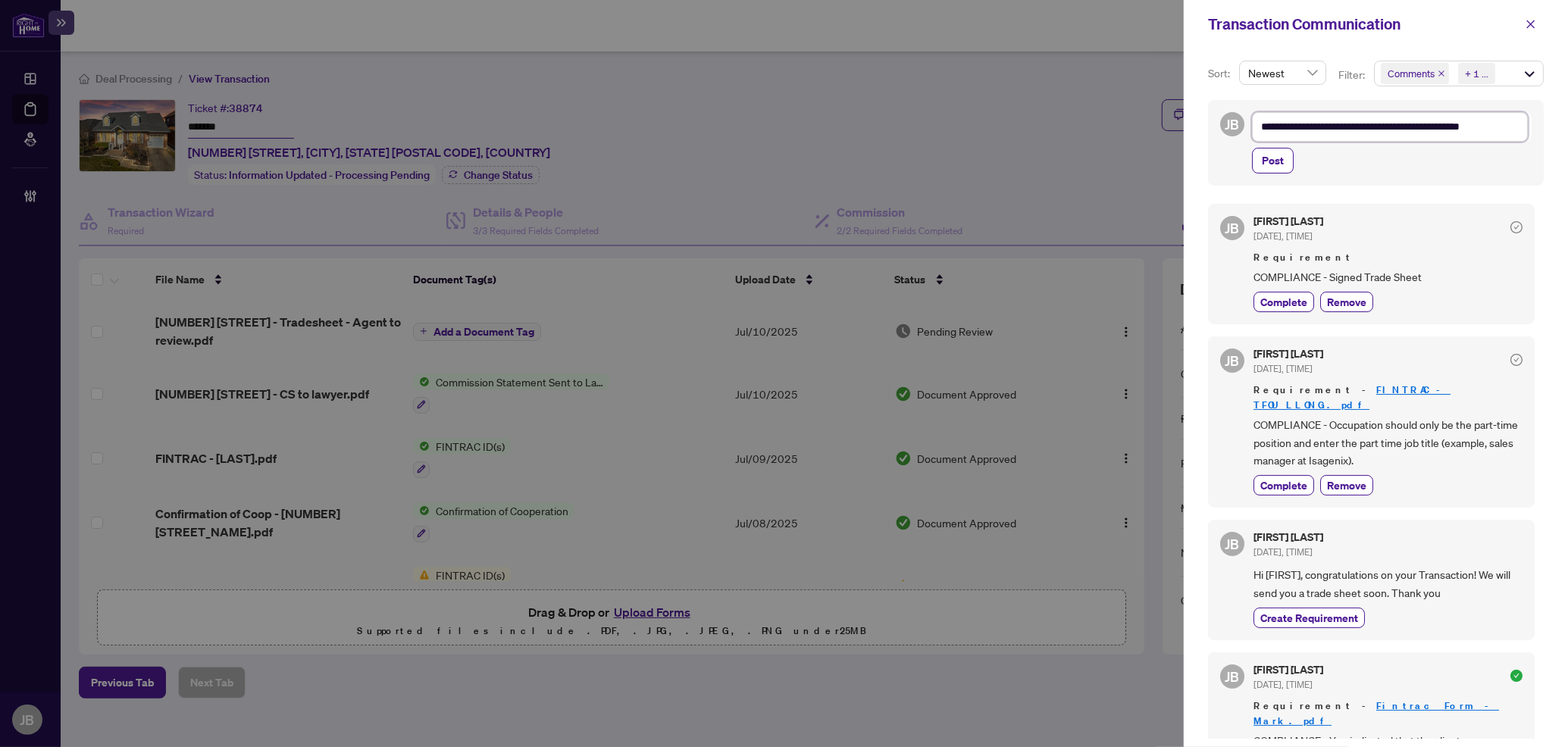 type on "**********" 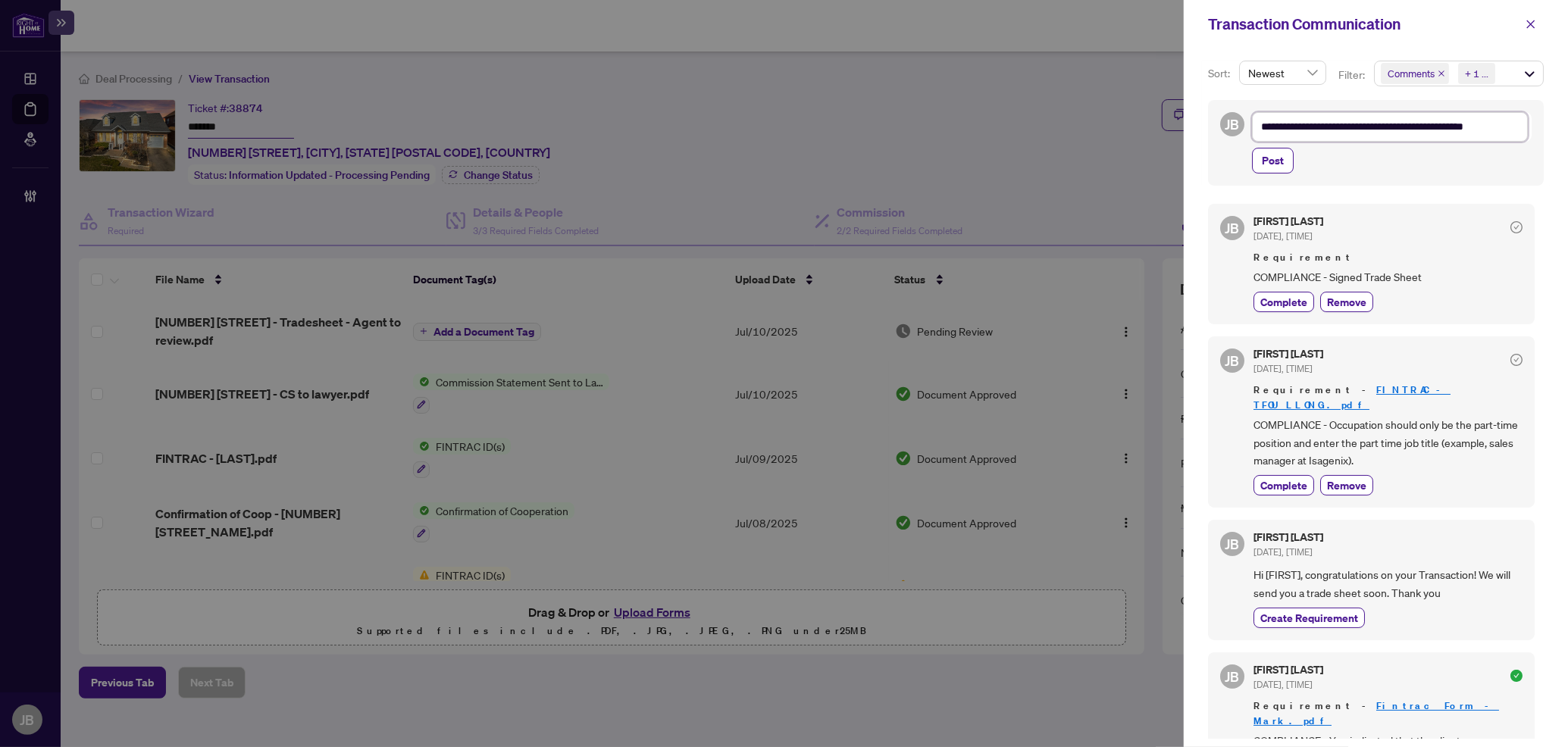 type on "**********" 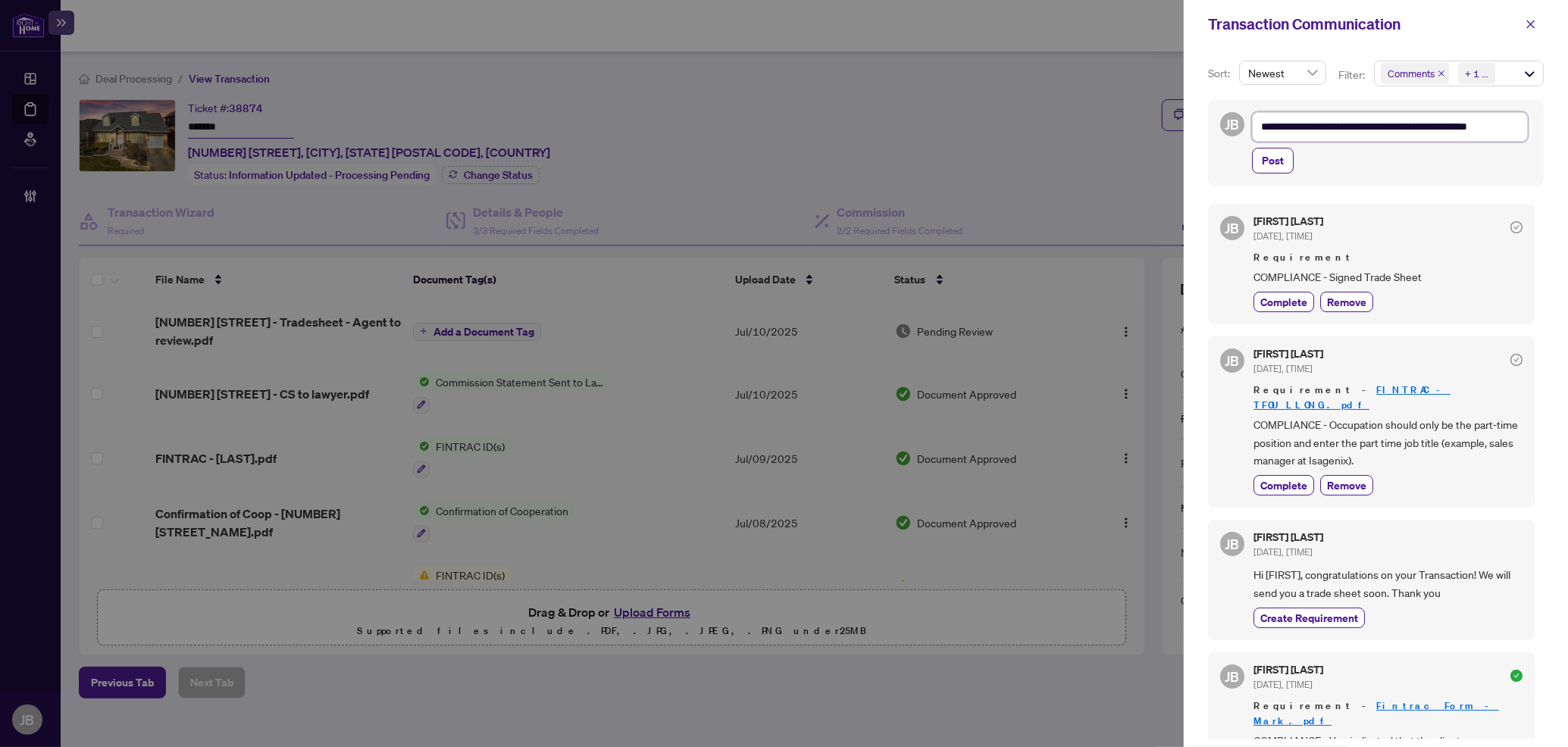 type on "**********" 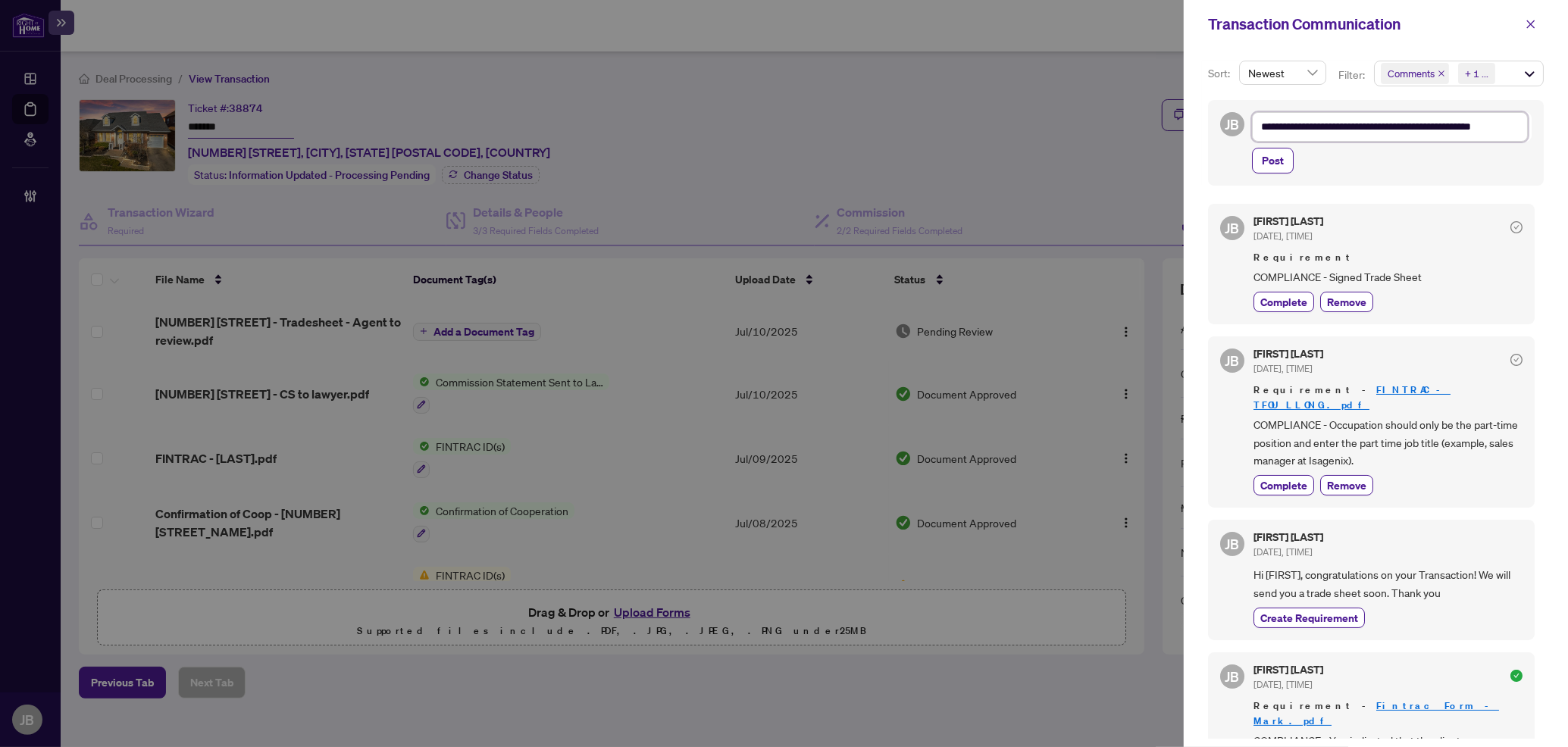 type on "**********" 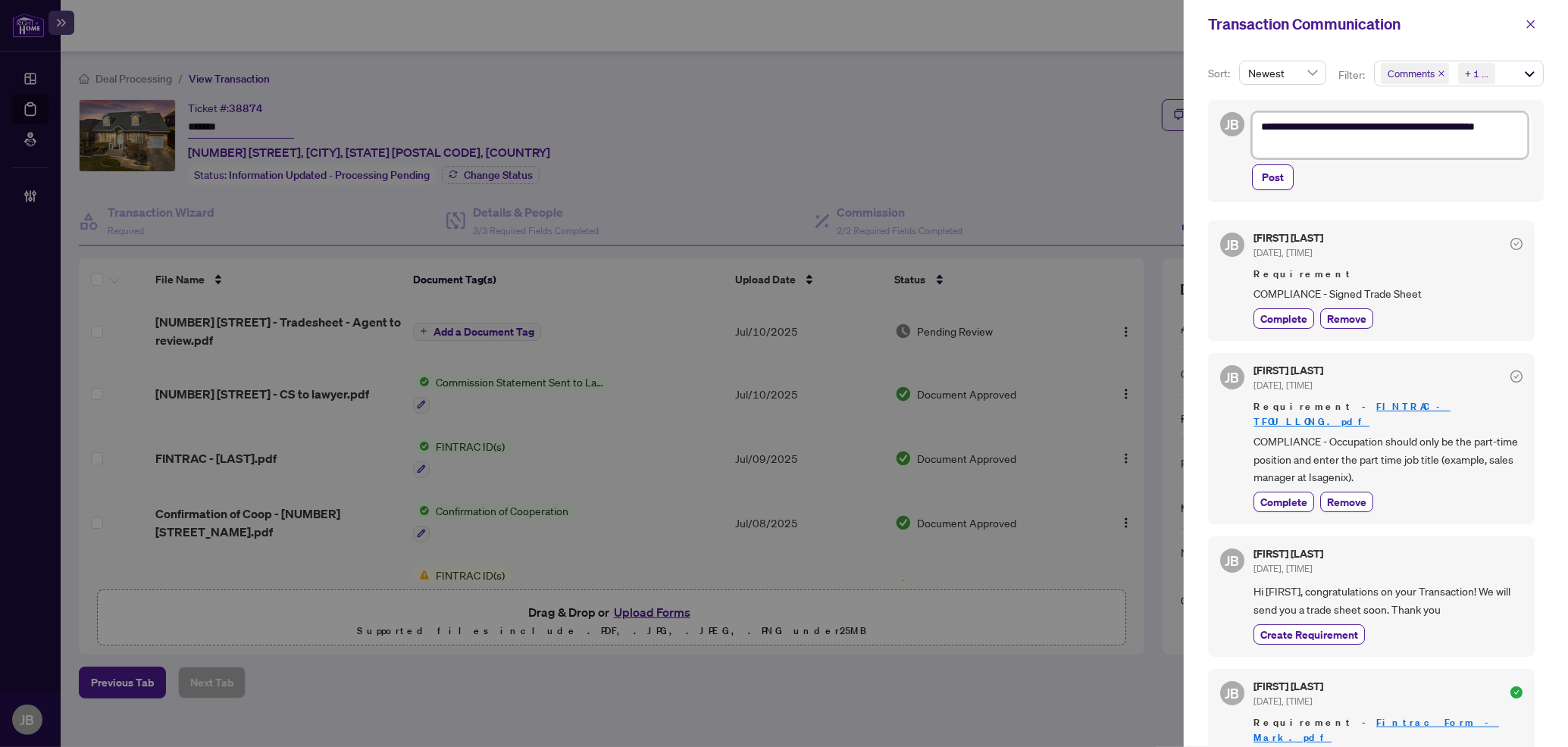 type on "**********" 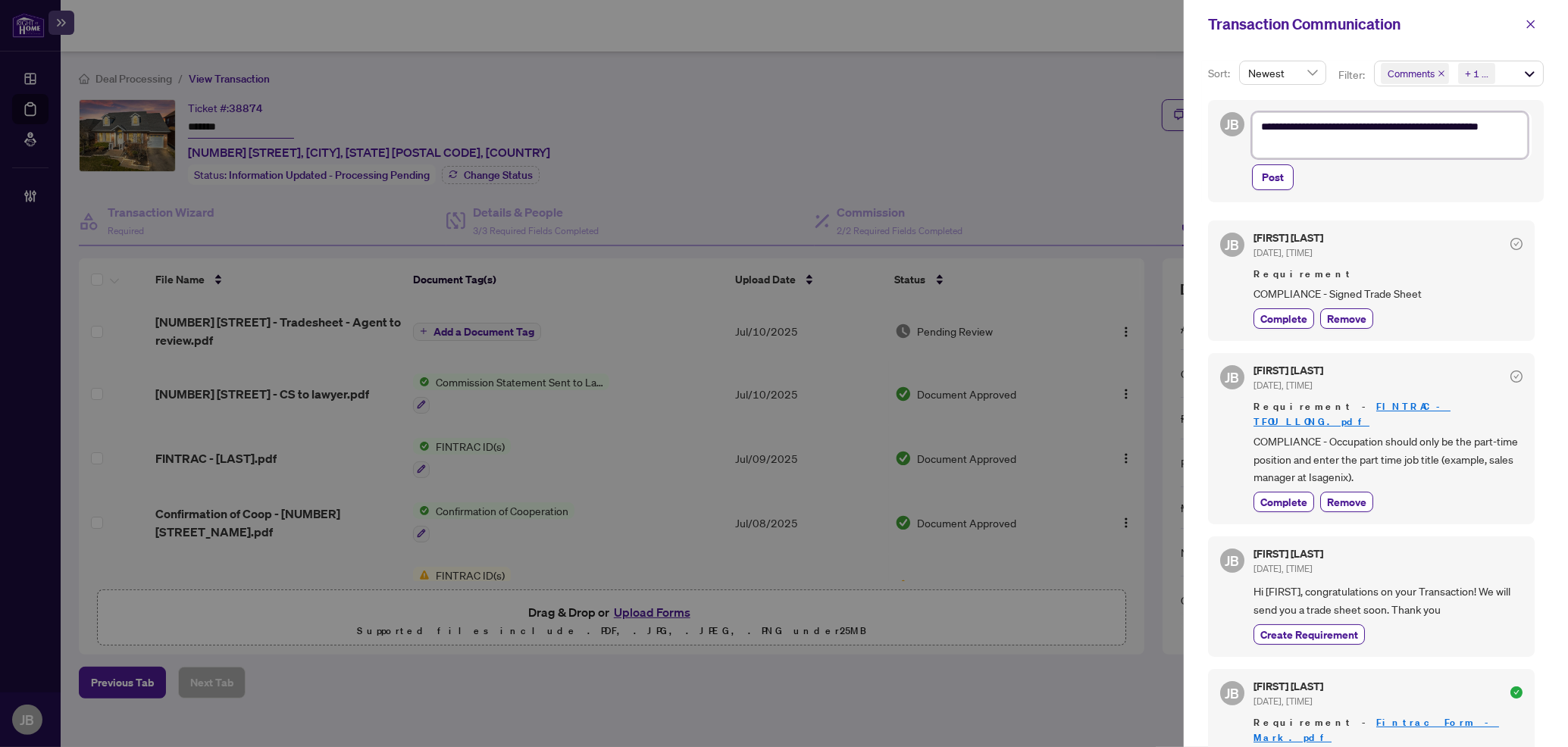 type on "**********" 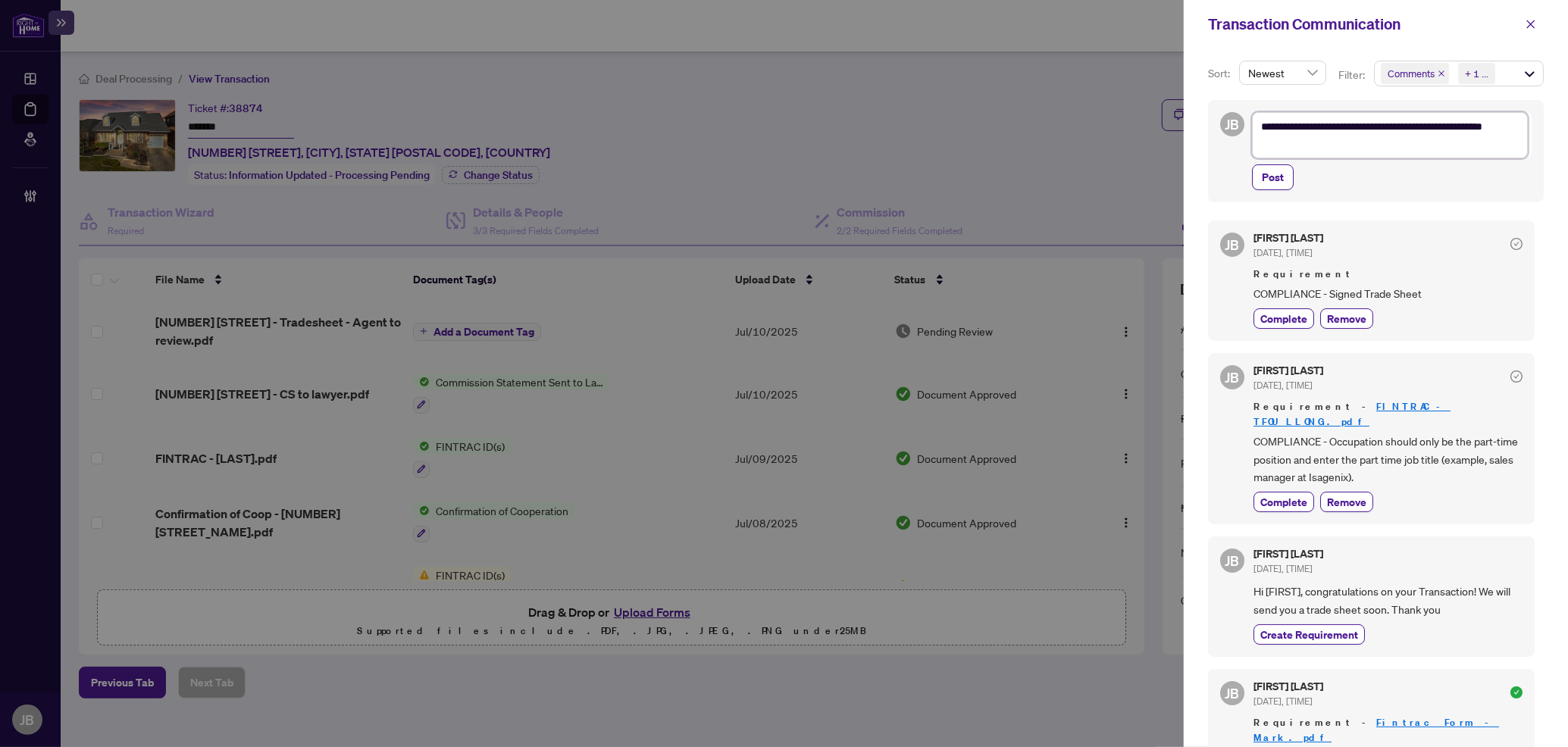 type on "**********" 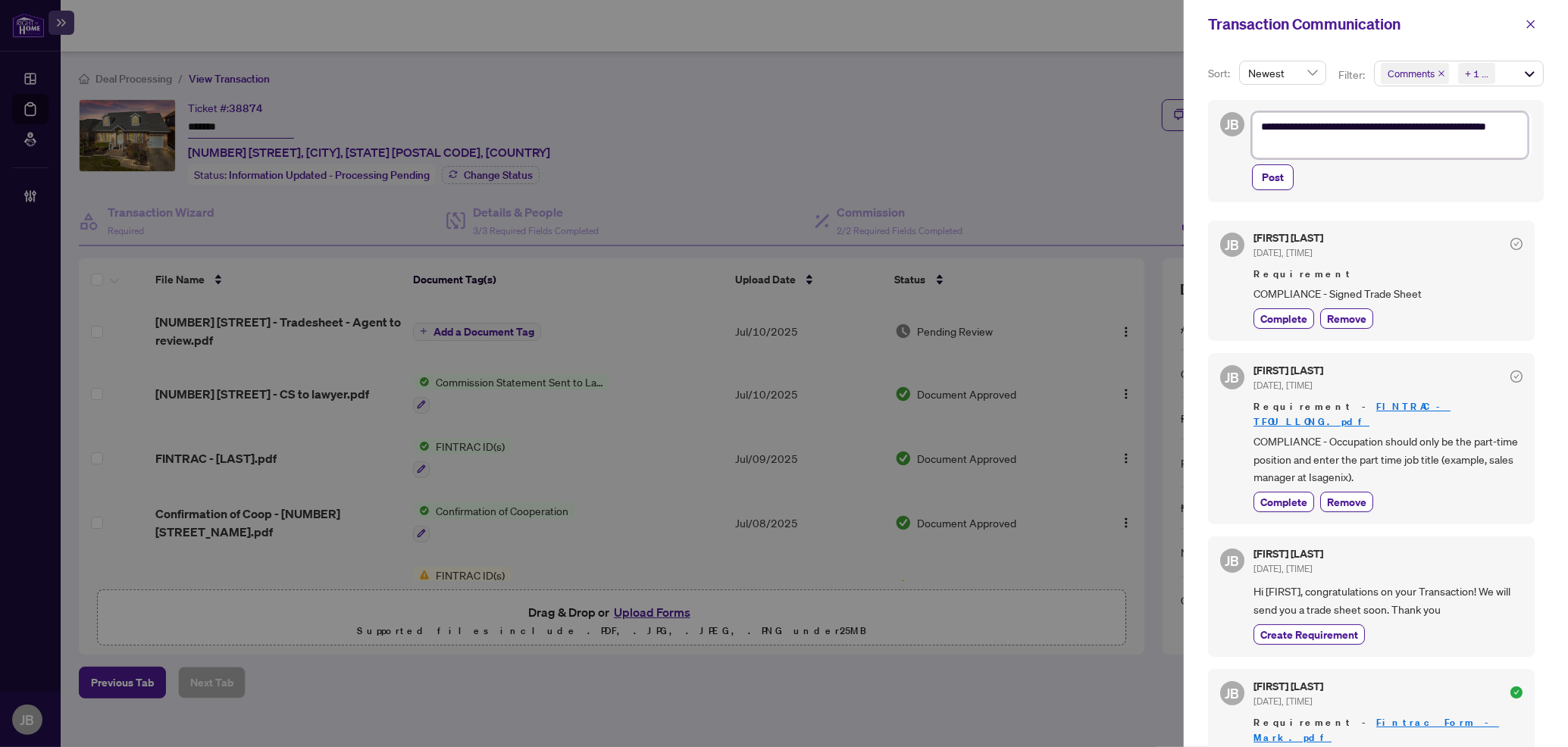 type on "**********" 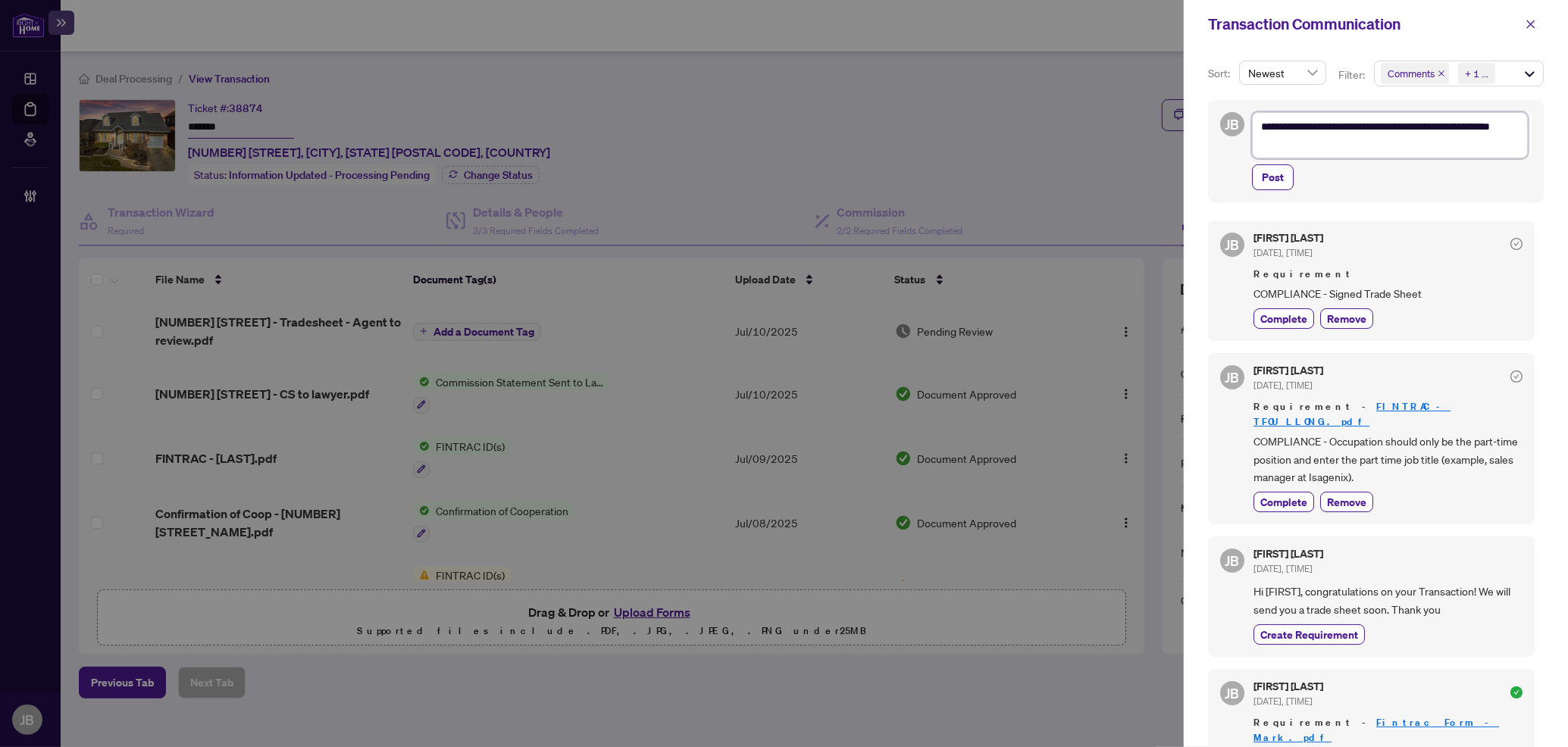 type on "**********" 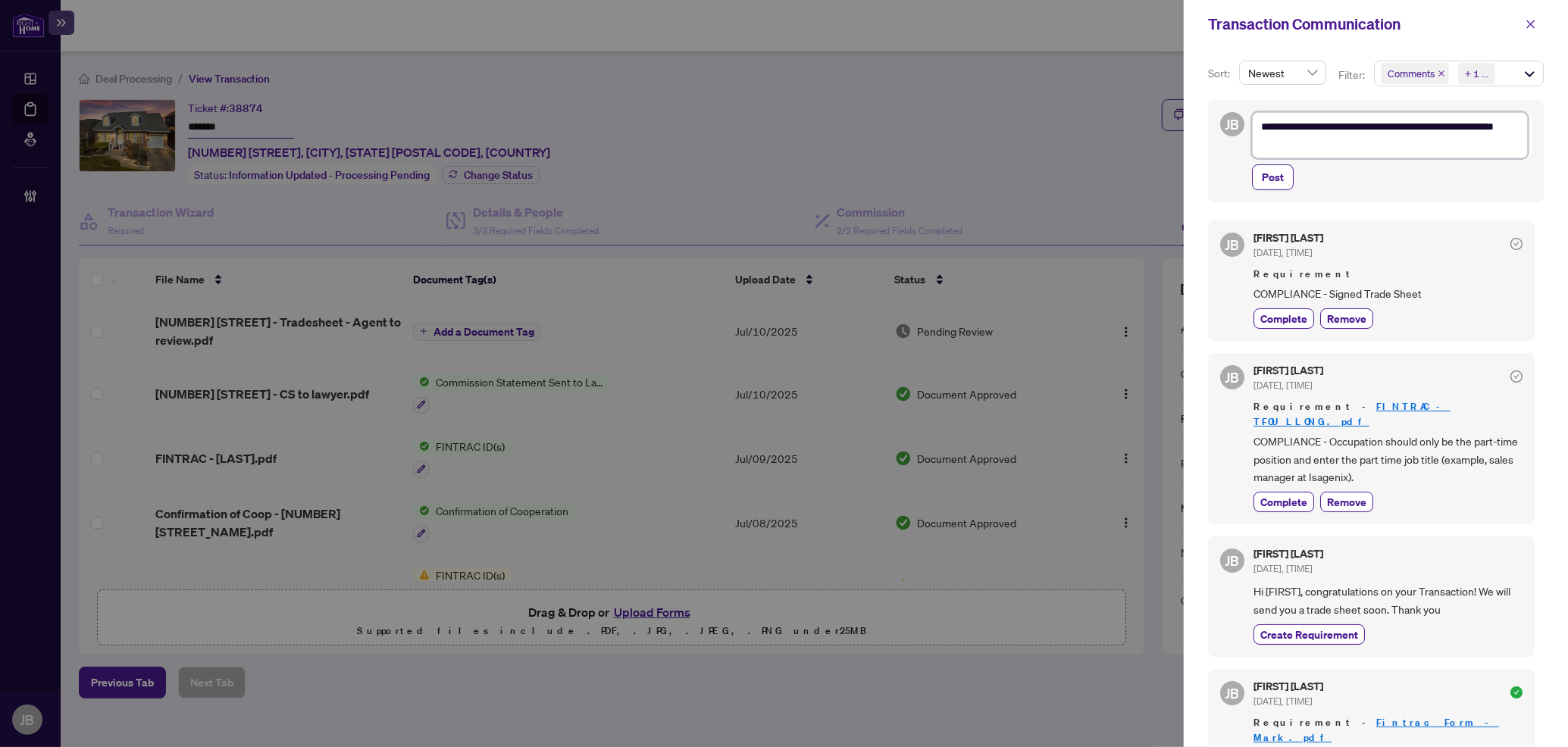 type on "**********" 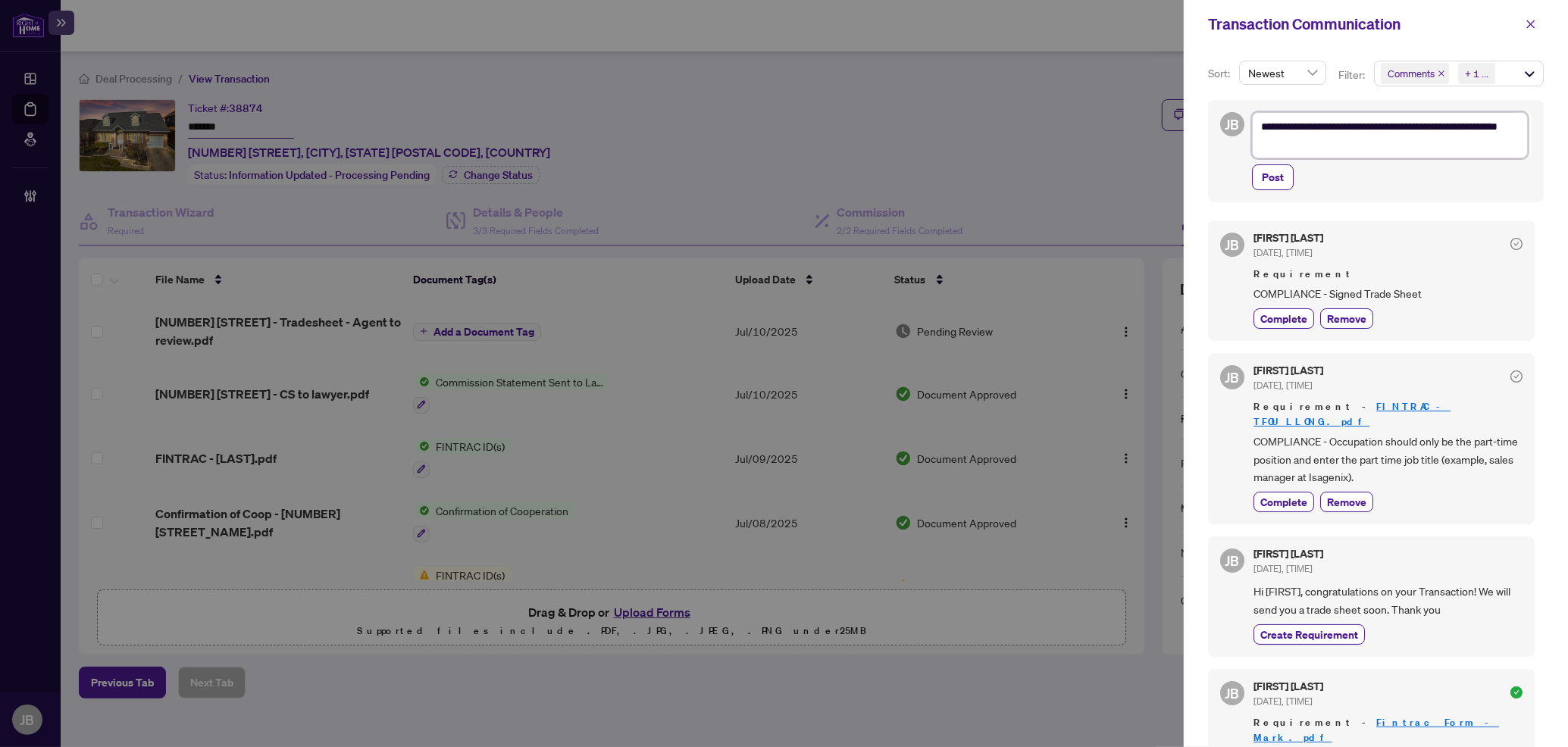 type on "**********" 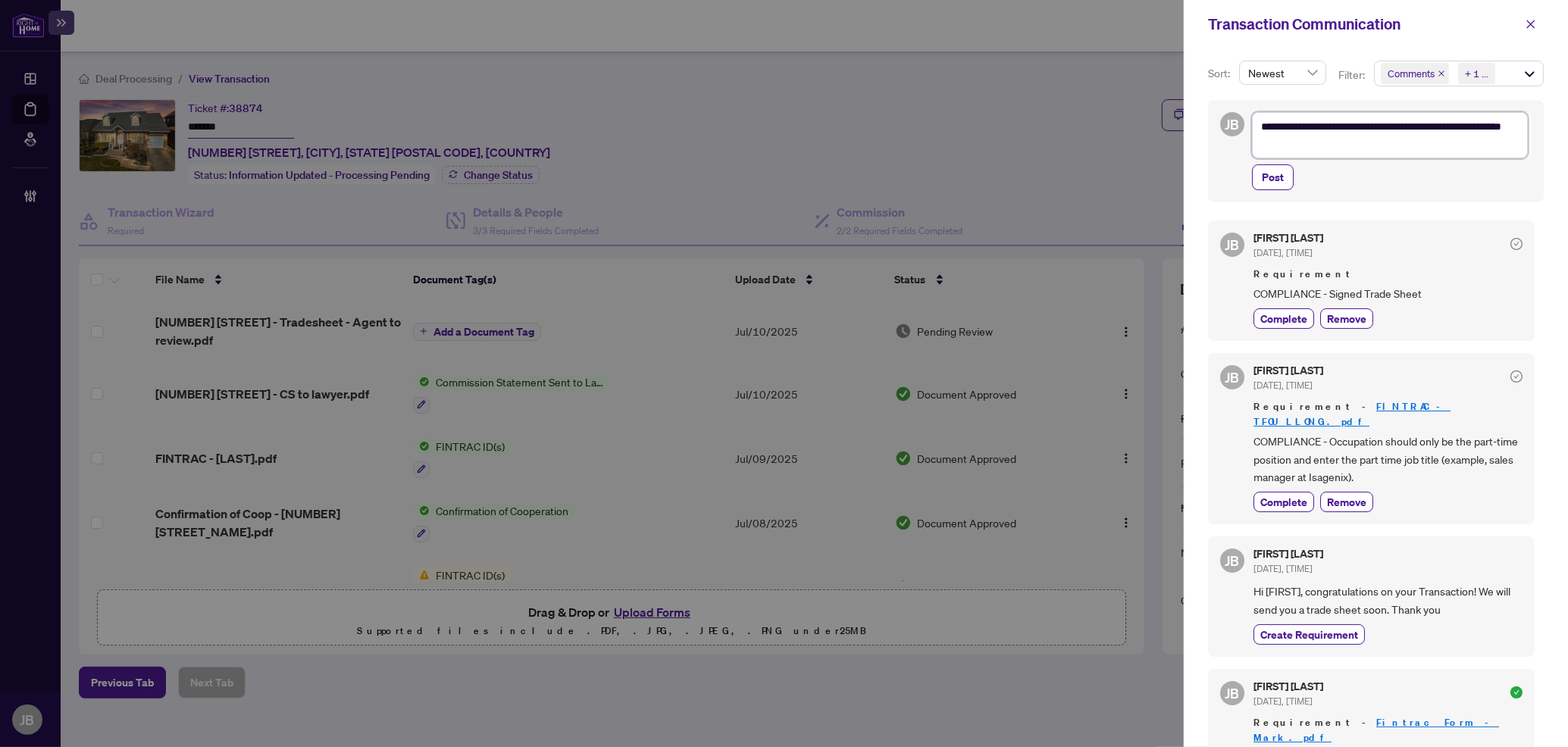 type on "**********" 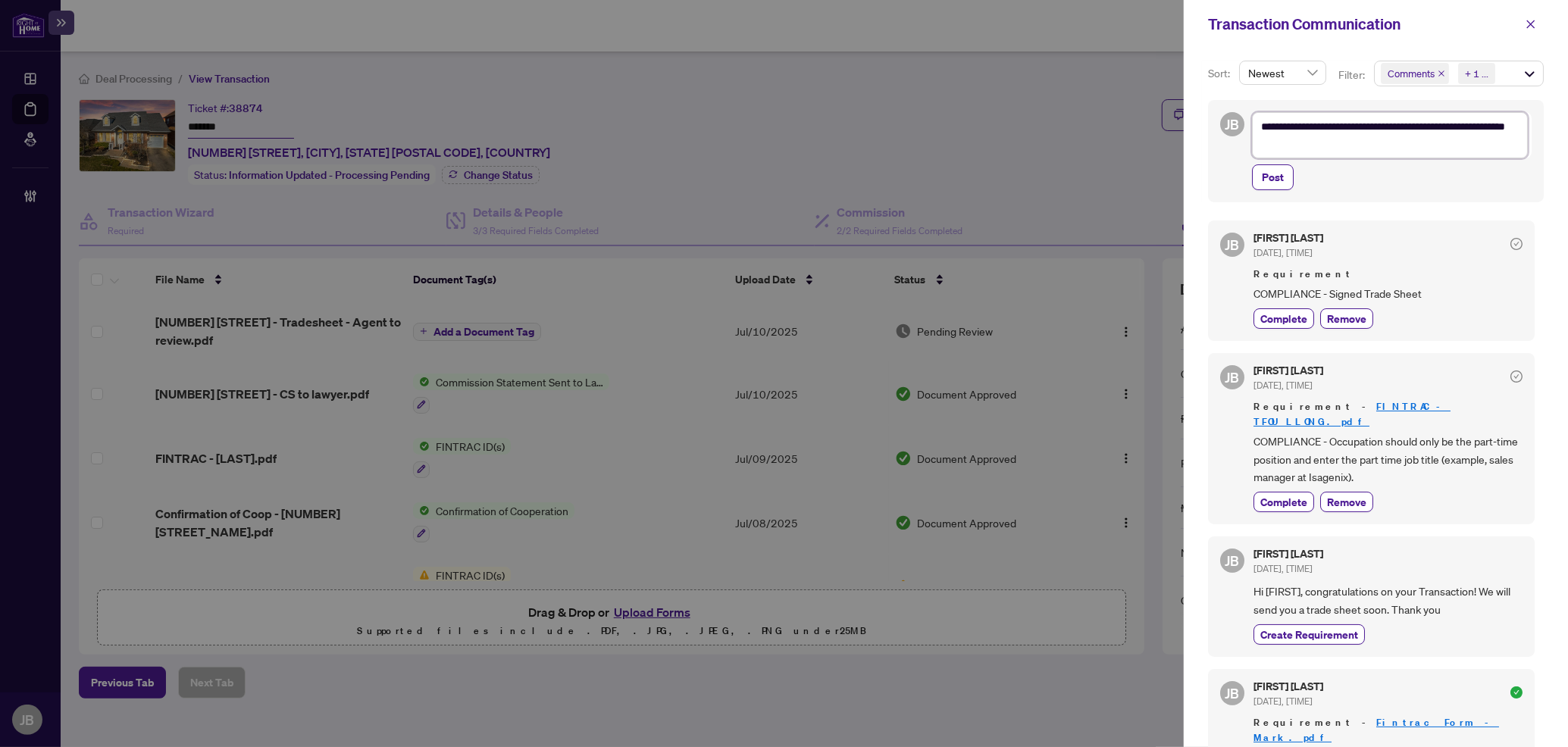 type on "**********" 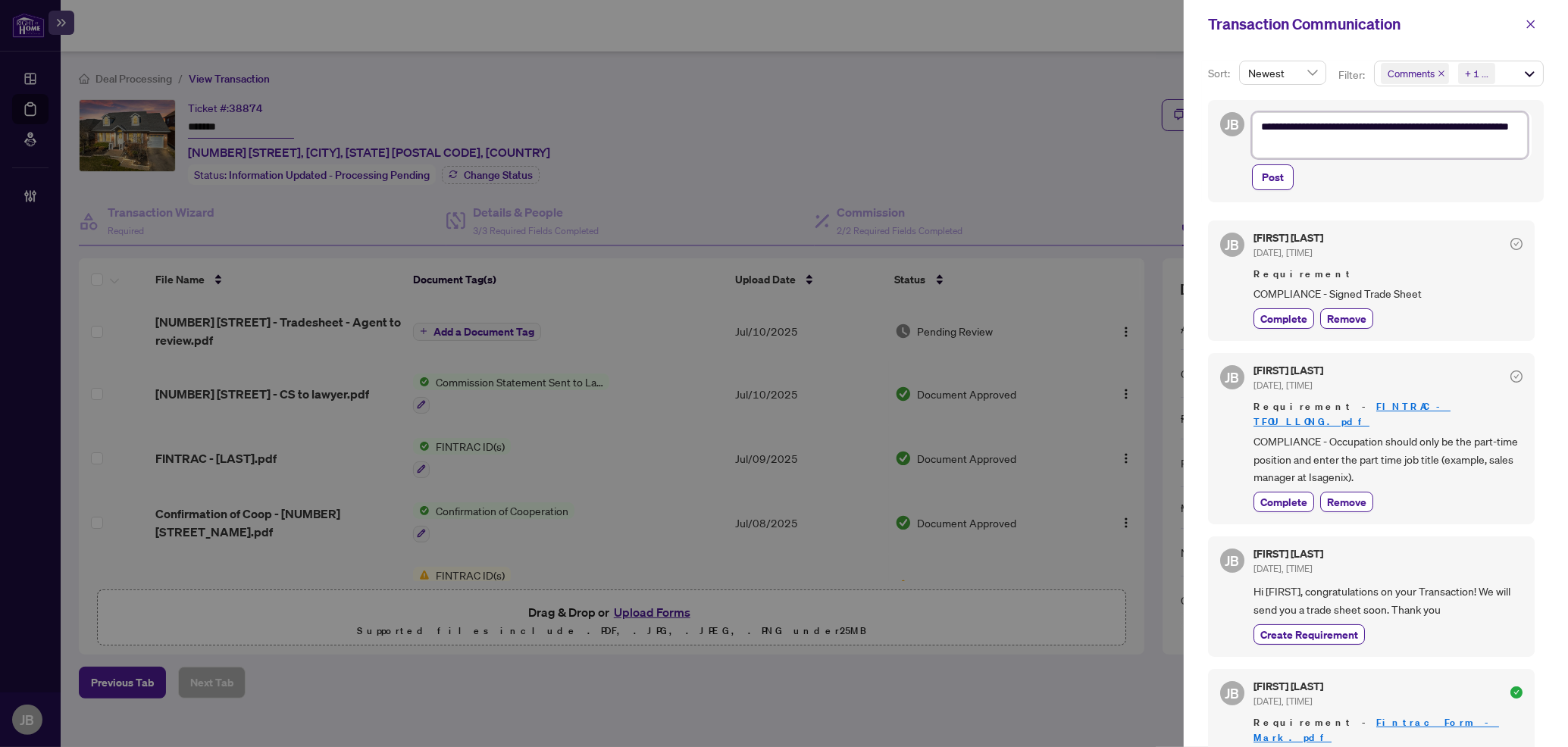 type 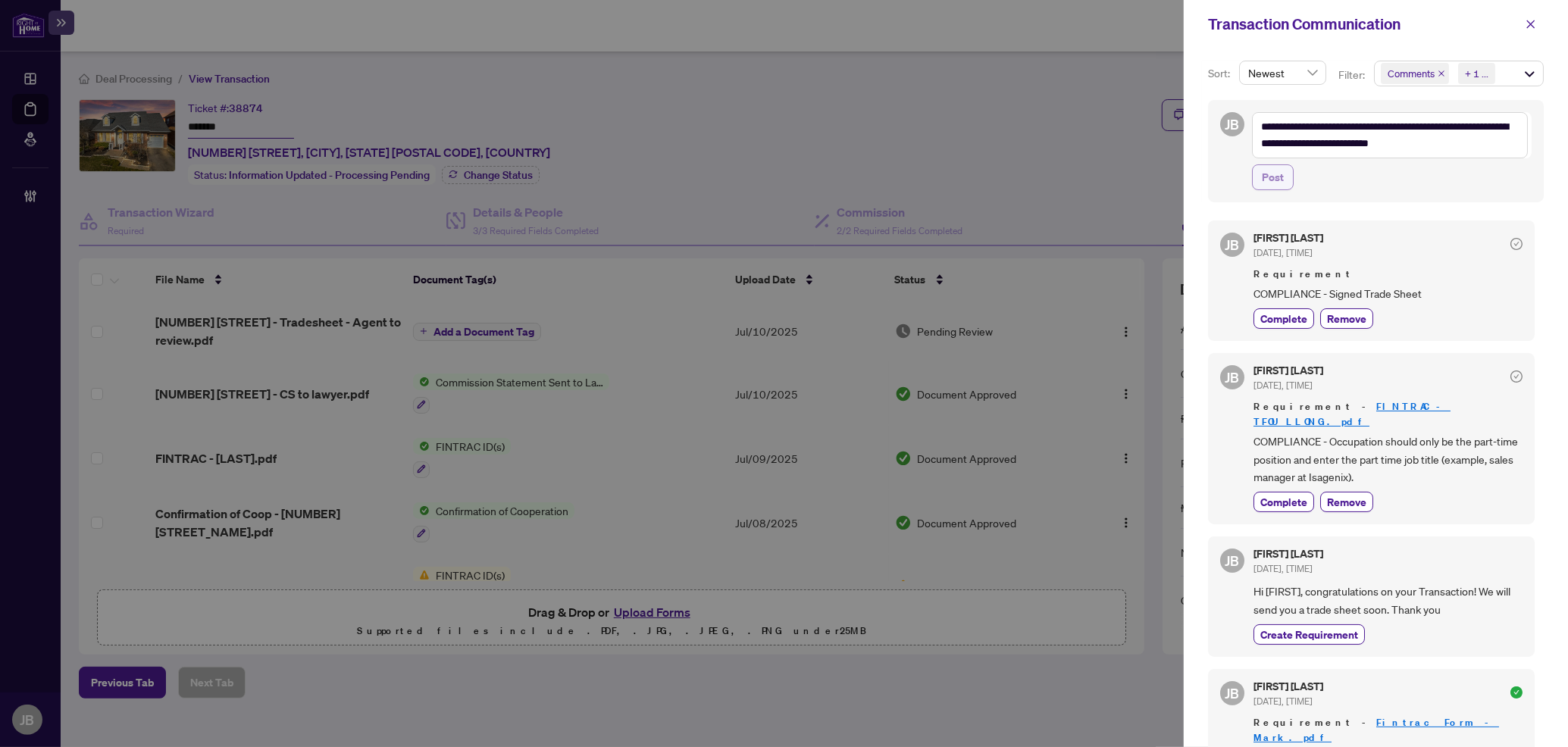 click on "Post" at bounding box center (1272, 177) 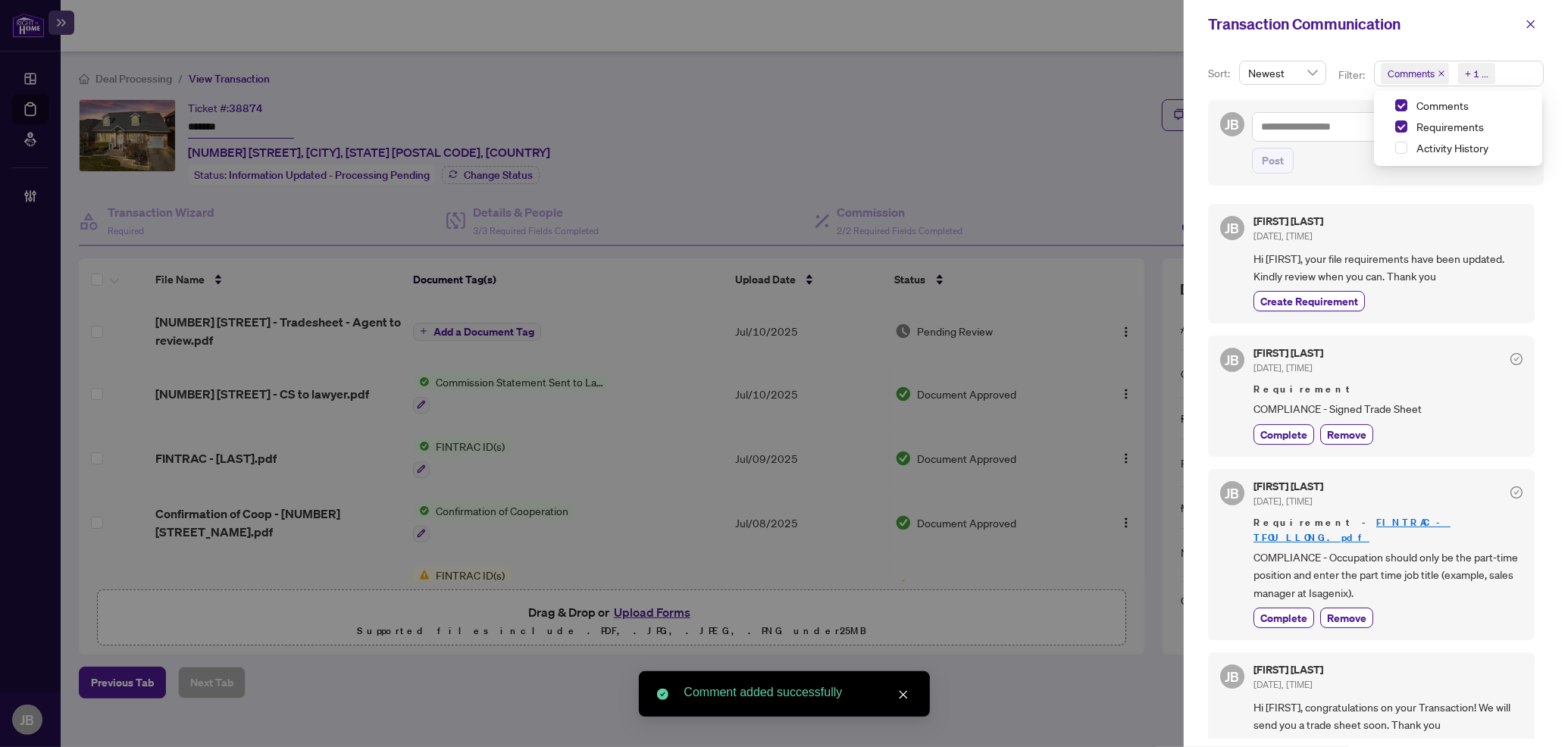 click on "Comments Requirements + 1 ..." at bounding box center (1459, 73) 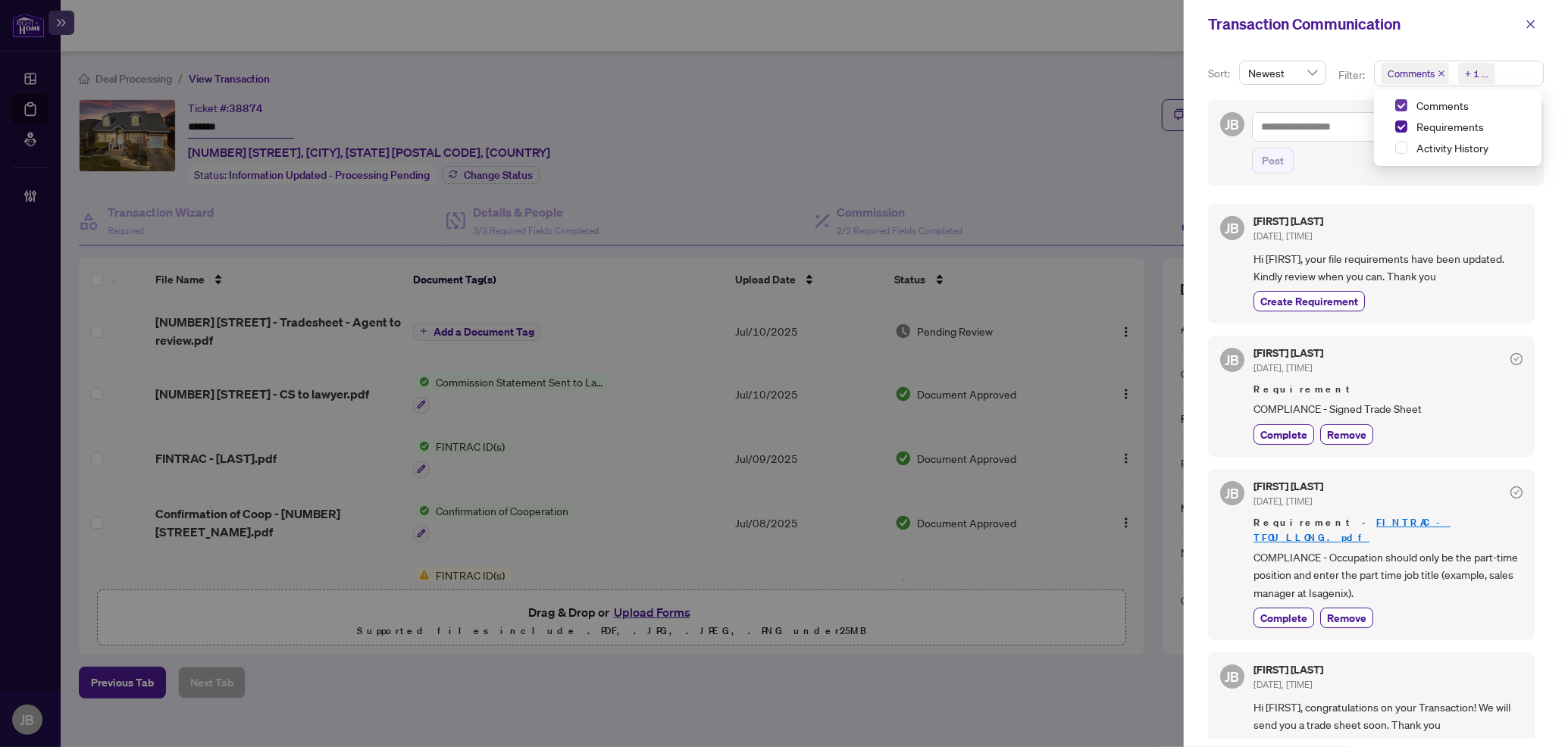 click at bounding box center (1401, 105) 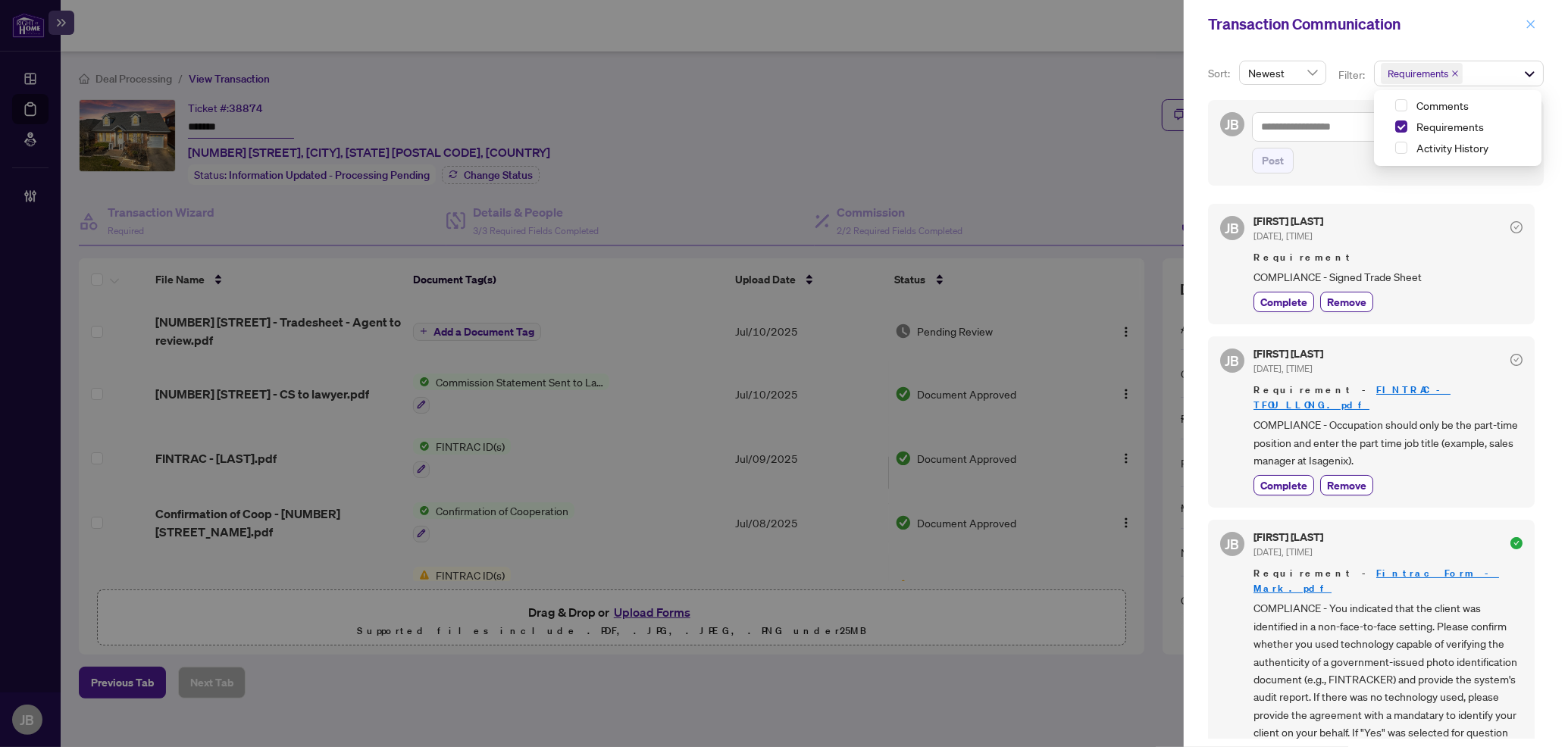 click at bounding box center [1531, 24] 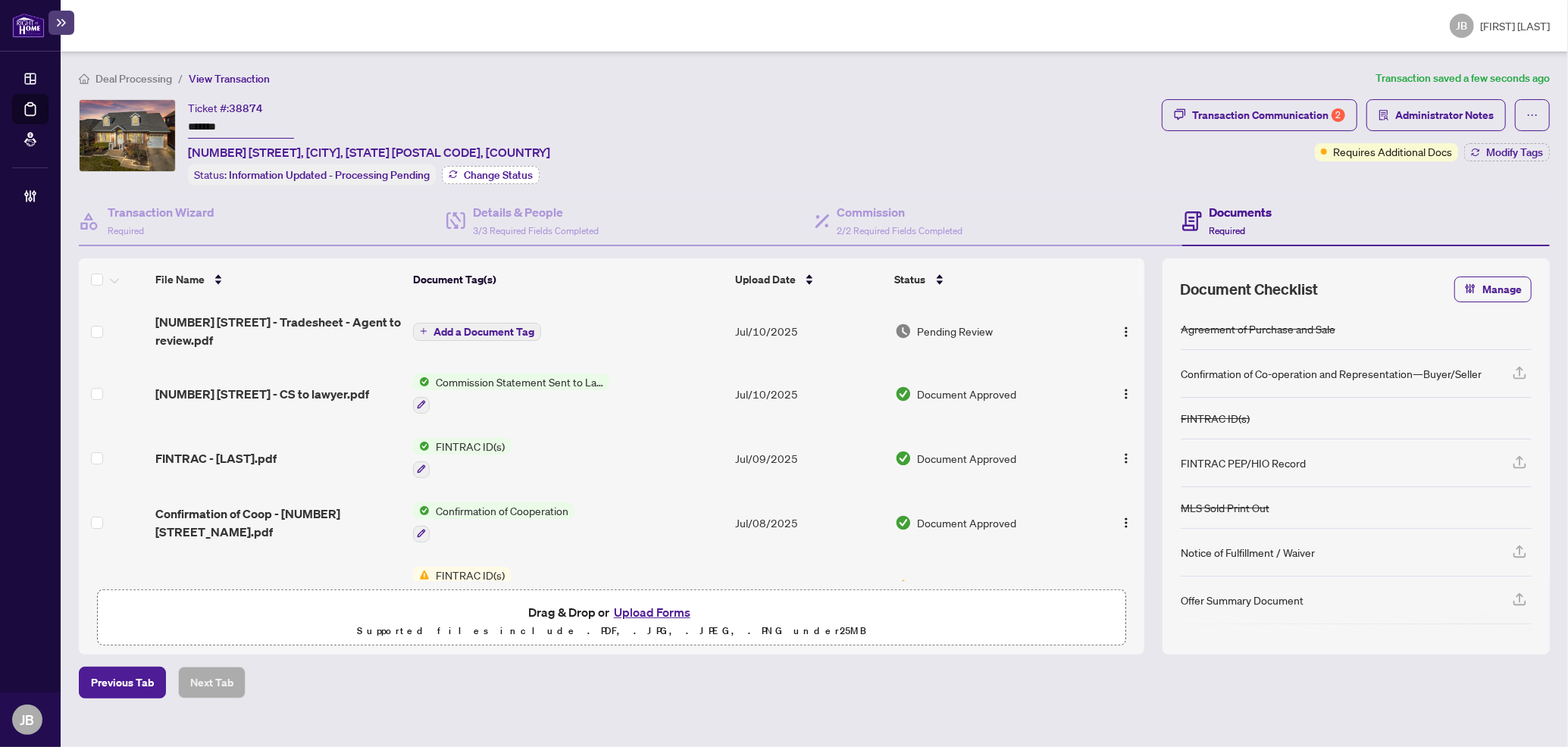 click on "Change Status" at bounding box center [498, 175] 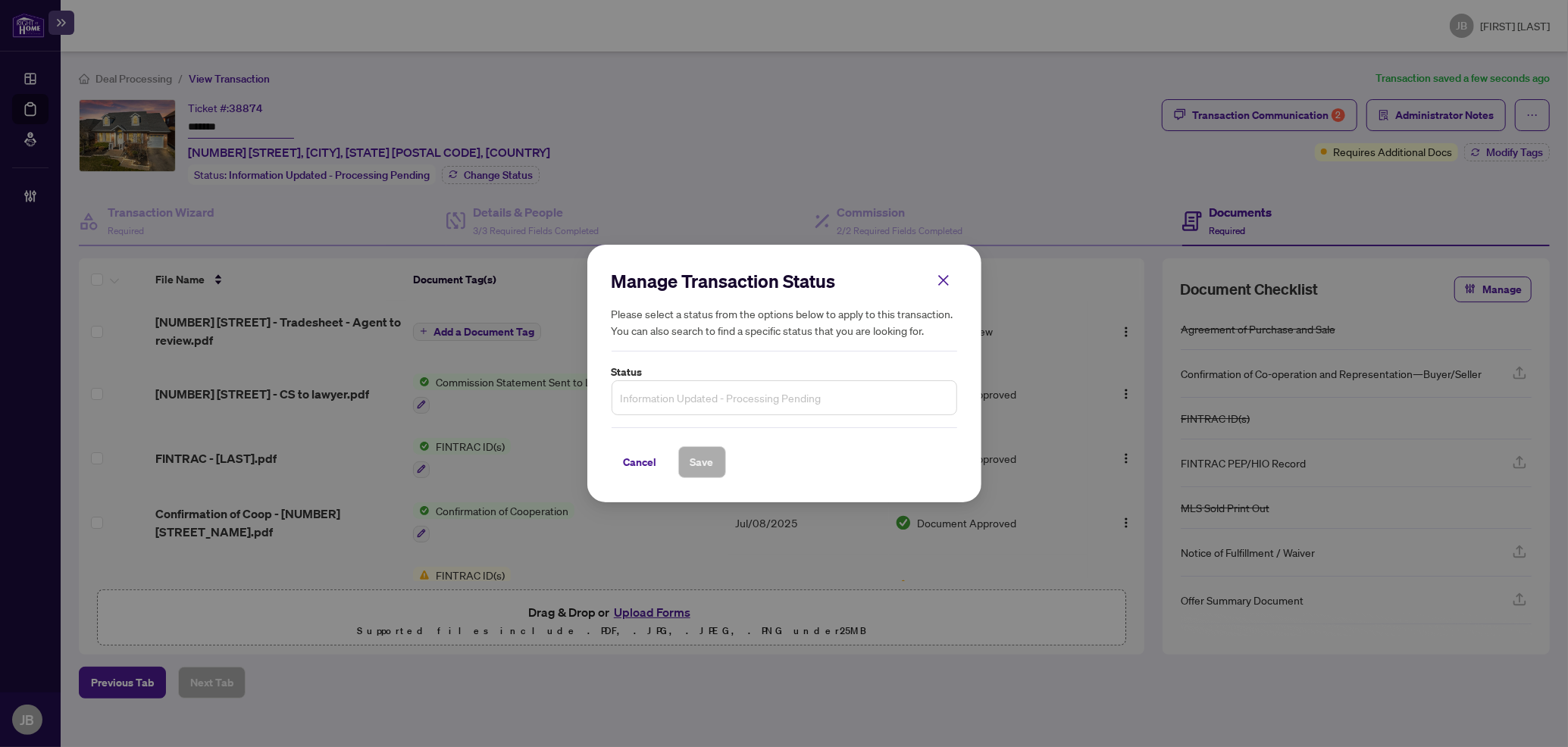 click on "Information Updated - Processing Pending" at bounding box center (784, 398) 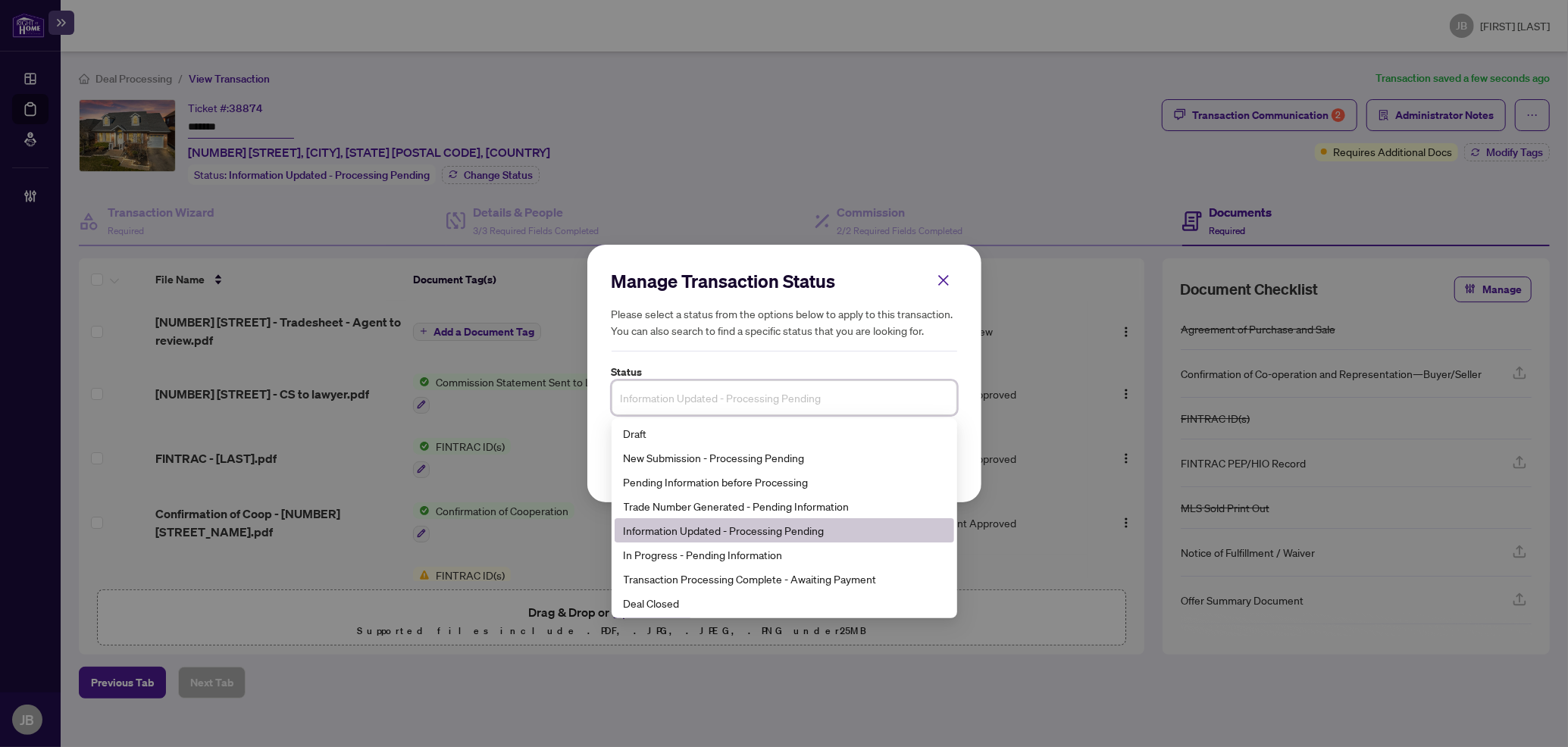 scroll, scrollTop: 73, scrollLeft: 0, axis: vertical 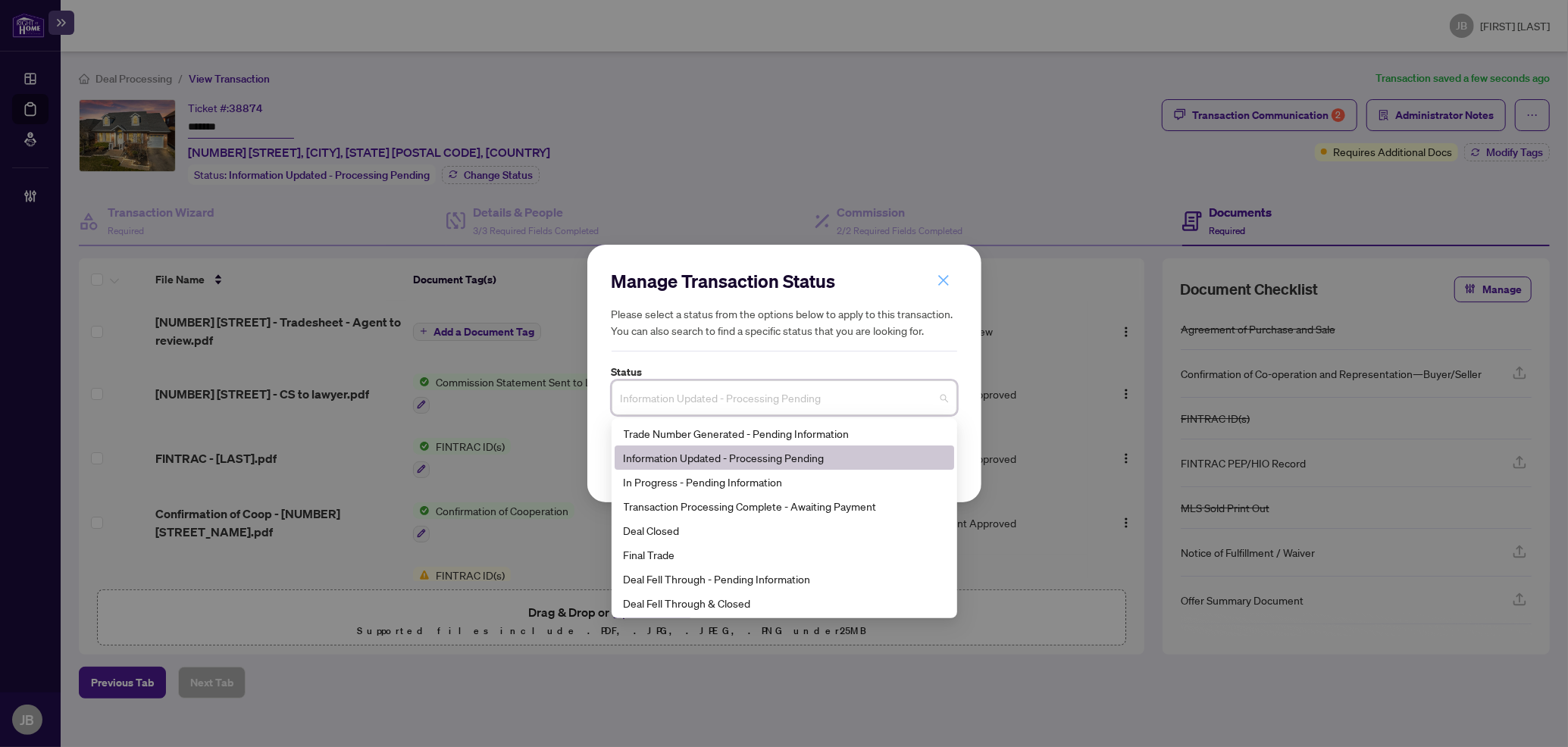 click 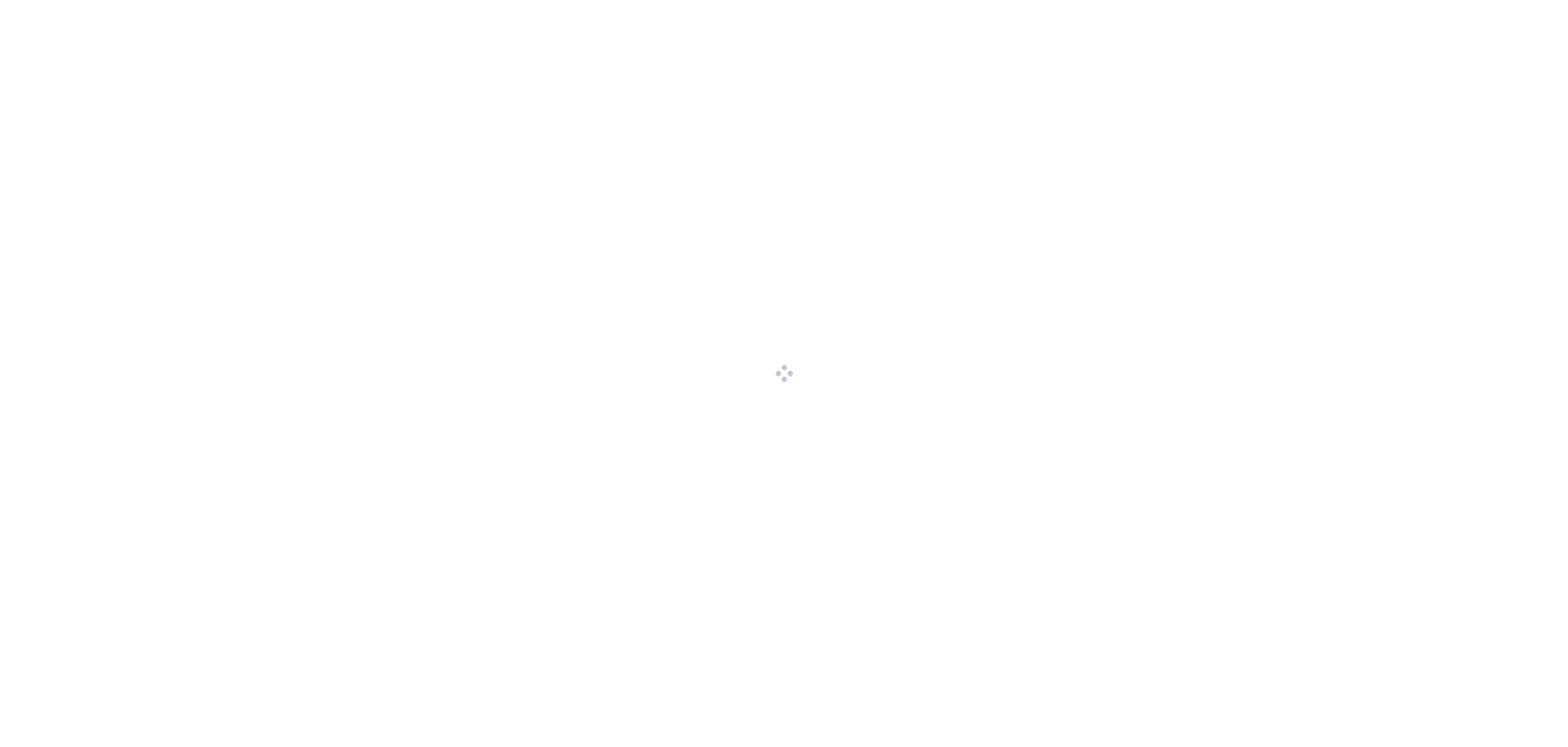 scroll, scrollTop: 0, scrollLeft: 0, axis: both 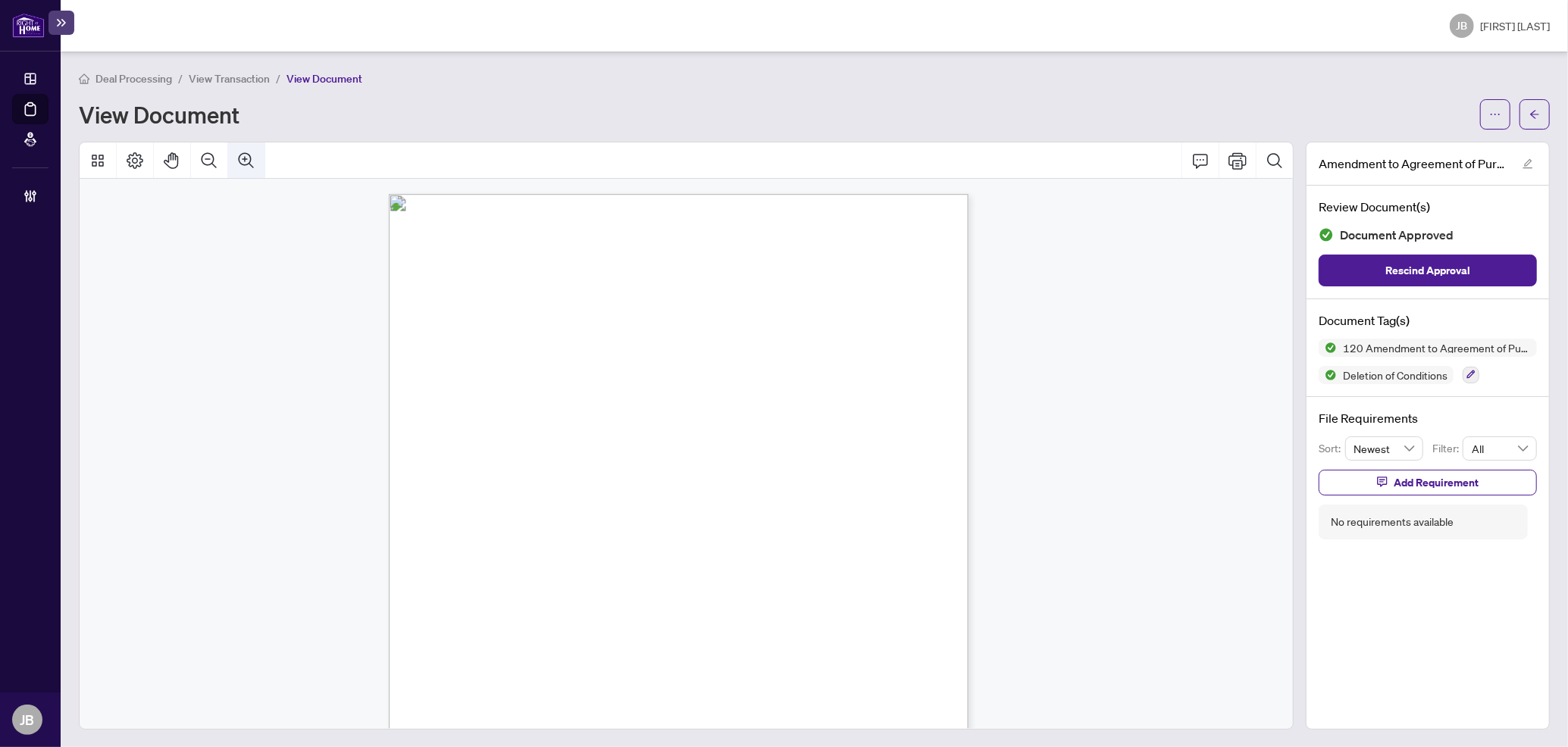 click 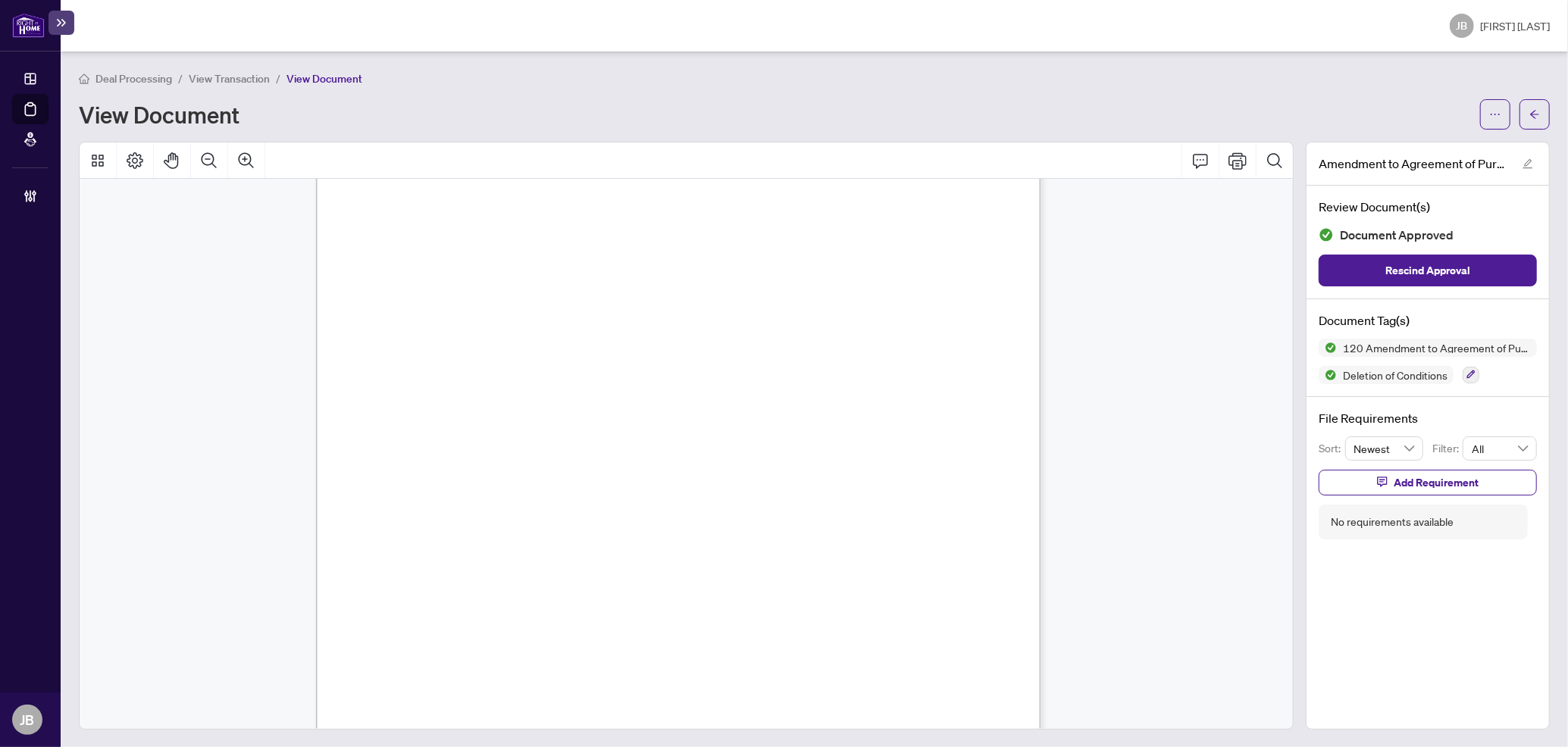 scroll, scrollTop: 303, scrollLeft: 0, axis: vertical 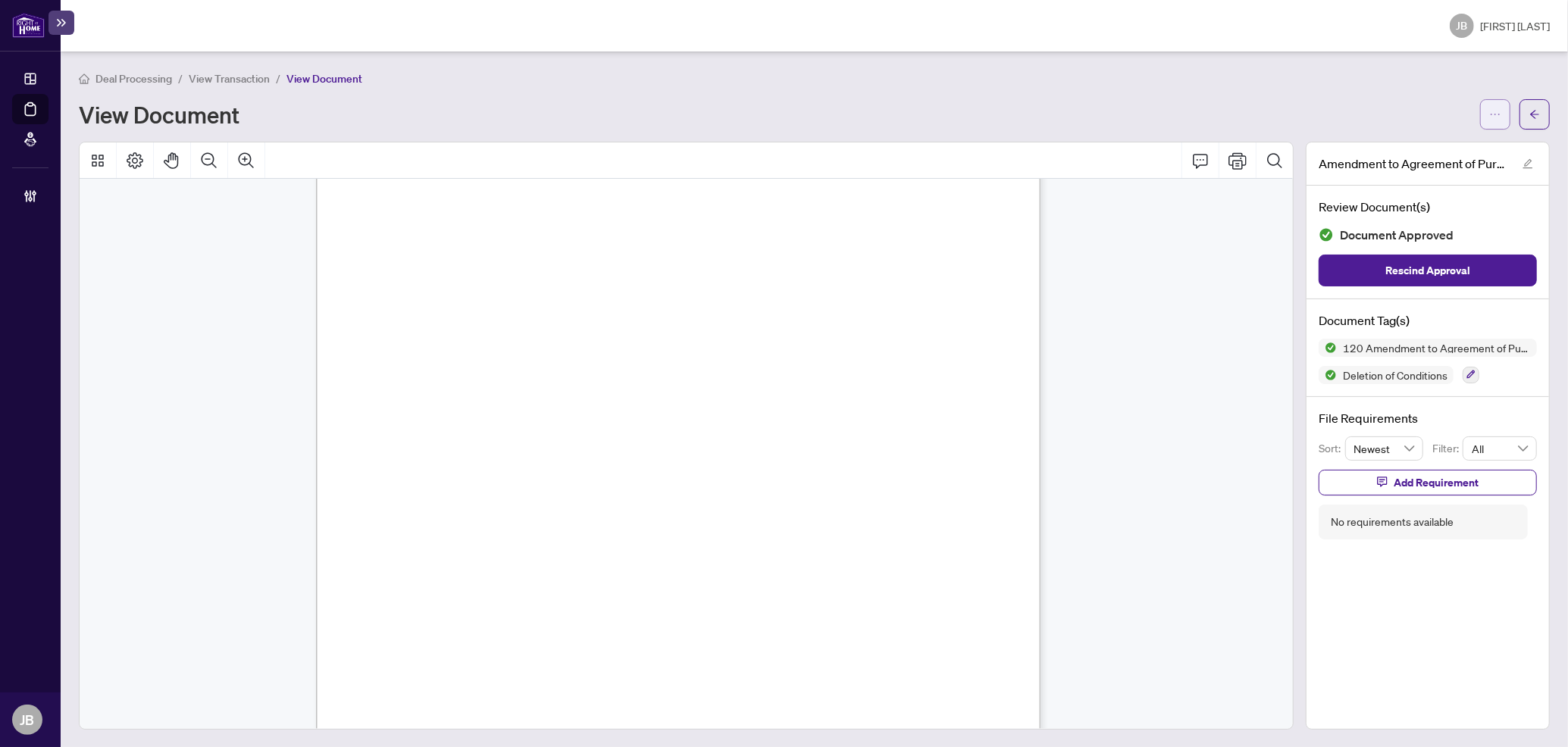 click 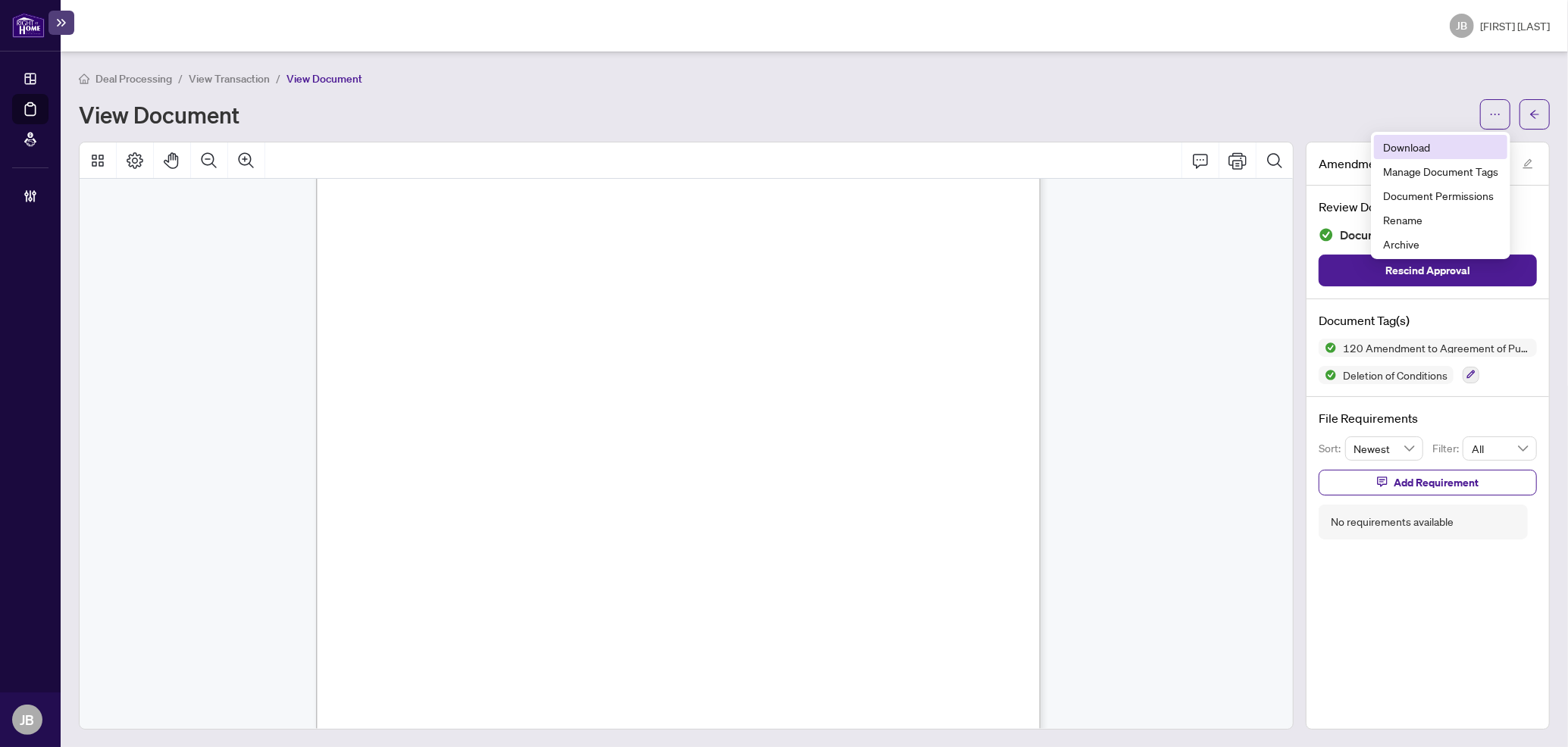 click on "Download" at bounding box center (1441, 147) 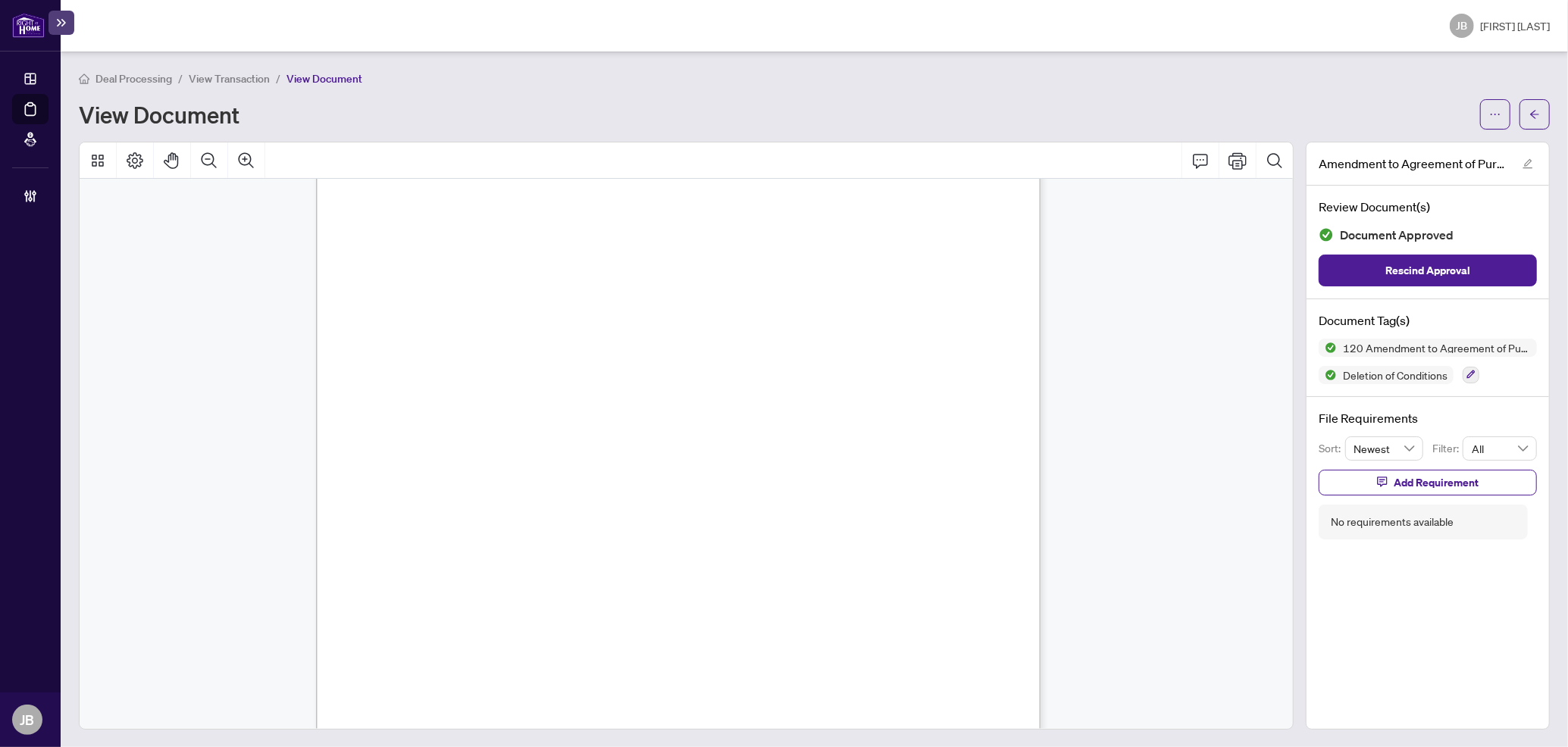 click on "Form 120 Revised 2020  Page 1 of 2
The trademarks REALTOR®, REALTORS®, MLS®, Multiple Listing Services® and associated logos are owned or controlled by  The Canadian Real Estate Association (CREA) and identify the real estate professionals who are members of CREA and the  quality of services they provide. Used under license.
© 2025, Ontario Real Estate Association (“OREA”). All rights reserved. This form was developed by OREA for the use and reproduction  by its members and licensees only. Any other use or reproduction is prohibited except with prior written consent of OREA. Do not alter  when printing or reproducing the standard pre-set portion. OREA bears no liability for your use of this form.
Amendment to Agreement of  Purchase and Sale  Form 120
for use in the Province of Ontario
BETWEEN:
BUYER: AND
SELLER: RE: Agreement of Purchase and Sale between the Seller and Buyer, dated the ............... day of ................................................................, 20............,
25" at bounding box center (882, 624) 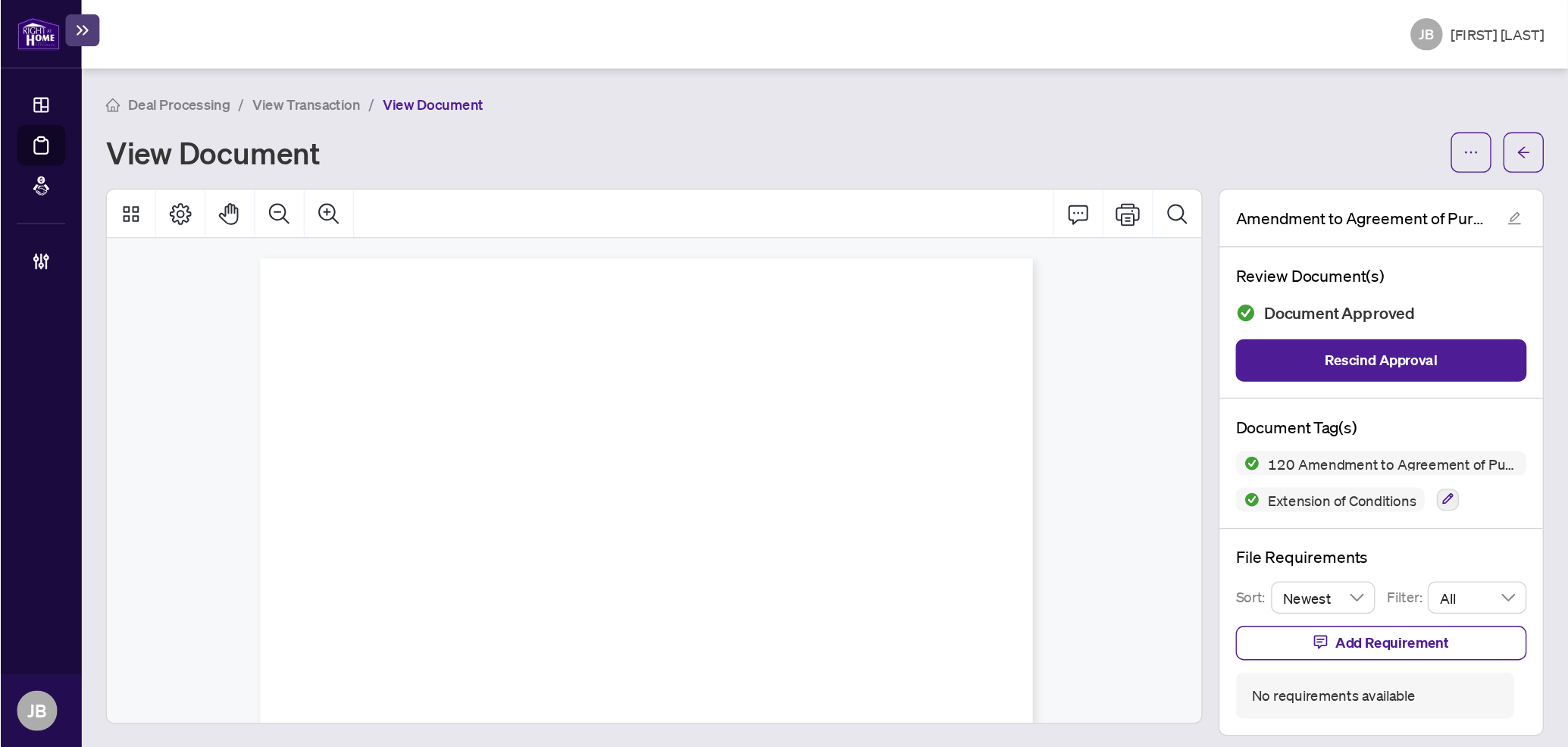 scroll, scrollTop: 0, scrollLeft: 0, axis: both 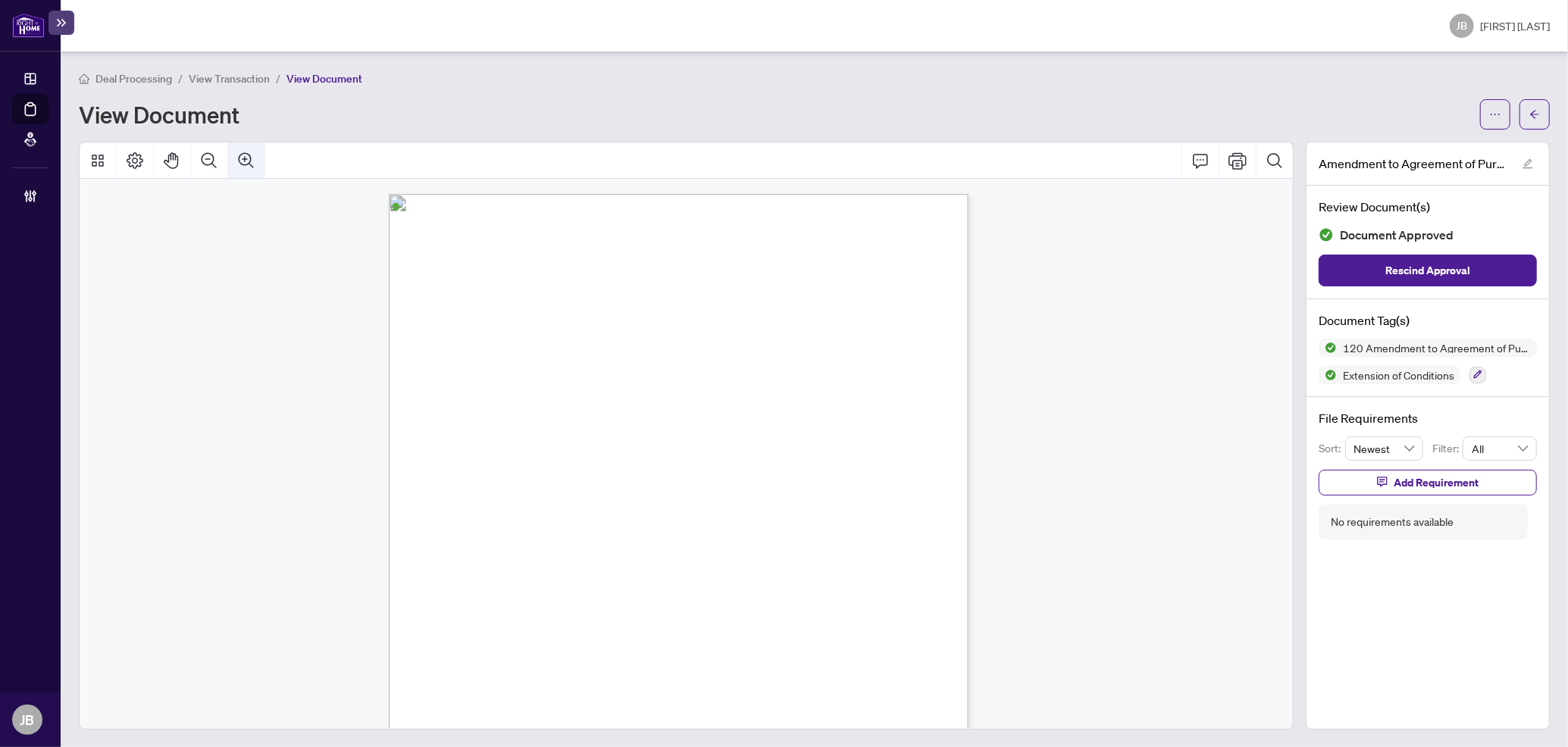 click 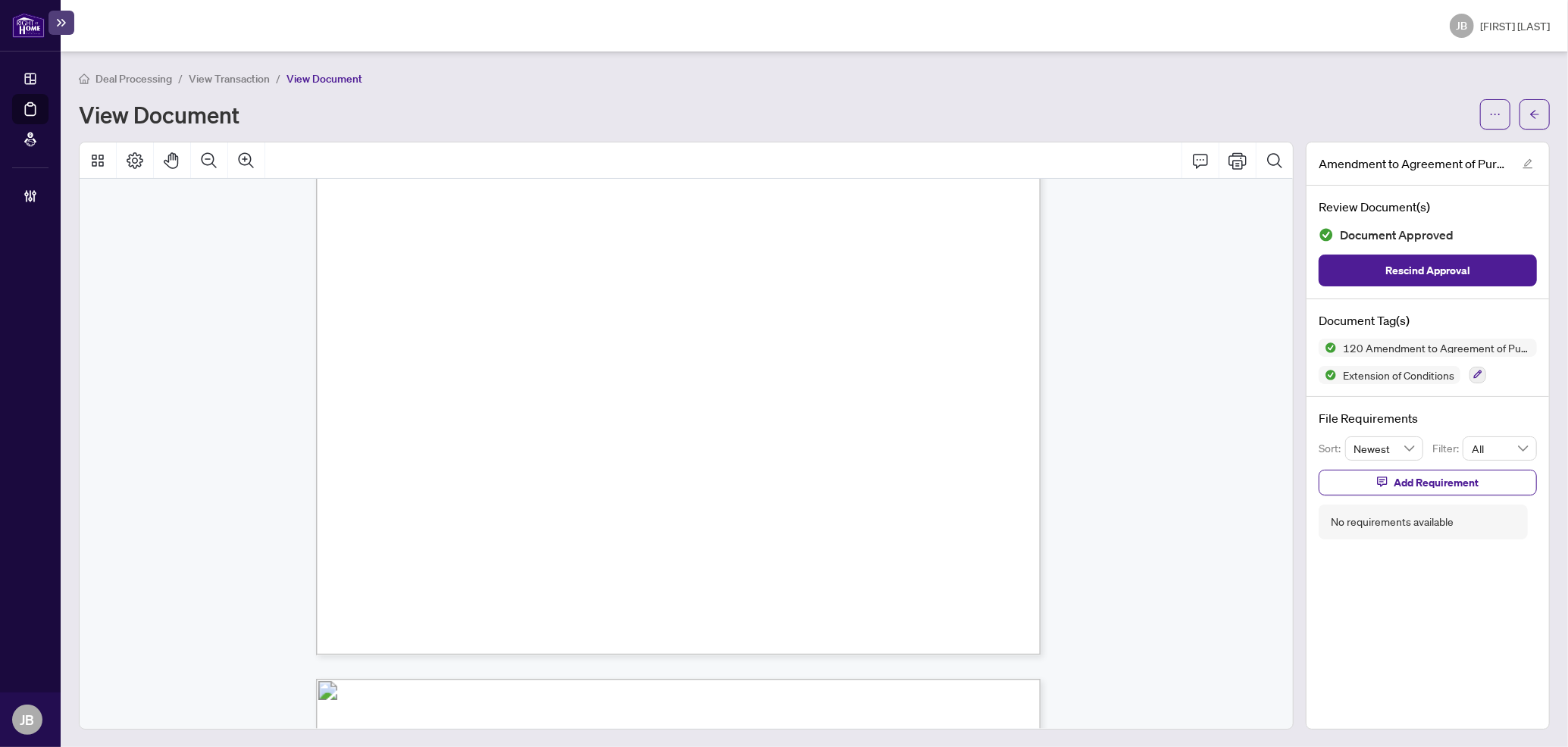 scroll, scrollTop: 515, scrollLeft: 0, axis: vertical 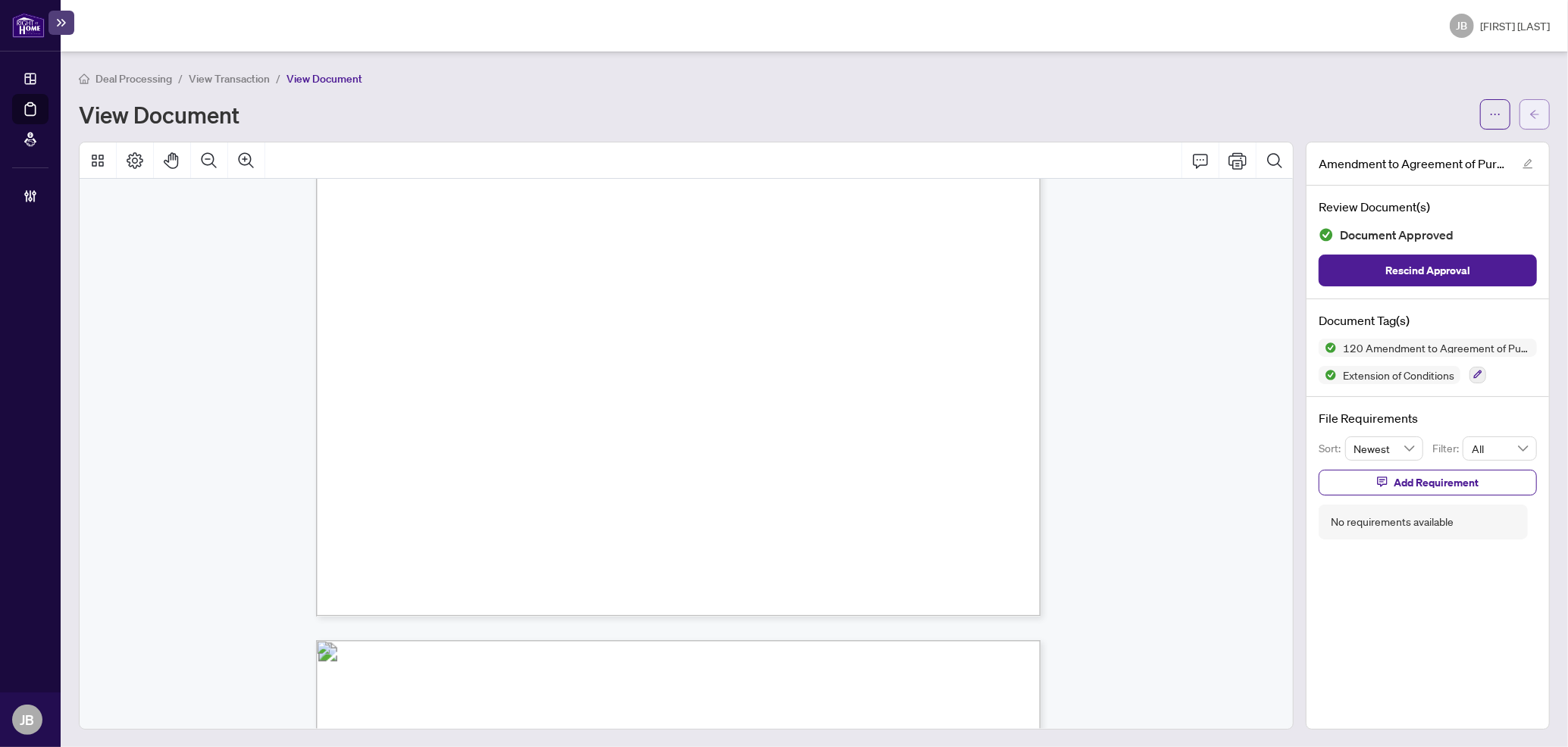click 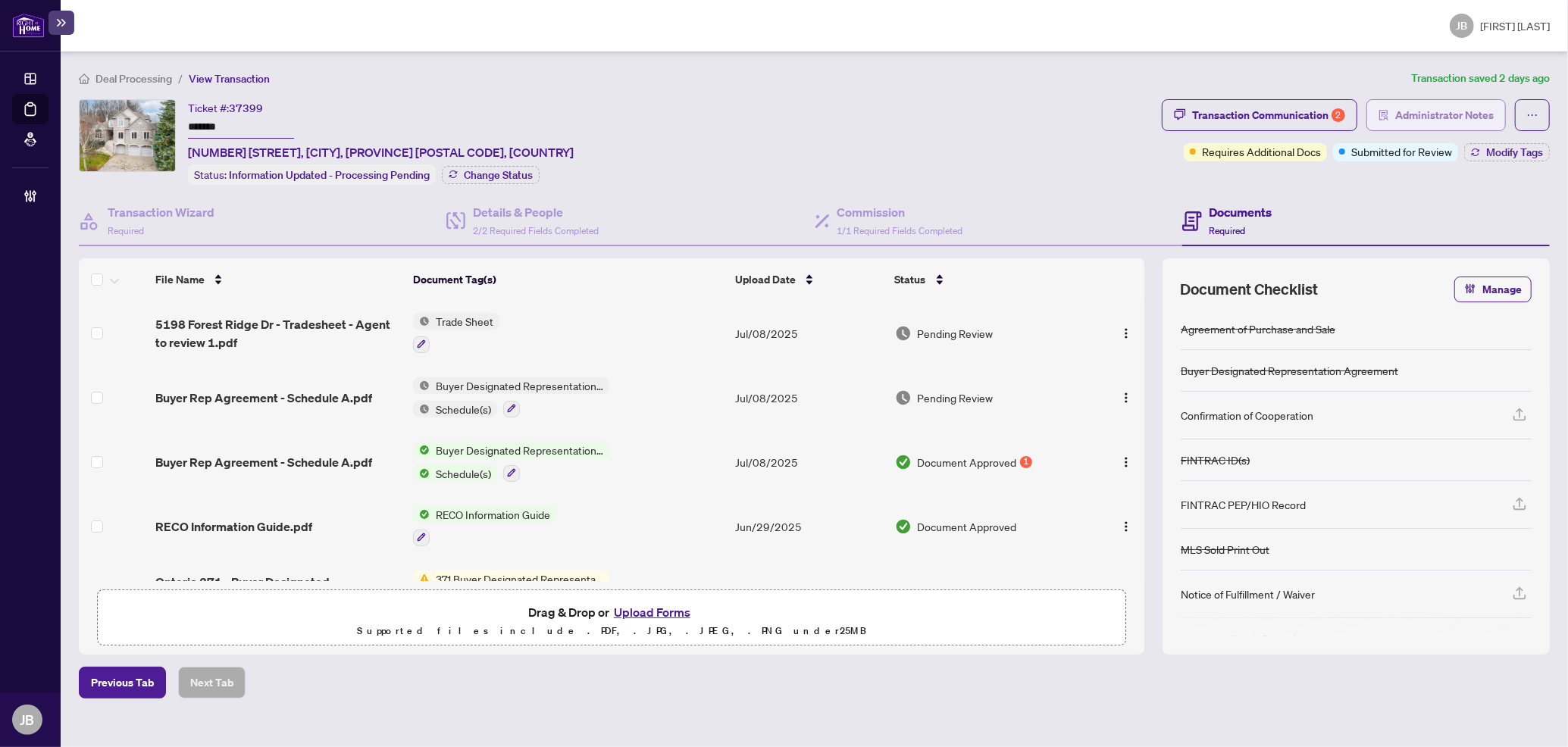 click on "Administrator Notes" at bounding box center [1444, 115] 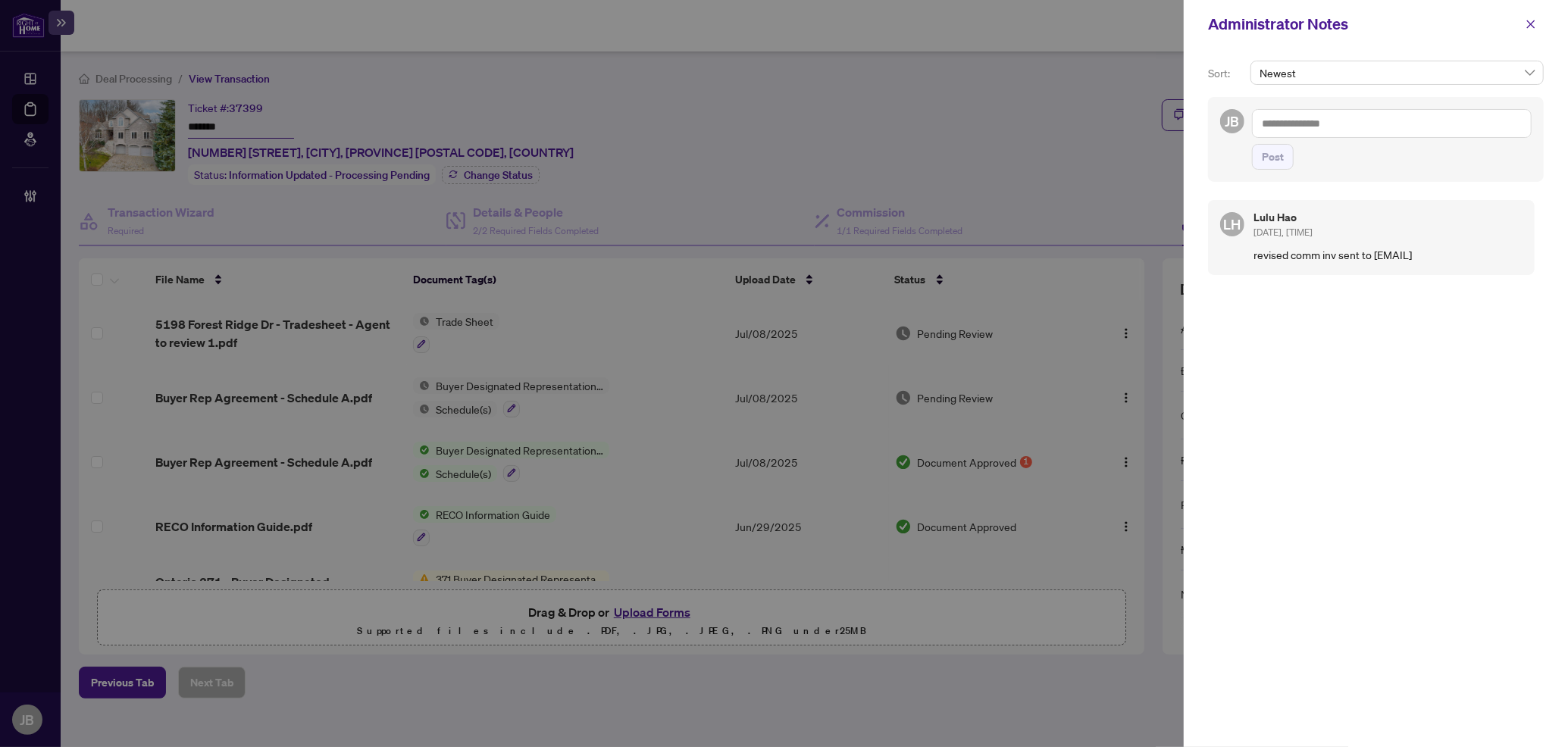 click at bounding box center (1391, 123) 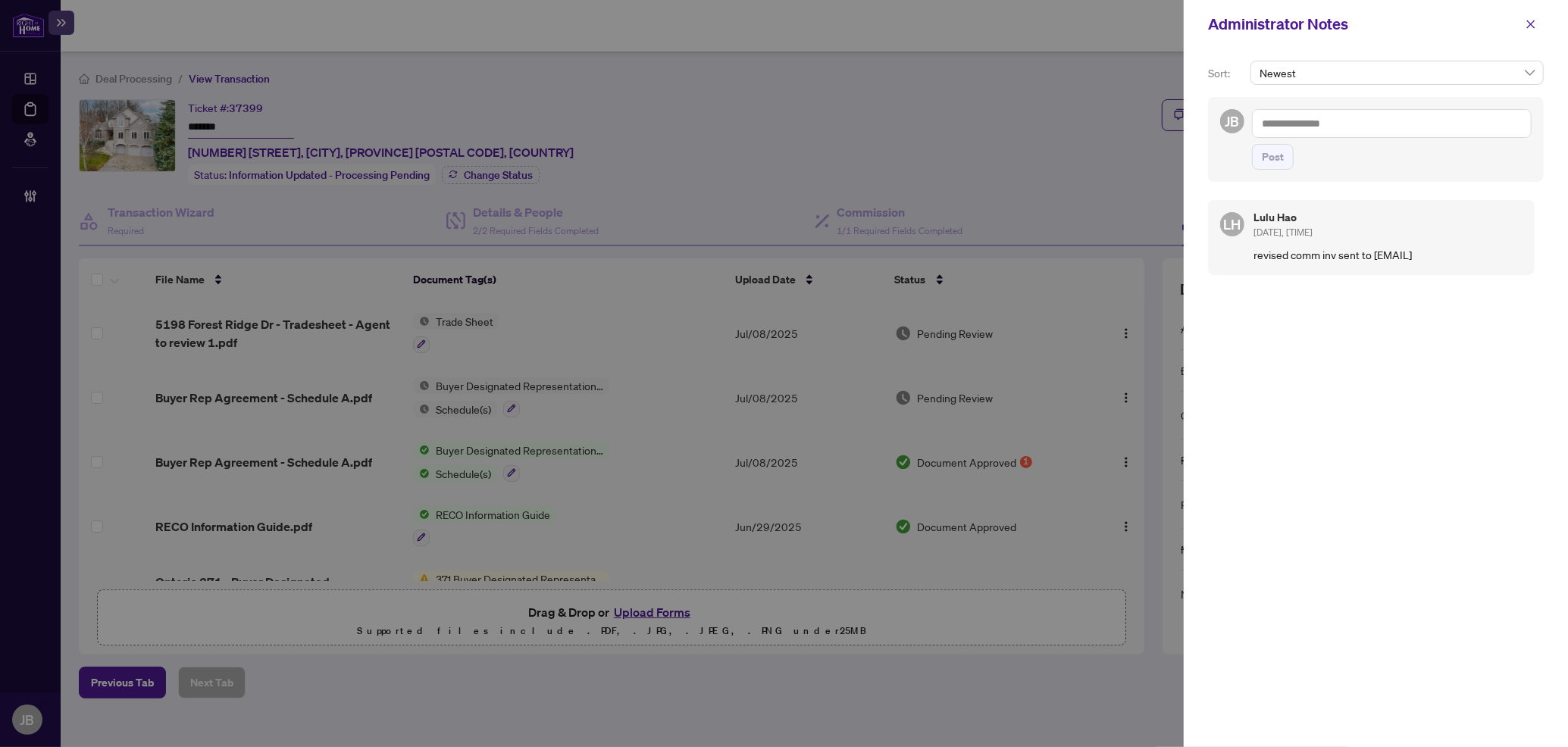 click at bounding box center (1391, 123) 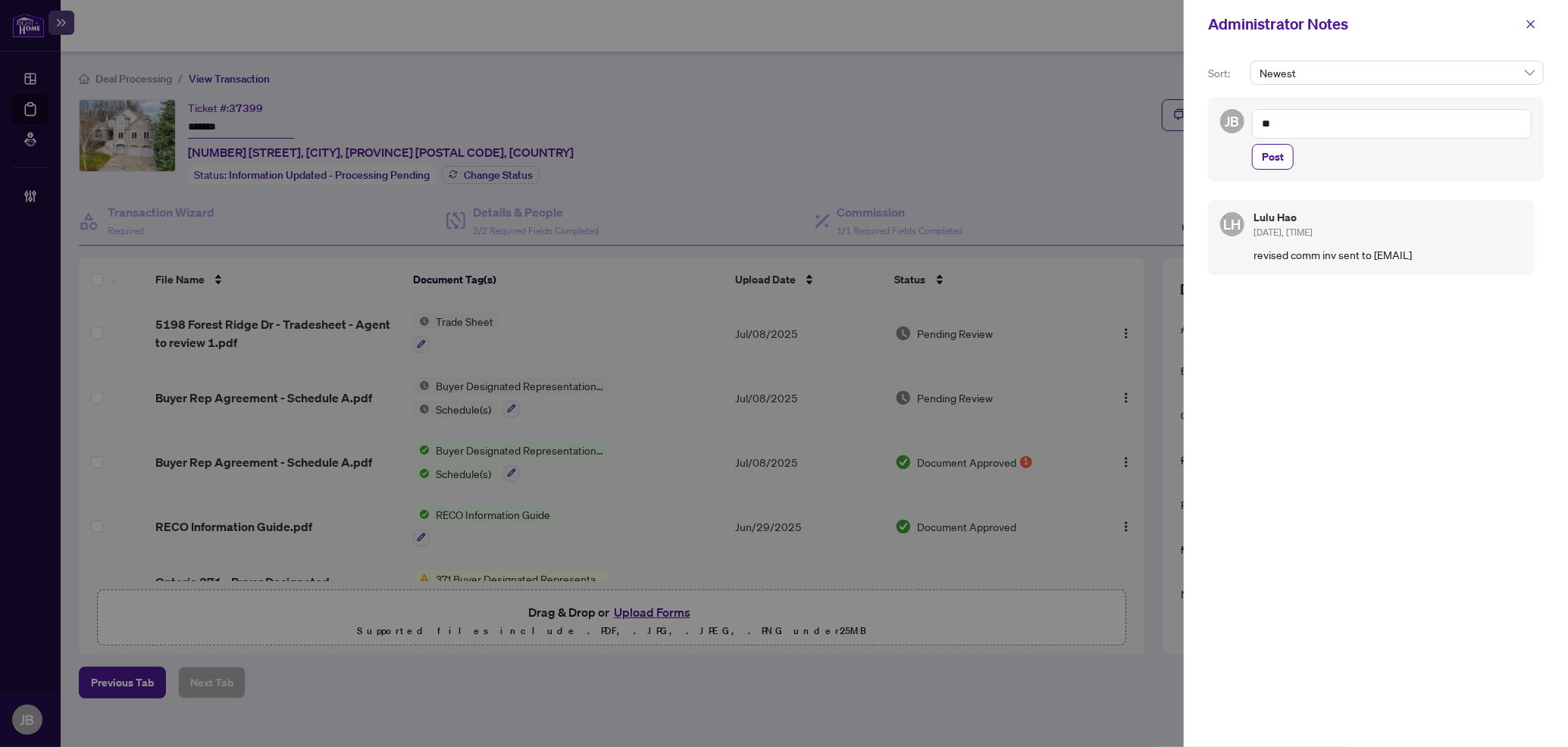 type on "*" 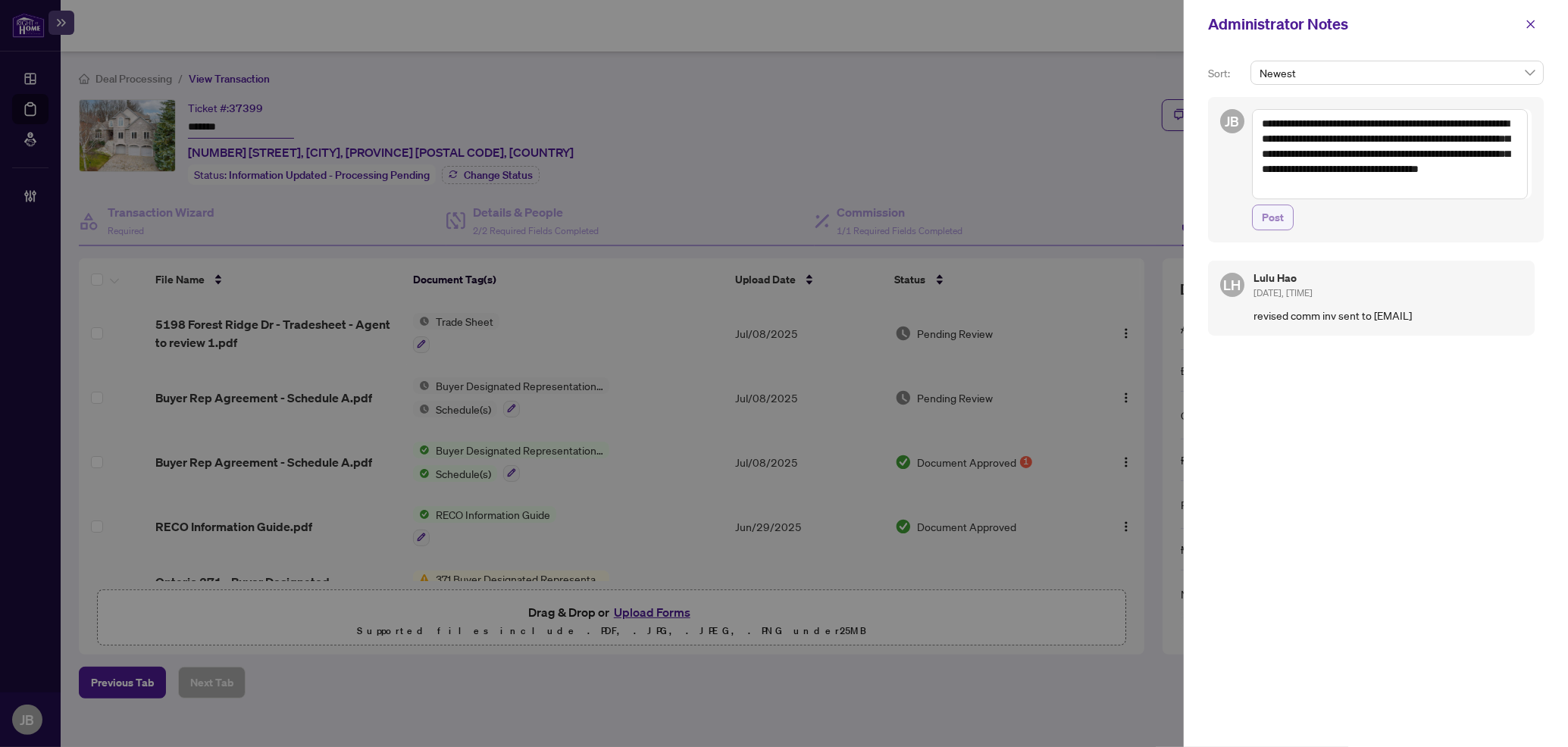 type on "**********" 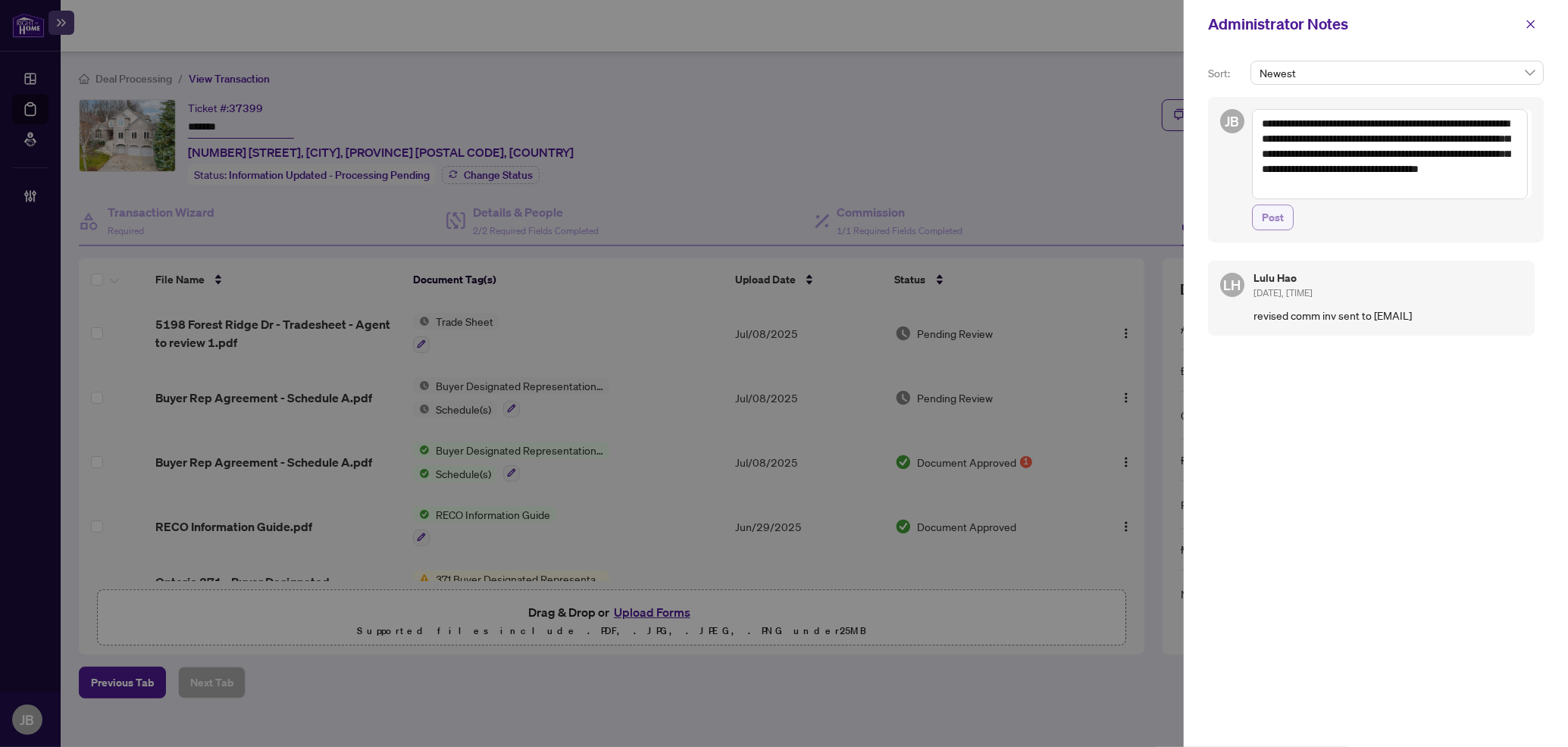 click on "Post" at bounding box center [1272, 217] 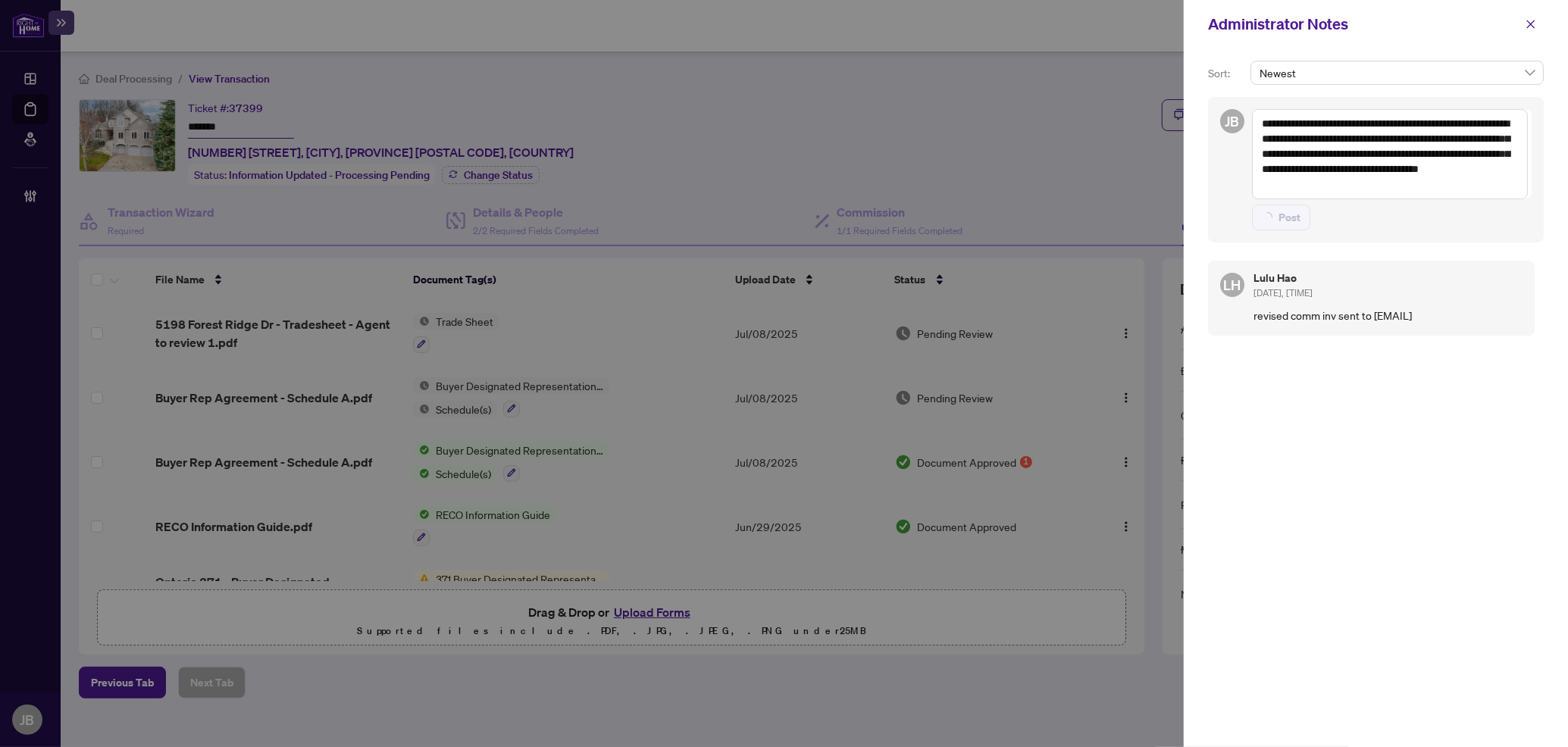 type 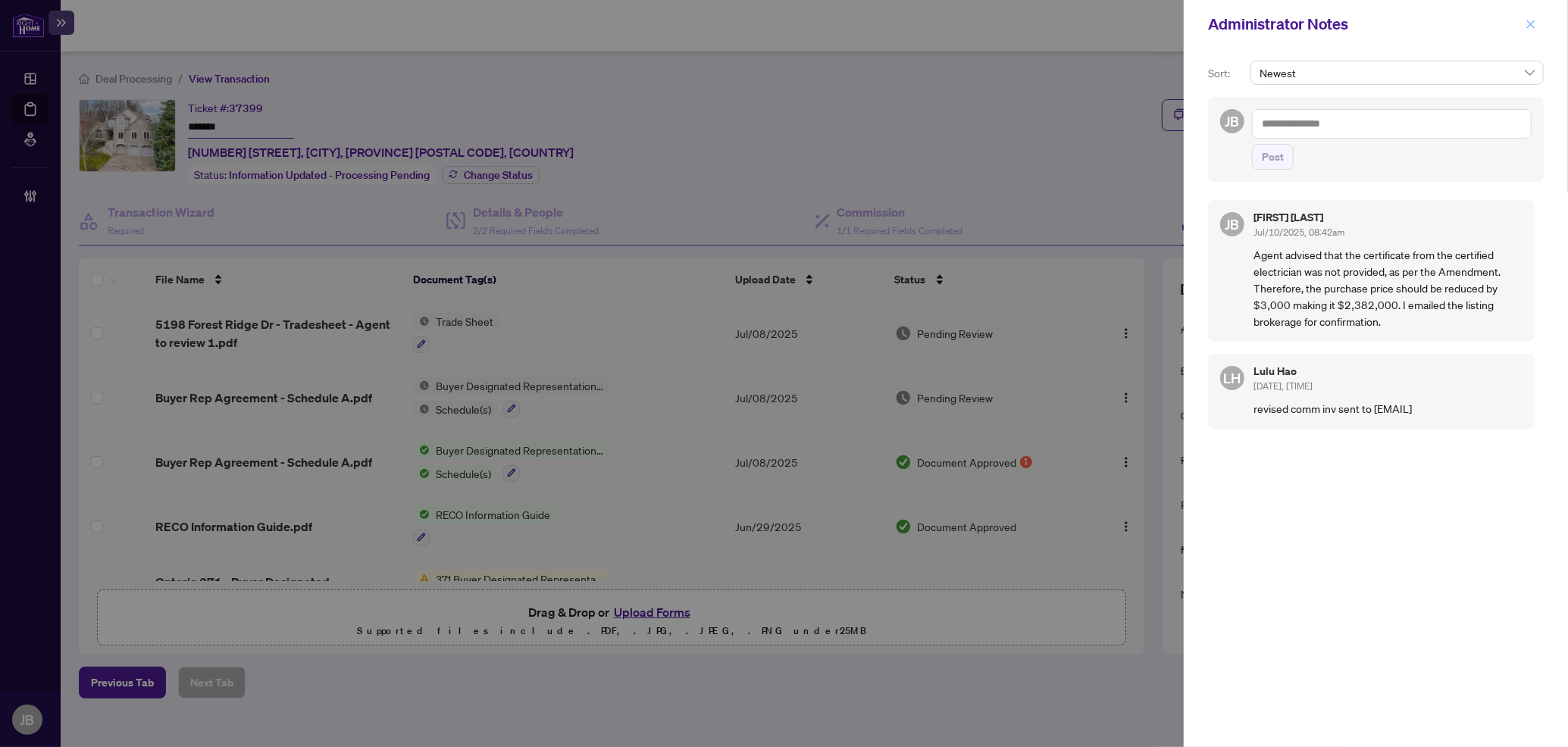 click 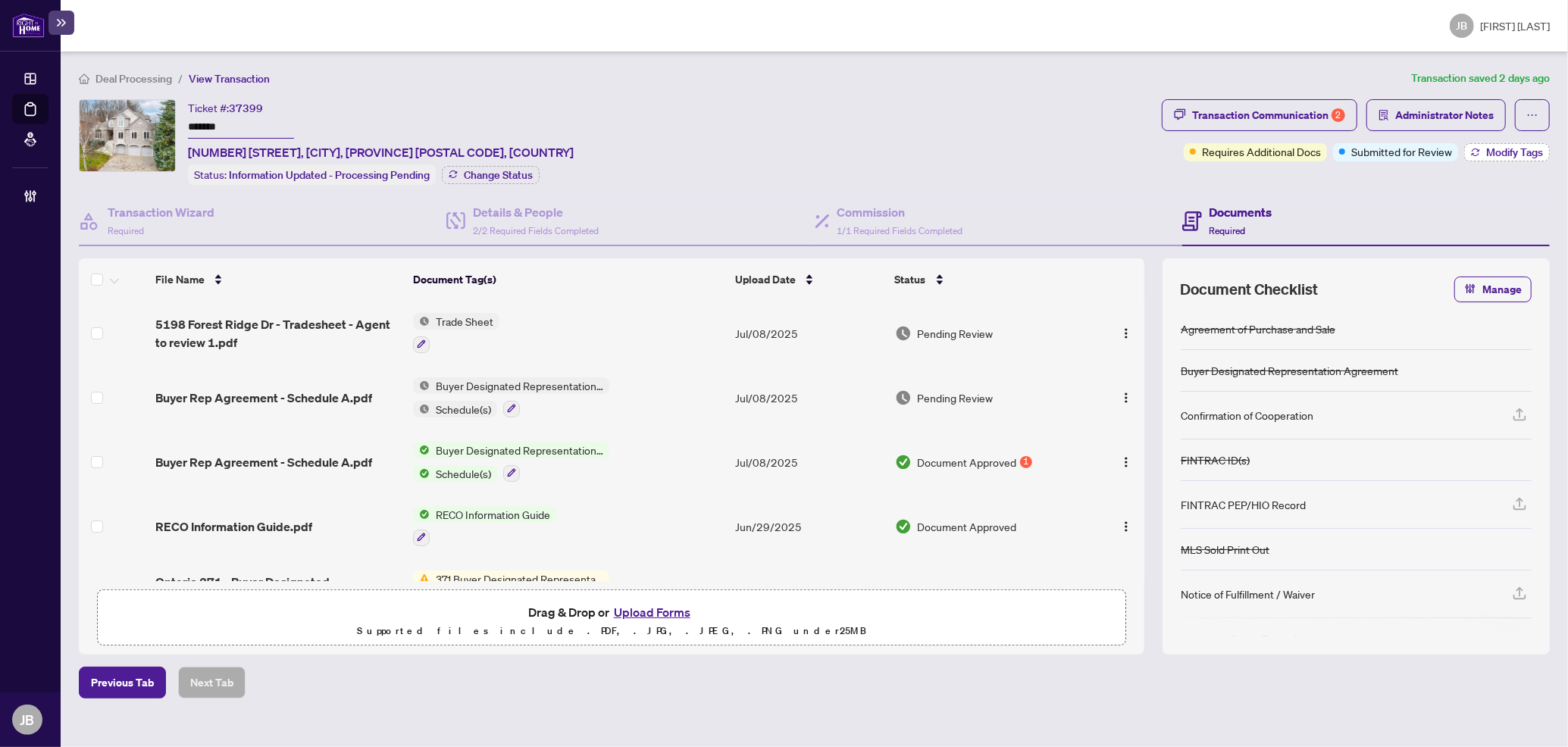 click on "Modify Tags" at bounding box center [1514, 152] 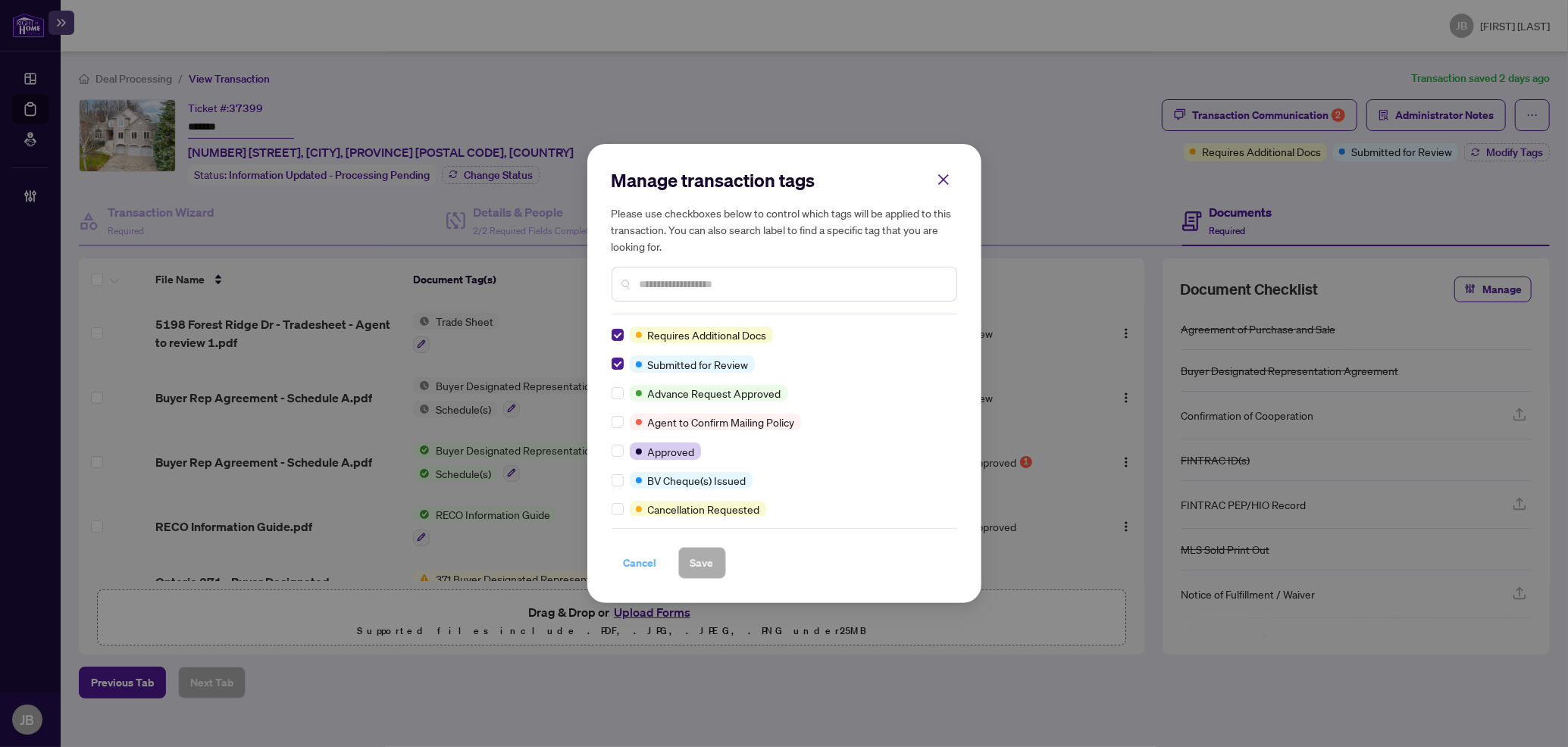 click on "Cancel" at bounding box center (640, 563) 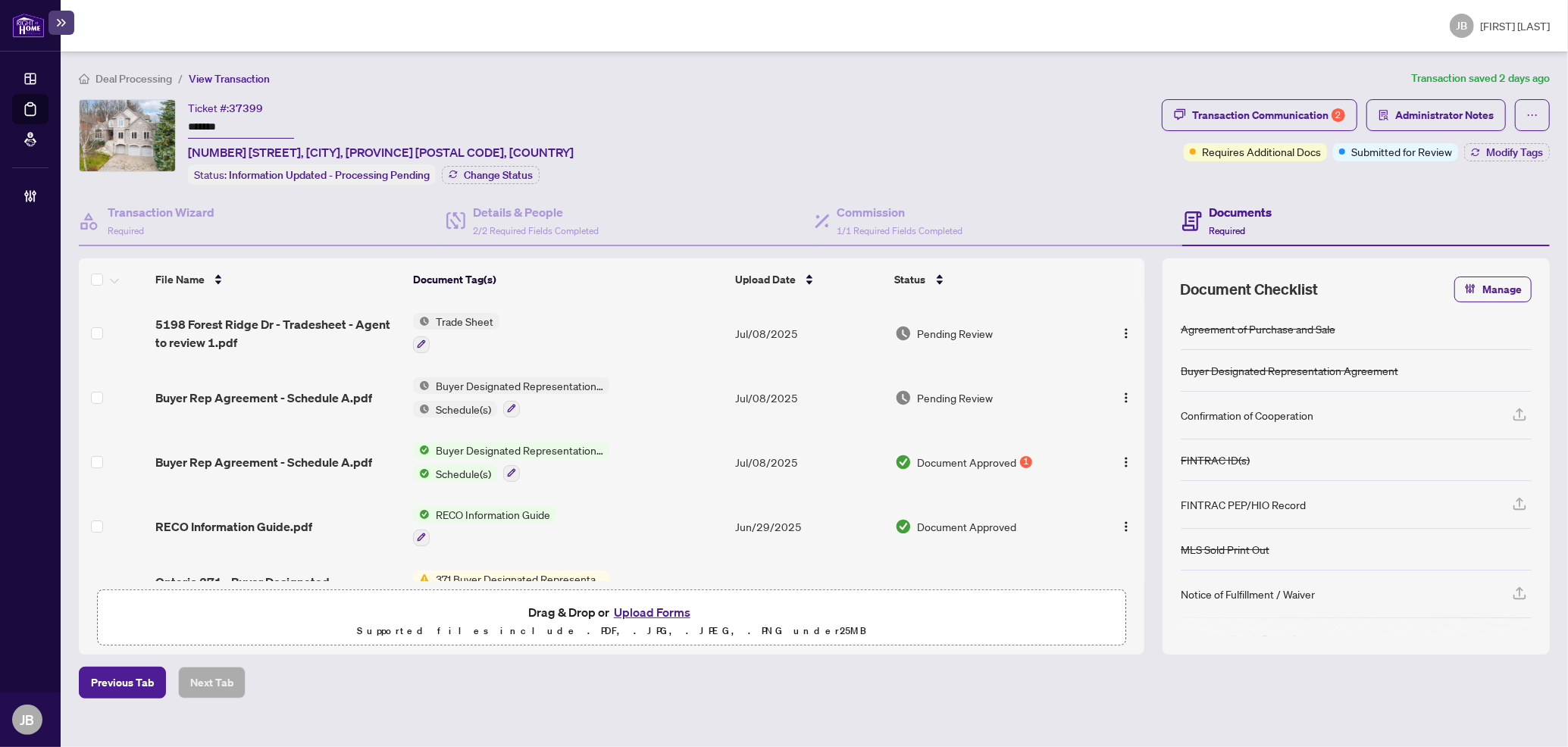 click on "*******" at bounding box center (241, 127) 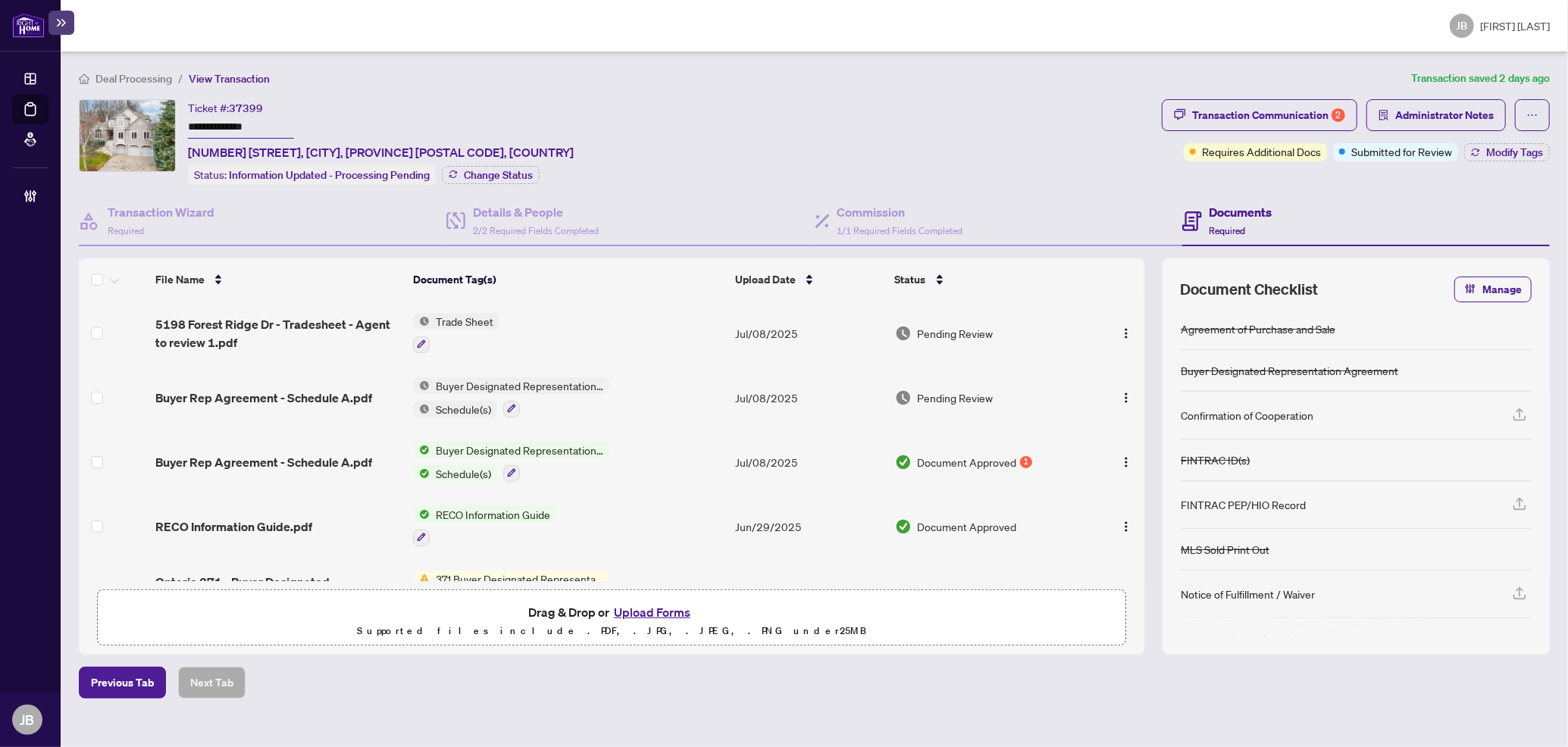 type on "**********" 